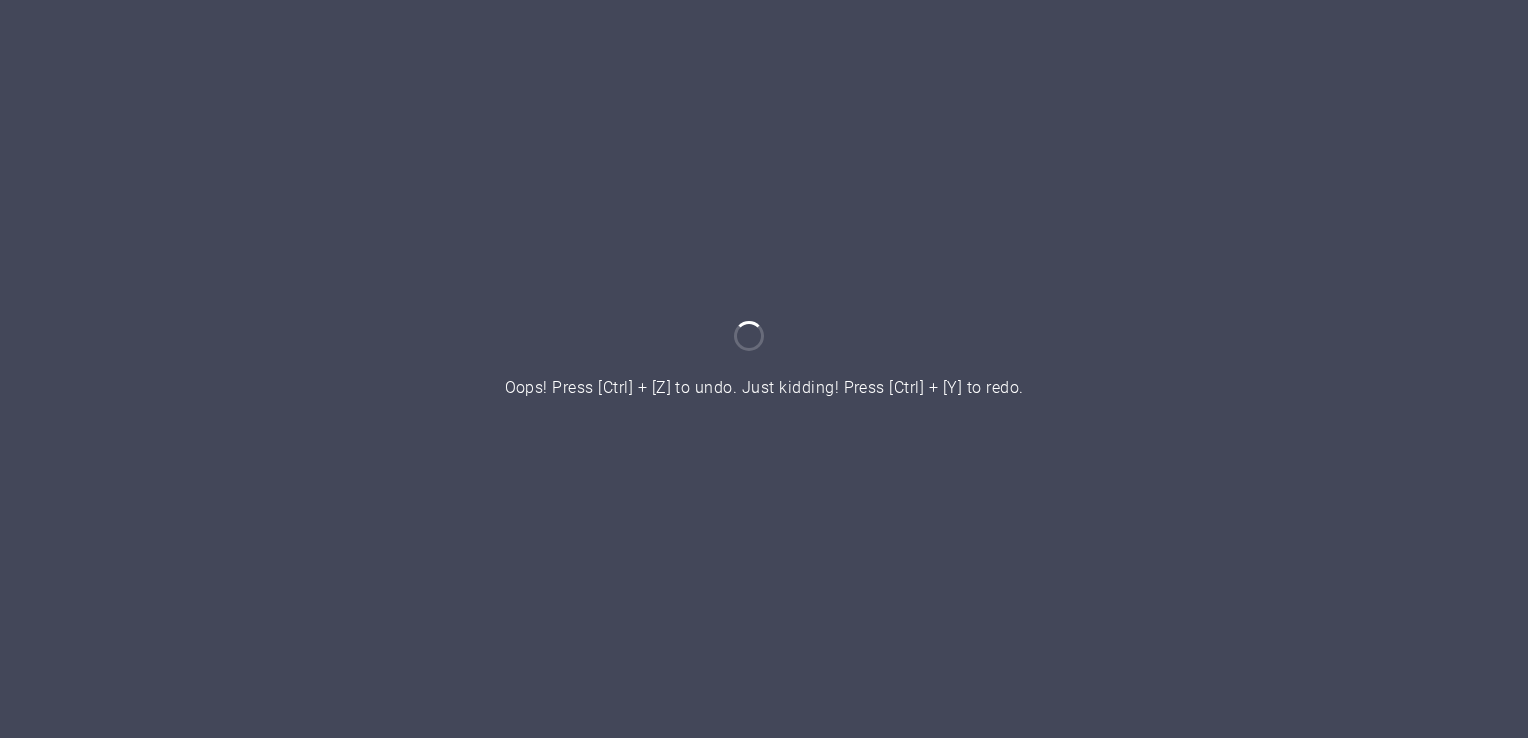 scroll, scrollTop: 0, scrollLeft: 0, axis: both 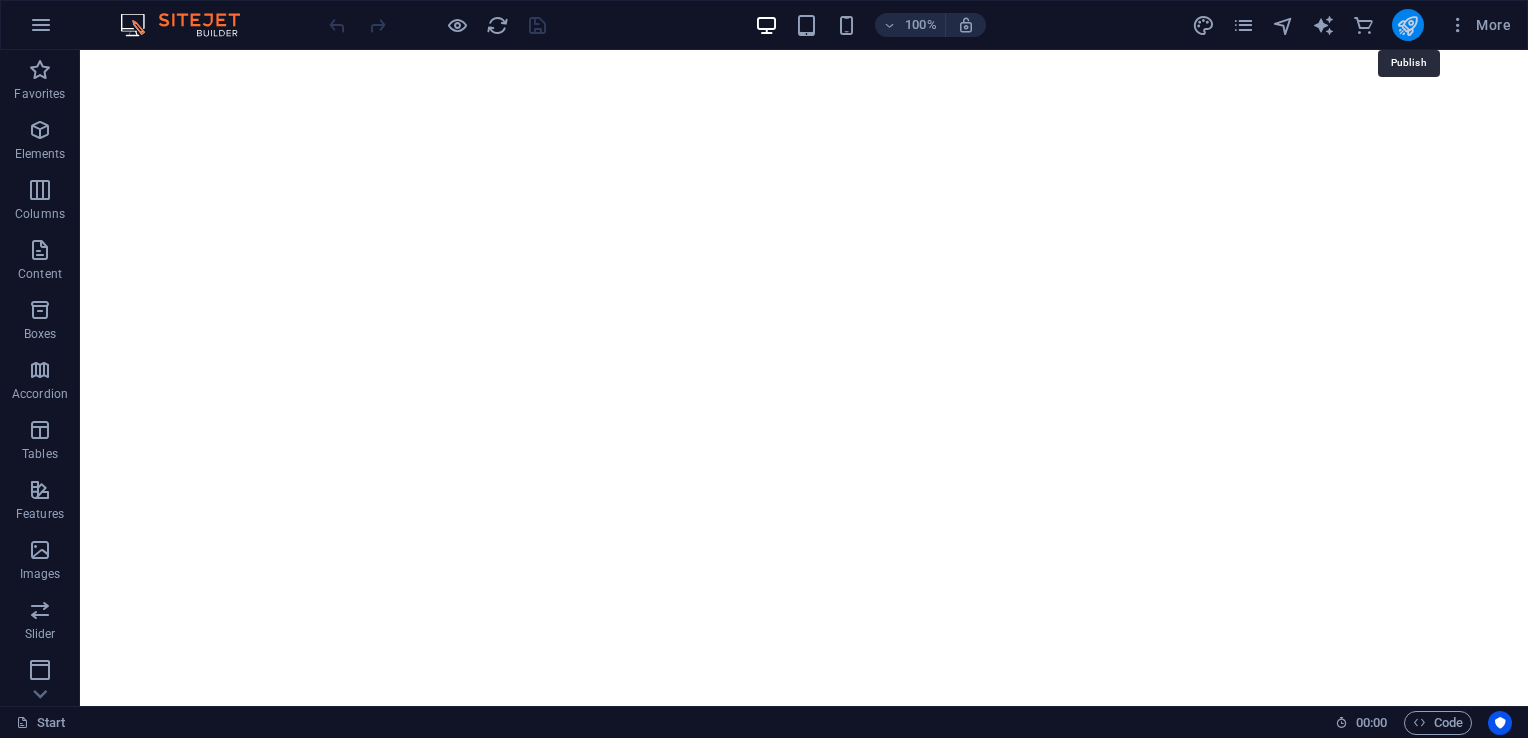 click at bounding box center [1407, 25] 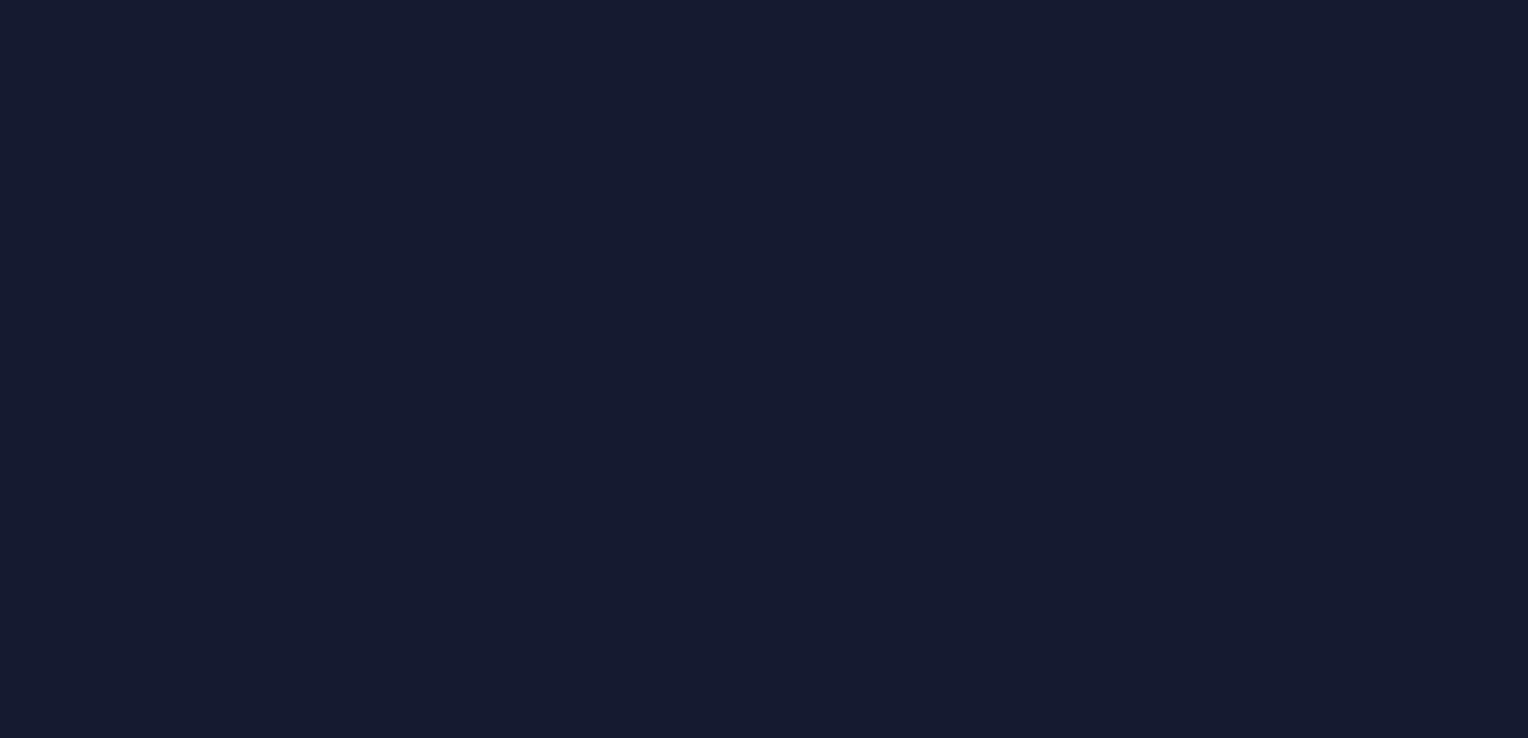 scroll, scrollTop: 0, scrollLeft: 0, axis: both 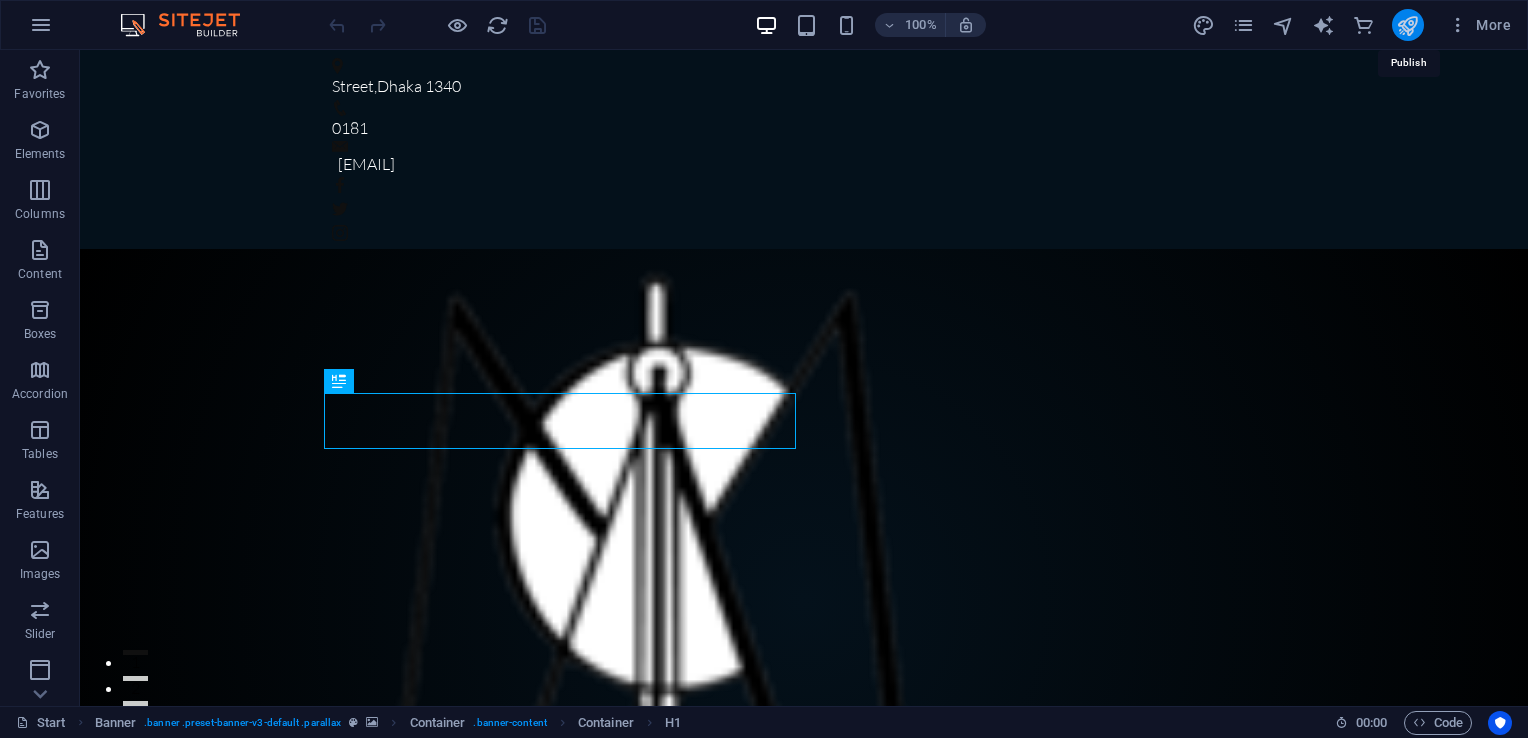 click at bounding box center (1407, 25) 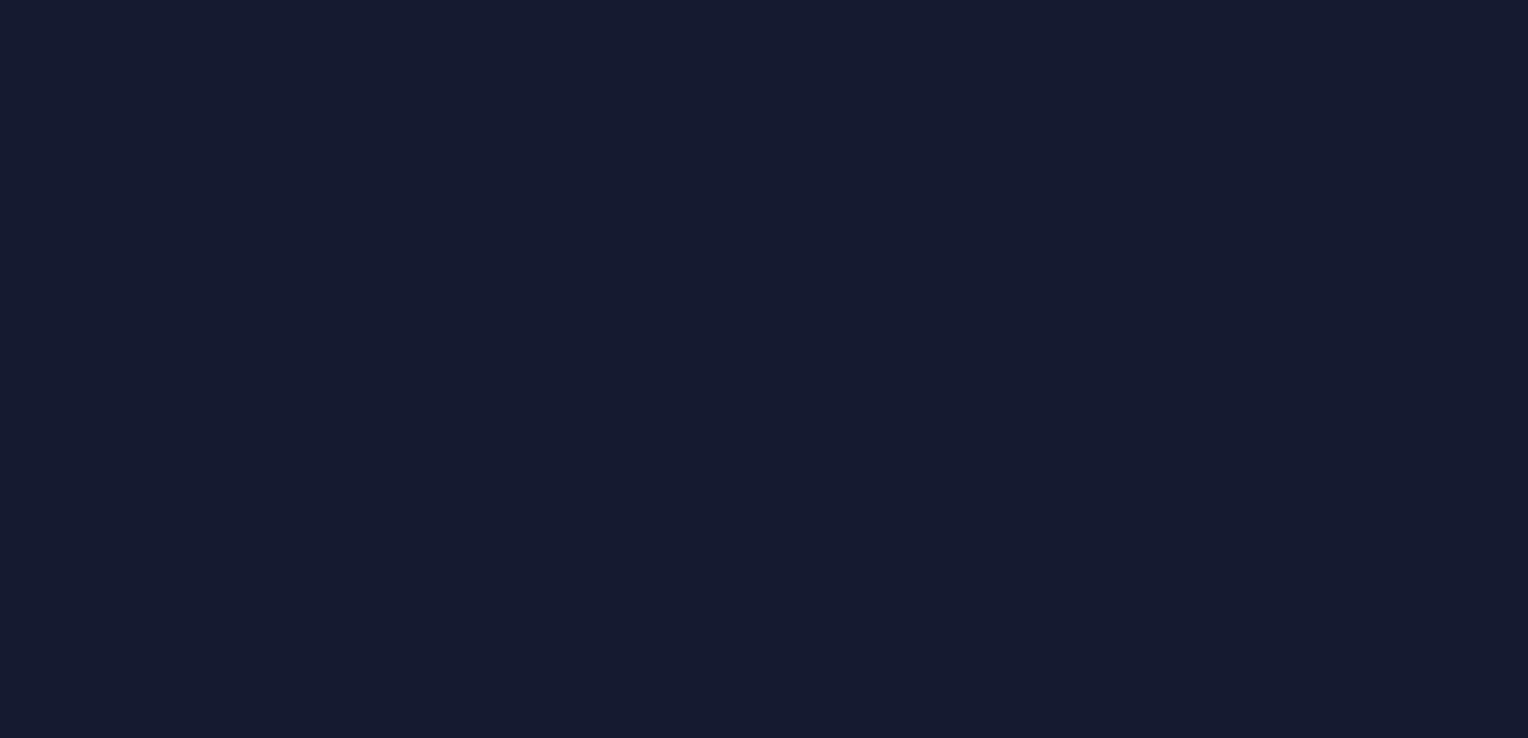 scroll, scrollTop: 0, scrollLeft: 0, axis: both 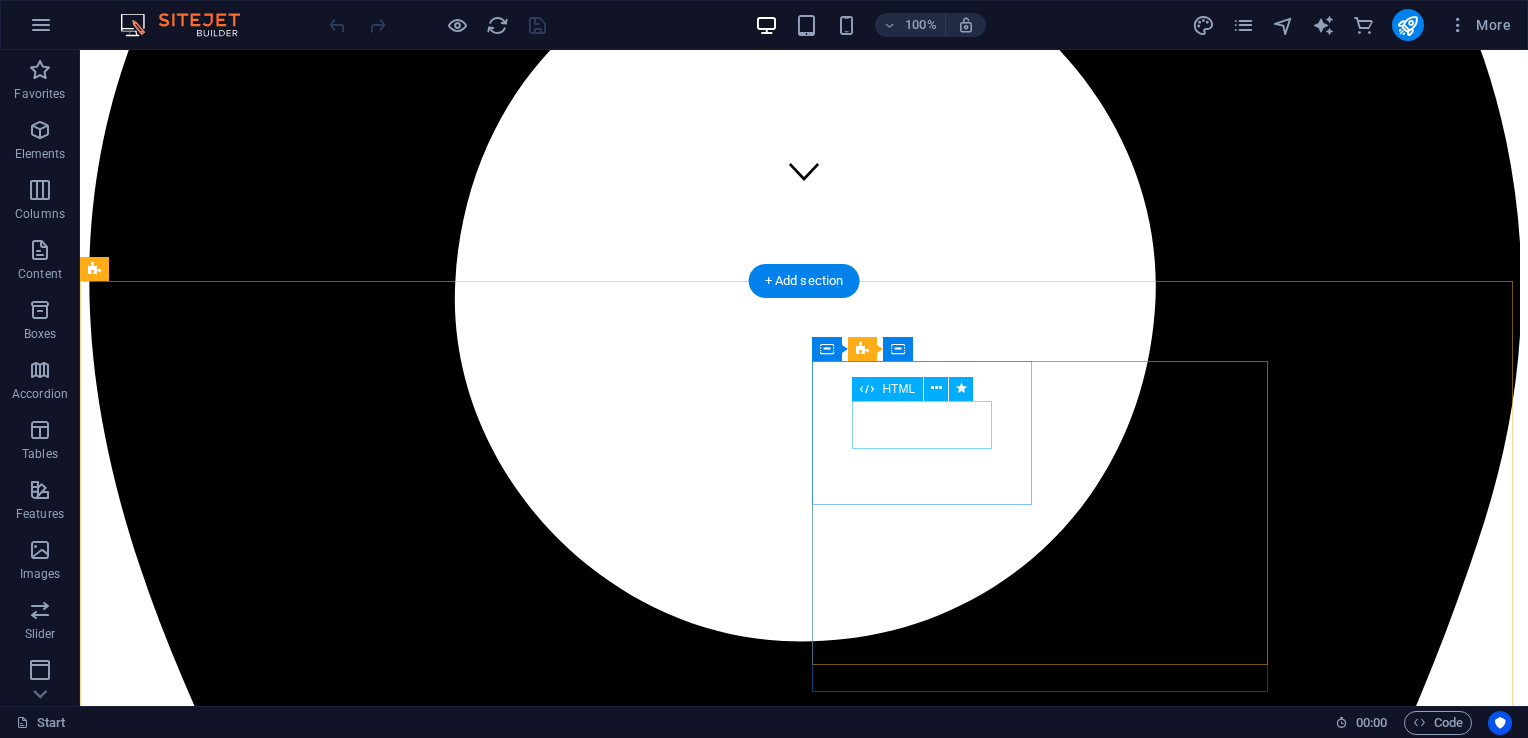 click on "200" at bounding box center (804, 14114) 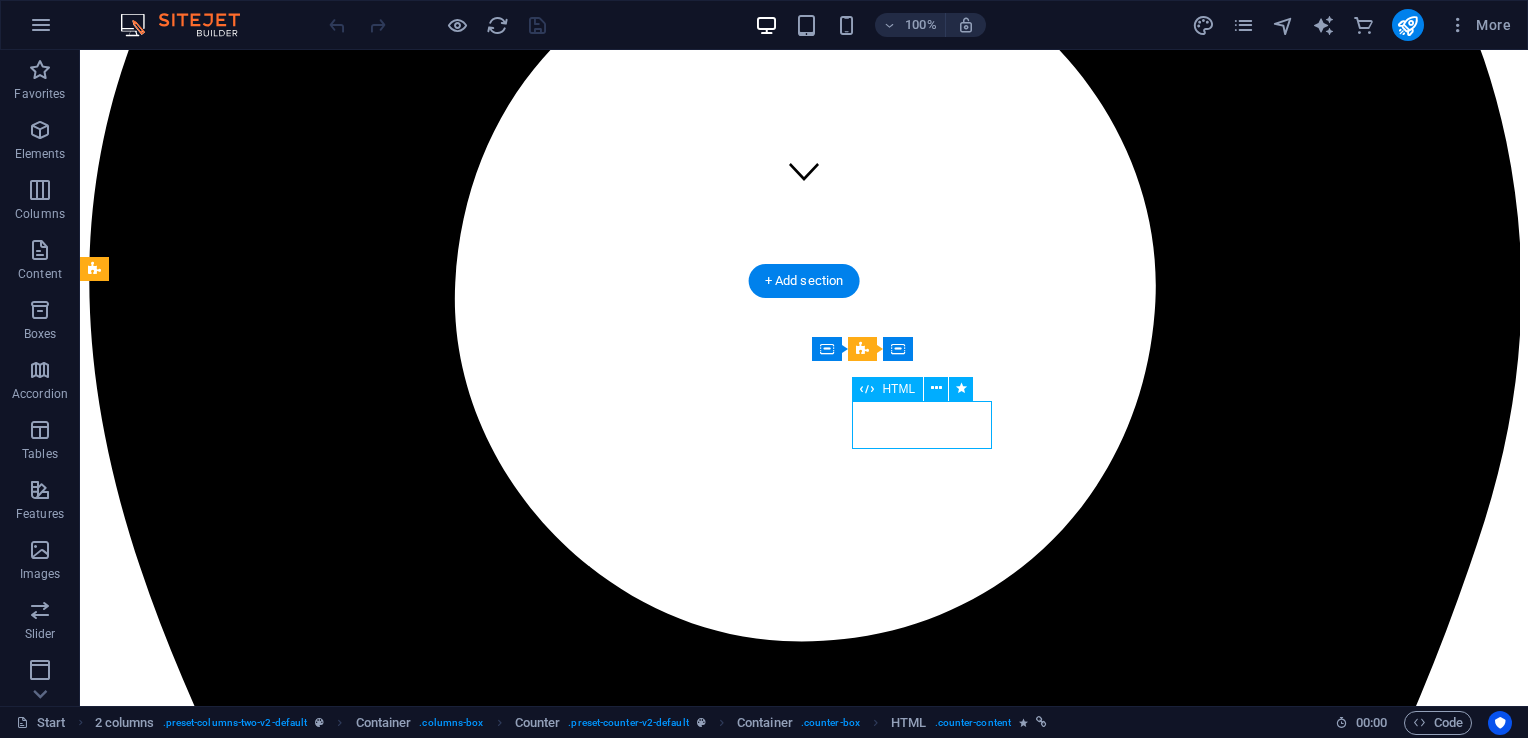 click on "200" at bounding box center [804, 14114] 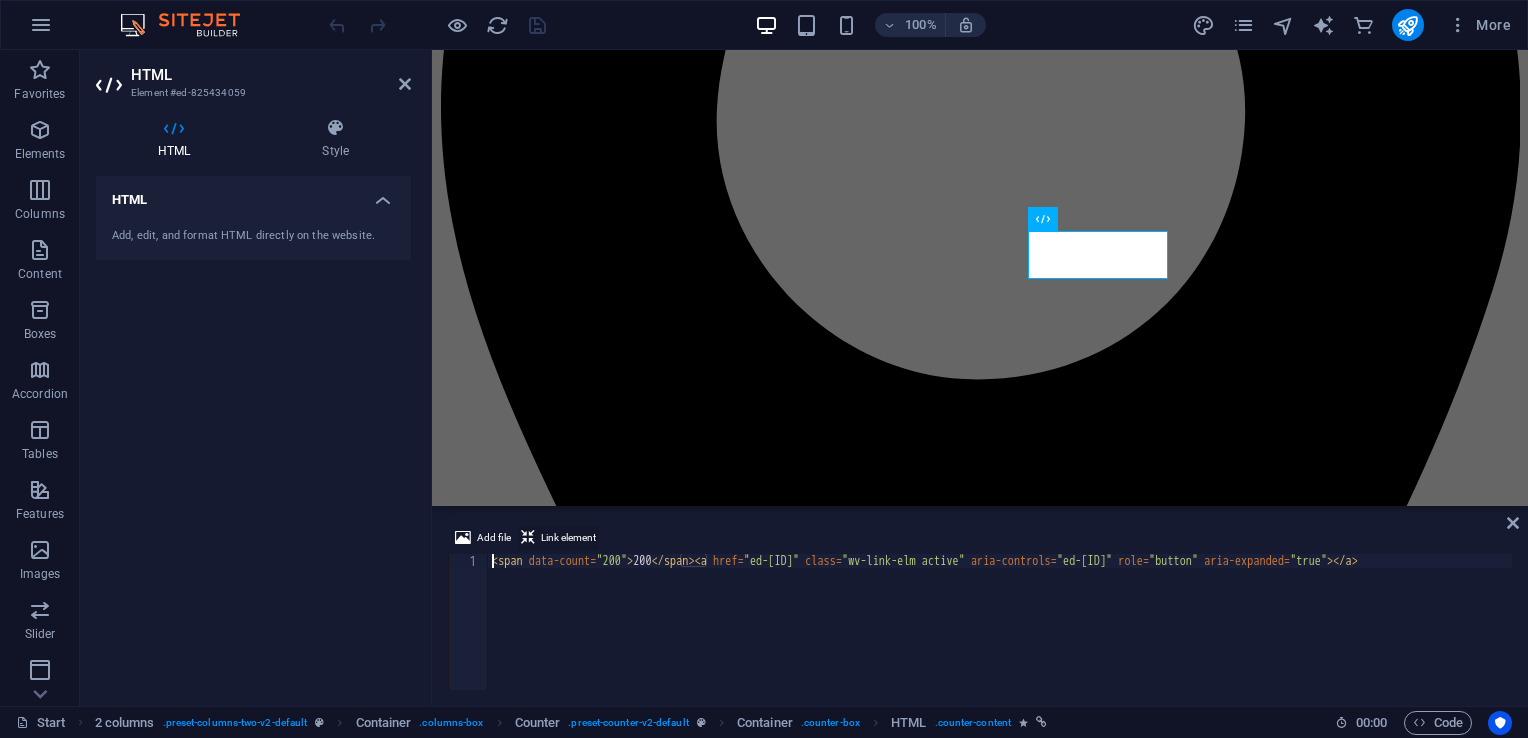 click on "Link element" at bounding box center [568, 538] 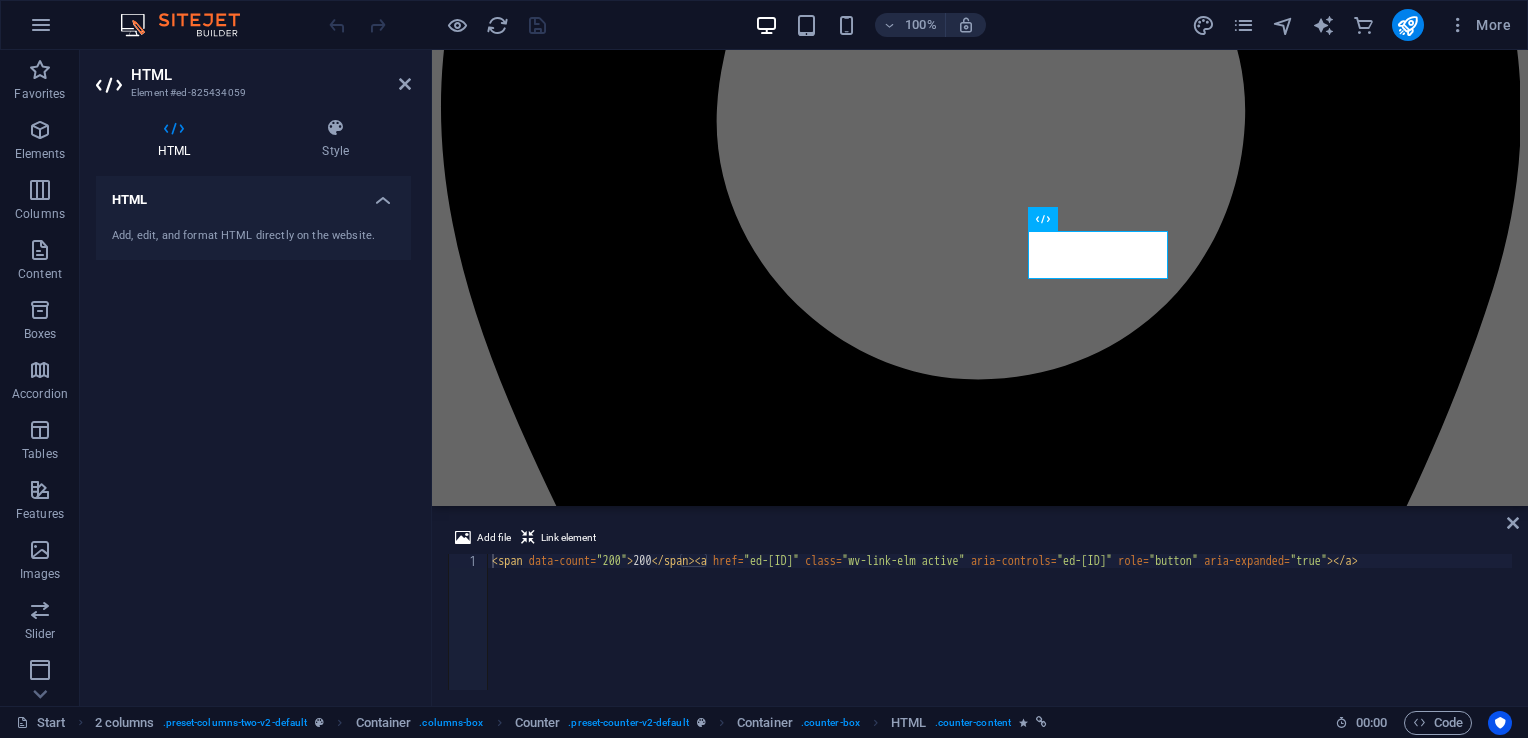 click on "< span   data-count = "[NUM]"   > [NUM] </ span > < a   href = "#[ID]"   class = "wv-link-elm active"   aria-controls = "[ID]"   role = "button"   aria-expanded = "true"   > </ a >" at bounding box center [1004, 634] 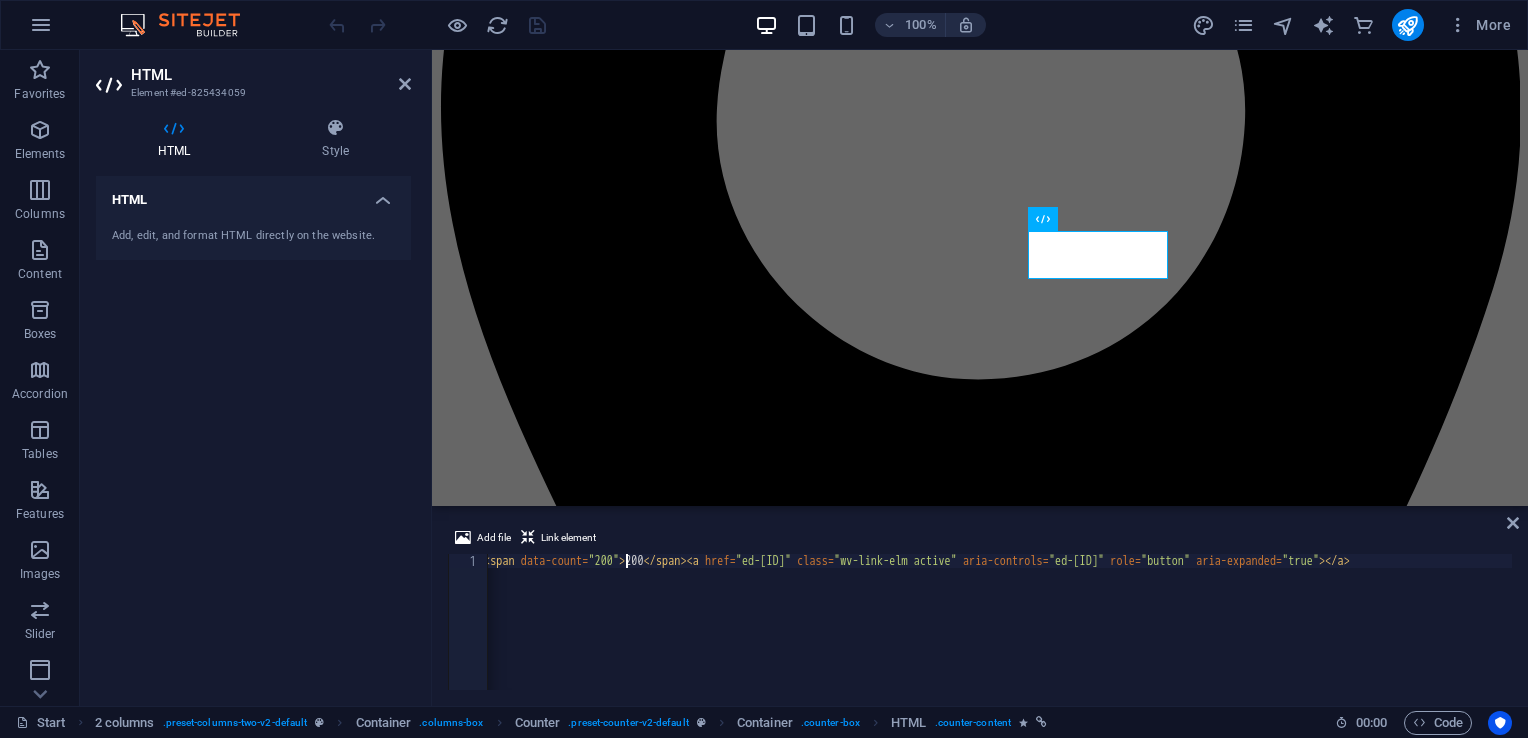 scroll, scrollTop: 0, scrollLeft: 0, axis: both 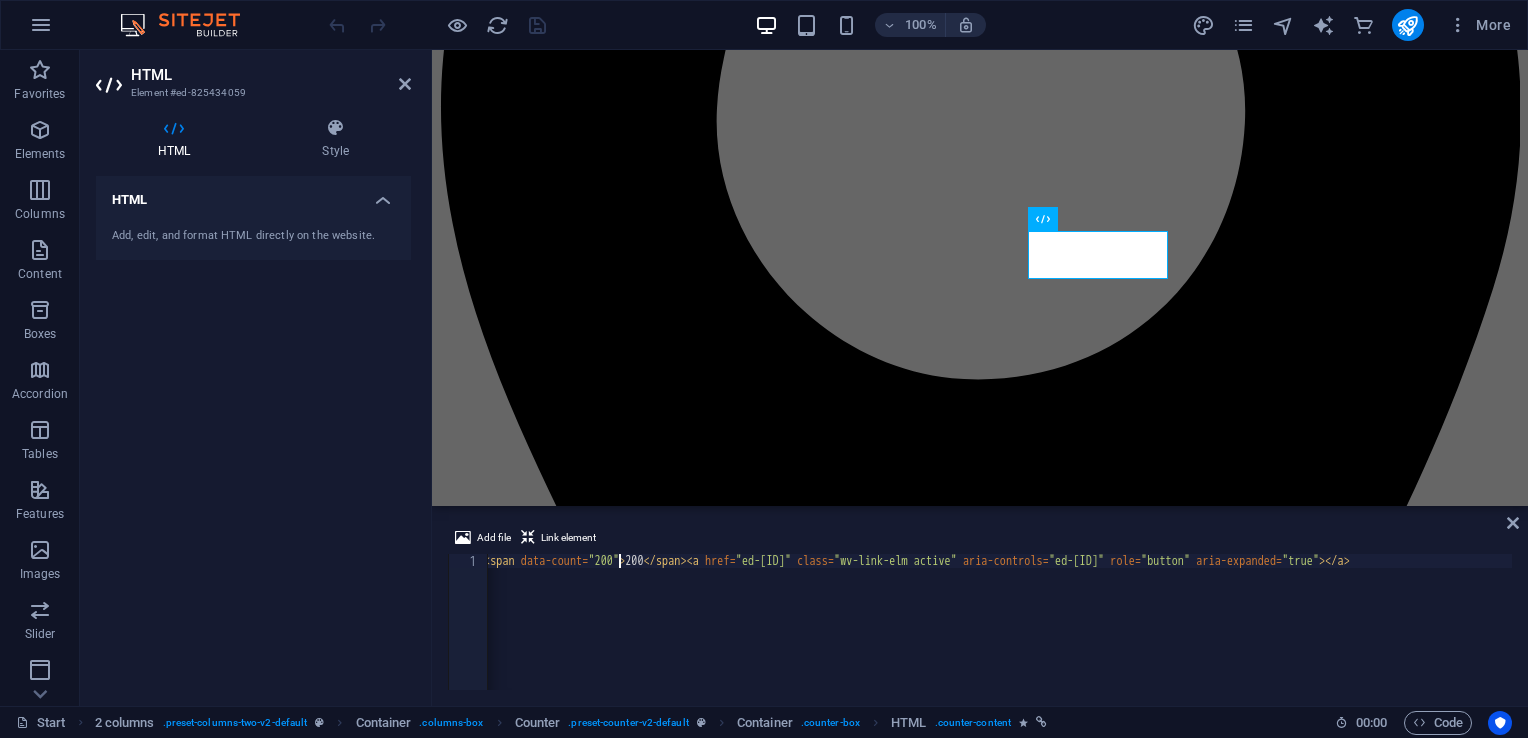 click on "< span   data-count = "[NUM]"   > [NUM] </ span > < a   href = "#[ID]"   class = "wv-link-elm active"   aria-controls = "[ID]"   role = "button"   aria-expanded = "true"   > </ a >" at bounding box center [996, 634] 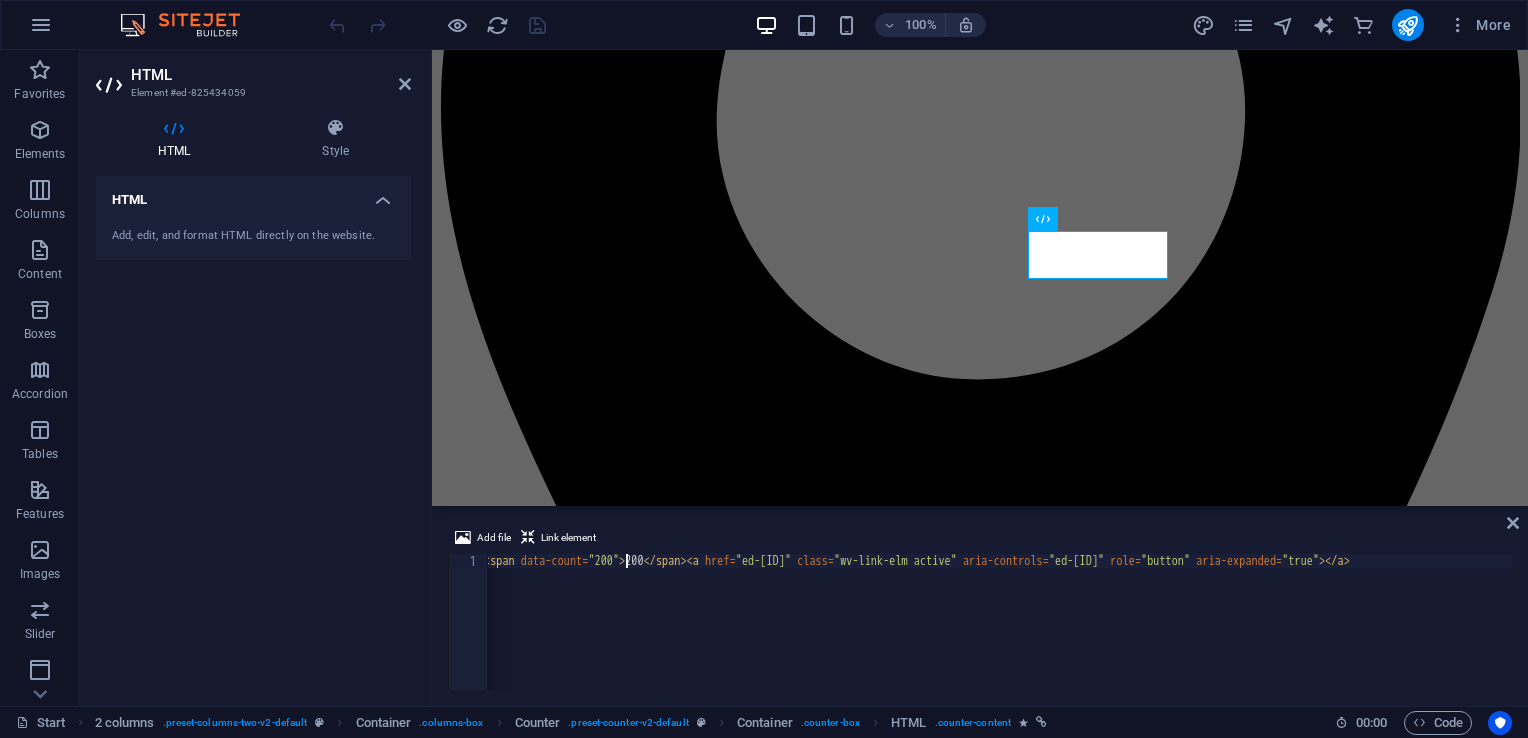 scroll, scrollTop: 0, scrollLeft: 0, axis: both 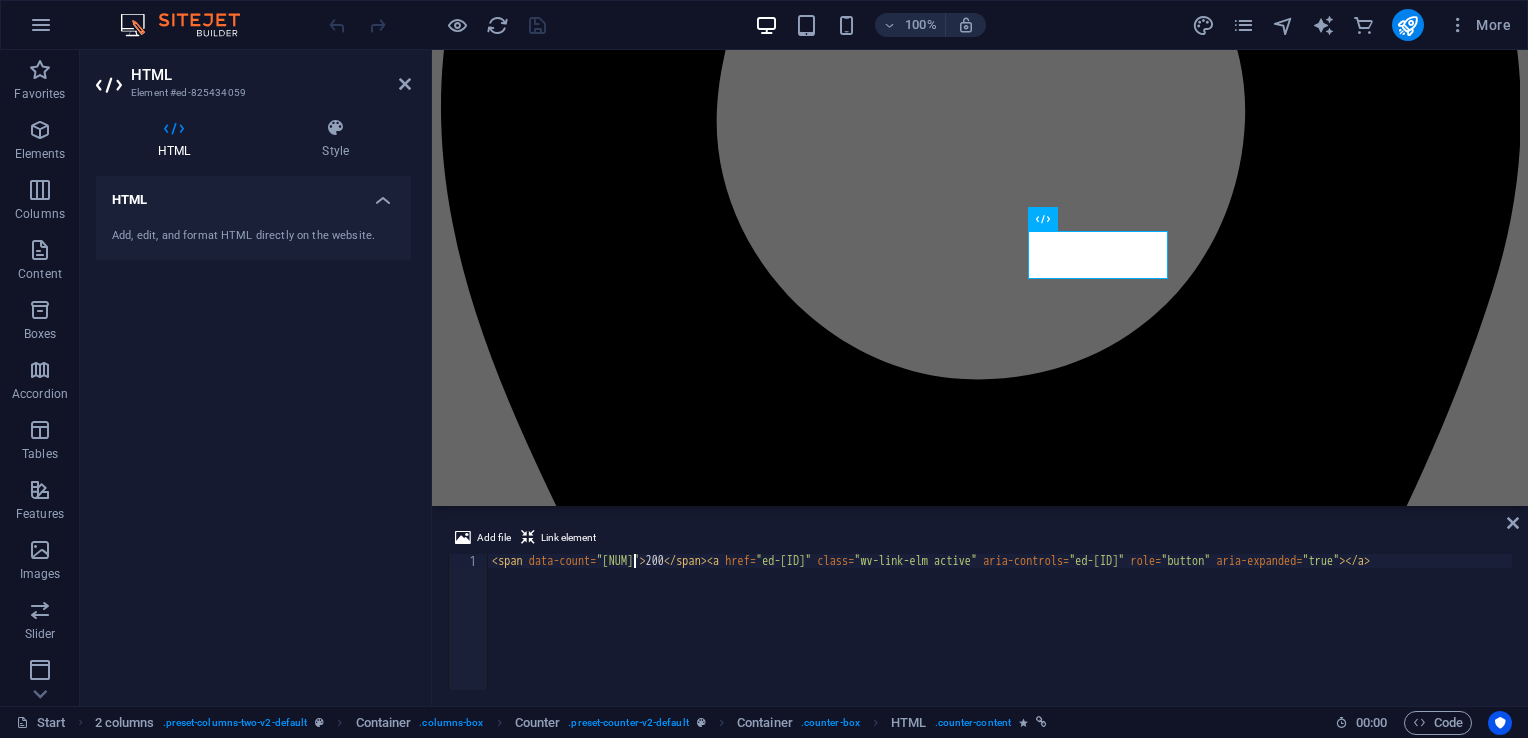 click on "< span   data-count = "[NUM]"   > [NUM] </ span > < a   href = "#[ID]"   class = "wv-link-elm active"   aria-controls = "[ID]"   role = "button"   aria-expanded = "true"   > </ a >" at bounding box center [1004, 634] 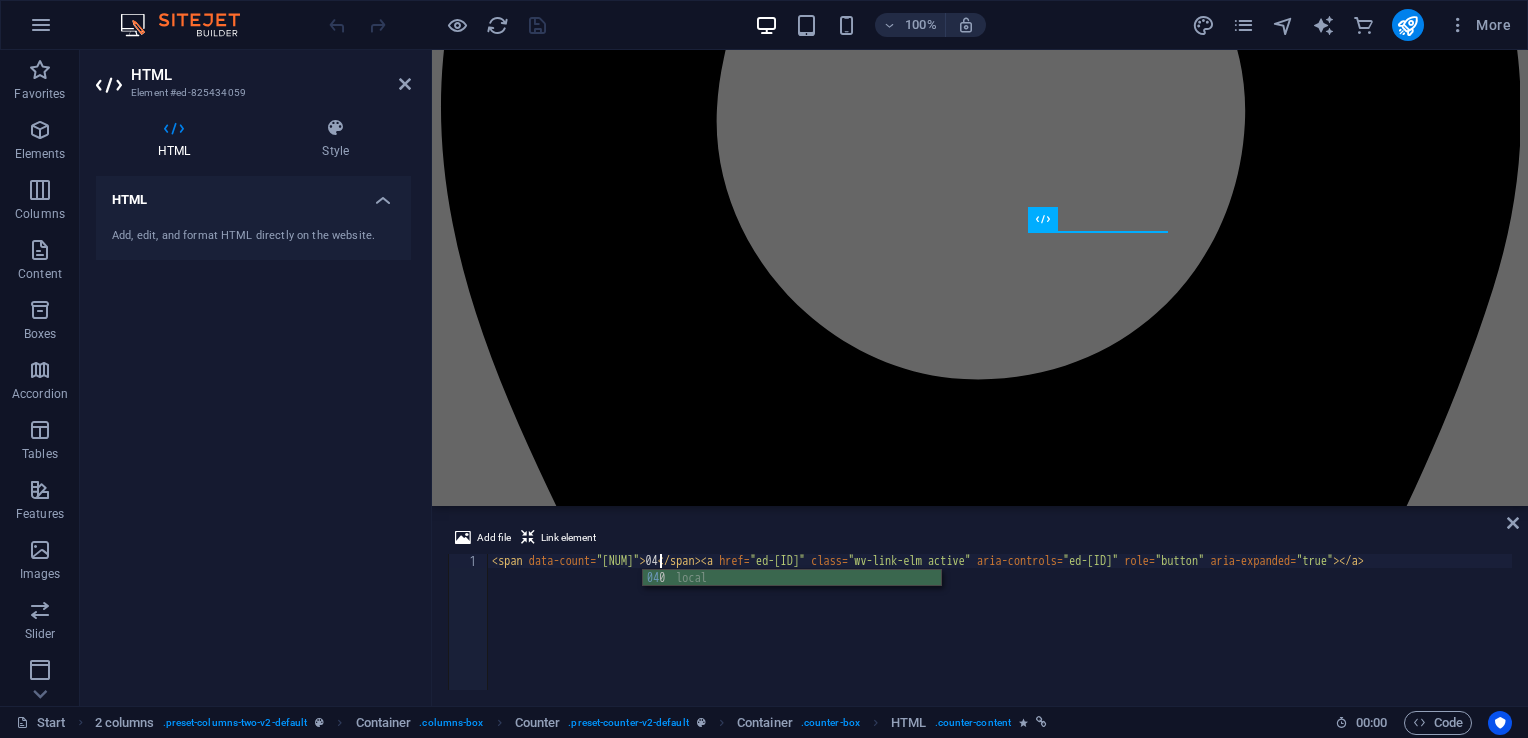 scroll, scrollTop: 0, scrollLeft: 14, axis: horizontal 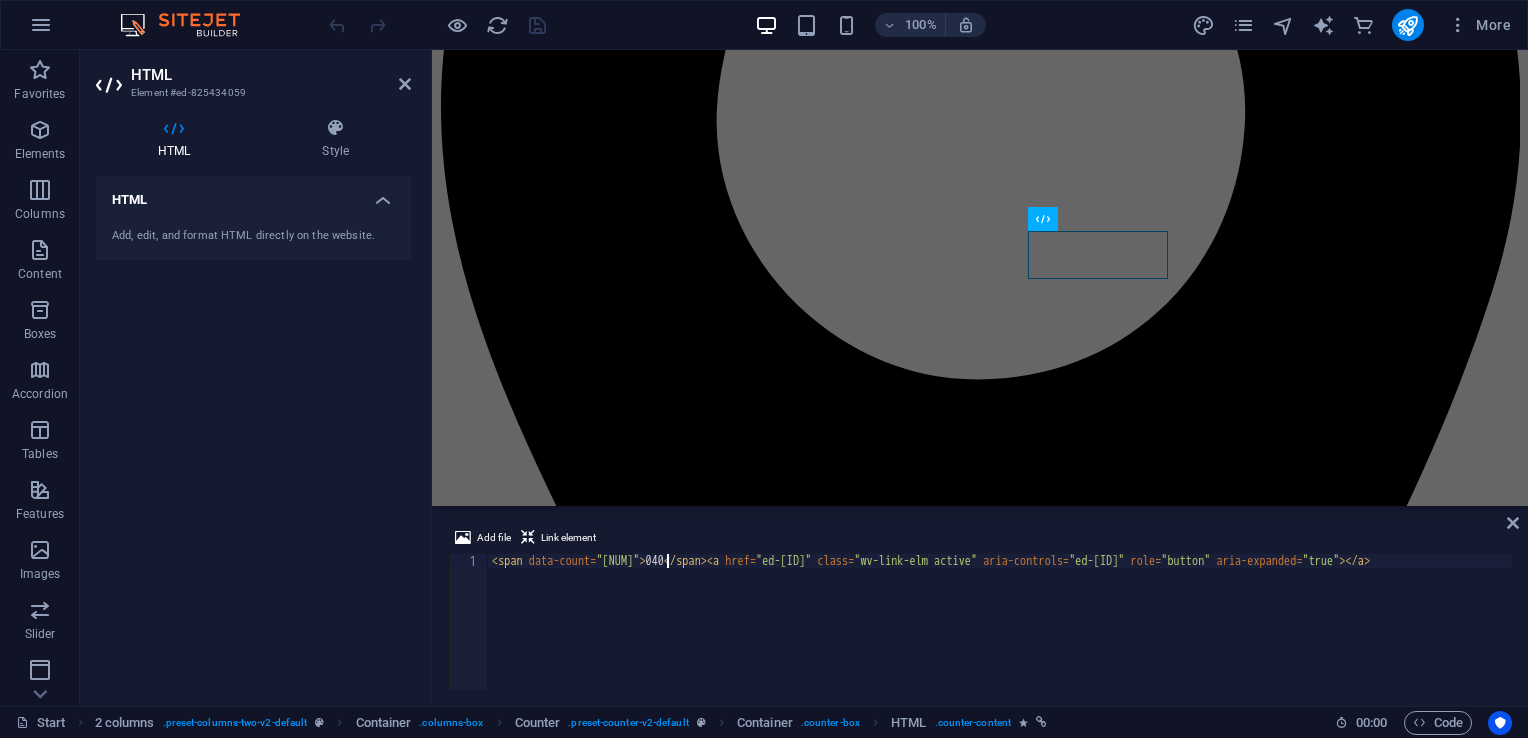 click on "< span   data-count = "[NUM]"   > [NUM] </ span > < a   href = "#[ID]"   class = "wv-link-elm active"   aria-controls = "[ID]"   role = "button"   aria-expanded = "true"   > </ a >" at bounding box center (1004, 634) 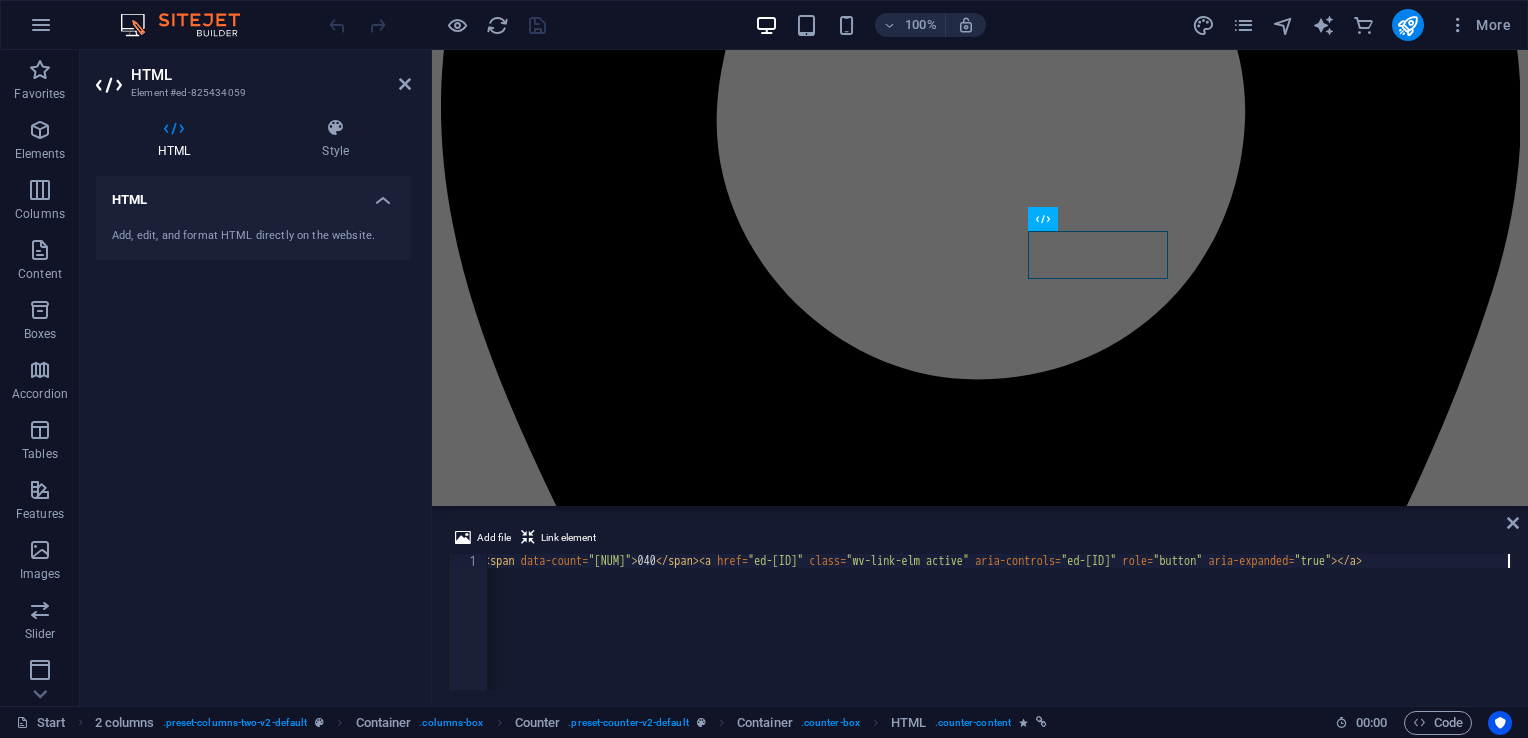 click on "< span   data-count = "[NUM]"   > [NUM] </ span > < a   href = "#[ID]"   class = "wv-link-elm active"   aria-controls = "[ID]"   role = "button"   aria-expanded = "true"   > </ a >" at bounding box center (996, 634) 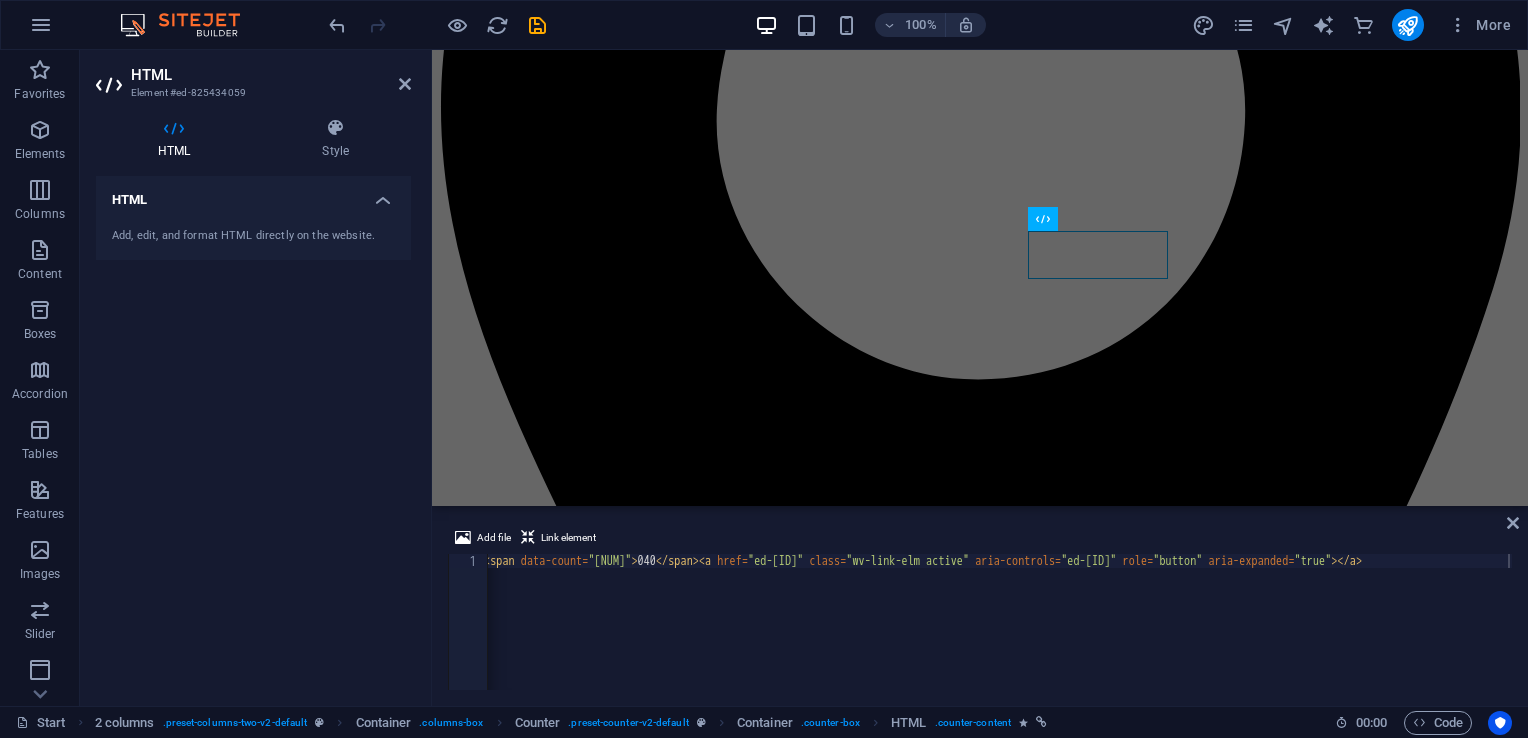 click on "HTML Add, edit, and format HTML directly on the website." at bounding box center (253, 433) 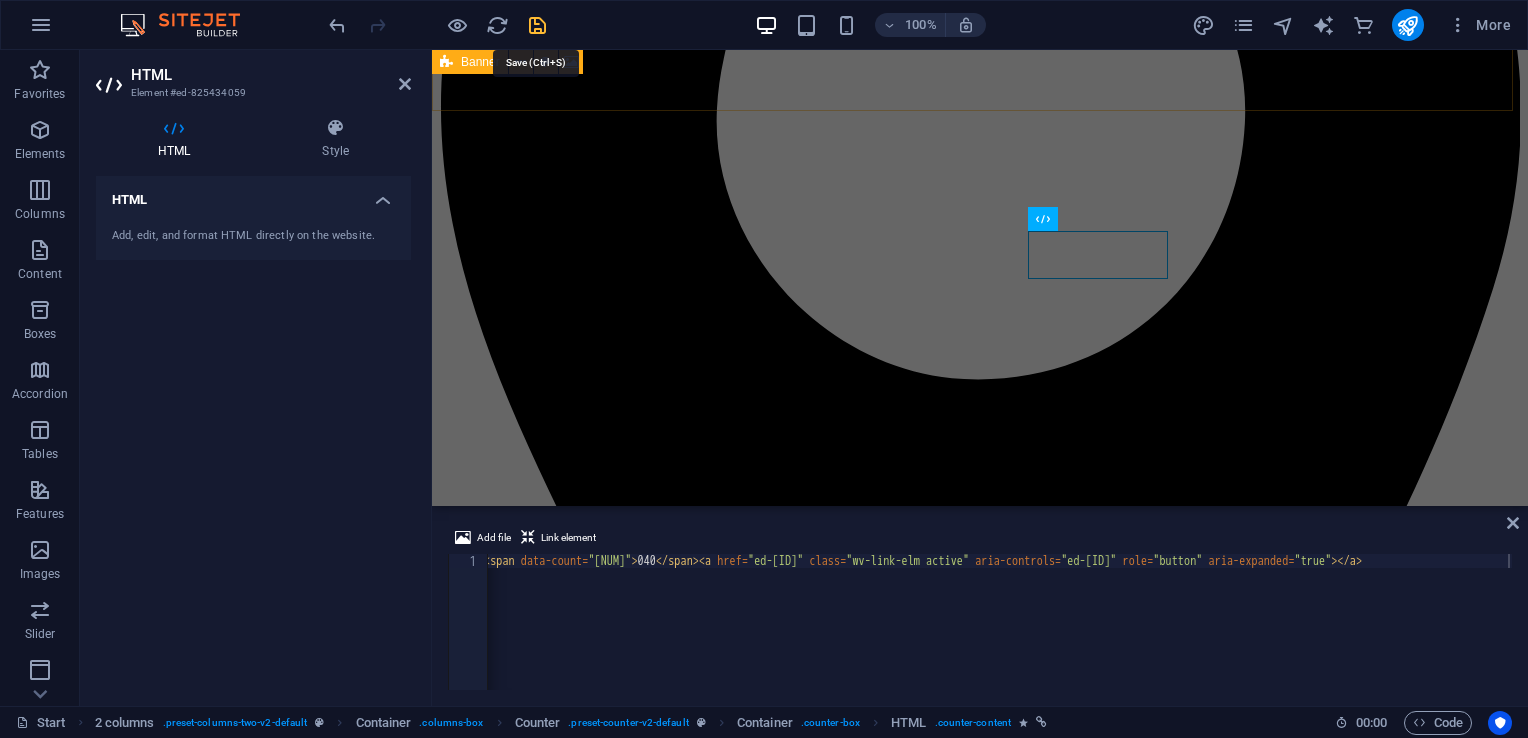 click at bounding box center (537, 25) 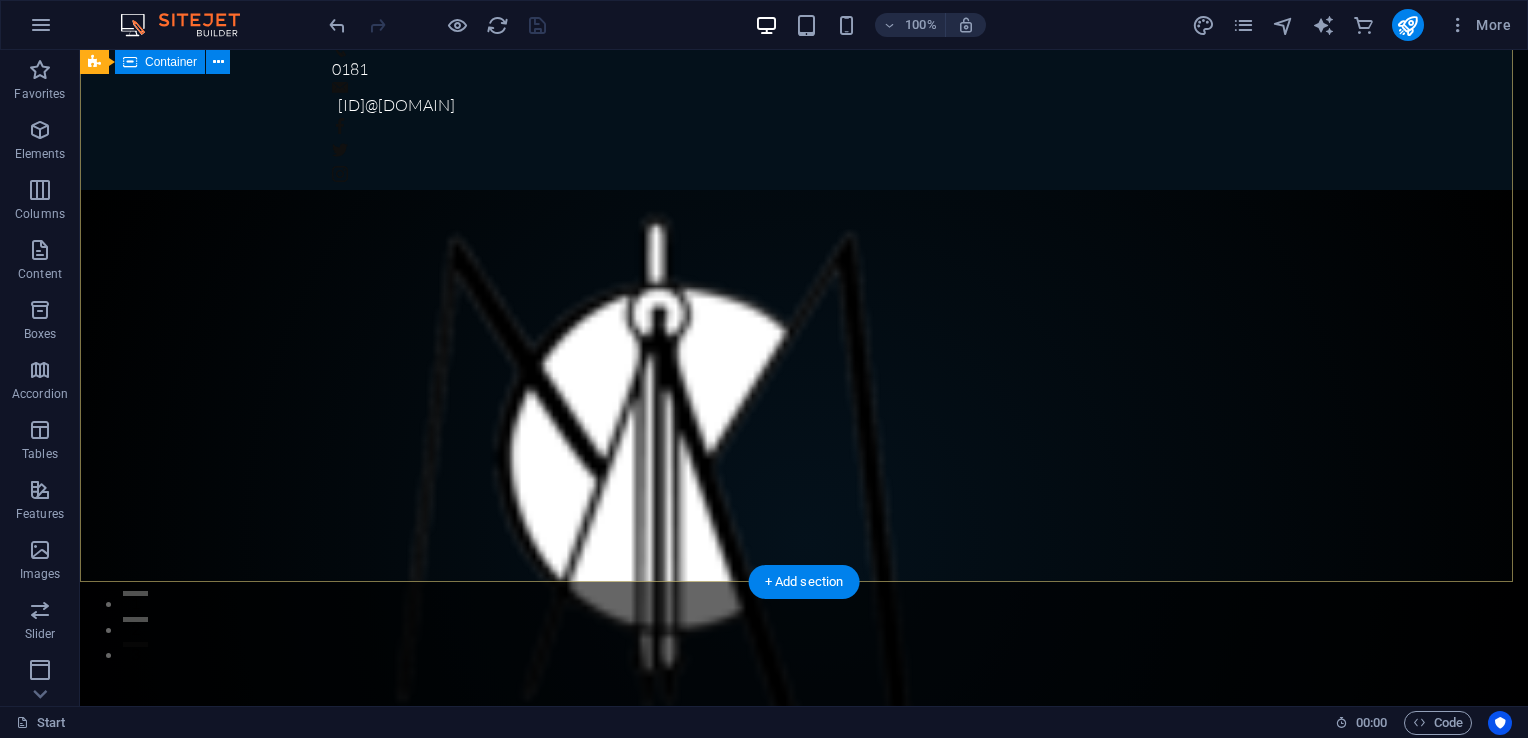 scroll, scrollTop: 0, scrollLeft: 0, axis: both 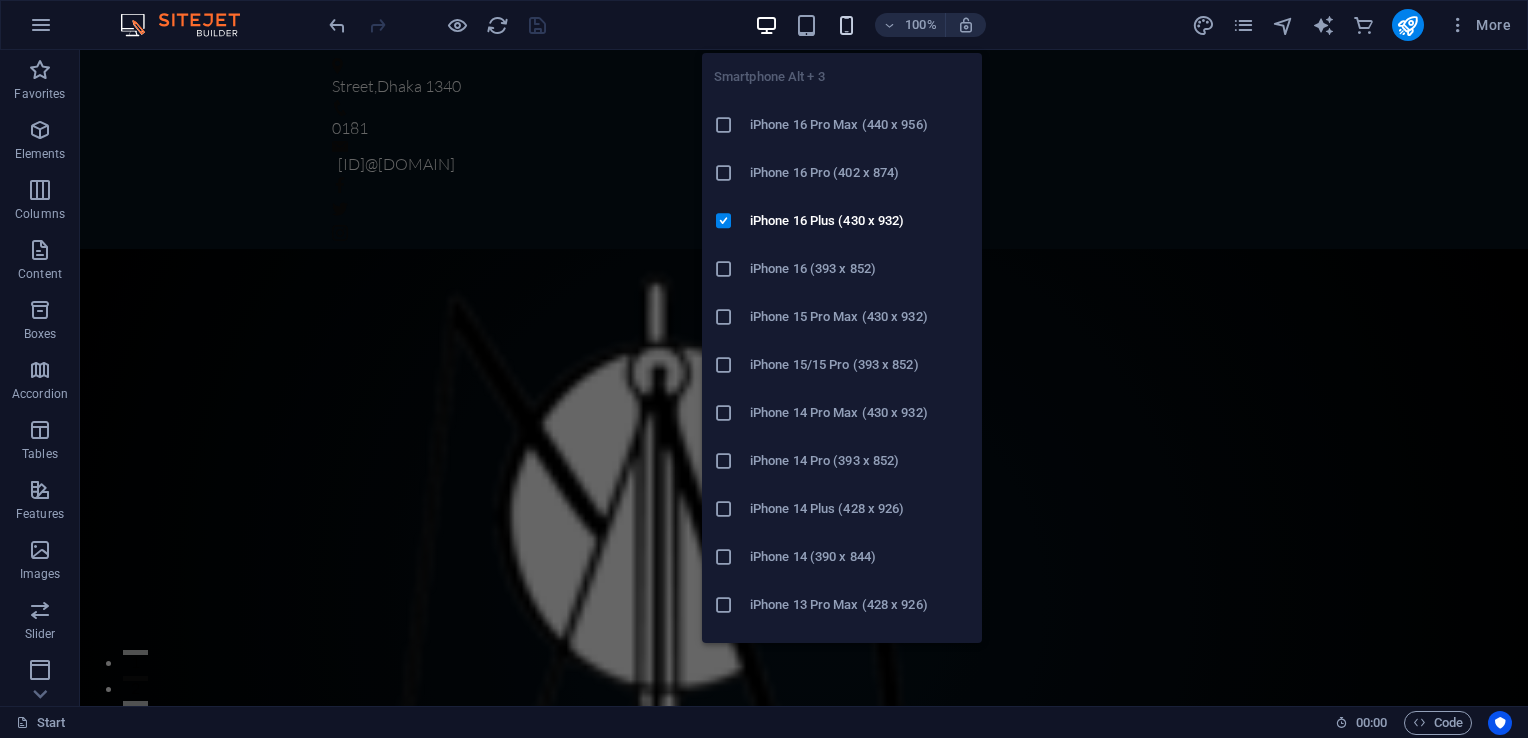 click at bounding box center (846, 25) 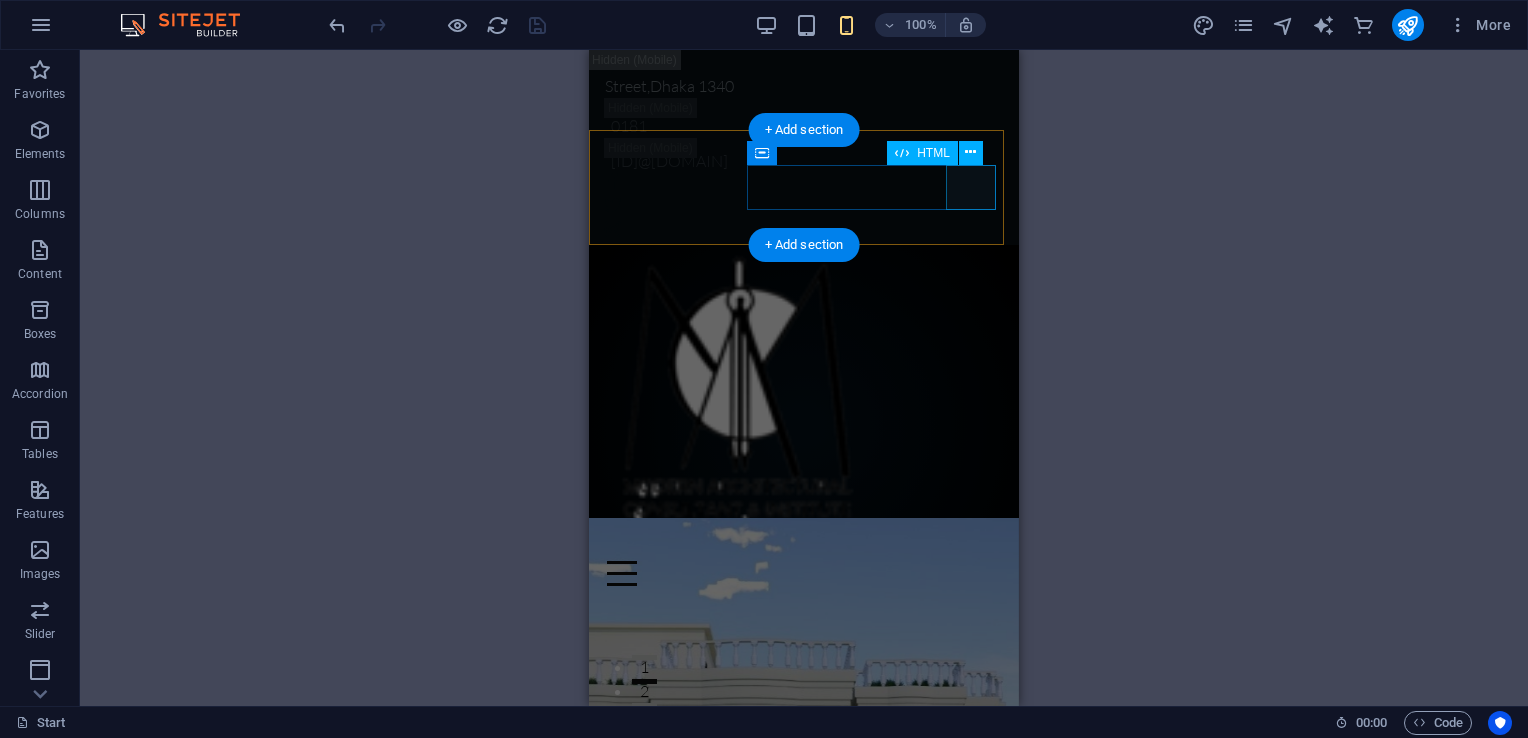 click at bounding box center (804, 573) 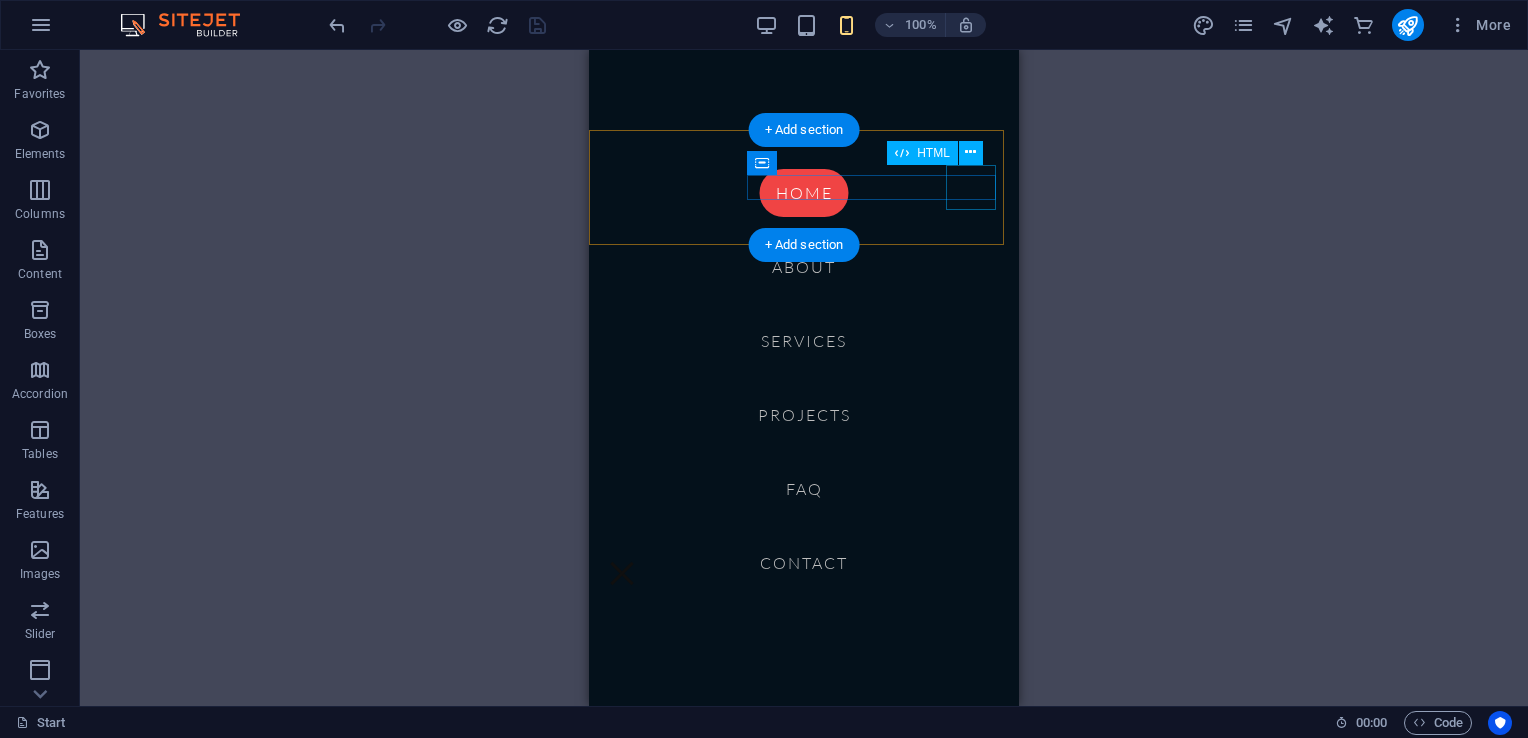 click at bounding box center (622, 573) 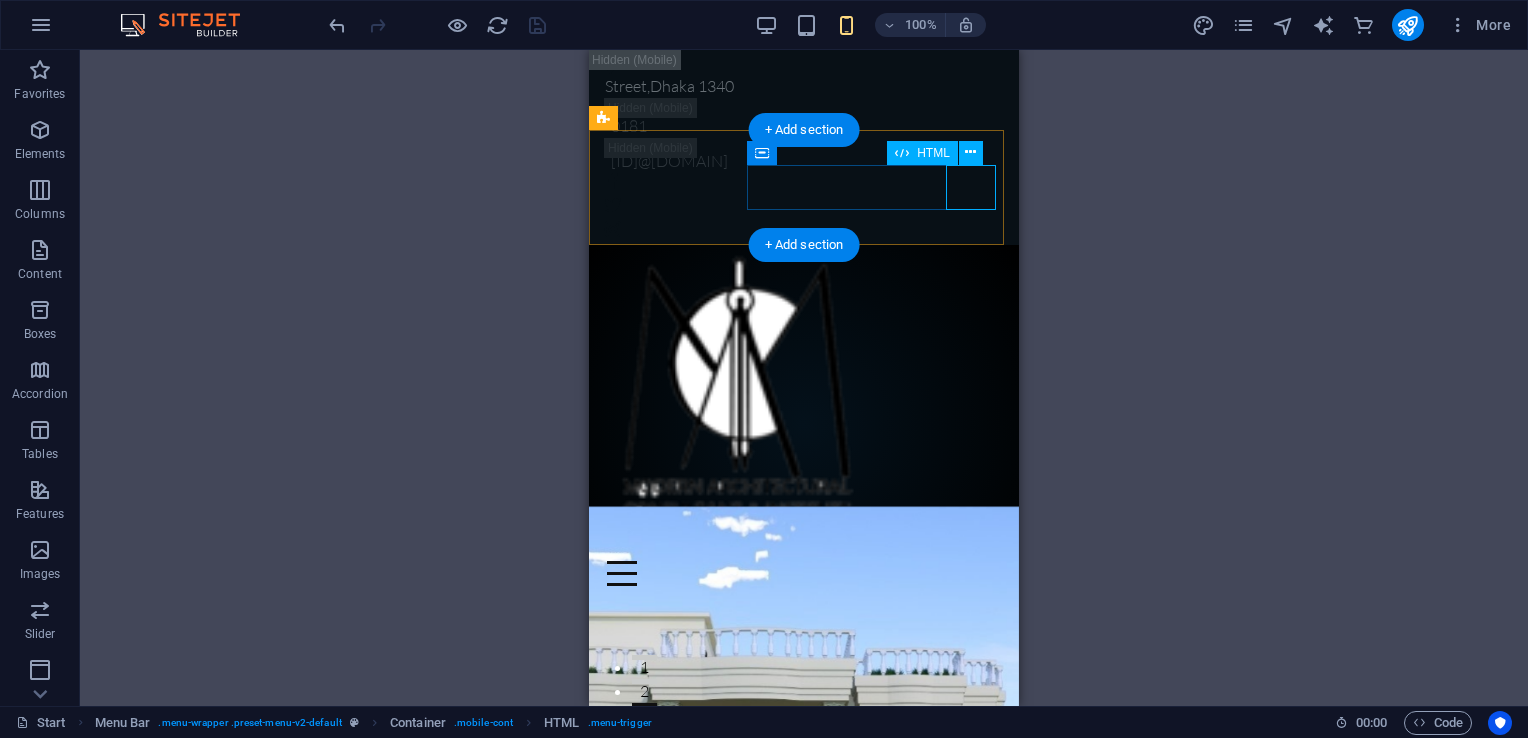 click at bounding box center (804, 573) 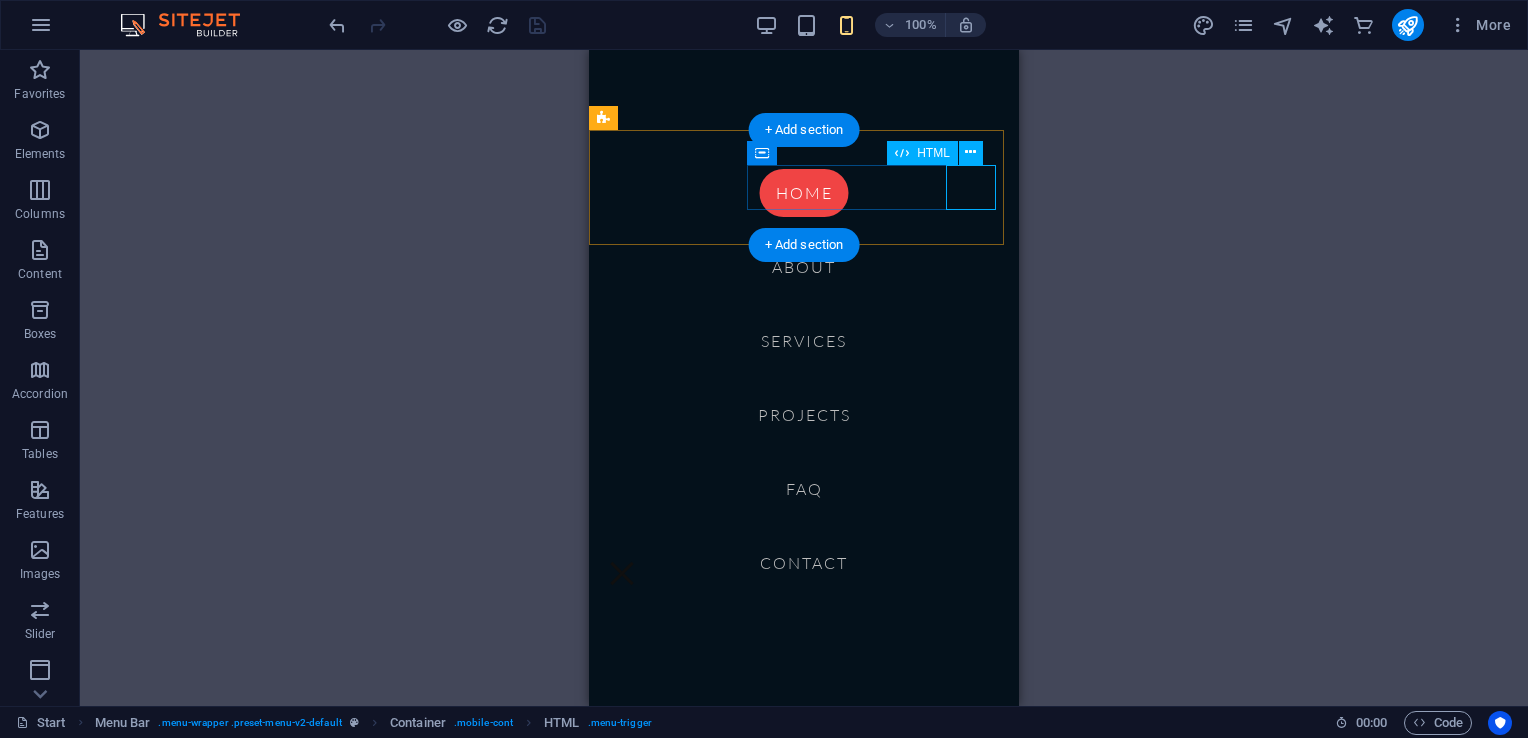 drag, startPoint x: 972, startPoint y: 195, endPoint x: 796, endPoint y: 194, distance: 176.00284 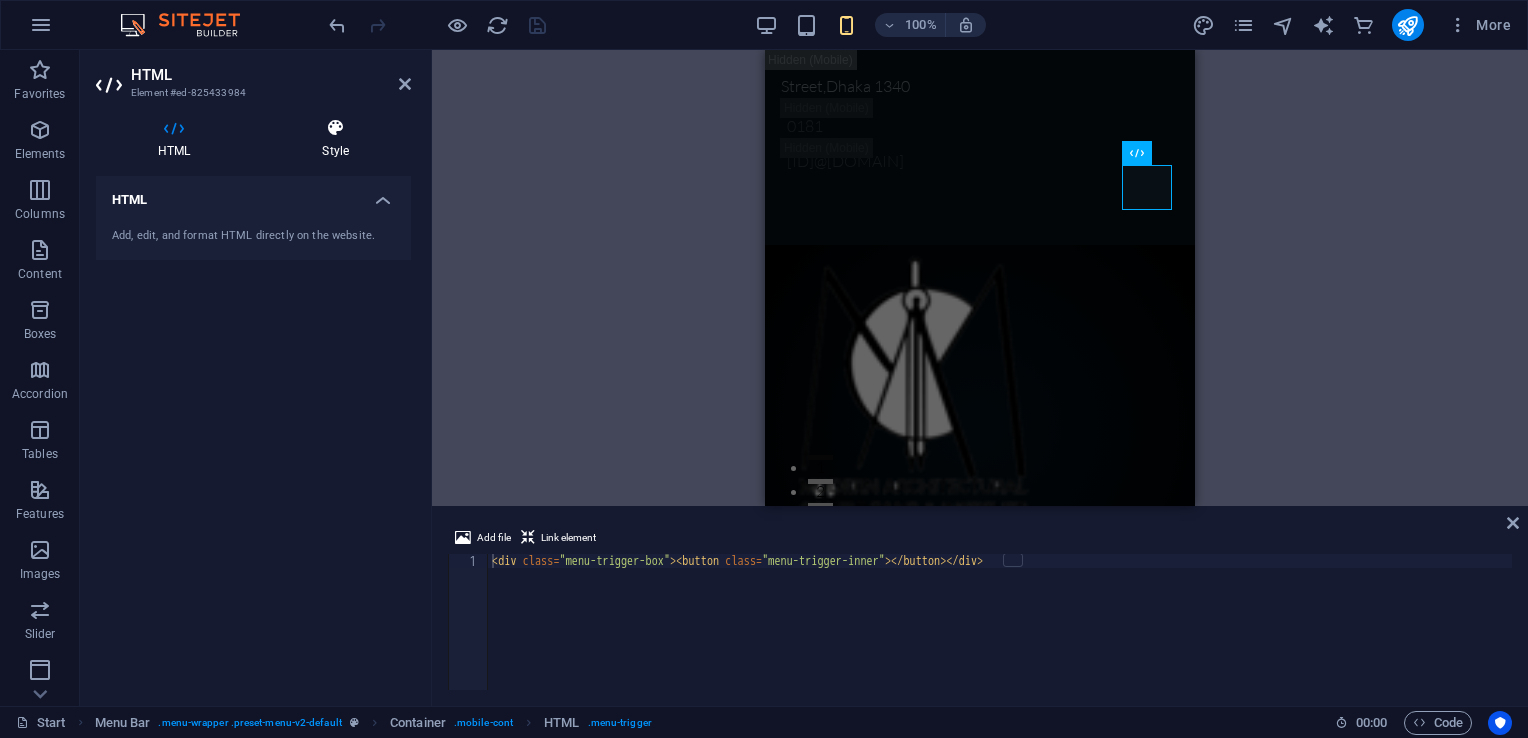 click at bounding box center (335, 128) 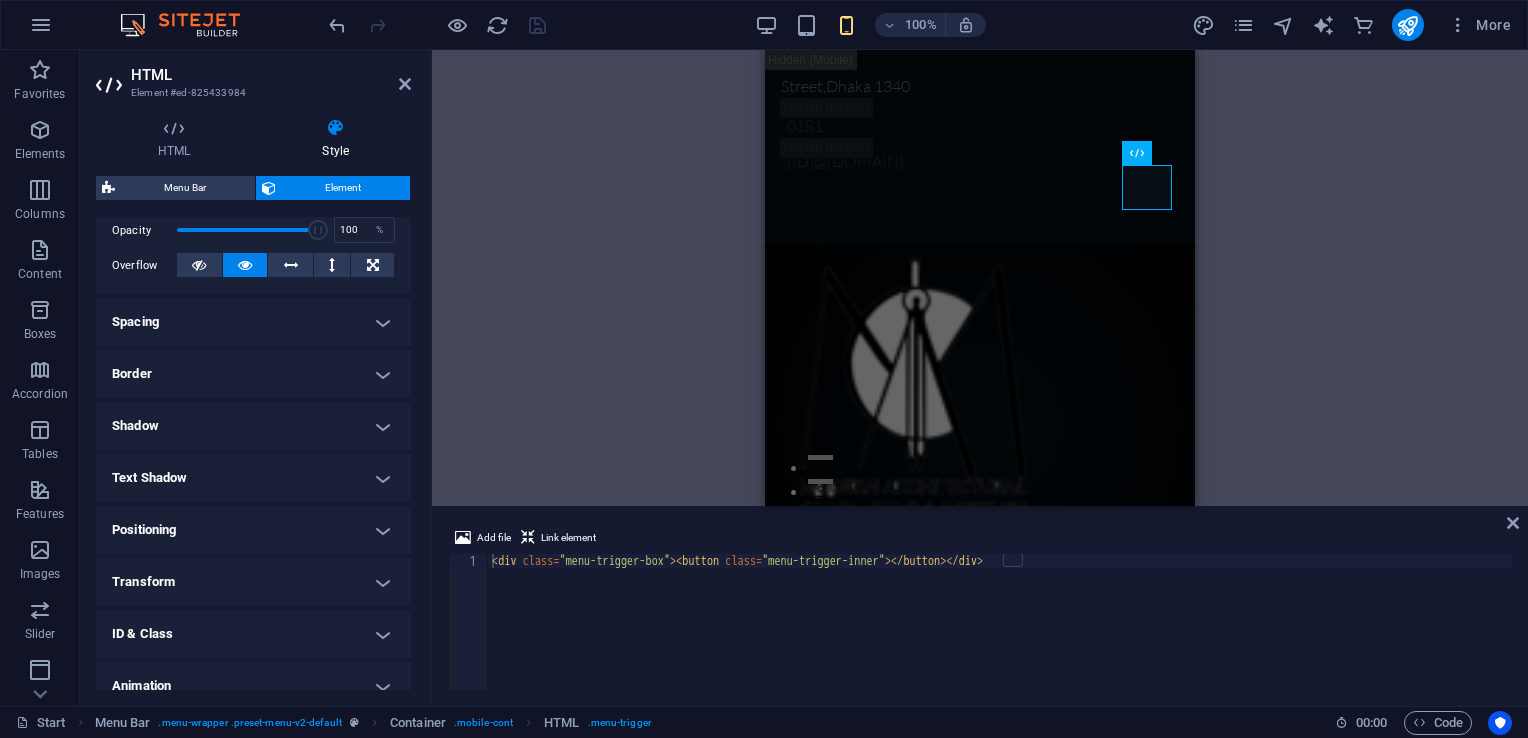 scroll, scrollTop: 371, scrollLeft: 0, axis: vertical 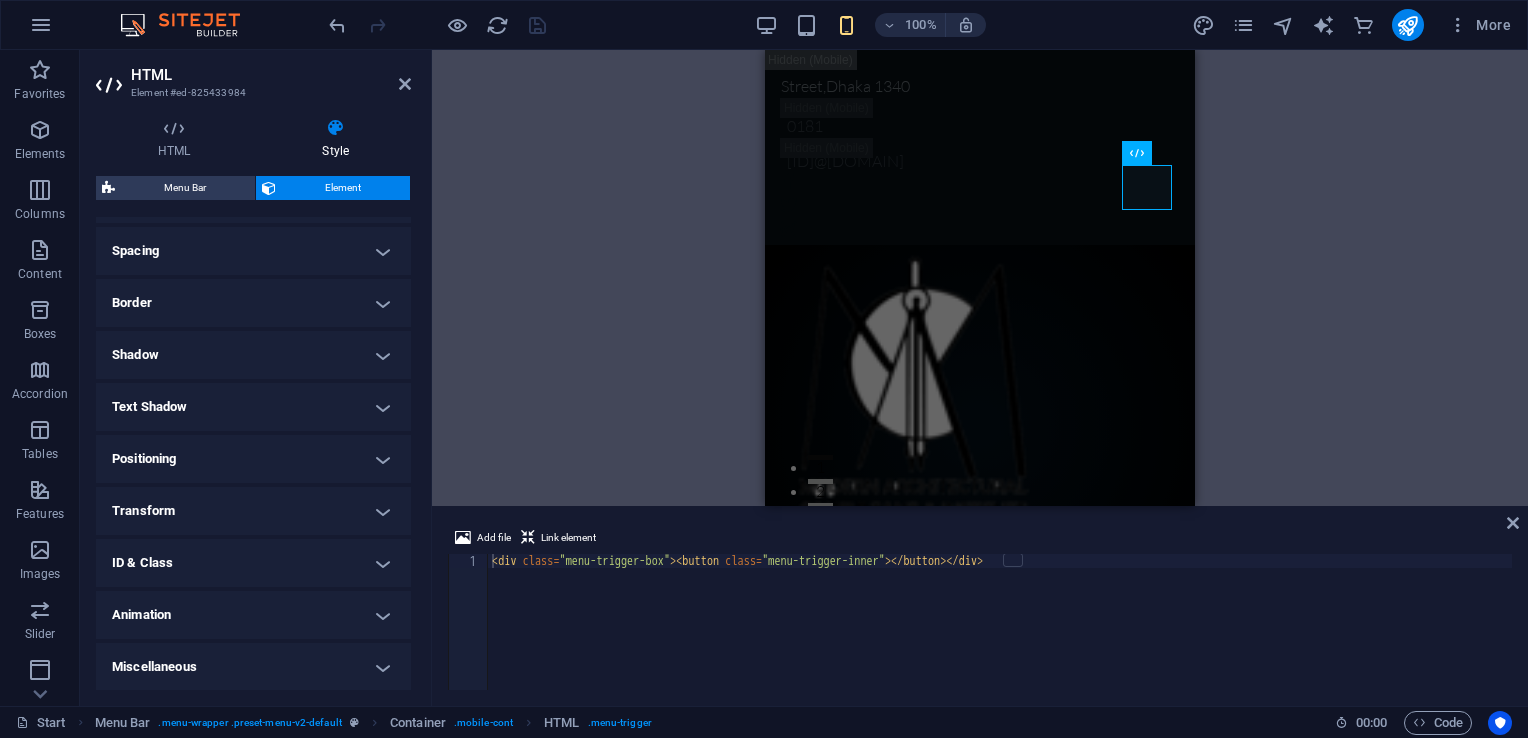 click on "Border" at bounding box center [253, 303] 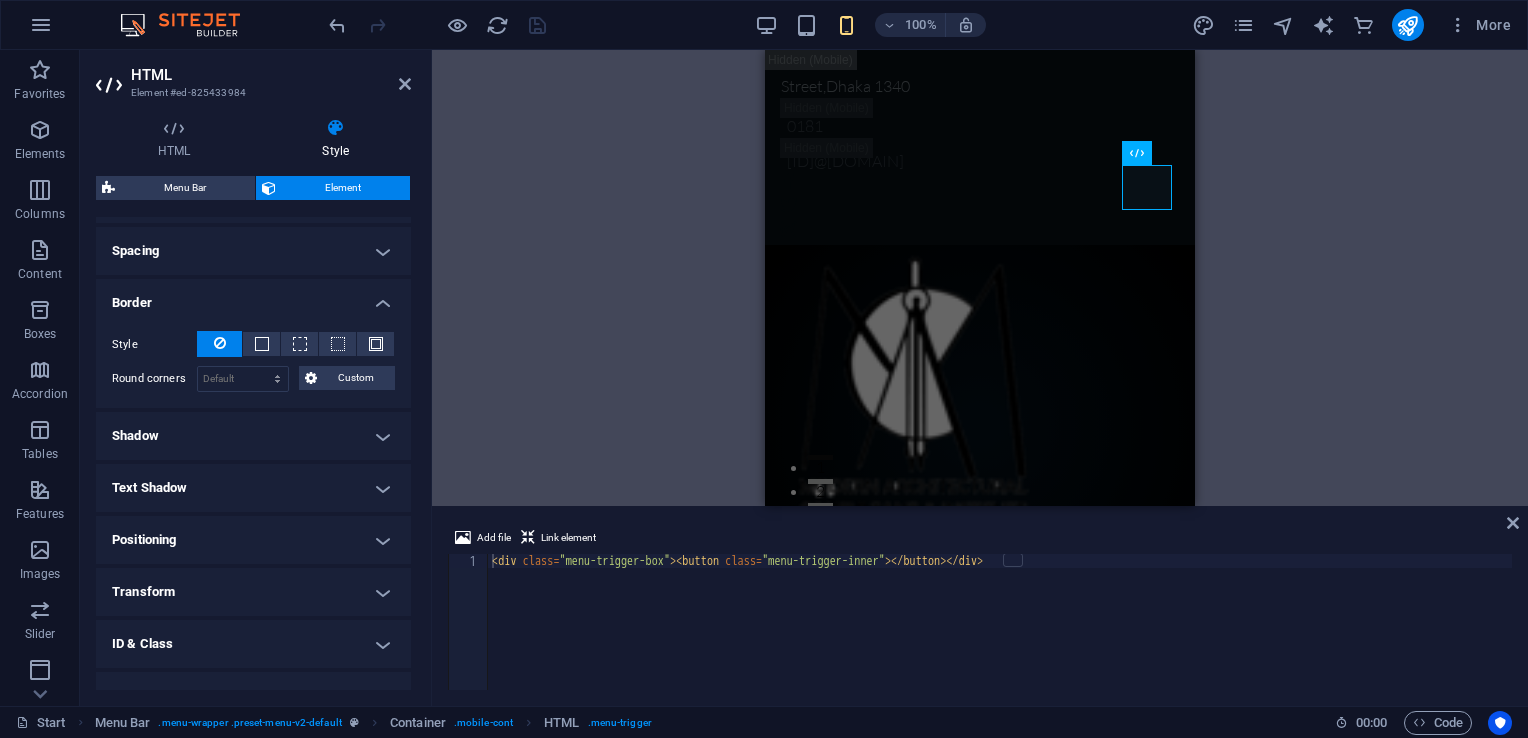 click on "Border" at bounding box center [253, 297] 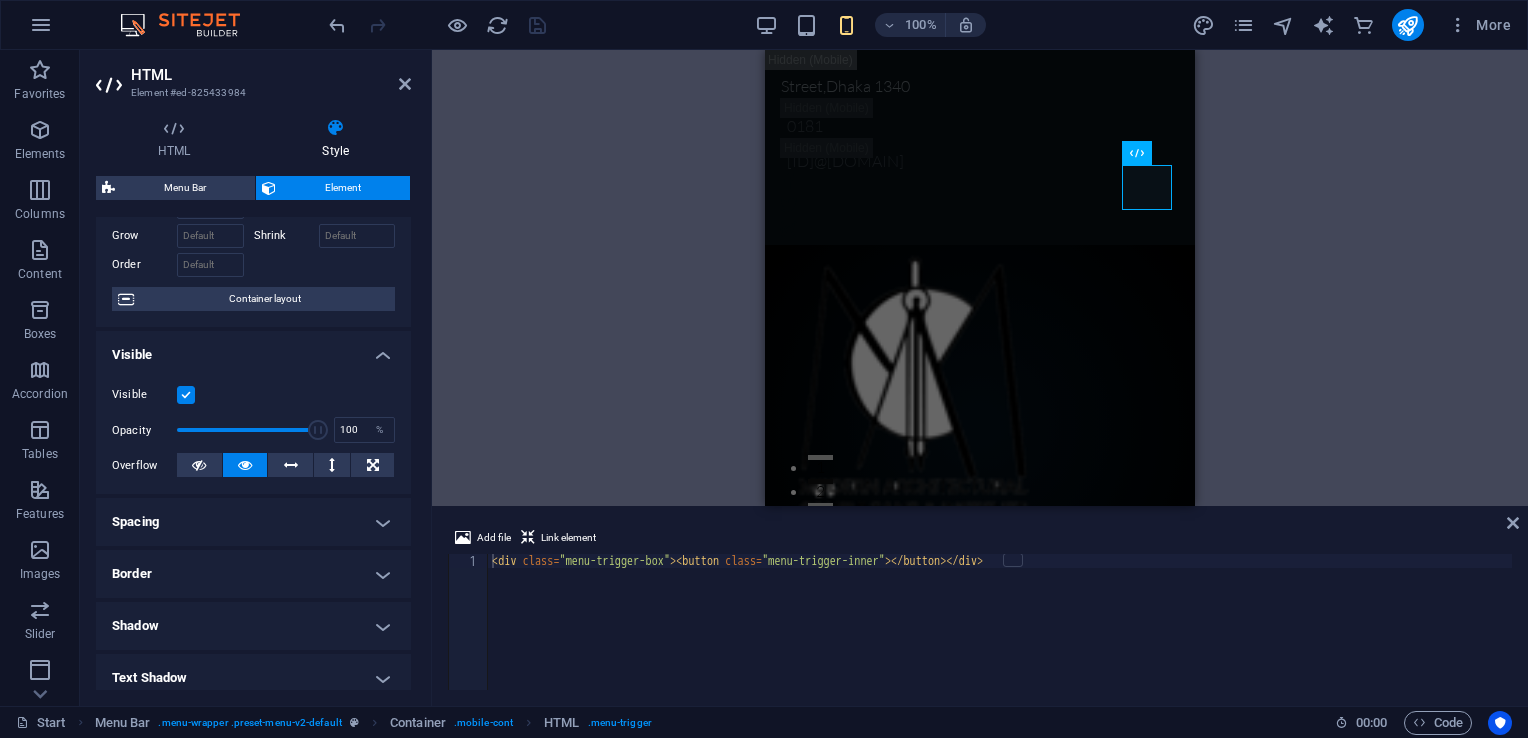 scroll, scrollTop: 0, scrollLeft: 0, axis: both 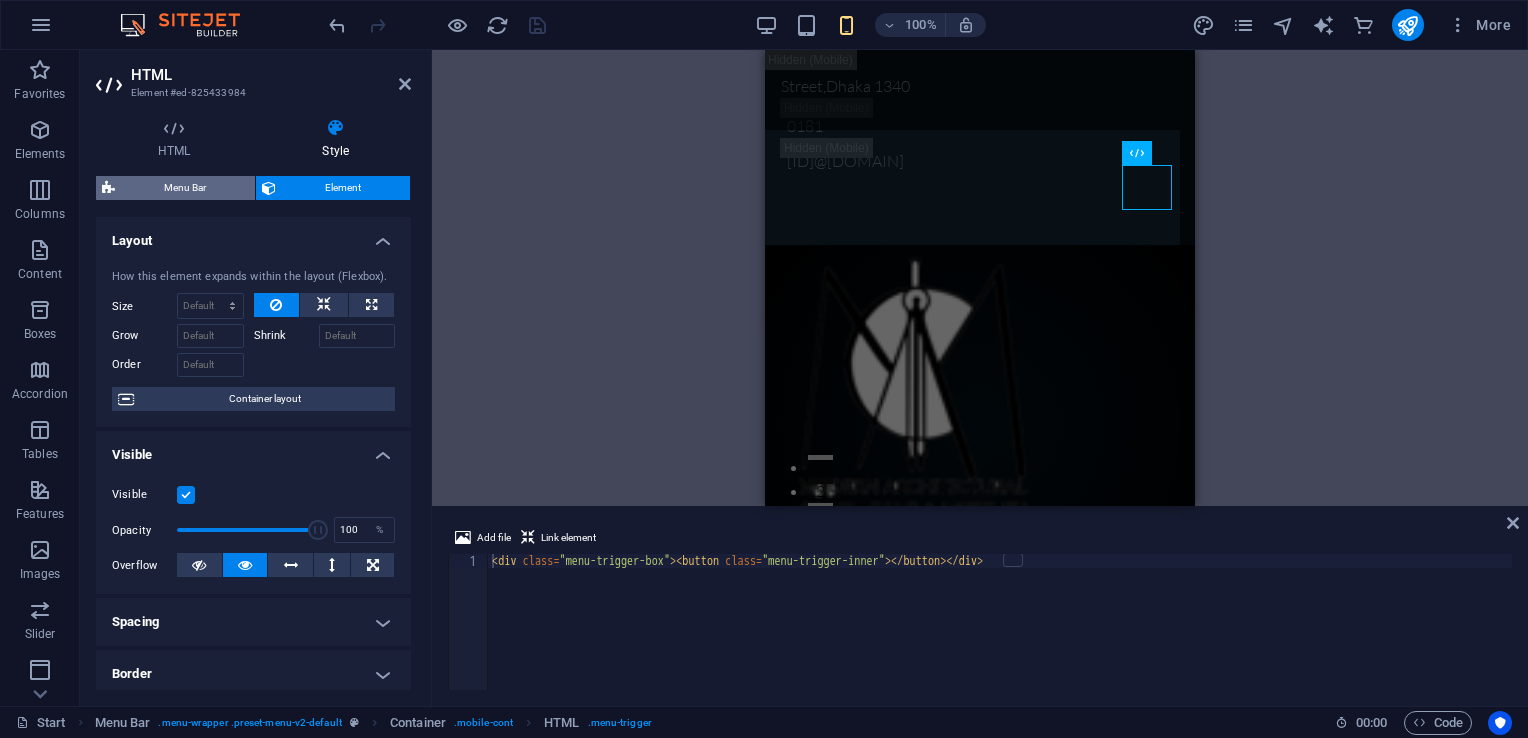 click on "Menu Bar" at bounding box center (185, 188) 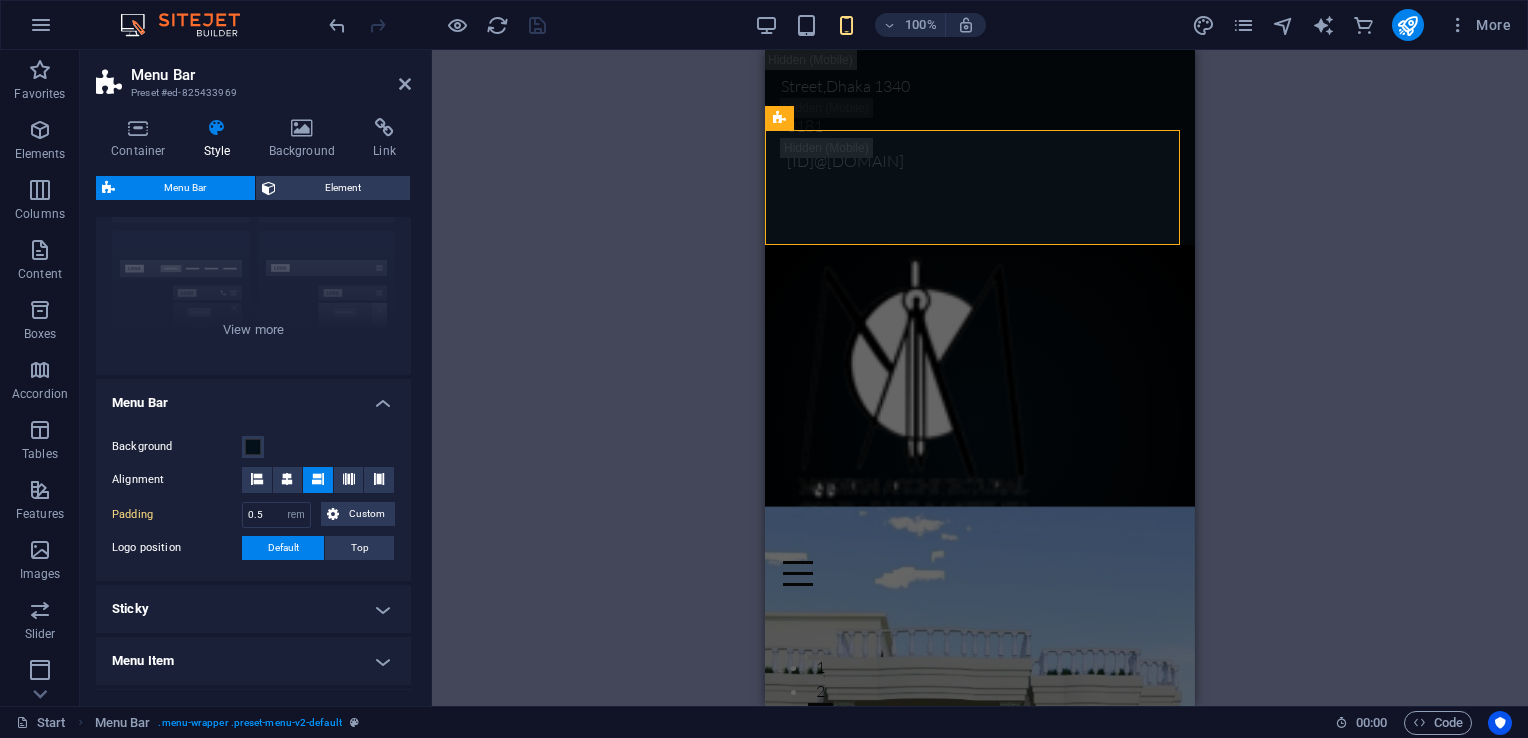 scroll, scrollTop: 200, scrollLeft: 0, axis: vertical 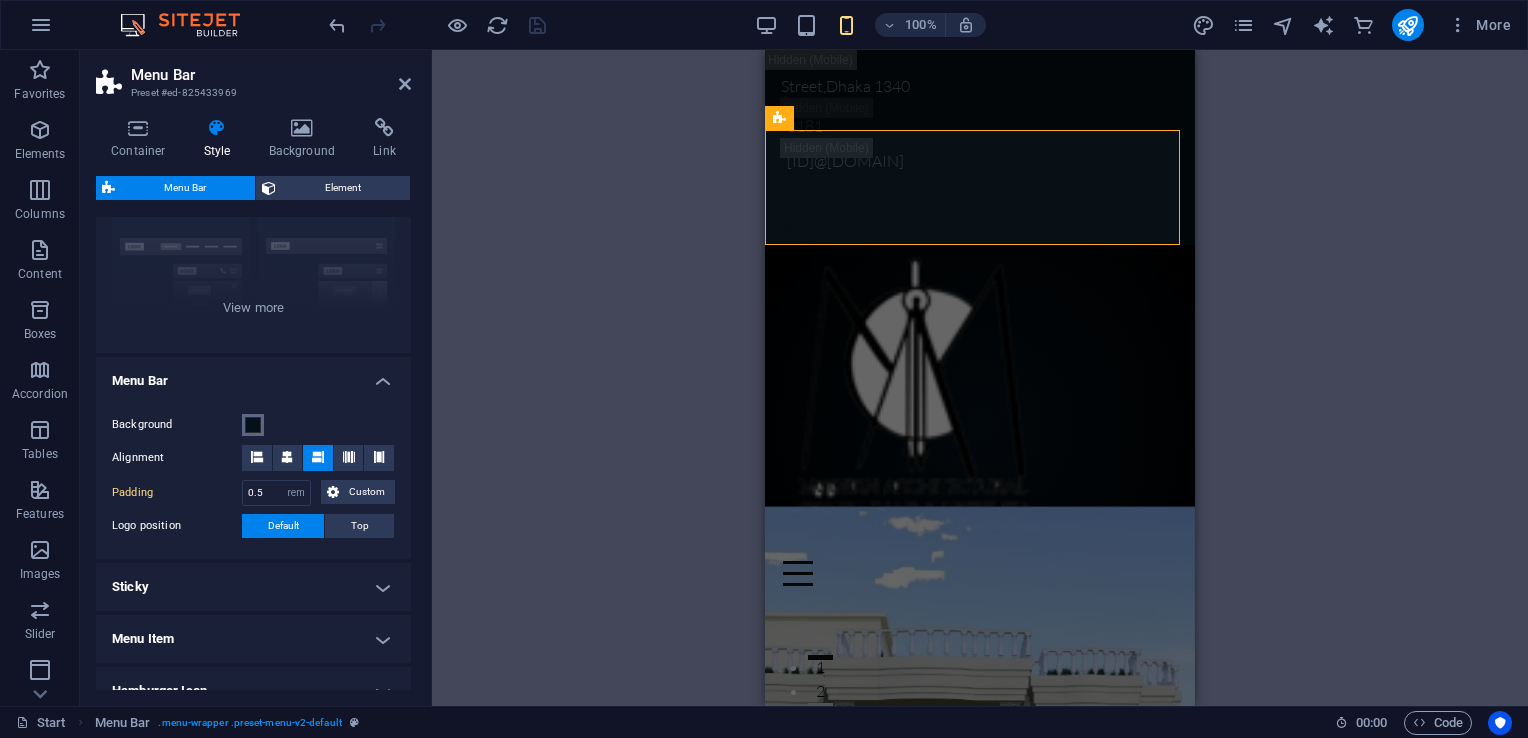 click at bounding box center (253, 425) 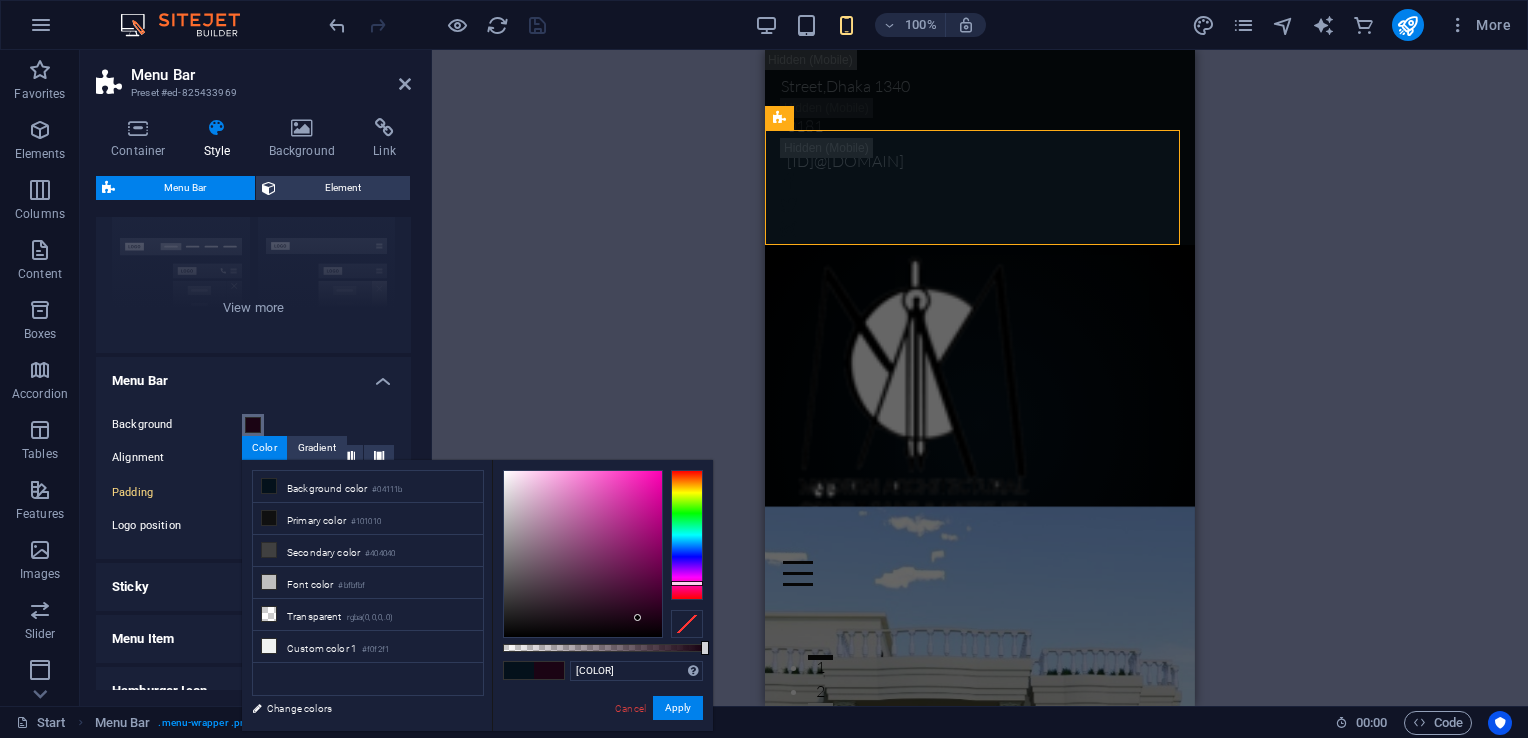 click at bounding box center (687, 535) 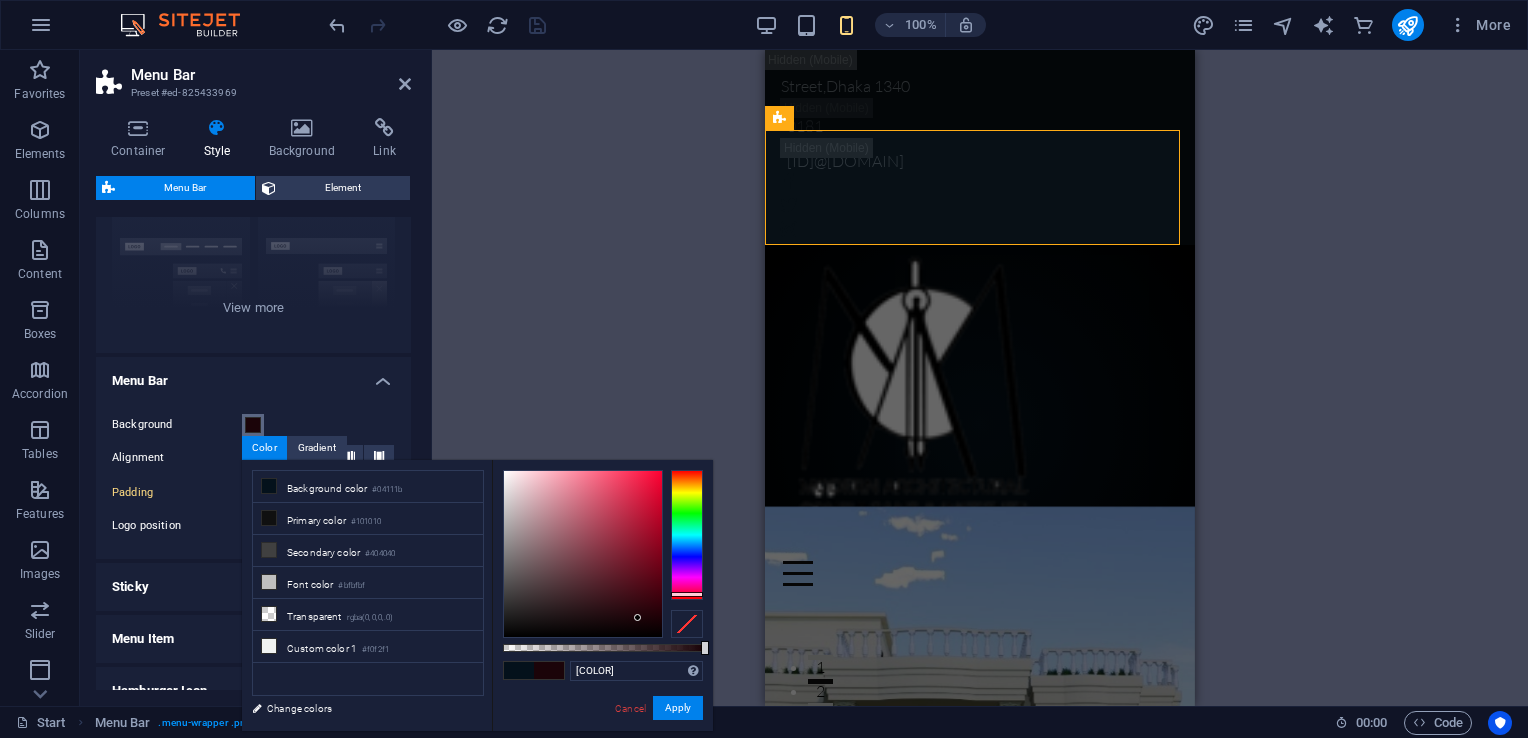 click at bounding box center [687, 594] 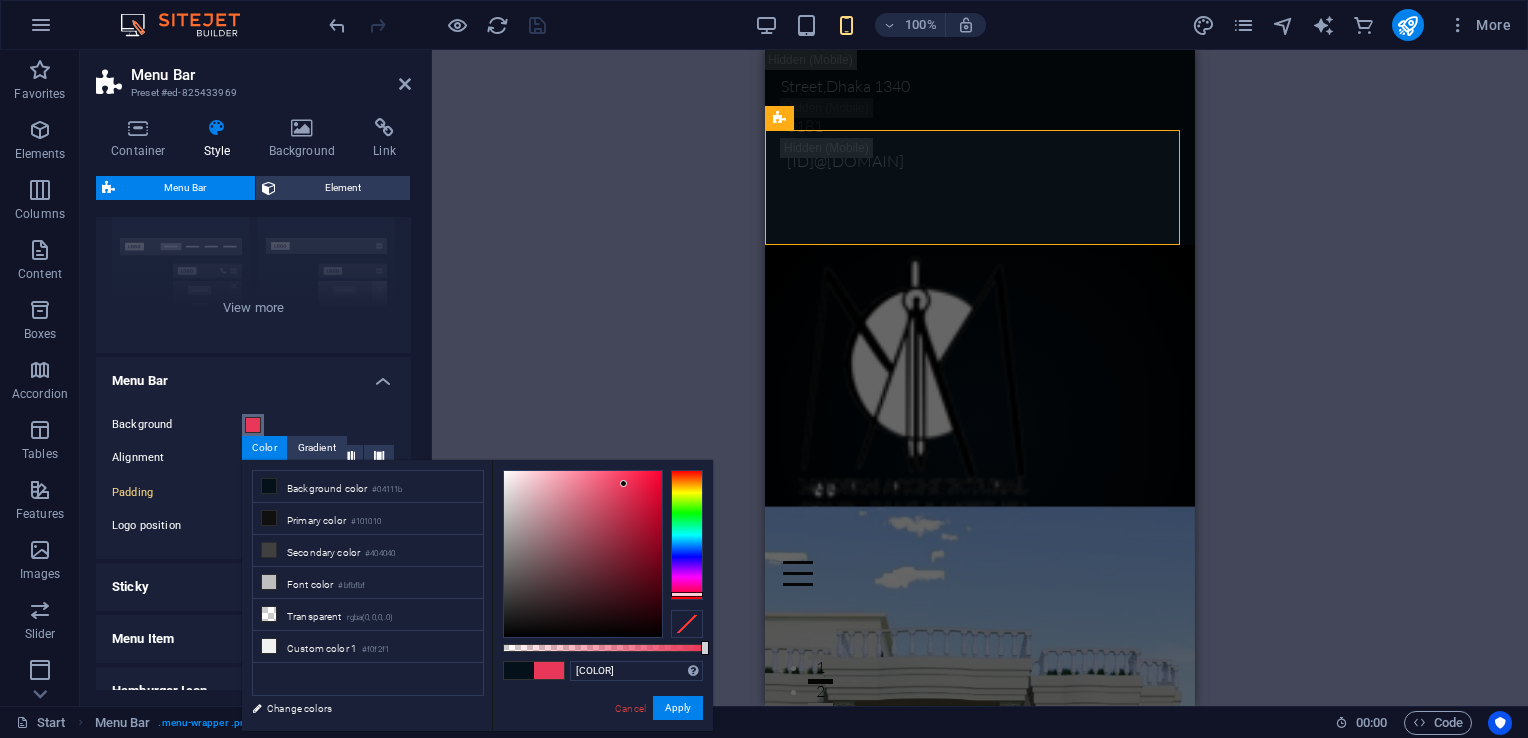 click at bounding box center [583, 554] 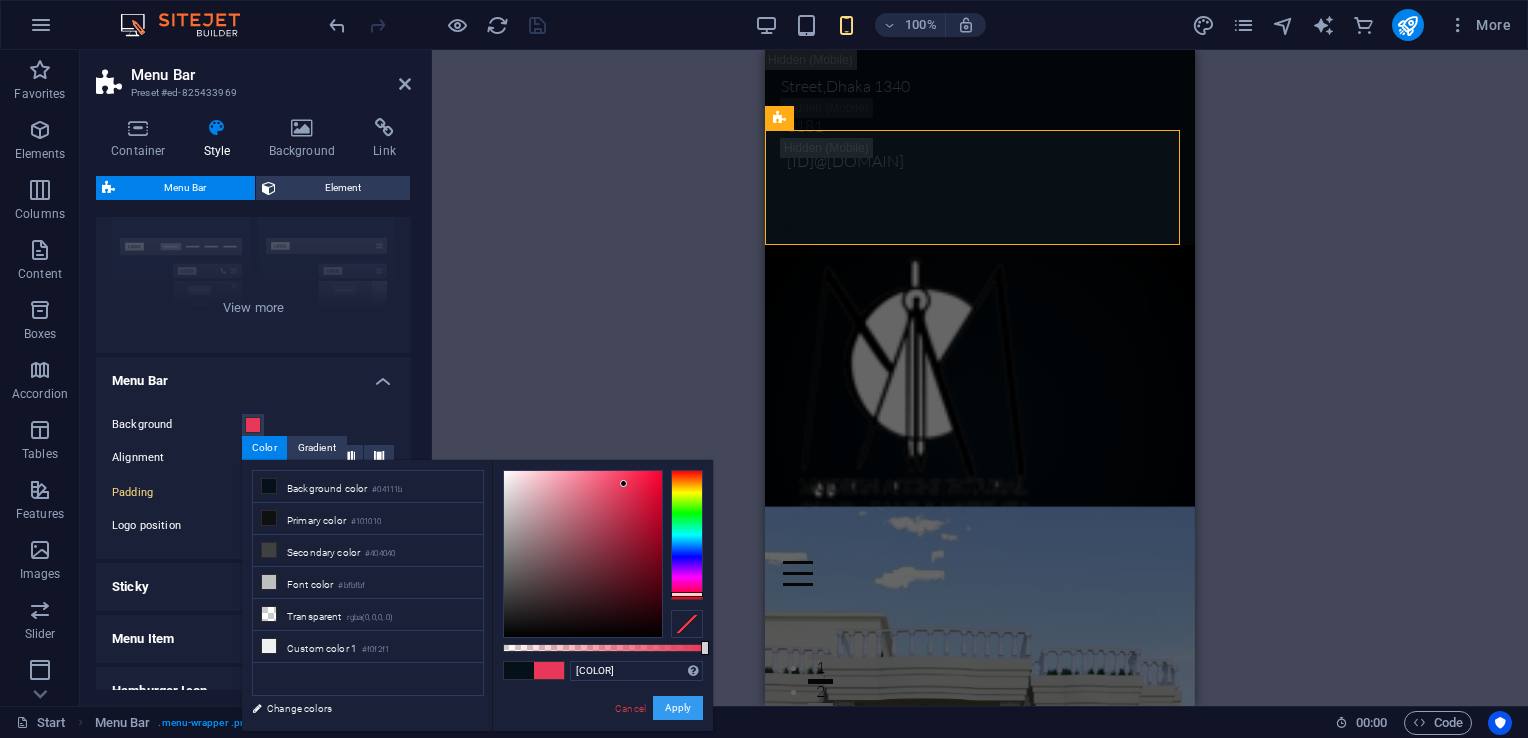 click on "Apply" at bounding box center (678, 708) 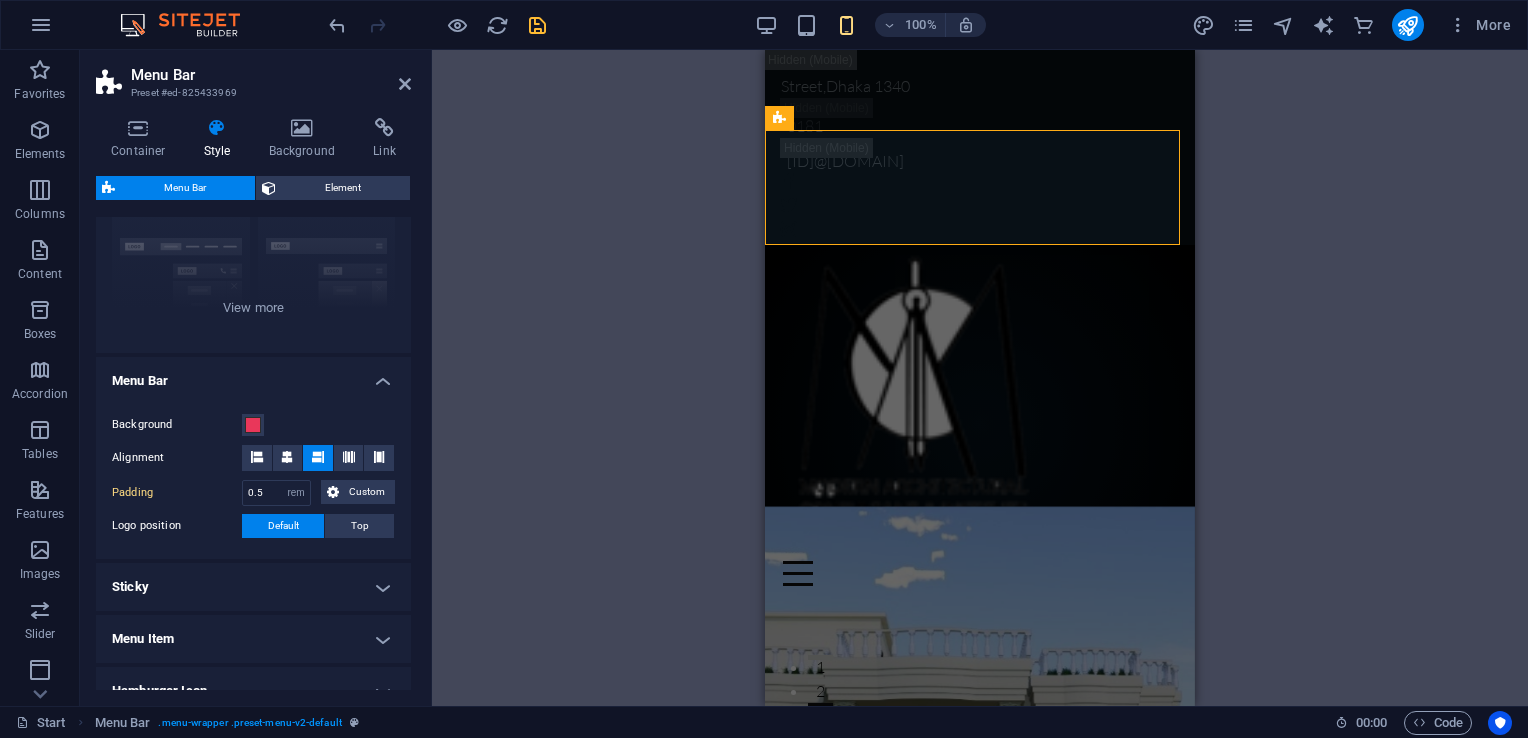click on "Background Alignment Padding 0.5 px rem % vh vw Custom Custom 0.5 px rem % vh vw 0.5 px rem % vh vw 0.5 px rem % vh vw 0.5 px rem % vh vw Logo position Default Top  - Padding 1 px rem % vh vw Custom Custom 1 px rem % vh vw 1 px rem % vh vw 1 px rem % vh vw 1 px rem % vh vw Menu width Default Wide  - Padding 0 px rem % vh vw Custom Custom 0 px rem % vh vw 0 px rem % vh vw 0 px rem % vh vw 0 px rem % vh vw  - Background" at bounding box center (253, 476) 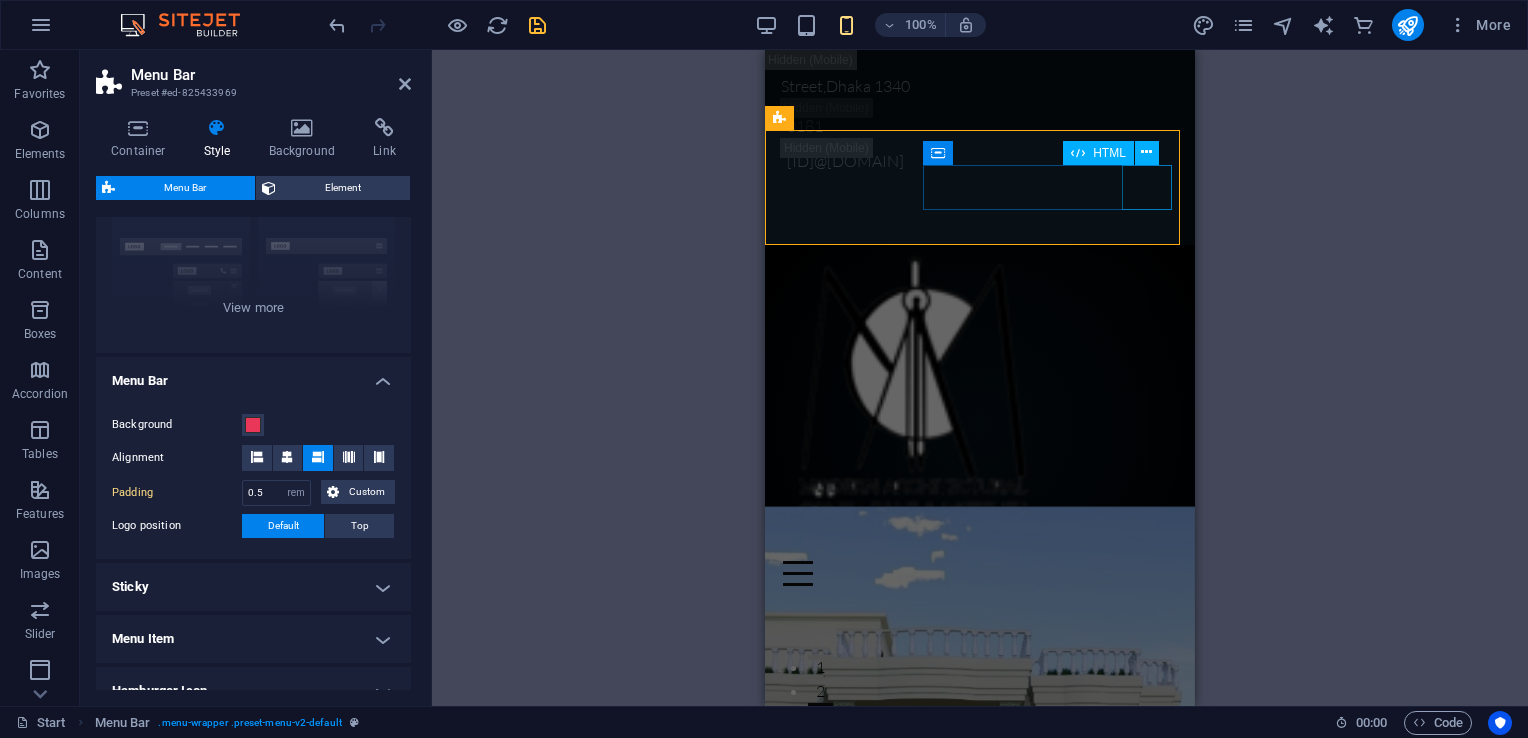 click at bounding box center (980, 573) 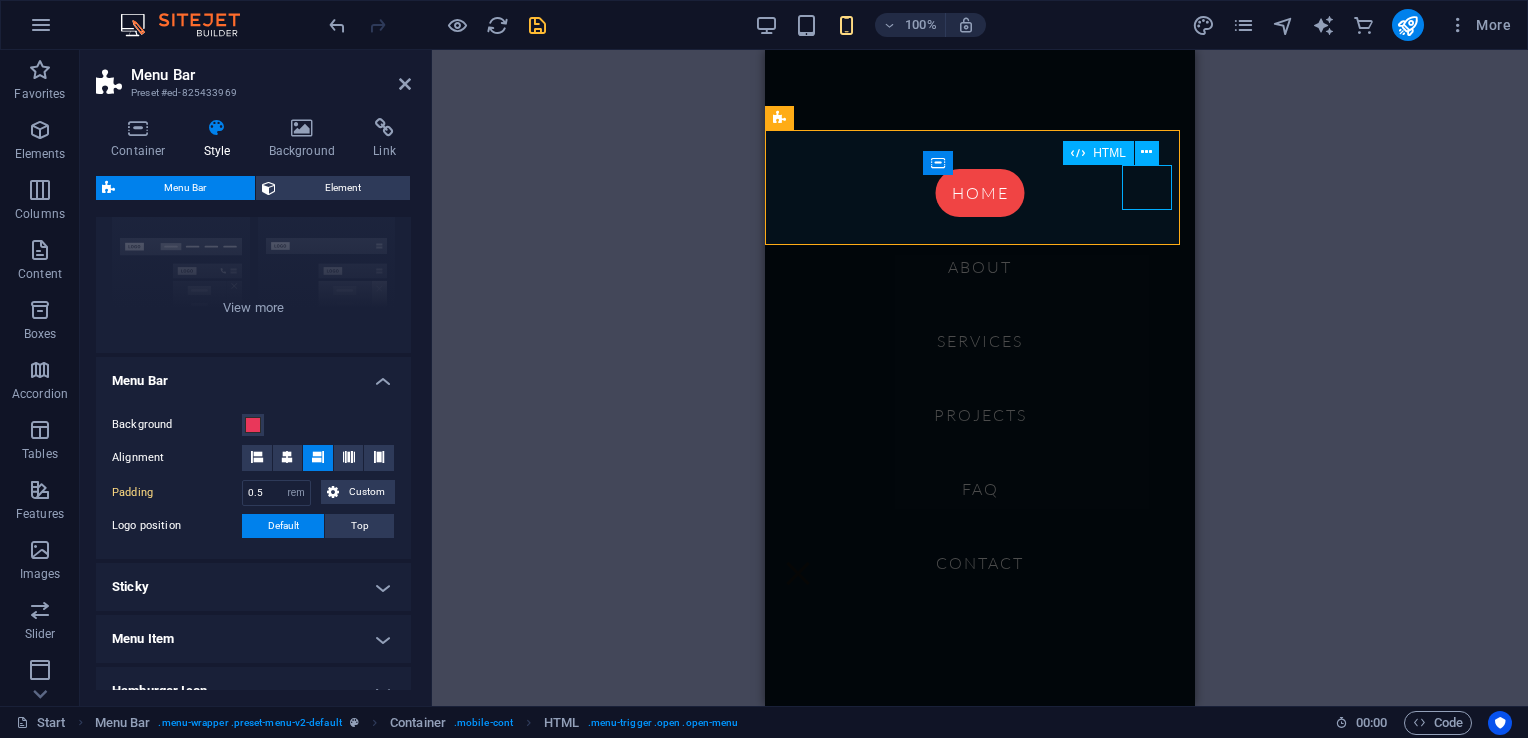 click at bounding box center (798, 573) 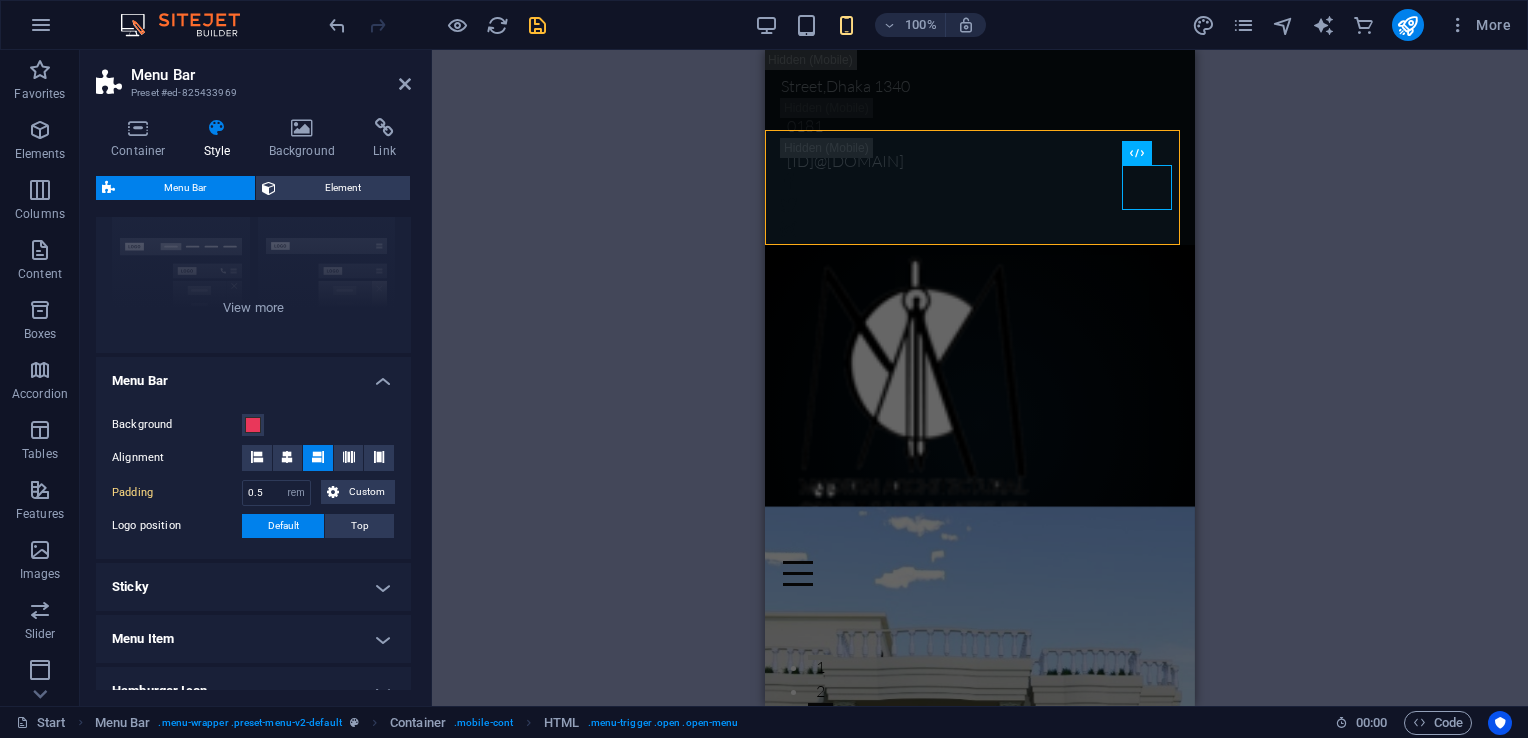 click on "Background" at bounding box center (253, 425) 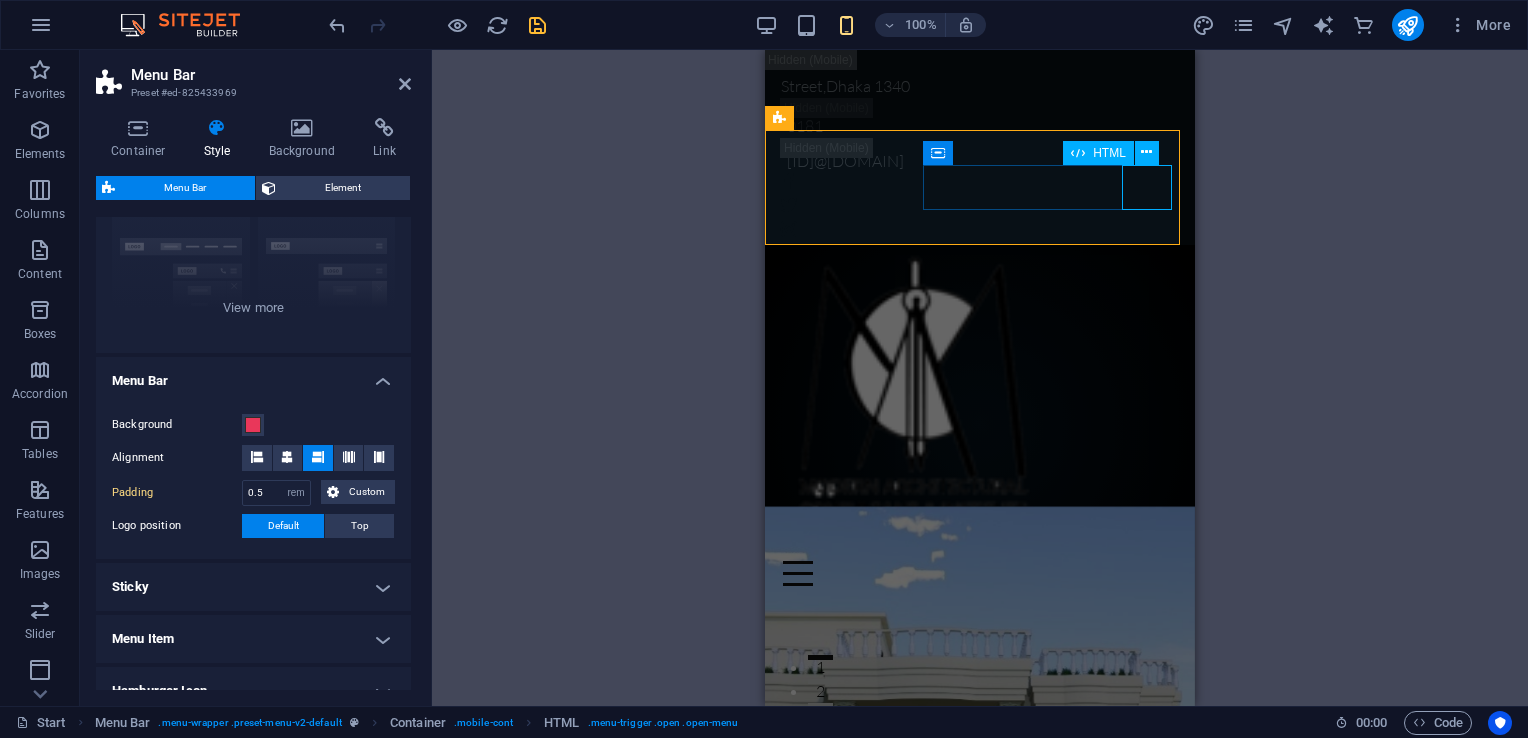 click at bounding box center [980, 573] 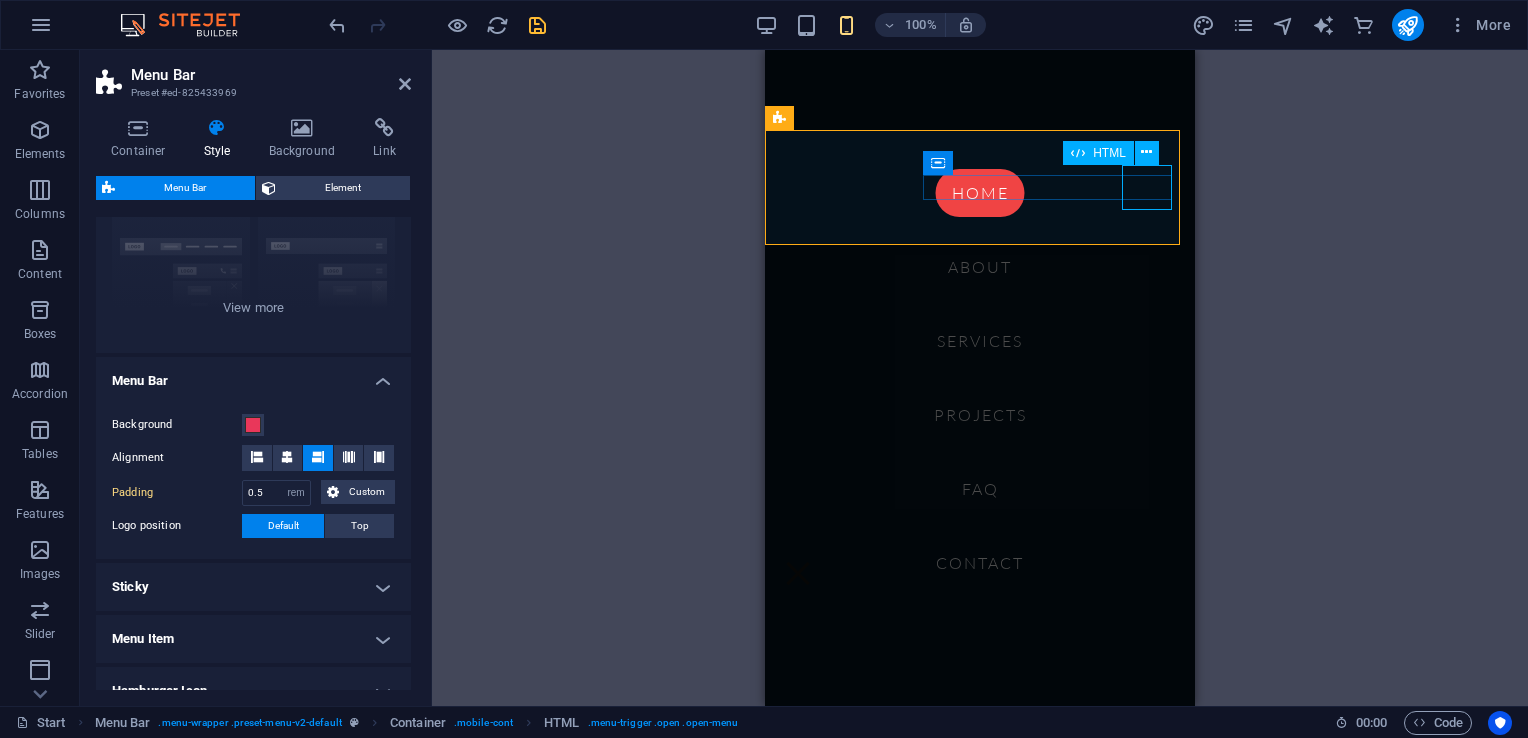 click at bounding box center [798, 573] 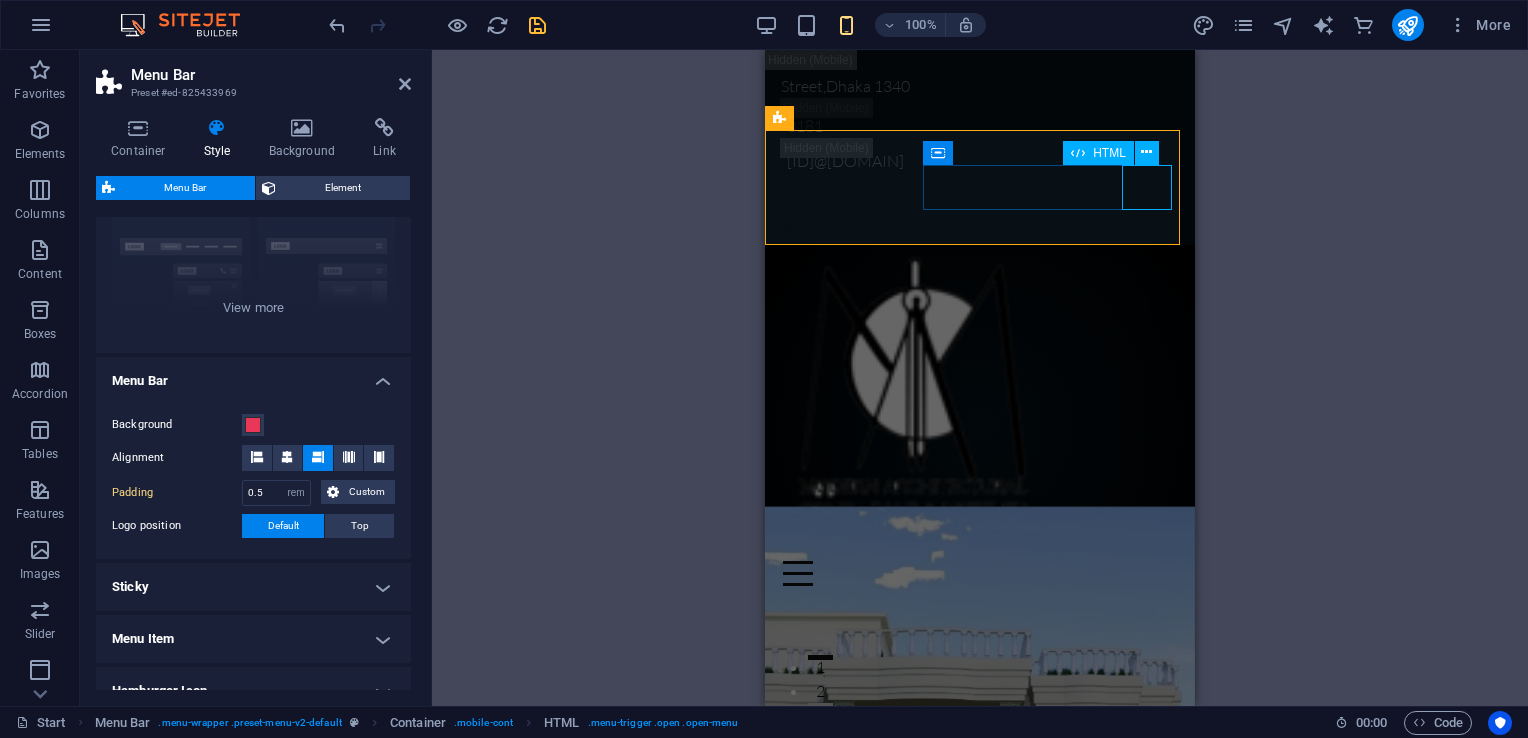 click at bounding box center (980, 573) 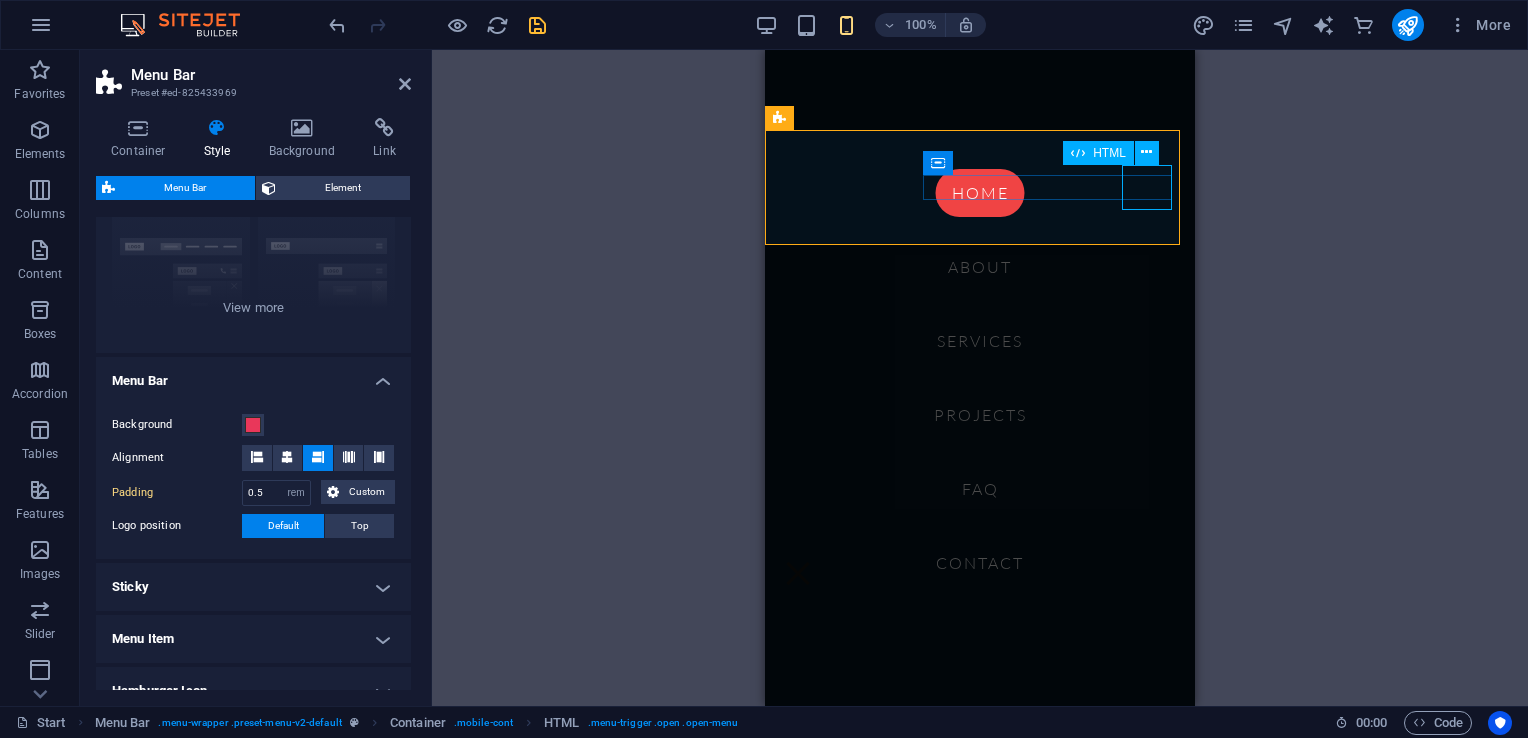 click at bounding box center [798, 573] 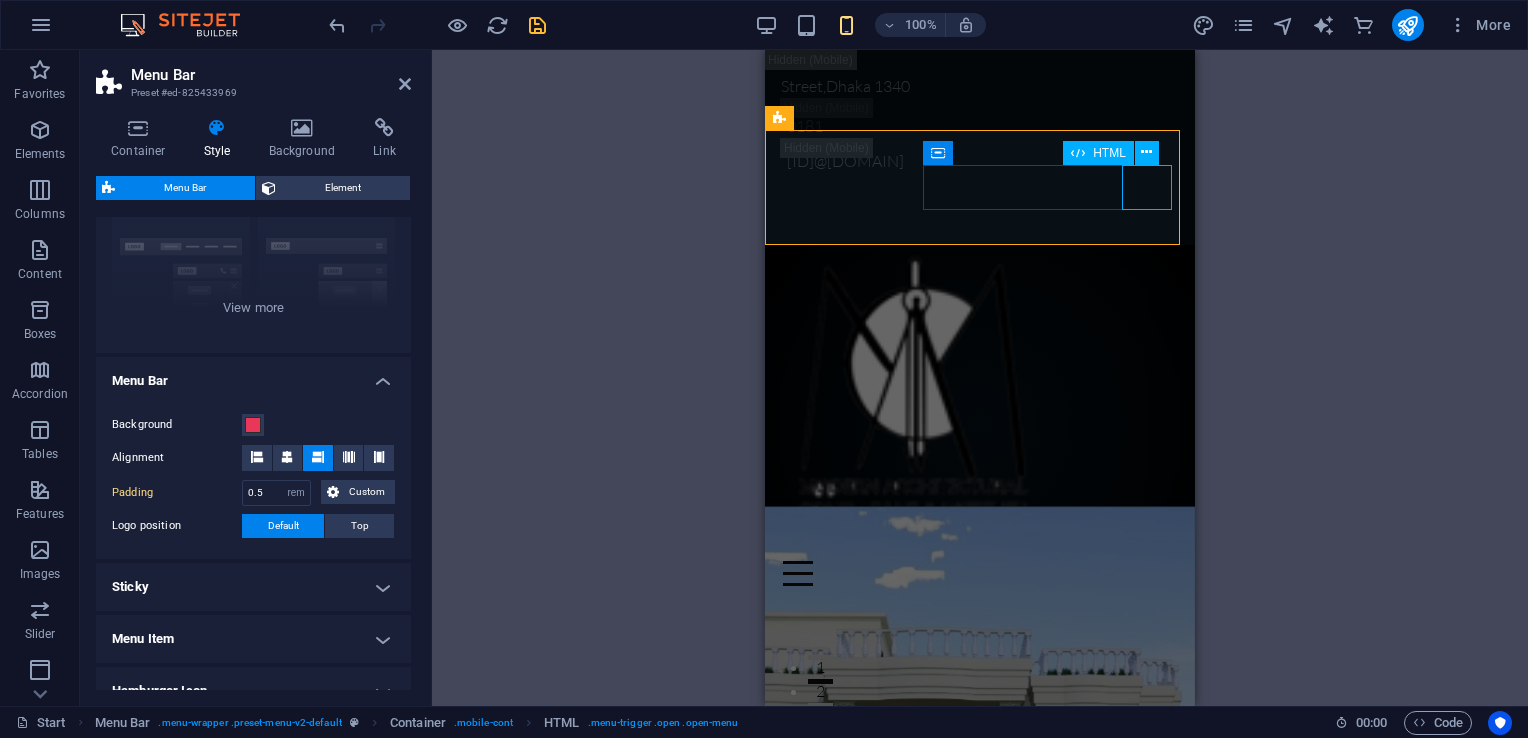 click at bounding box center [980, 573] 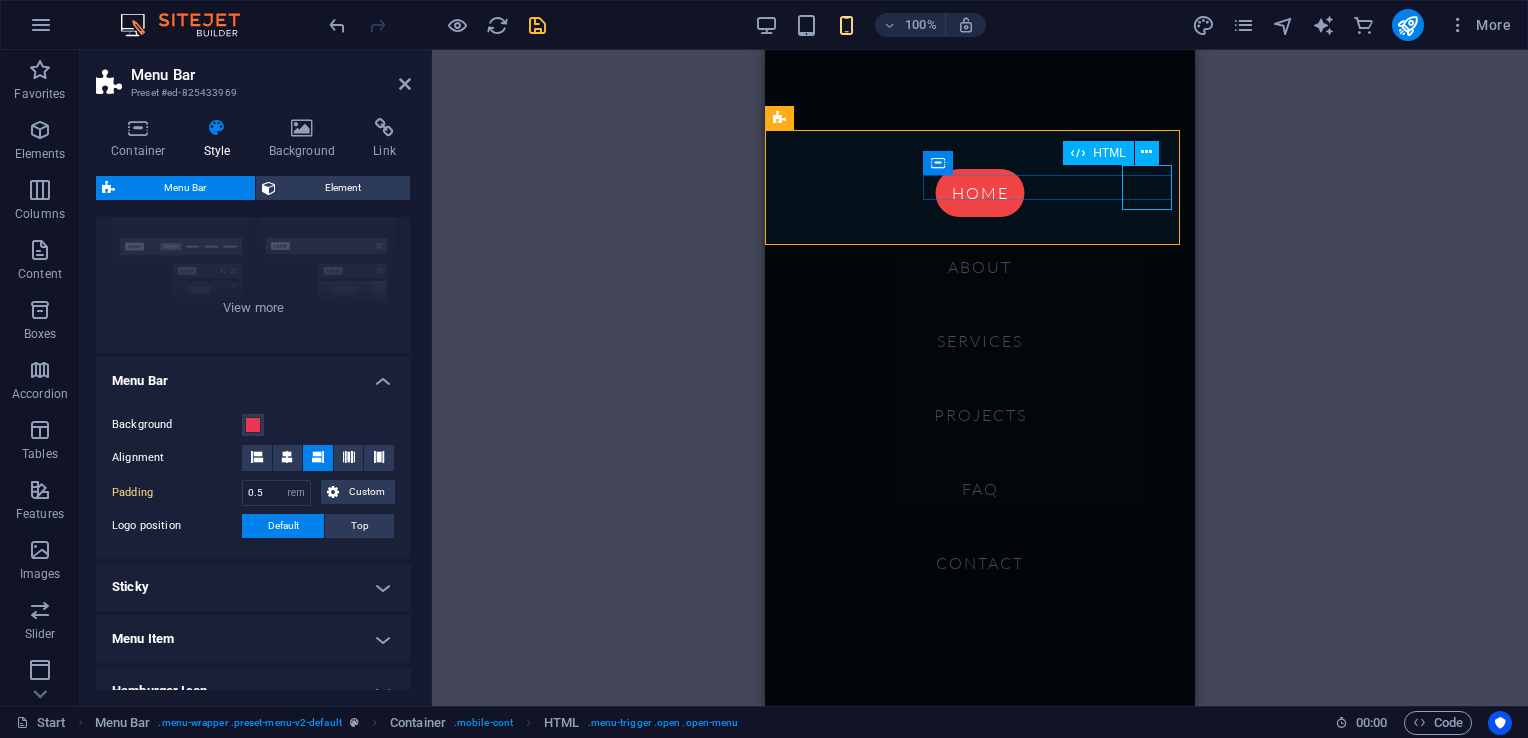click at bounding box center (798, 573) 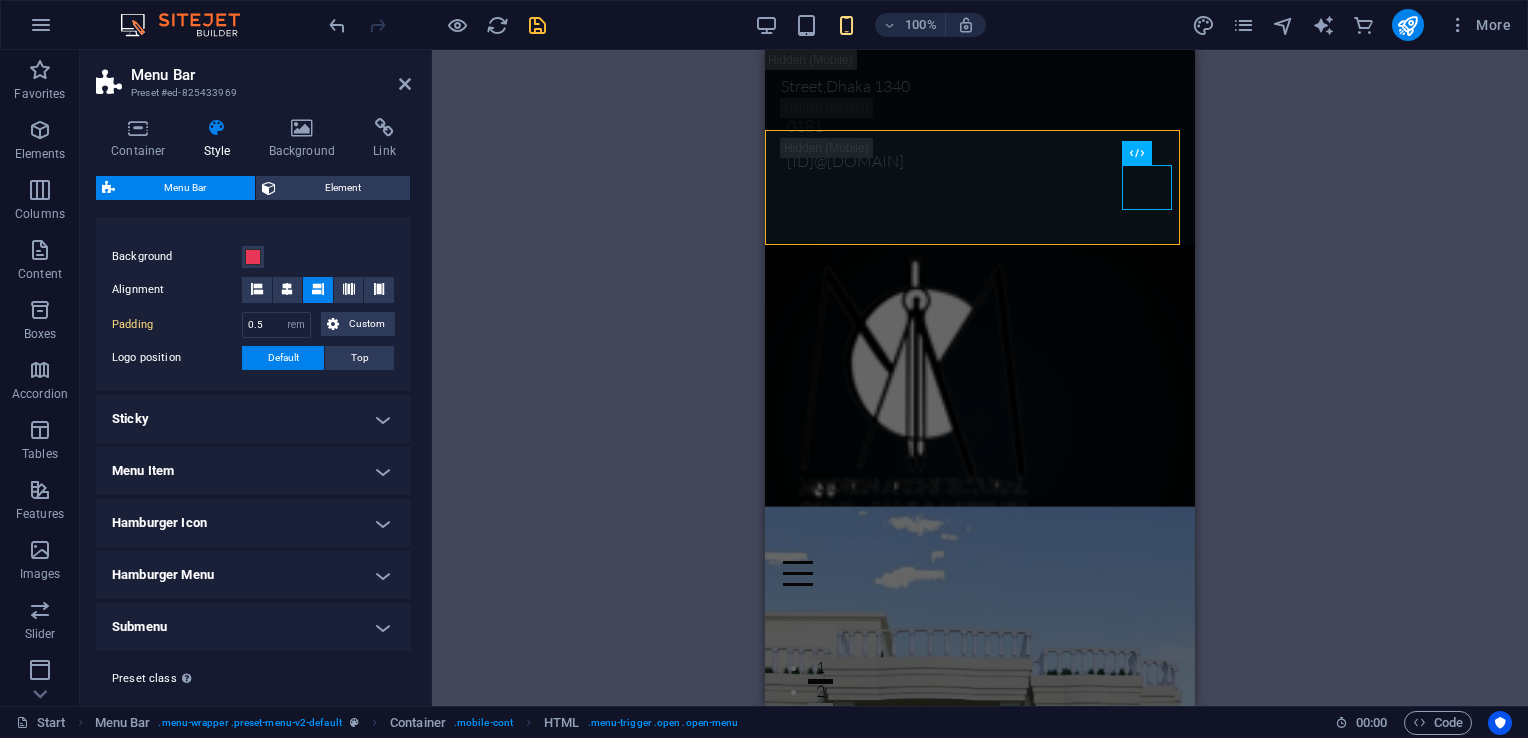 scroll, scrollTop: 400, scrollLeft: 0, axis: vertical 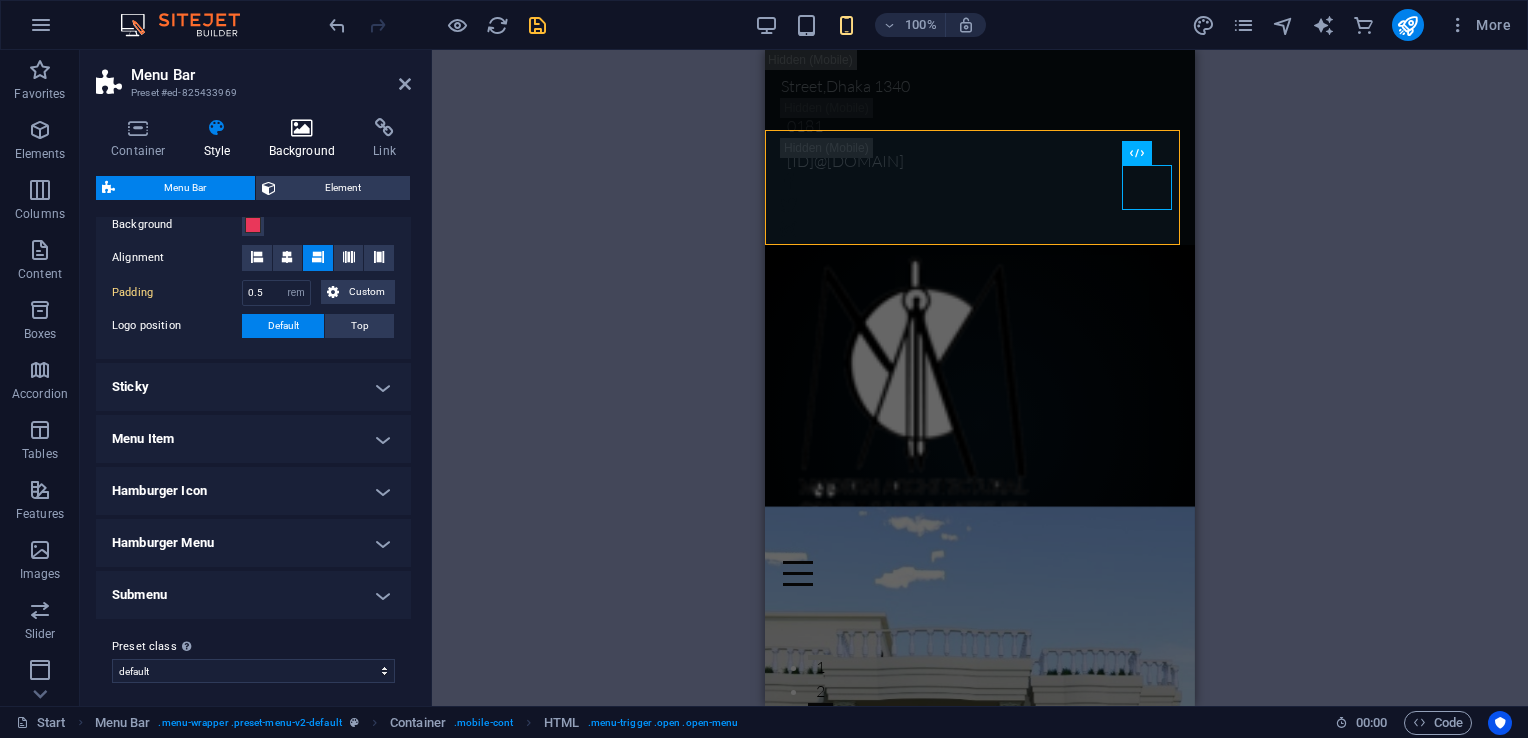 click at bounding box center (302, 128) 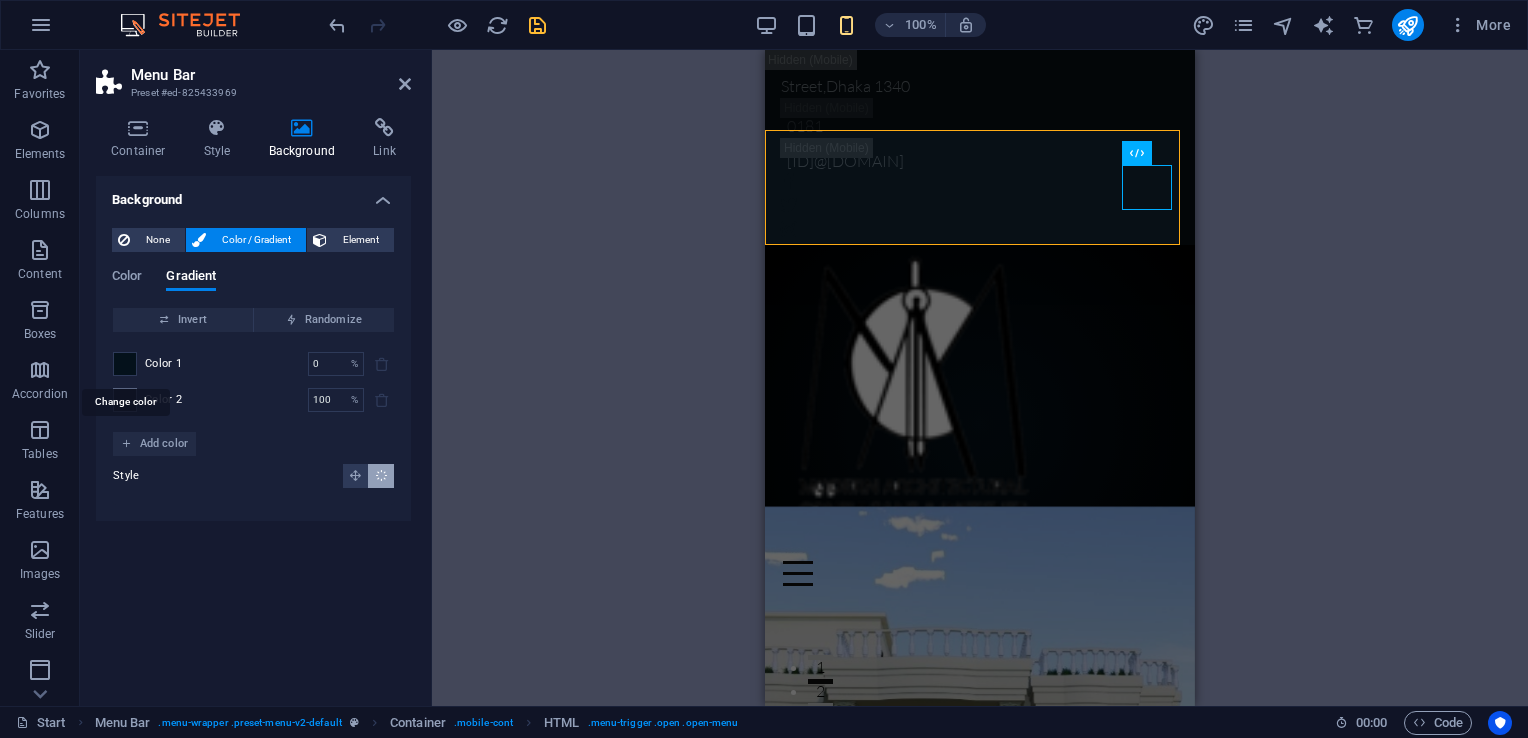 click at bounding box center (125, 364) 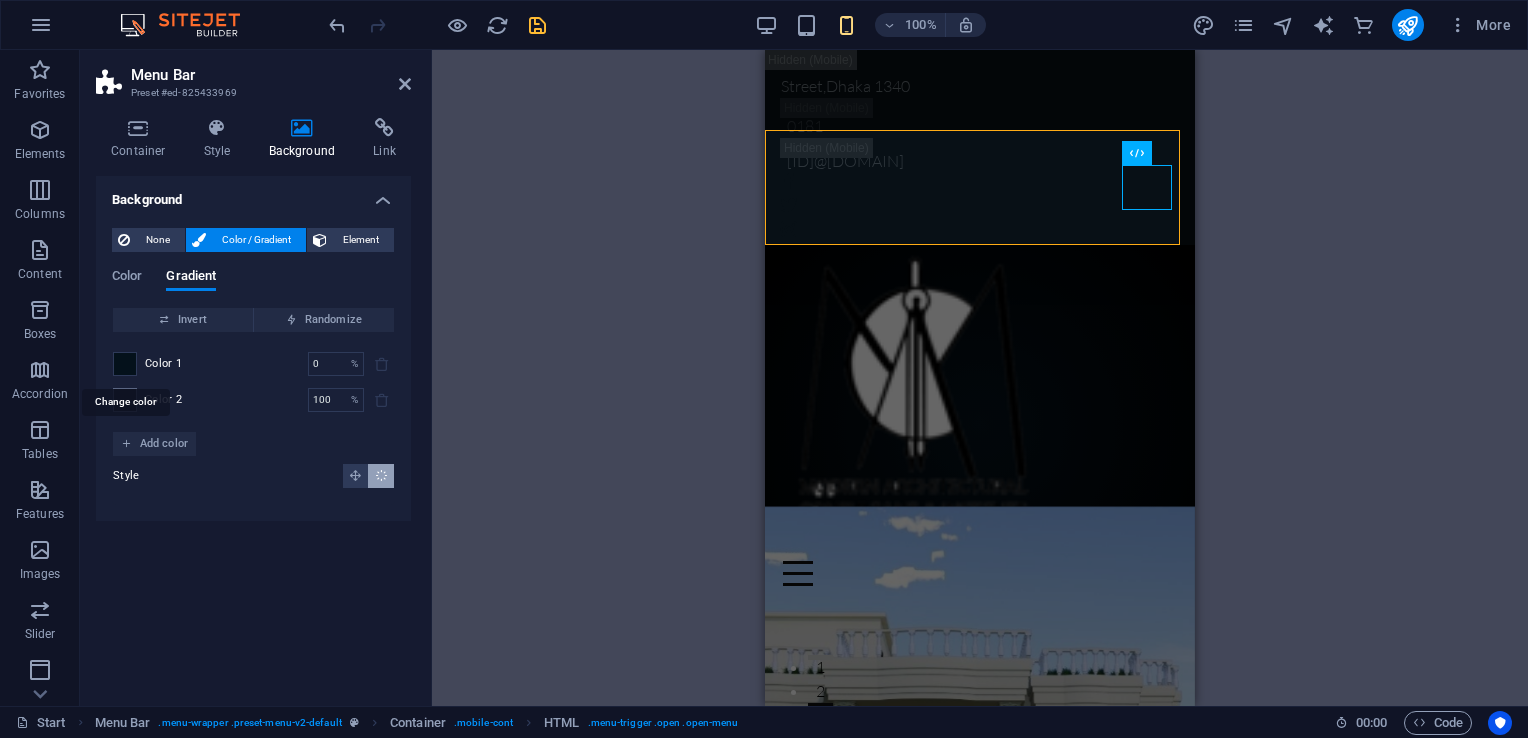 click at bounding box center (125, 364) 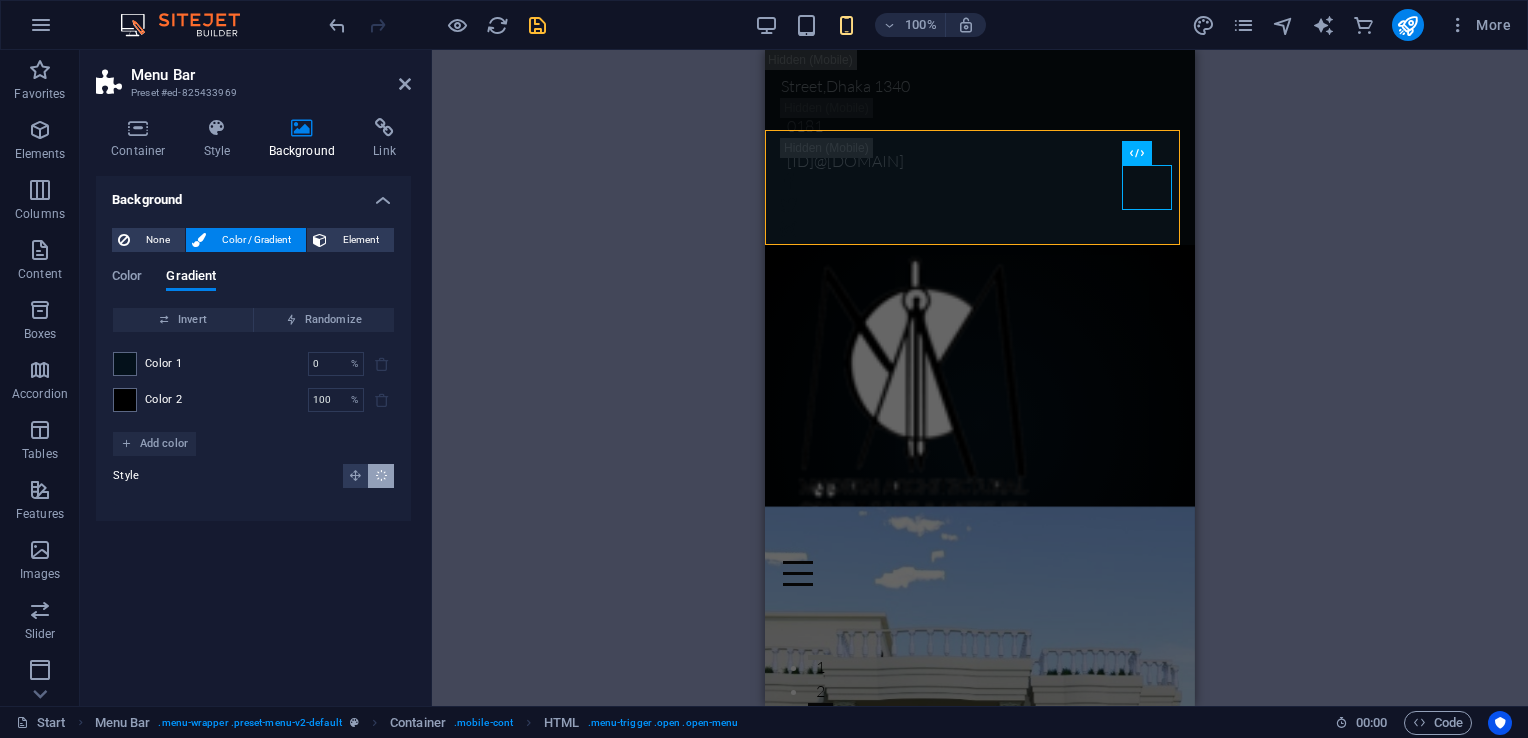 click on "Color 1" at bounding box center (164, 364) 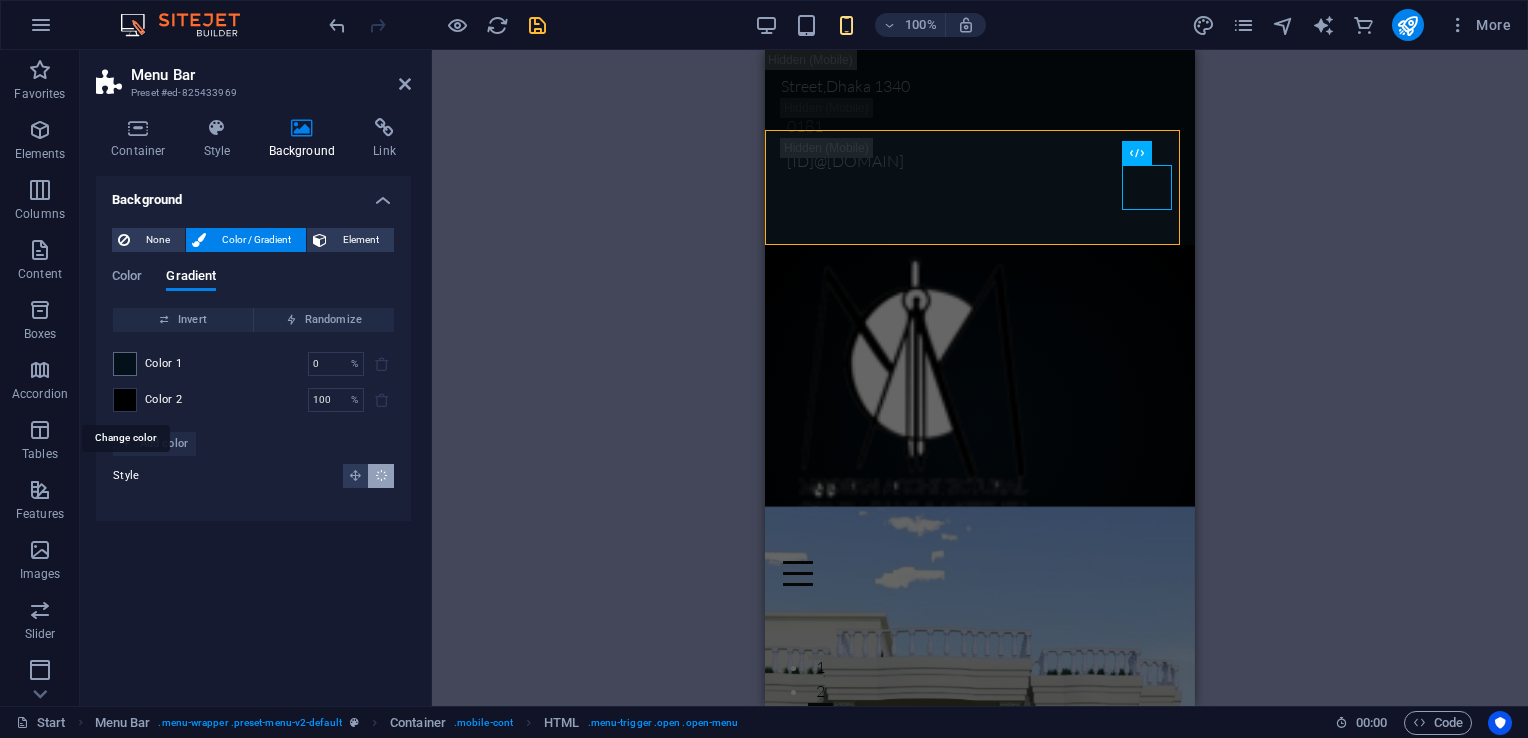 click at bounding box center [125, 400] 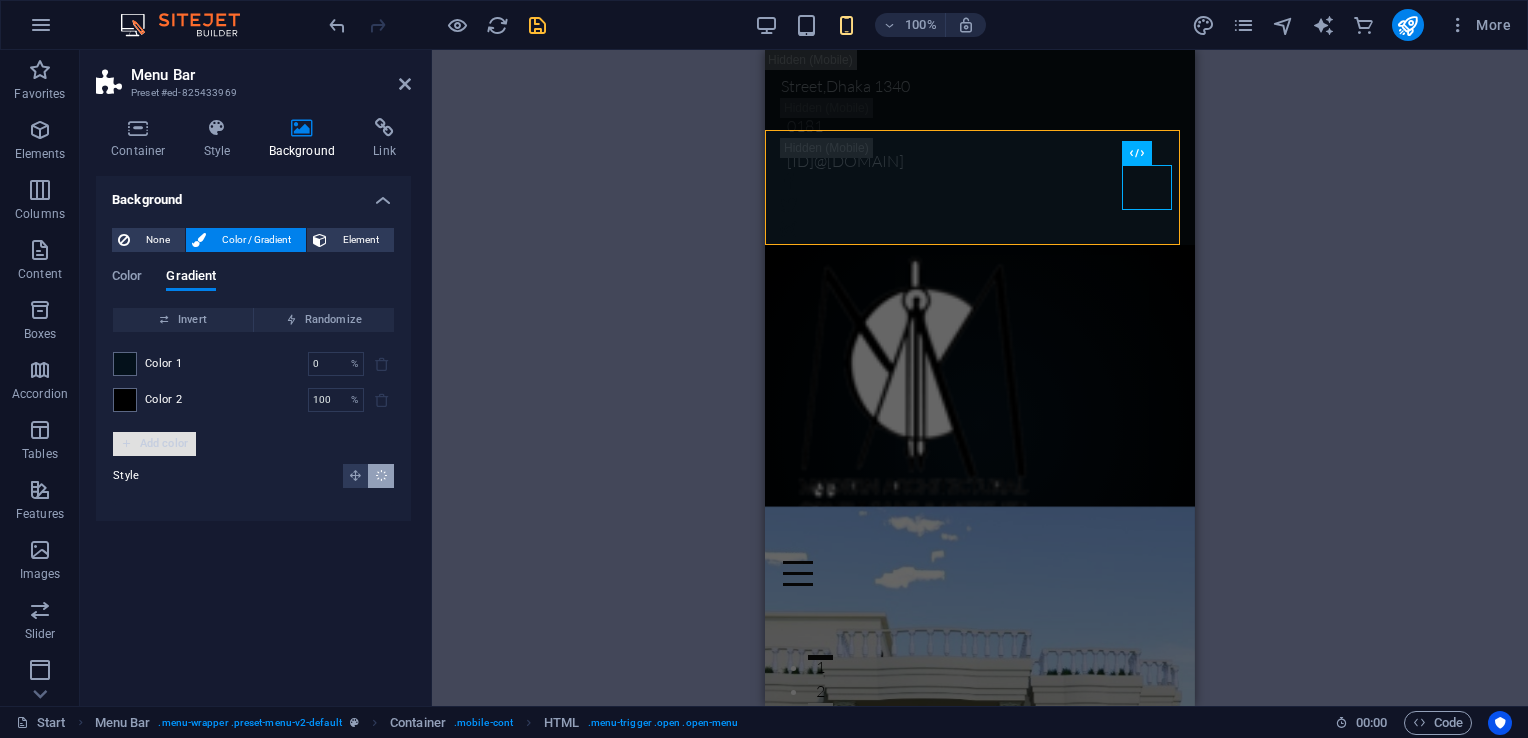 click on "Add color" at bounding box center [154, 444] 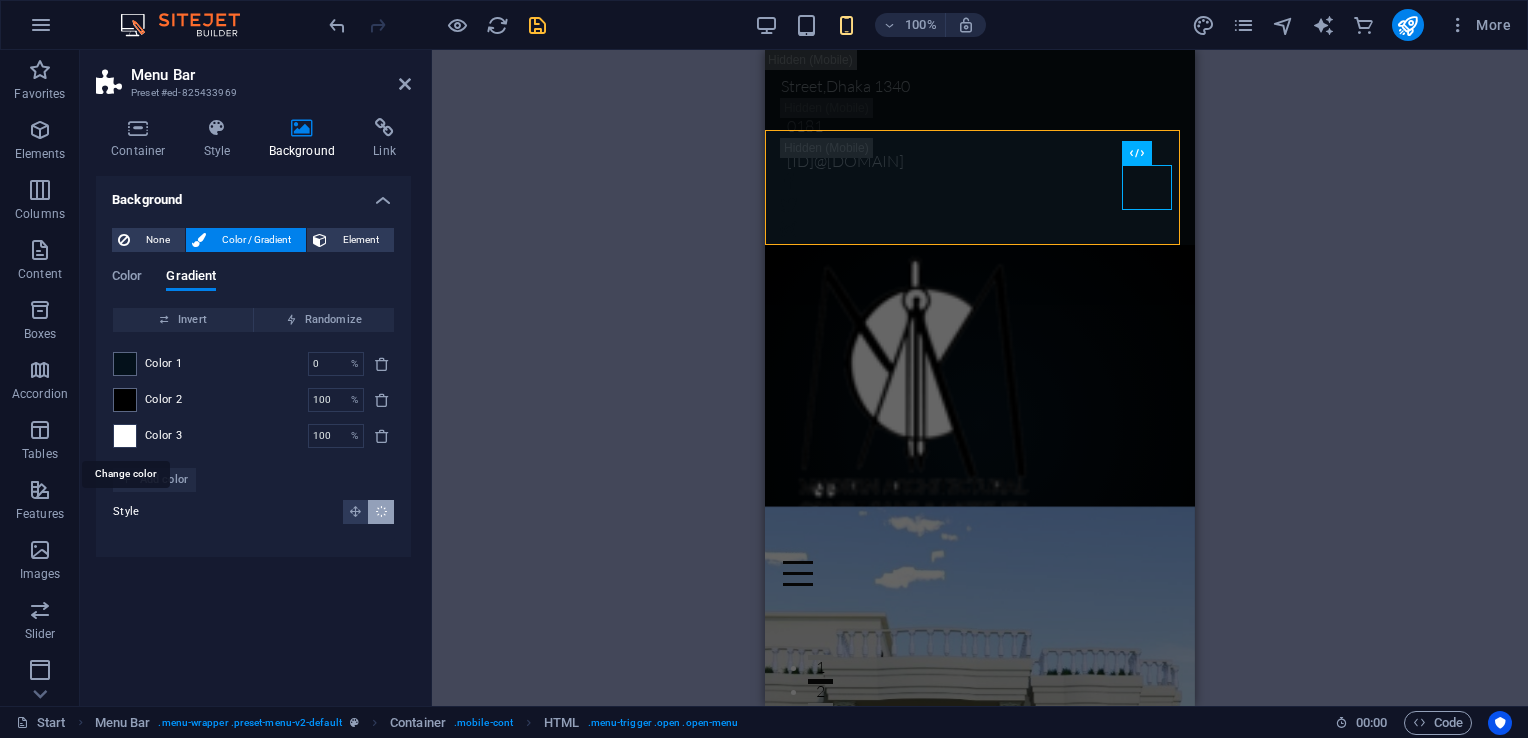 click at bounding box center (125, 436) 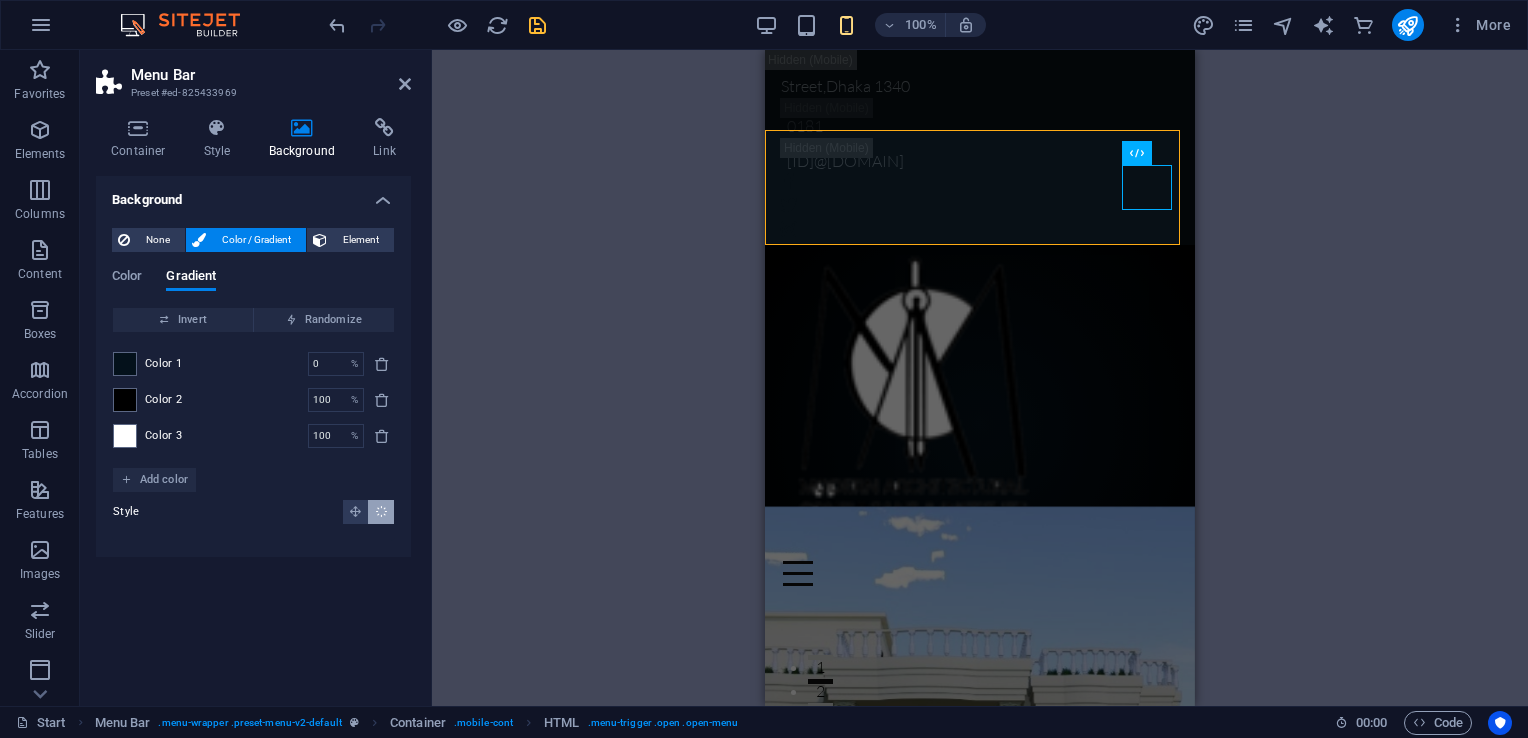 click on "None Color / Gradient Element Stretch background to full-width Color overlay Places an overlay over the background to colorize it Parallax 0 % Image Image slider Map Video YouTube Vimeo HTML Color Gradient Color Invert Randomize Color 1 0 % ​ Color 2 100 % ​ Color 3 100 % ​ Add color Style A parent element contains a background. Edit background on parent element" at bounding box center [253, 384] 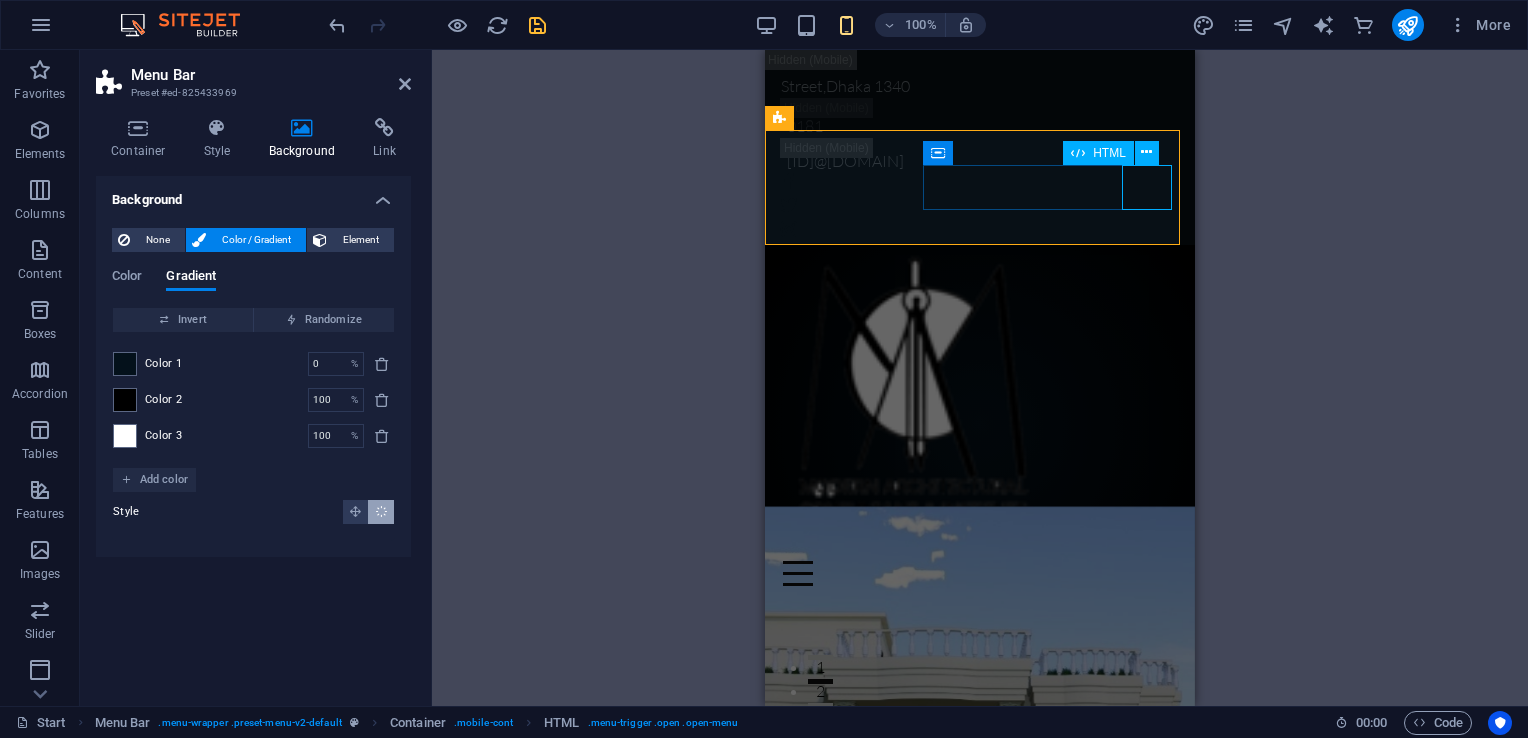 click at bounding box center [980, 573] 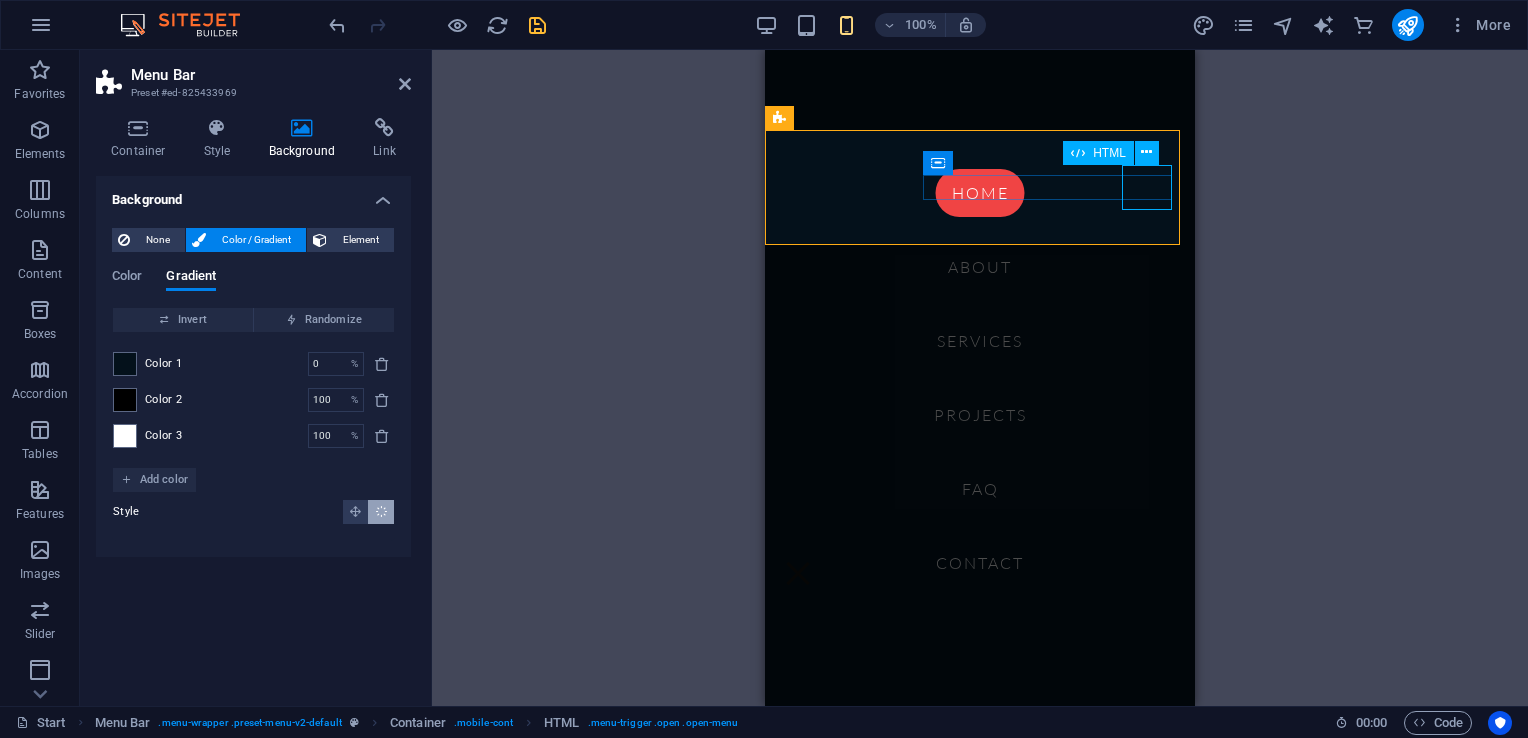click at bounding box center [798, 573] 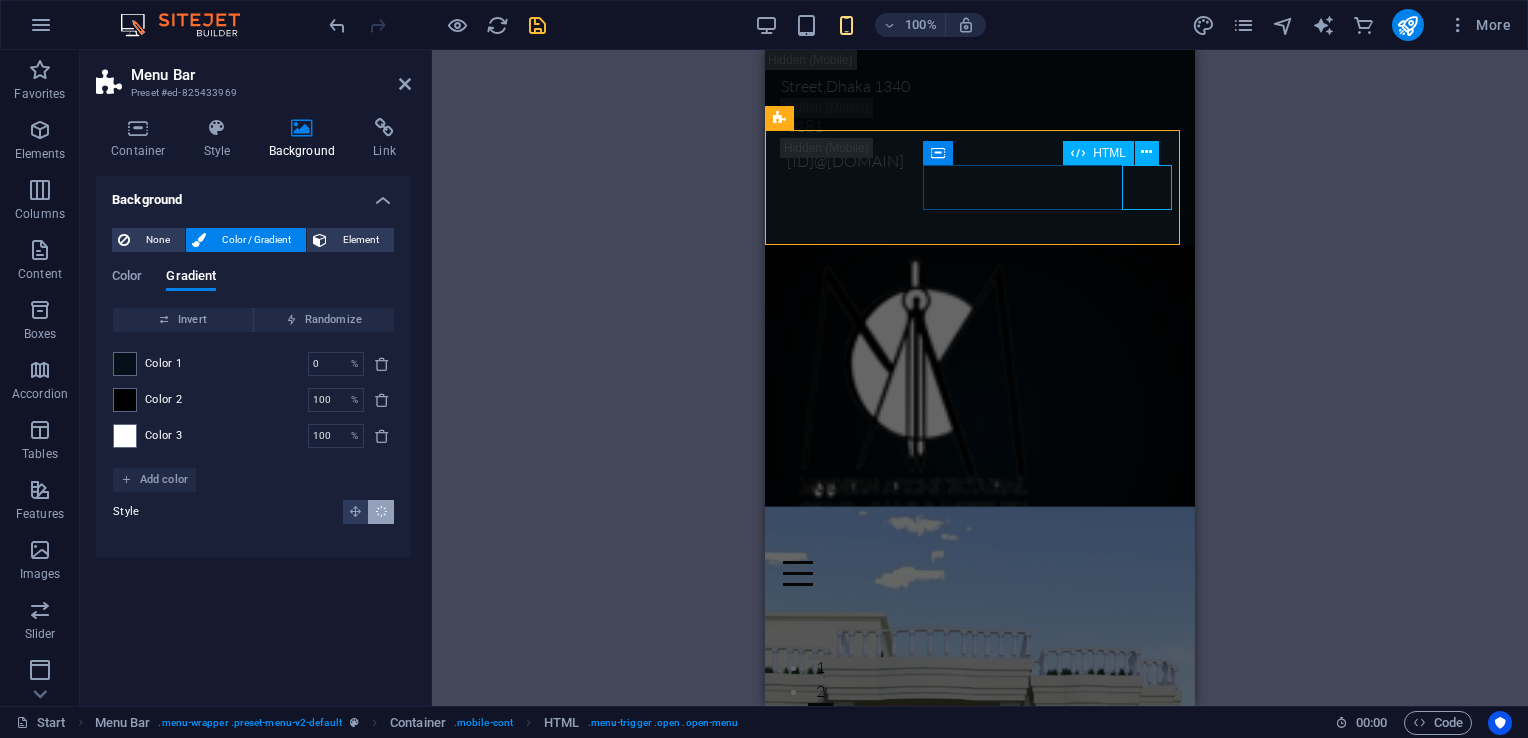 click at bounding box center [980, 573] 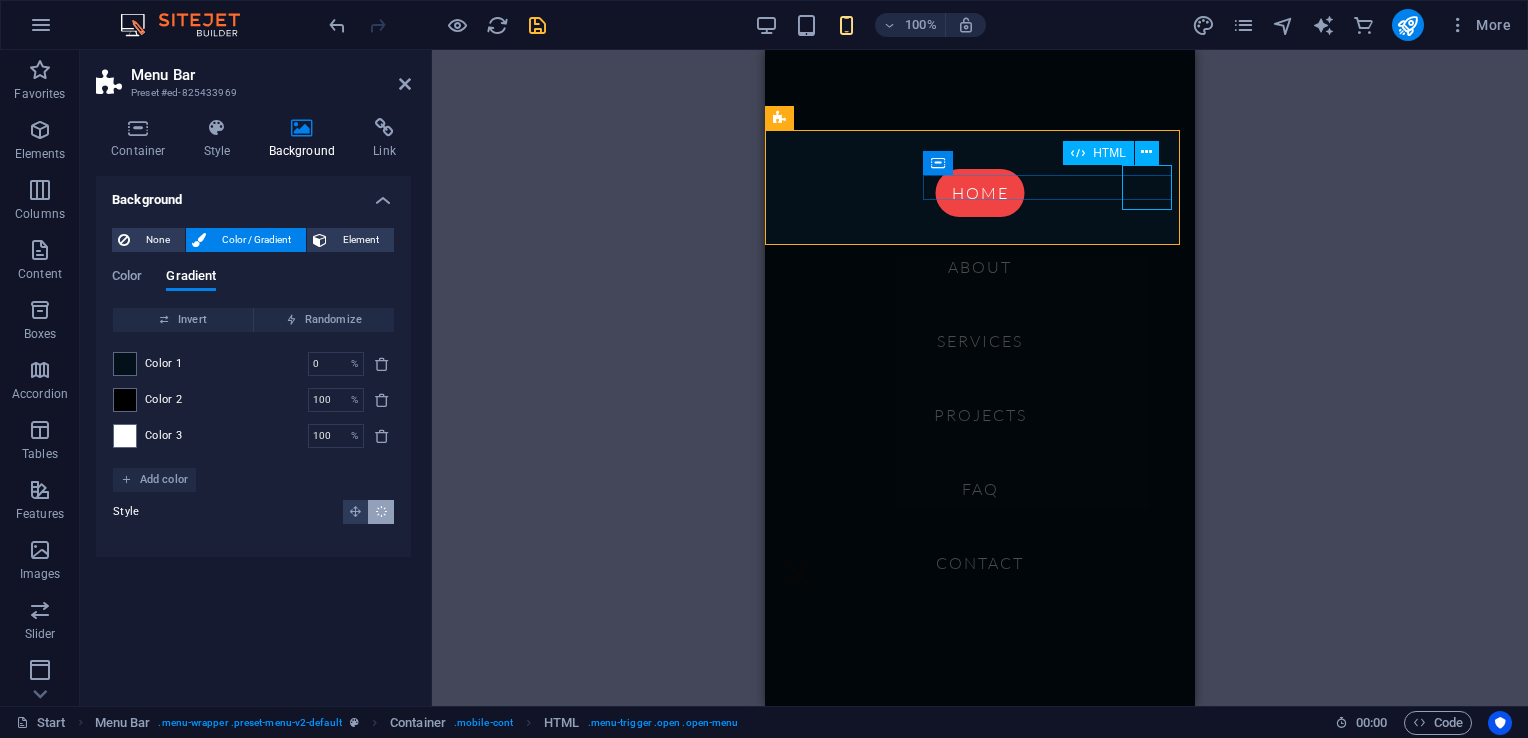 click at bounding box center (798, 573) 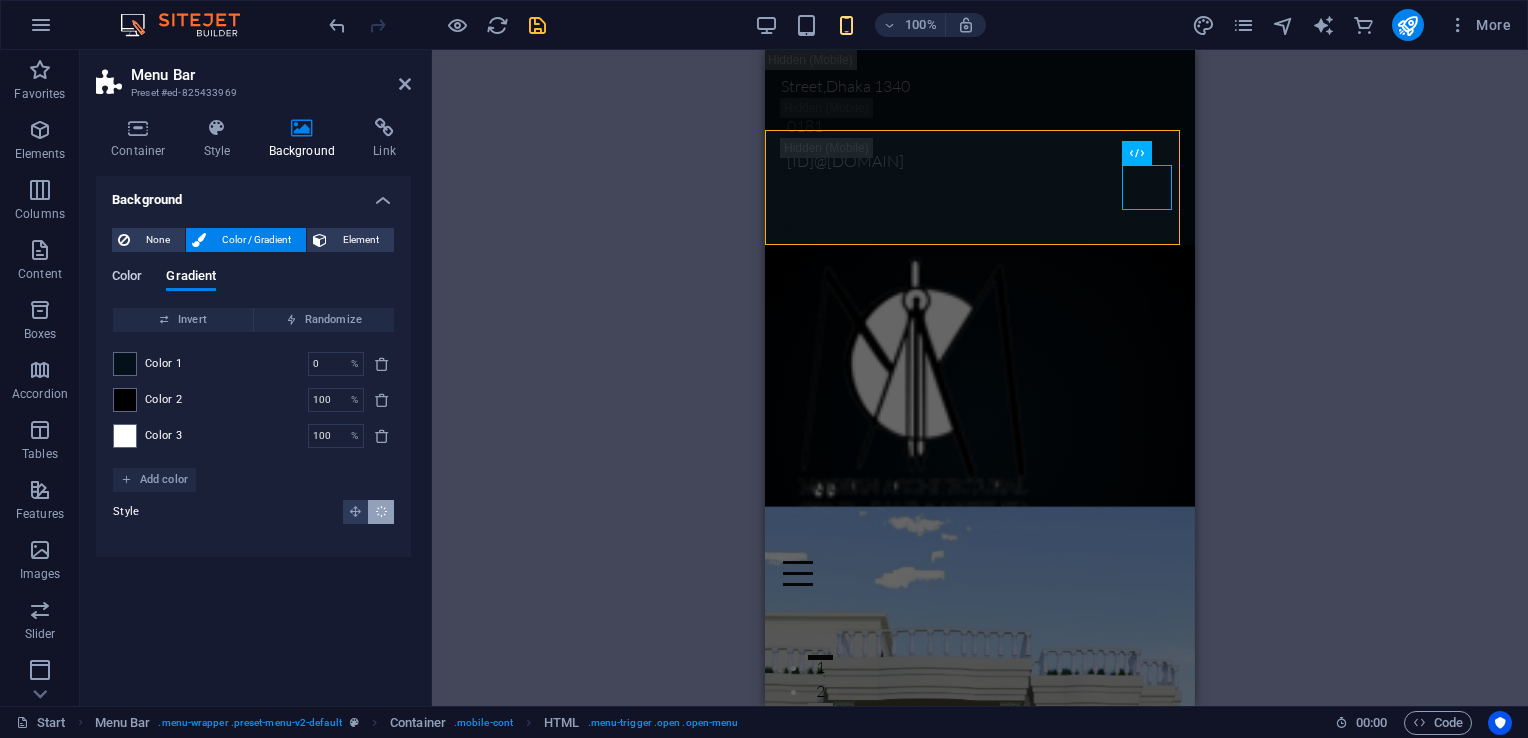 click on "Color" at bounding box center (127, 278) 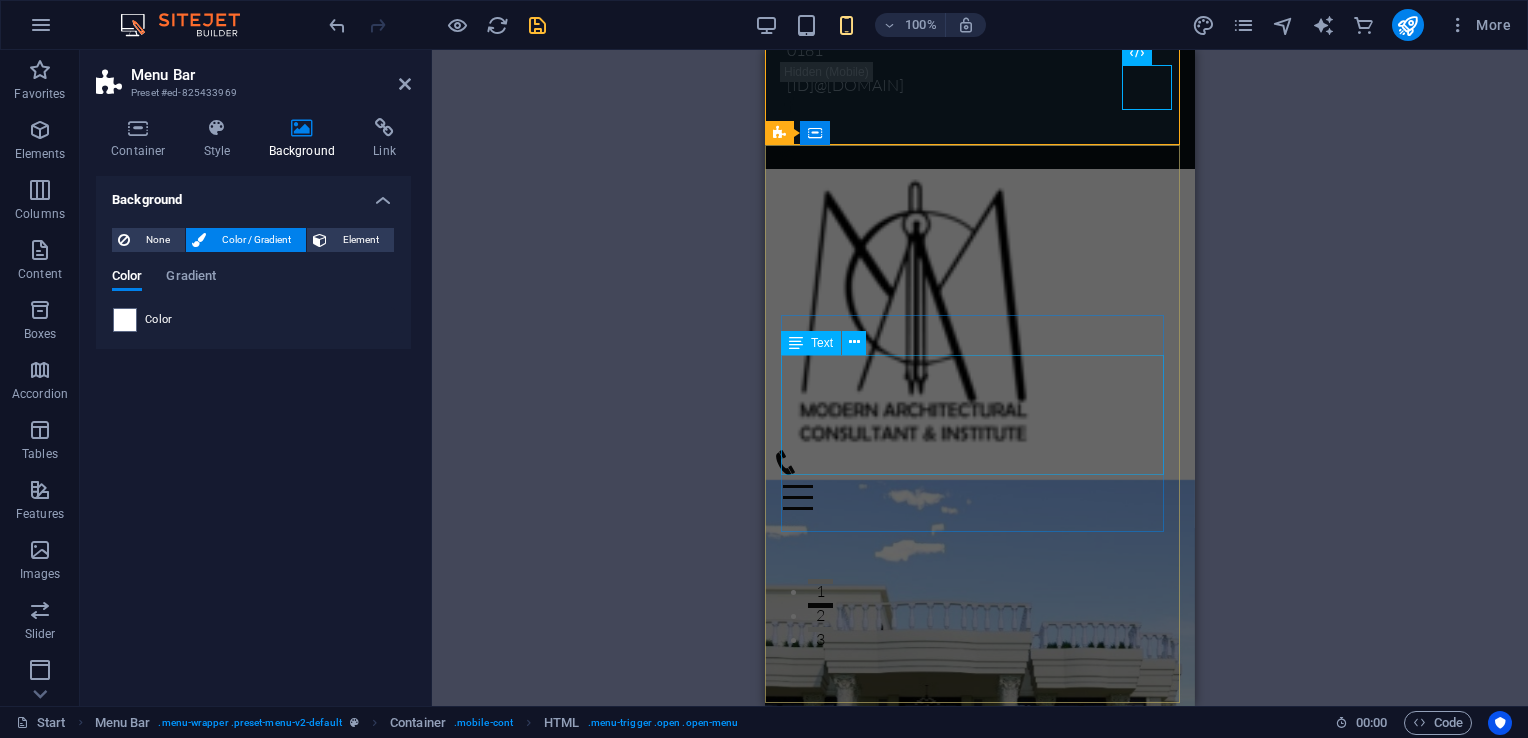 scroll, scrollTop: 0, scrollLeft: 0, axis: both 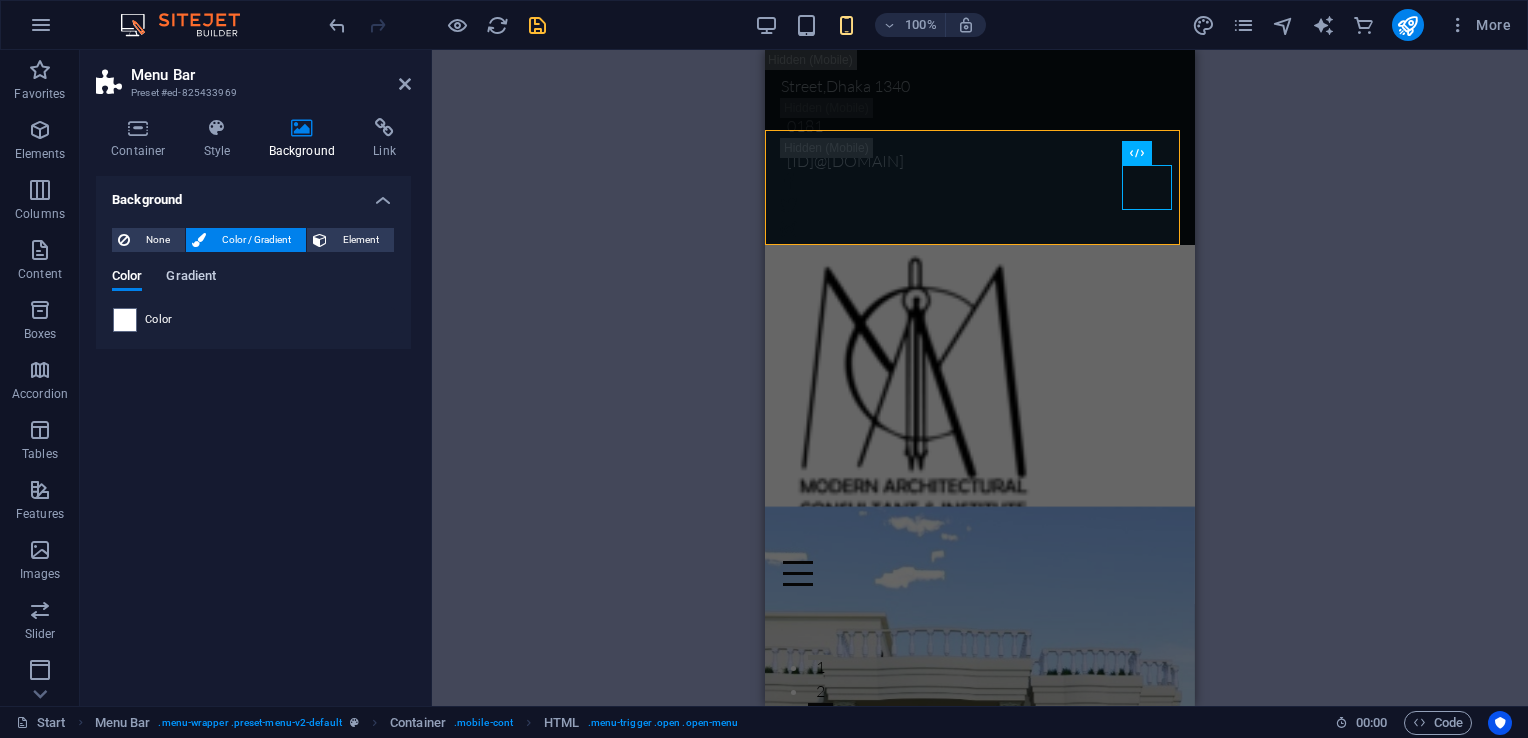click on "Gradient" at bounding box center (191, 278) 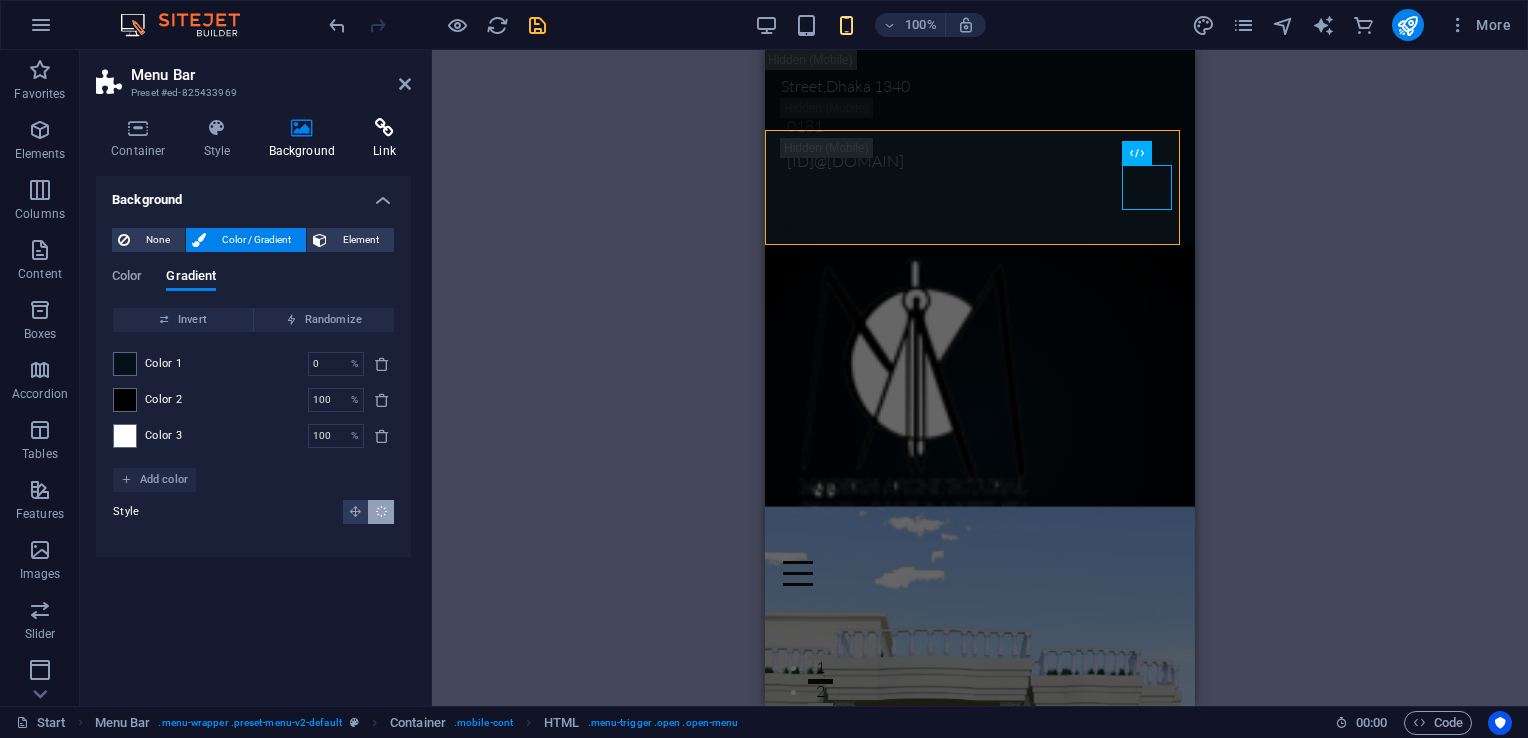 click on "Link" at bounding box center [384, 139] 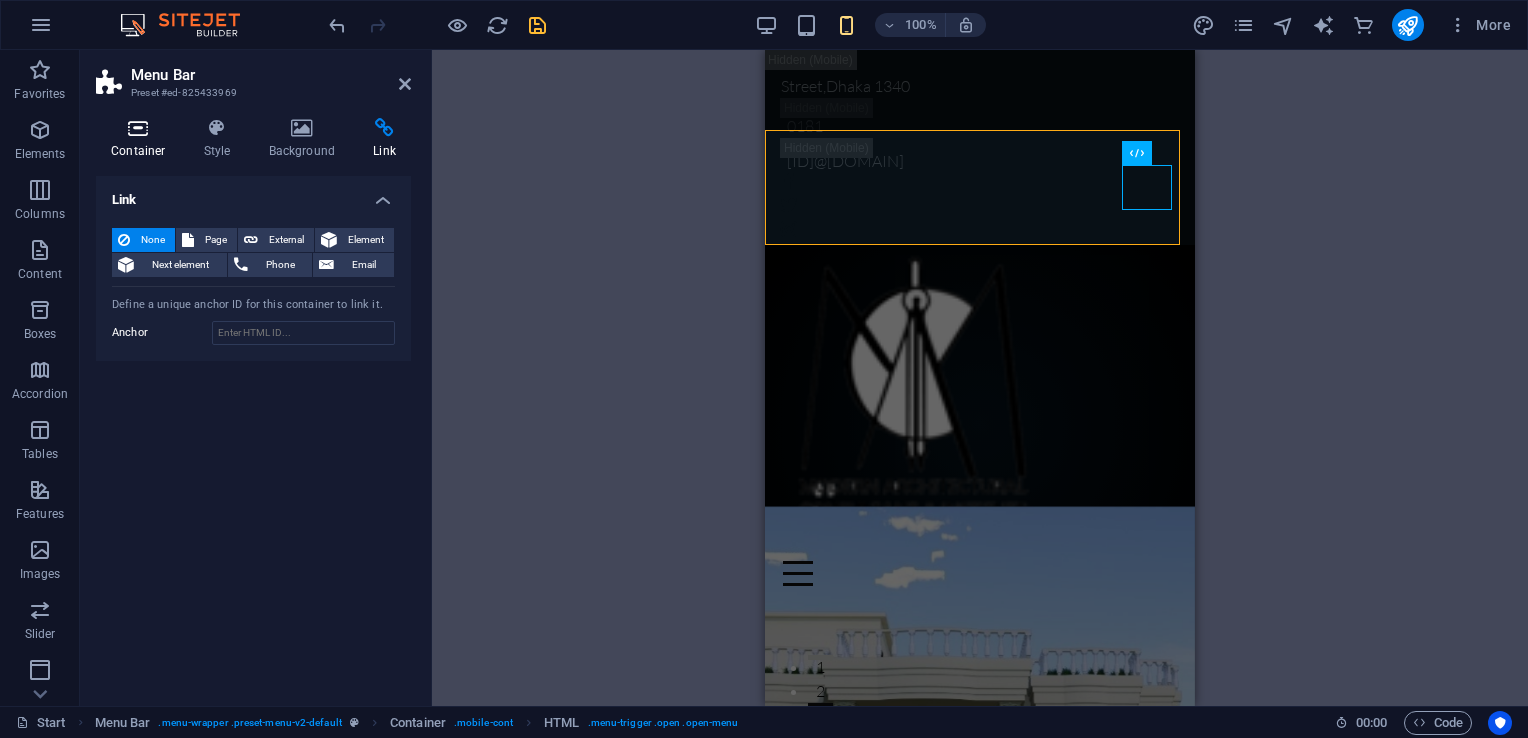 click on "Container" at bounding box center [142, 139] 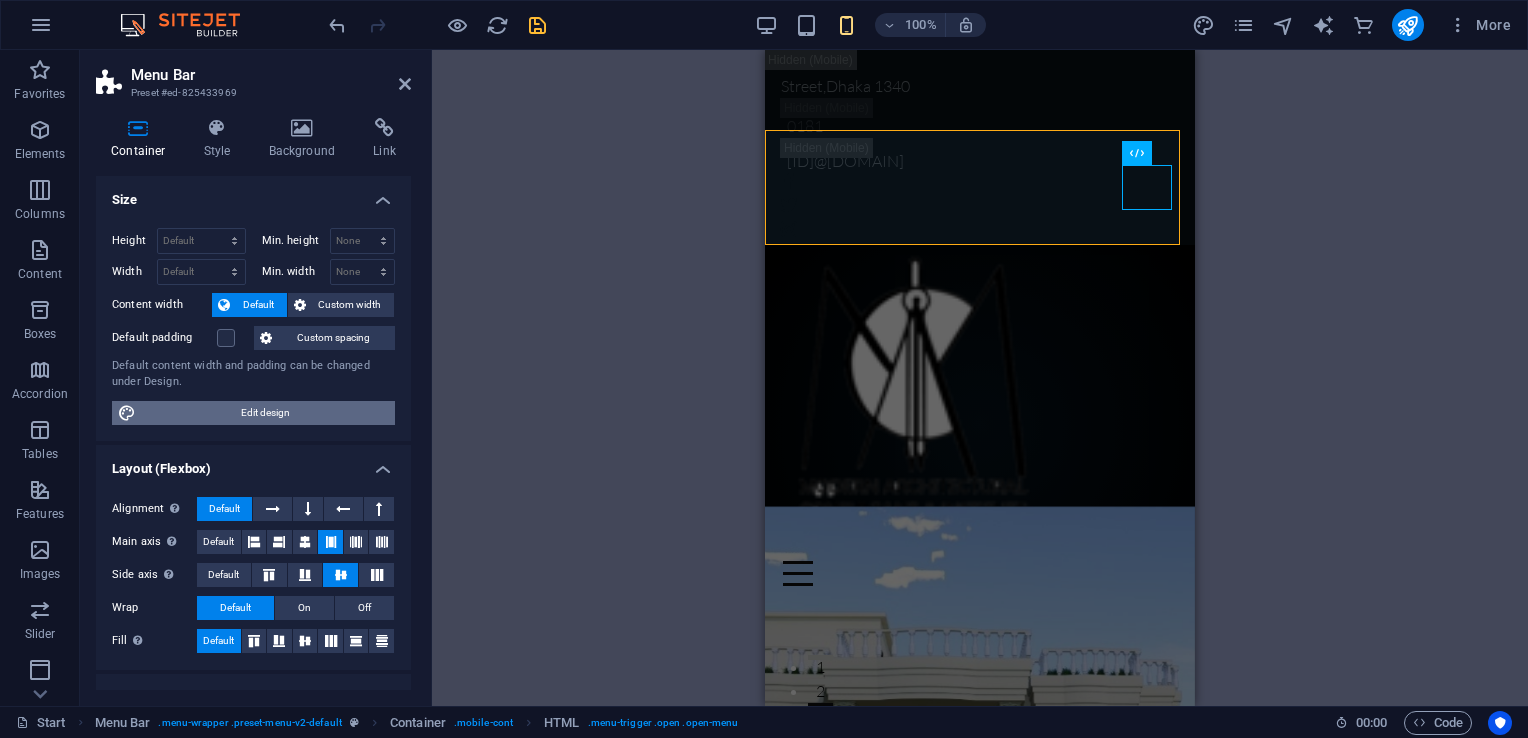 click on "Edit design" at bounding box center [265, 413] 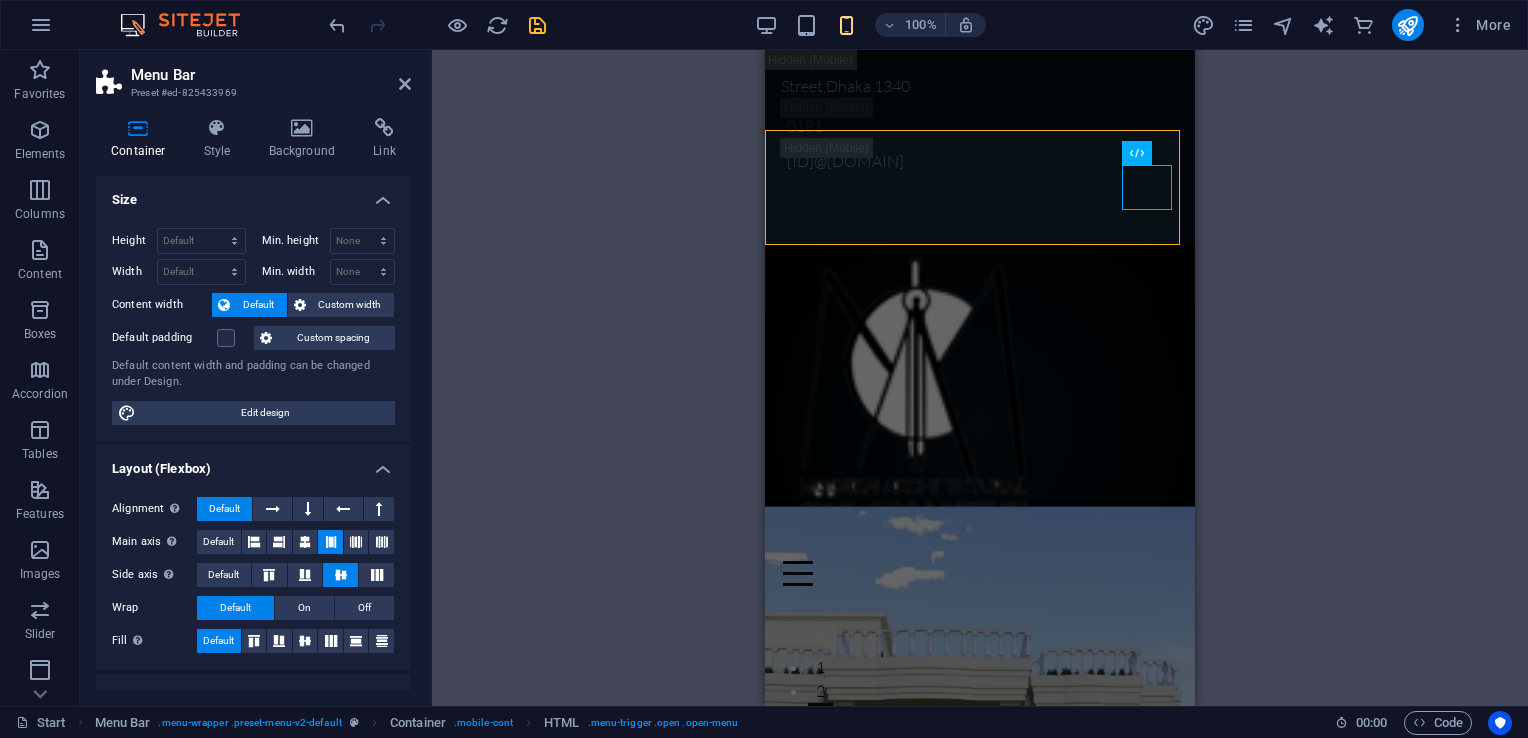 select on "rem" 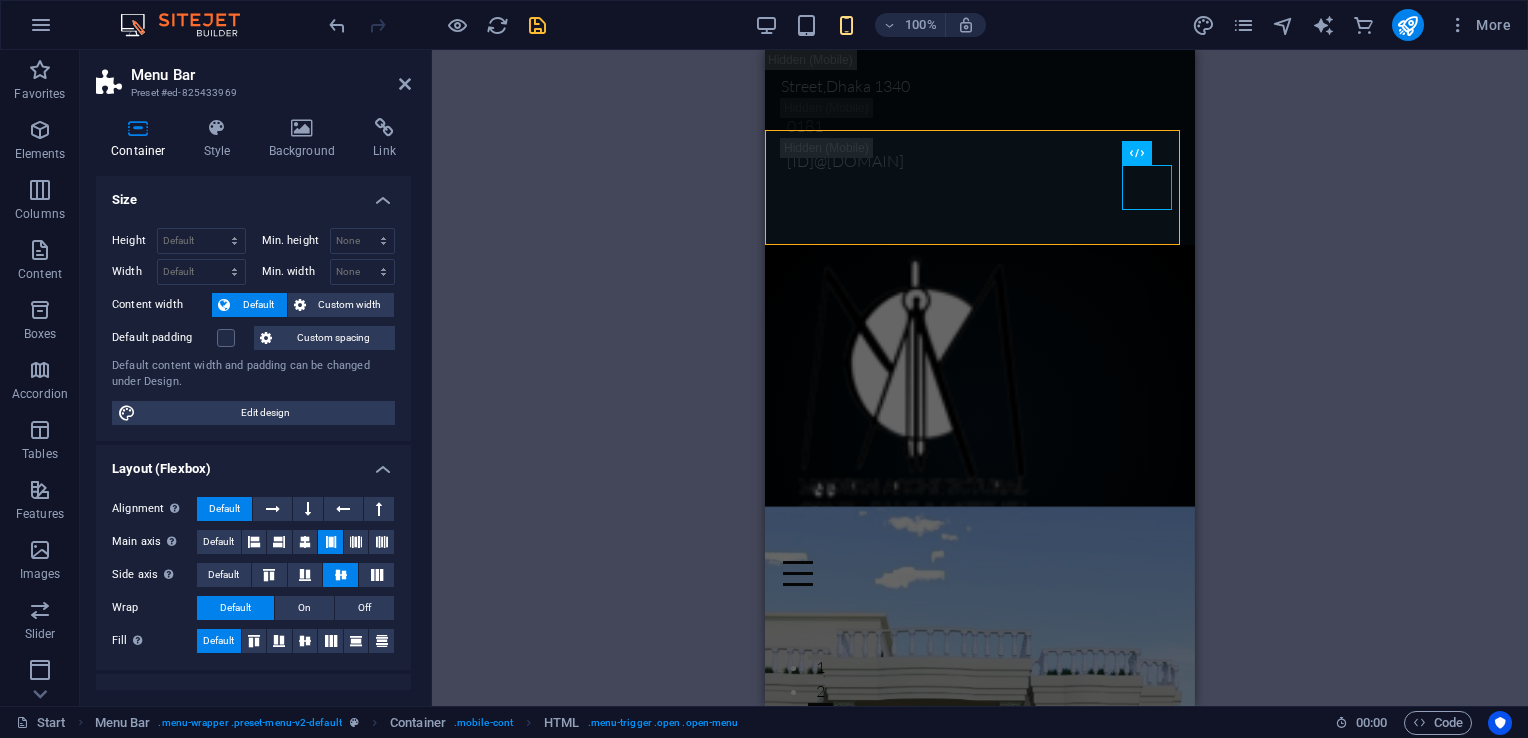 select on "ease-in-out" 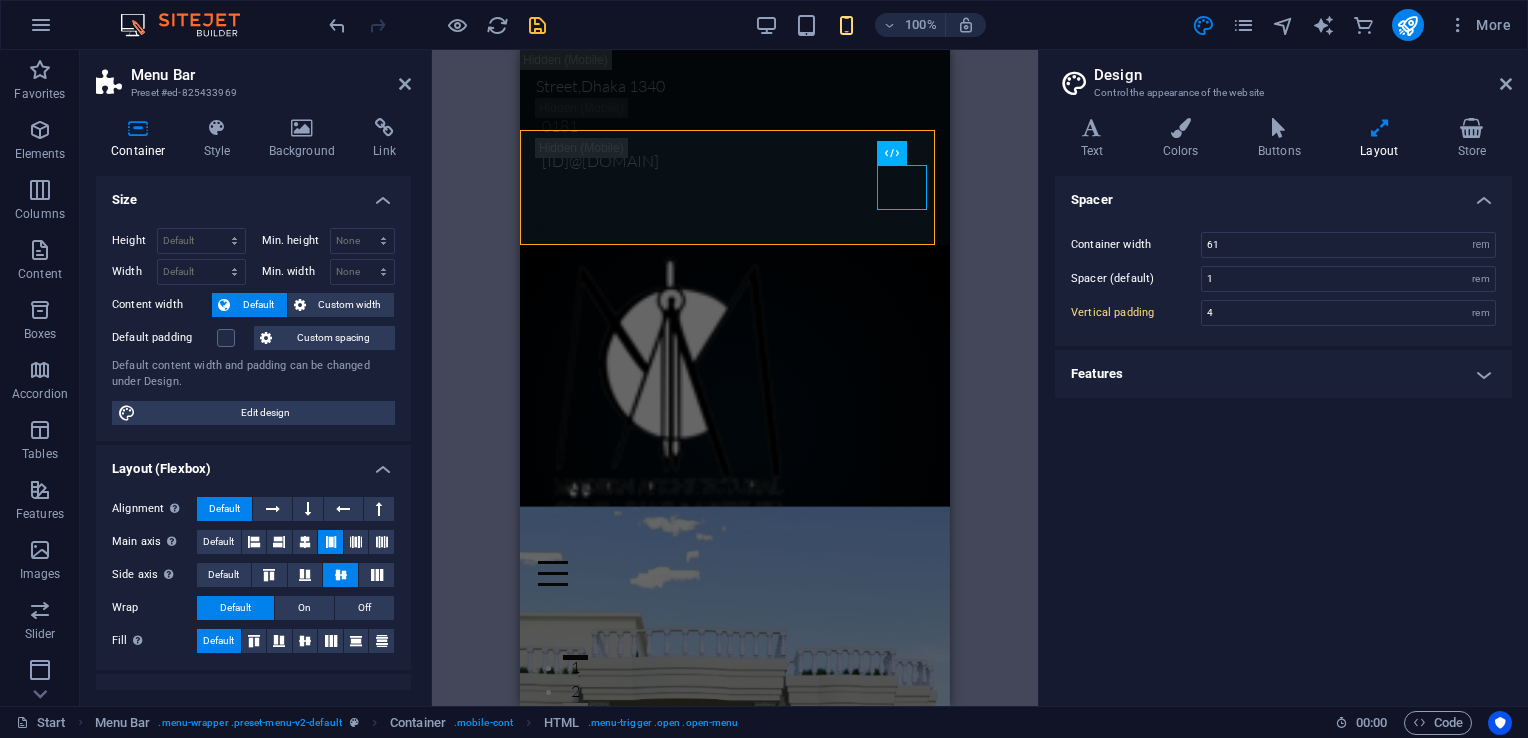 click on "Features" at bounding box center (1283, 374) 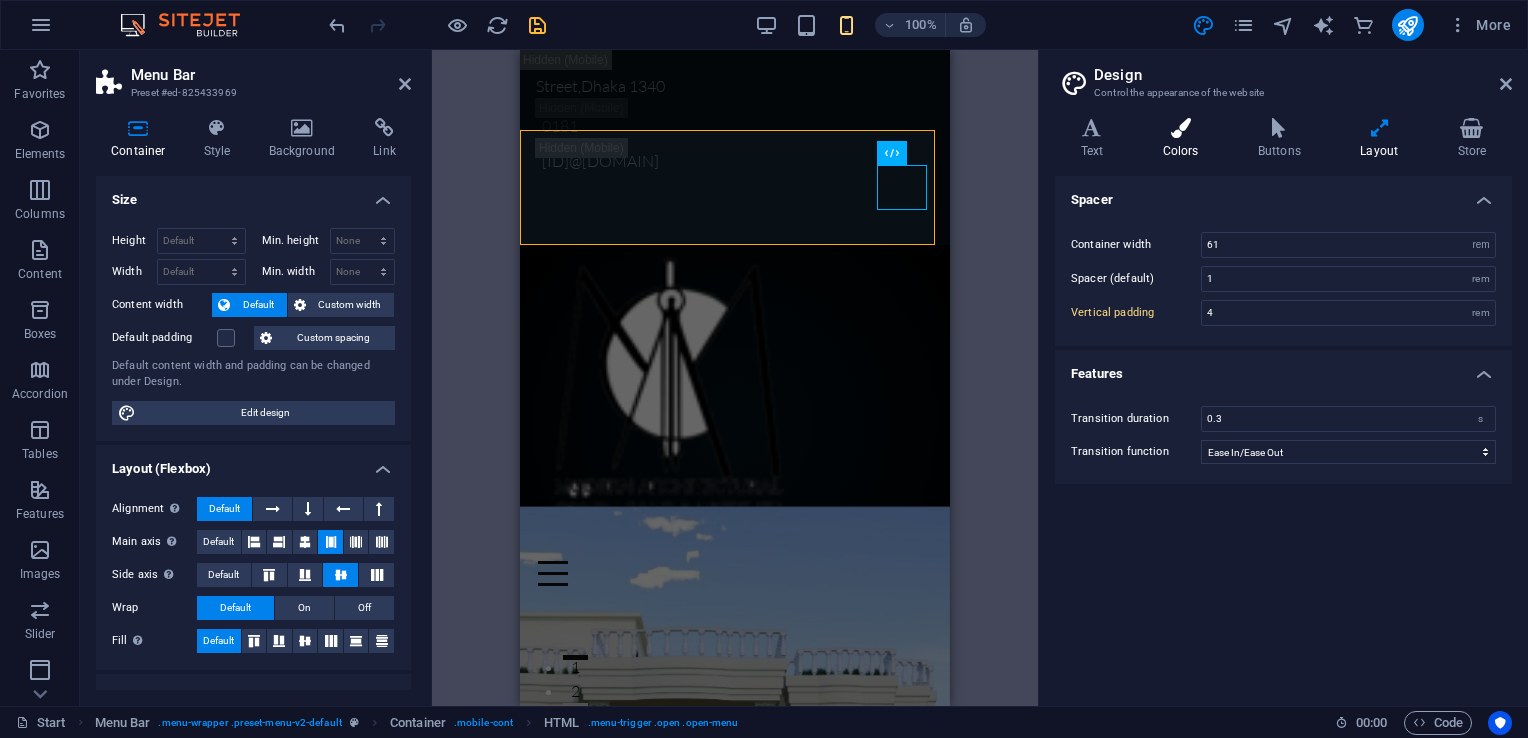 click at bounding box center (1180, 128) 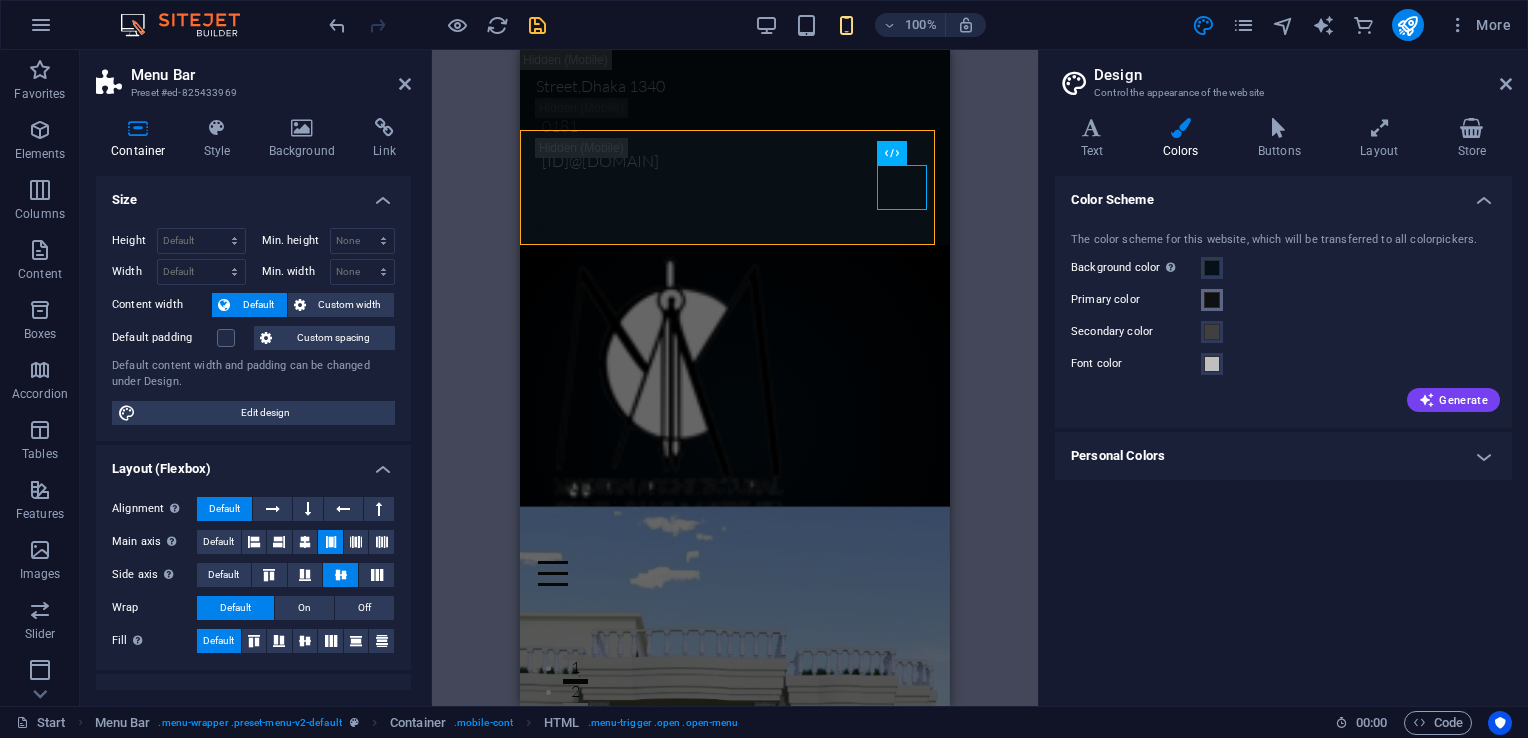 click at bounding box center (1212, 300) 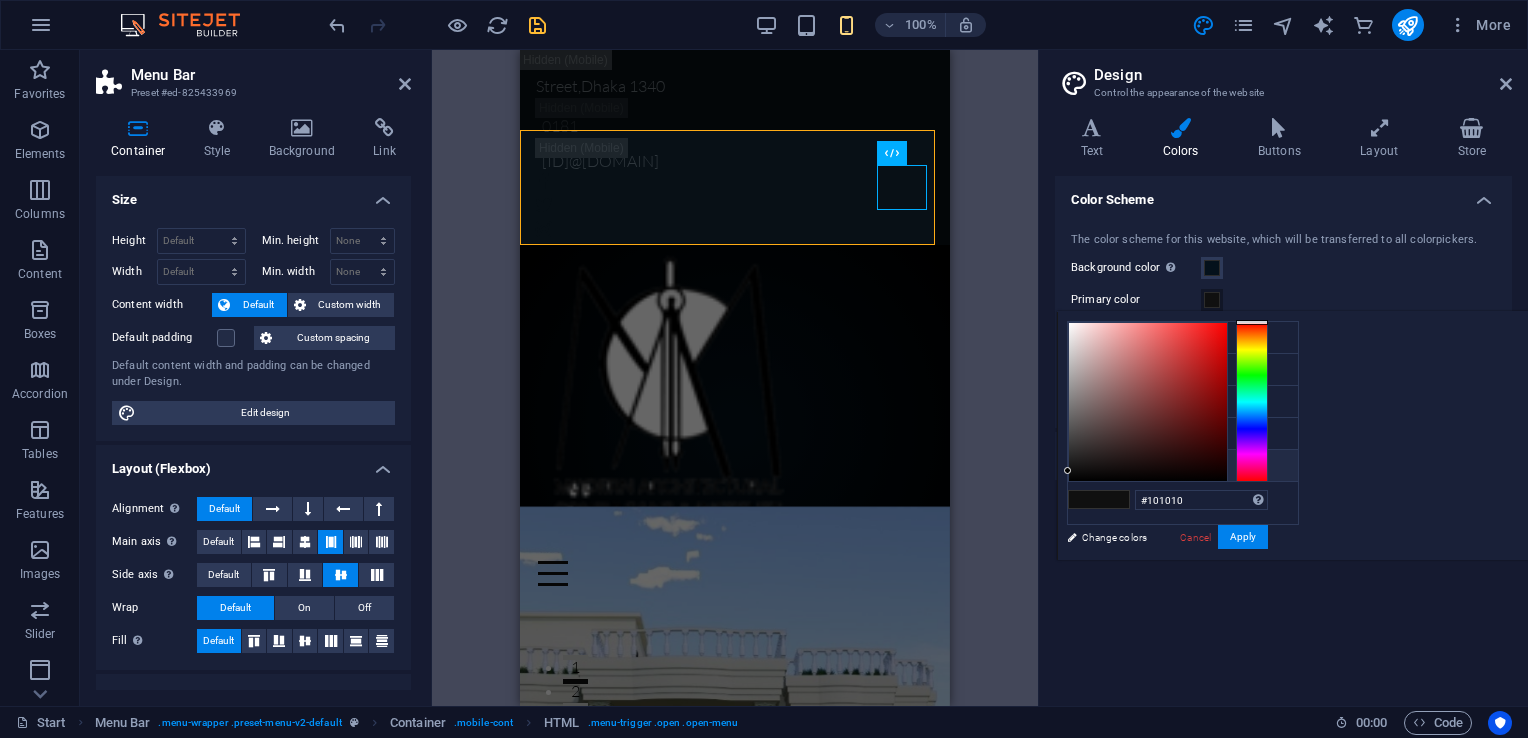 click on "Custom color 1
#f0f2f1" at bounding box center (1183, 466) 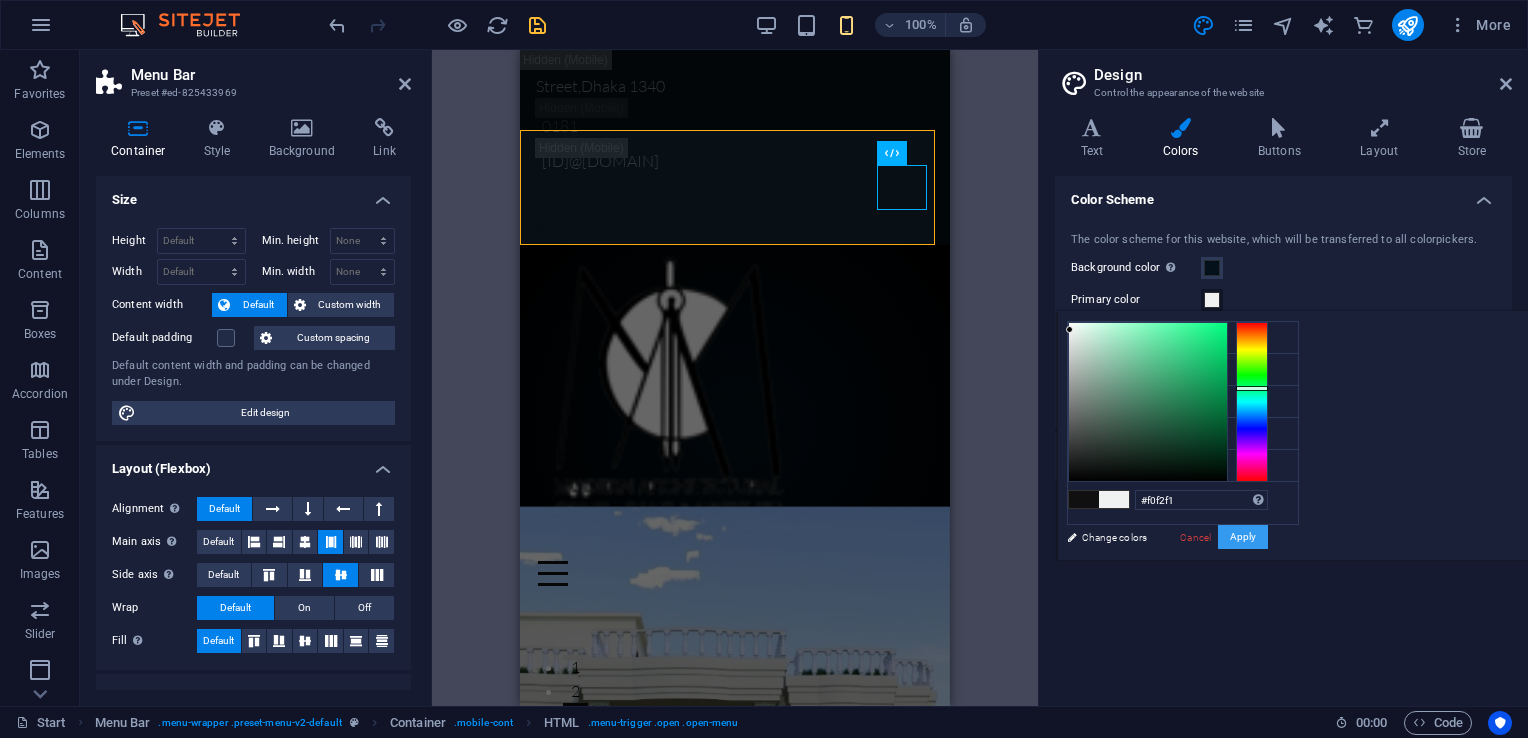 click on "Apply" at bounding box center [1243, 537] 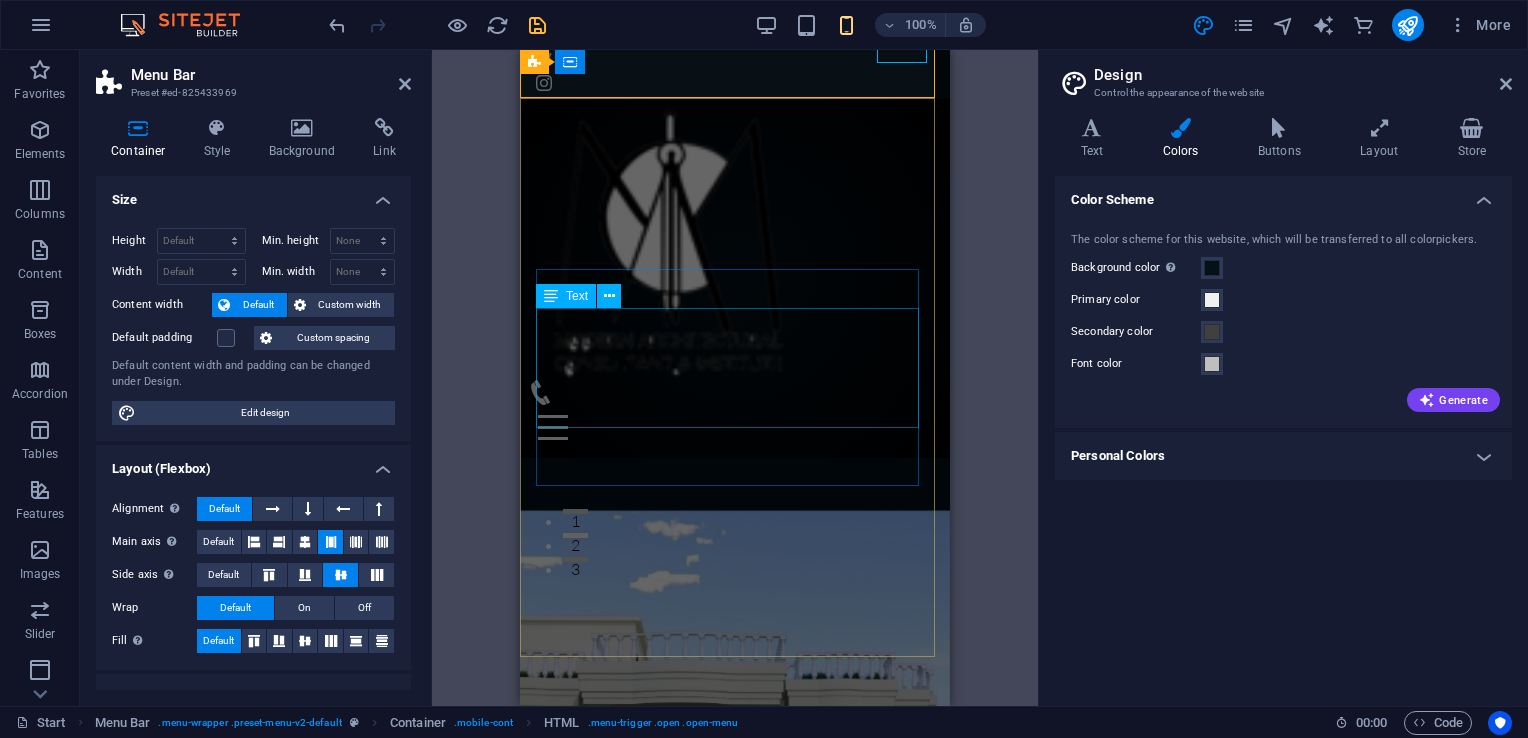 scroll, scrollTop: 0, scrollLeft: 0, axis: both 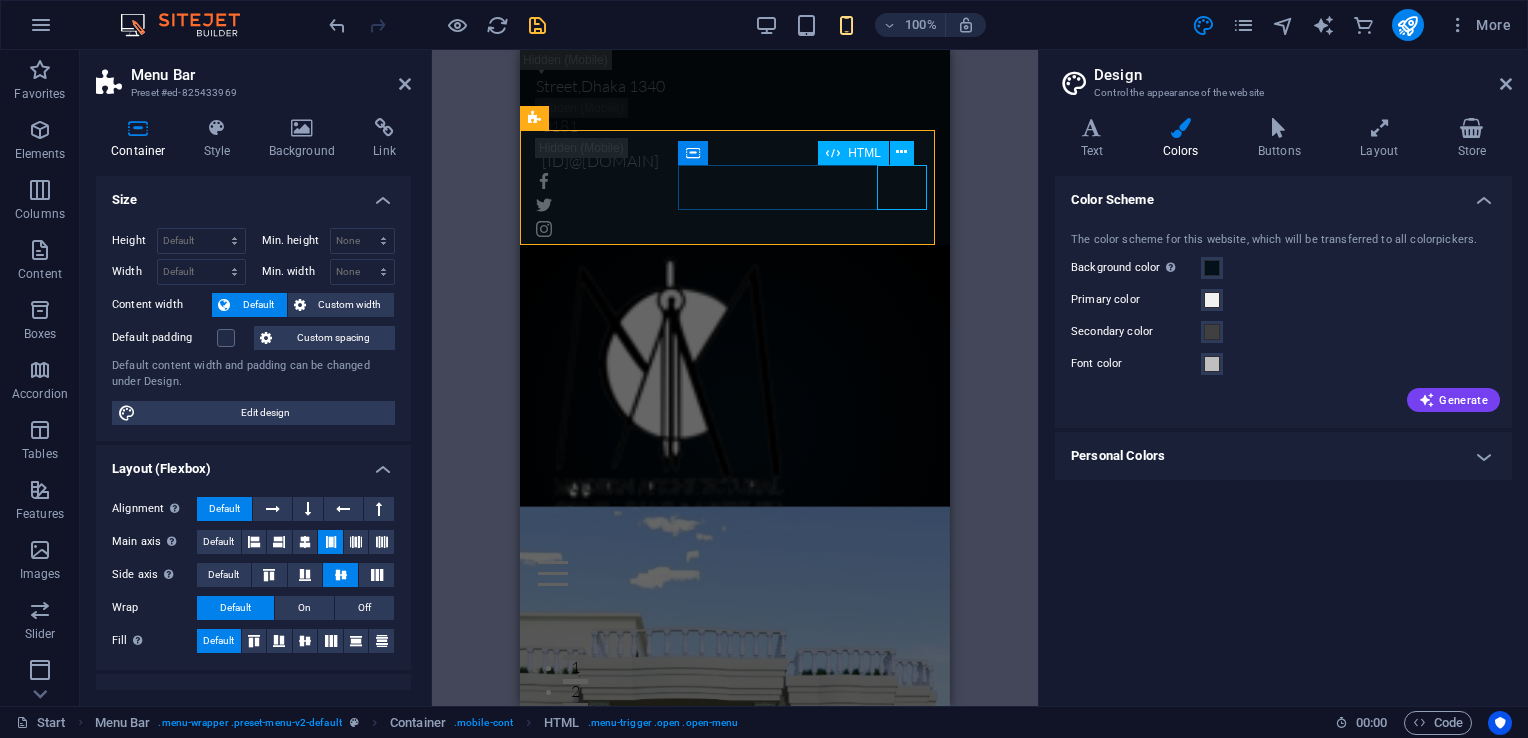 click at bounding box center [735, 573] 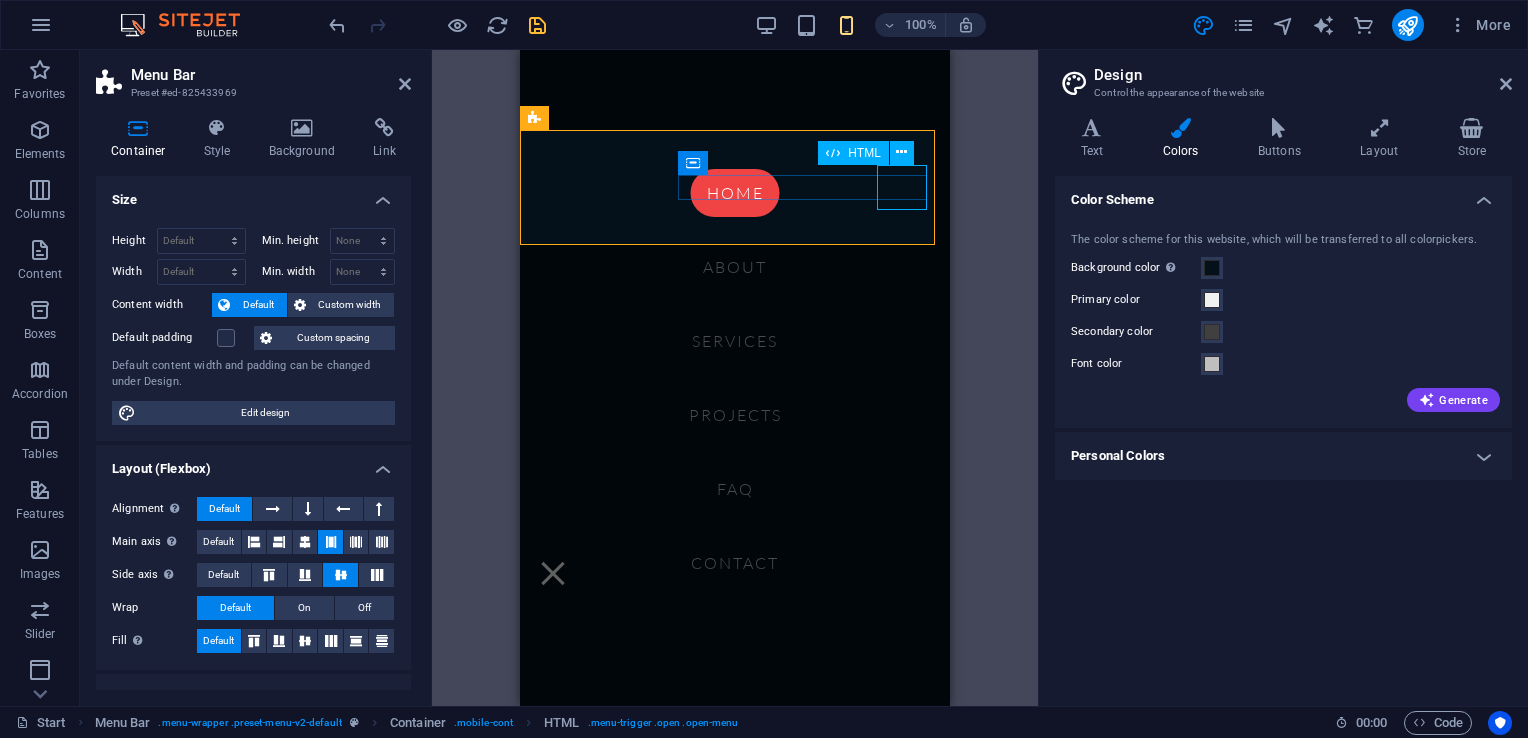 click at bounding box center [553, 573] 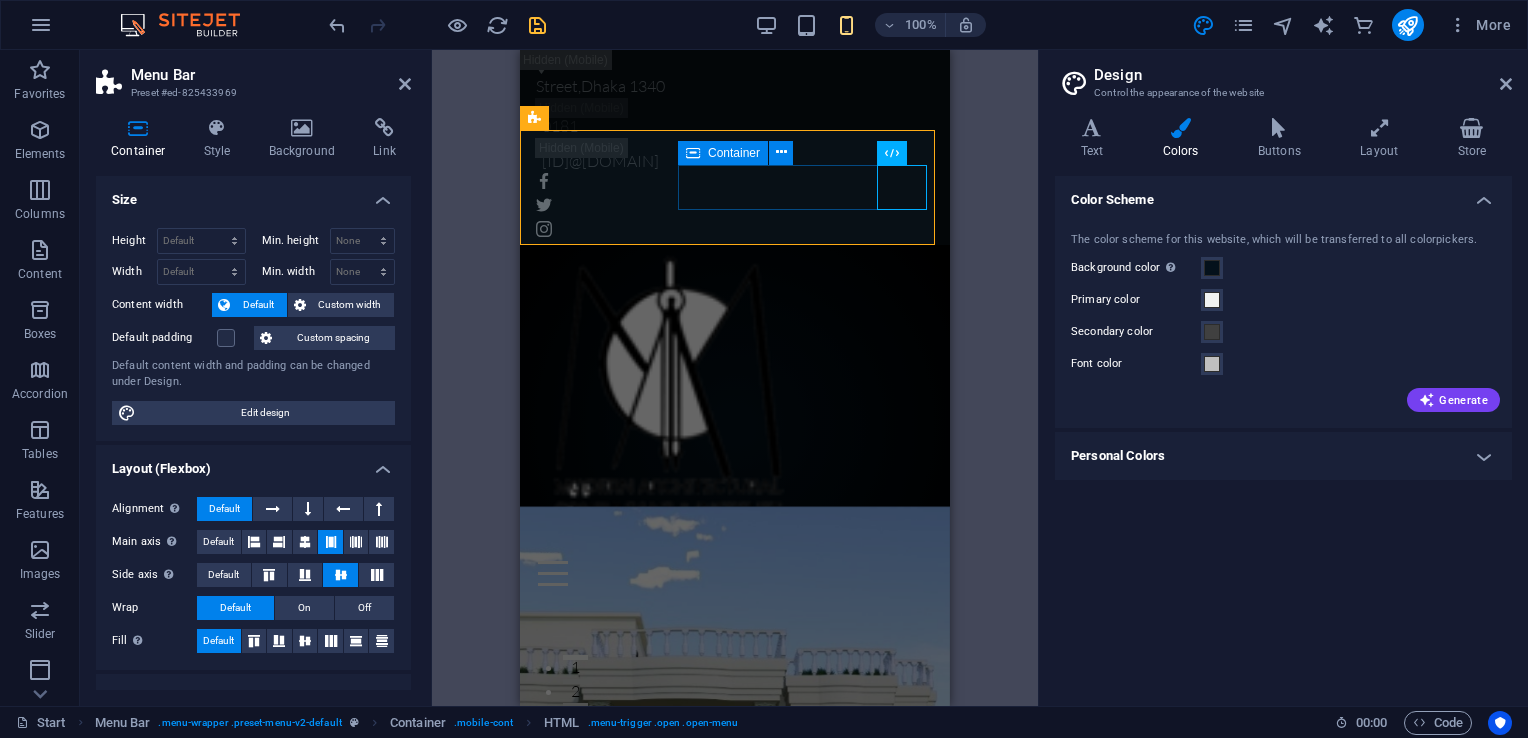click at bounding box center (735, 561) 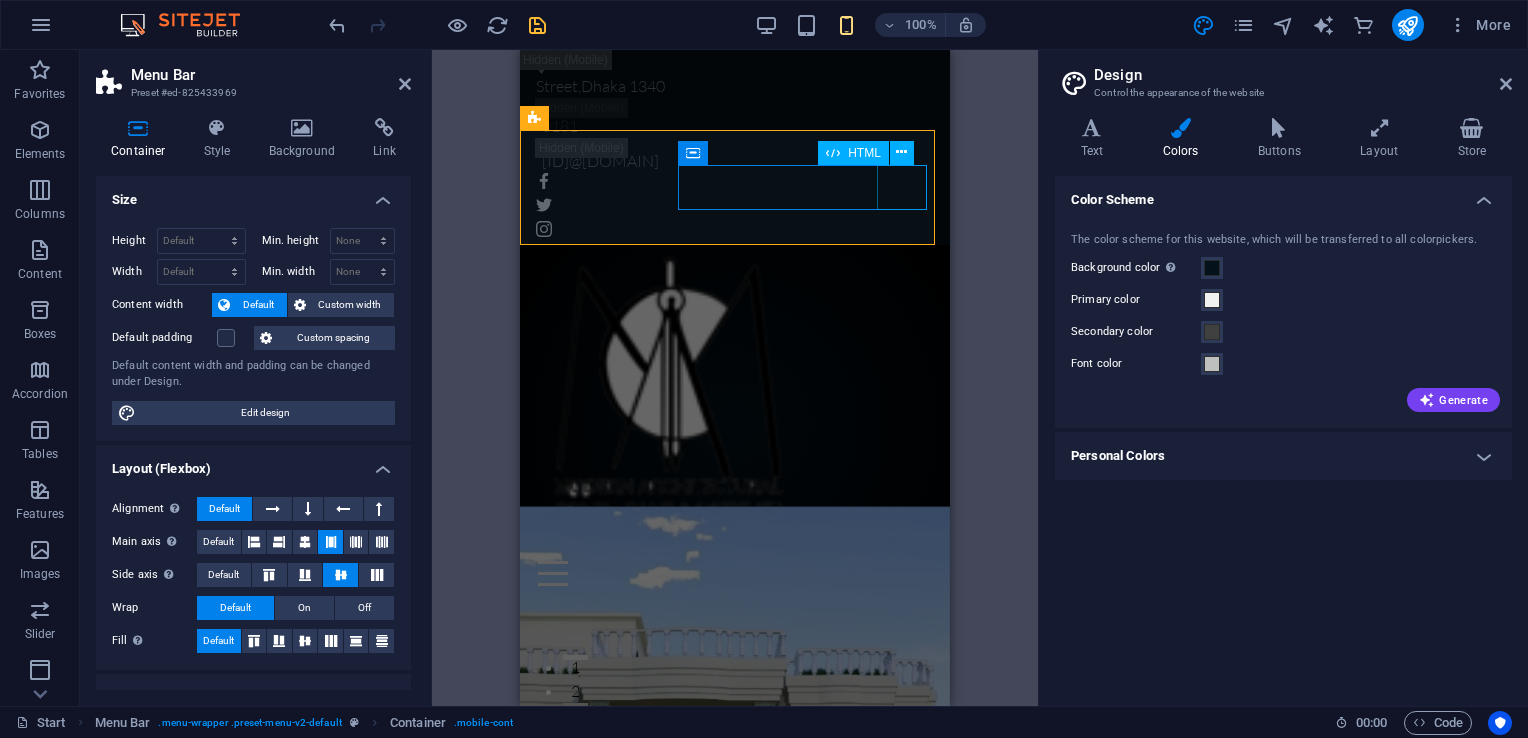 click at bounding box center [735, 573] 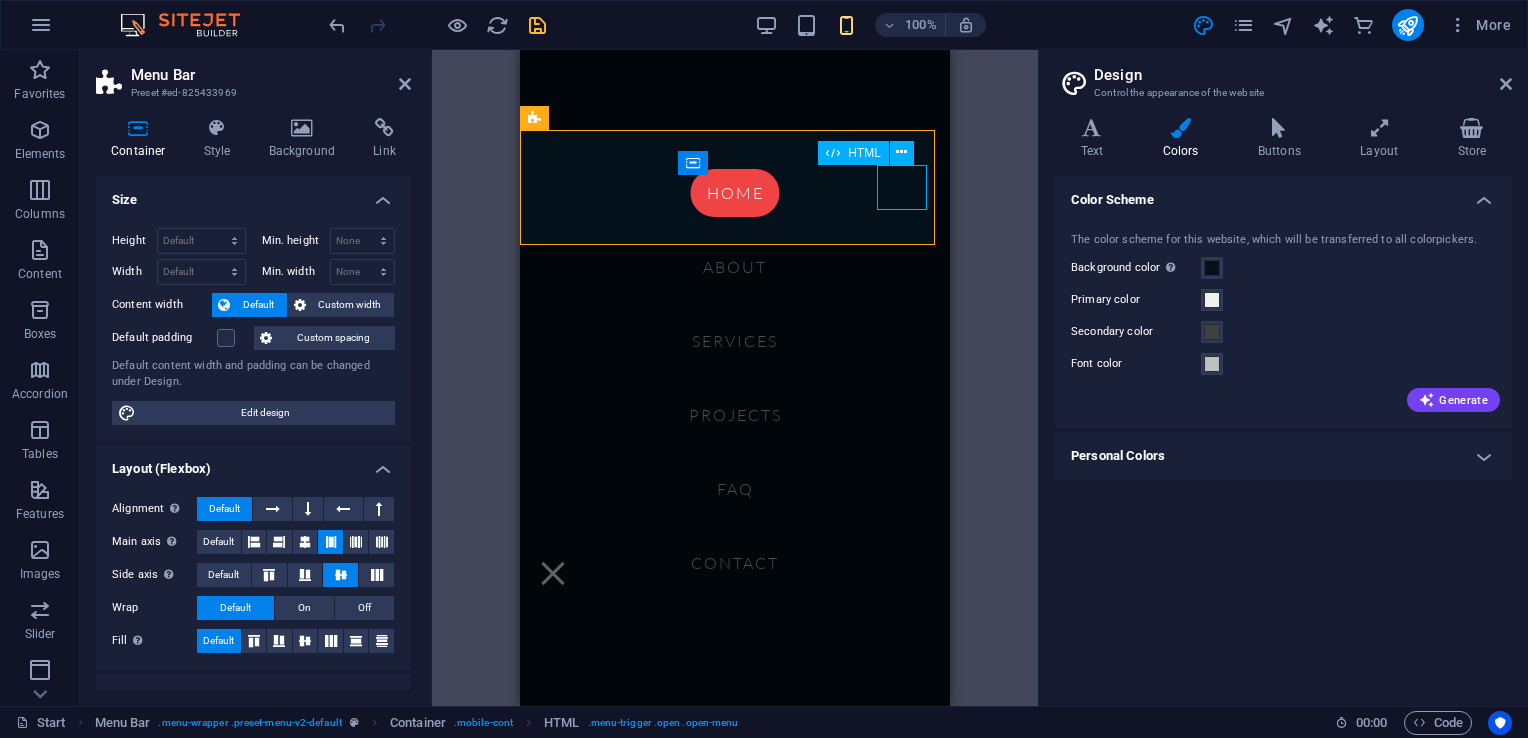 click at bounding box center (553, 573) 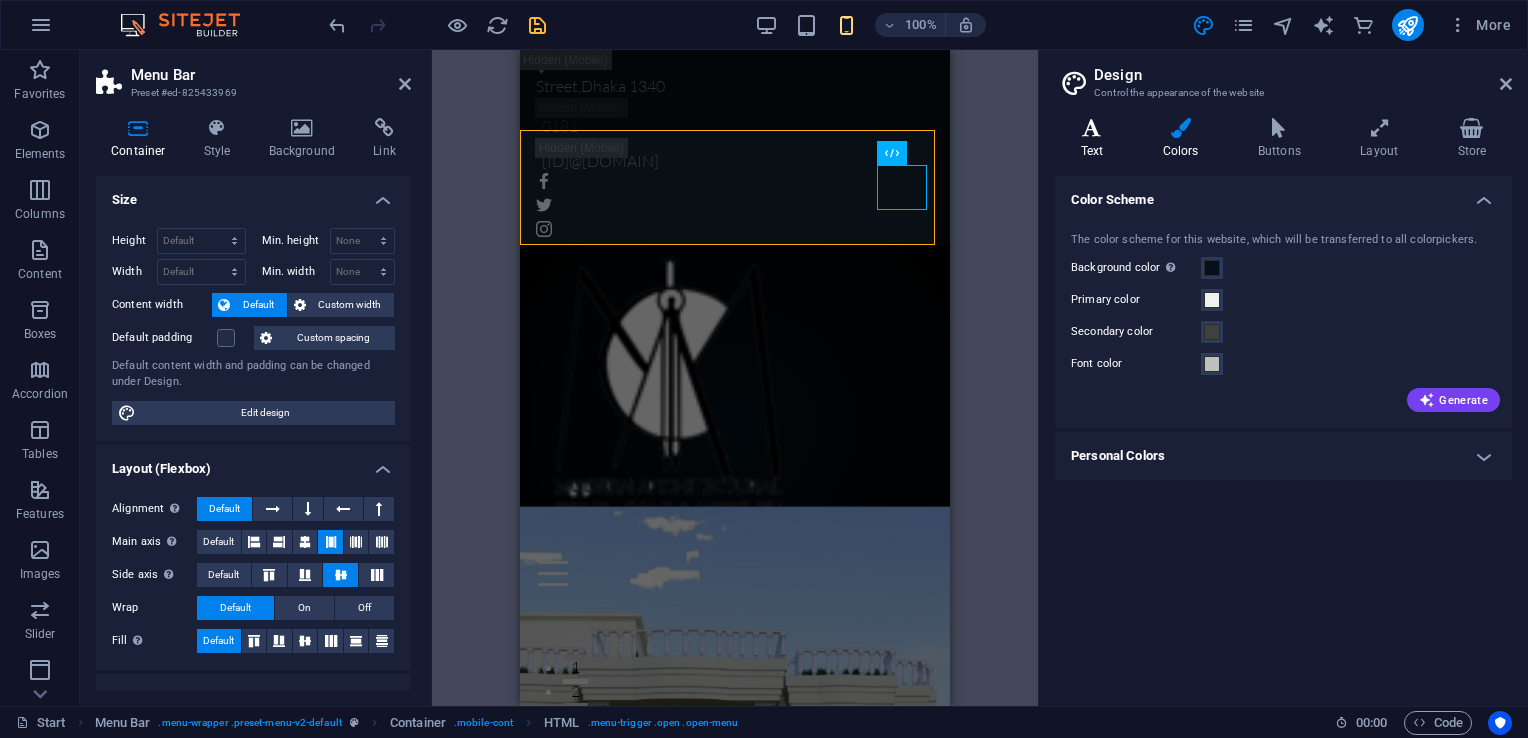 click on "Text" at bounding box center [1096, 139] 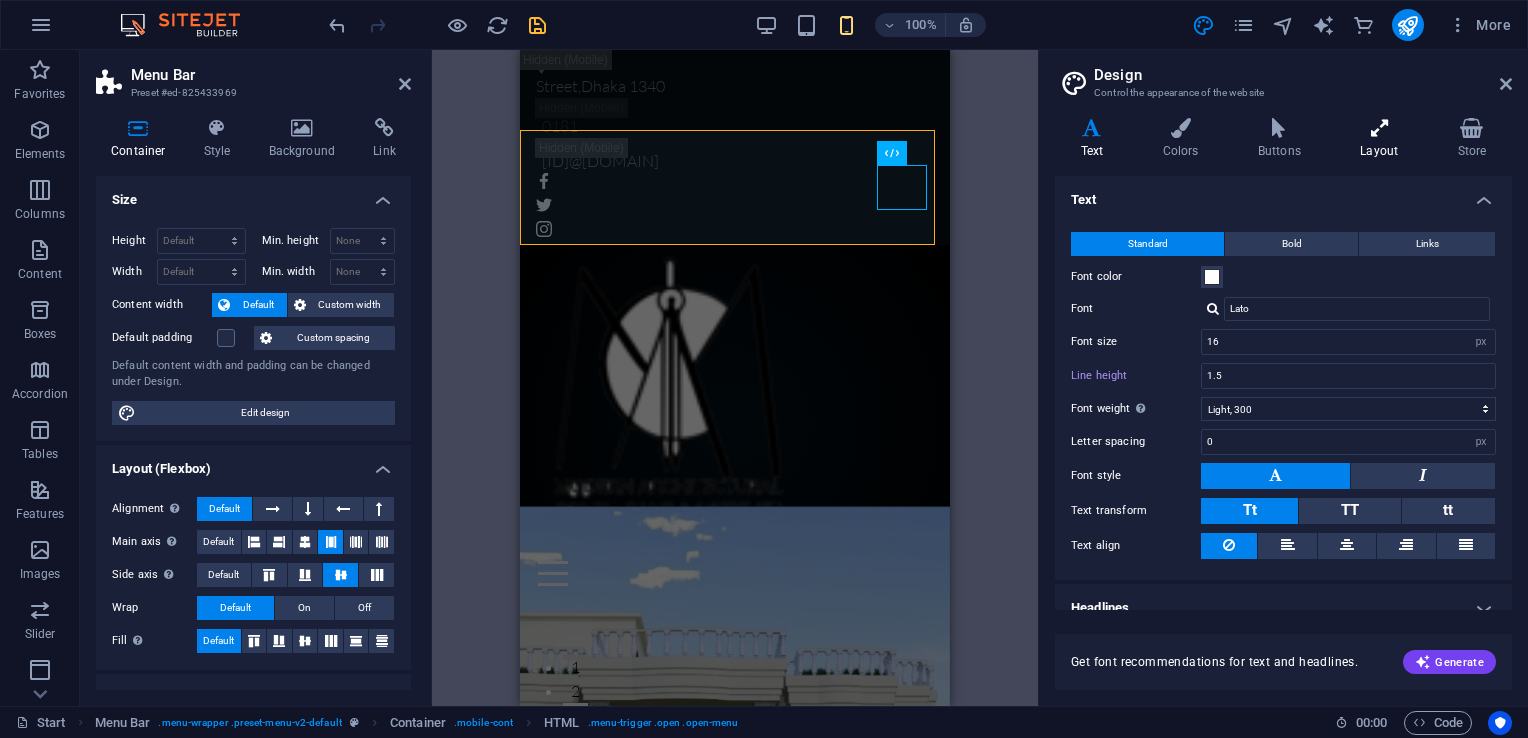 click at bounding box center [1379, 128] 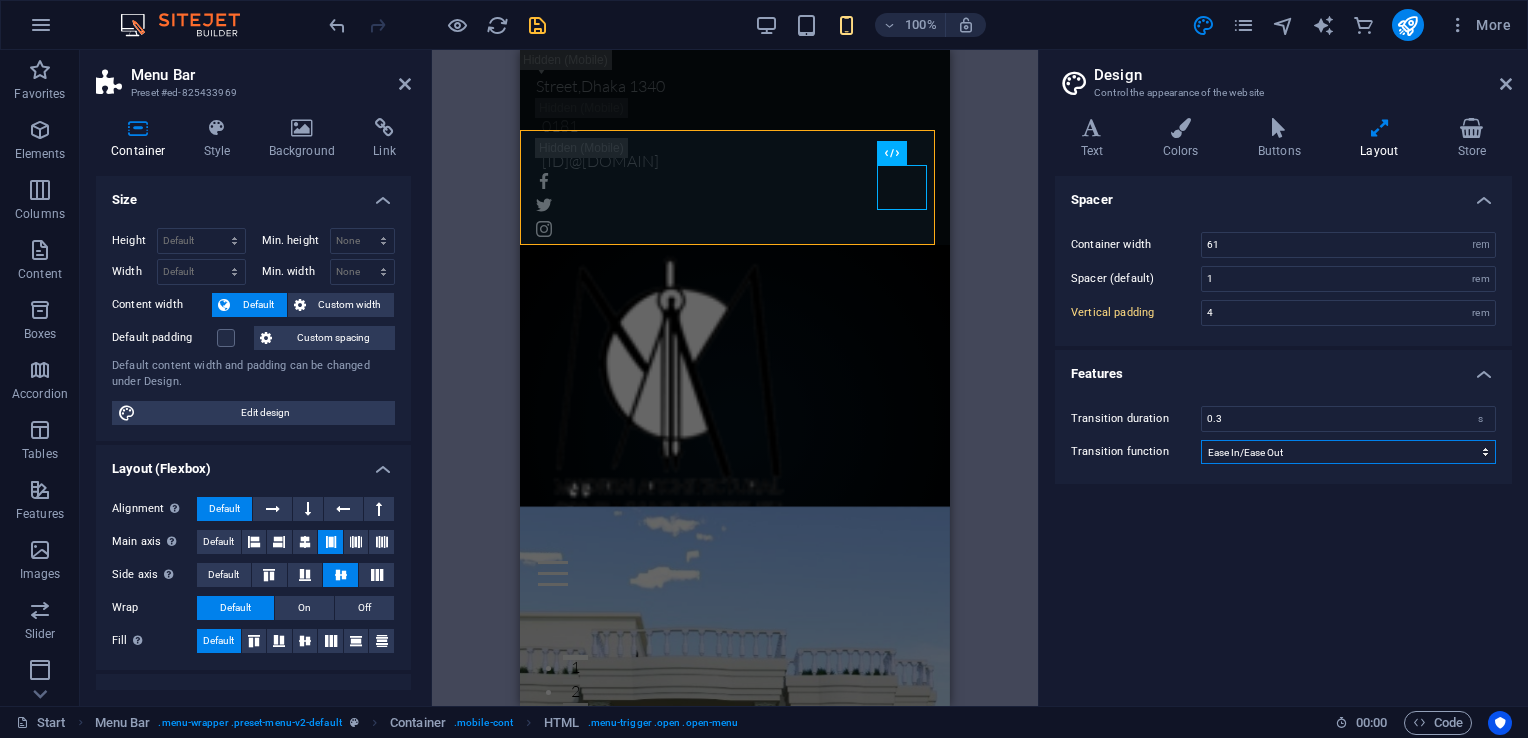 click on "Ease Ease In Ease Out Ease In/Ease Out Linear" at bounding box center [1348, 452] 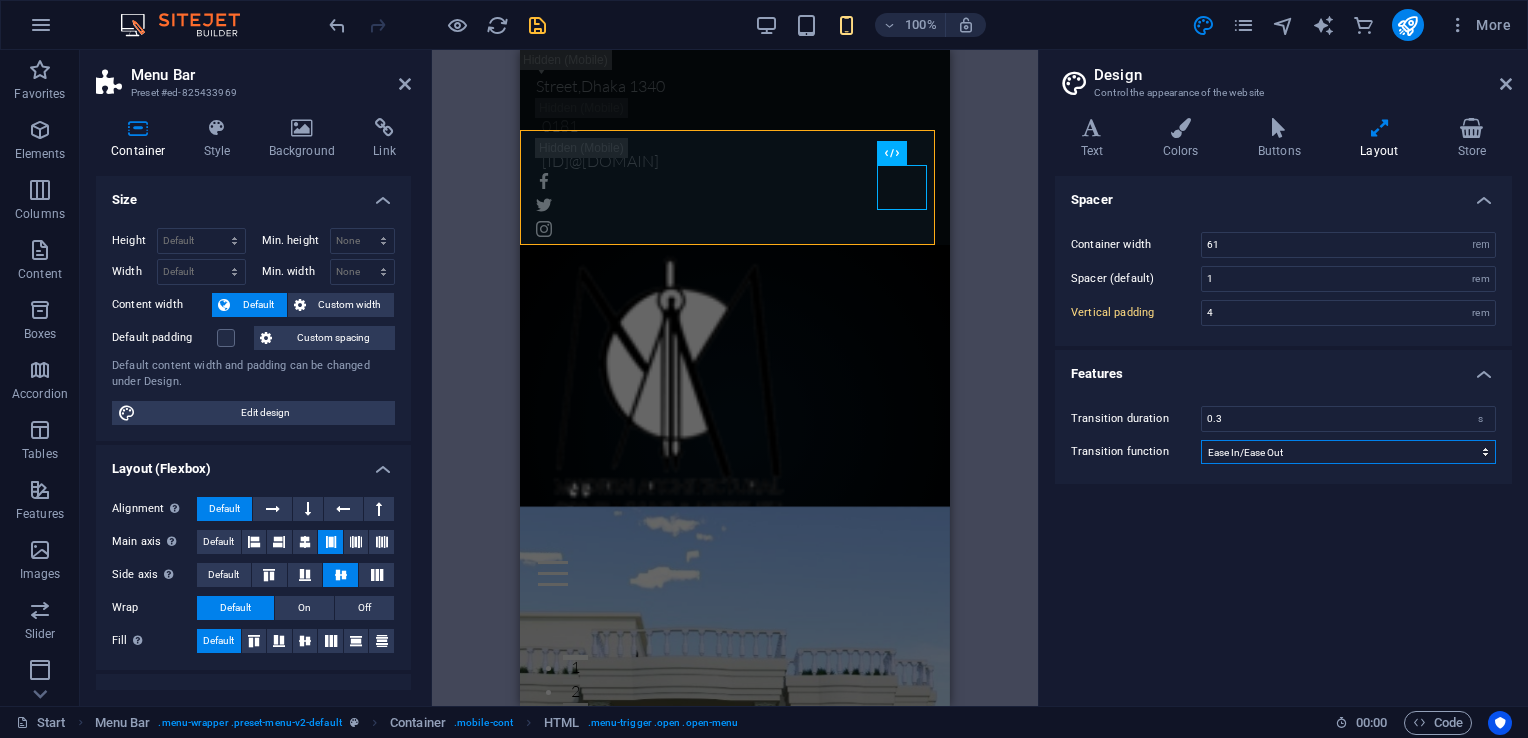 click on "Ease Ease In Ease Out Ease In/Ease Out Linear" at bounding box center [1348, 452] 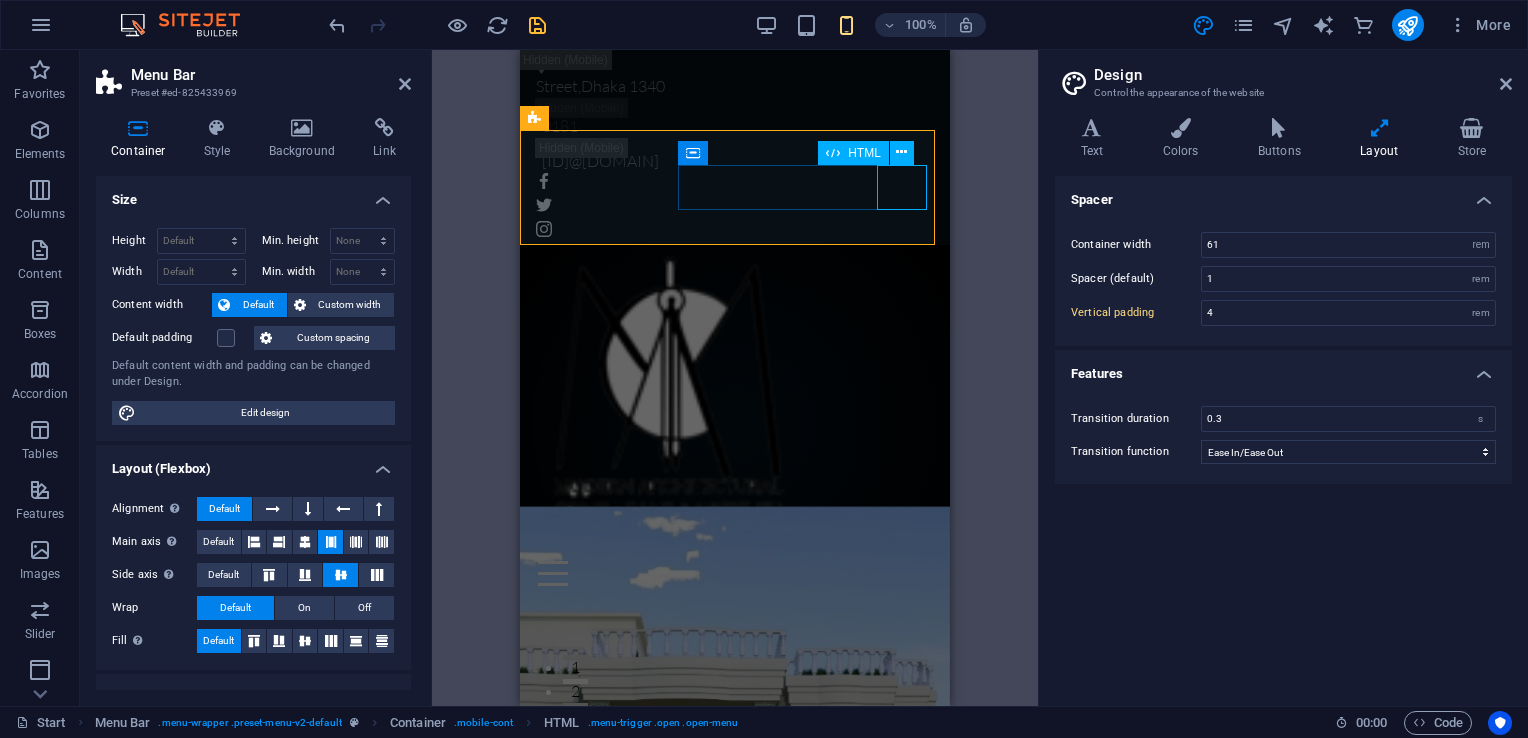 click at bounding box center [735, 573] 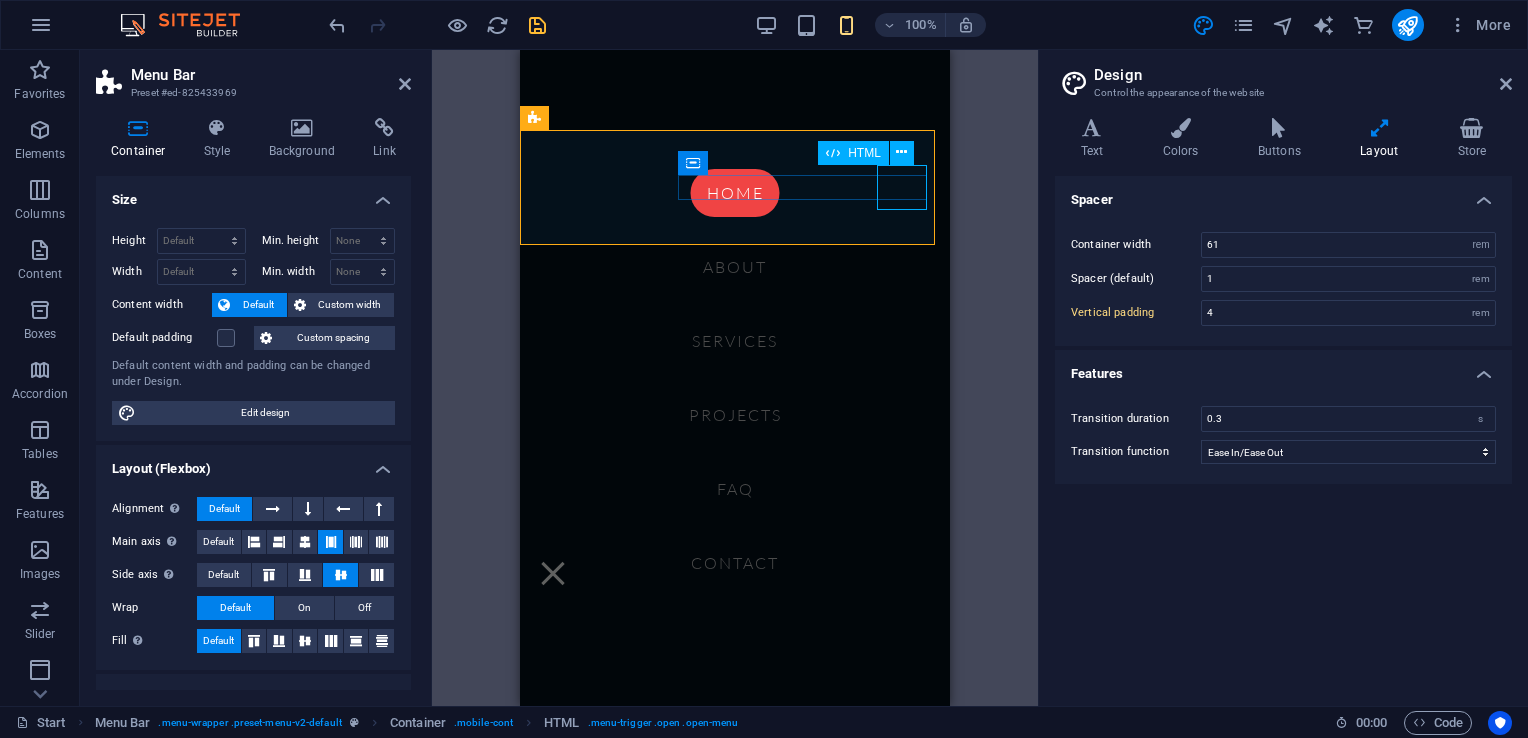 click at bounding box center (553, 573) 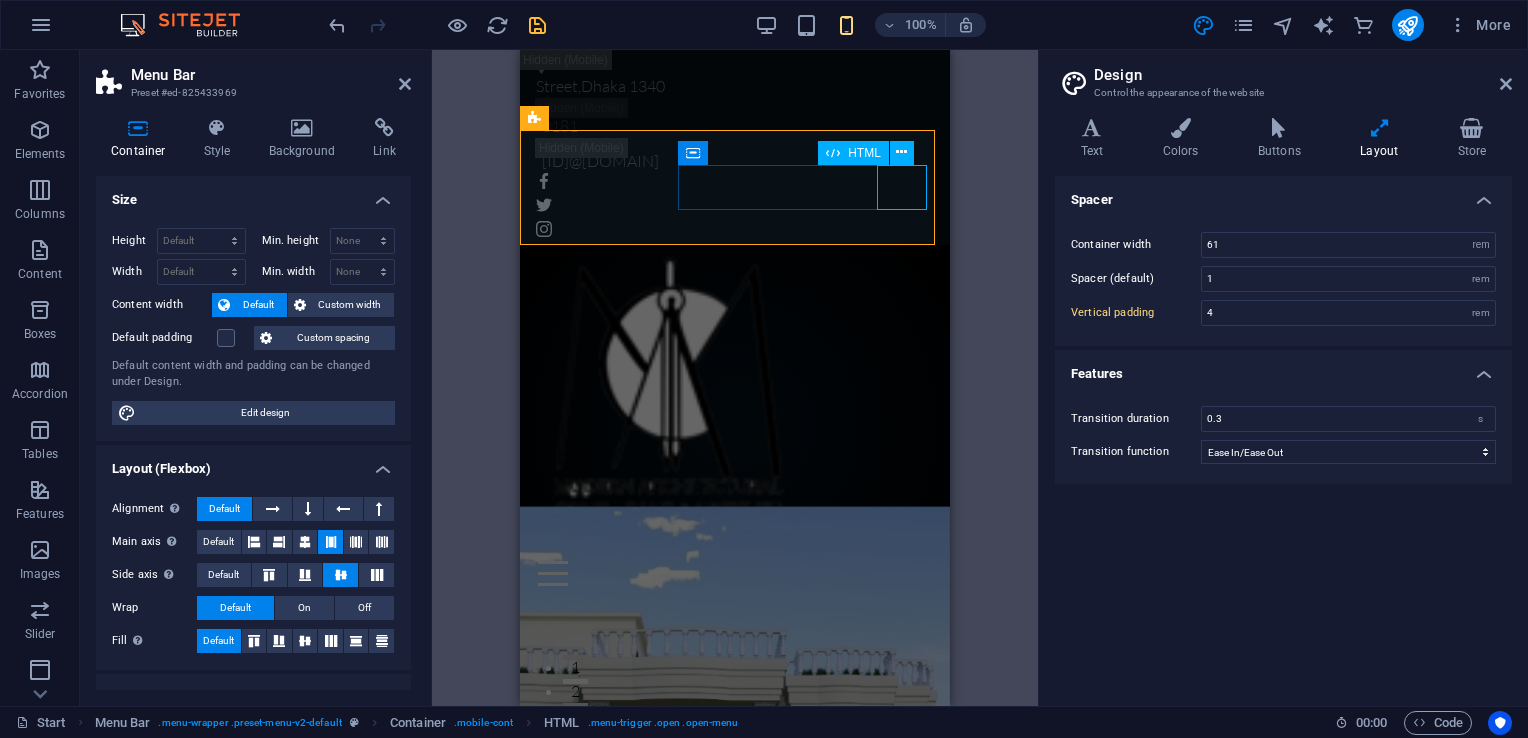 click at bounding box center (735, 573) 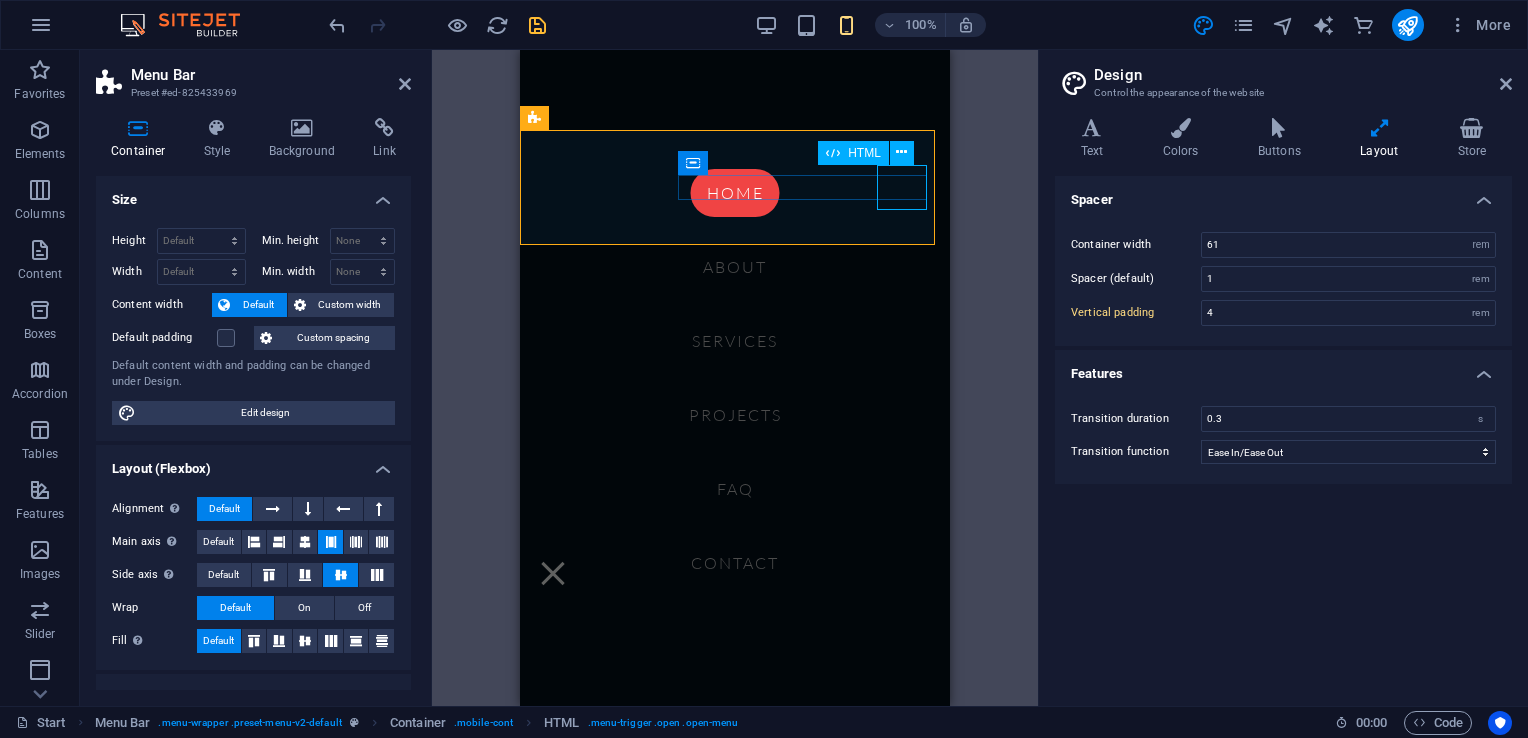 click at bounding box center (553, 573) 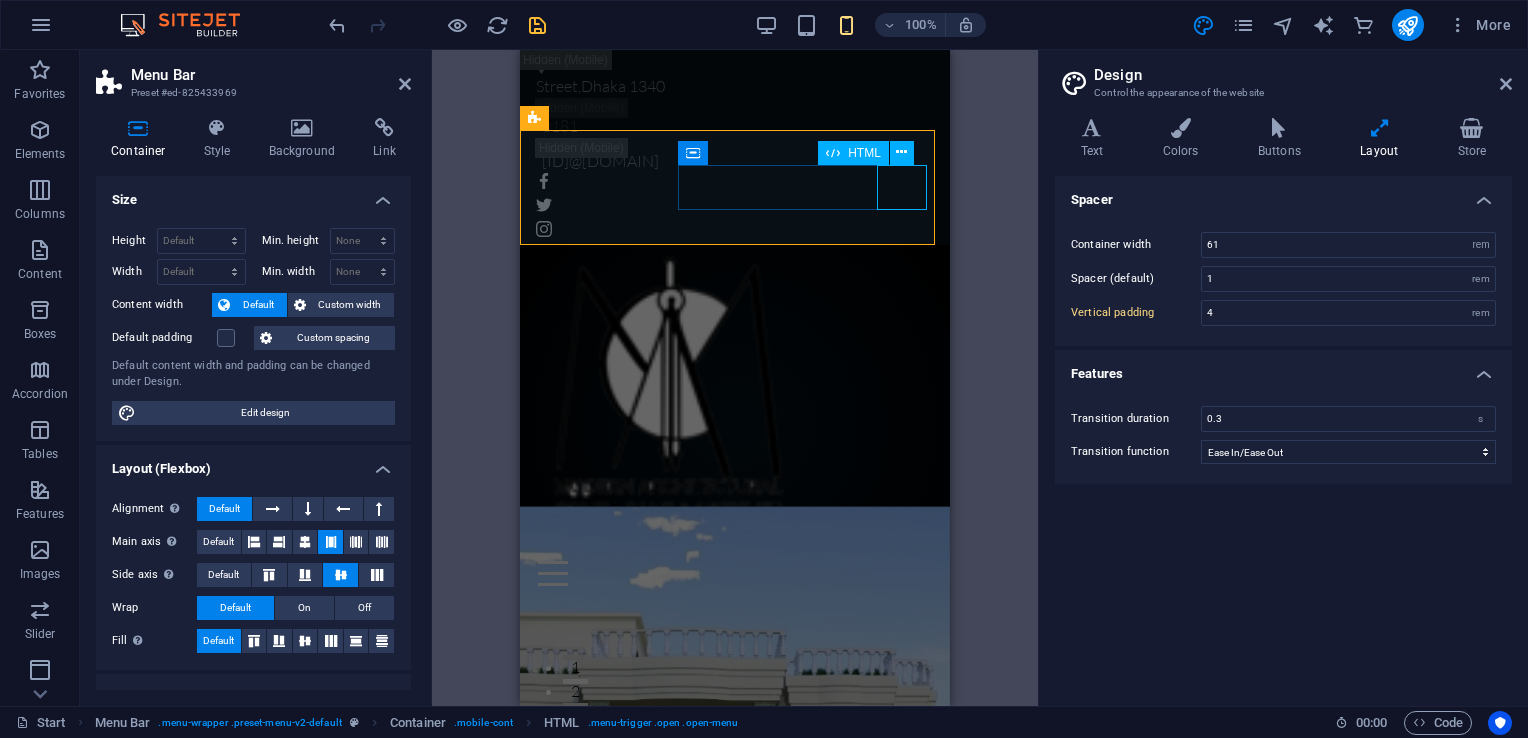 click at bounding box center (735, 573) 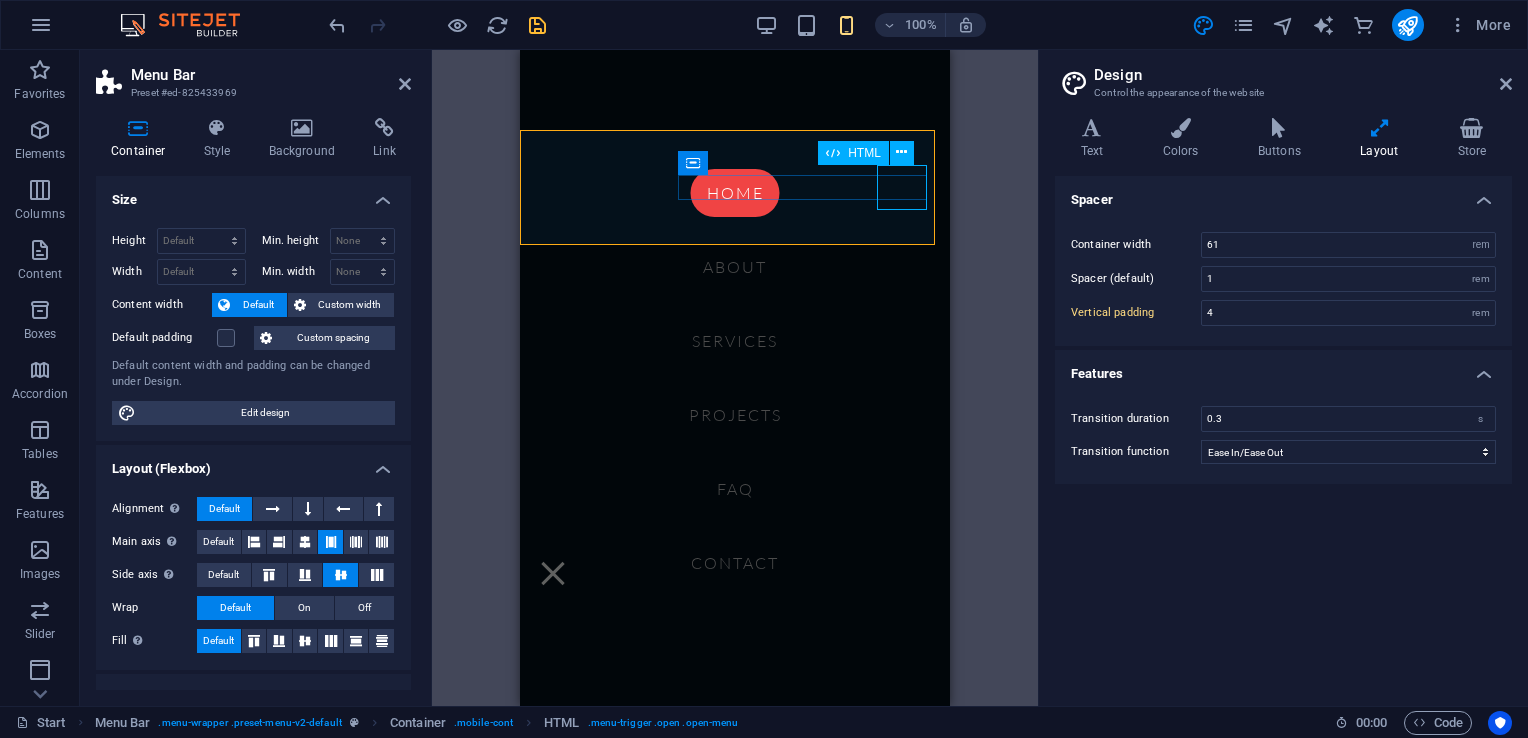 click at bounding box center [553, 573] 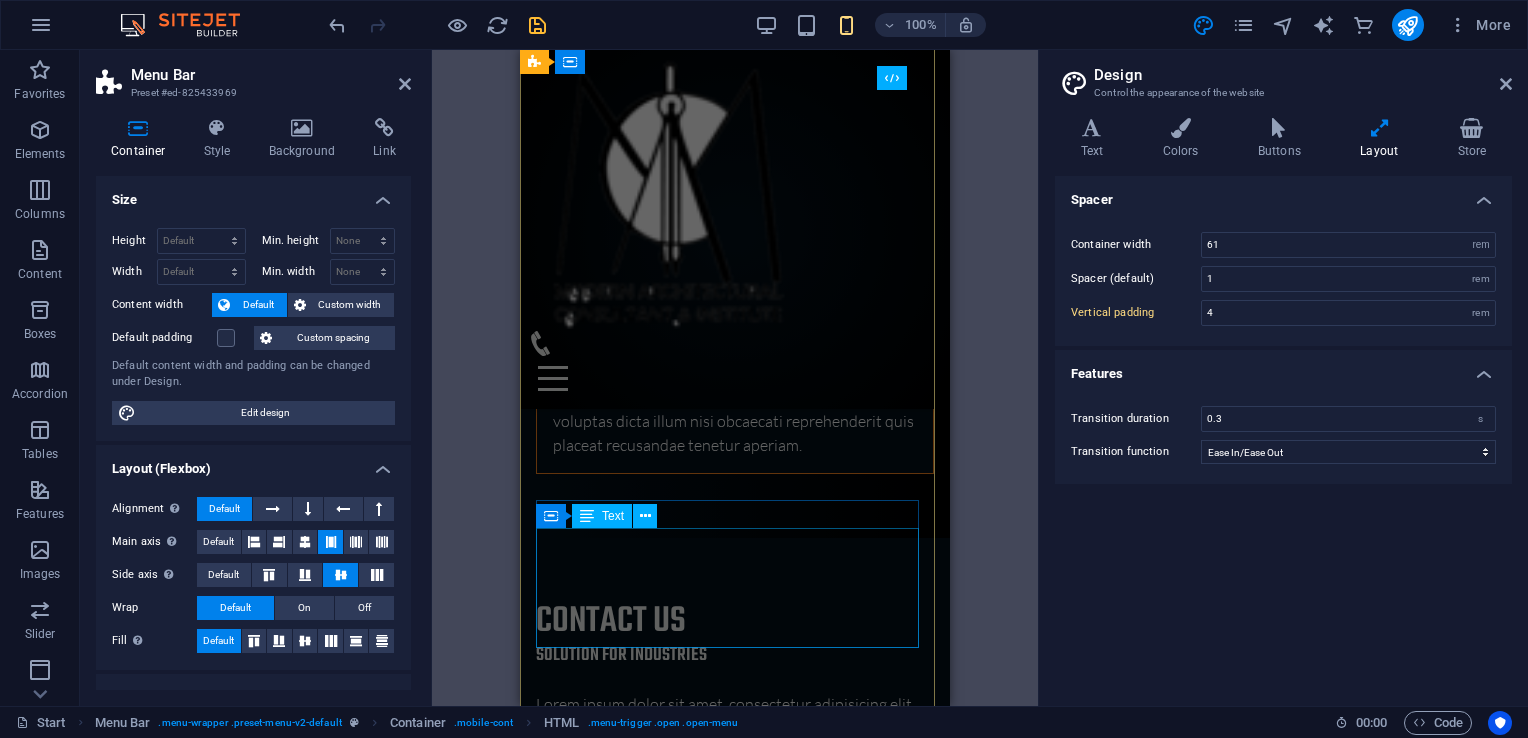 scroll, scrollTop: 8880, scrollLeft: 0, axis: vertical 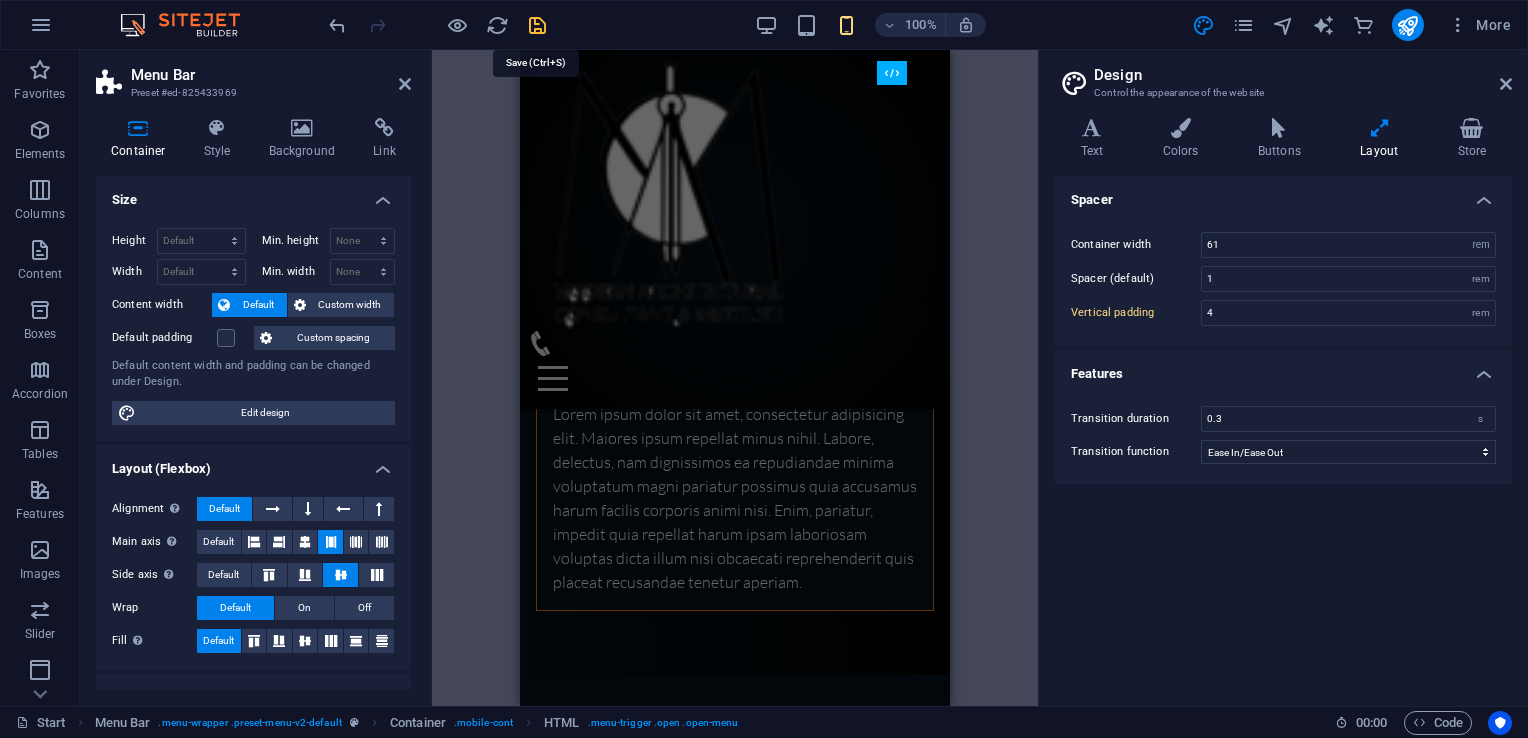 click at bounding box center [537, 25] 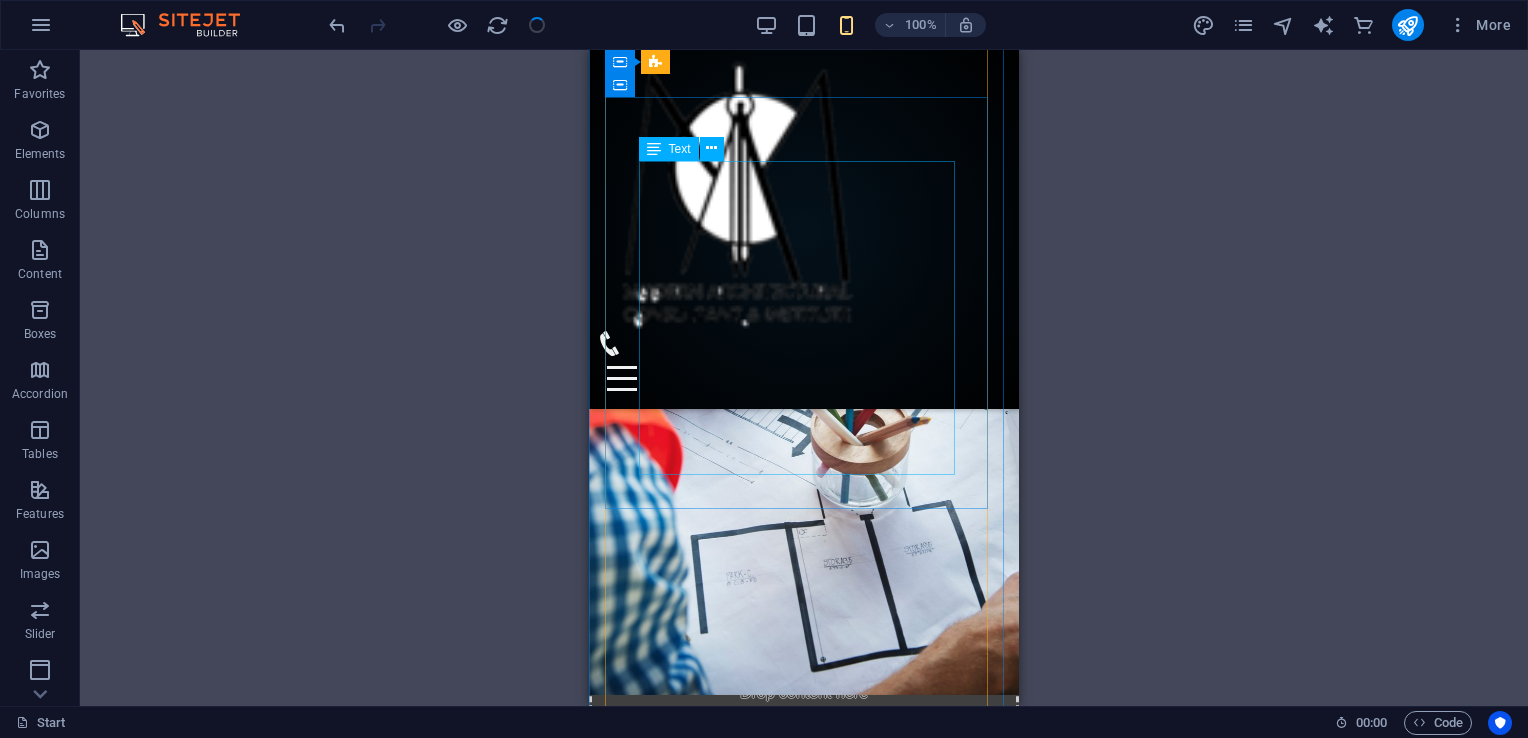 scroll, scrollTop: 4480, scrollLeft: 0, axis: vertical 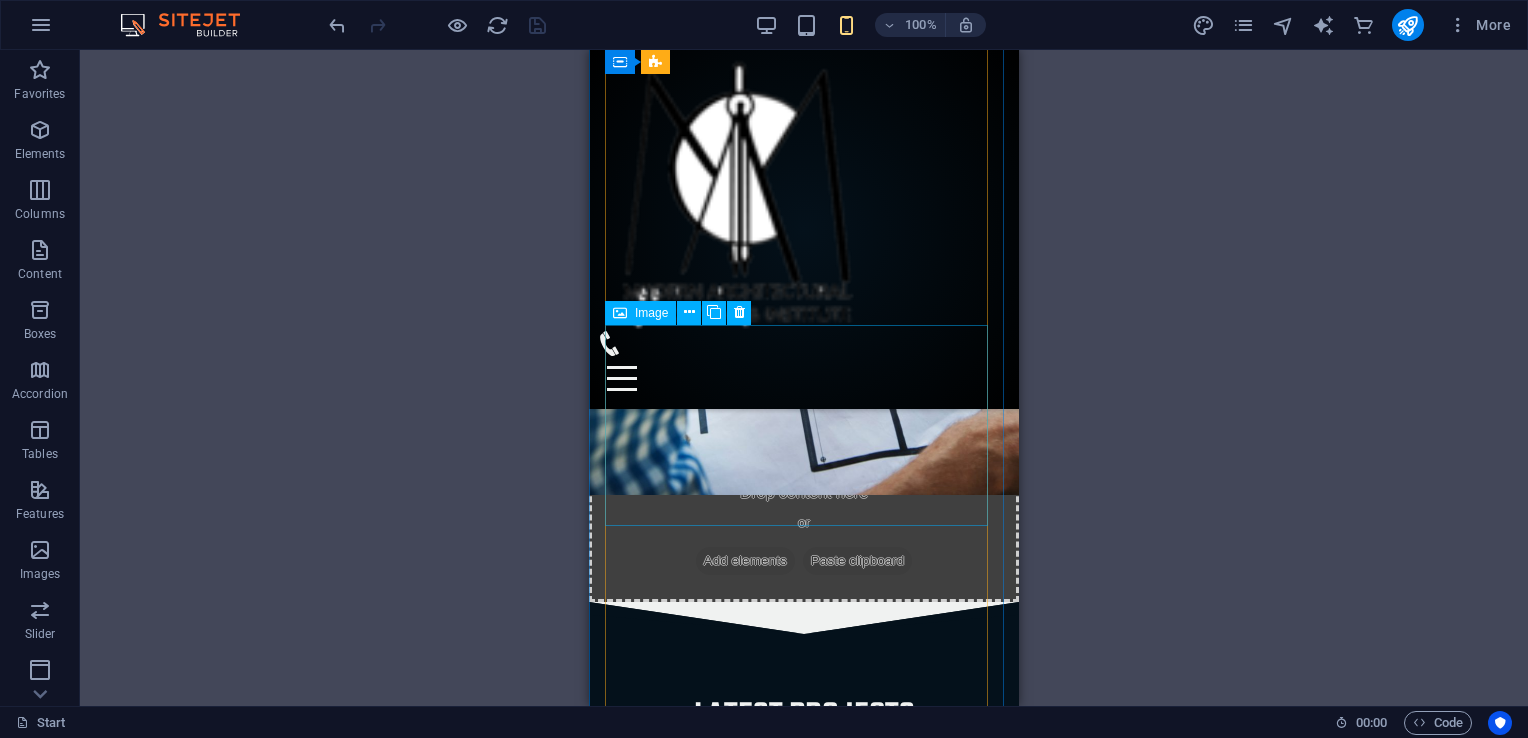 click on "PROJECT 2" at bounding box center (1118, 1988) 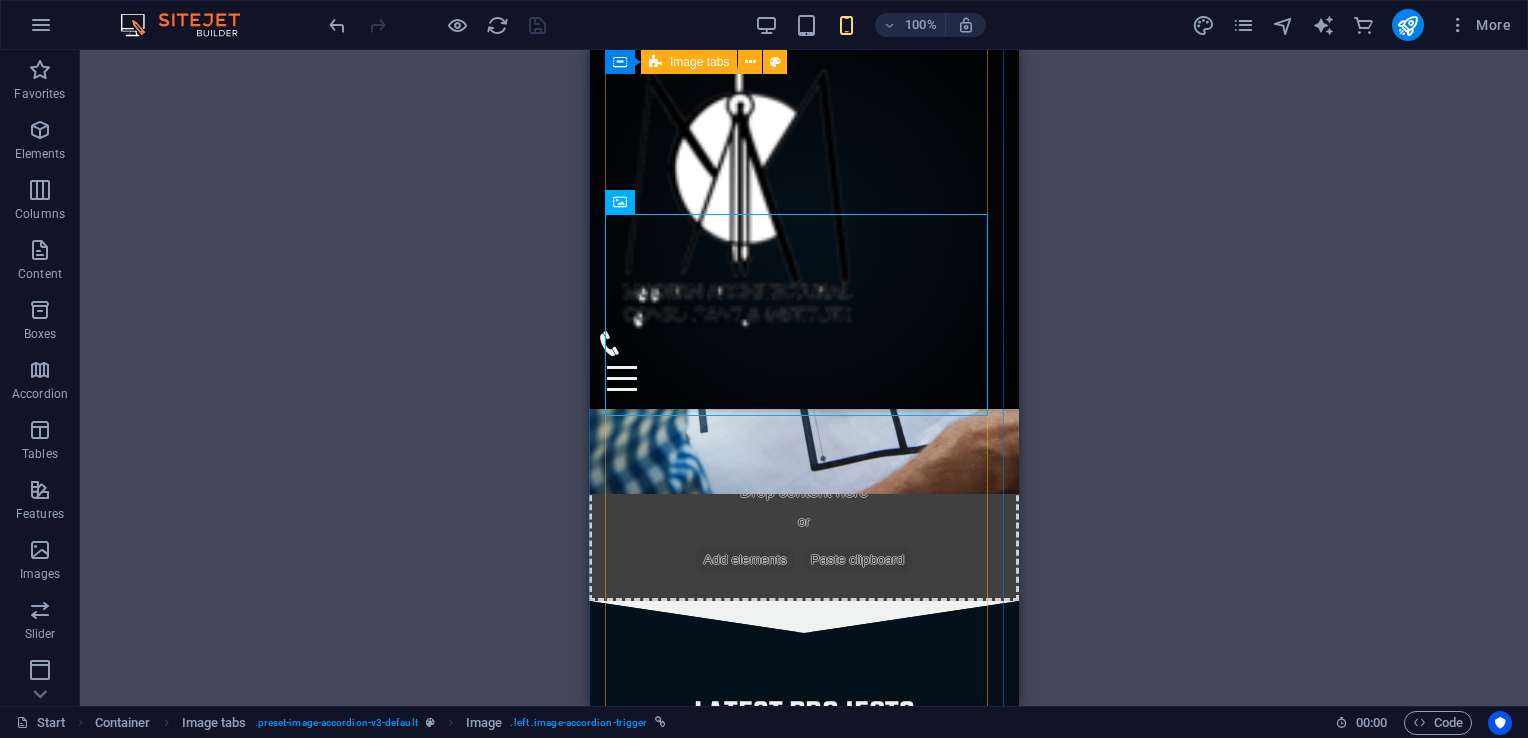 scroll, scrollTop: 4480, scrollLeft: 0, axis: vertical 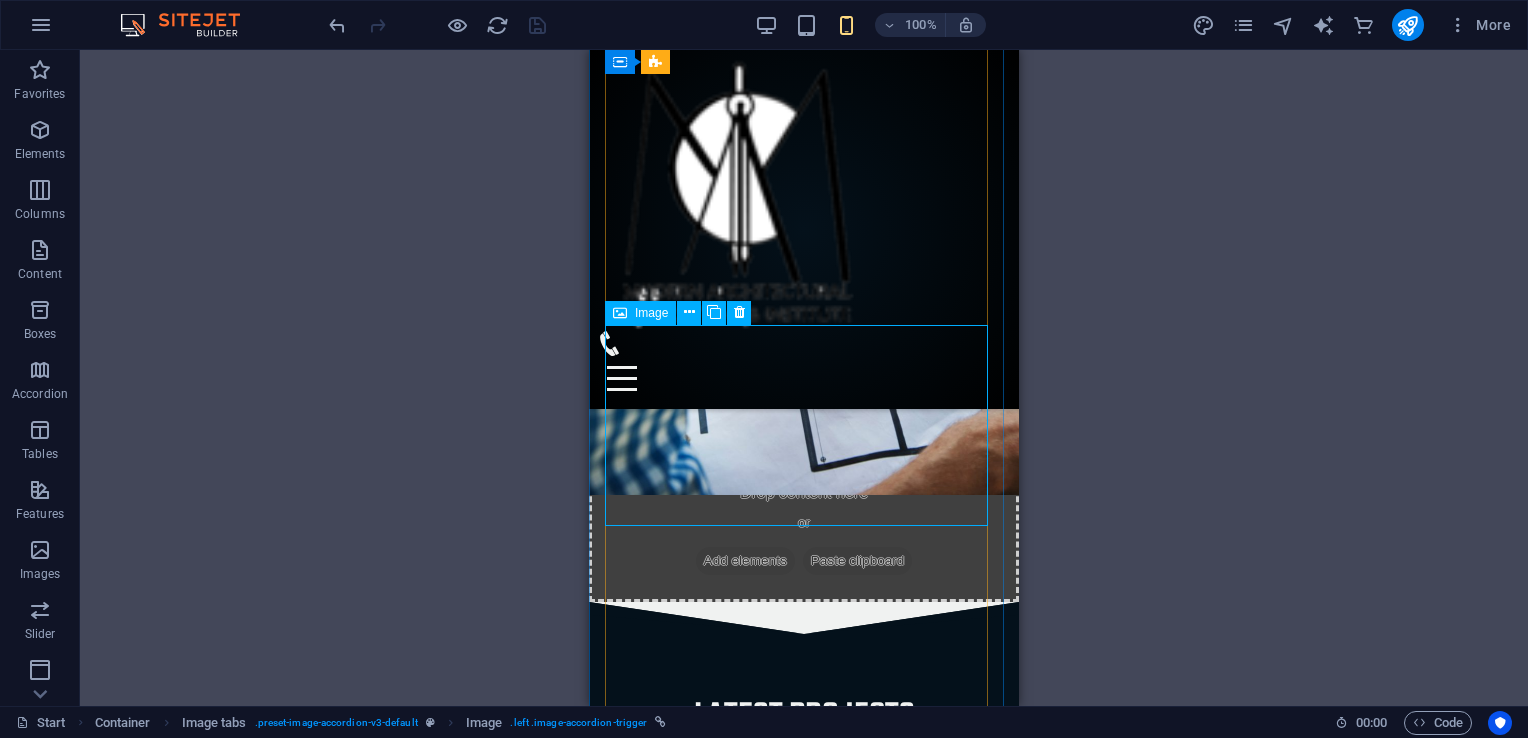 click on "PROJECT 2" at bounding box center [1118, 1988] 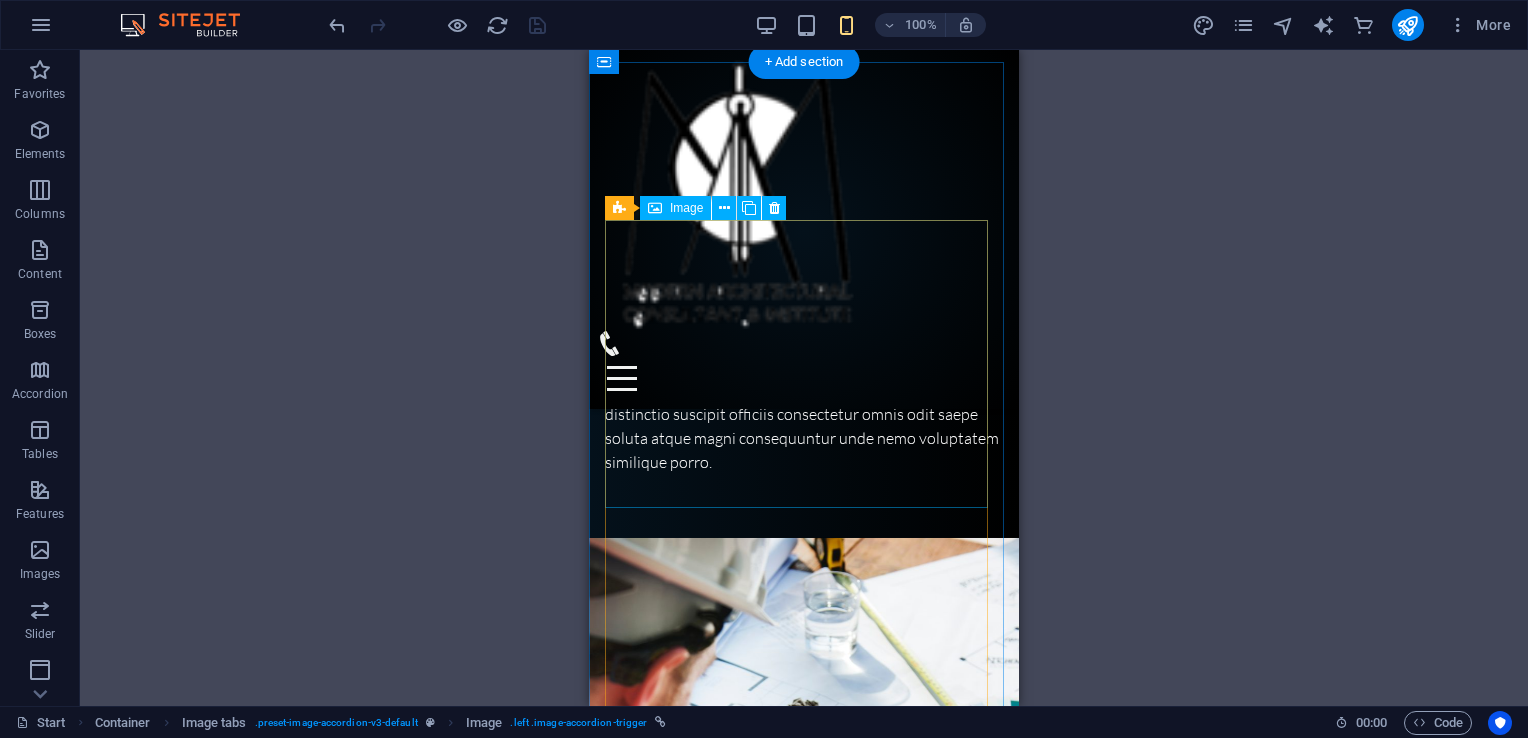 scroll, scrollTop: 3780, scrollLeft: 0, axis: vertical 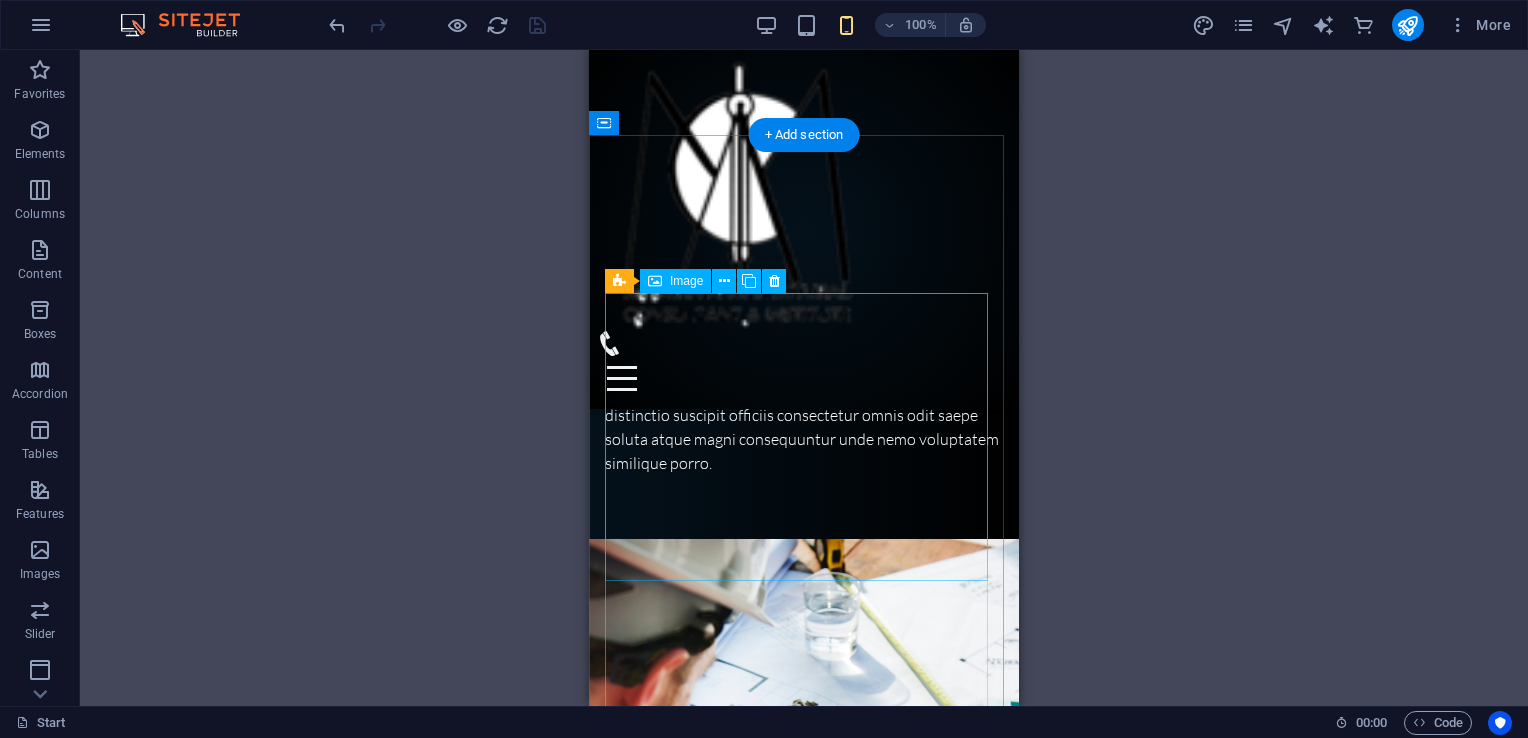 drag, startPoint x: 881, startPoint y: 352, endPoint x: 900, endPoint y: 261, distance: 92.96236 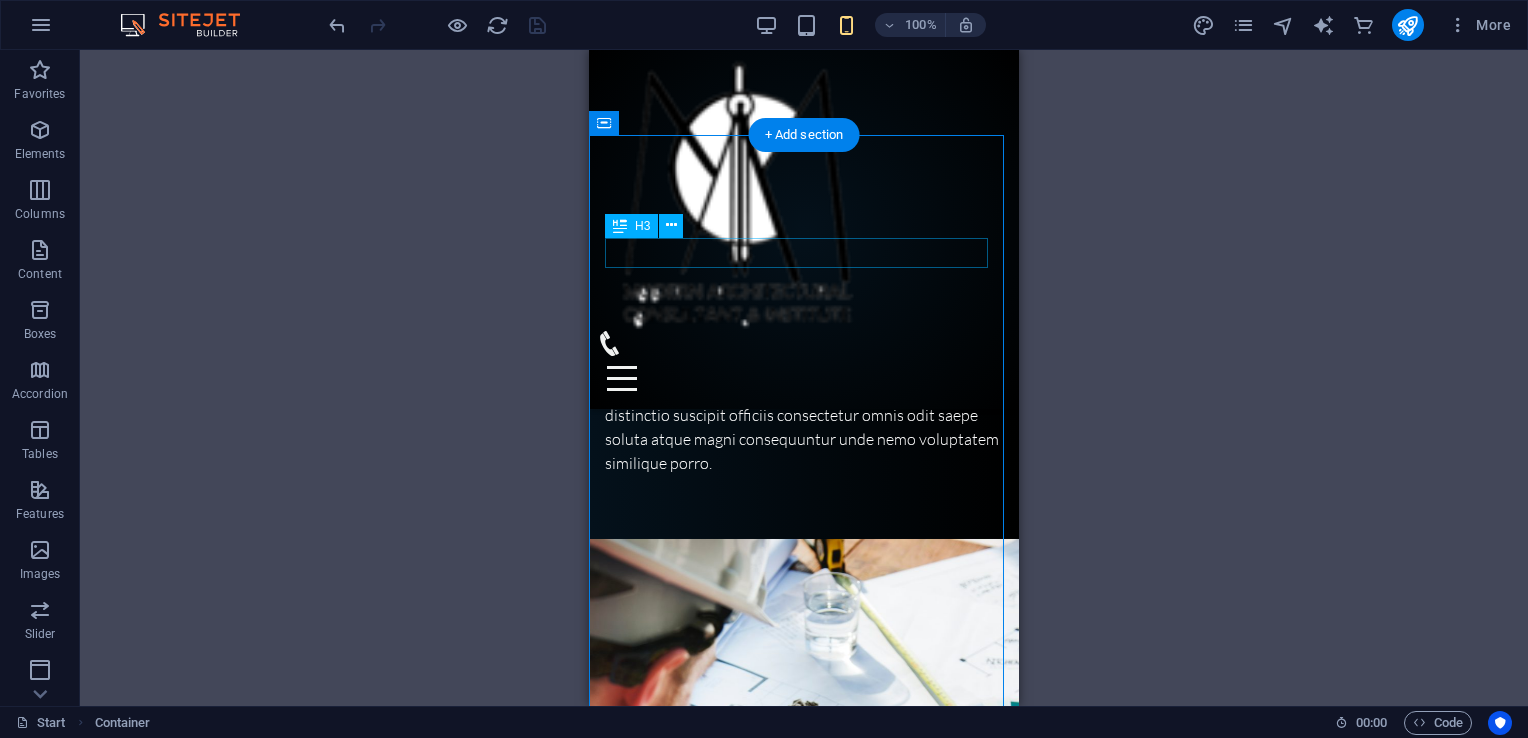 click on "Solution for Industries" at bounding box center (804, 1452) 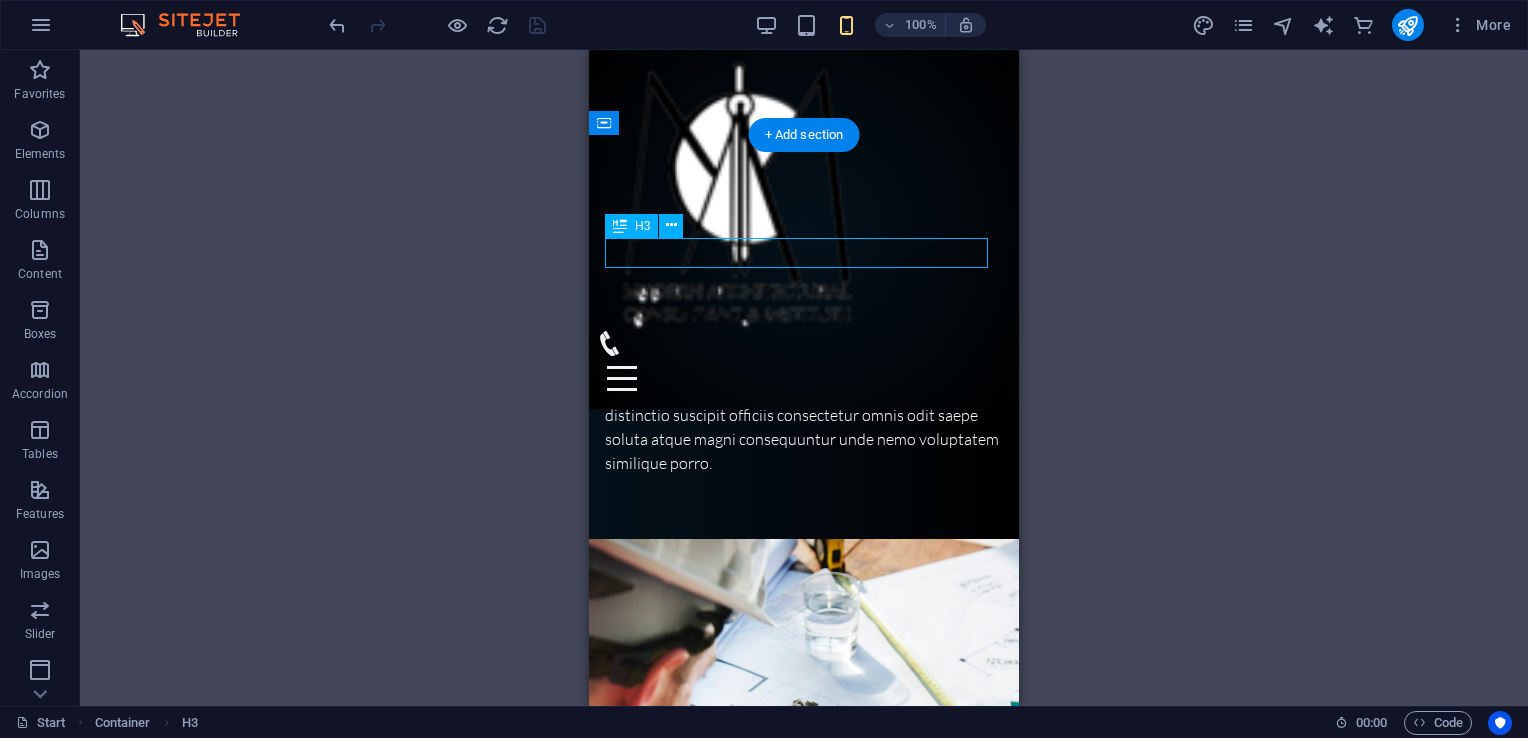 click on "Solution for Industries" at bounding box center (804, 1452) 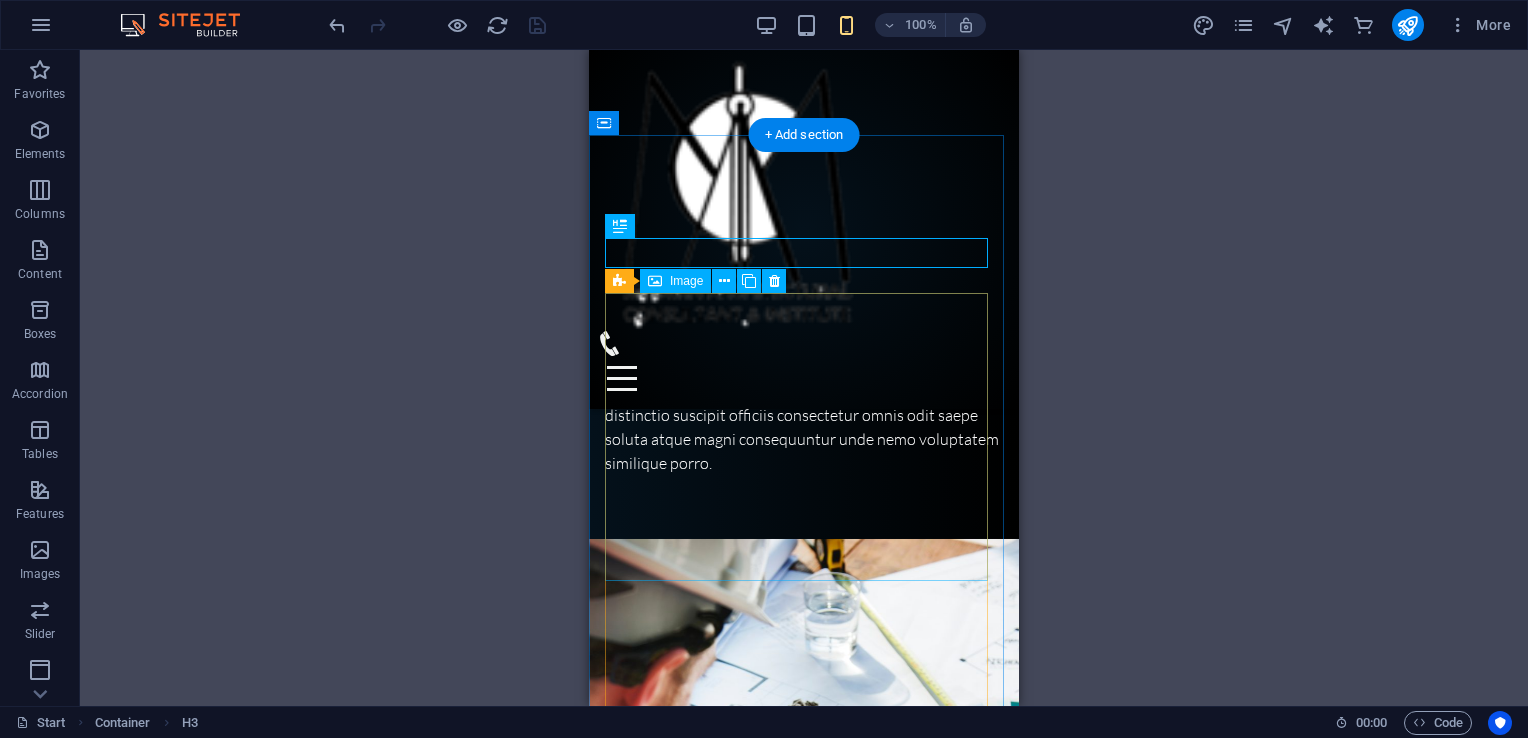 click on "PROJECT 1" at bounding box center (1118, 1877) 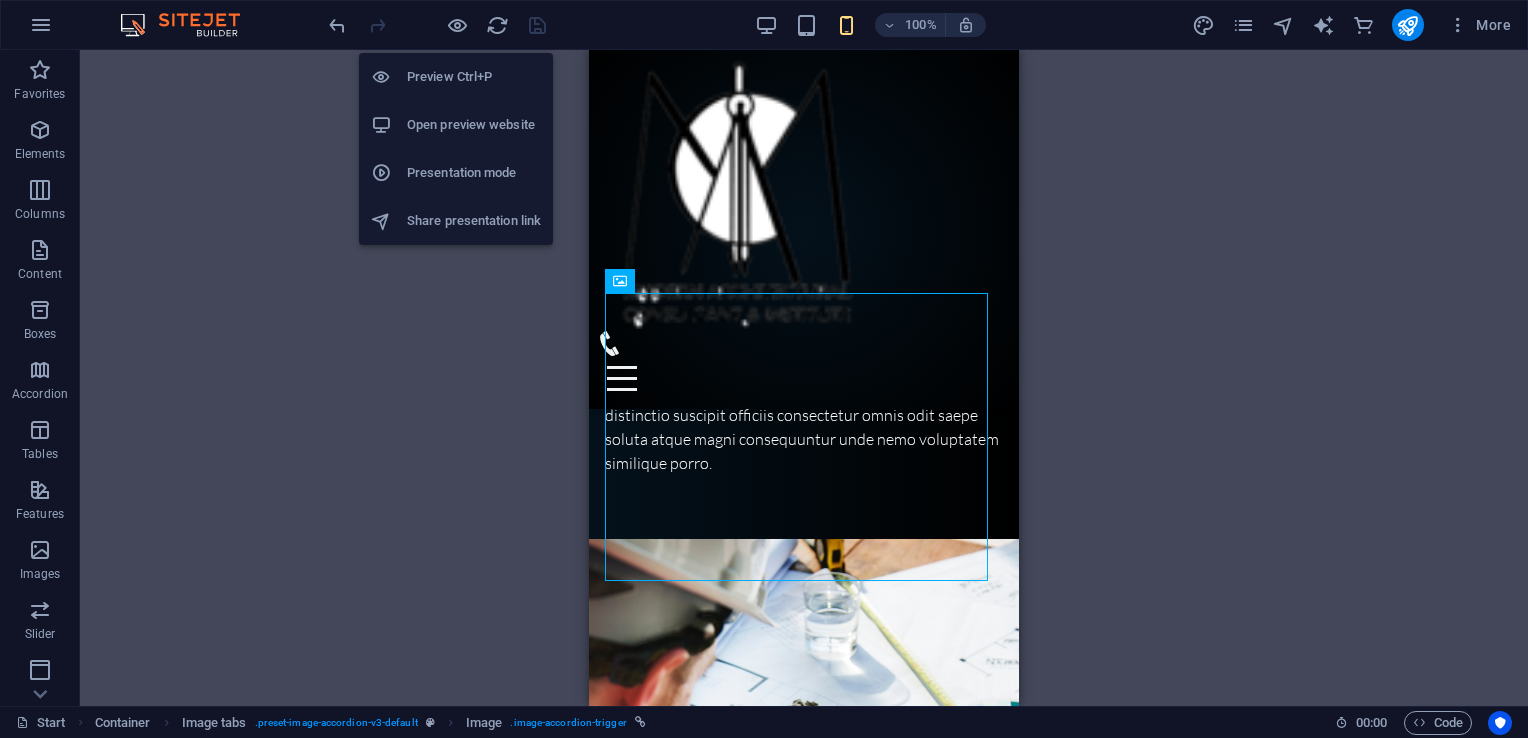 click on "Preview Ctrl+P" at bounding box center (474, 77) 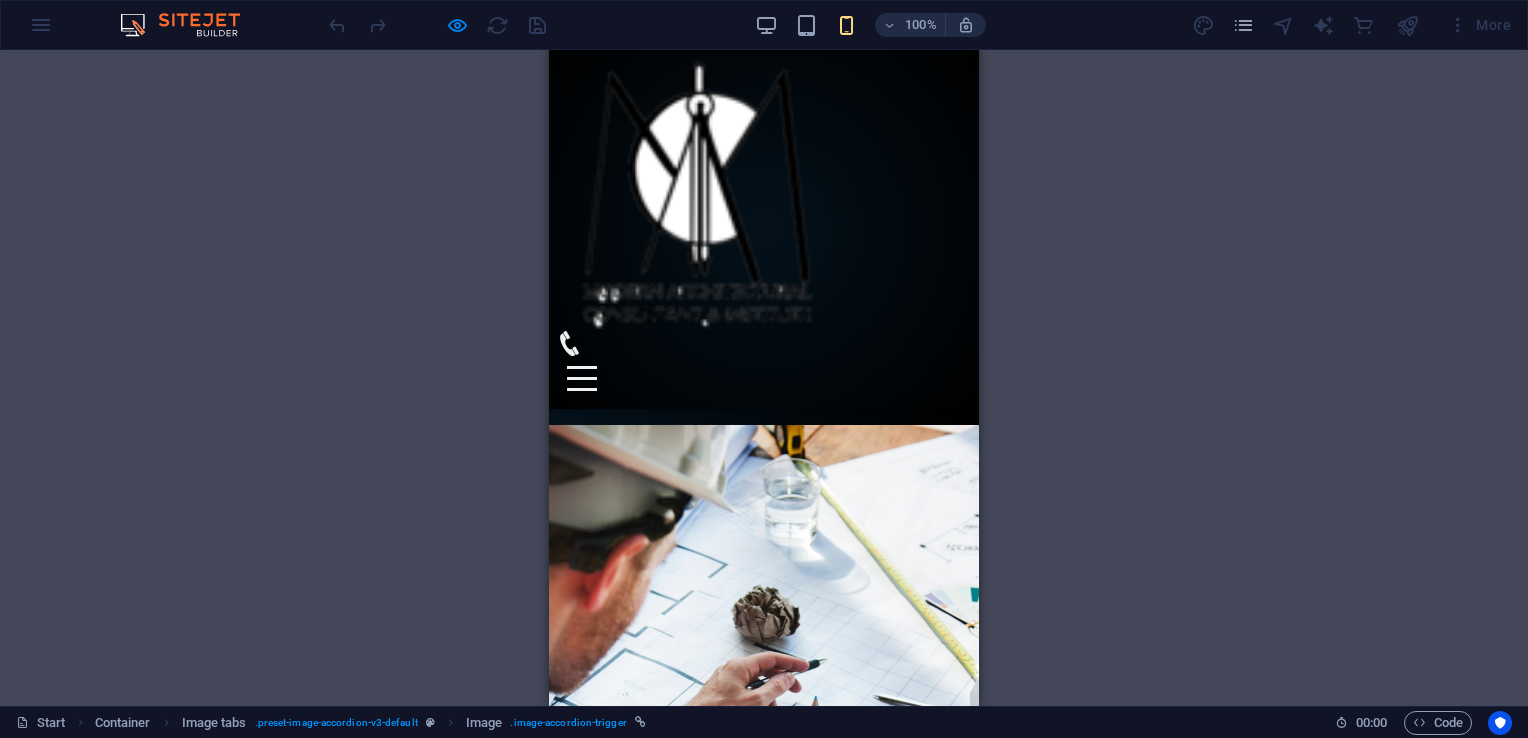 scroll, scrollTop: 3700, scrollLeft: 0, axis: vertical 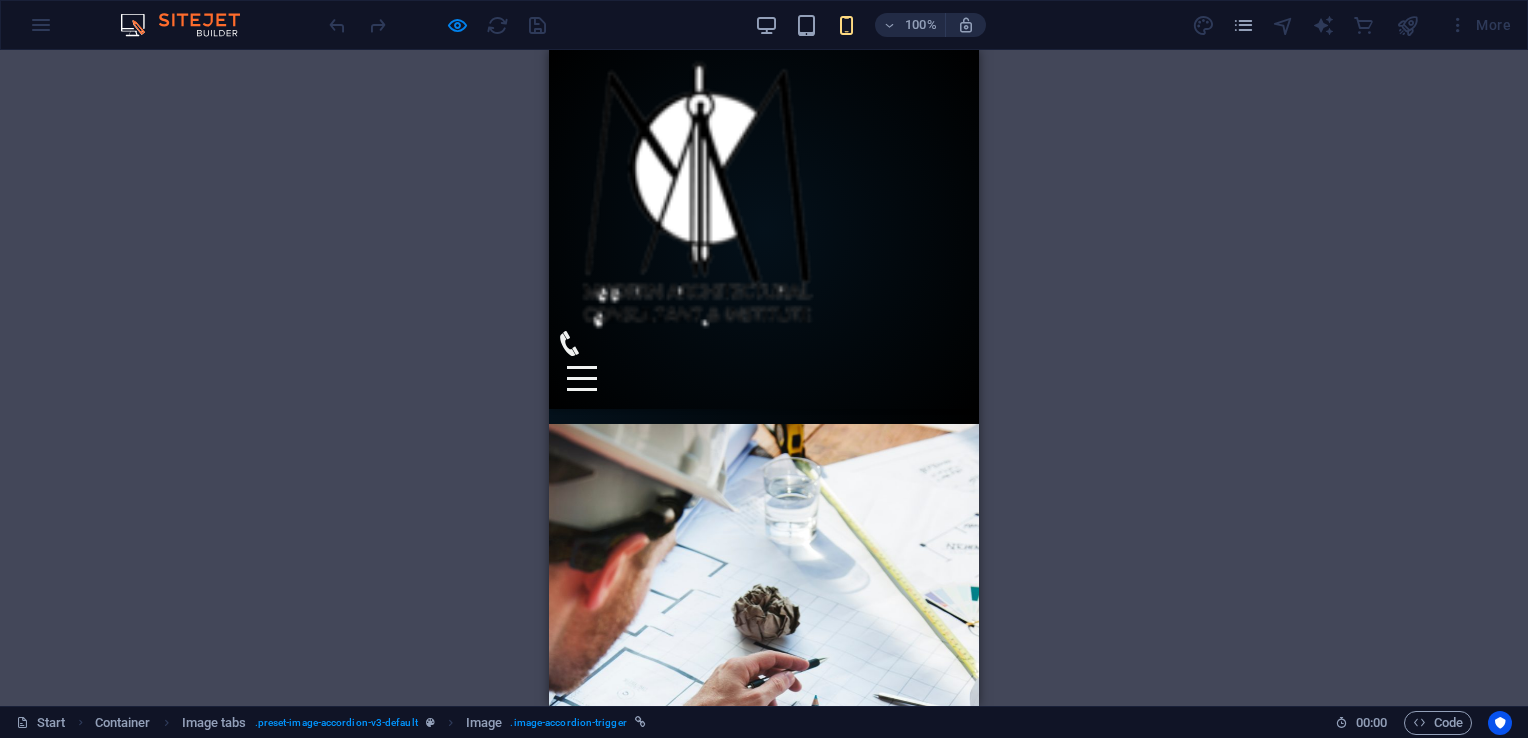 click on "PROJECT 1" at bounding box center (1077, 1477) 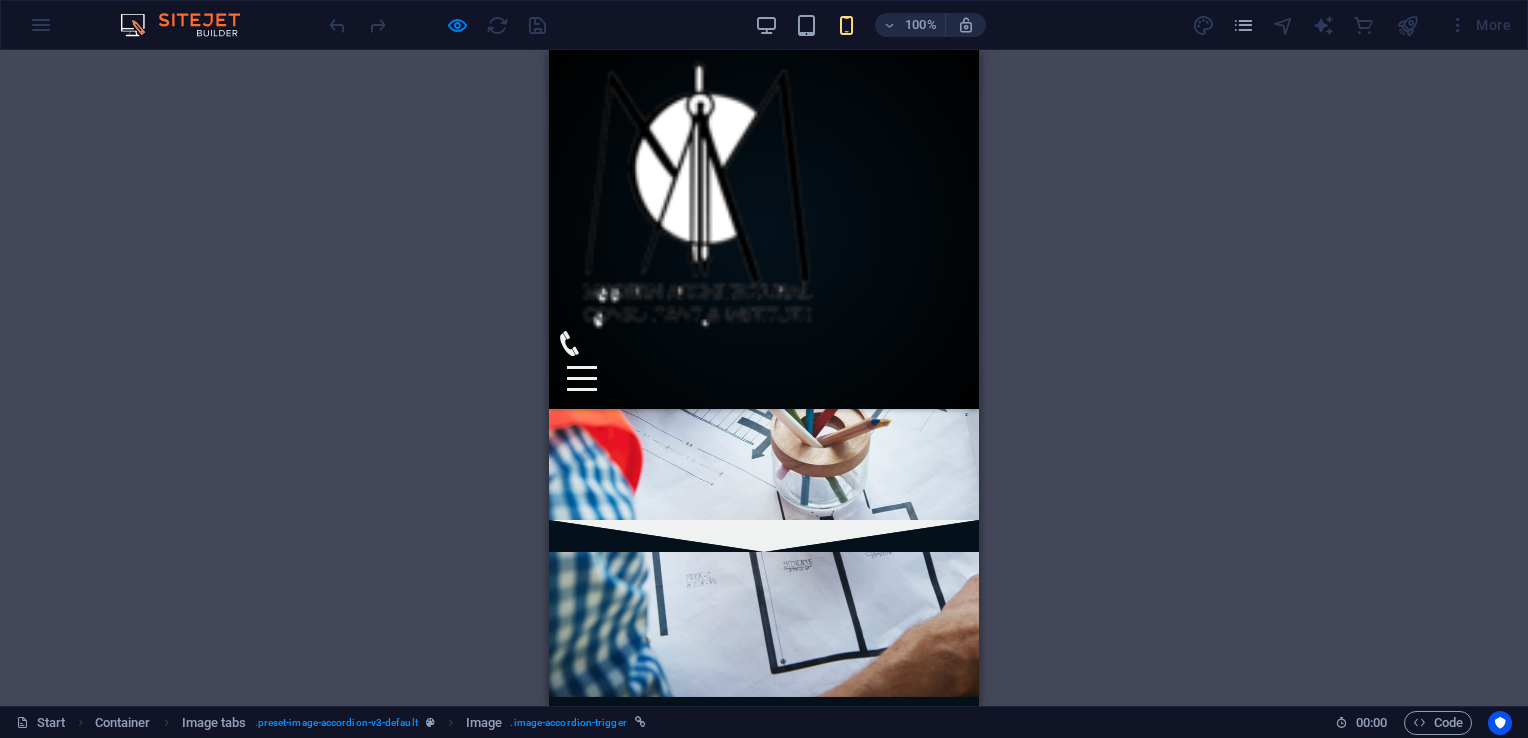 scroll, scrollTop: 4100, scrollLeft: 0, axis: vertical 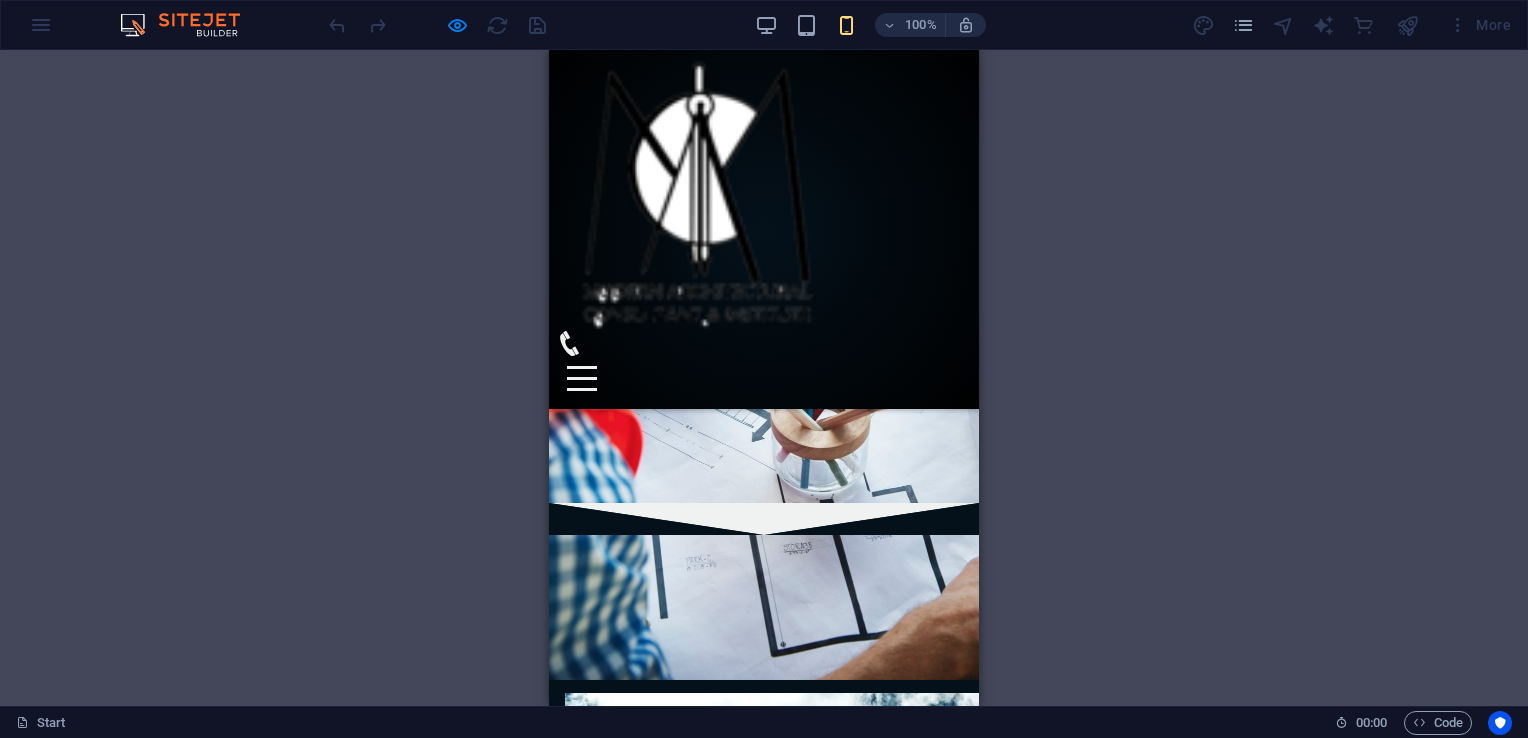 click on "PROJECT 3" at bounding box center [1077, 1793] 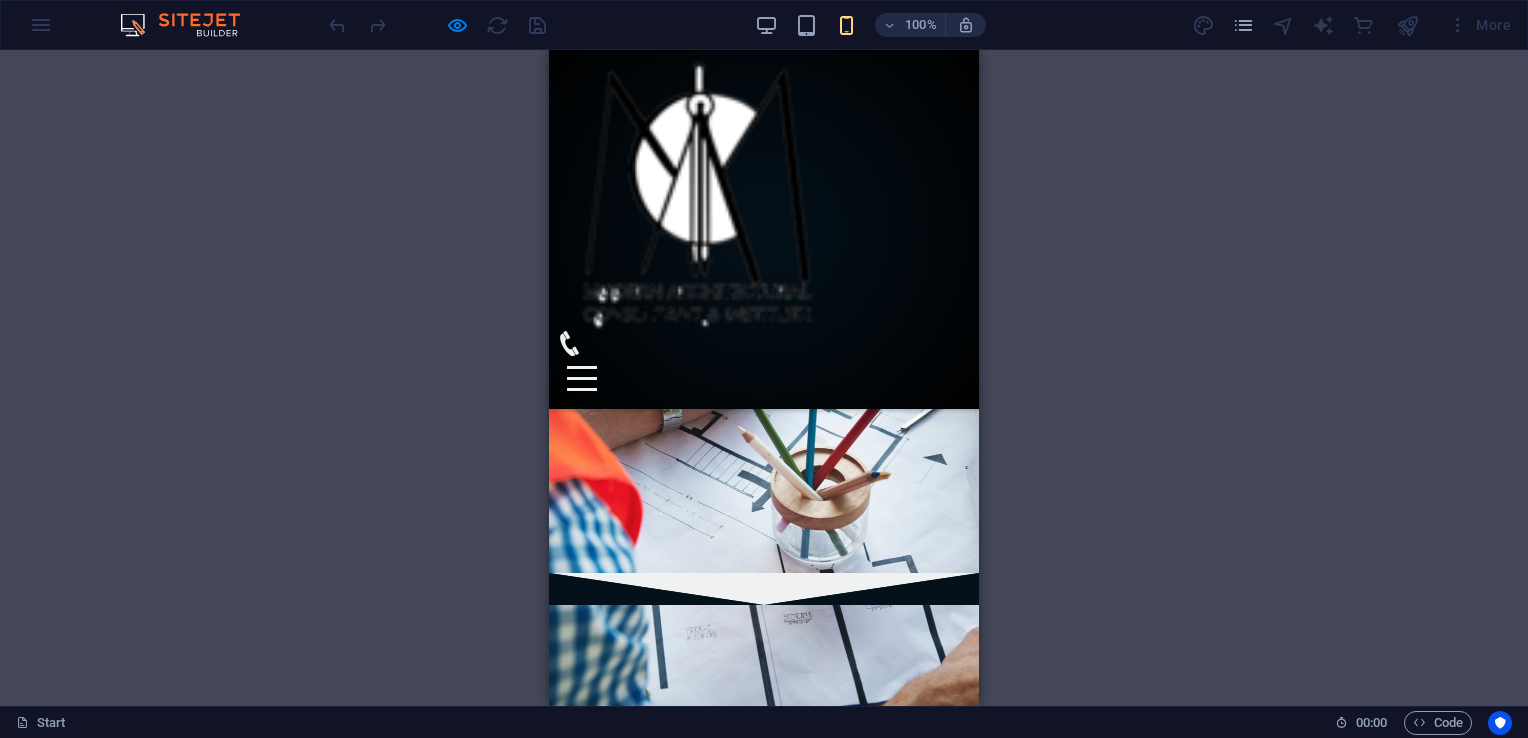 scroll, scrollTop: 4000, scrollLeft: 0, axis: vertical 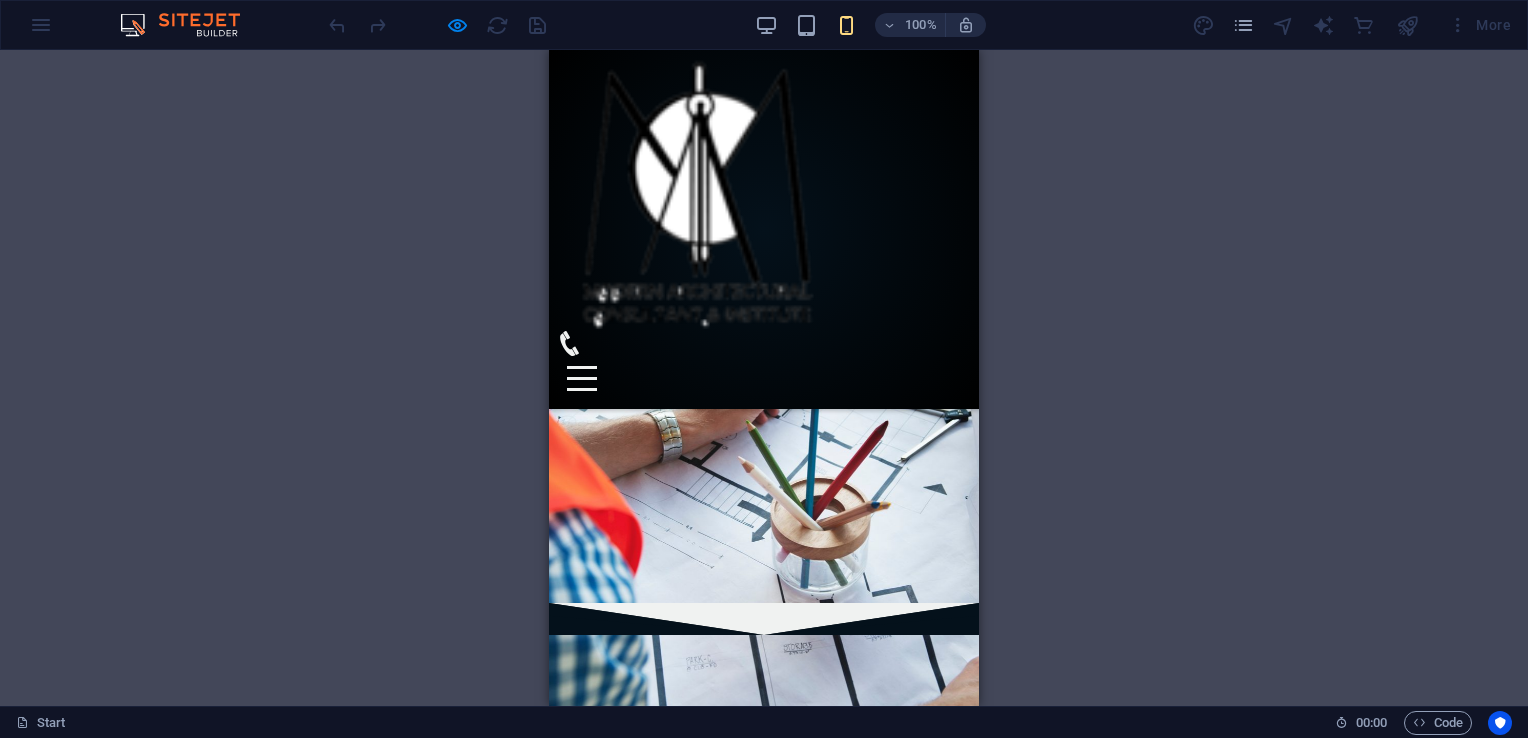 click on "PROJECT 3" at bounding box center [1077, 1893] 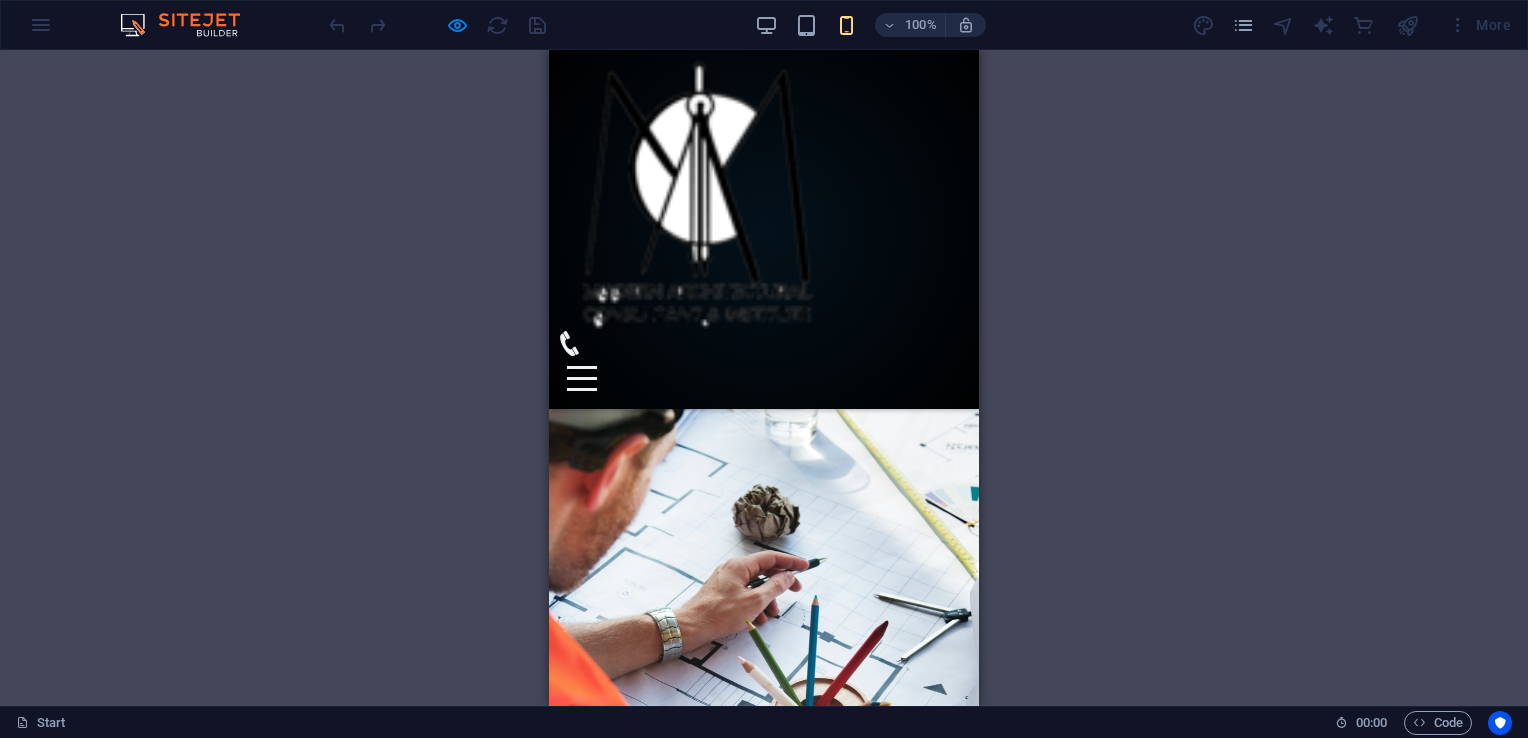 scroll, scrollTop: 3700, scrollLeft: 0, axis: vertical 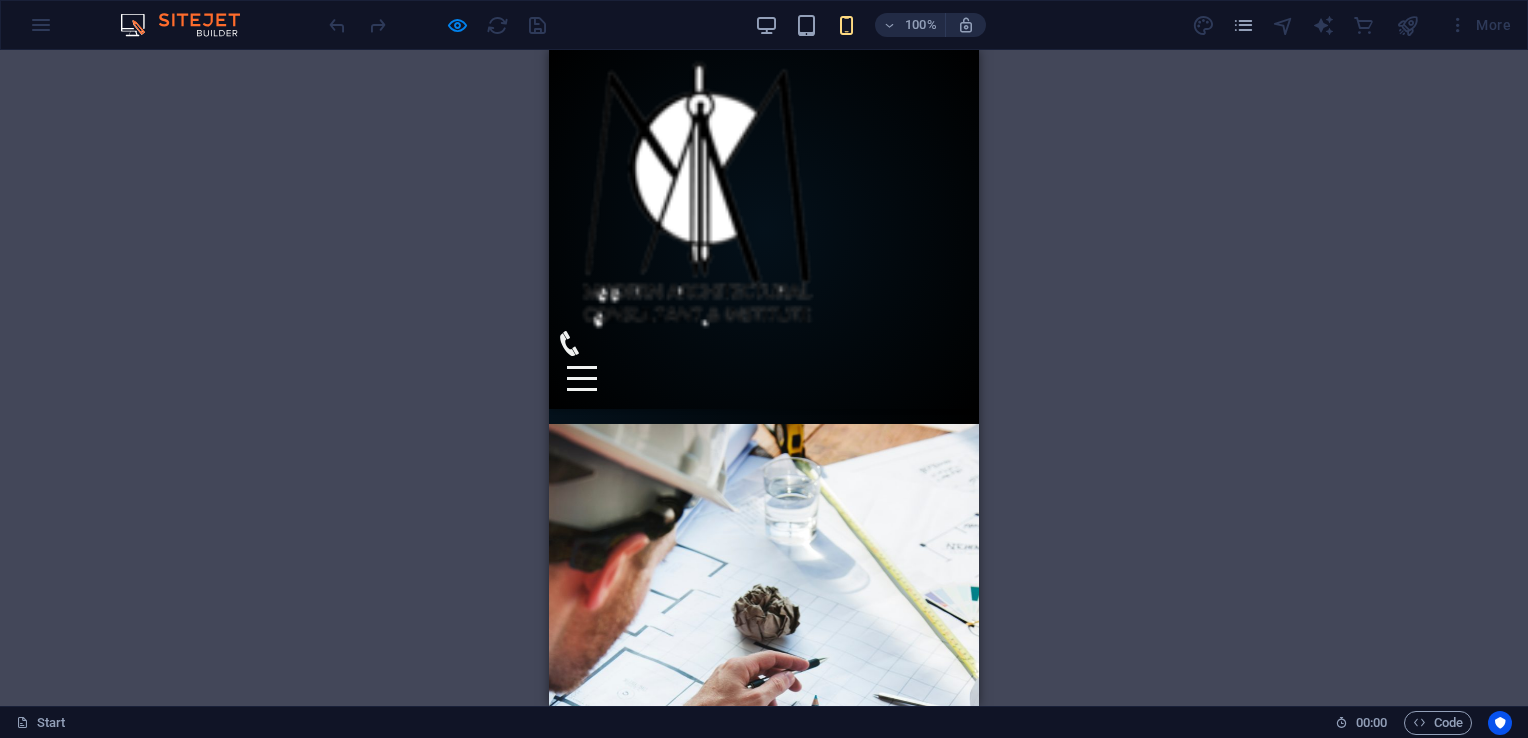 click at bounding box center [764, 378] 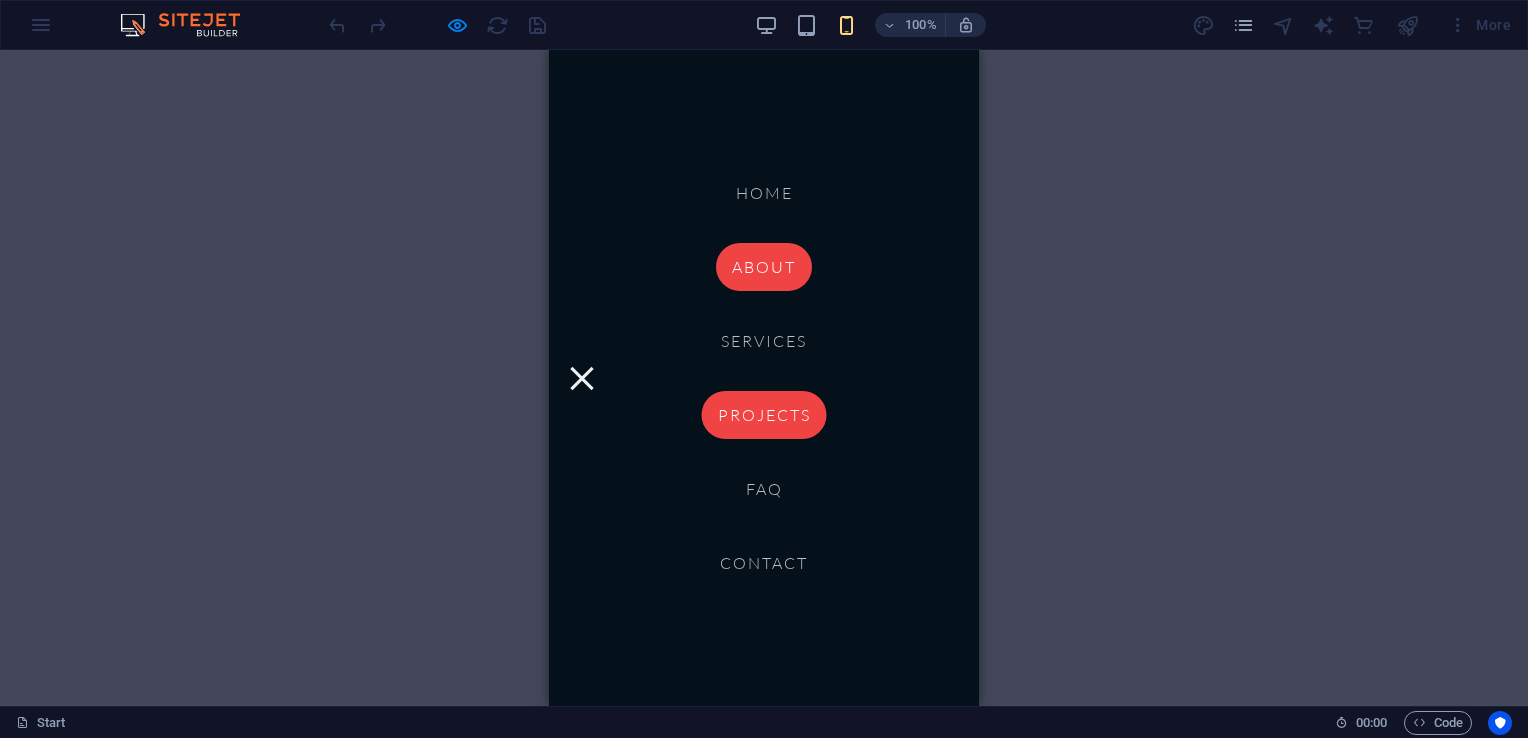 click on "About" at bounding box center (764, 267) 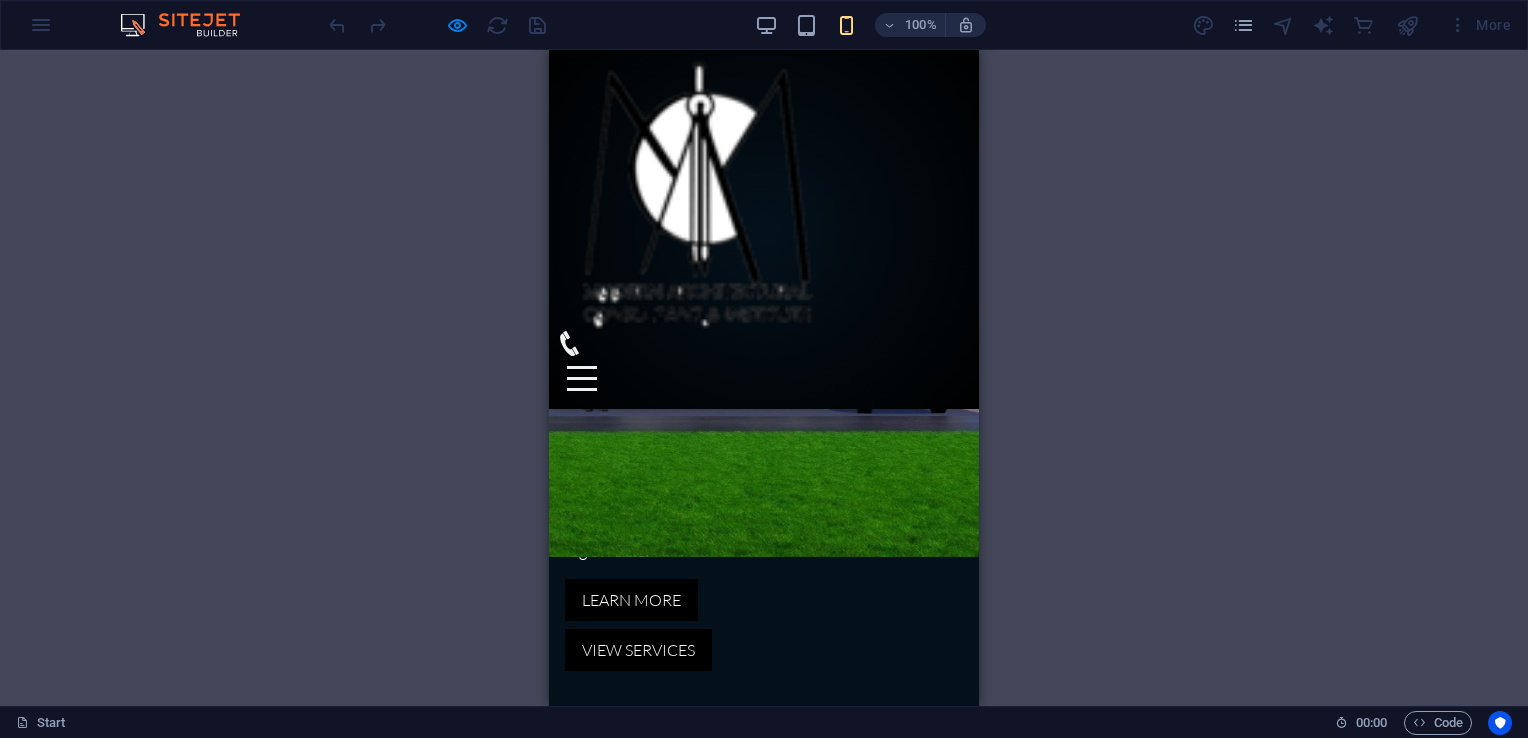 scroll, scrollTop: 656, scrollLeft: 0, axis: vertical 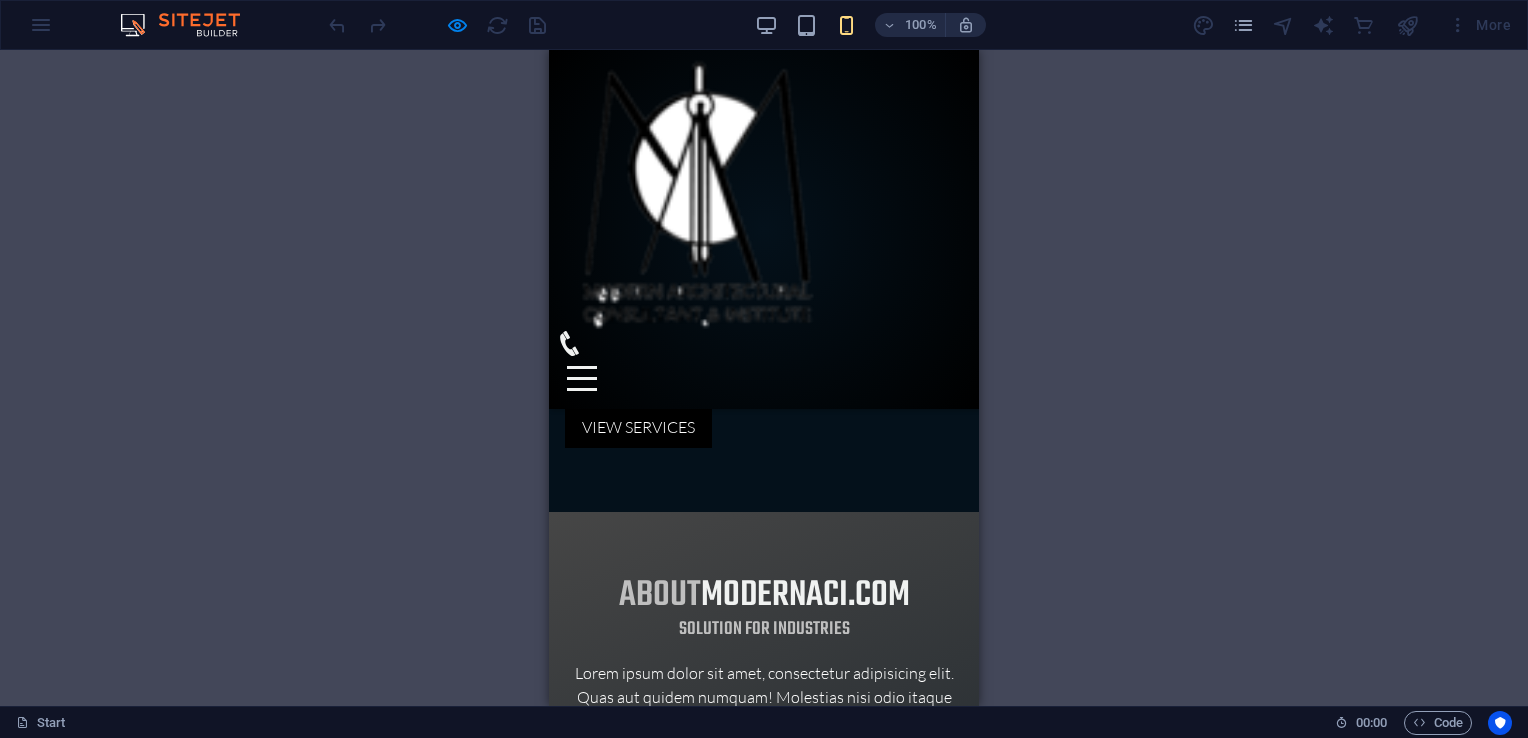 click at bounding box center (764, 366) 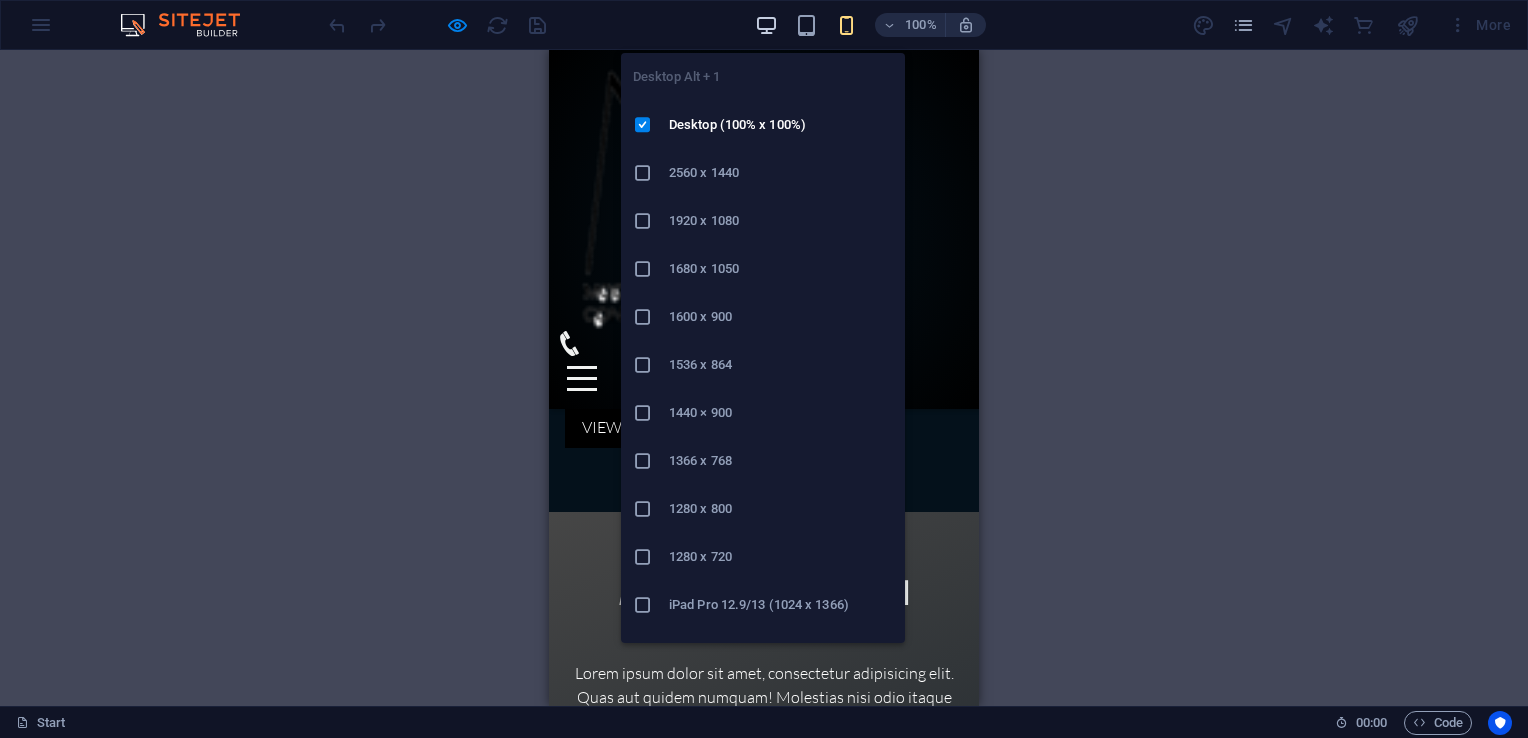 click at bounding box center (766, 25) 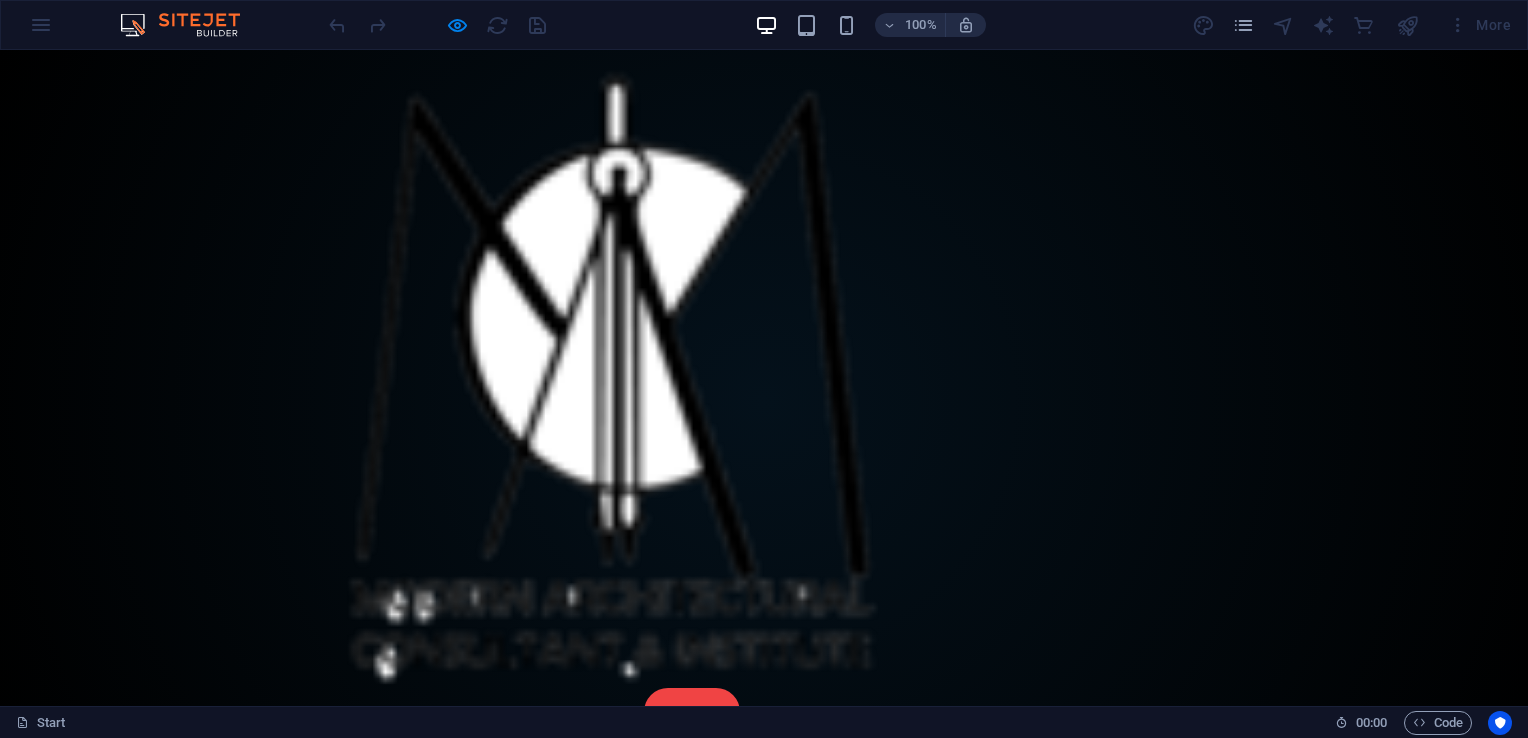 scroll, scrollTop: 900, scrollLeft: 0, axis: vertical 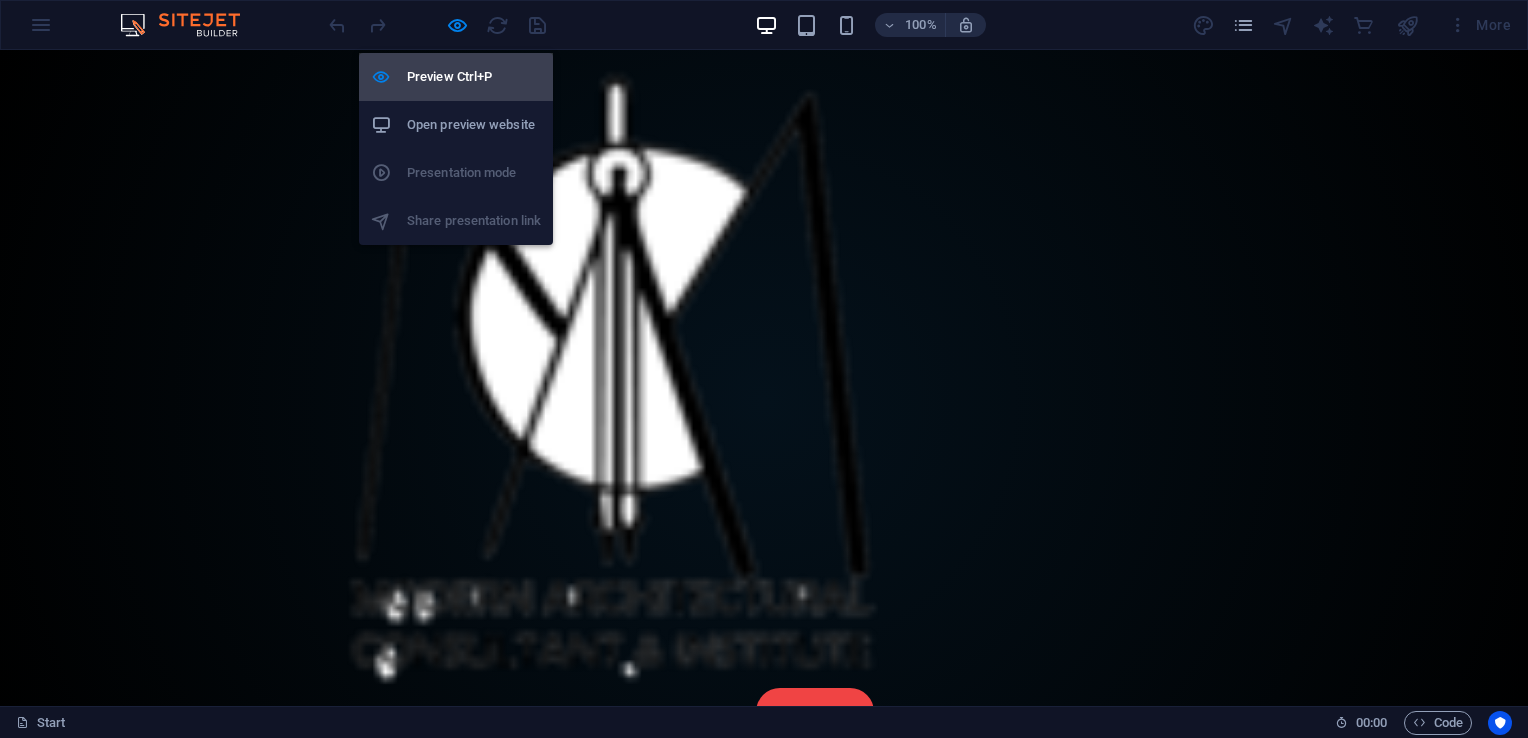 click on "Preview Ctrl+P" at bounding box center [474, 77] 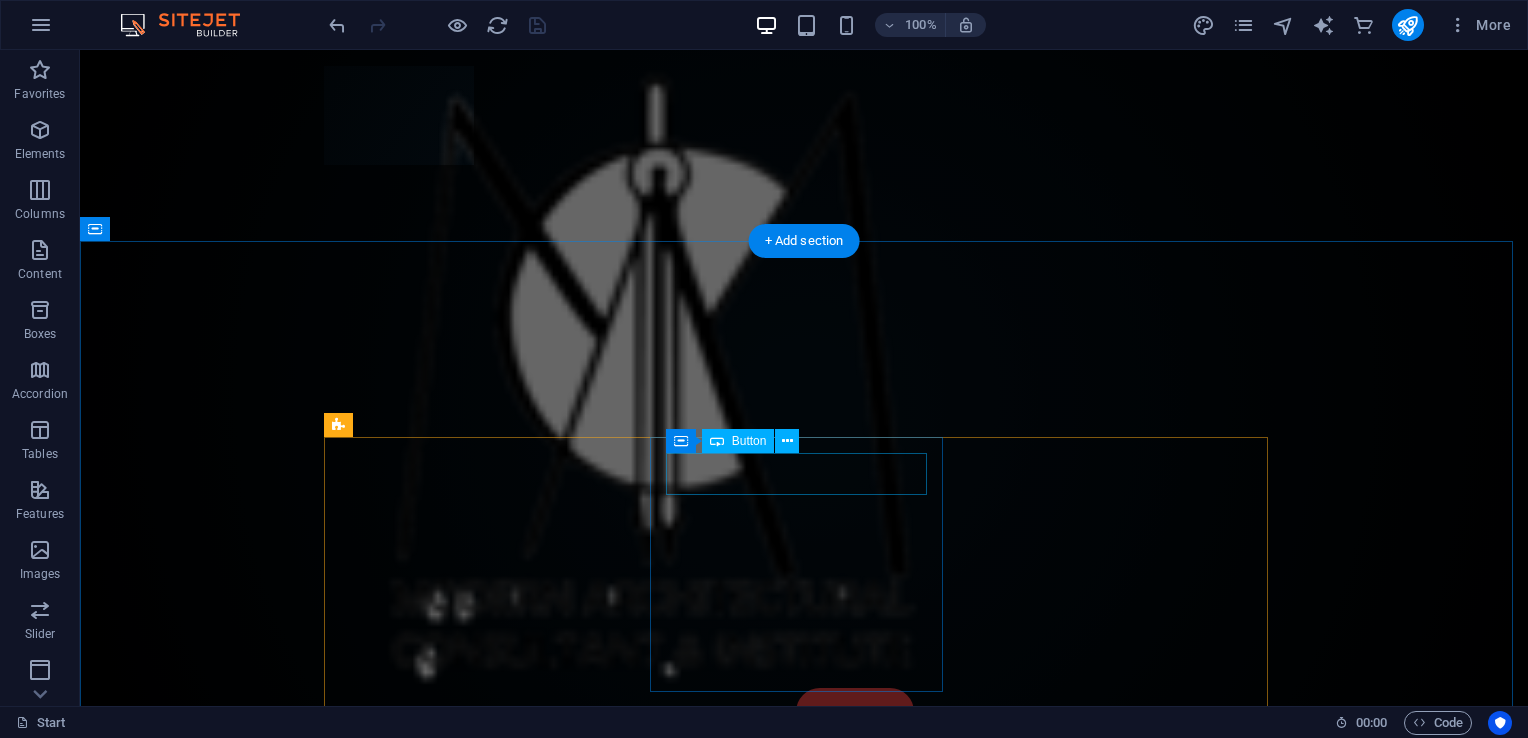 click on "Button label" at bounding box center [478, 2088] 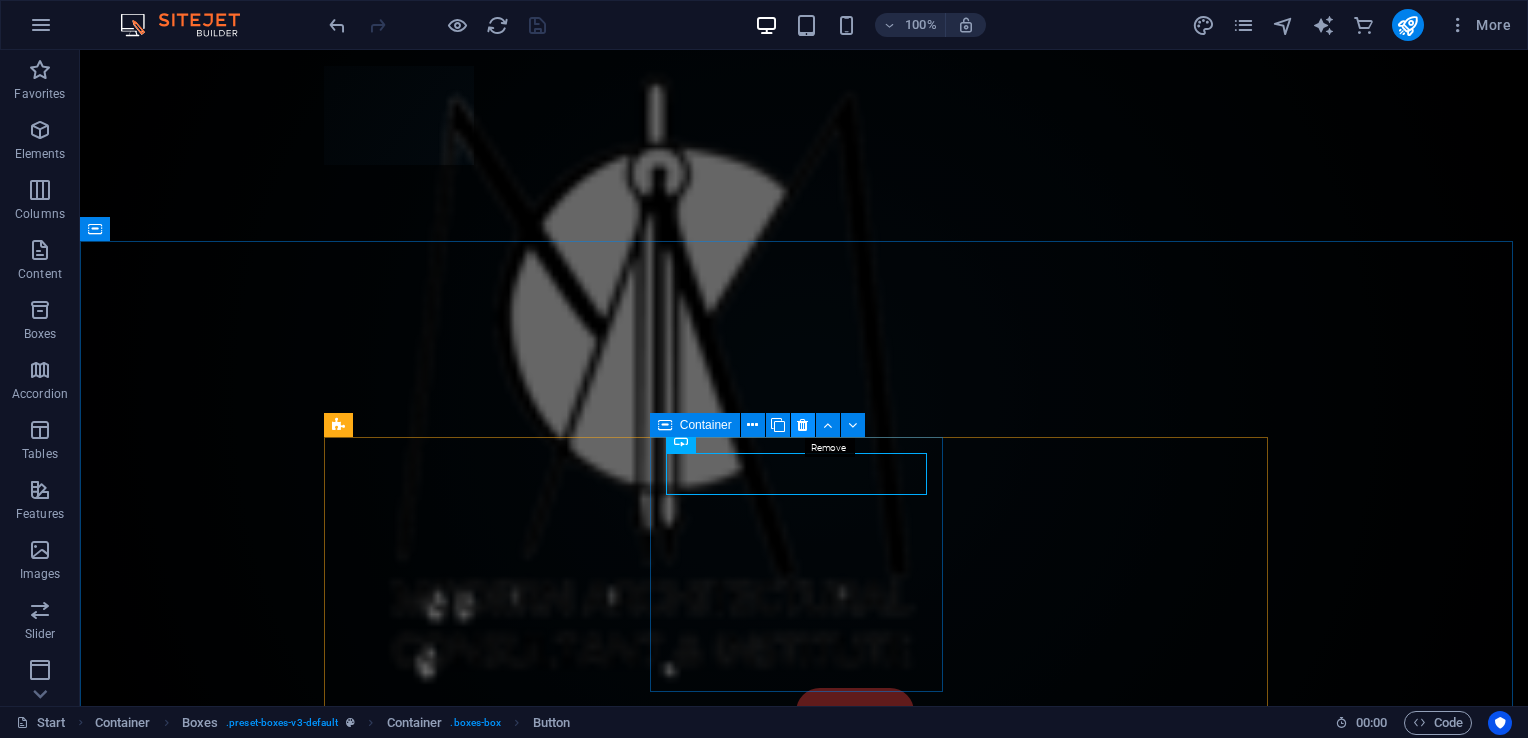 click at bounding box center (802, 425) 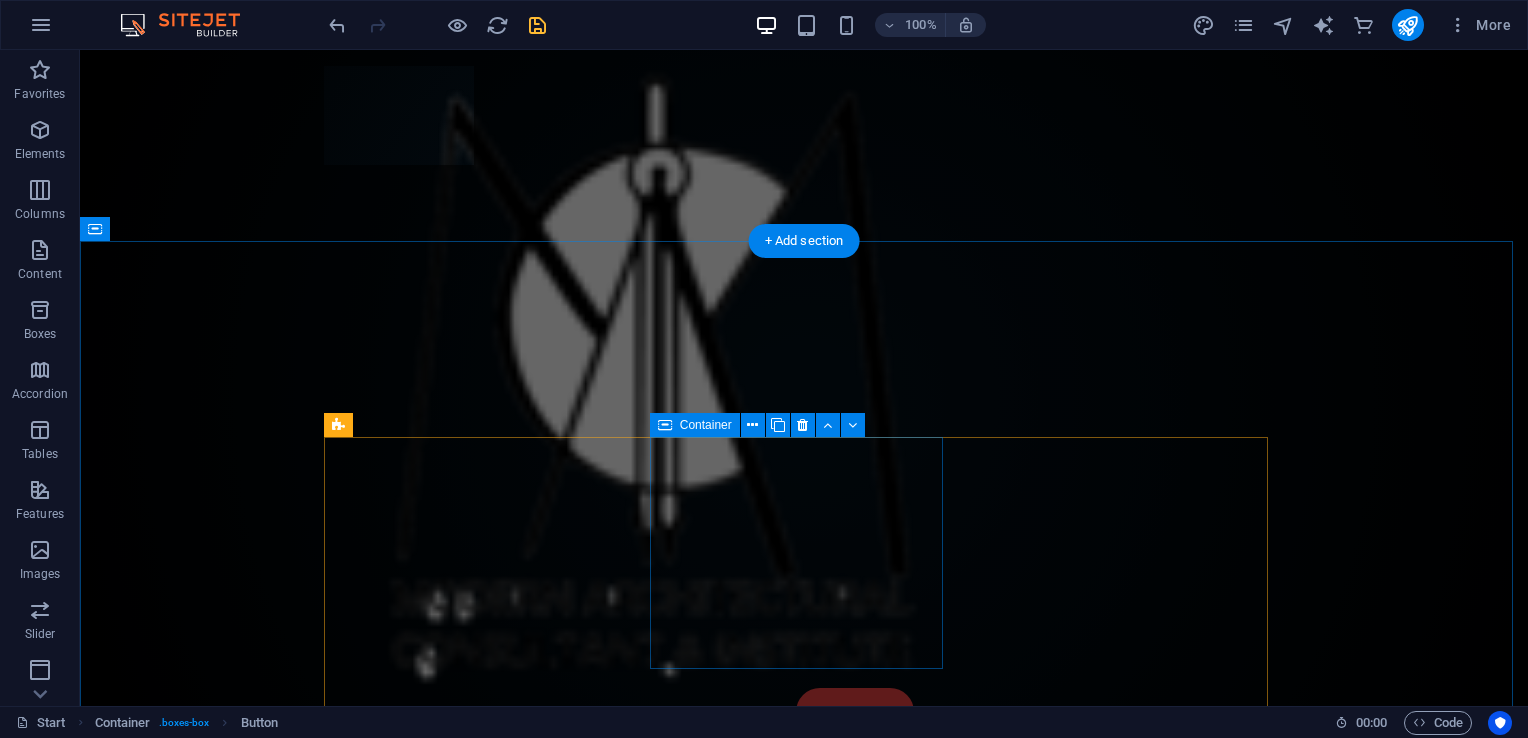 scroll, scrollTop: 1100, scrollLeft: 0, axis: vertical 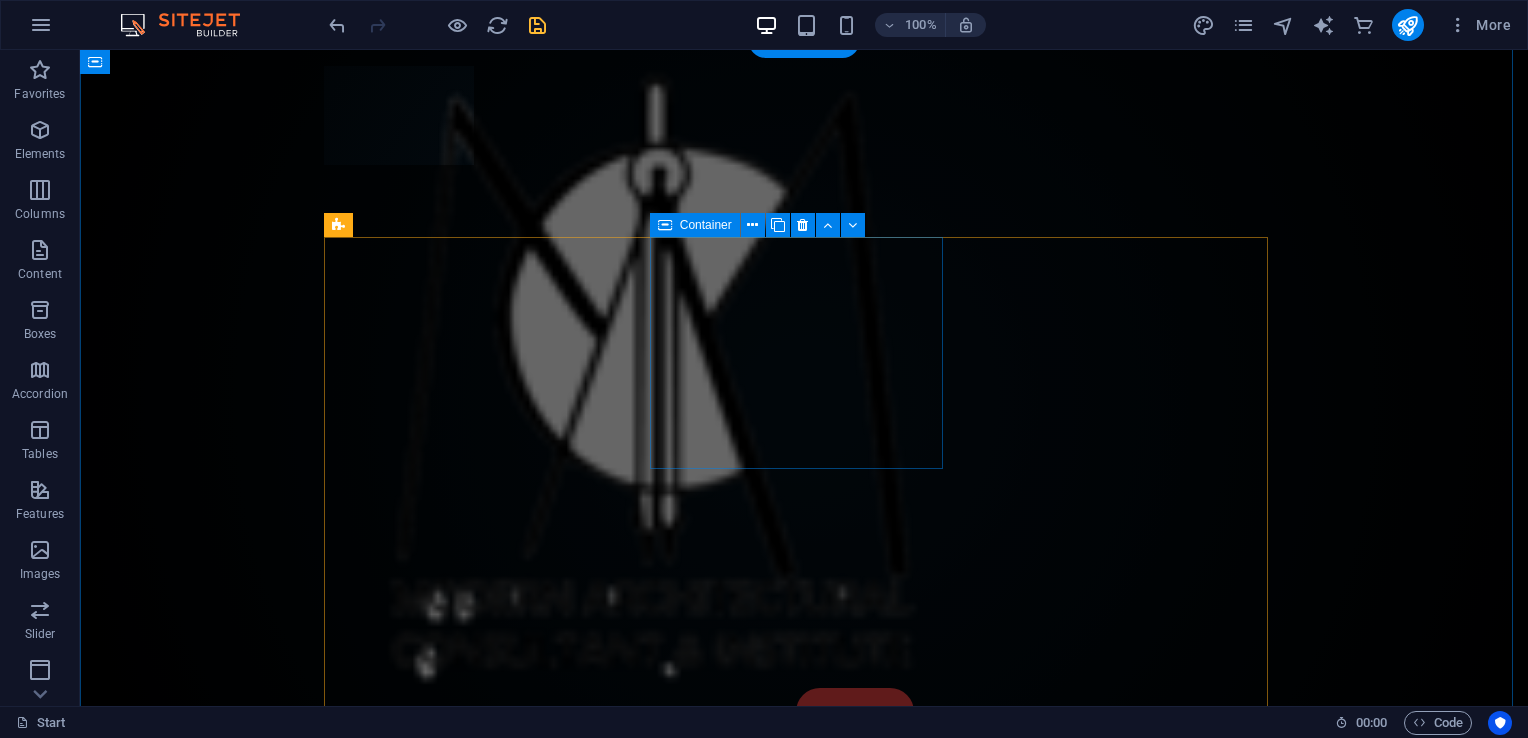 click on "STRUCTURAL DESIGN 170+ Structural Design Done." at bounding box center [478, 1942] 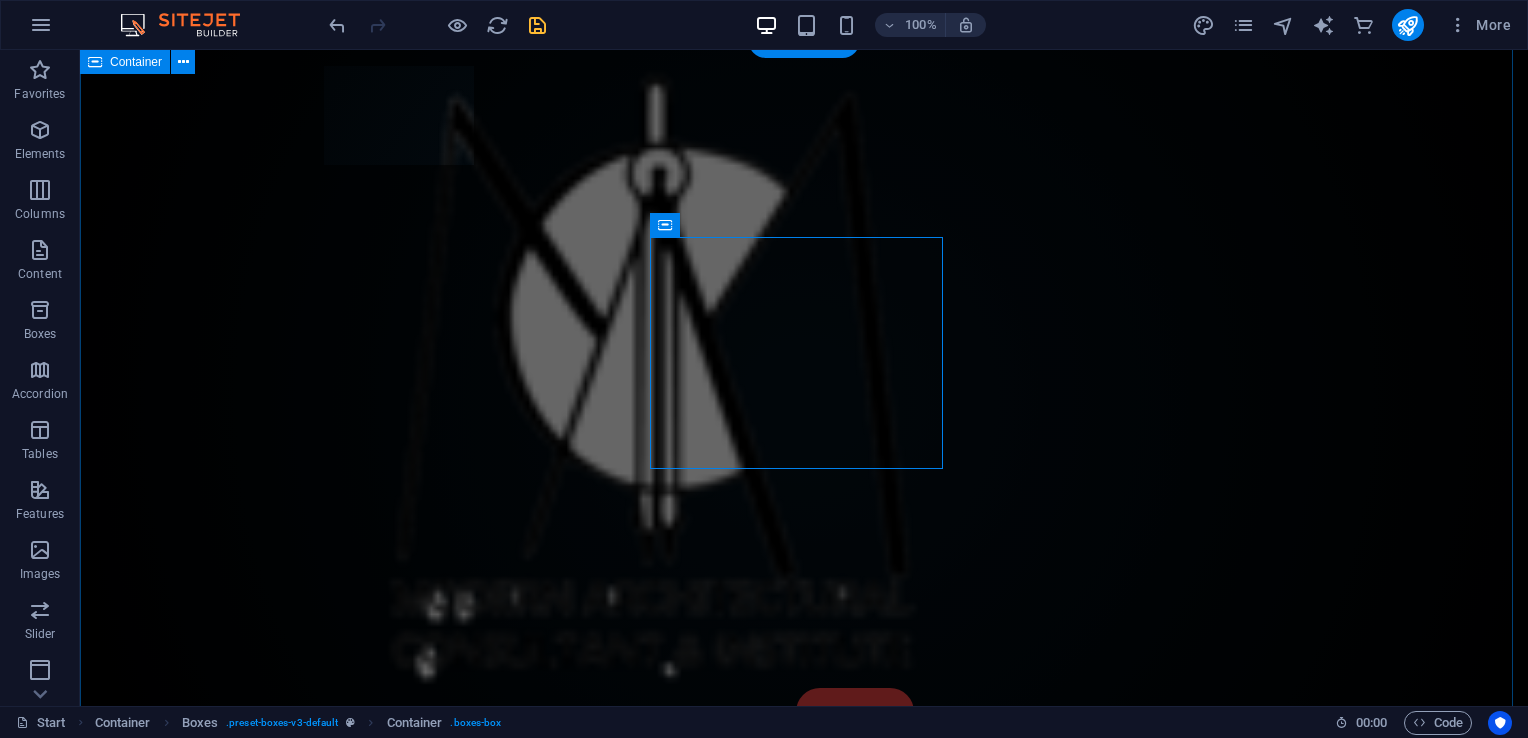 click on "Our Services Solution for Industries ARCHITECTURAL DESIGN 100+ Architectural Design Completed. STRUCTURAL DESIGN 170+ Structural Design Done. Oil Industry Lorem ipsum dolor sit amet, consectetur adipisicing elit. Veritatis, dolorem! Car Industry Lorem ipsum dolor sit amet, consectetur adipisicing elit. Veritatis, dolorem! House Building Lorem ipsum dolor sit amet, consectetur adipisicing elit. Veritatis, dolorem!" at bounding box center (804, 2126) 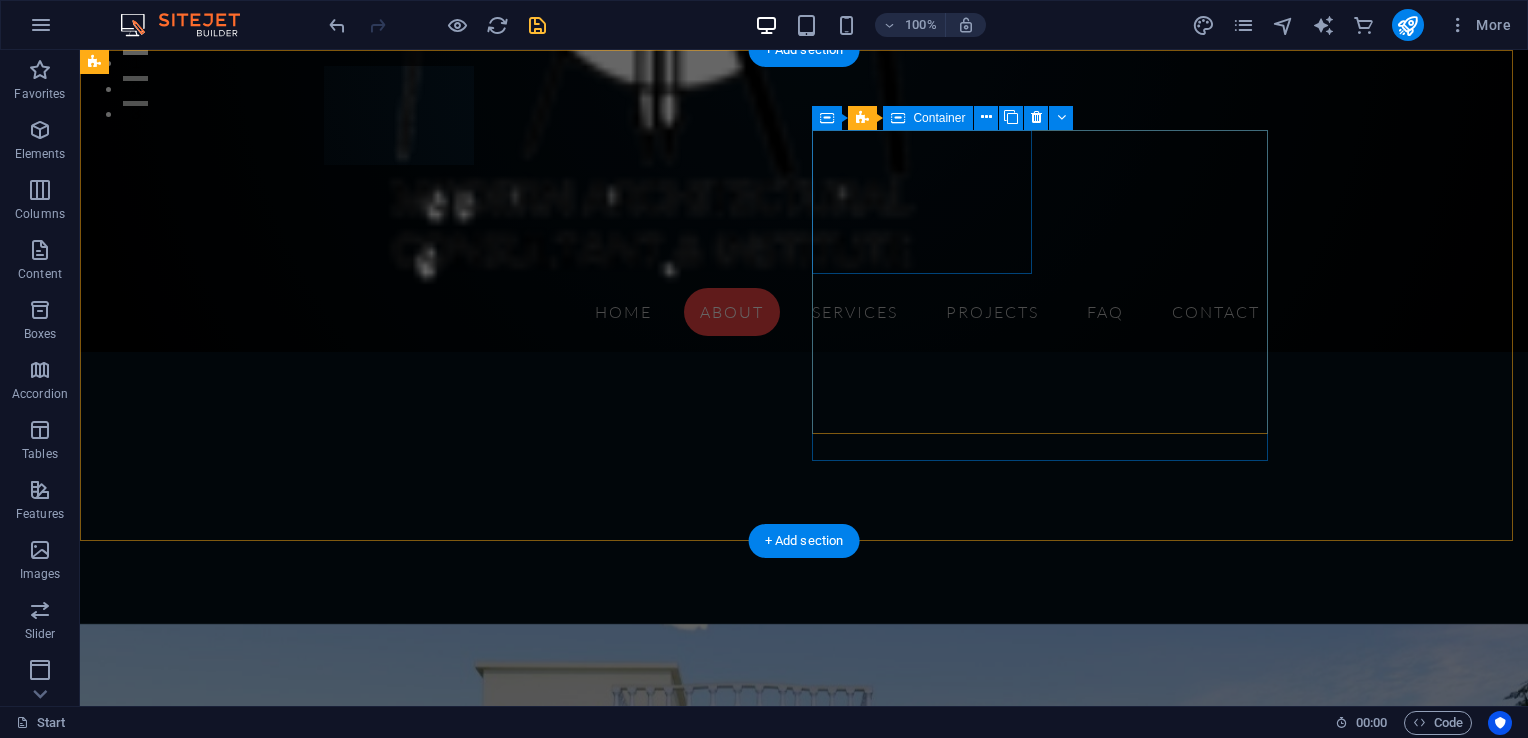 scroll, scrollTop: 500, scrollLeft: 0, axis: vertical 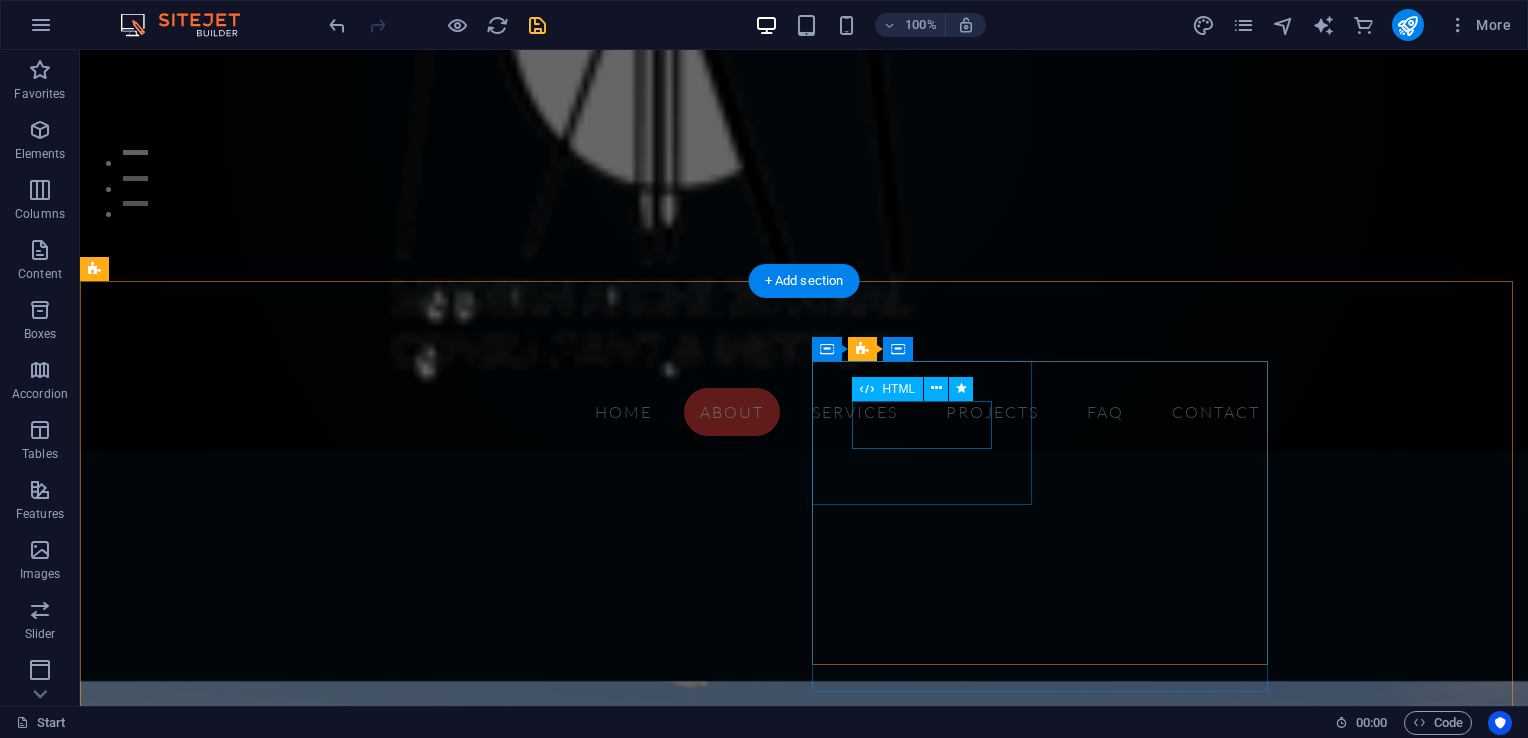 click on "040" at bounding box center (206, 1927) 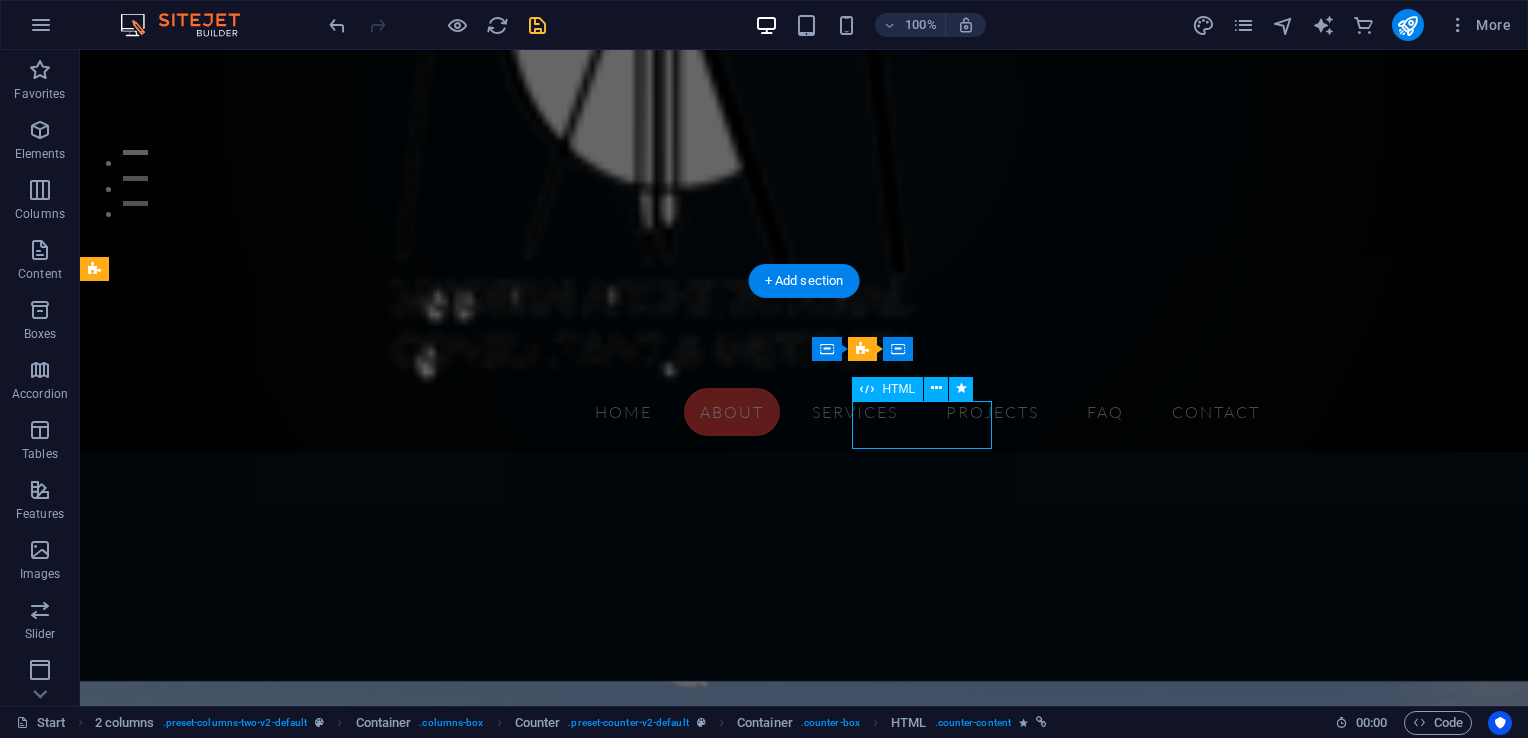 click on "040" at bounding box center (206, 1927) 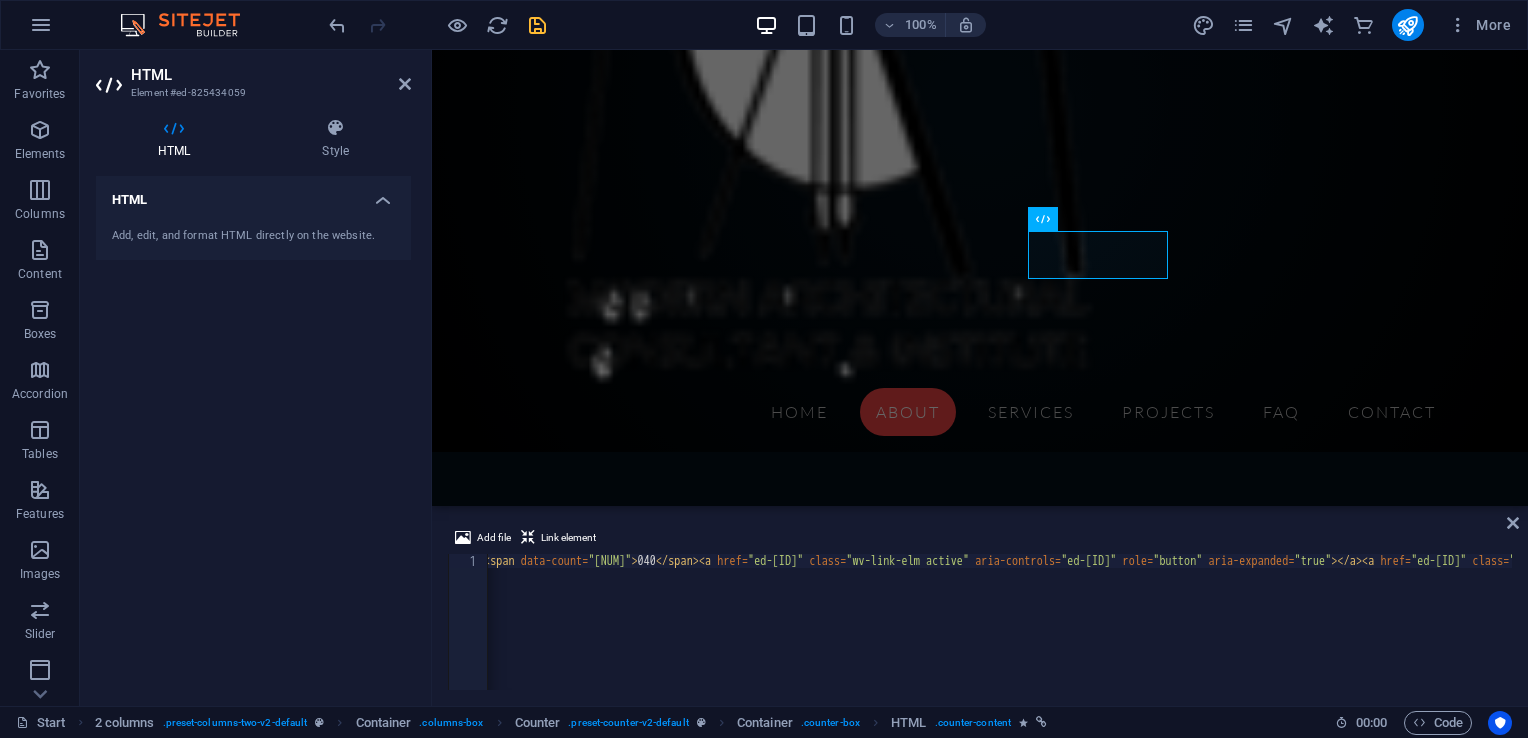 click on "< span   data-count = "[NUM]"   > [NUM] </ span > < a   href = "#[ID]"   class = "wv-link-elm active"   aria-controls = "[ID]"   role = "button"   aria-expanded = "true"   > </ a > < a   href = "#[ID]"   class = "wv-link-elm"   > </ a >" at bounding box center [1158, 634] 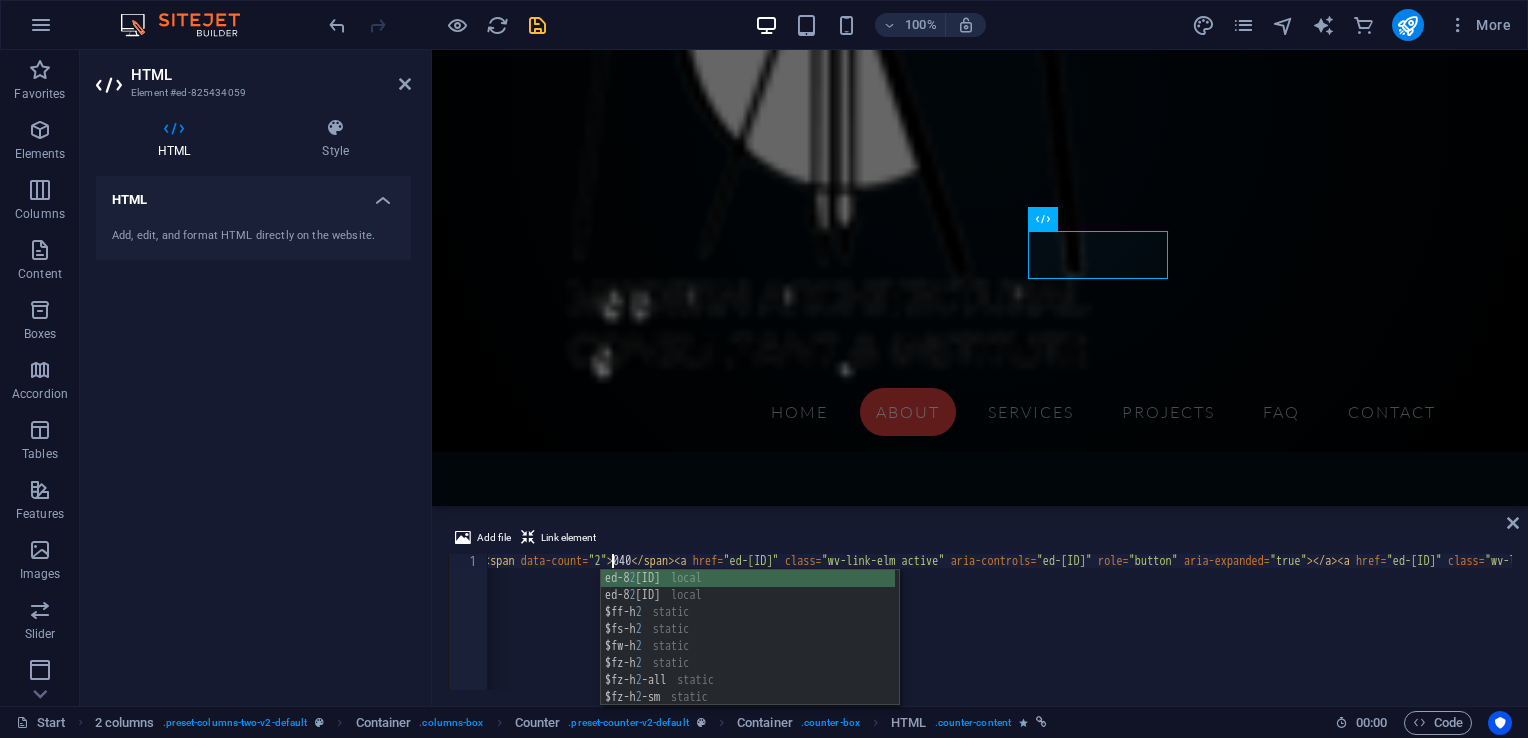 scroll, scrollTop: 0, scrollLeft: 11, axis: horizontal 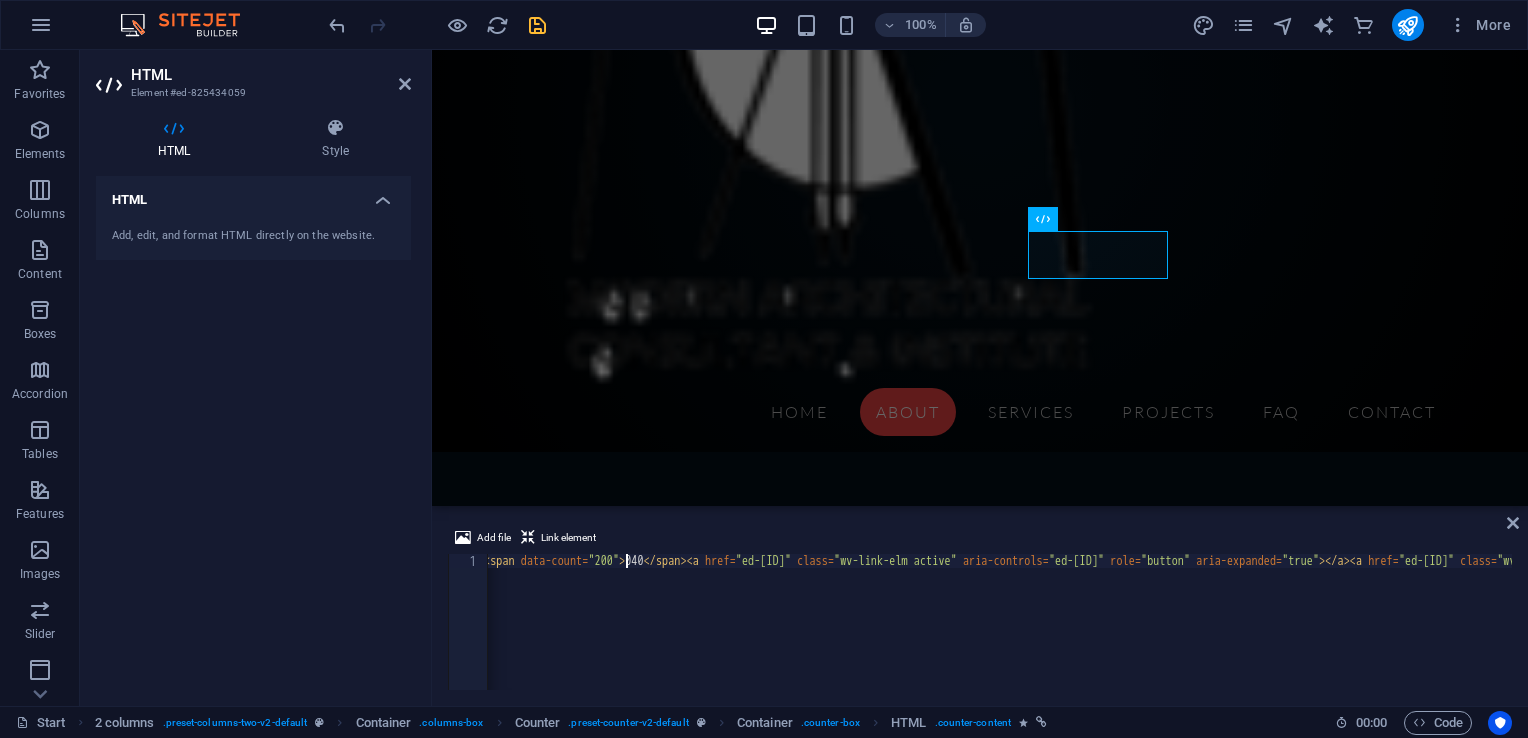 click on "< span   data-count = "200" > 040 </ span > < a   href = "#ed-825434059"   class = "wv-link-elm active"   aria-controls = "ed-825434059"   role = "button"   aria-expanded = "true" > </ a > < a   href = "#ed-825433984"   class = "wv-link-elm" > </ a >" at bounding box center [1158, 634] 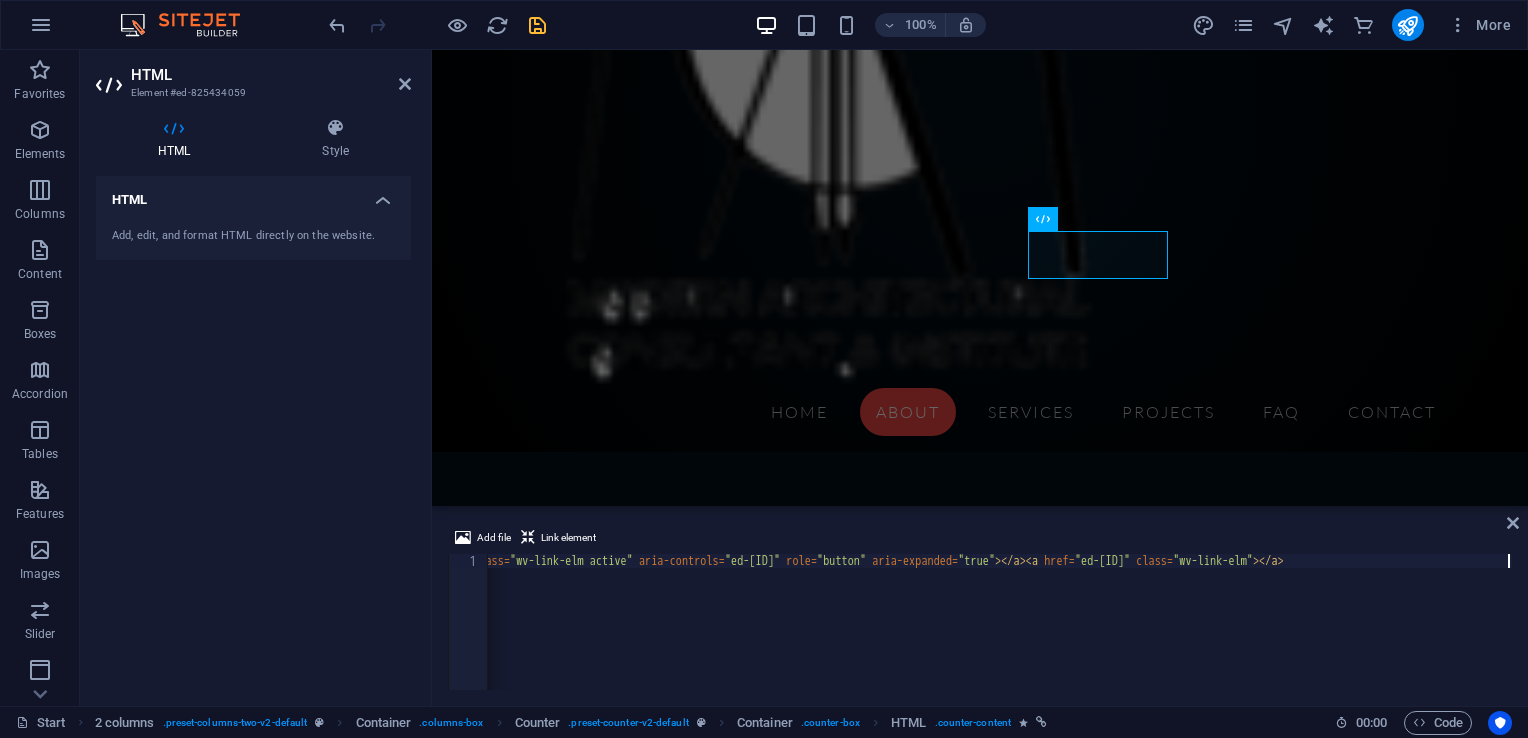 type on "<span data-count="[NUM]">[NUM]</span><a href="#[ID]" class="wv-link-elm active" aria-controls="[ID]" role="button" aria-expanded="true"></a><a href="#[ID]" class="wv-link-elm"></a>" 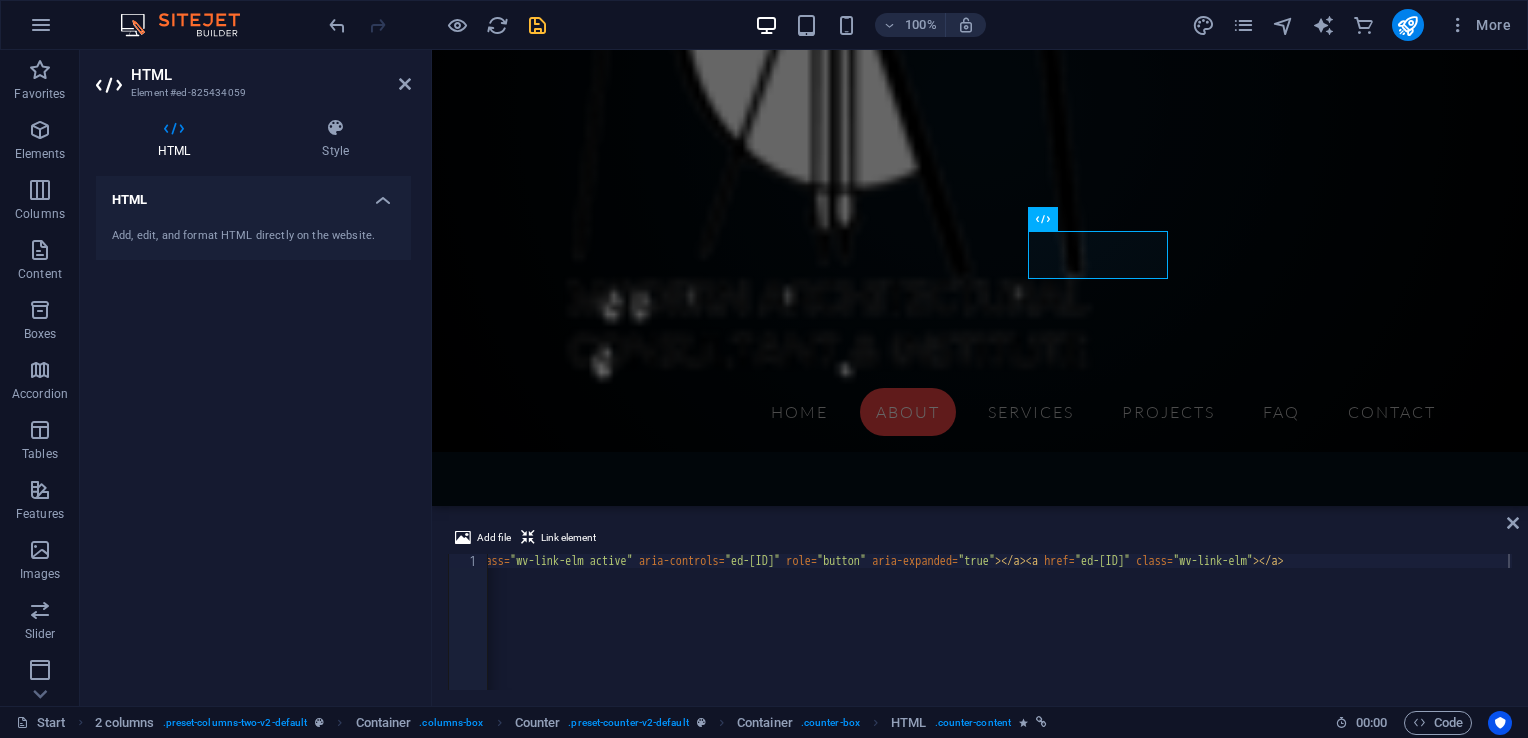 click on "Add, edit, and format HTML directly on the website." at bounding box center [253, 236] 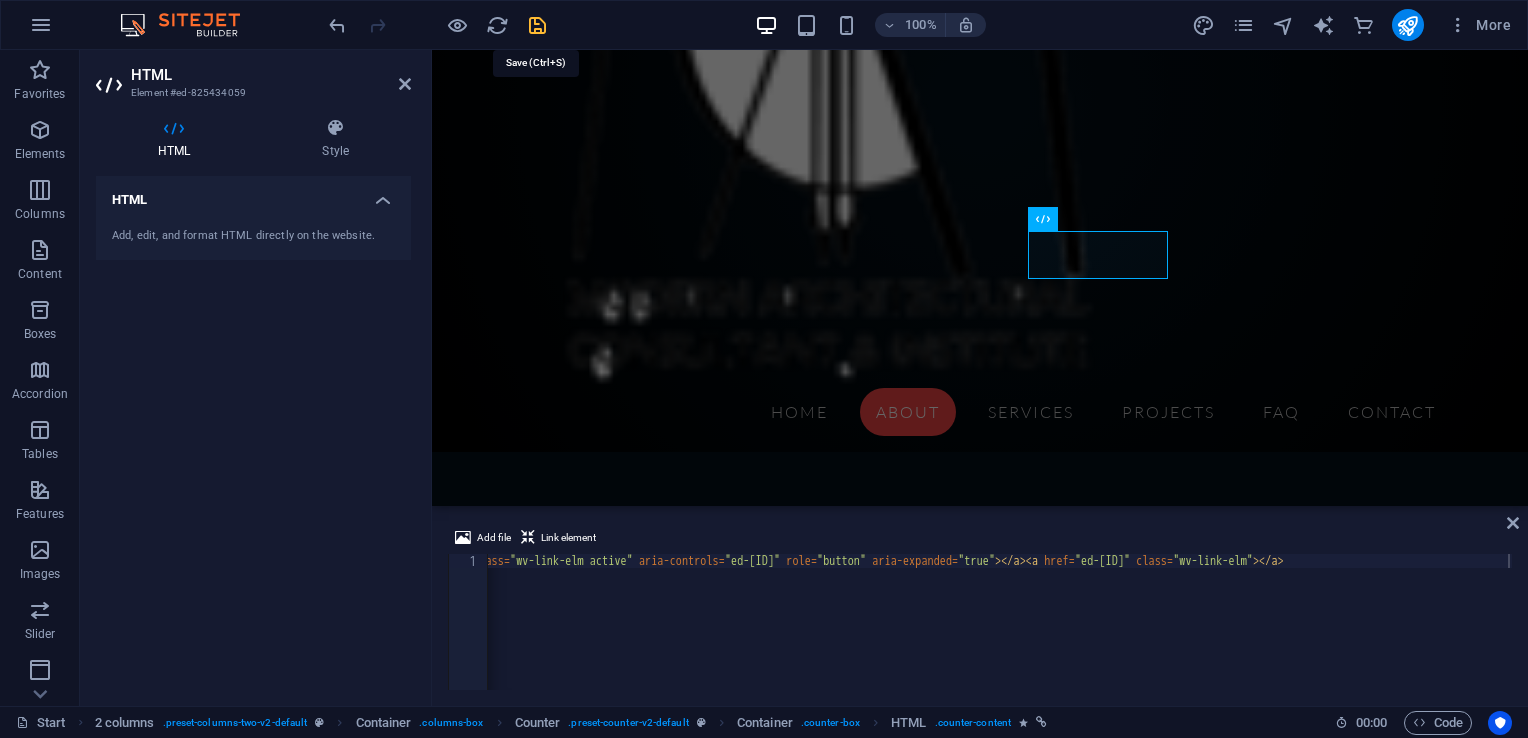 click at bounding box center [537, 25] 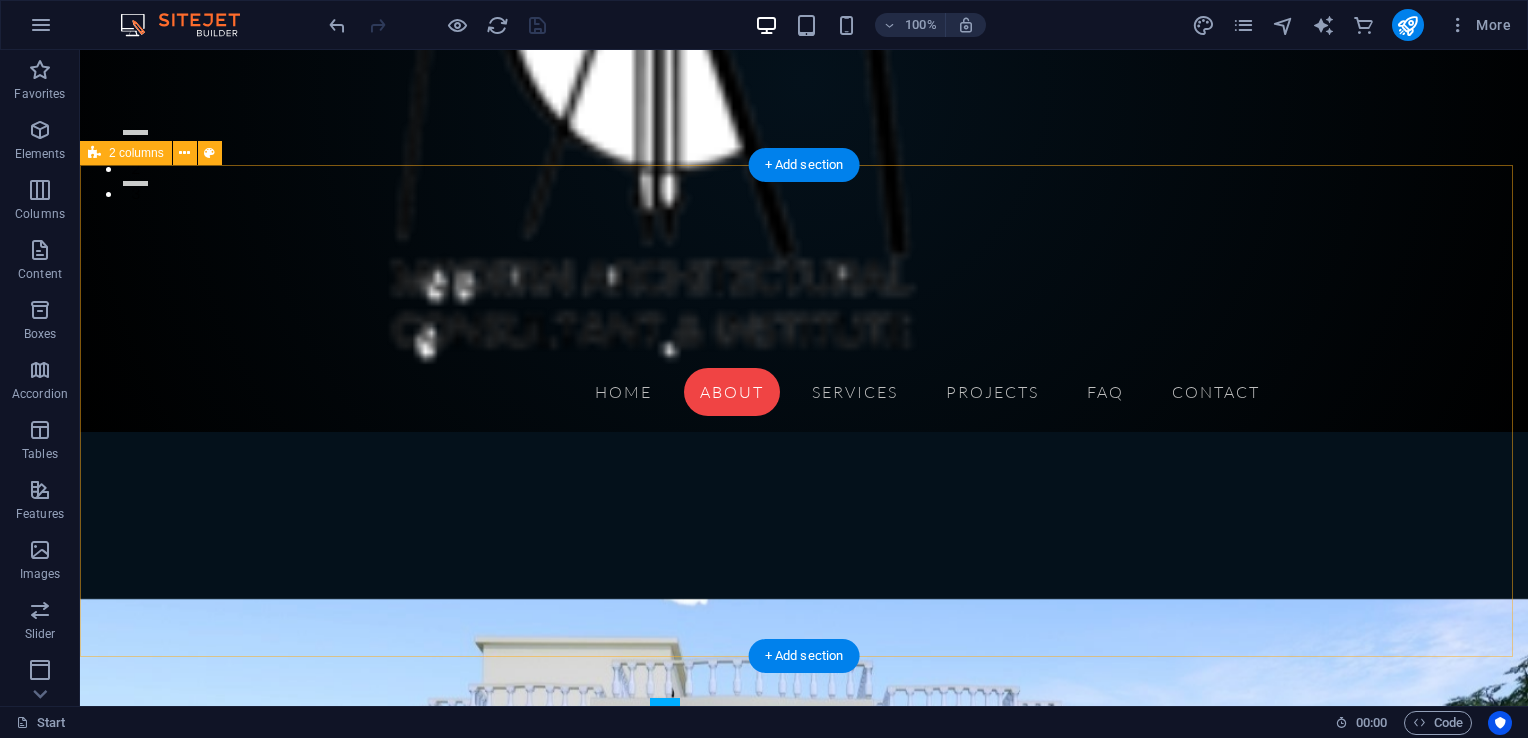 scroll, scrollTop: 471, scrollLeft: 0, axis: vertical 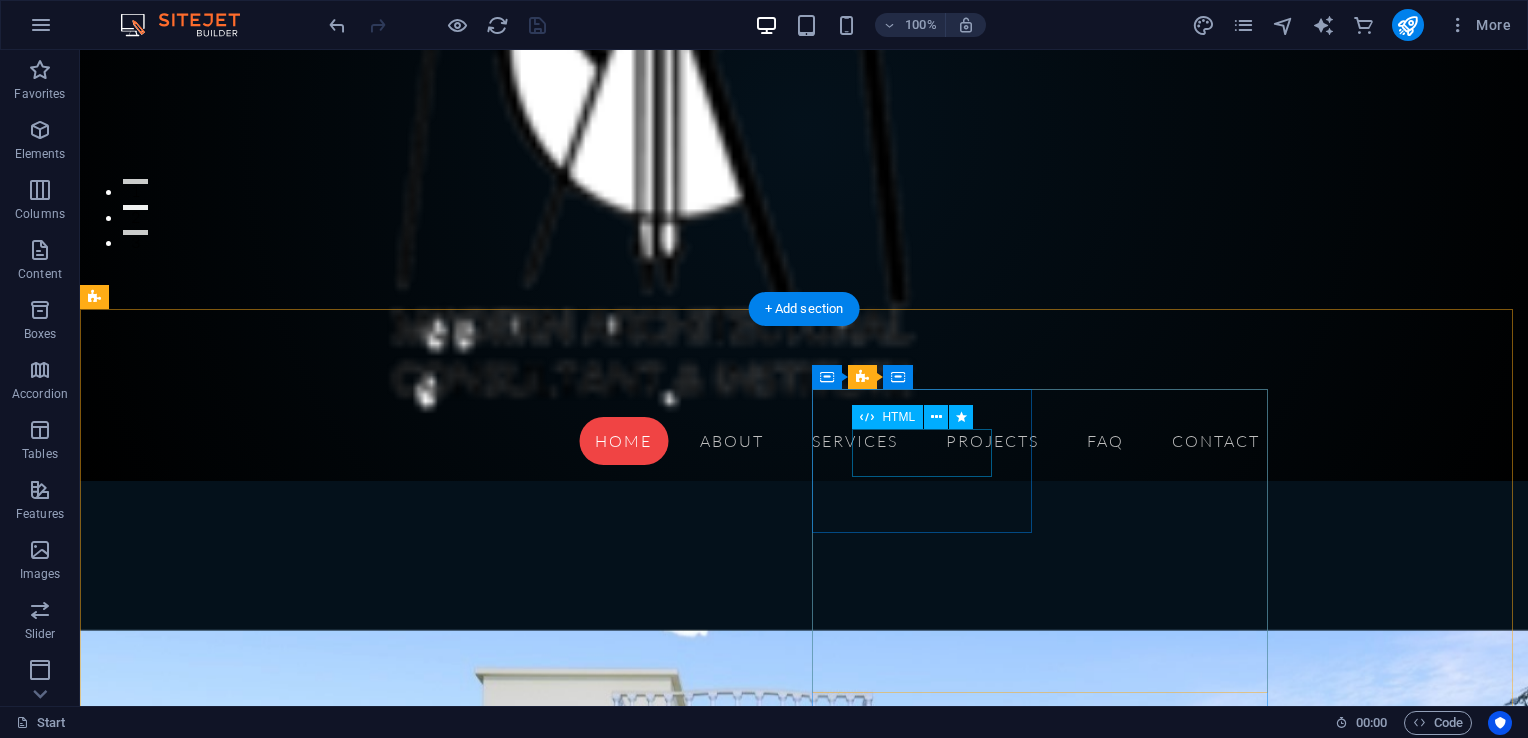 click on "040" at bounding box center [206, 1956] 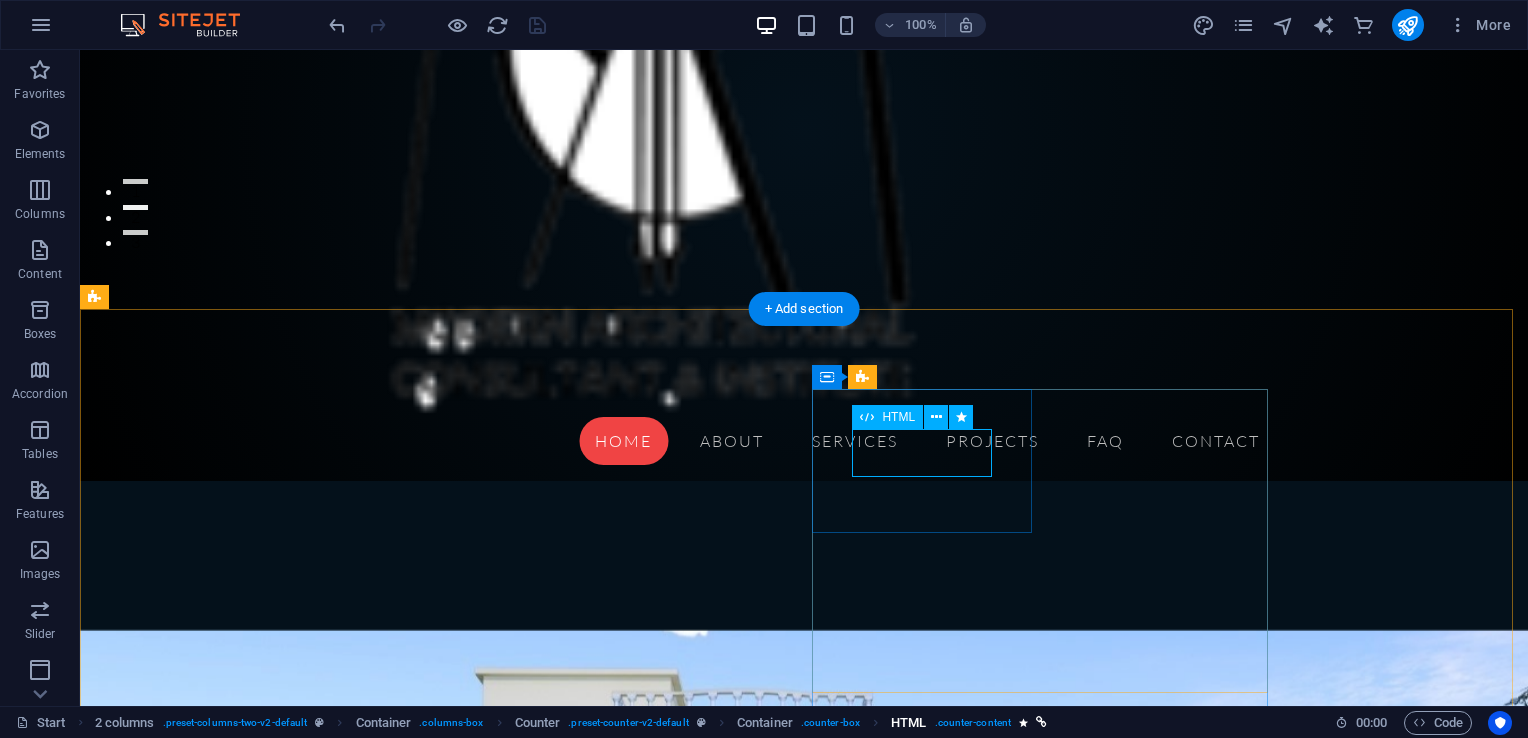 click on ". counter-content" at bounding box center [973, 723] 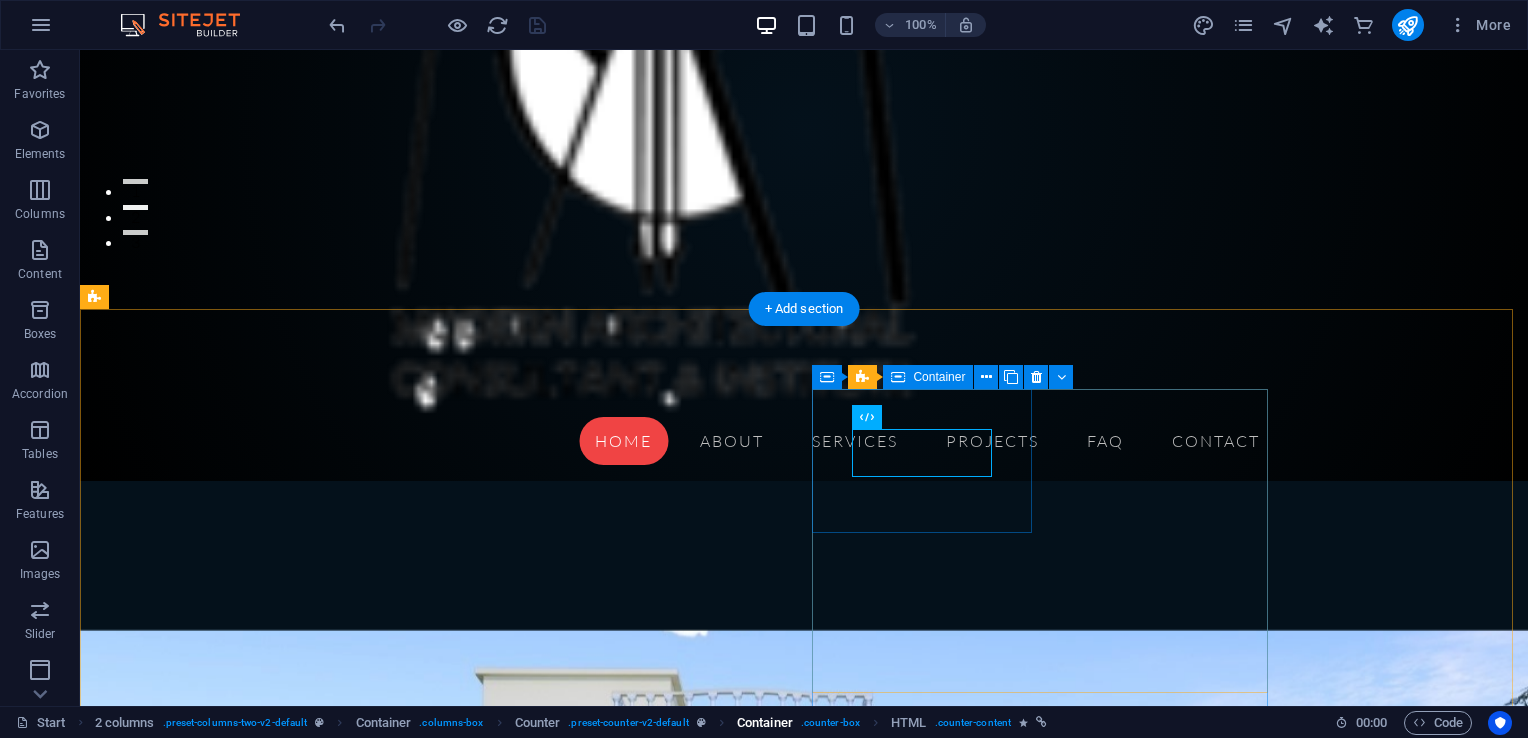 click on ". counter-box" at bounding box center (830, 723) 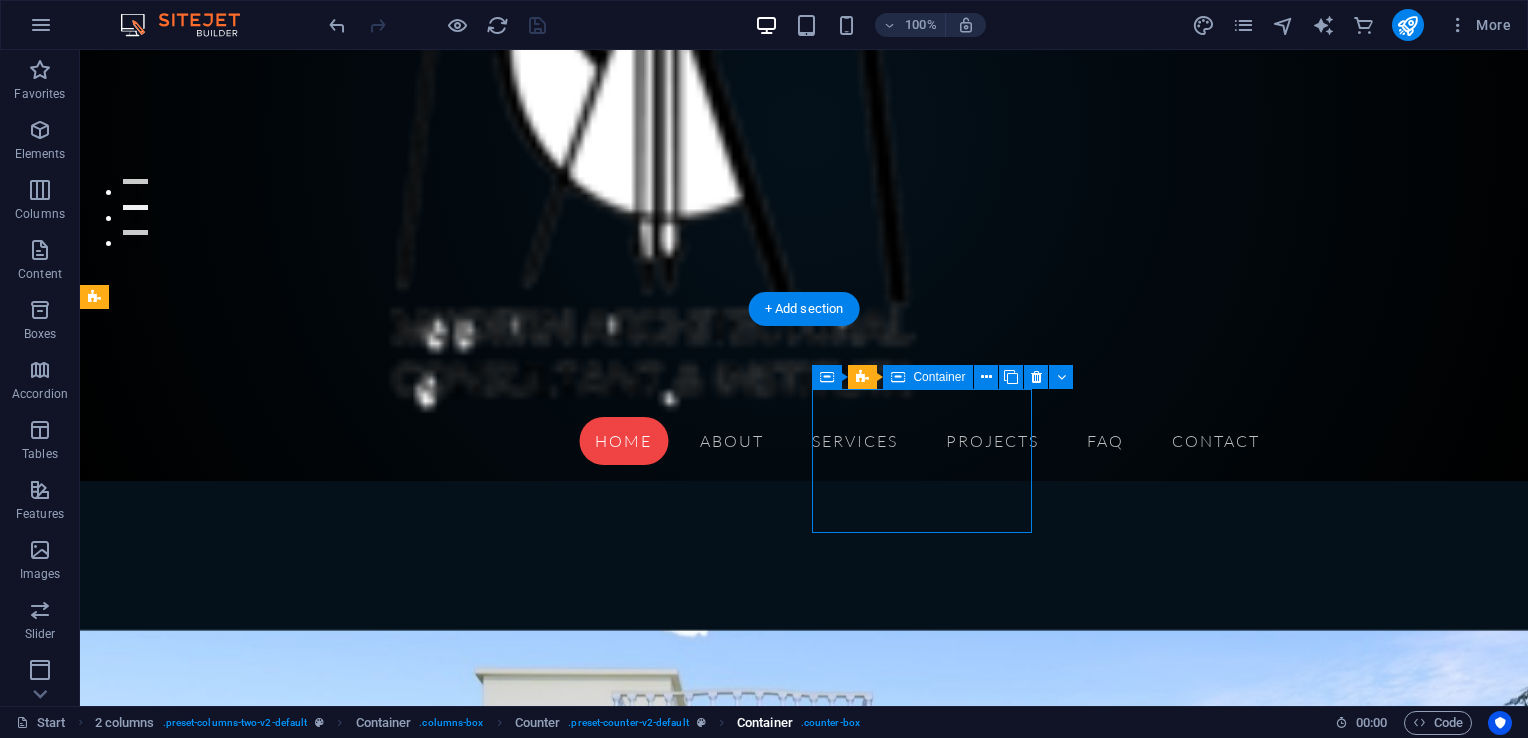 click on ". counter-box" at bounding box center [830, 723] 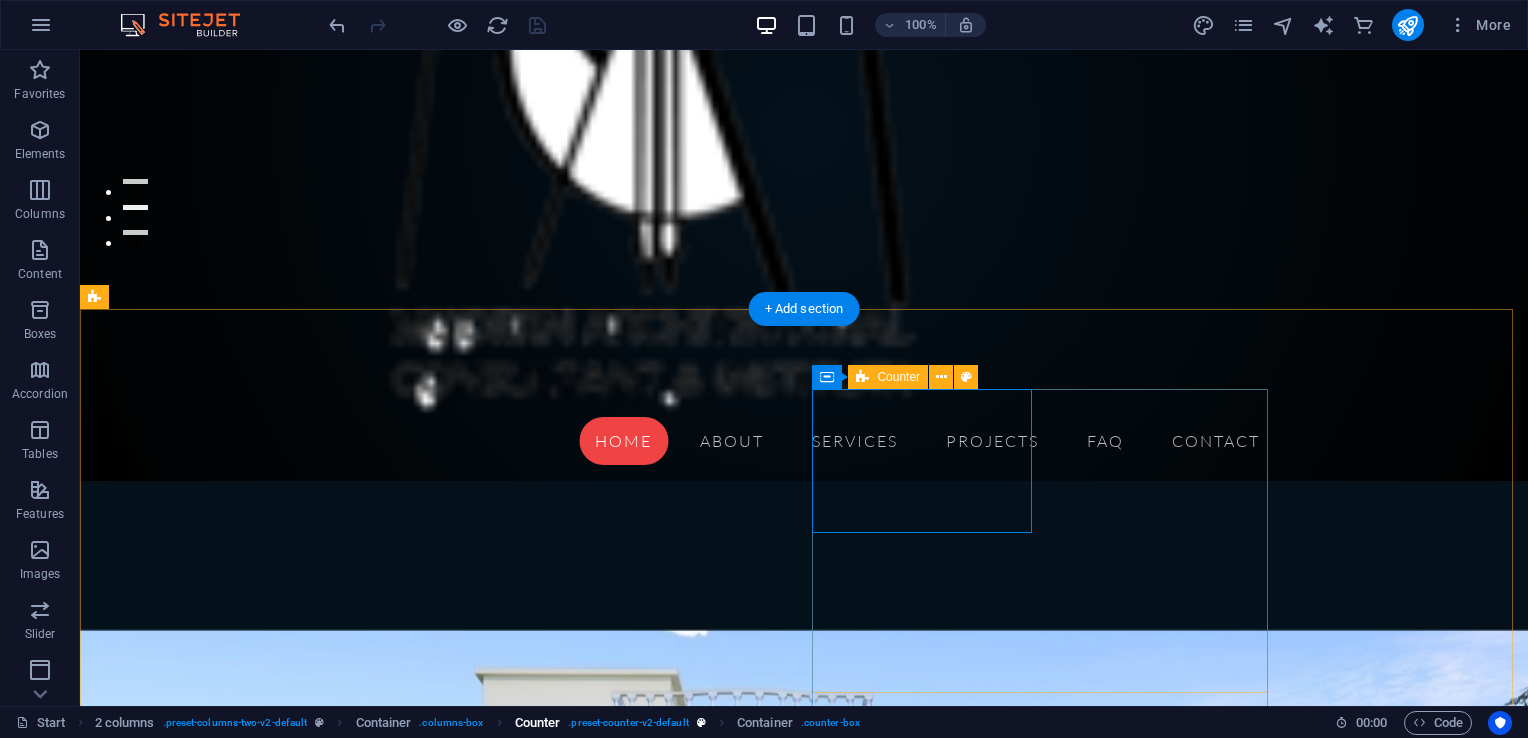 click on ". preset-counter-v2-default" at bounding box center [628, 723] 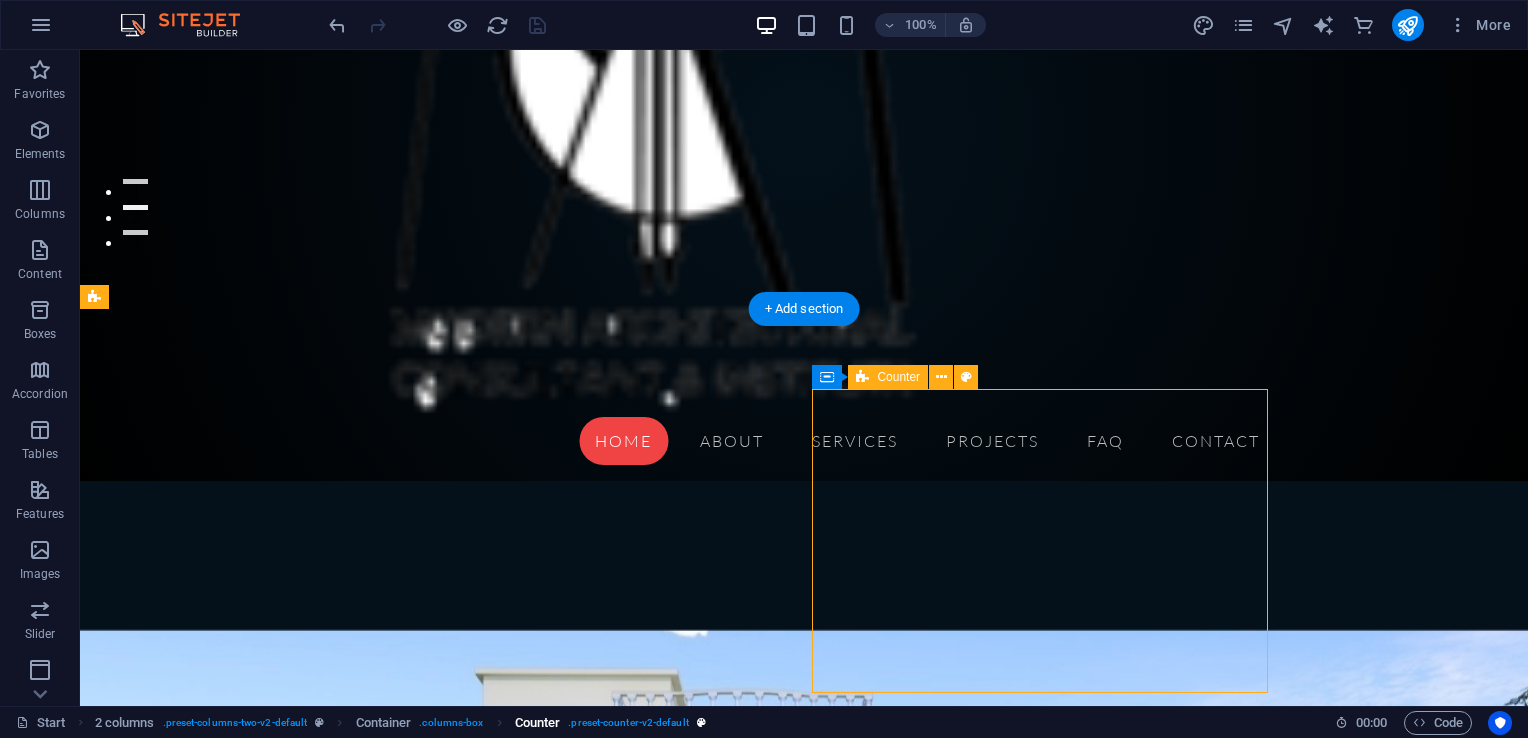 click on ". preset-counter-v2-default" at bounding box center (628, 723) 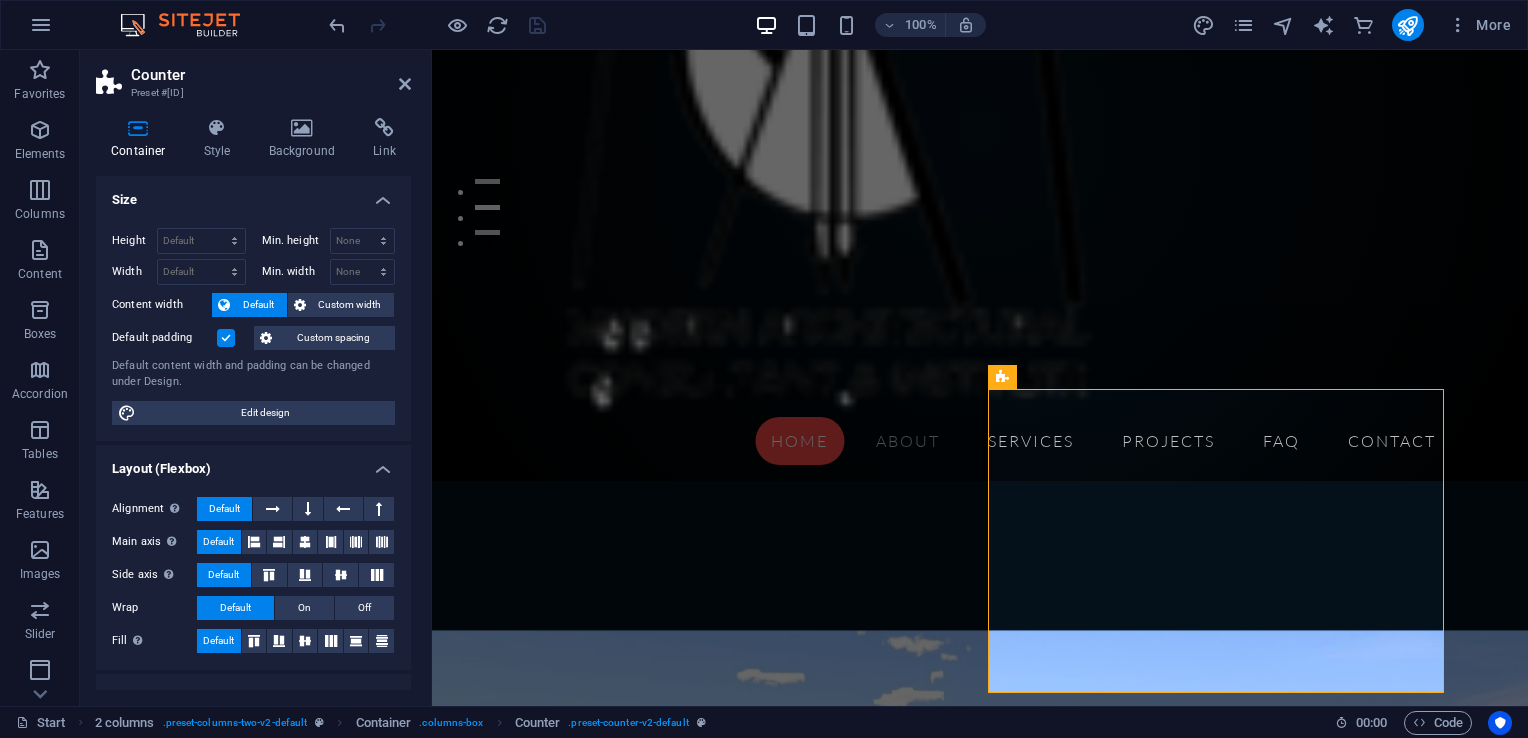 drag, startPoint x: 404, startPoint y: 326, endPoint x: 412, endPoint y: 464, distance: 138.23169 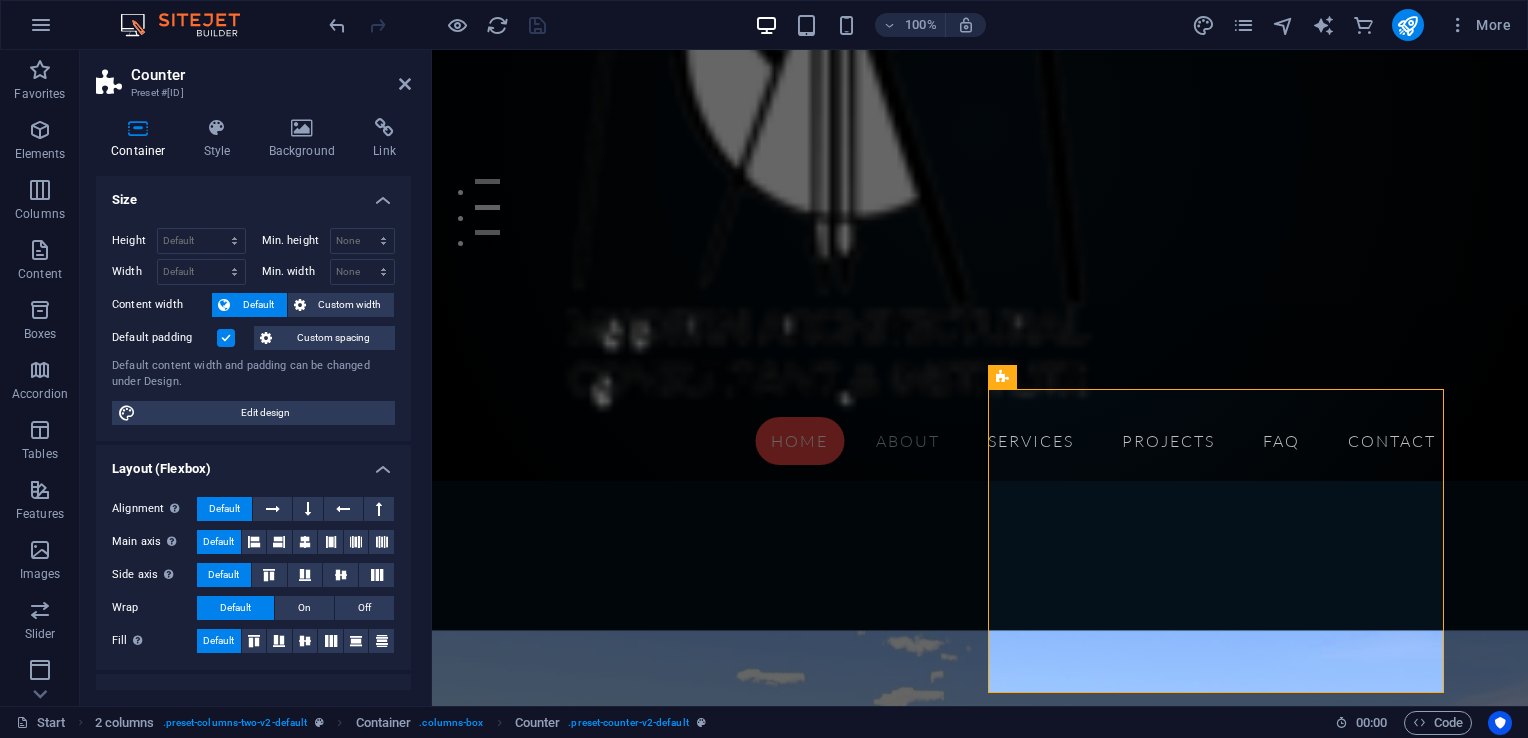 click on "Container Style Background Link Size Height Default px rem % vh vw Min. height None px rem % vh vw Width Default px rem % em vh vw Min. width None px rem % vh vw Content width Default Custom width Width Default px rem % em vh vw Min. width None px rem % vh vw Default padding Custom spacing Default content width and padding can be changed under Design. Edit design Layout (Flexbox) Alignment Determines the flex direction. Default Main axis Determine how elements should behave along the main axis inside this container (justify content). Default Side axis Control the vertical direction of the element inside of the container (align items). Default Wrap Default On Off Fill Controls the distances and direction of elements on the y-axis across several lines (align content). Default Accessibility ARIA helps assistive technologies (like screen readers) to understand the role, state, and behavior of web elements Role The ARIA role defines the purpose of an element.  None Alert Article Banner Comment Fan" at bounding box center [253, 404] 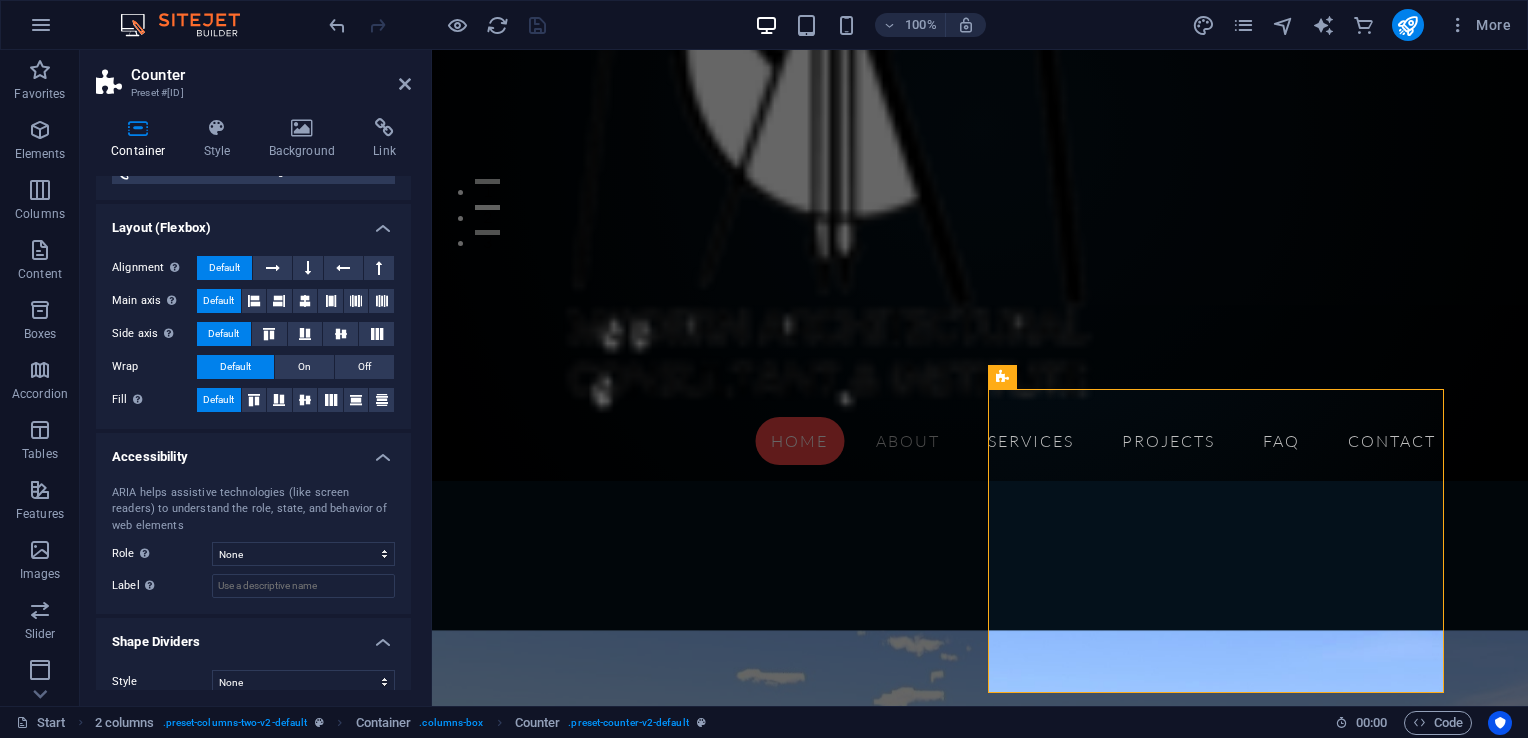 scroll, scrollTop: 259, scrollLeft: 0, axis: vertical 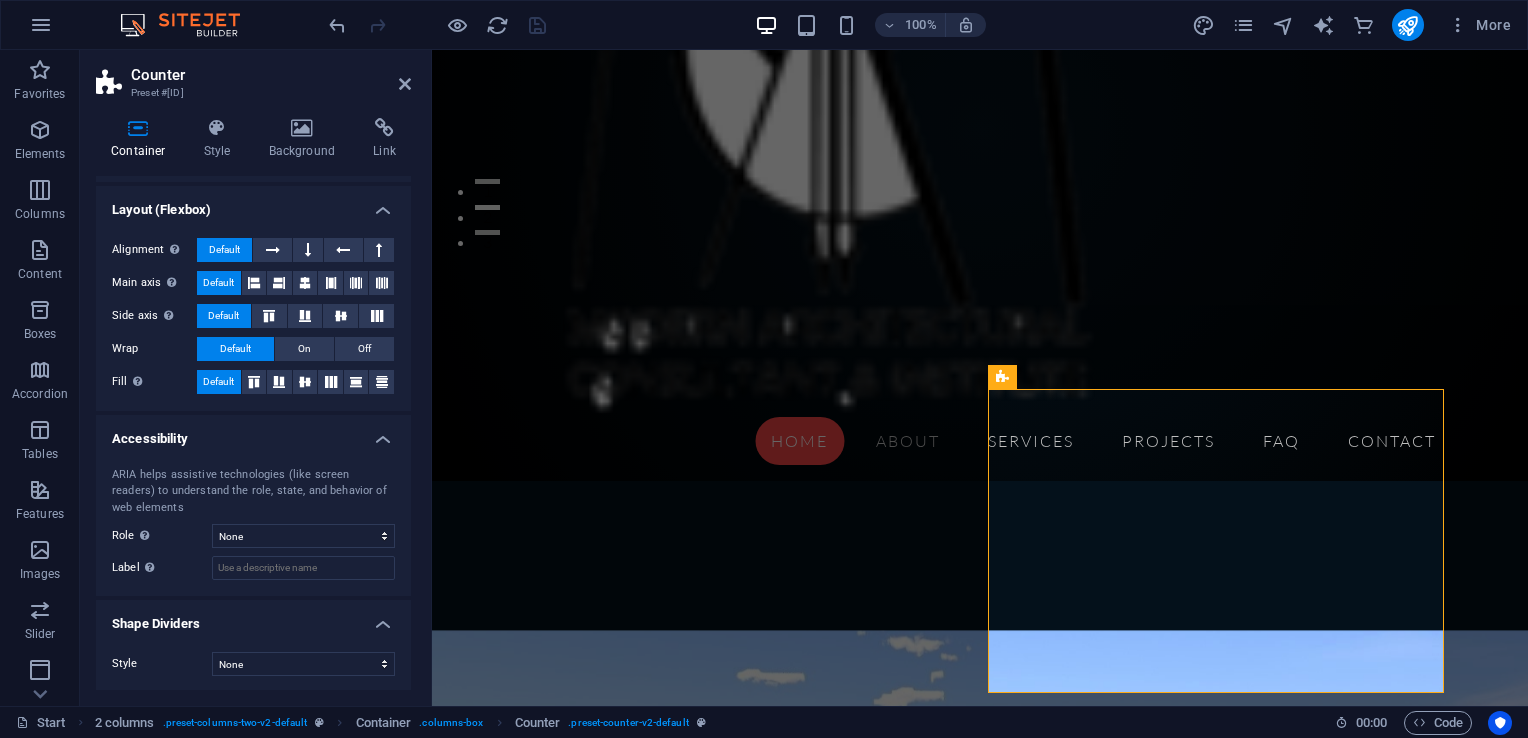drag, startPoint x: 409, startPoint y: 481, endPoint x: 6, endPoint y: 638, distance: 432.502 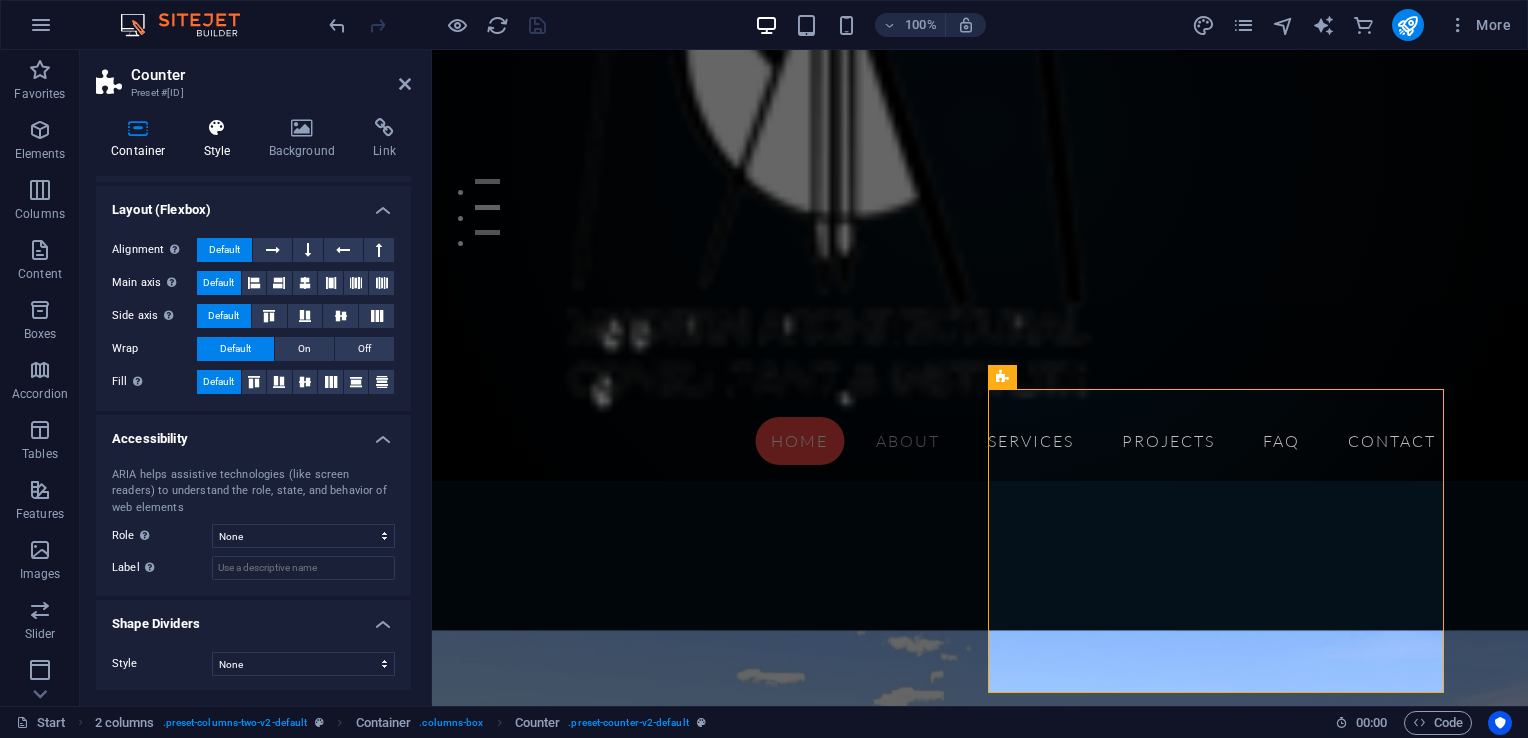 click at bounding box center (217, 128) 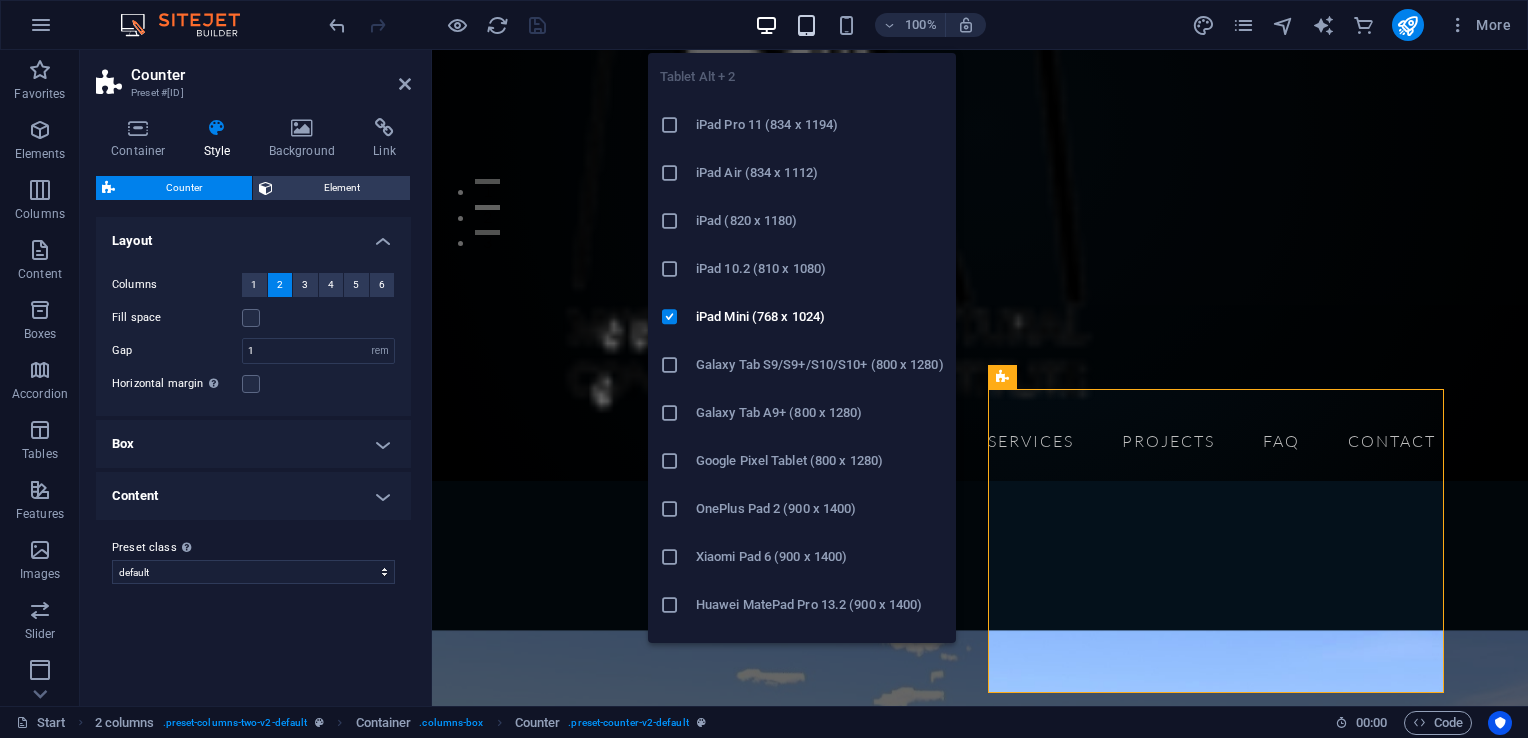 click at bounding box center [806, 25] 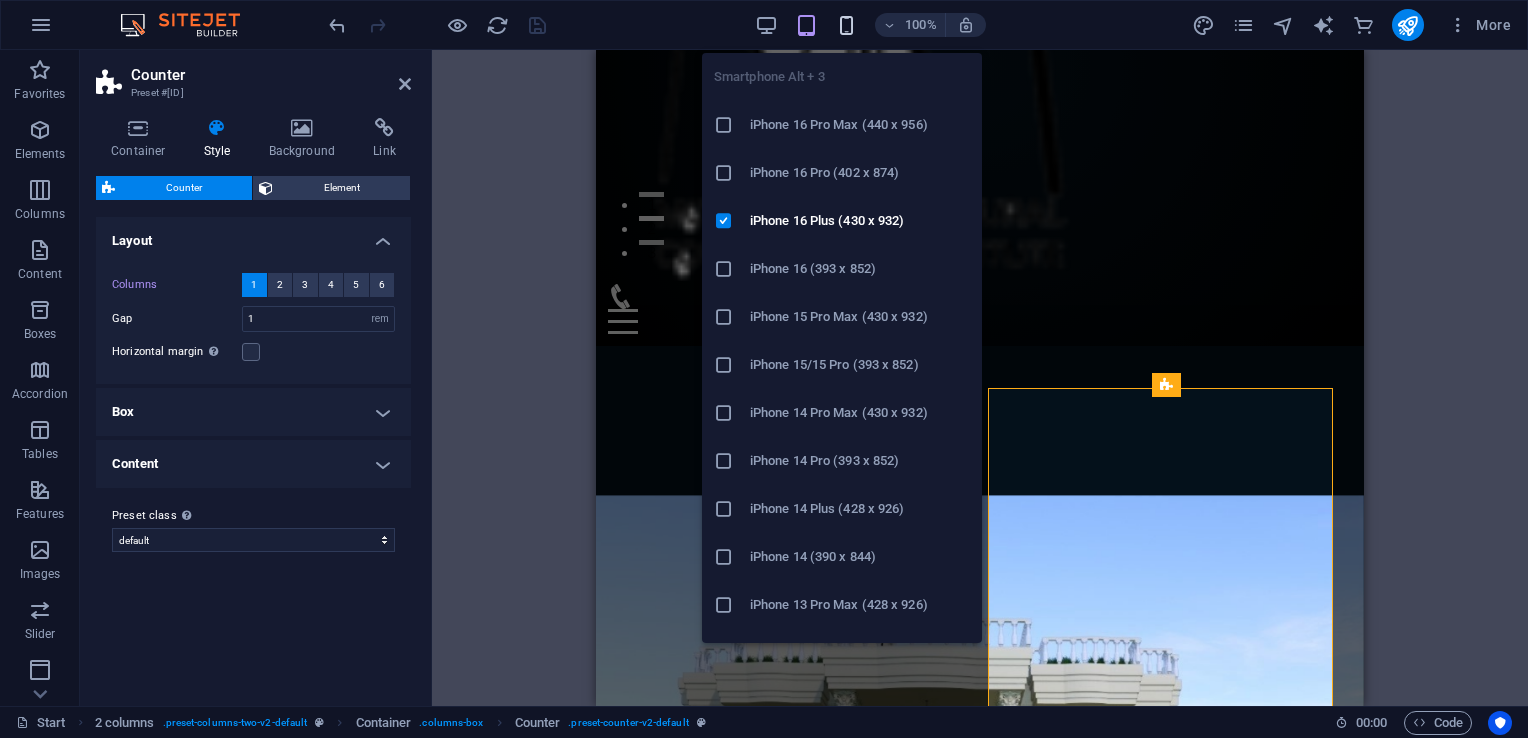 click at bounding box center (846, 25) 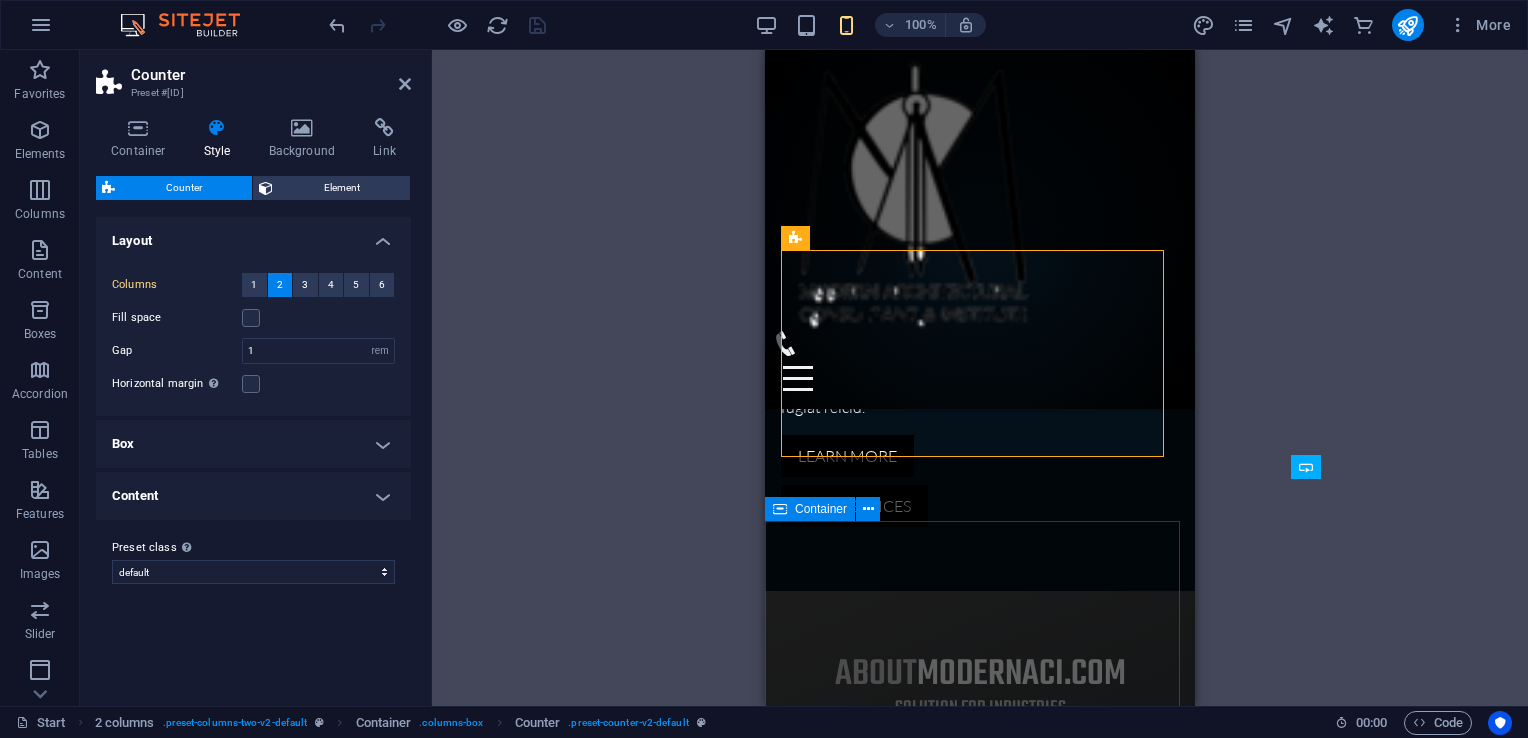 scroll, scrollTop: 748, scrollLeft: 0, axis: vertical 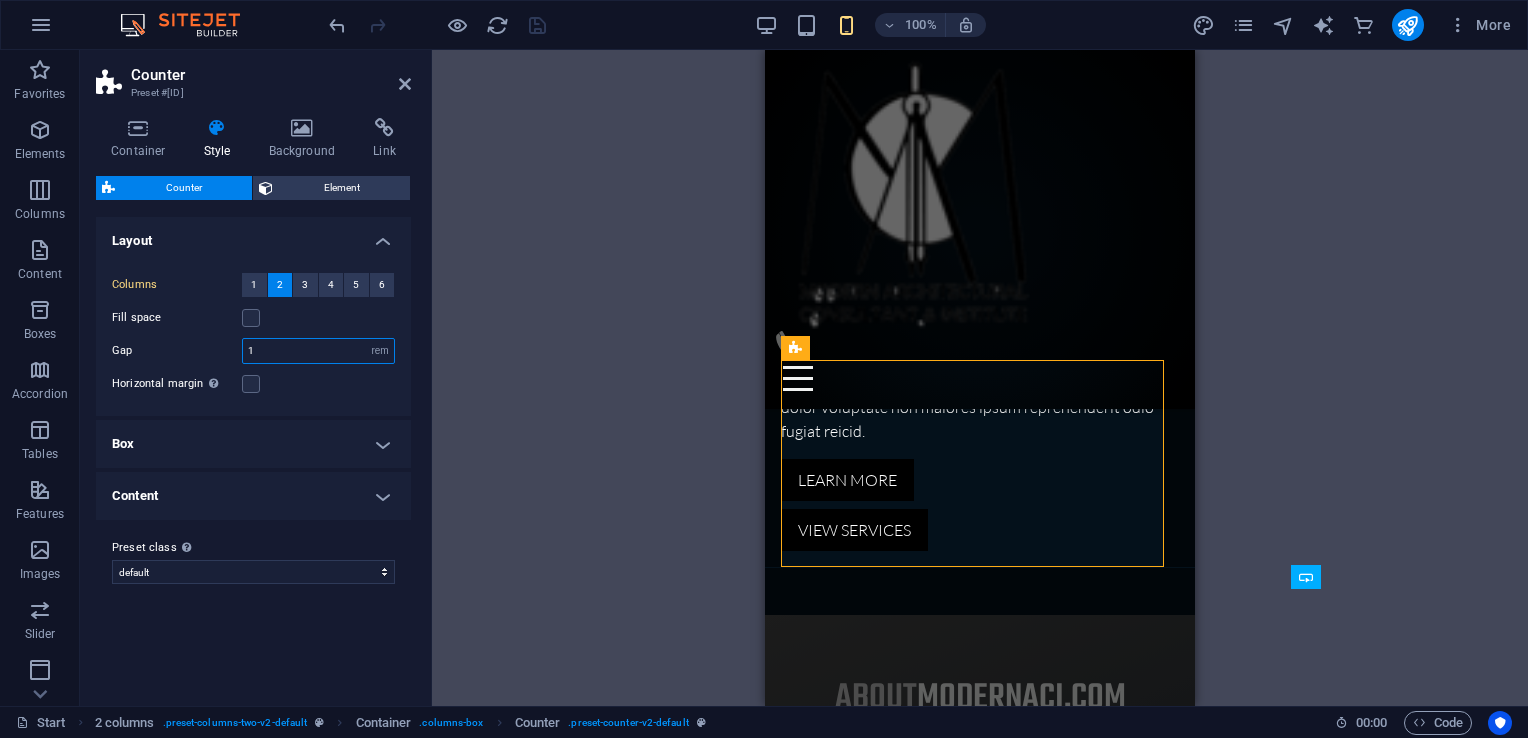 click on "1" at bounding box center [318, 351] 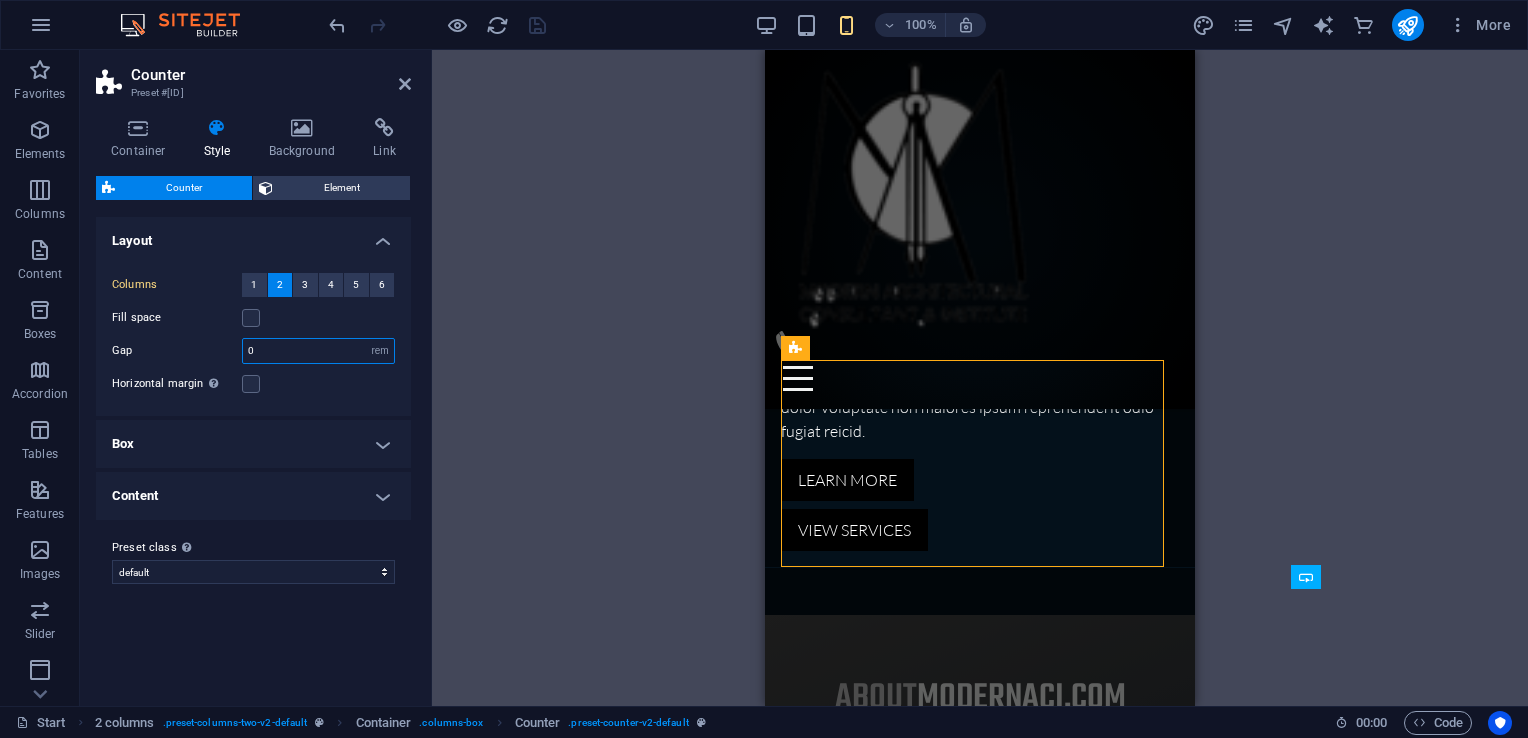 type on "0" 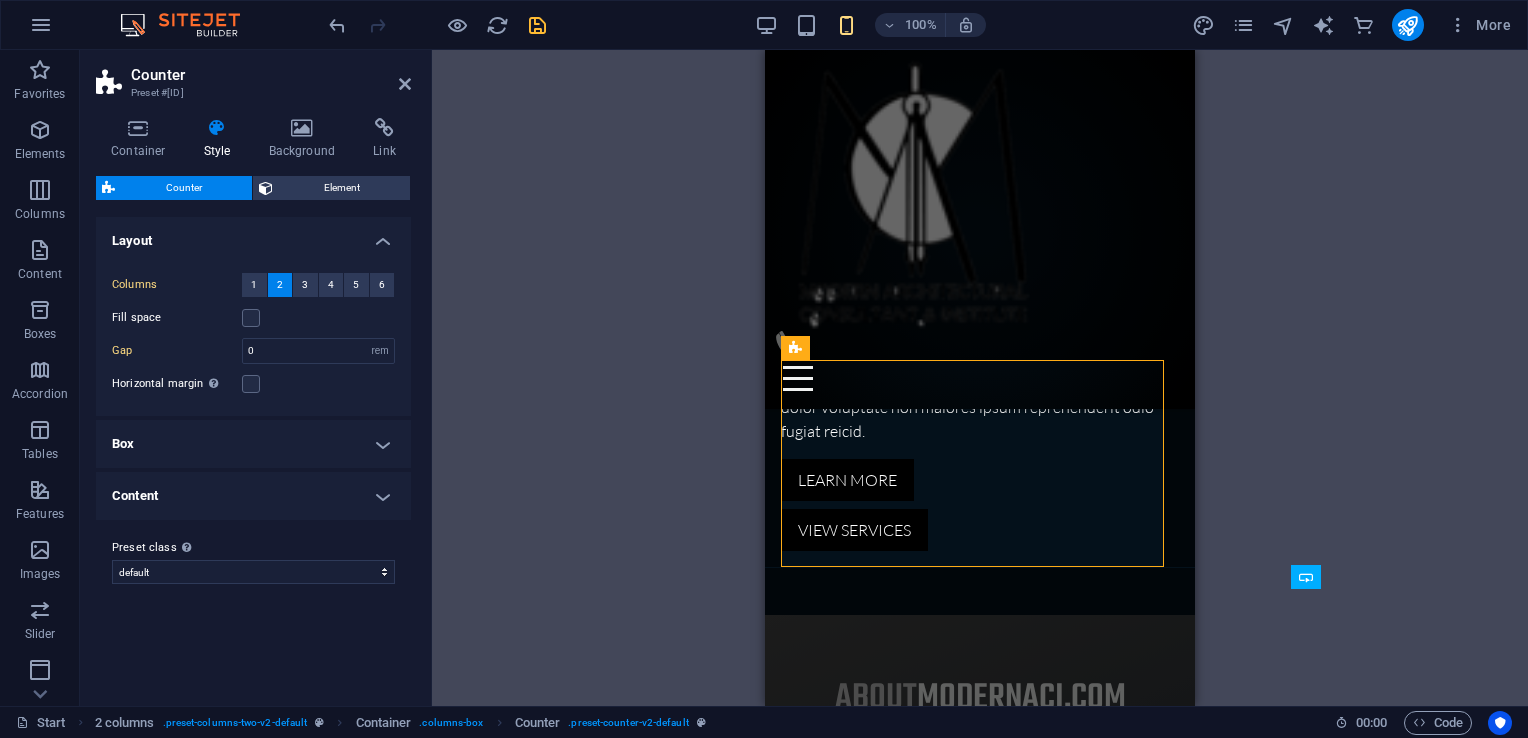 click on "Horizontal margin Only if the containers "Content width" is not set to "Default"" at bounding box center (253, 384) 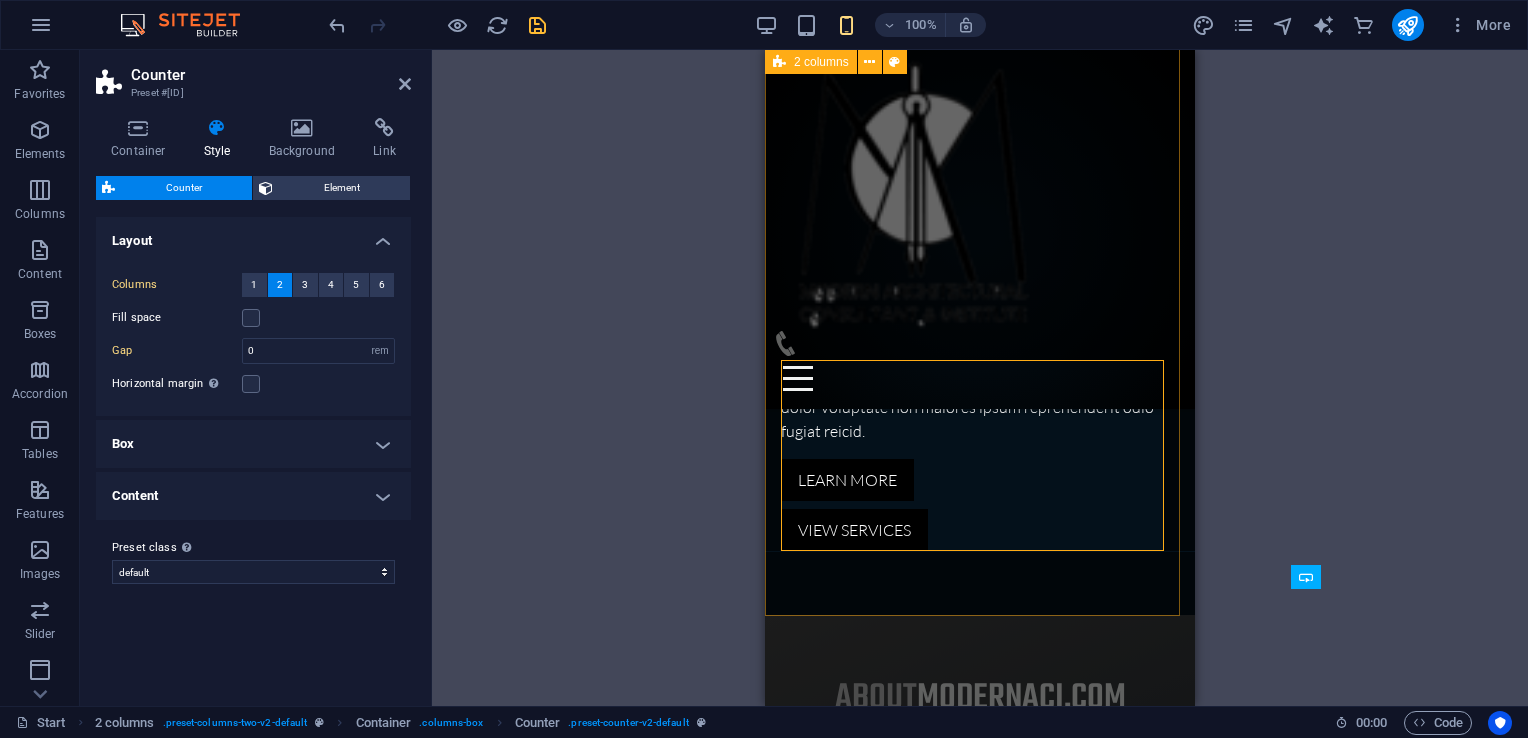 click on "About  [DOMAIN] Solution for Industries Lorem ipsum dolor sit amet, consectetur adipisicing elit. Quas aut quidem numquam! Molestias nisi odio itaque eaque vitae dolorem ipsum a, exercitationem la officiis, esse ut fuga doloribus voluptas magnam quasi quo atque dolorum. Lorem ipsum dolor sit amet, consectetur adipisicing elit. Quas aut quidem numquam! Molestias nisi odio itaque eaque vitae dolorem ipsum. Get in touch [NUM] Projects [NUM] Customers [NUM] Engineers [NUM] Partners" at bounding box center [980, 1040] 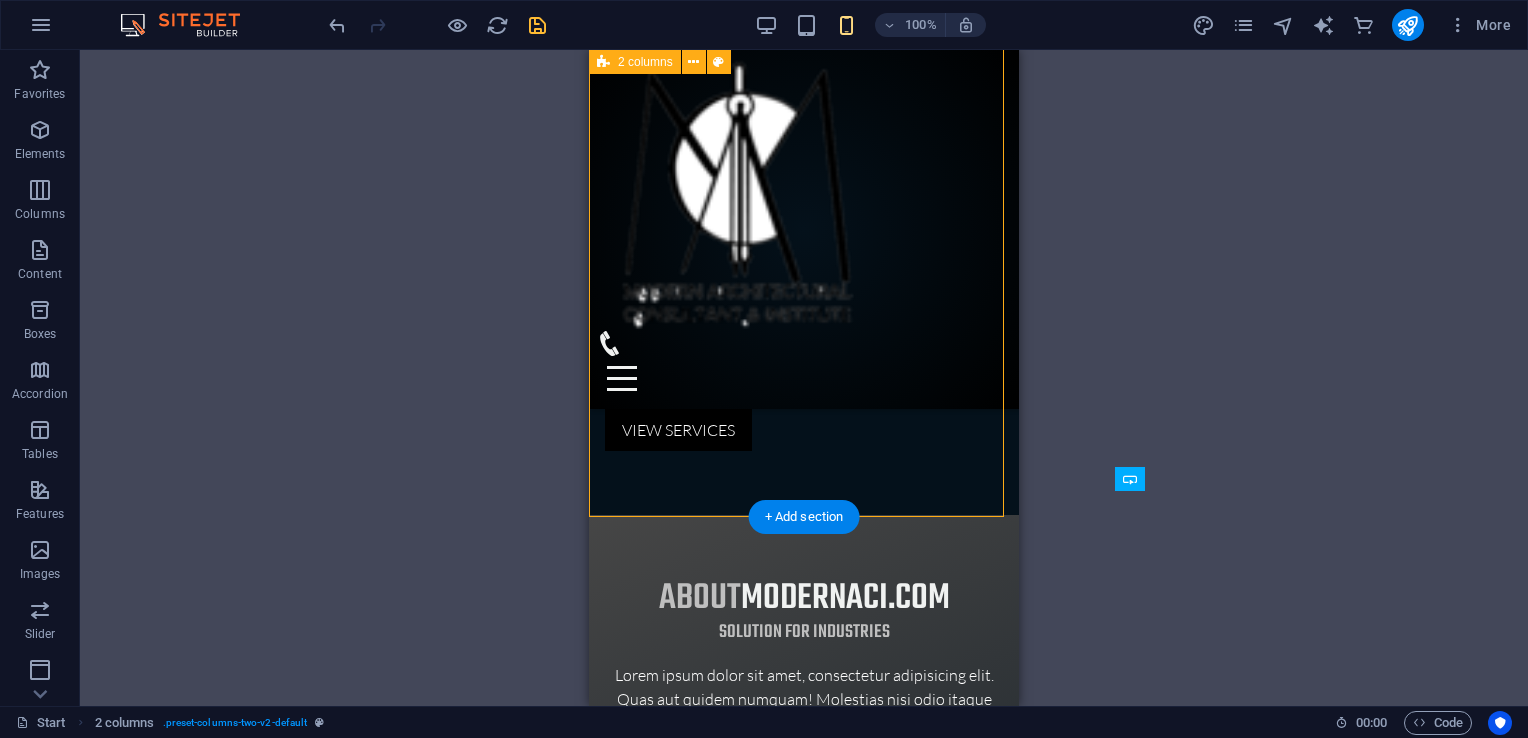 scroll, scrollTop: 648, scrollLeft: 0, axis: vertical 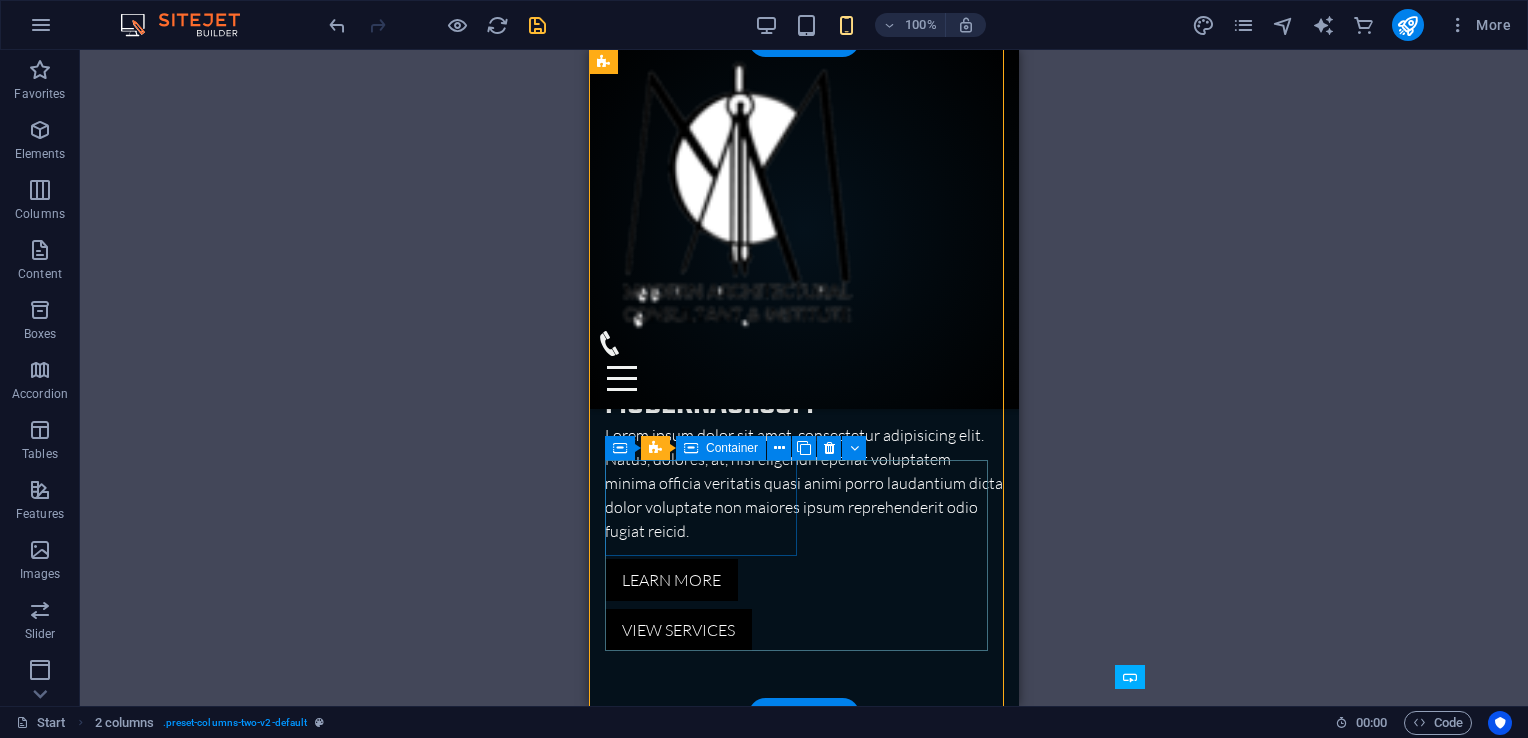 click on "[NUM] Projects" at bounding box center [704, 1167] 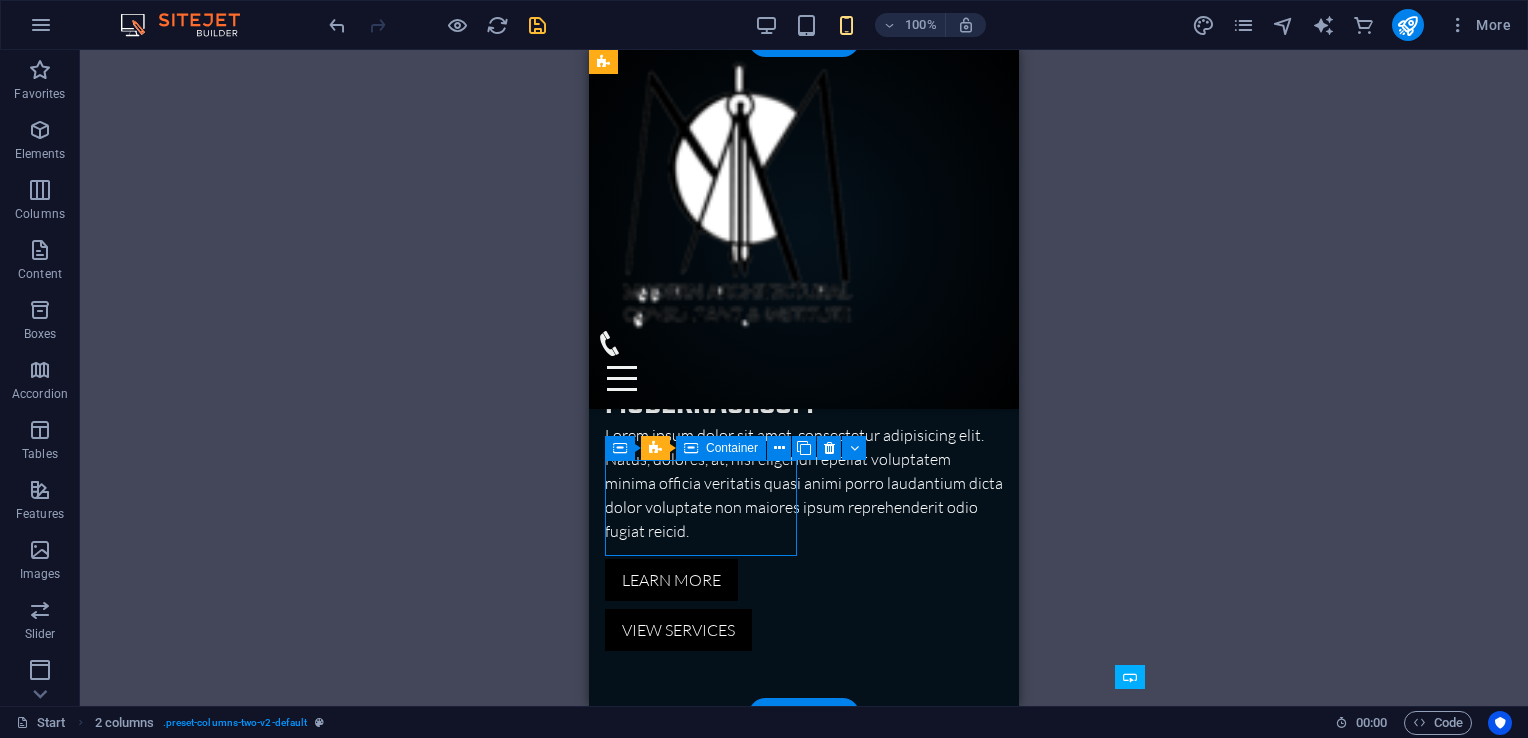 click on "[NUM] Projects" at bounding box center [704, 1167] 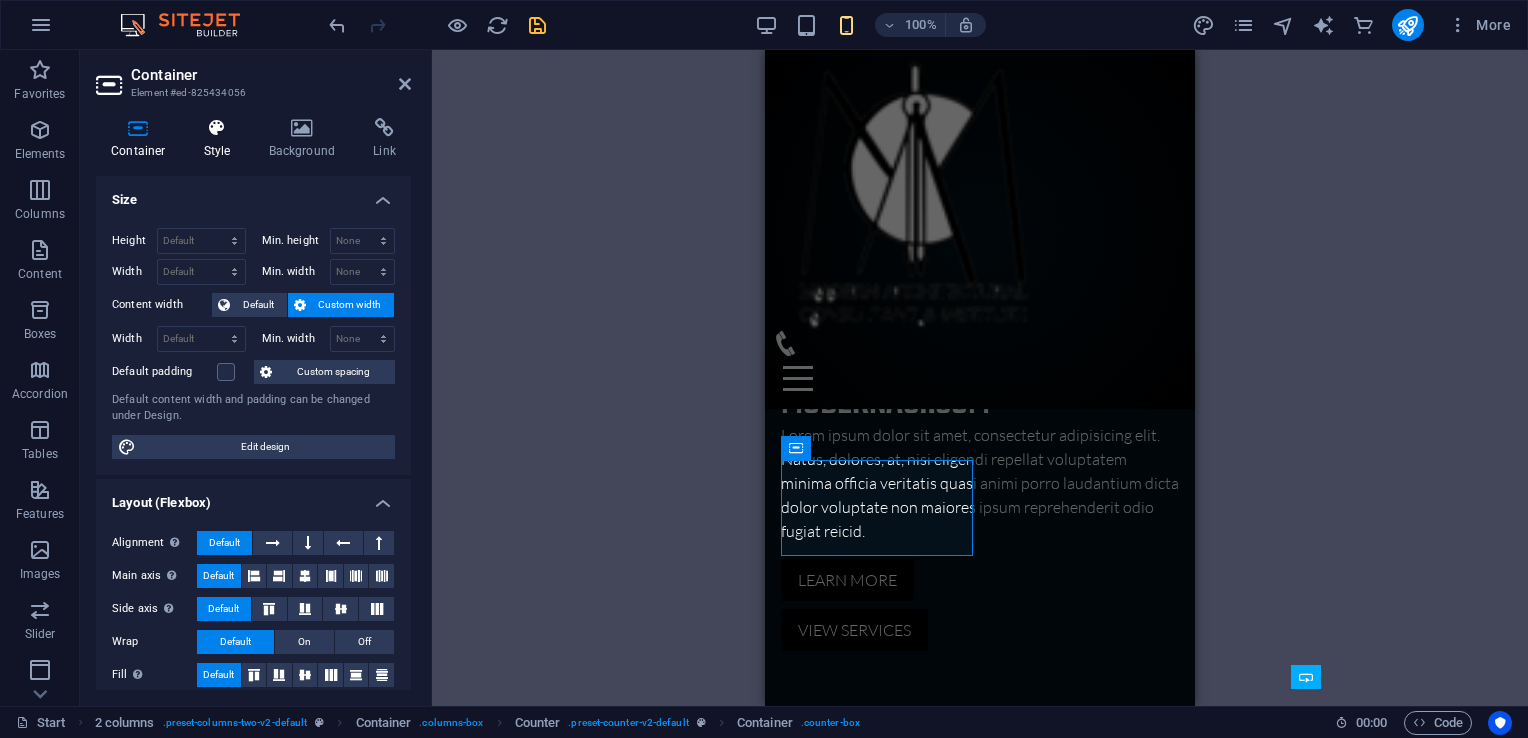 click on "Style" at bounding box center [221, 139] 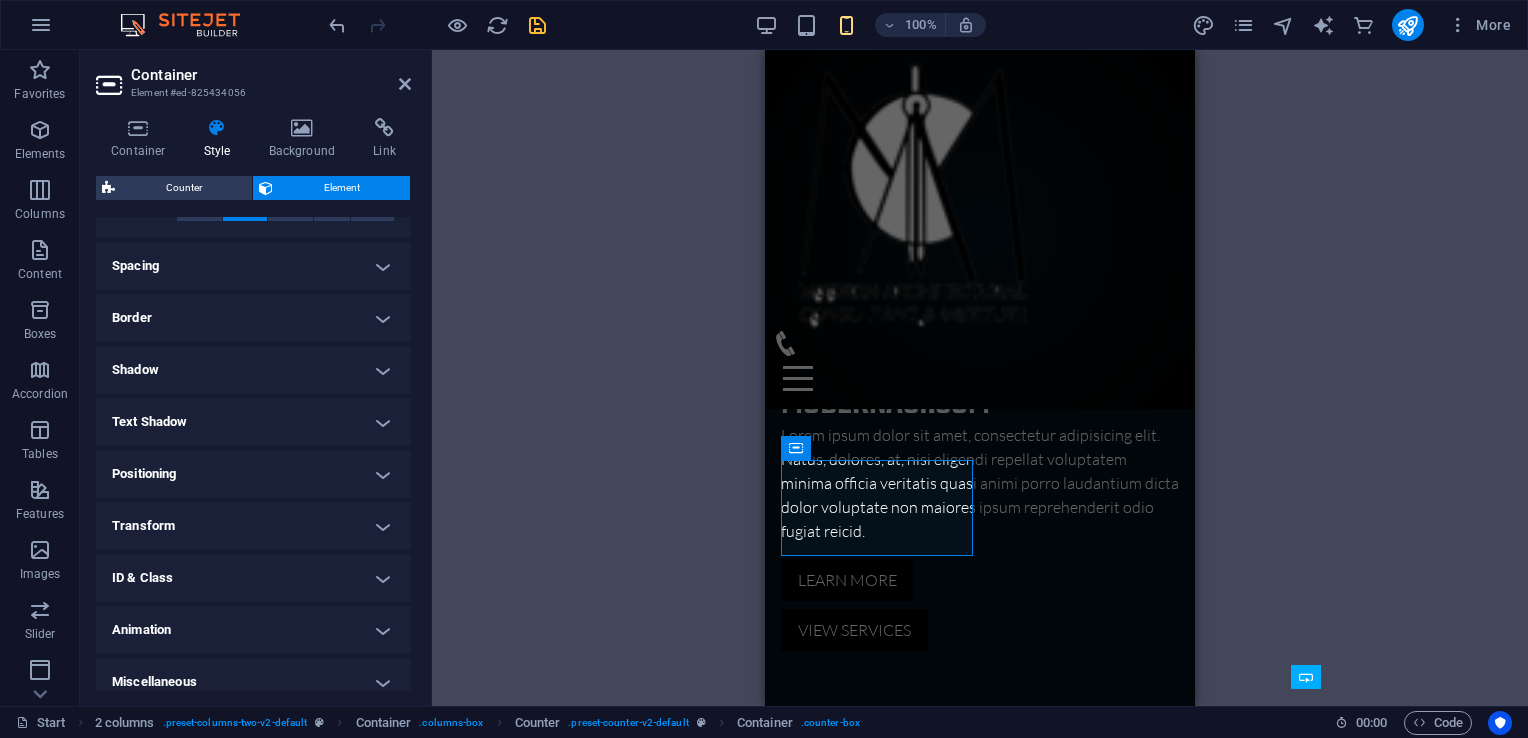 scroll, scrollTop: 371, scrollLeft: 0, axis: vertical 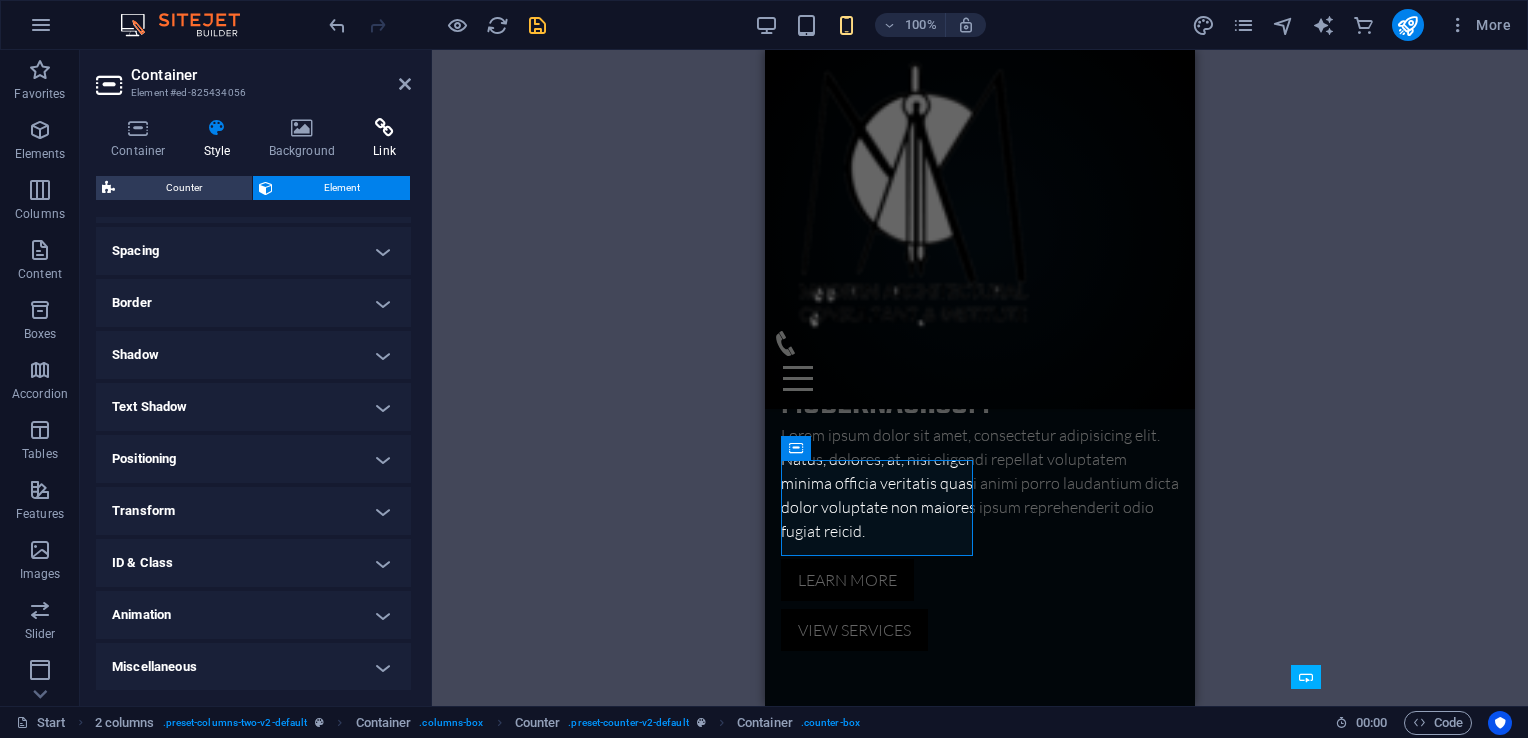 click at bounding box center [384, 128] 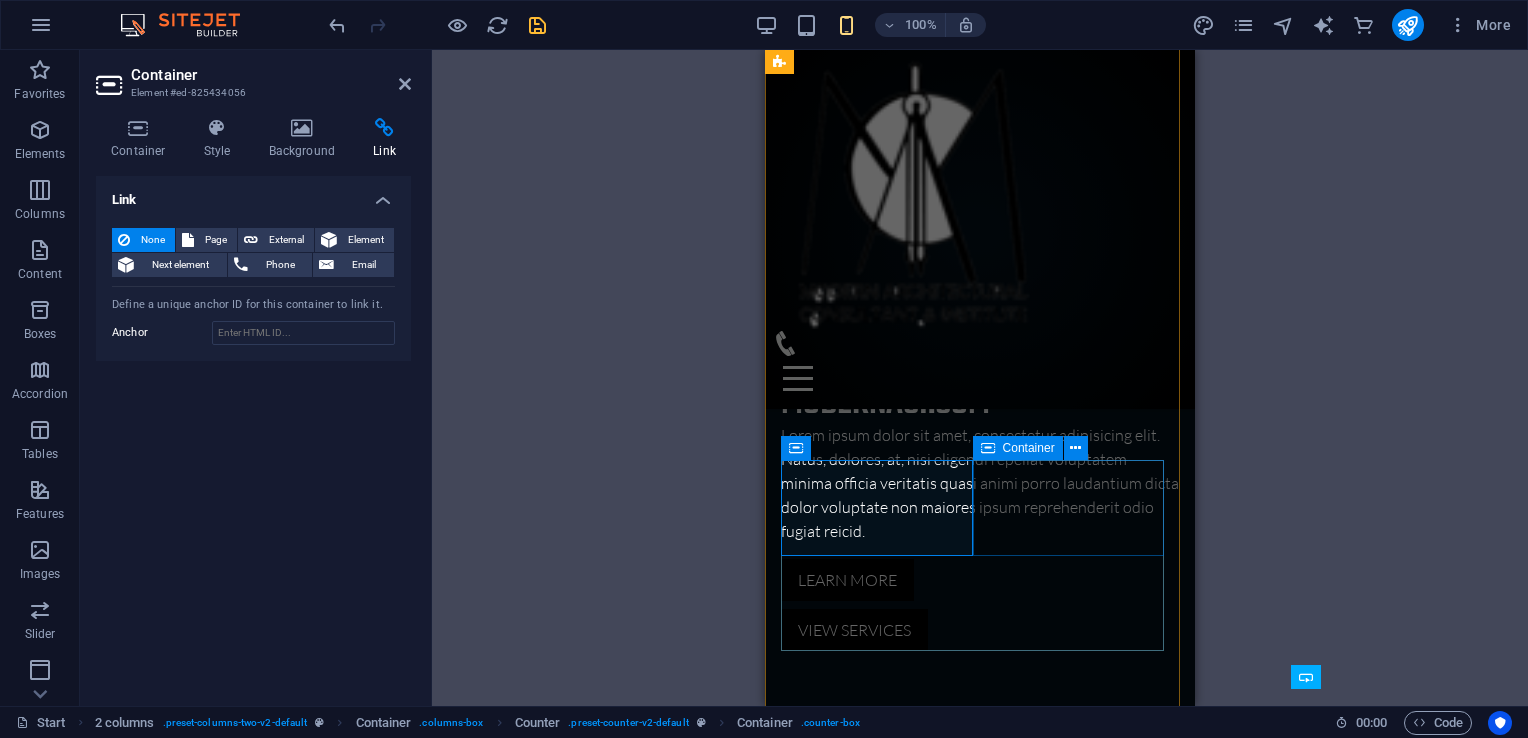 click on "[NUM] Customers" at bounding box center (880, 1263) 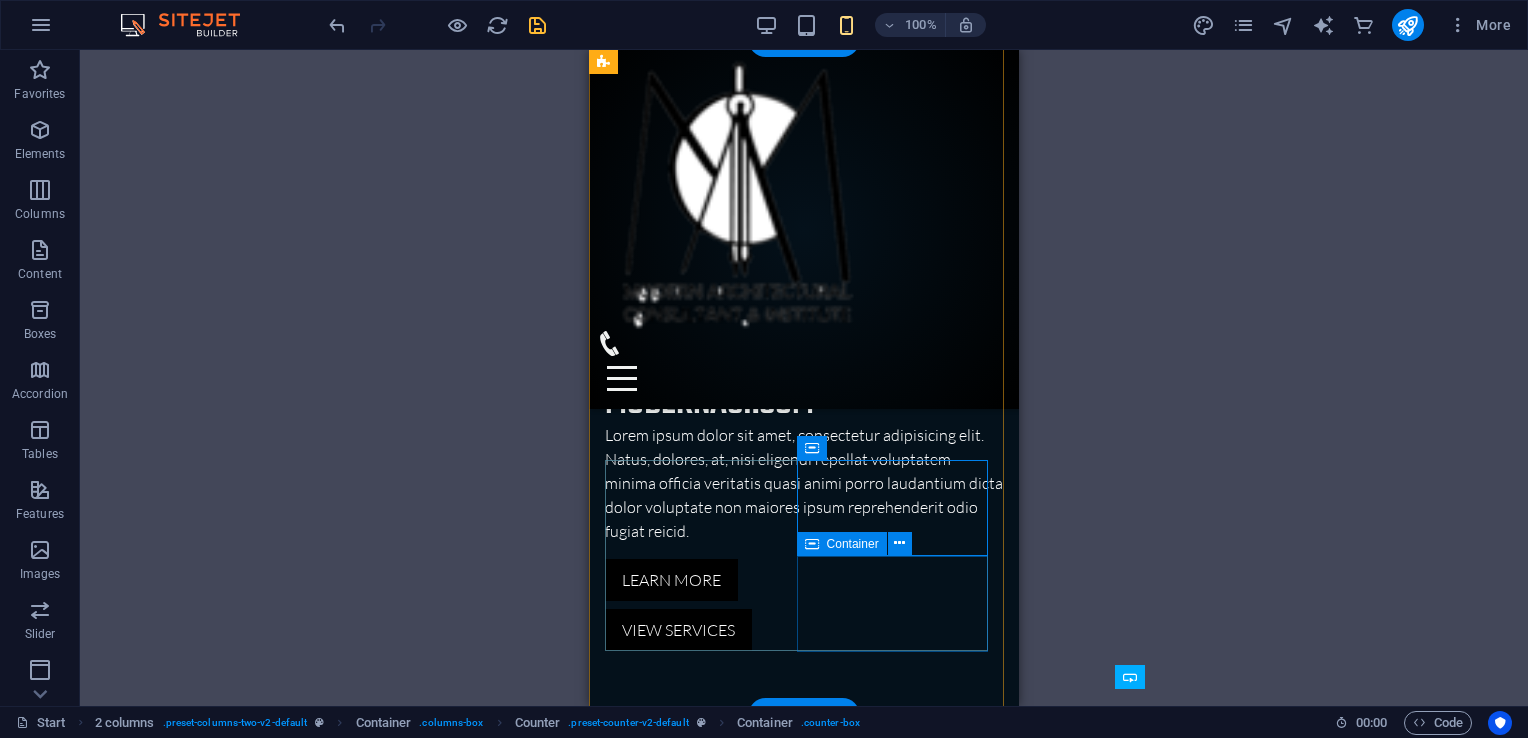 click on "26 Partners" at bounding box center [704, 1454] 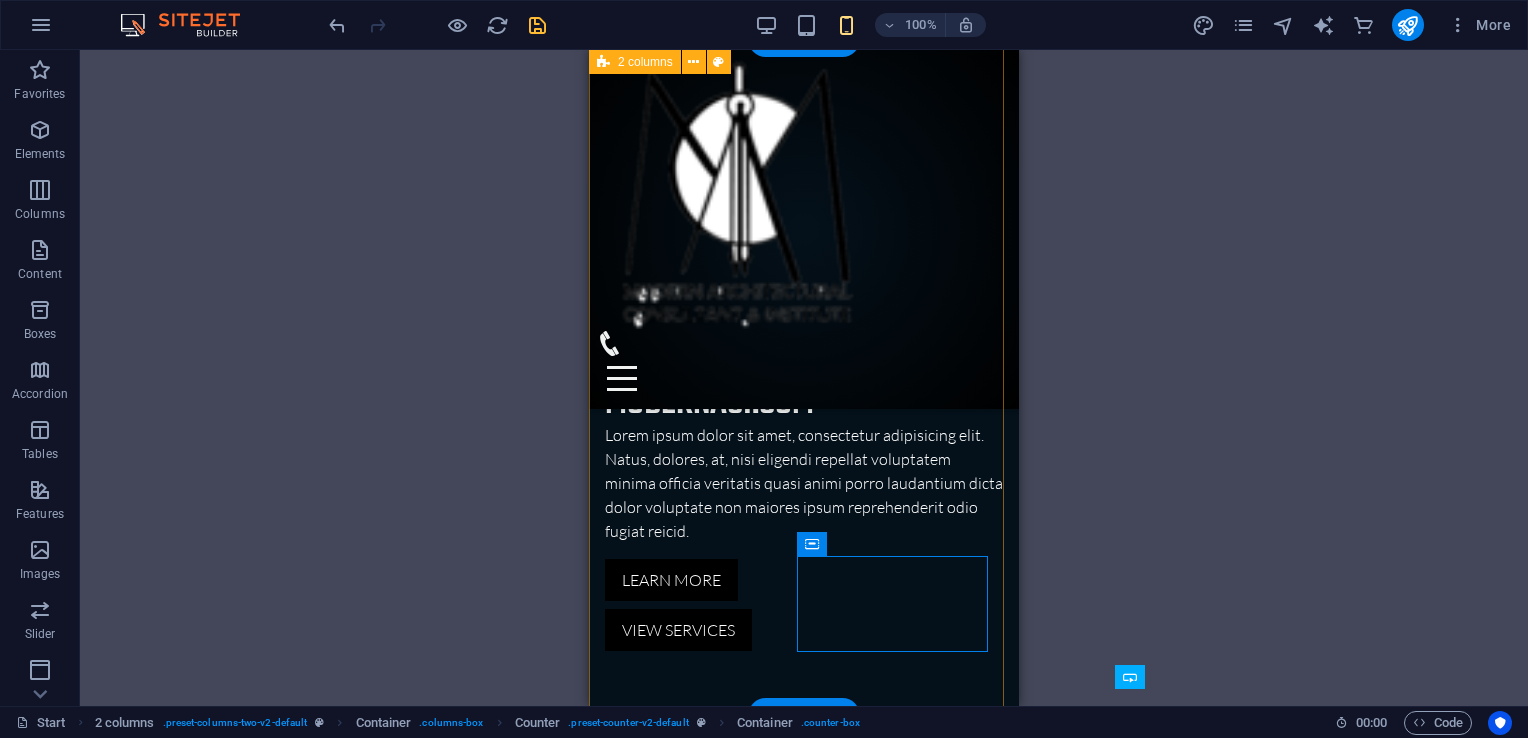 click on "About  [DOMAIN] Solution for Industries Lorem ipsum dolor sit amet, consectetur adipisicing elit. Quas aut quidem numquam! Molestias nisi odio itaque eaque vitae dolorem ipsum a, exercitationem la officiis, esse ut fuga doloribus voluptas magnam quasi quo atque dolorum. Lorem ipsum dolor sit amet, consectetur adipisicing elit. Quas aut quidem numquam! Molestias nisi odio itaque eaque vitae dolorem ipsum. Get in touch [NUM] Projects [NUM] Customers [NUM] Engineers [NUM] Partners" at bounding box center [804, 1140] 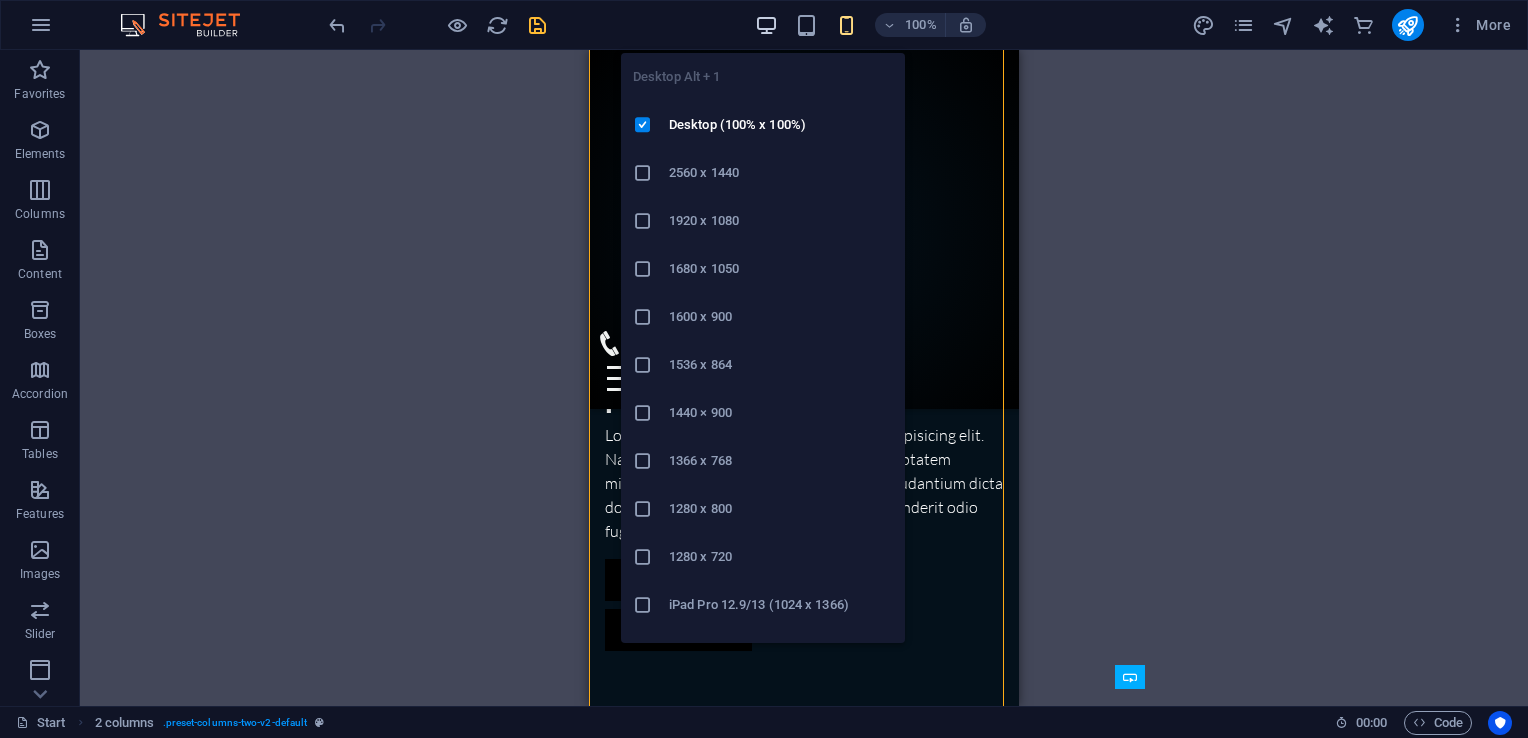 click at bounding box center (766, 25) 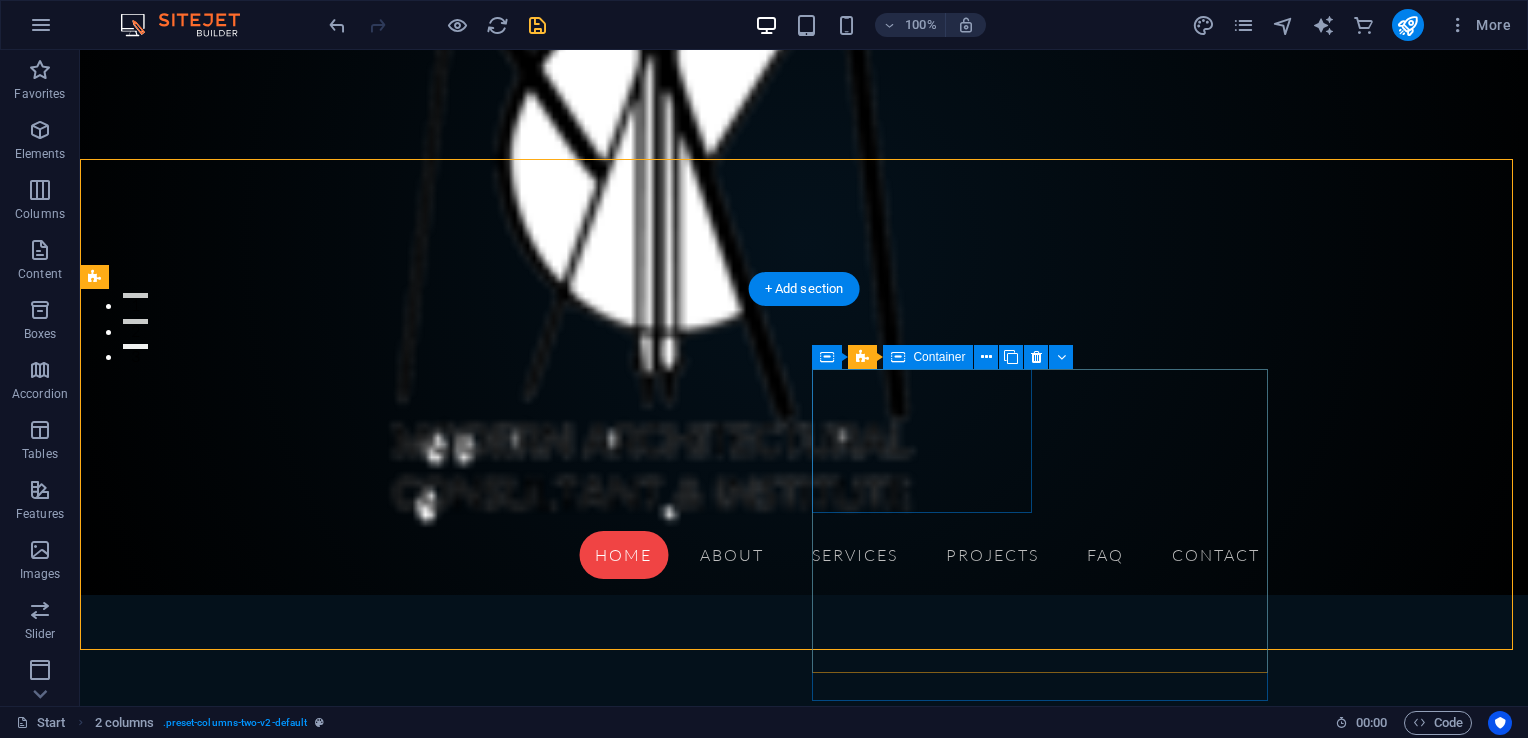 scroll, scrollTop: 348, scrollLeft: 0, axis: vertical 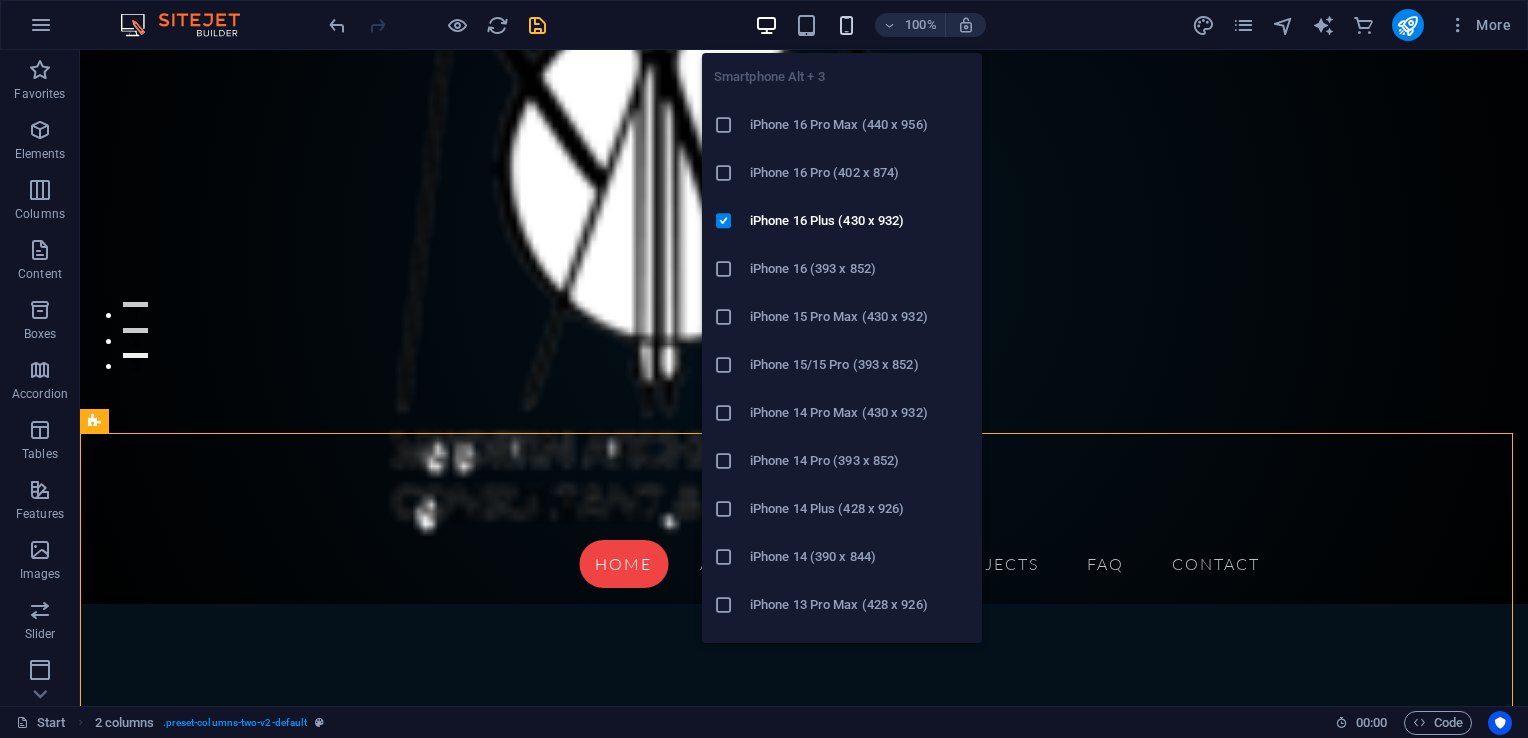 click at bounding box center [846, 25] 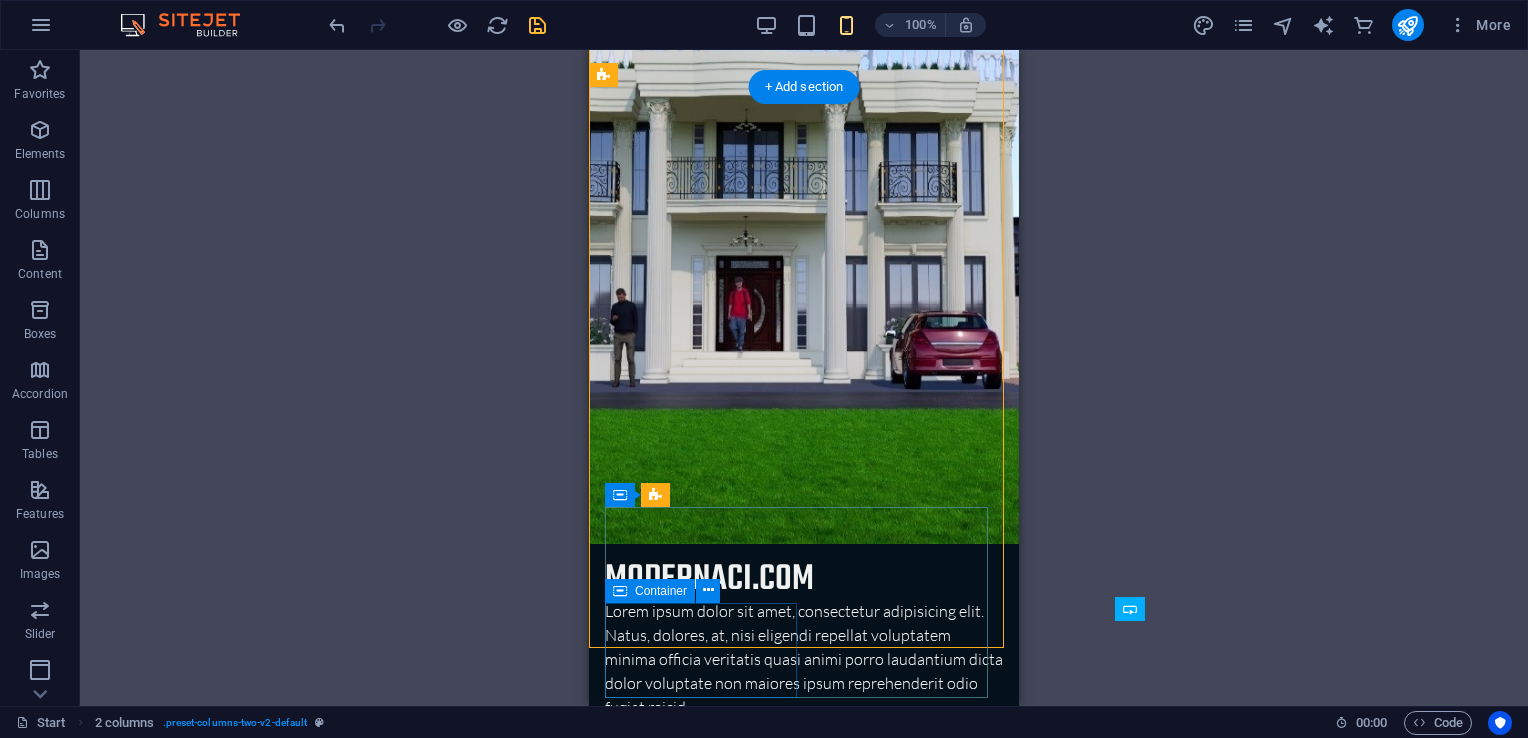 scroll, scrollTop: 747, scrollLeft: 0, axis: vertical 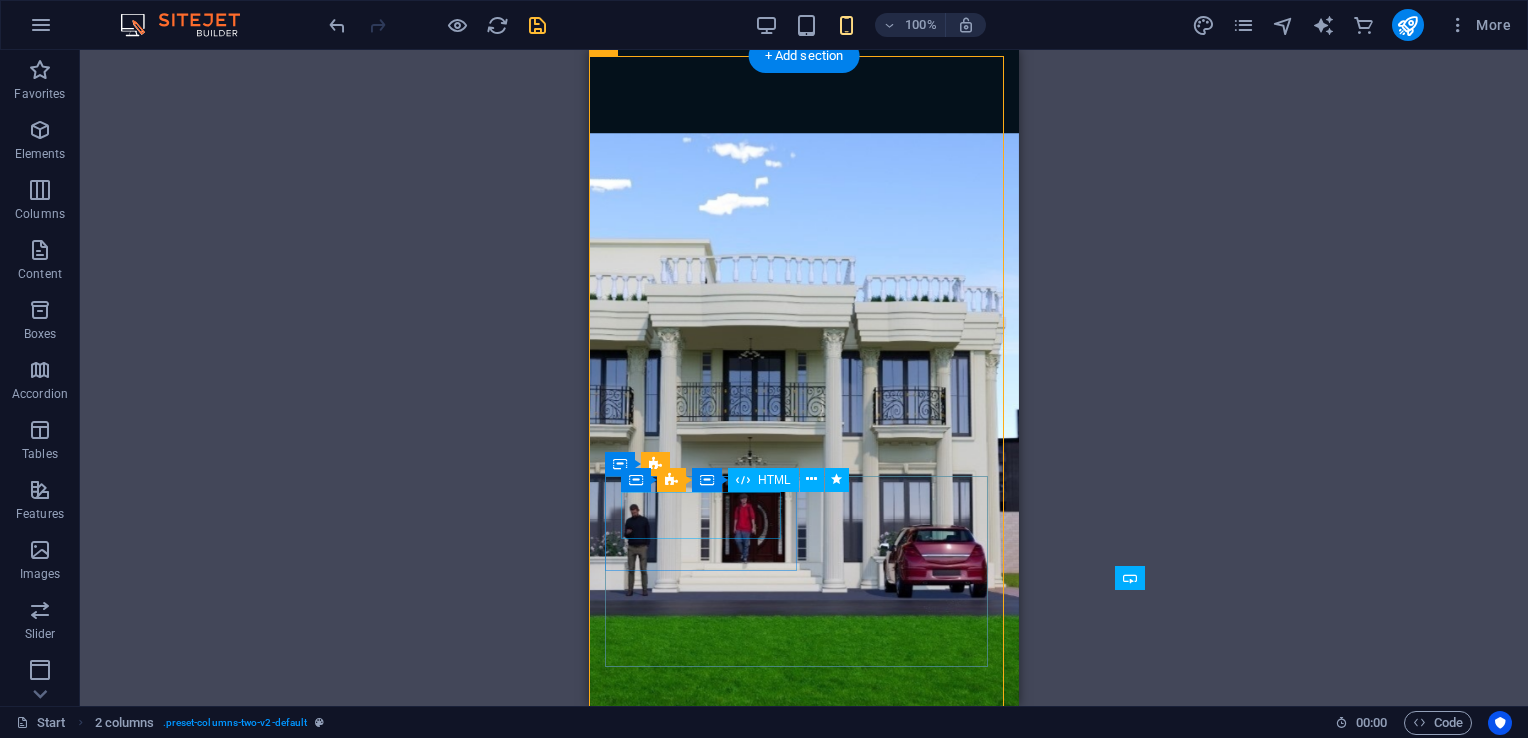 click on "040" at bounding box center [704, 1304] 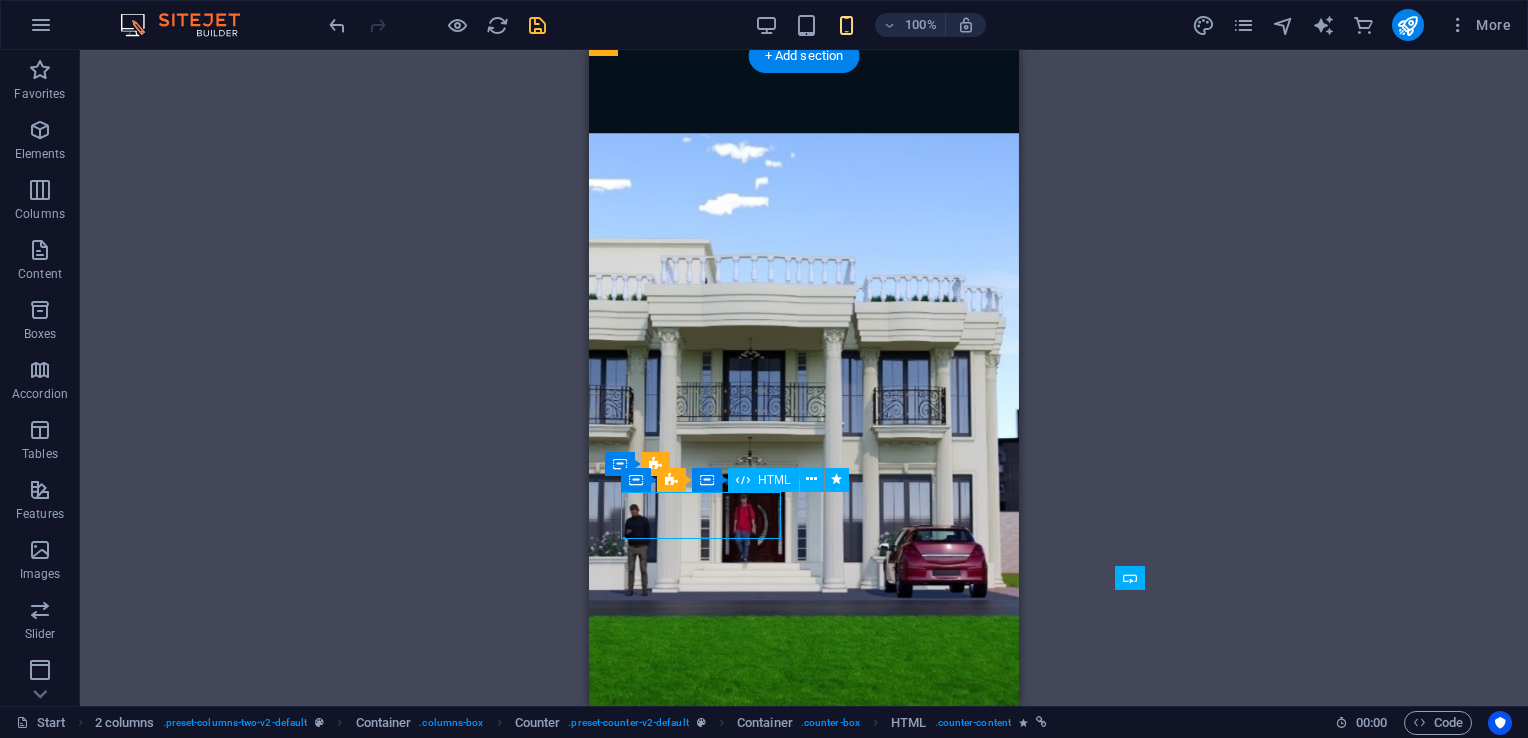 click on "040" at bounding box center (704, 1304) 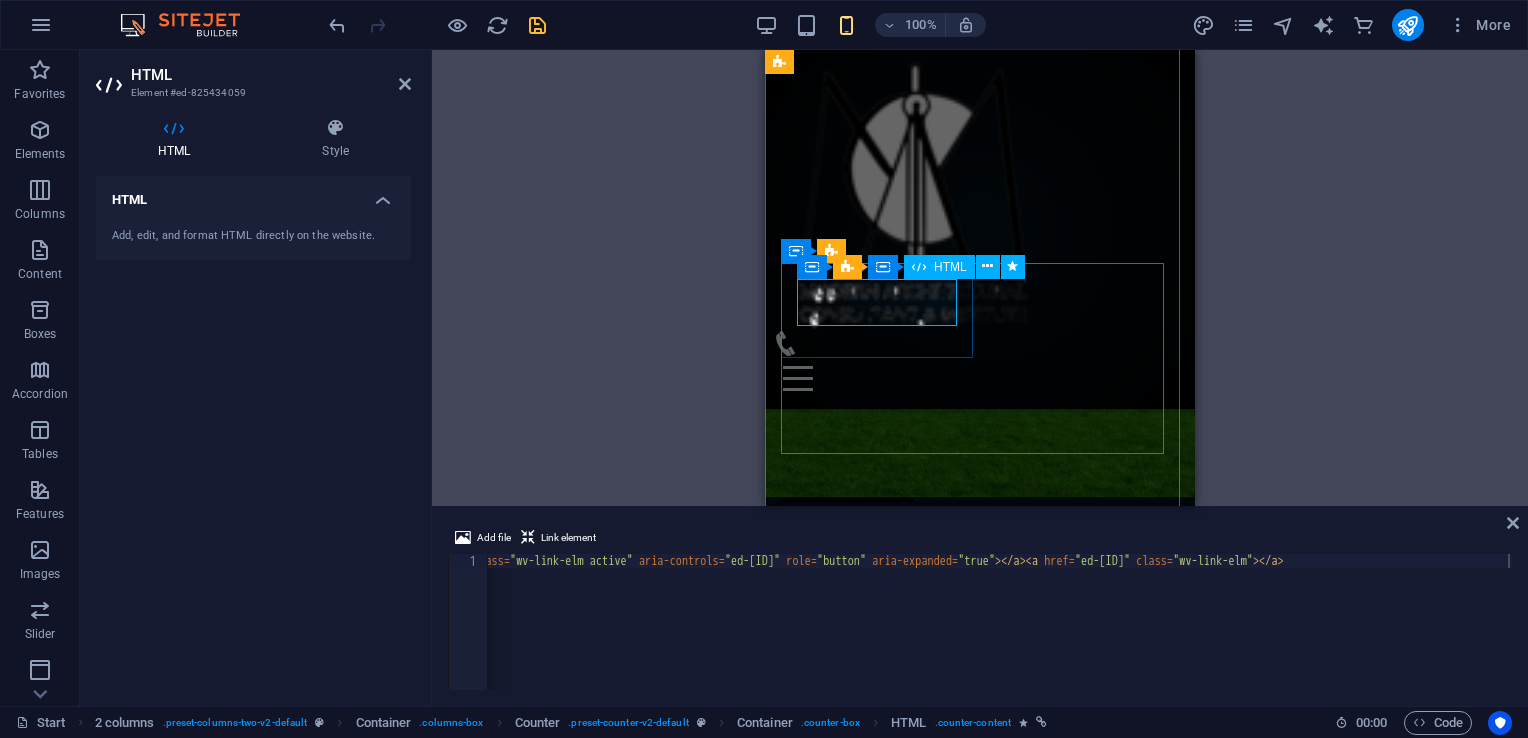 click on "040" at bounding box center [880, 1060] 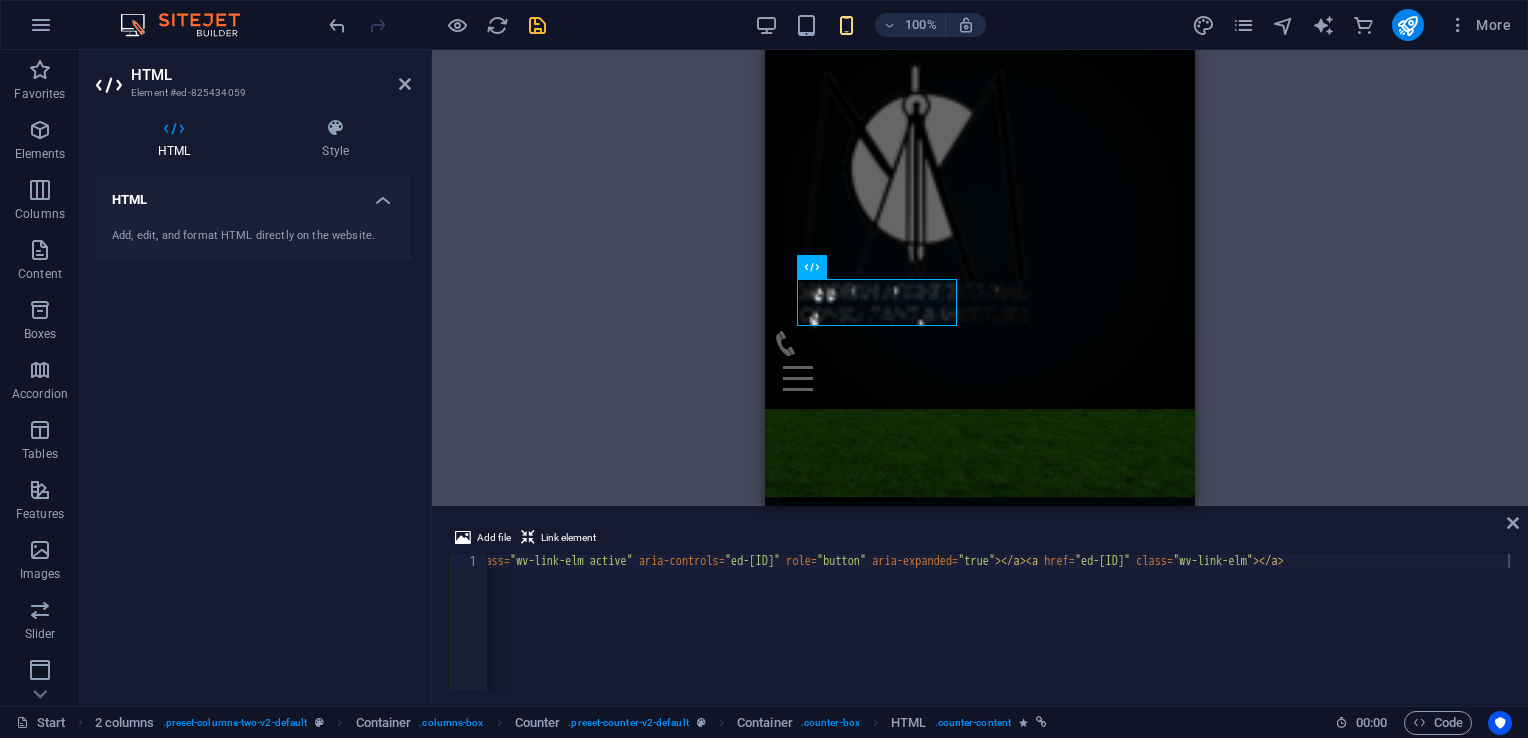click on "Add, edit, and format HTML directly on the website." at bounding box center [253, 236] 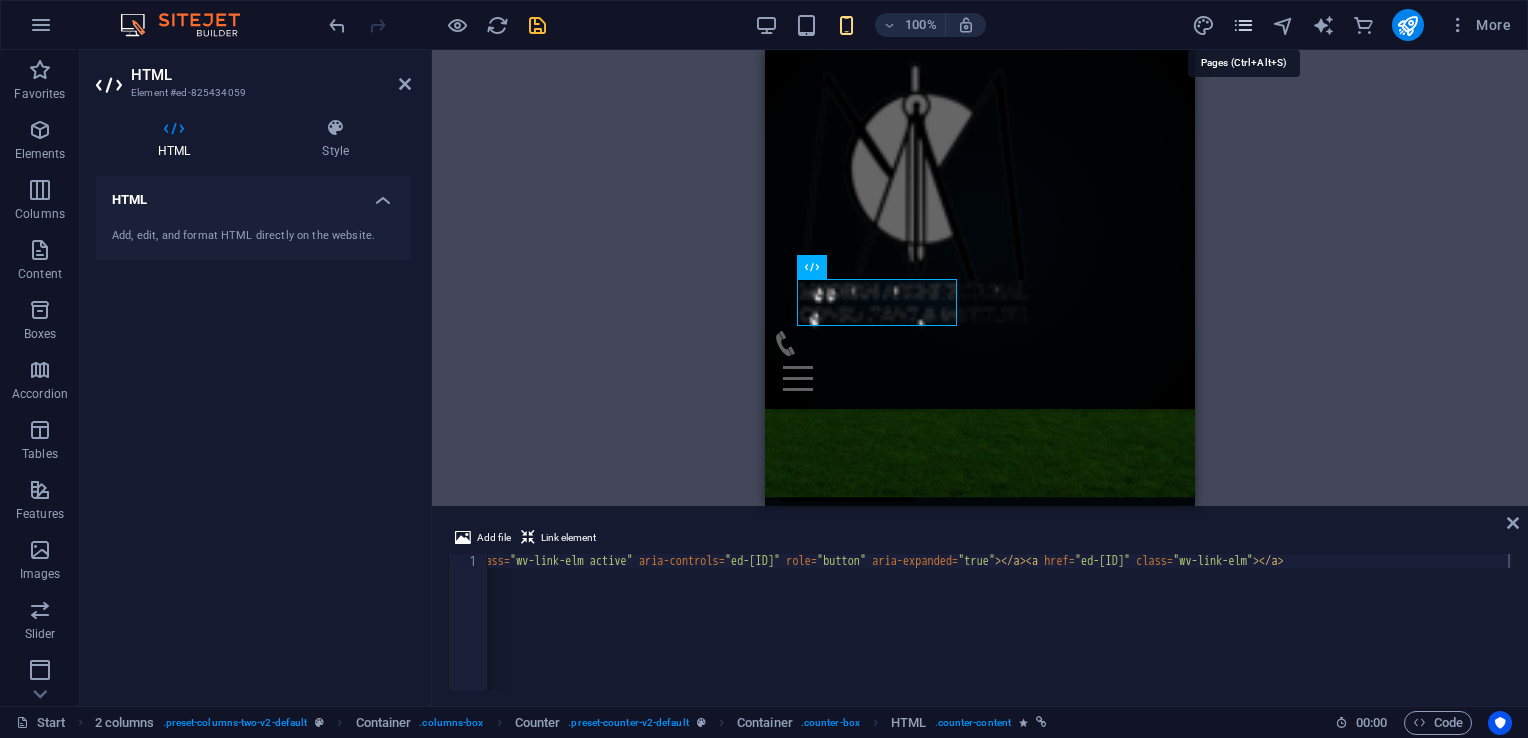 click at bounding box center (1243, 25) 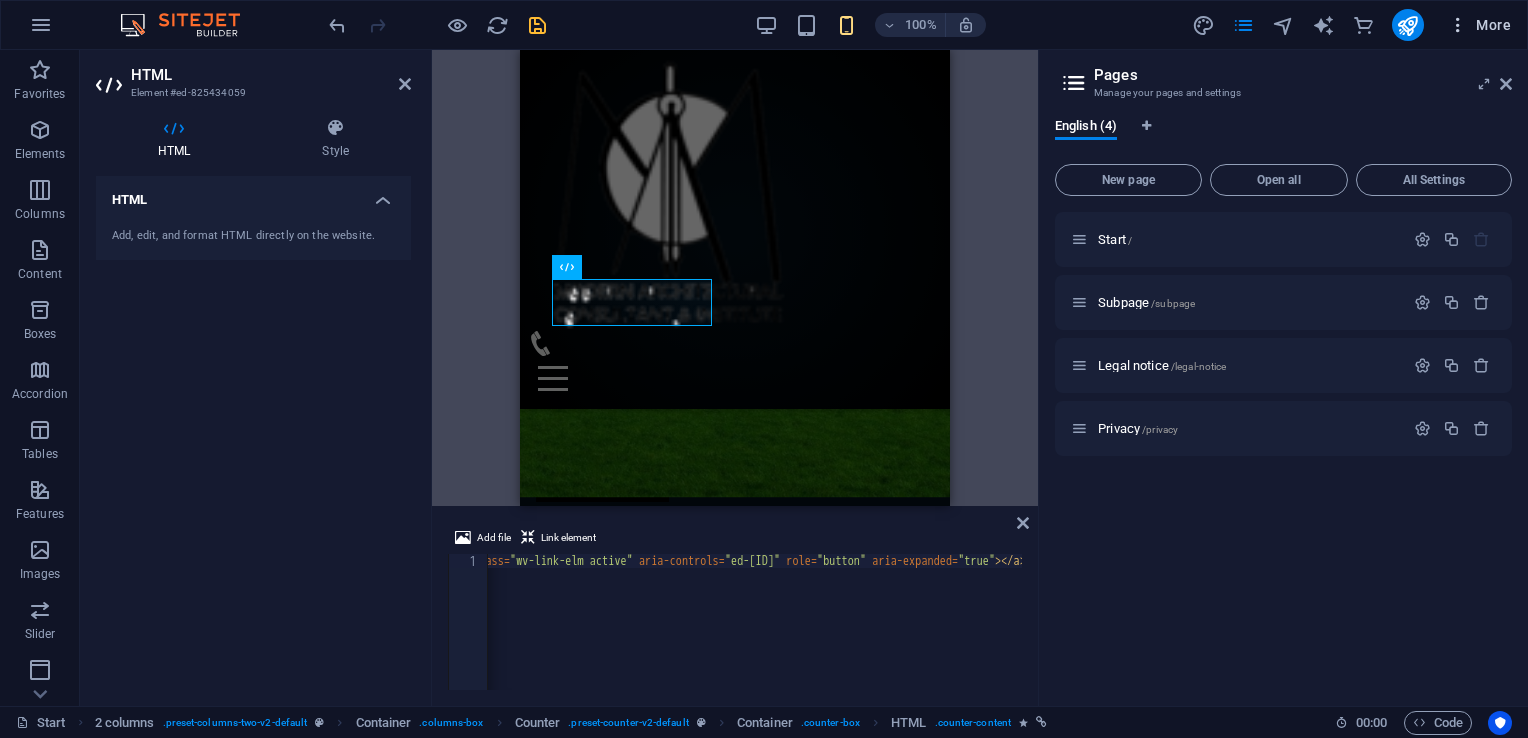 click on "More" at bounding box center [1479, 25] 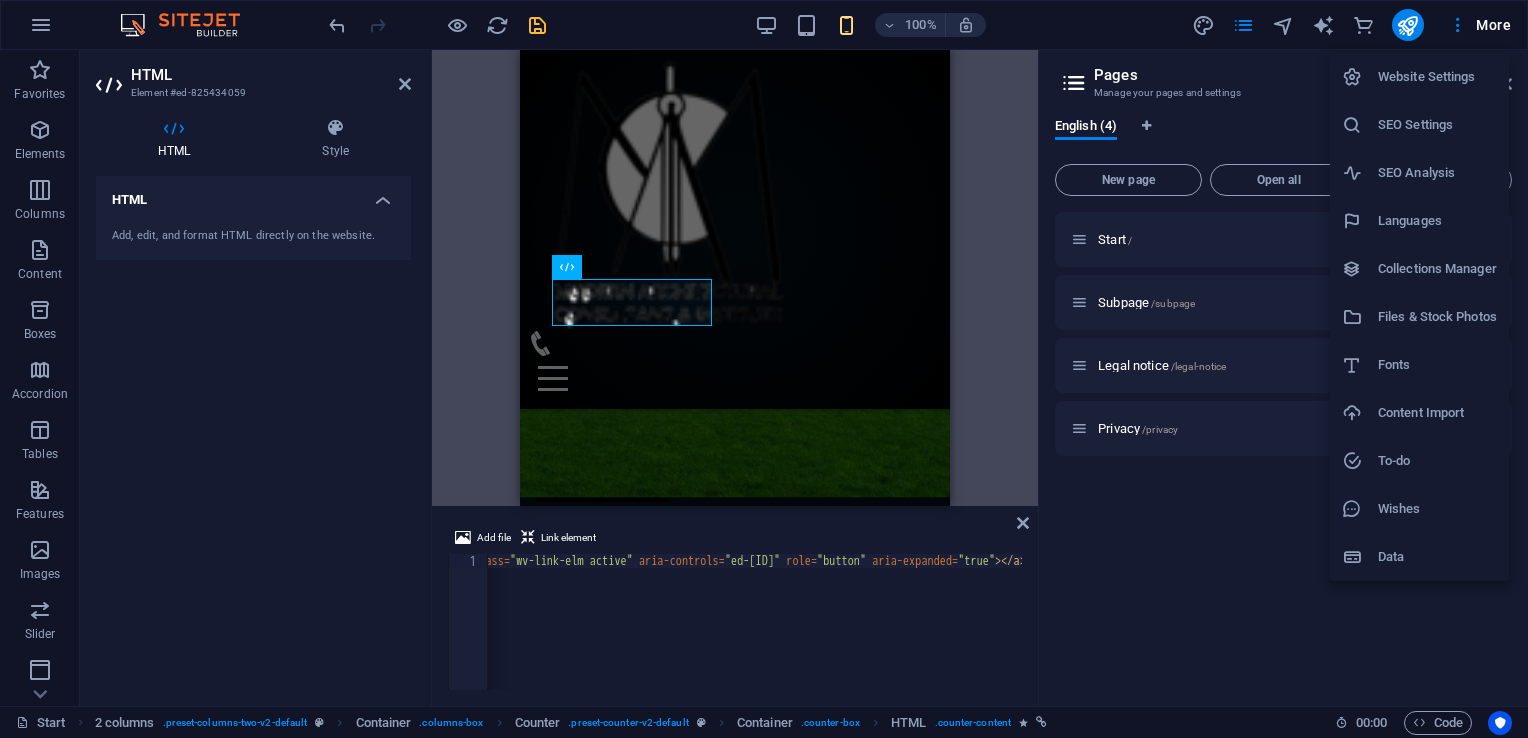 click on "SEO Settings" at bounding box center (1437, 125) 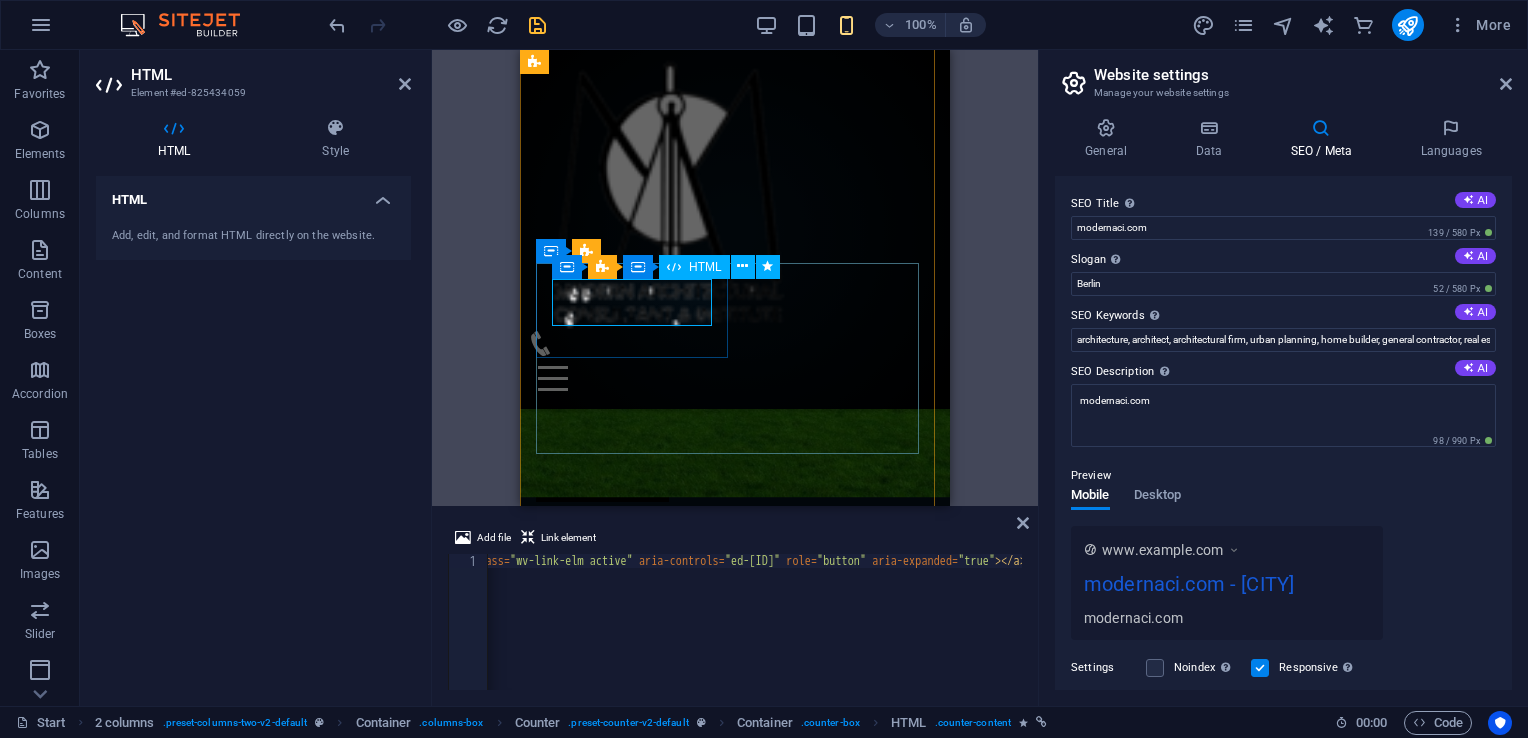 click on "040" at bounding box center (635, 1060) 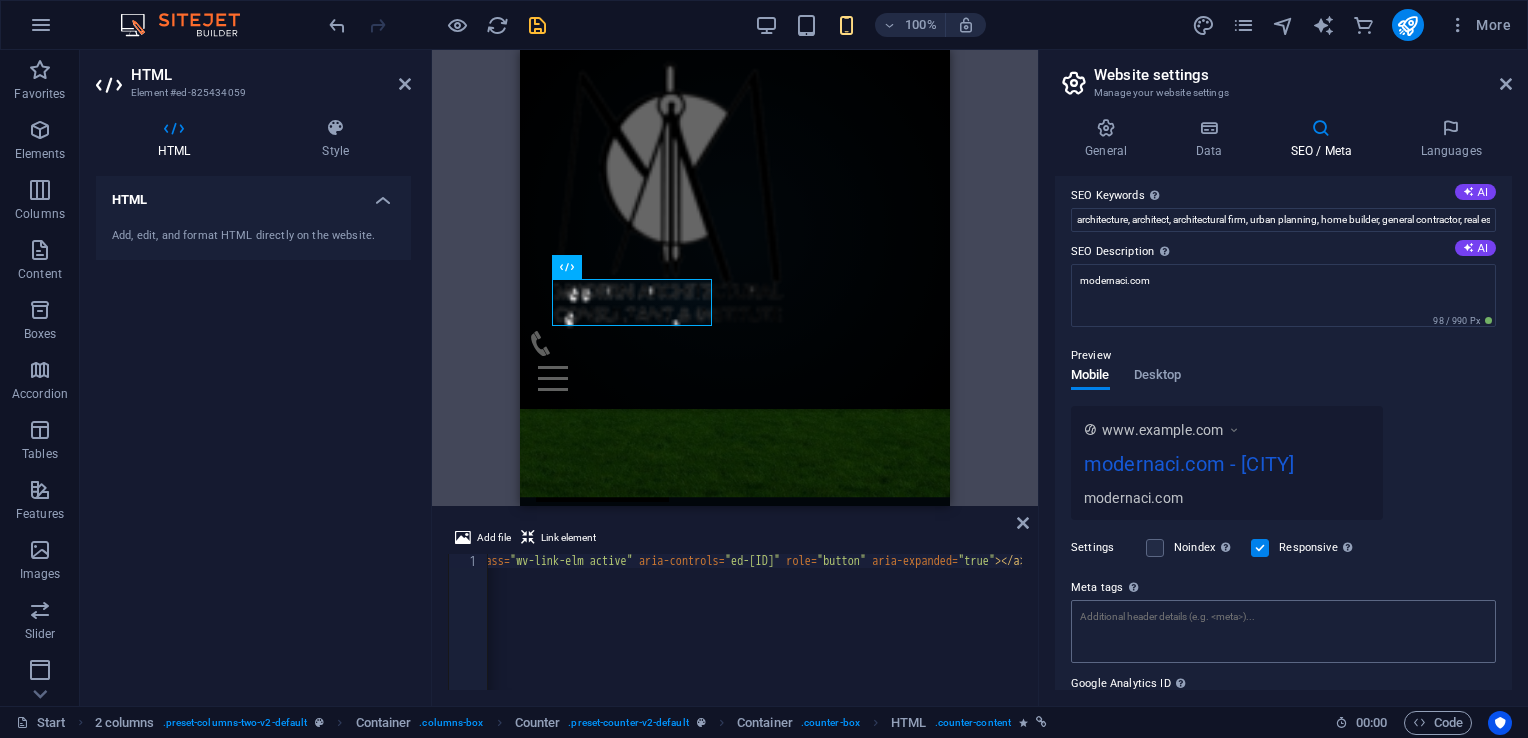 scroll, scrollTop: 0, scrollLeft: 0, axis: both 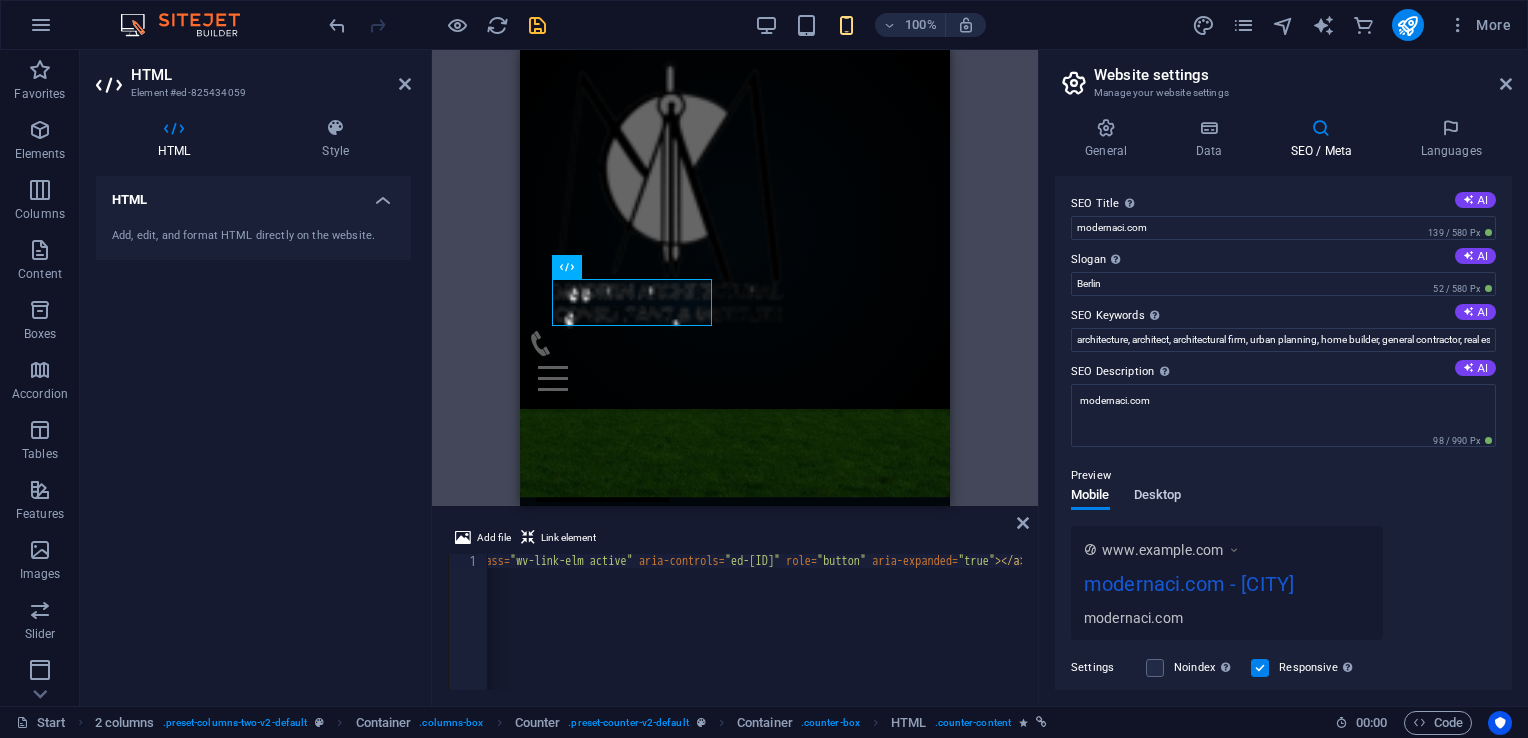 click on "Desktop" at bounding box center (1158, 497) 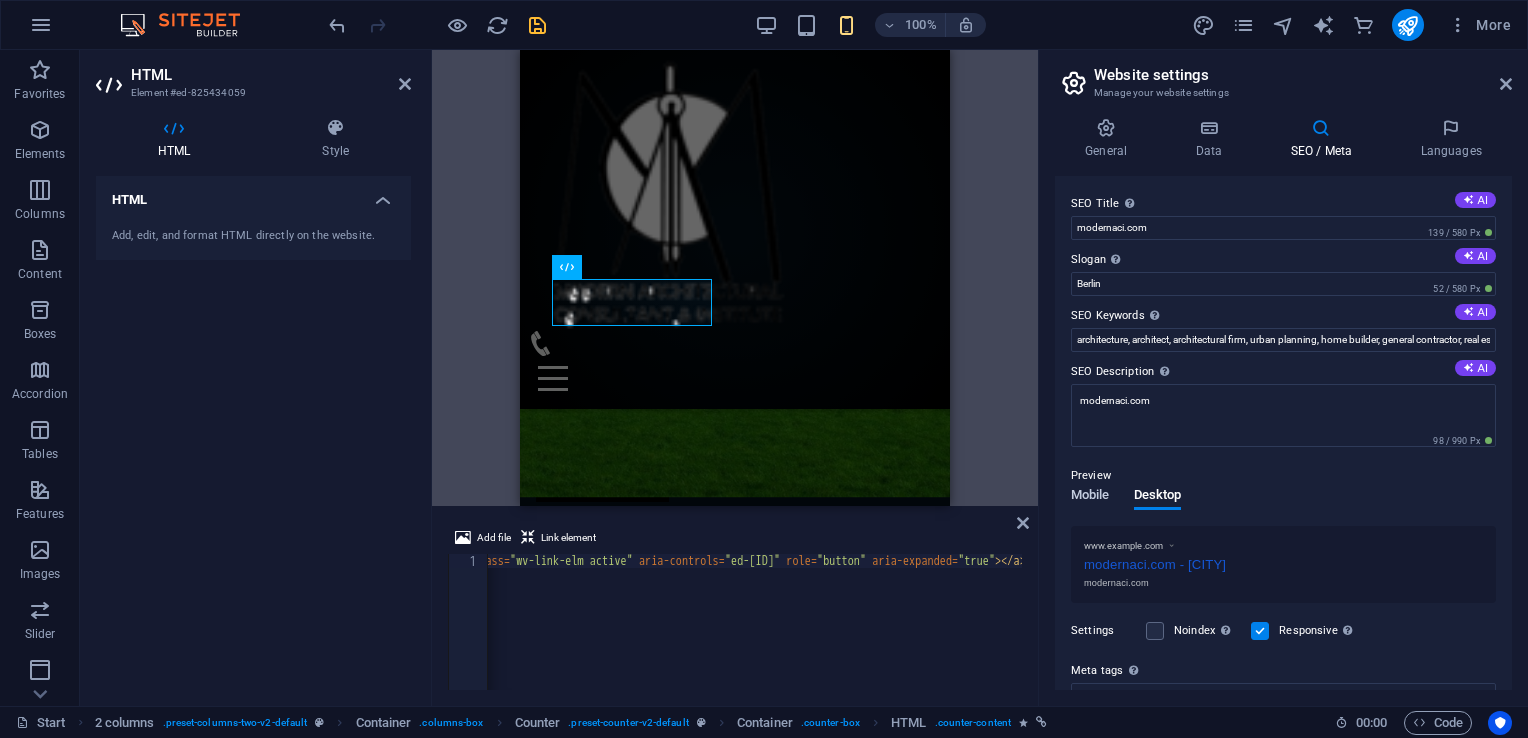 click on "Mobile" at bounding box center (1090, 497) 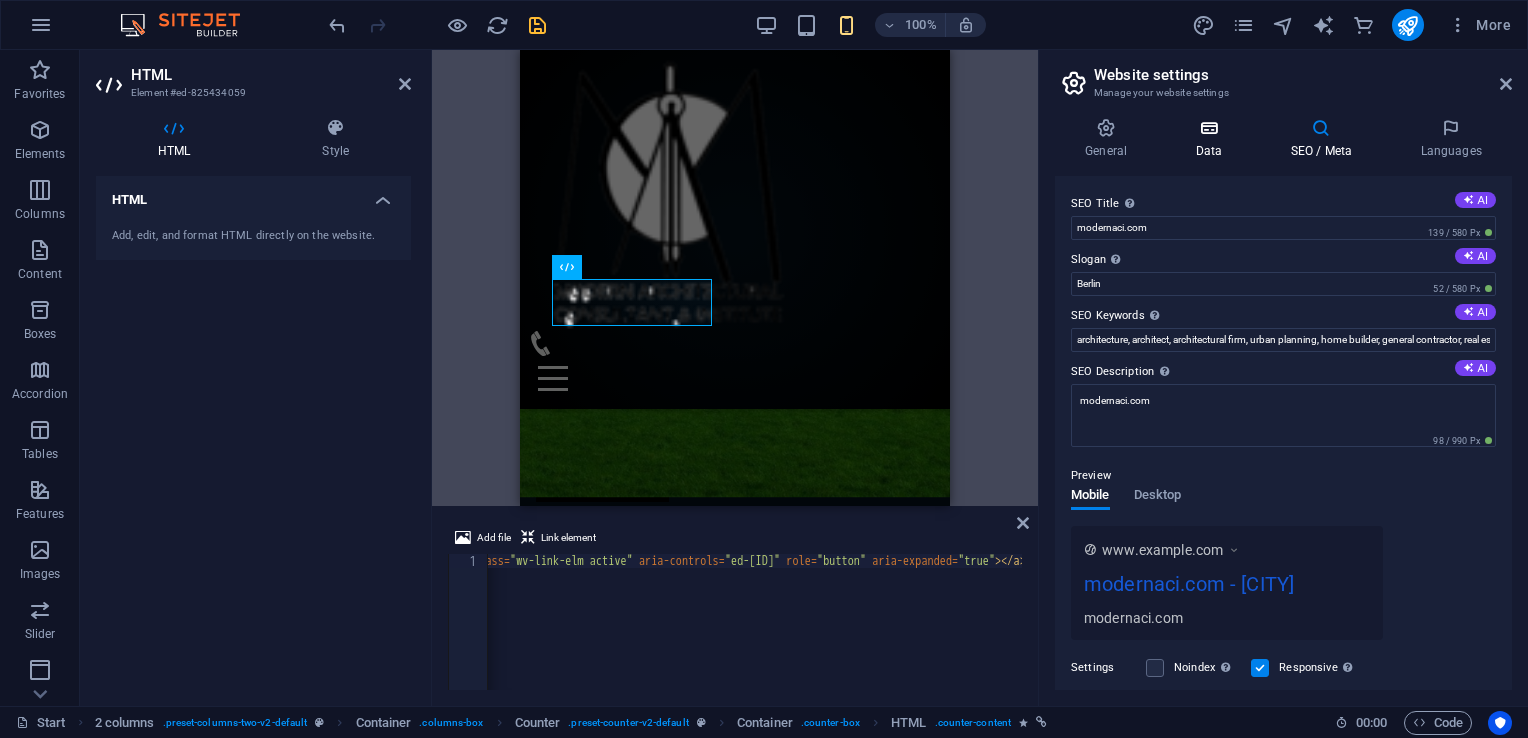 click at bounding box center (1208, 128) 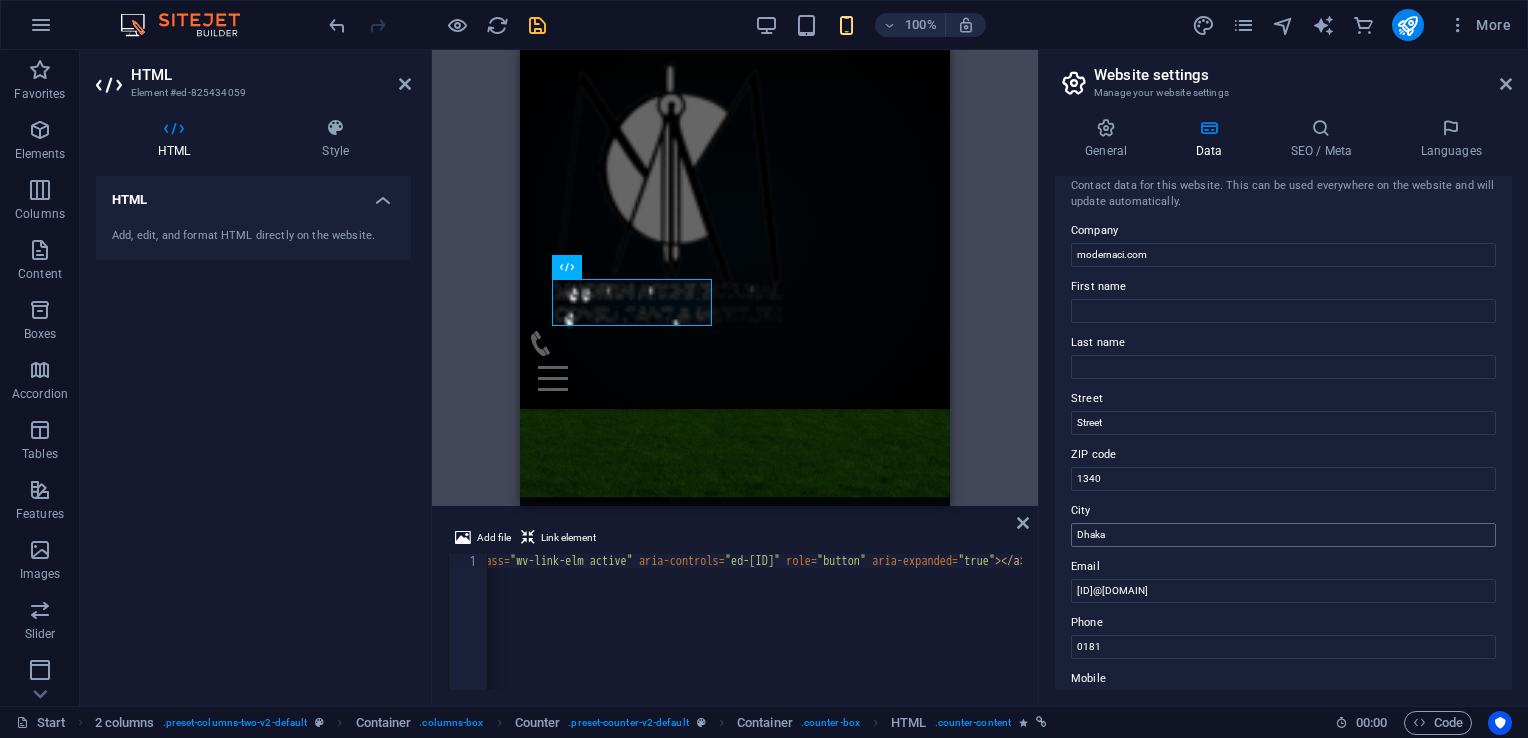 scroll, scrollTop: 0, scrollLeft: 0, axis: both 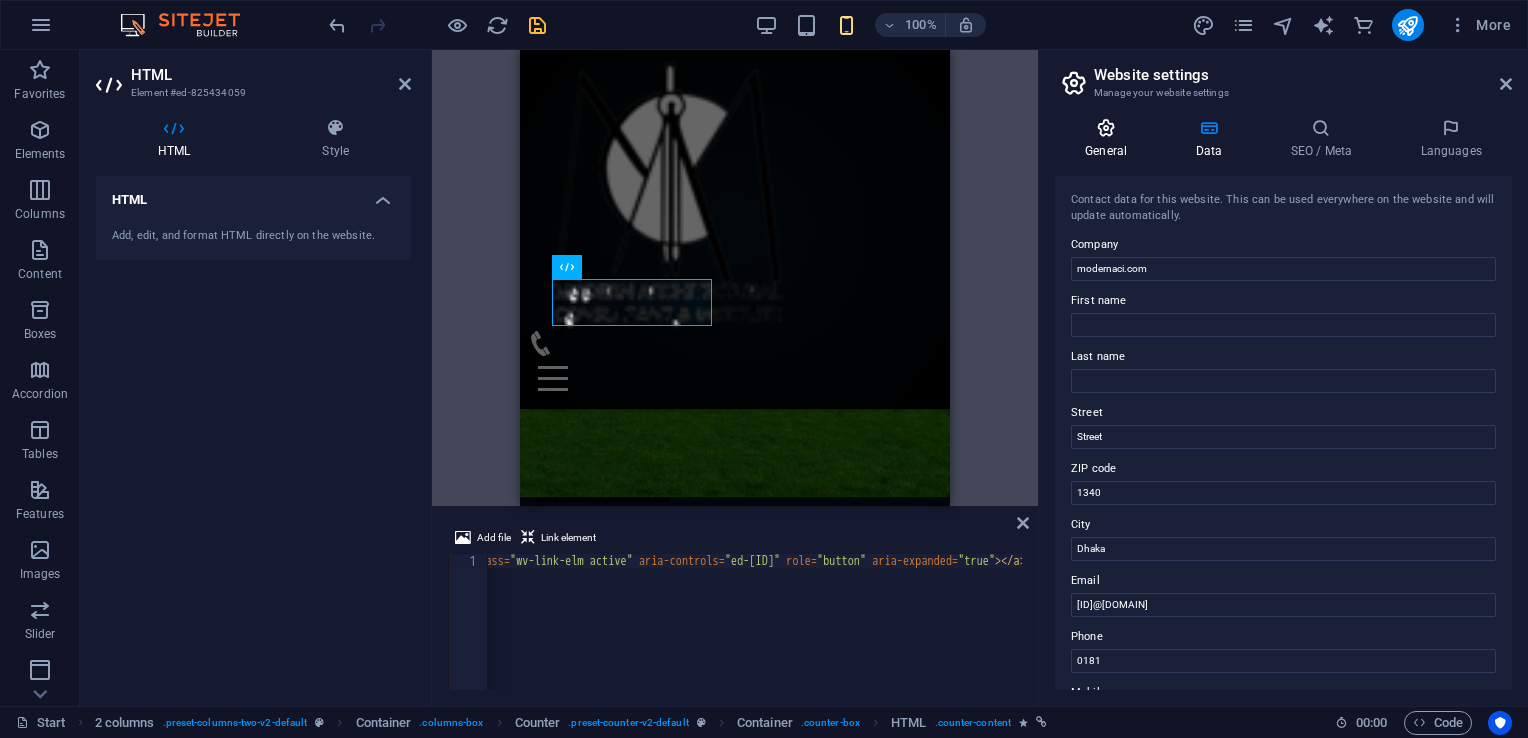 click on "General" at bounding box center (1110, 139) 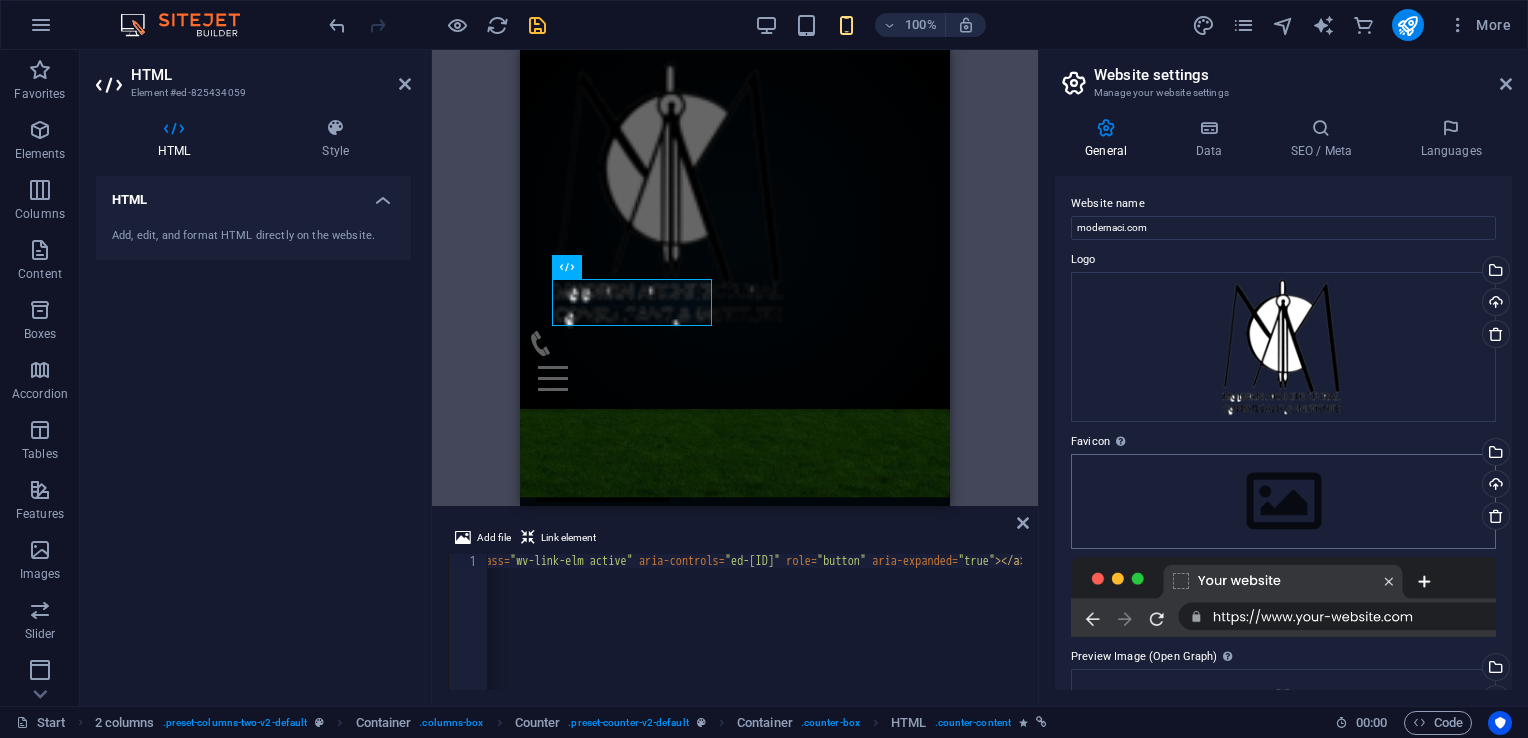 scroll, scrollTop: 100, scrollLeft: 0, axis: vertical 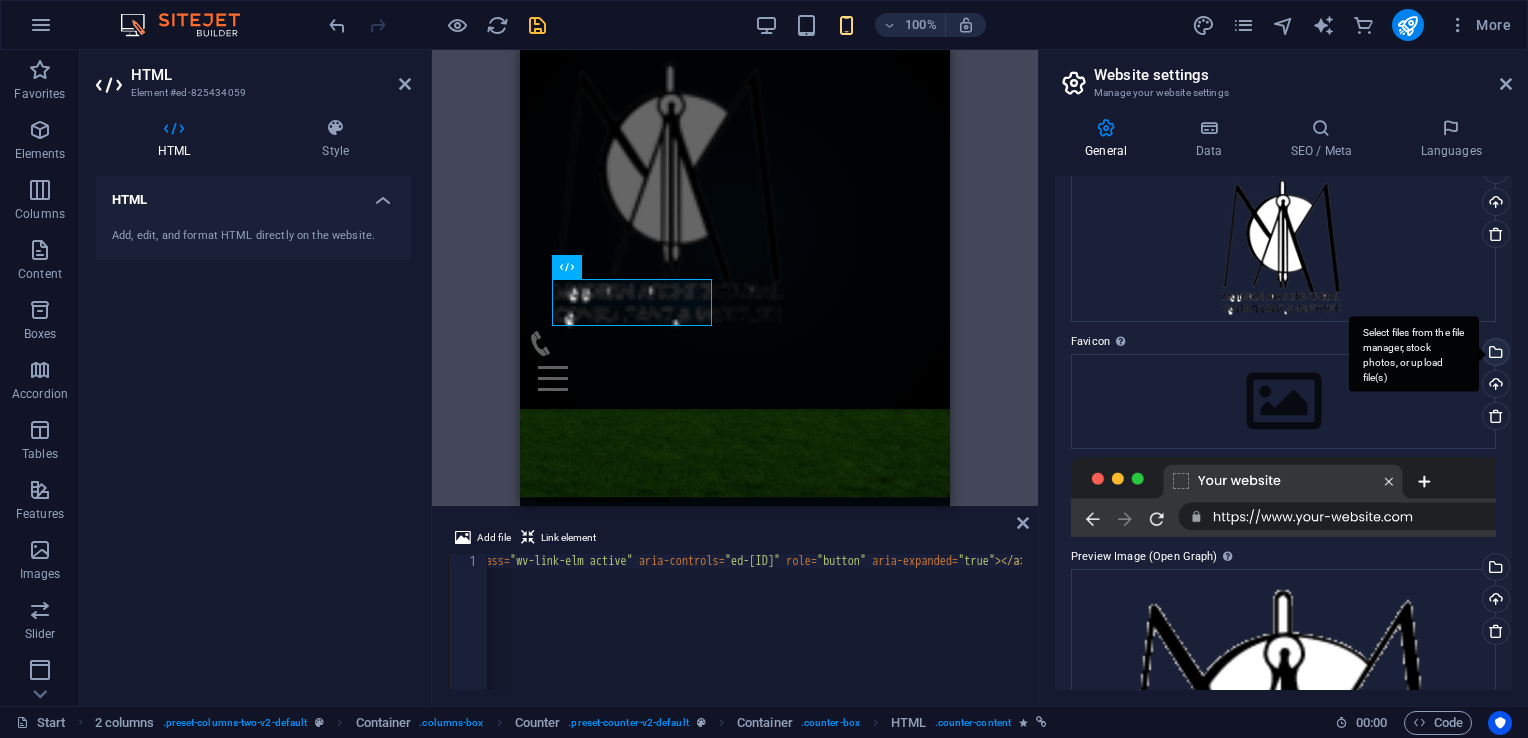 click on "Select files from the file manager, stock photos, or upload file(s)" at bounding box center (1414, 354) 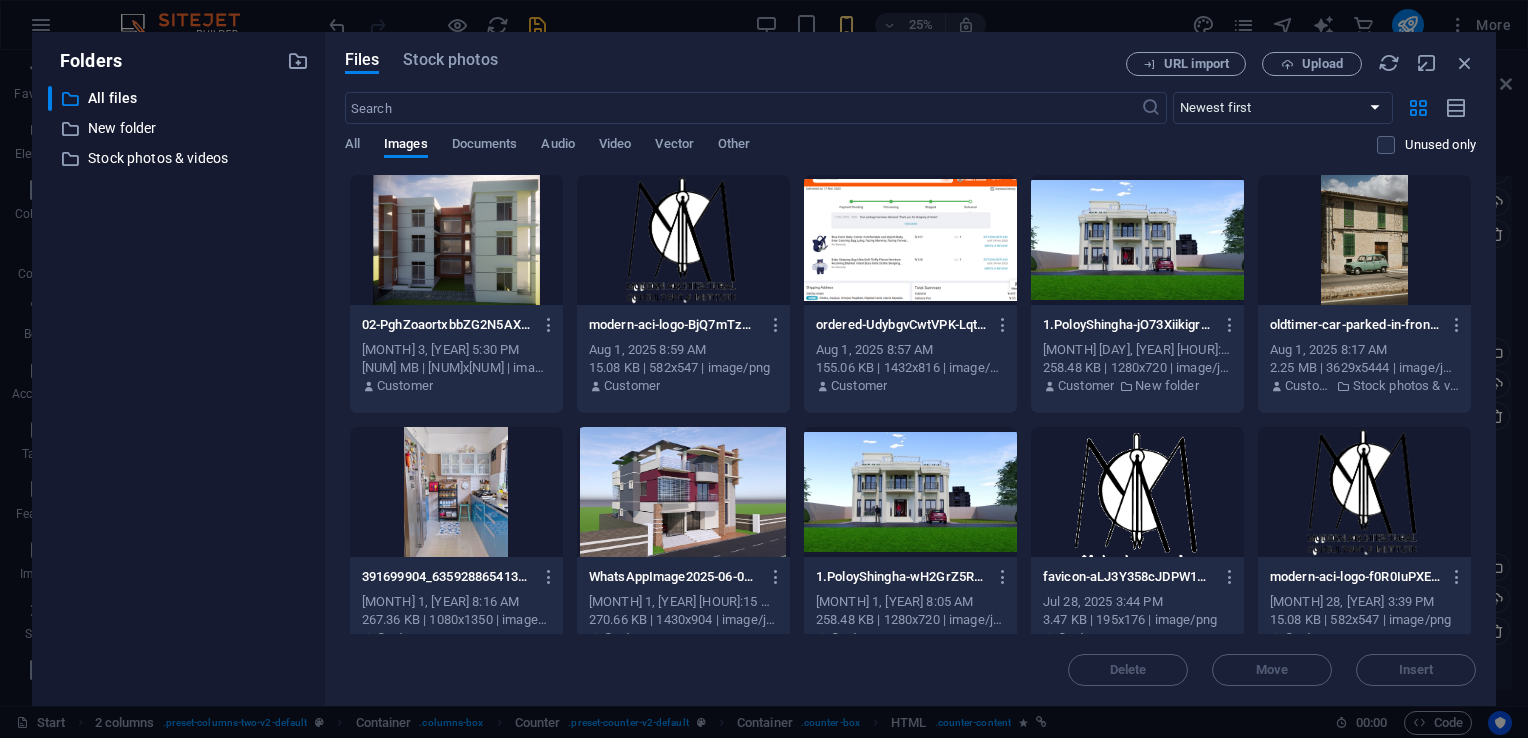 click at bounding box center [1137, 492] 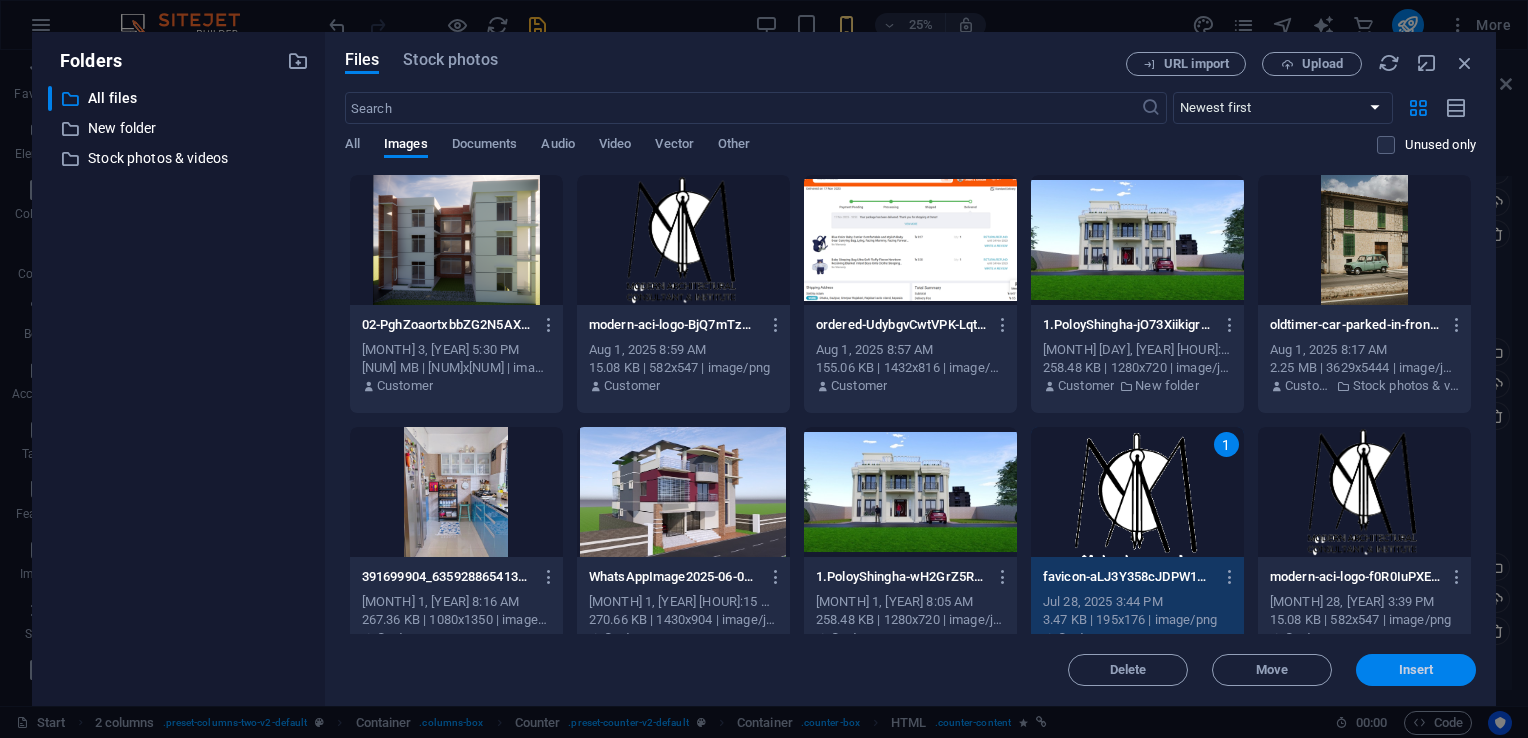 click on "Insert" at bounding box center [1416, 670] 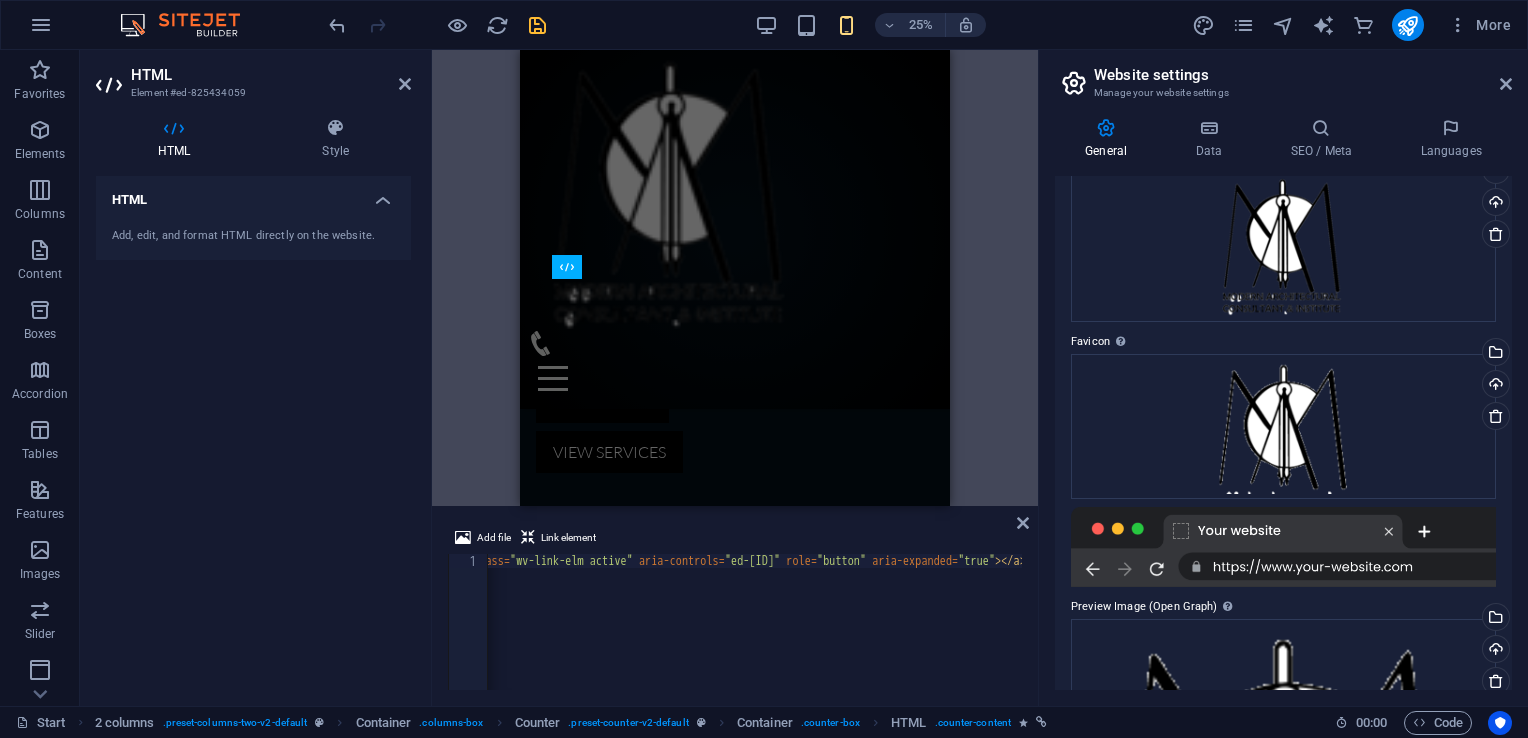 scroll, scrollTop: 747, scrollLeft: 0, axis: vertical 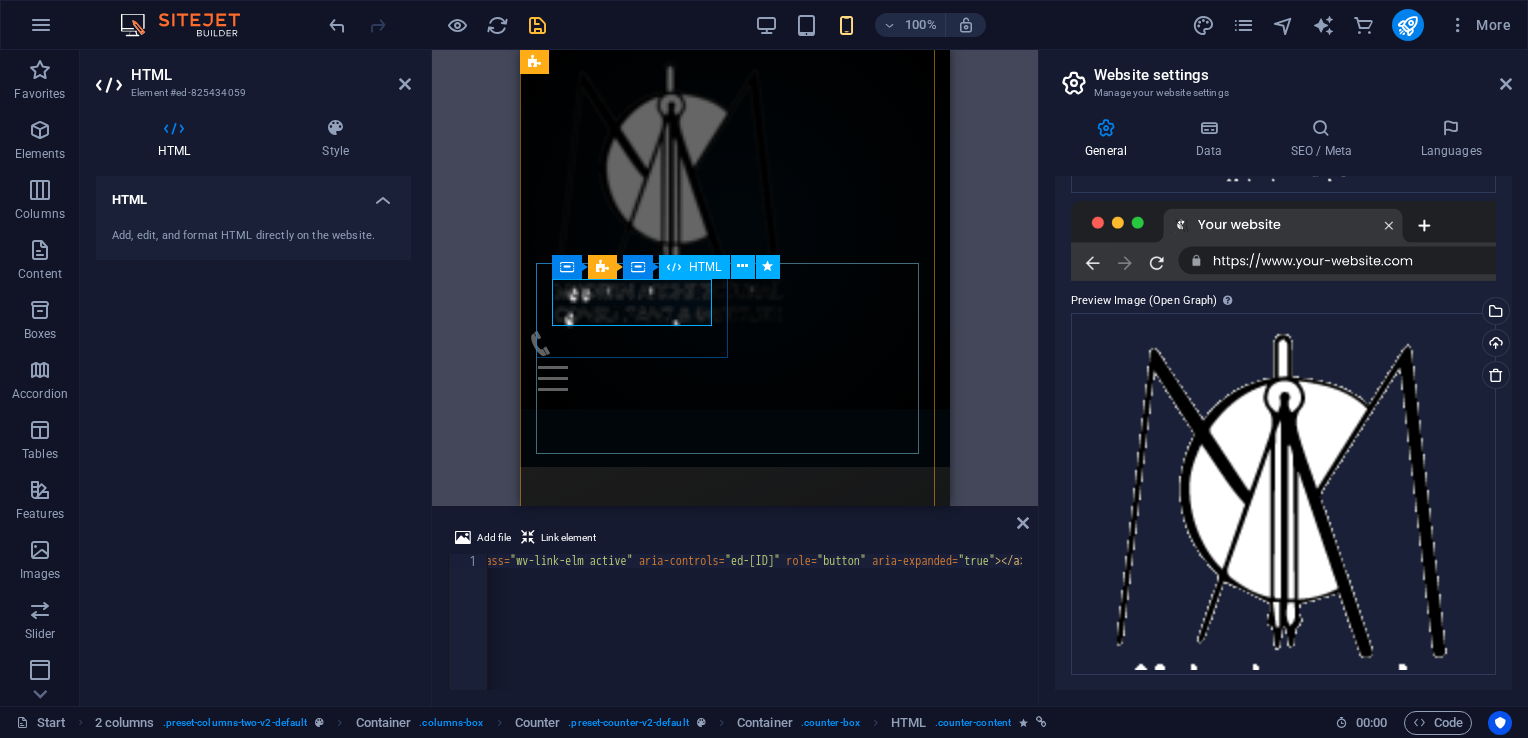 click on "040" at bounding box center (635, 911) 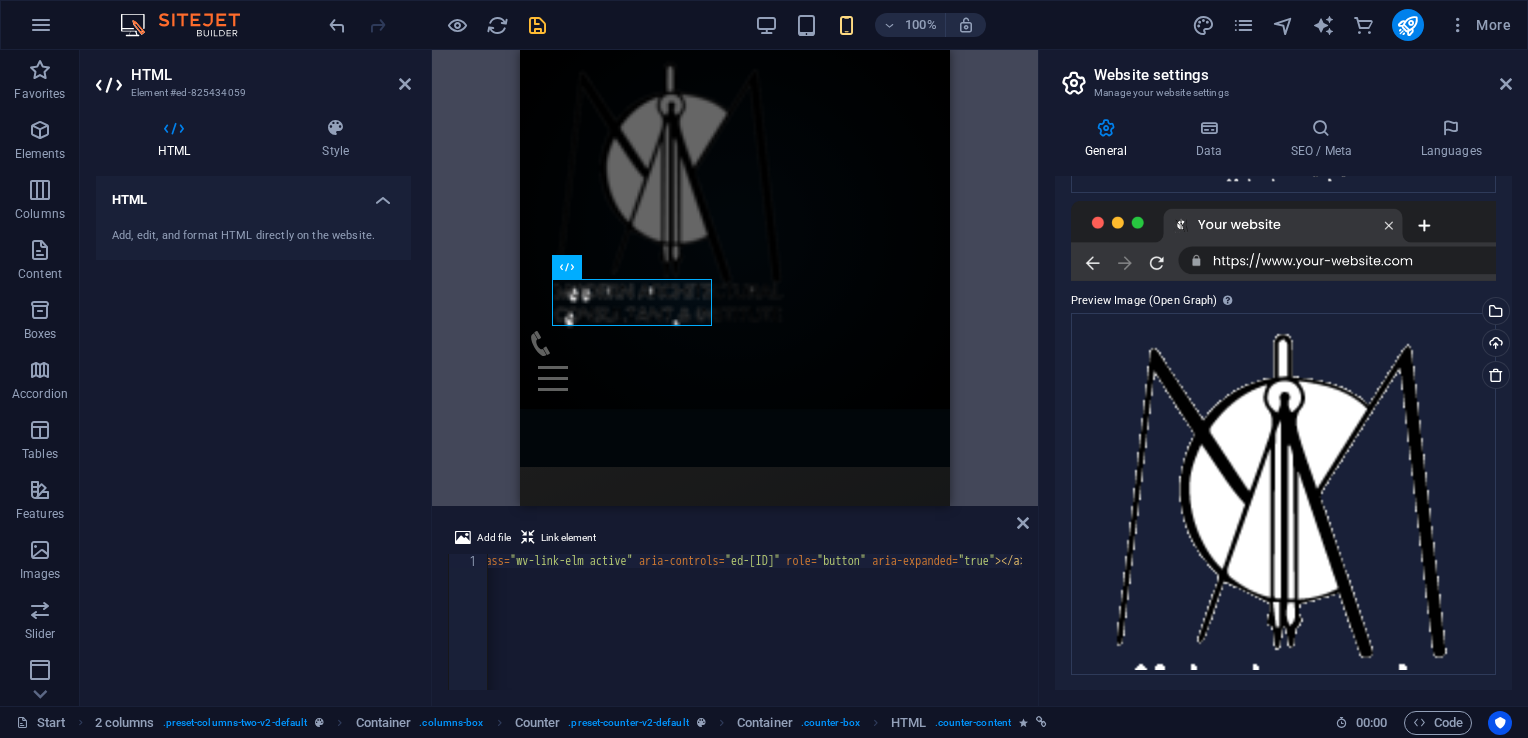 click on "Add, edit, and format HTML directly on the website." at bounding box center (253, 236) 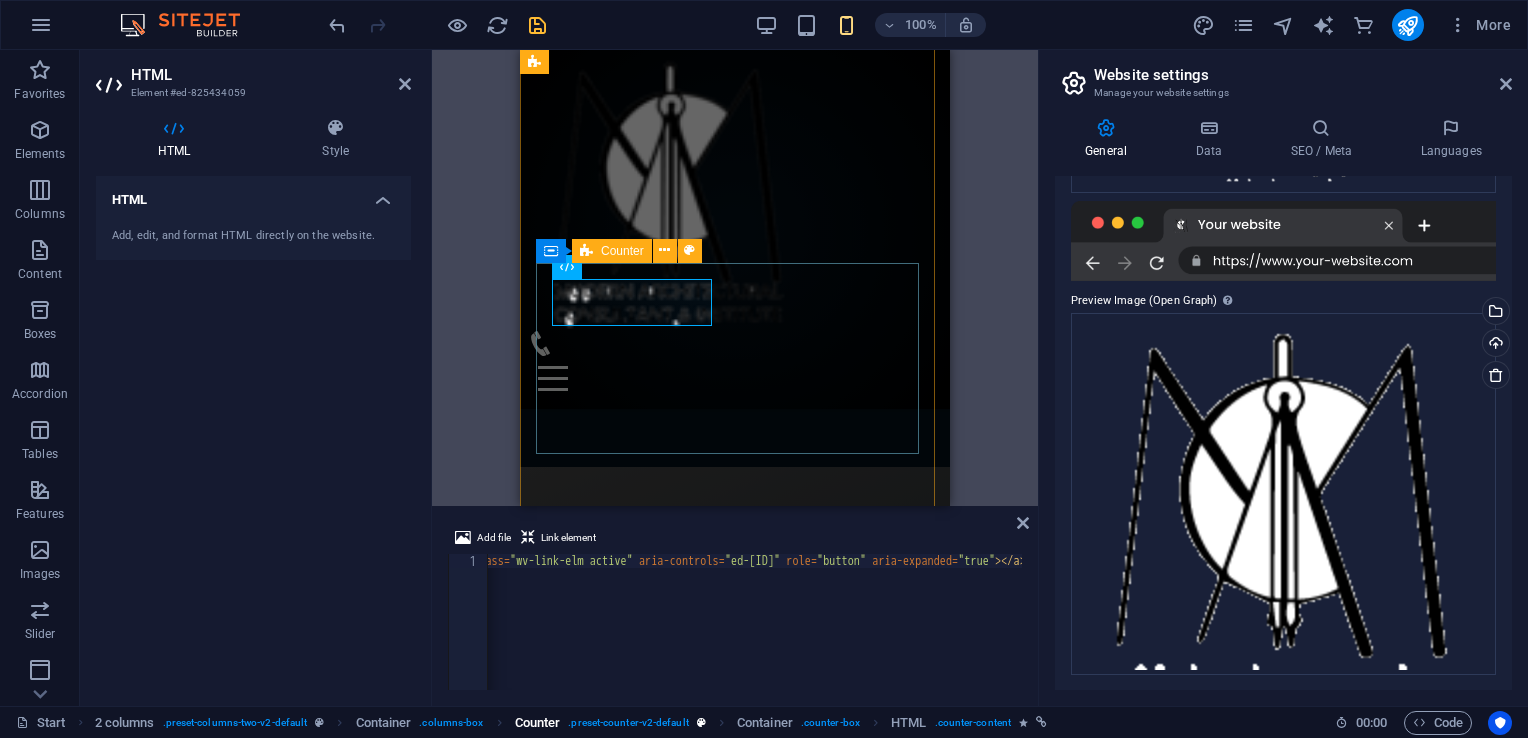 click on ". preset-counter-v2-default" at bounding box center [628, 723] 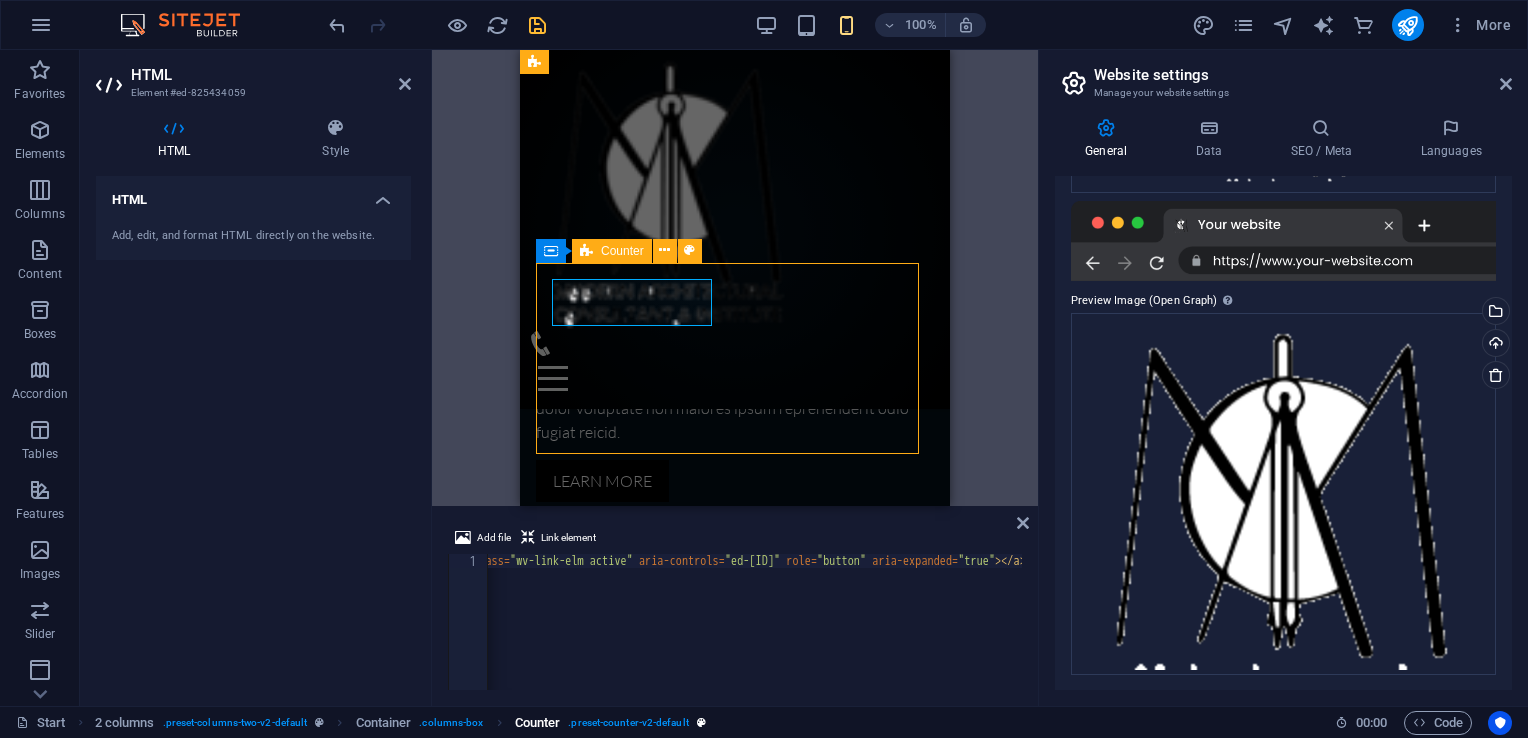 scroll, scrollTop: 845, scrollLeft: 0, axis: vertical 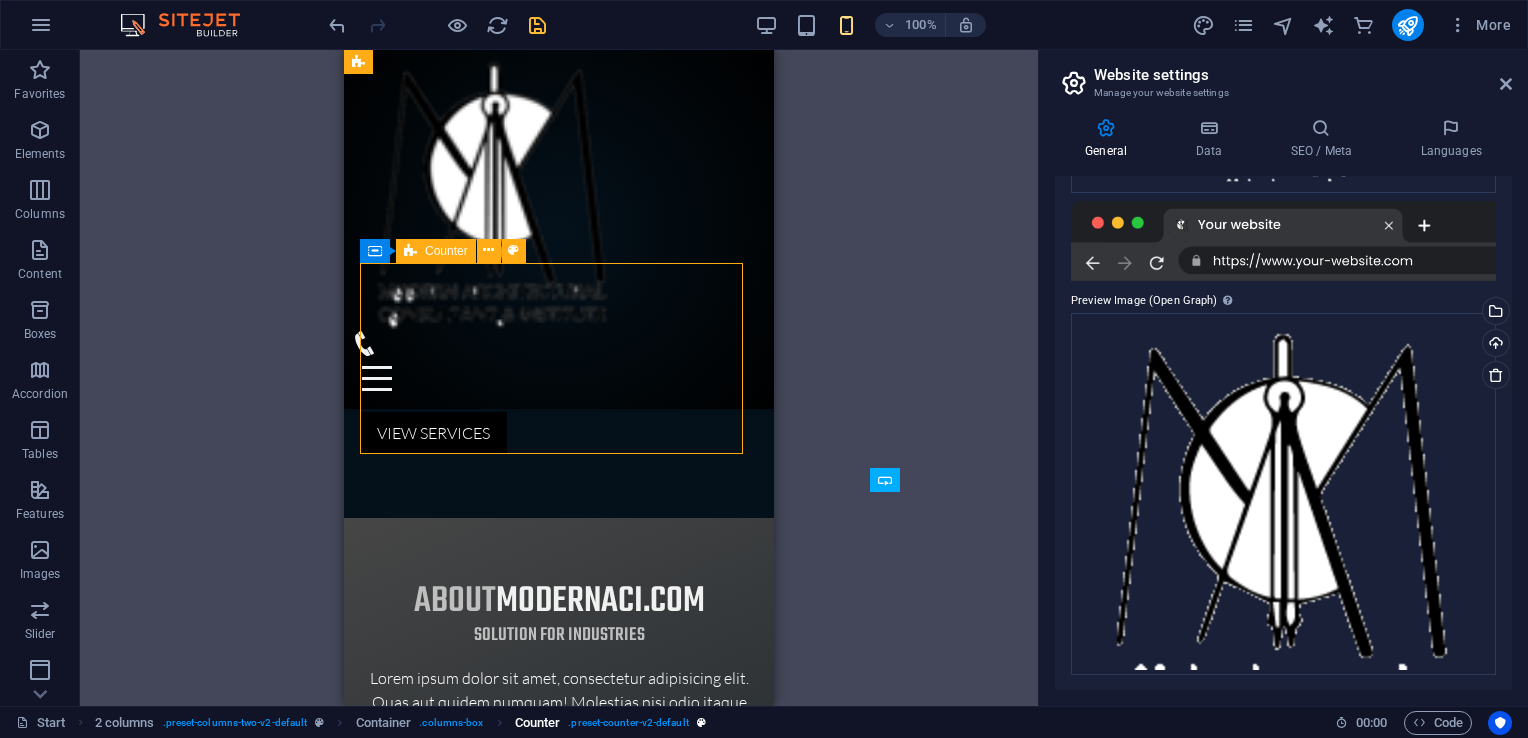click on ". preset-counter-v2-default" at bounding box center [628, 723] 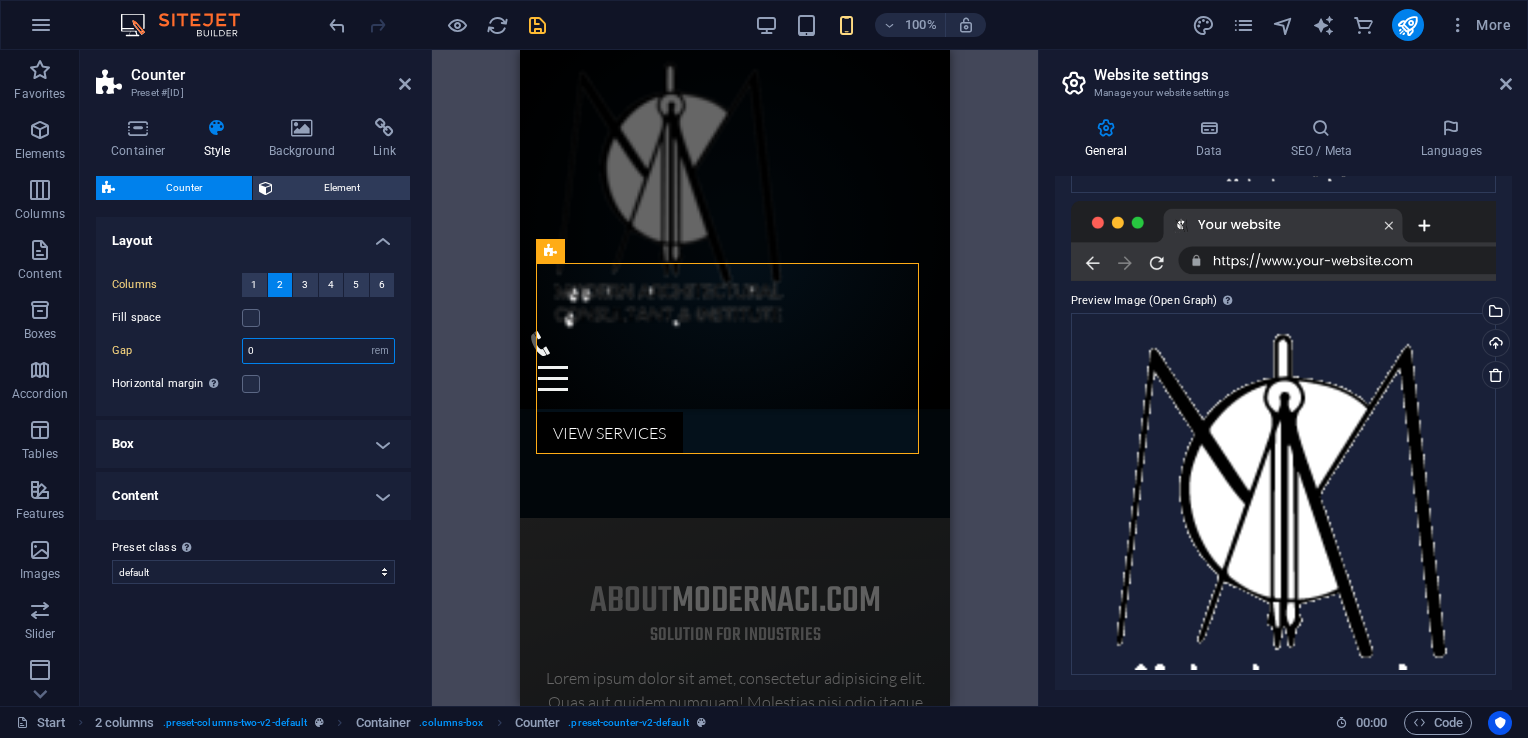 drag, startPoint x: 269, startPoint y: 346, endPoint x: 239, endPoint y: 335, distance: 31.95309 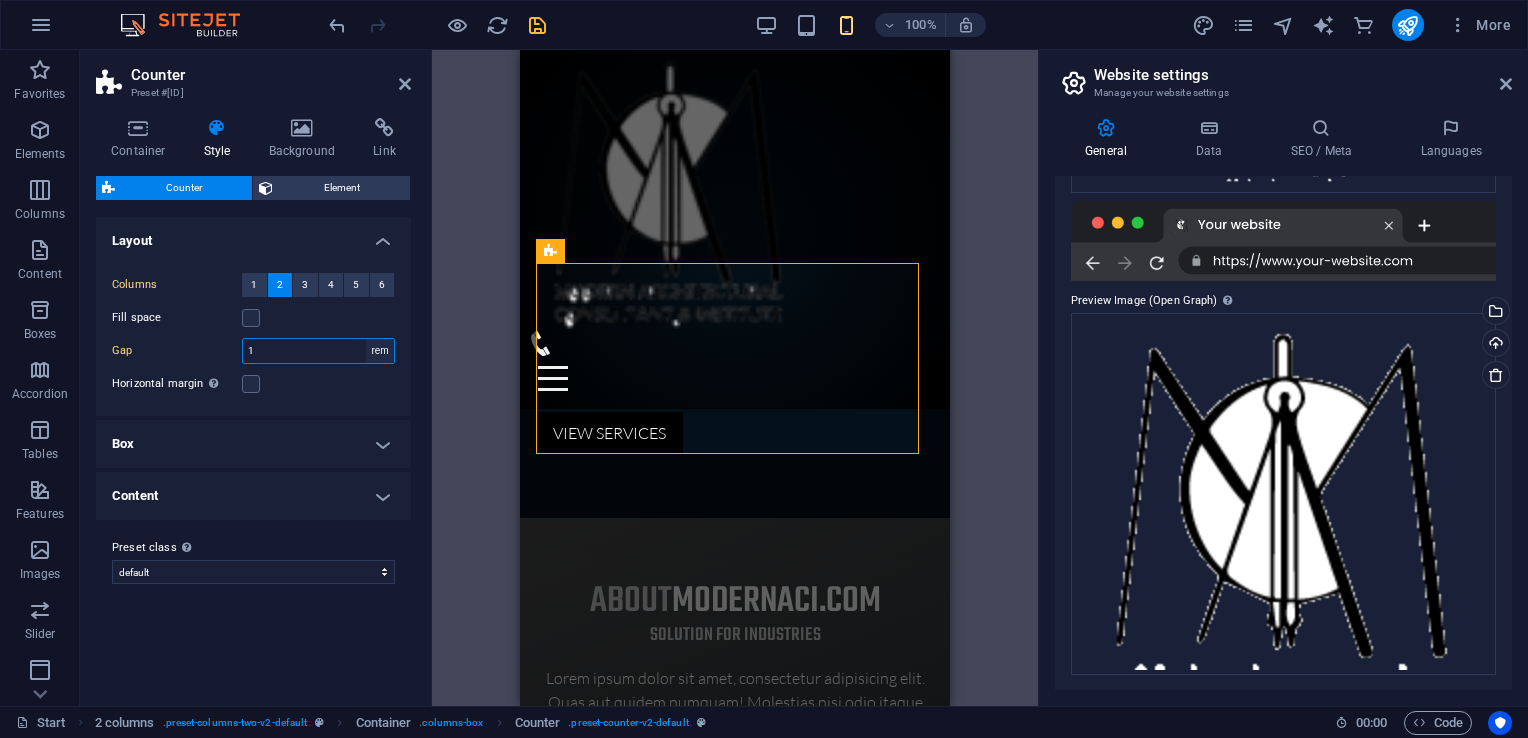 type on "1" 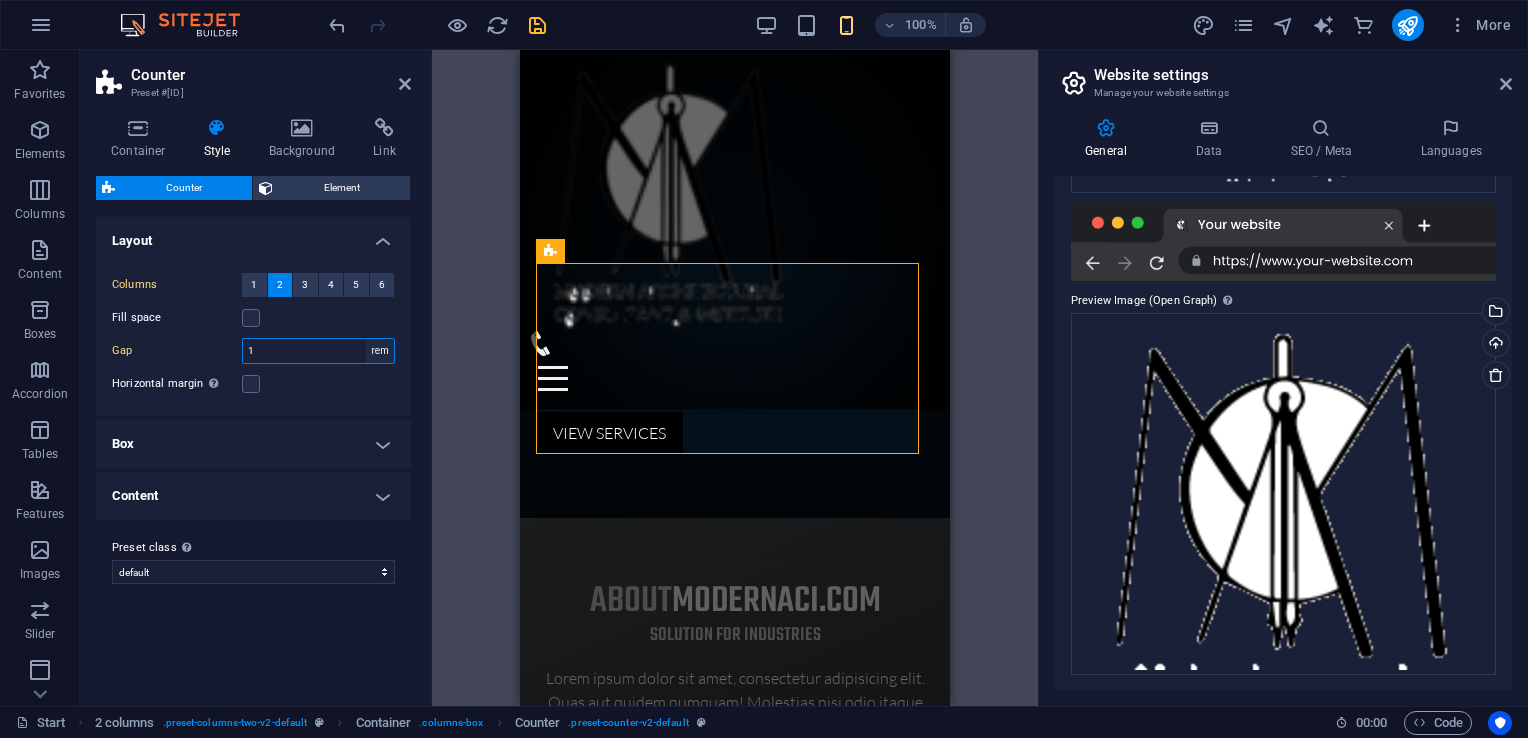 click on "px rem % vh vw" at bounding box center [380, 351] 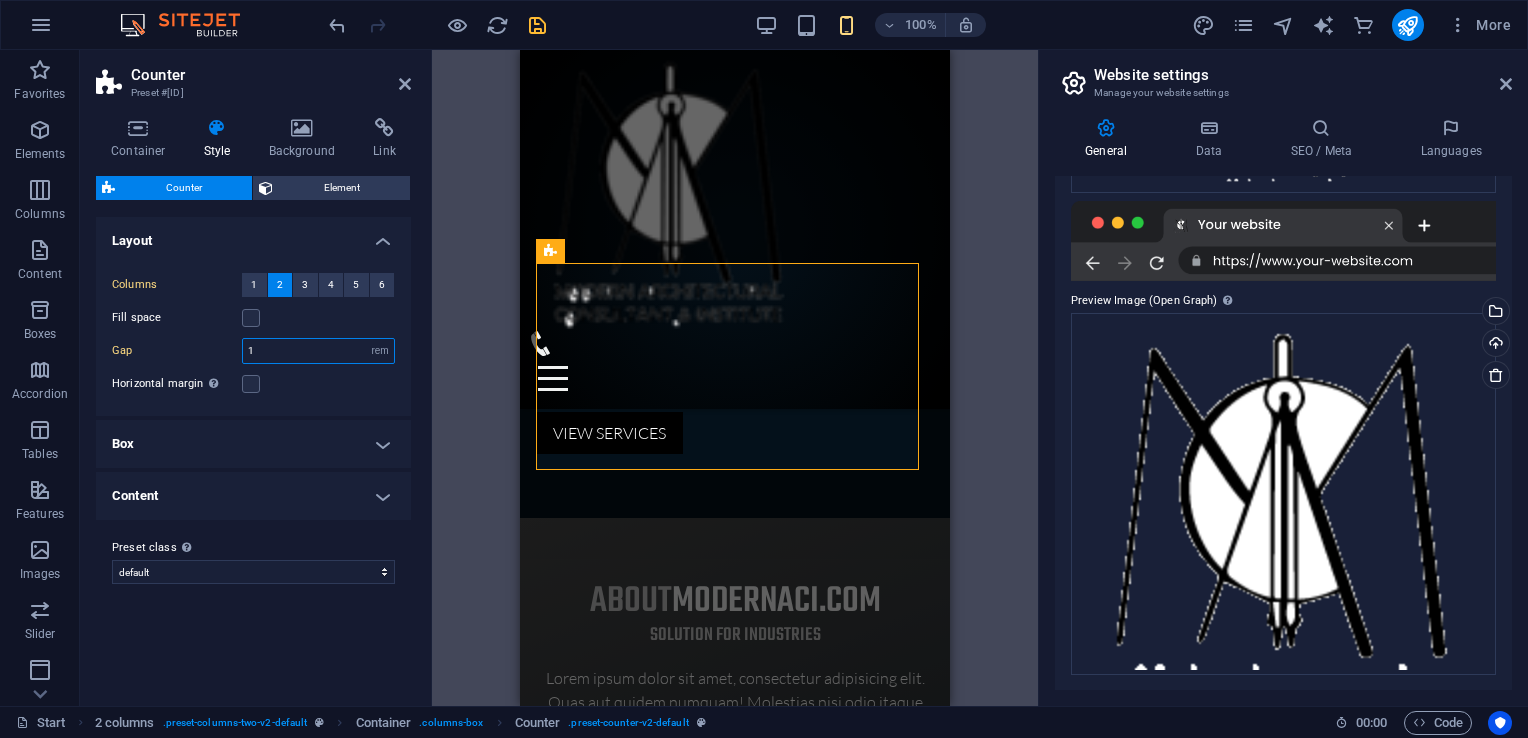 select on "px" 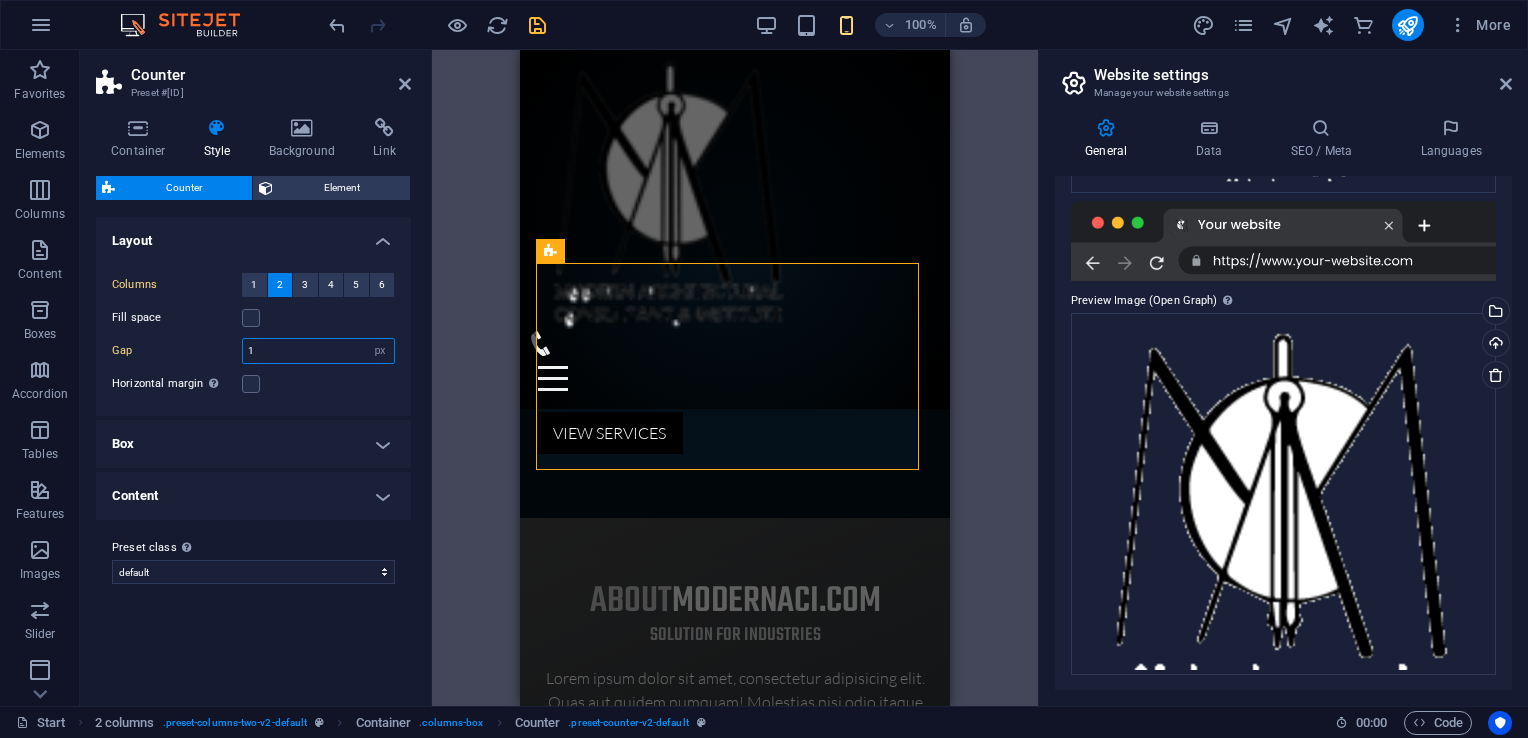 click on "px rem % vh vw" at bounding box center [380, 351] 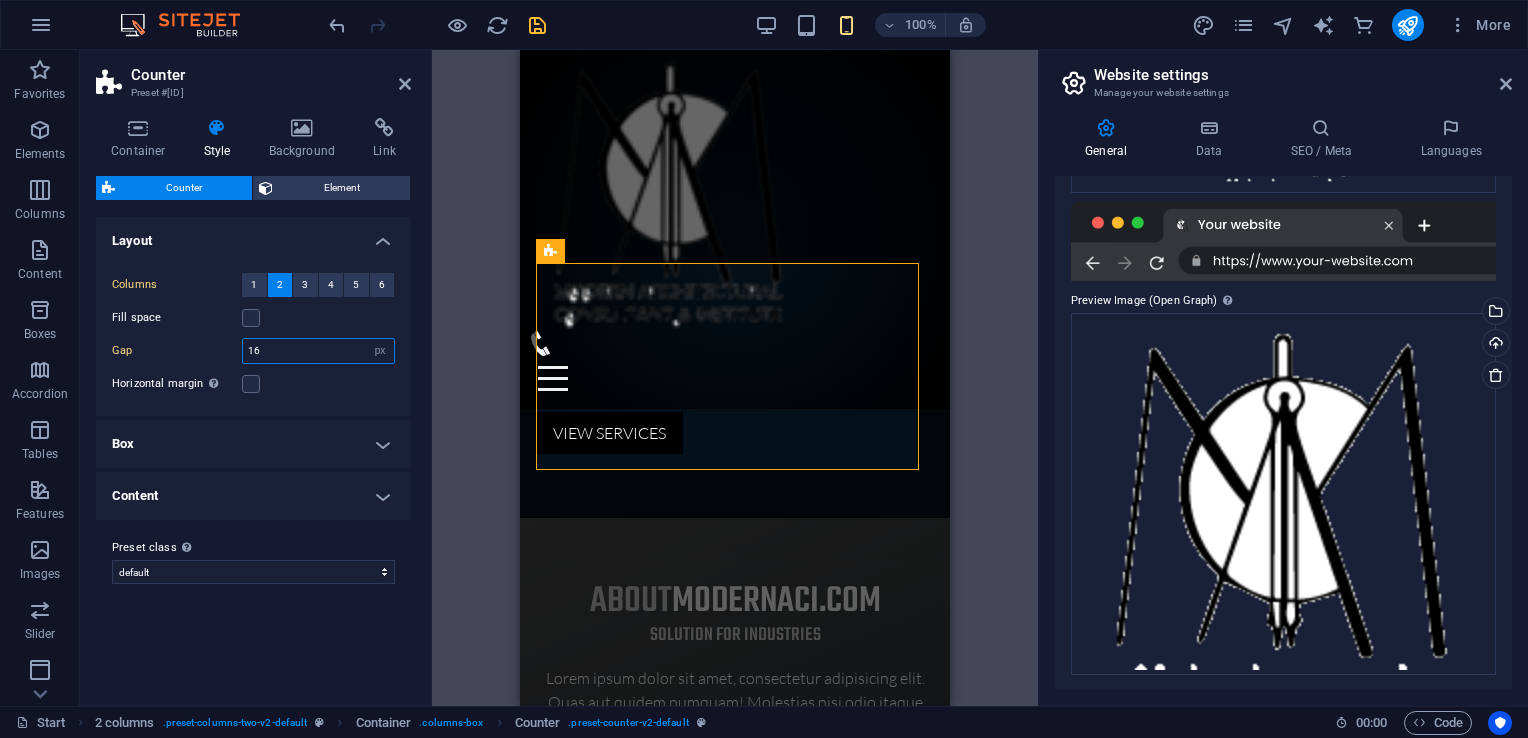 click on "16" at bounding box center (318, 351) 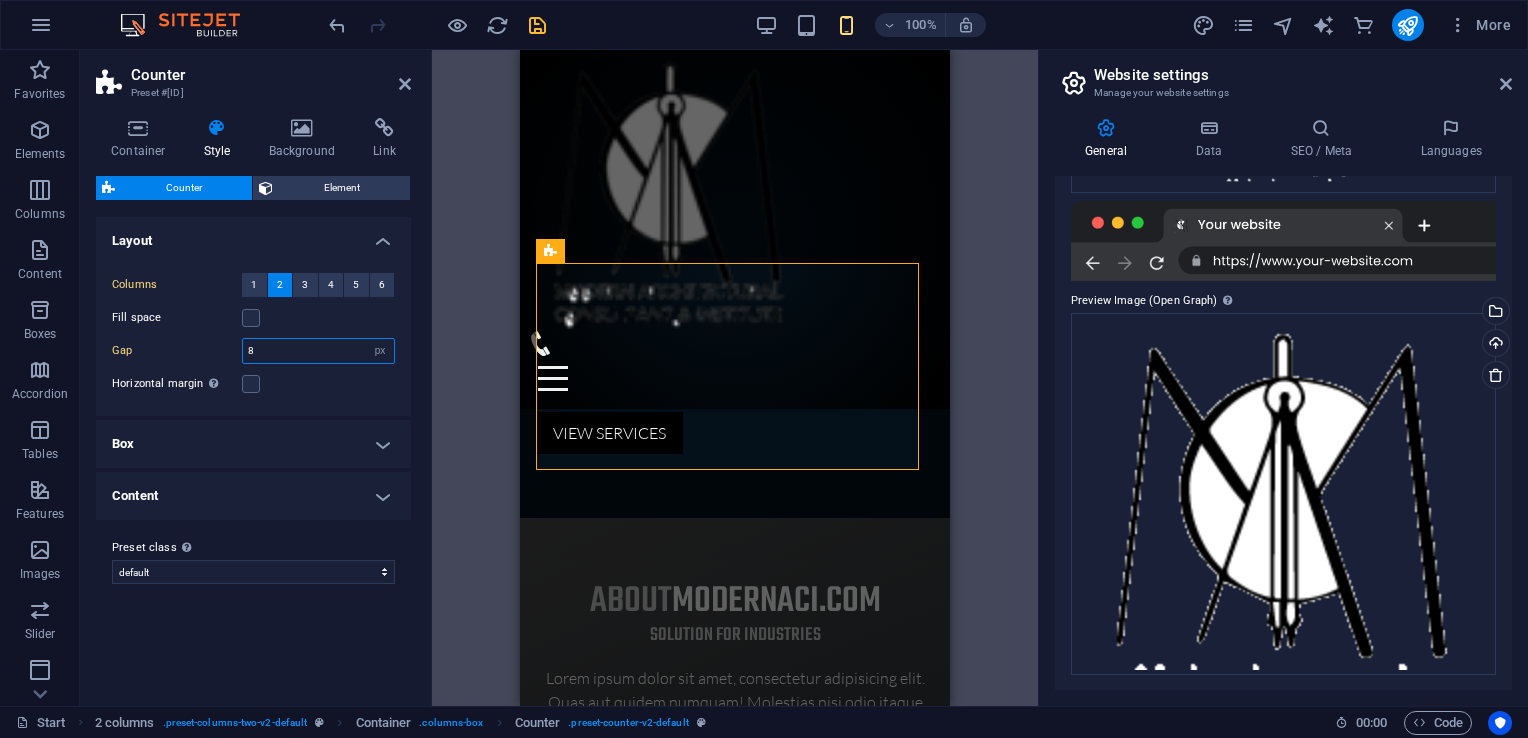 type on "8" 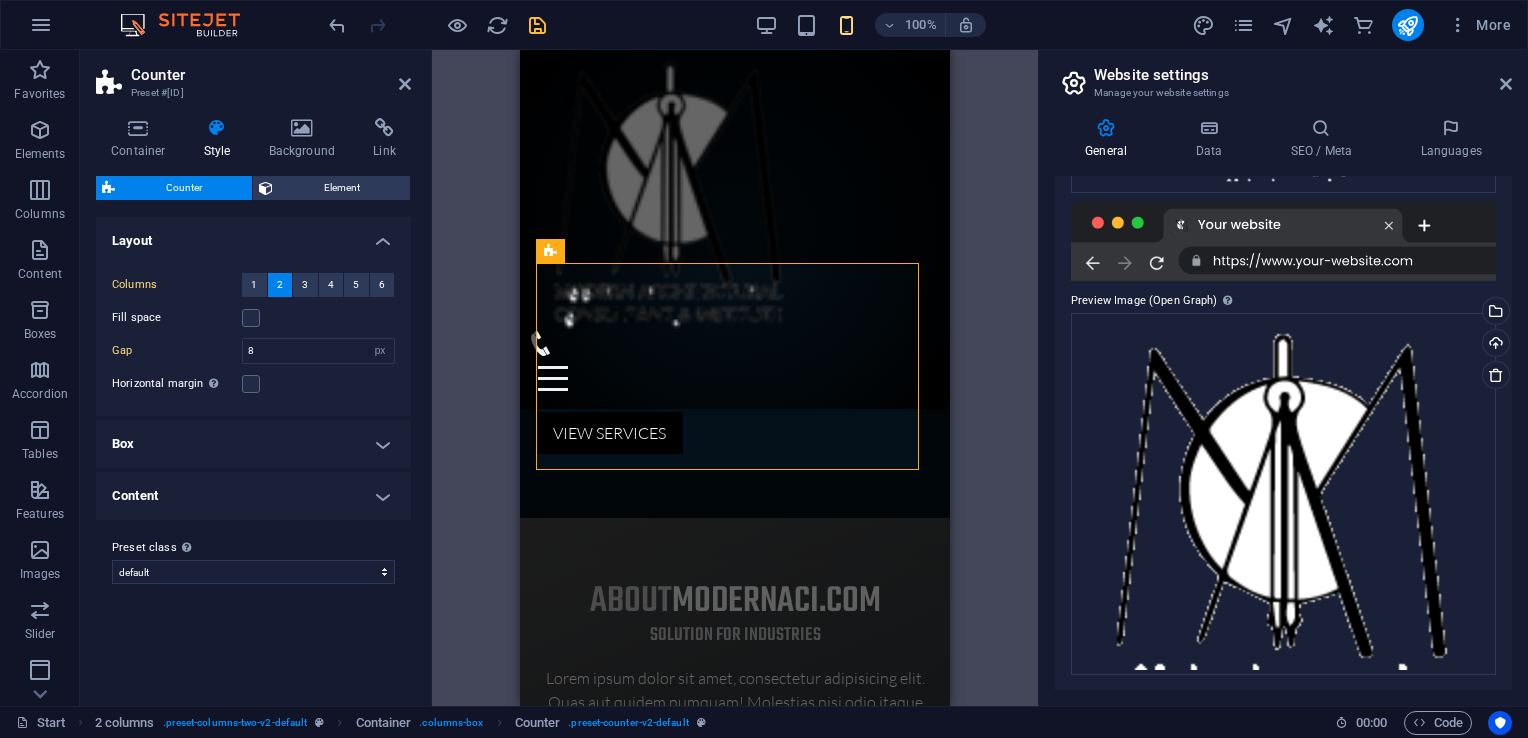 click on "Horizontal margin Only if the containers "Content width" is not set to "Default"" at bounding box center [253, 384] 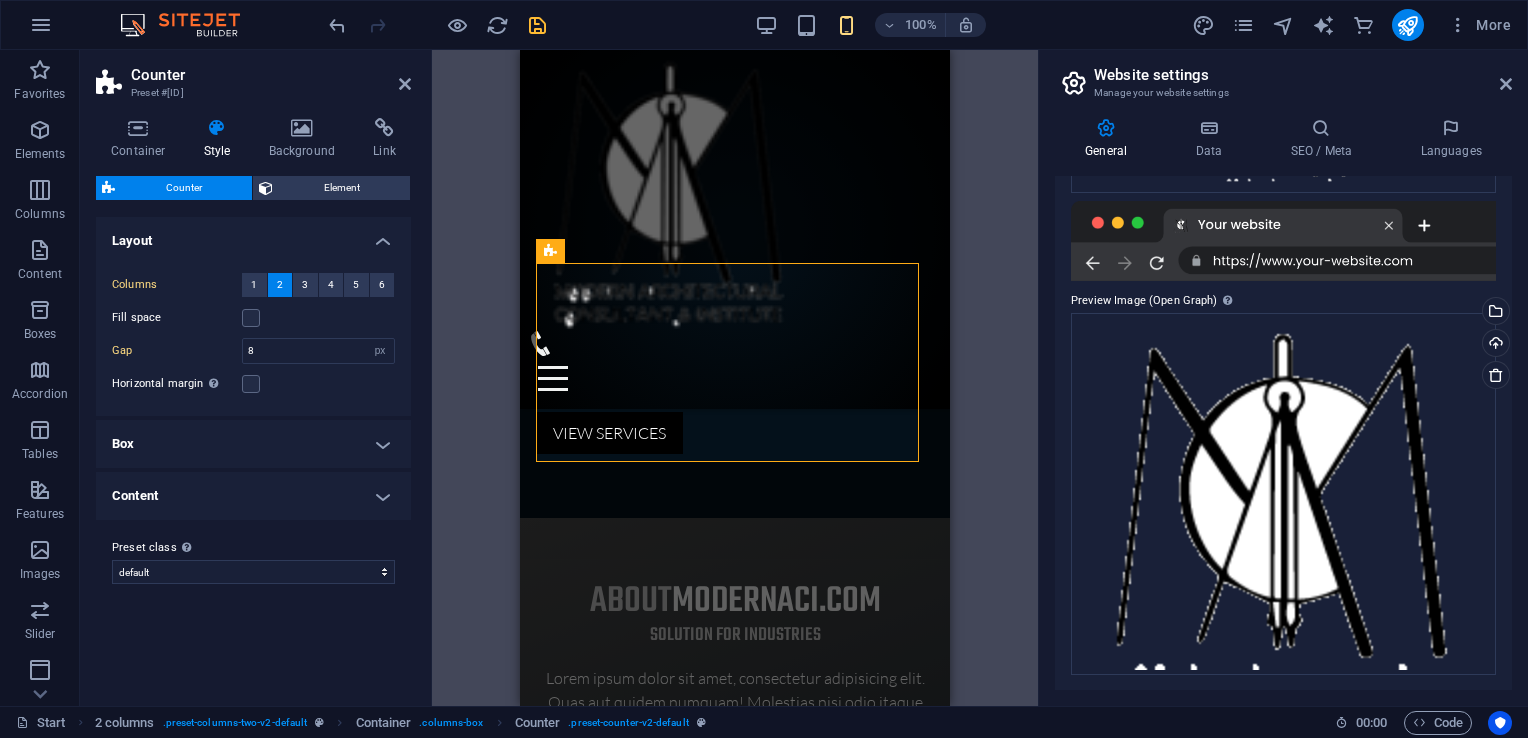 click on "Content" at bounding box center (253, 496) 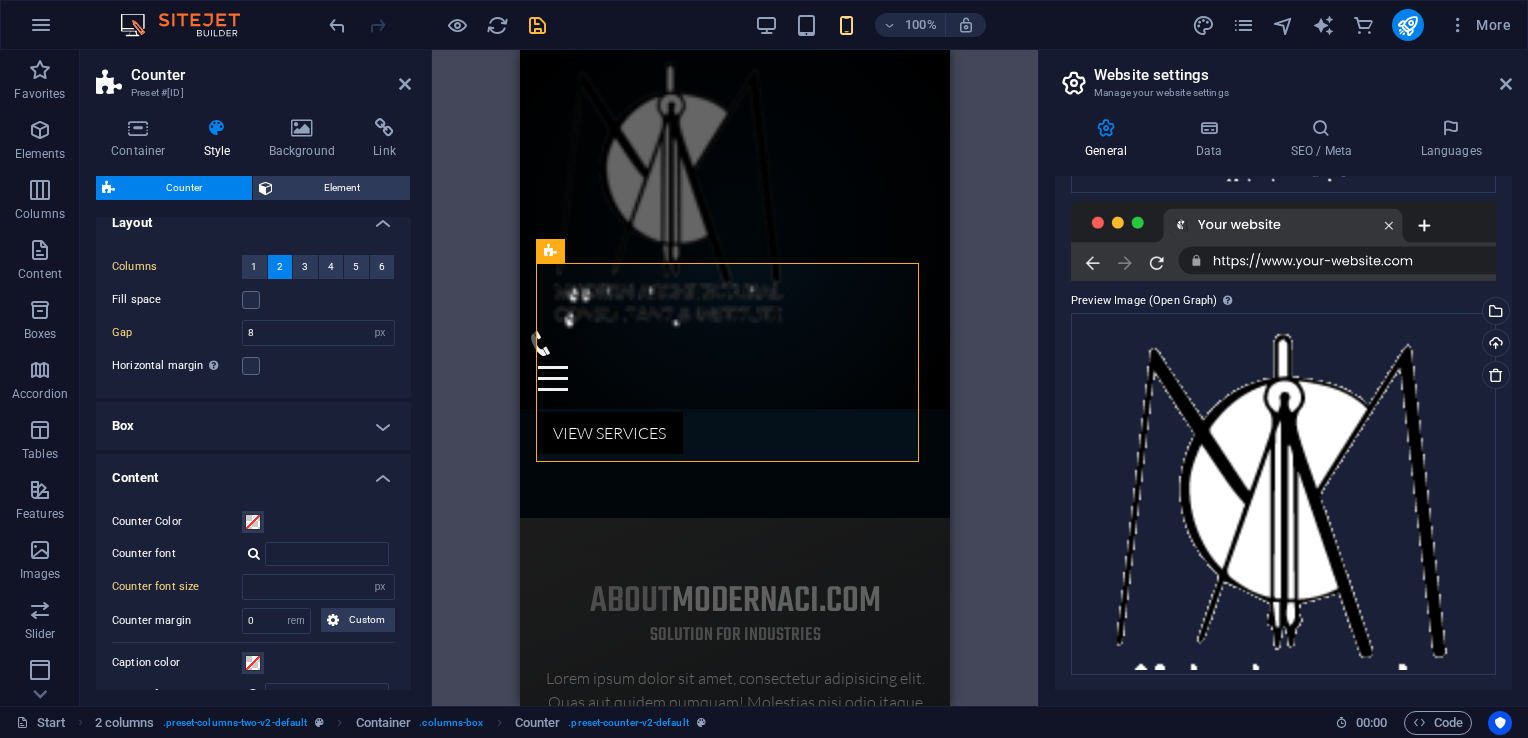 scroll, scrollTop: 0, scrollLeft: 0, axis: both 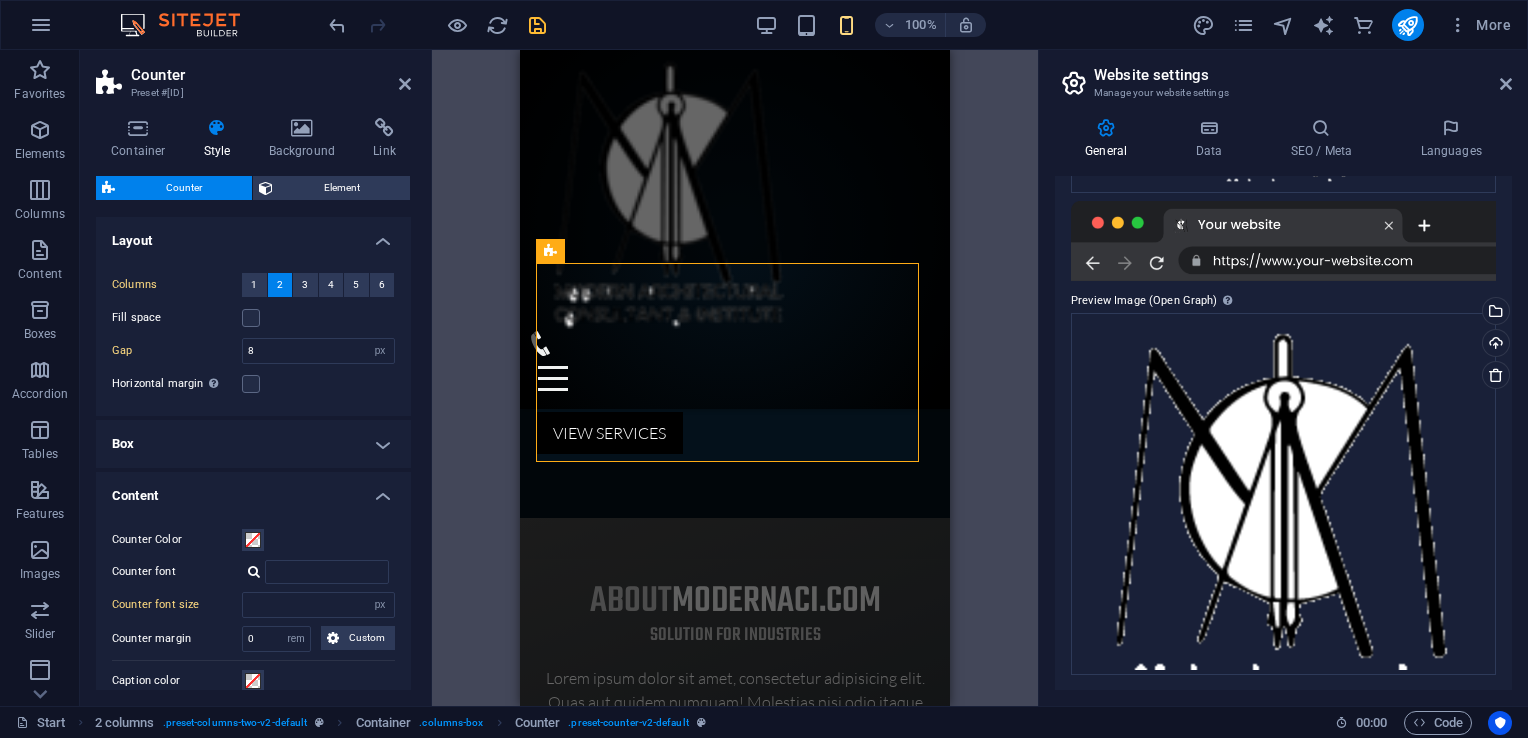 click on "Box" at bounding box center (253, 444) 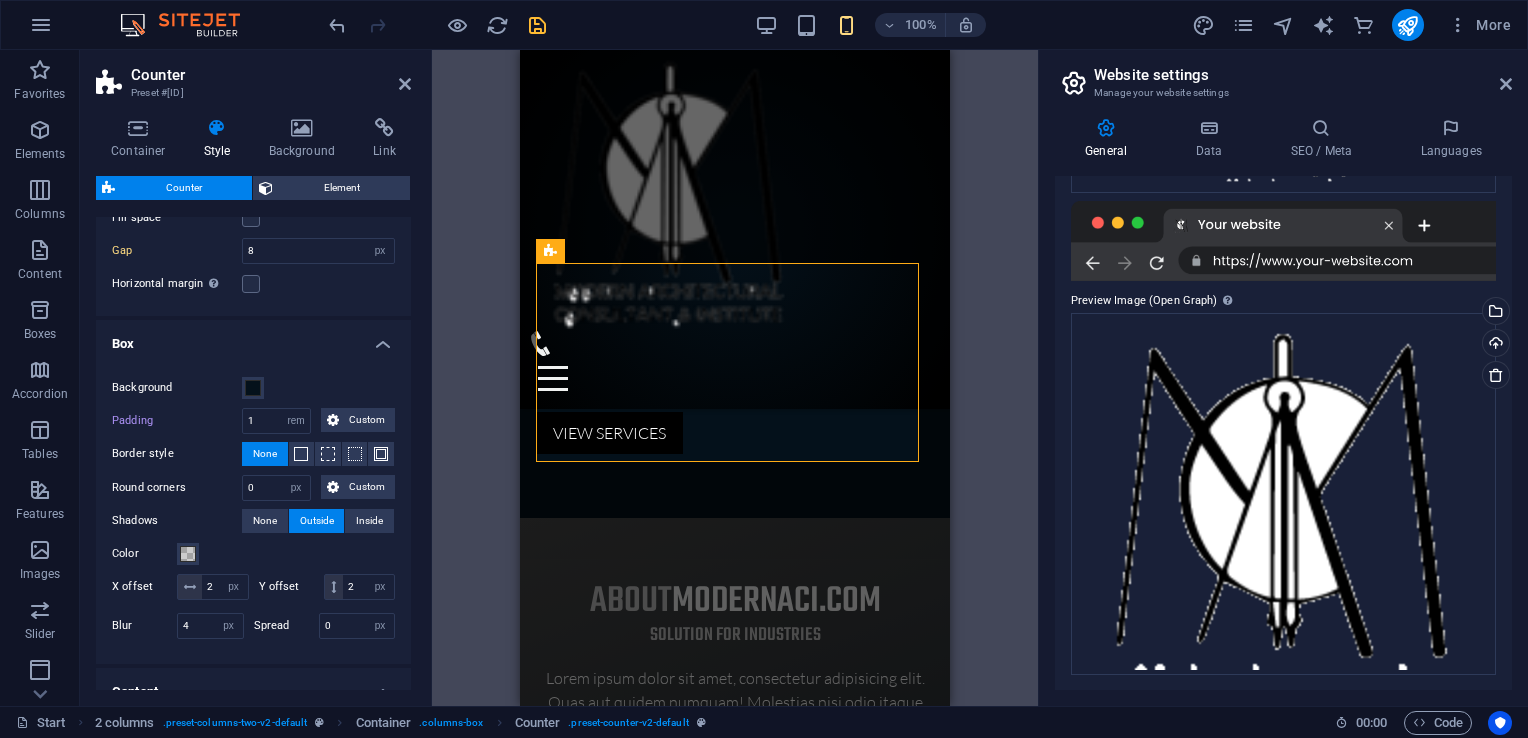 scroll, scrollTop: 0, scrollLeft: 0, axis: both 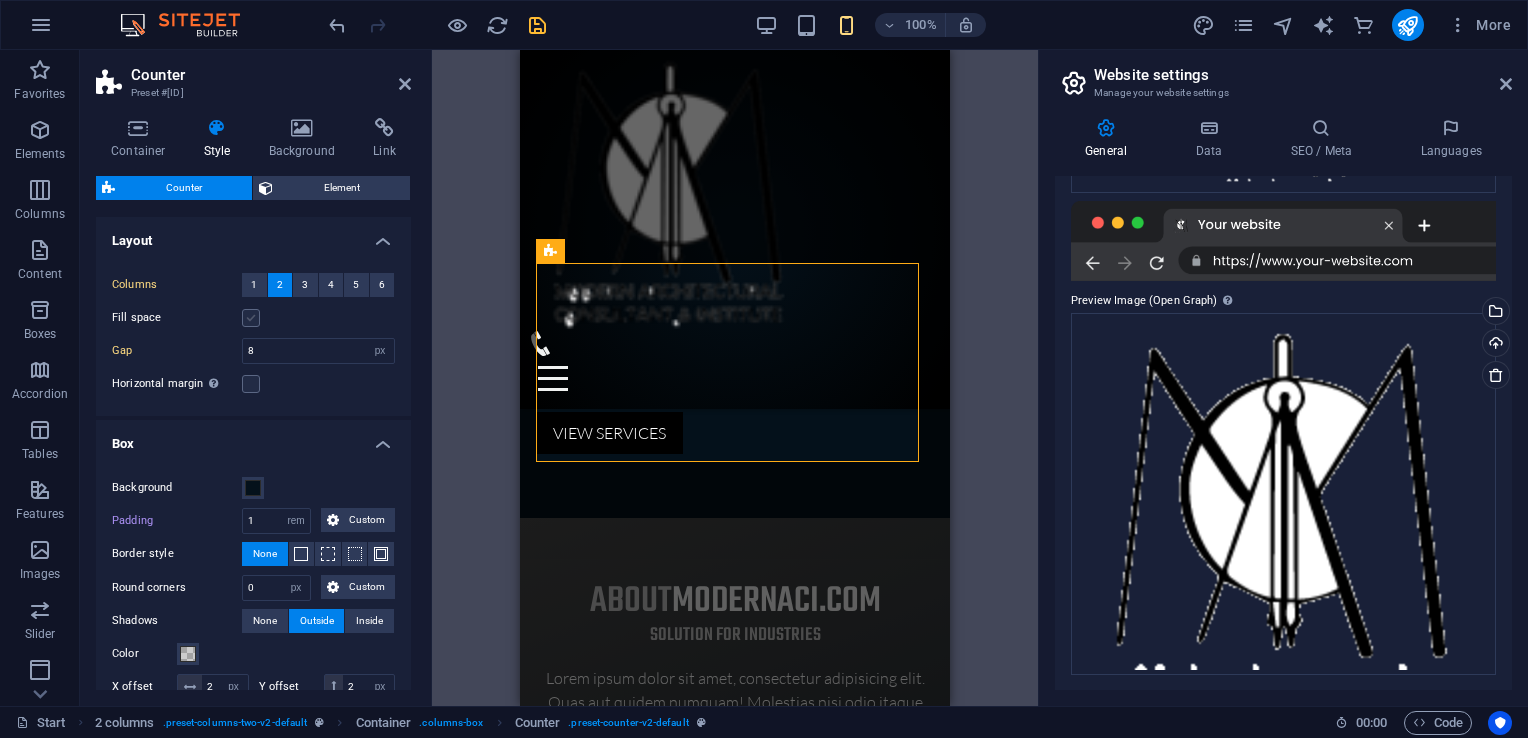 click at bounding box center [251, 318] 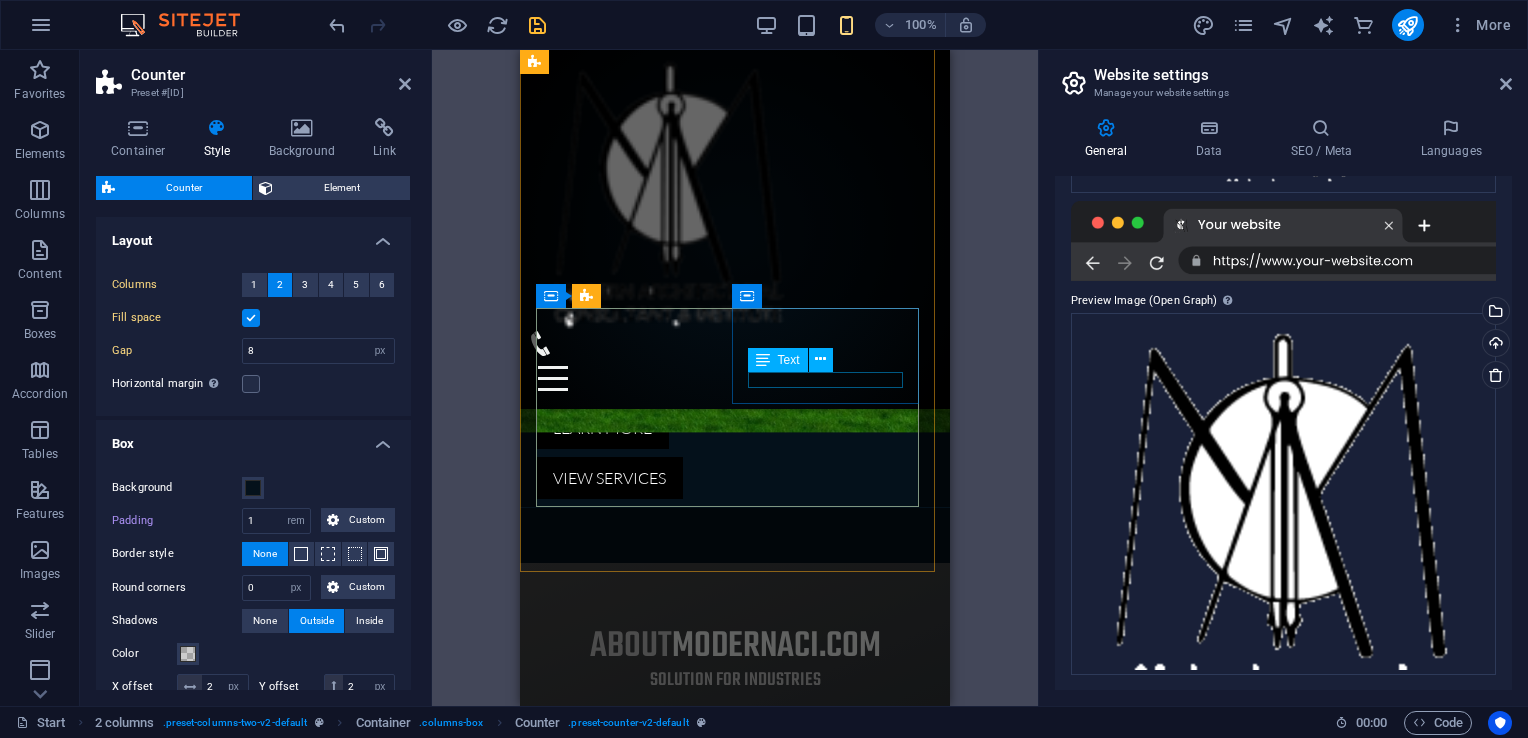 scroll, scrollTop: 700, scrollLeft: 0, axis: vertical 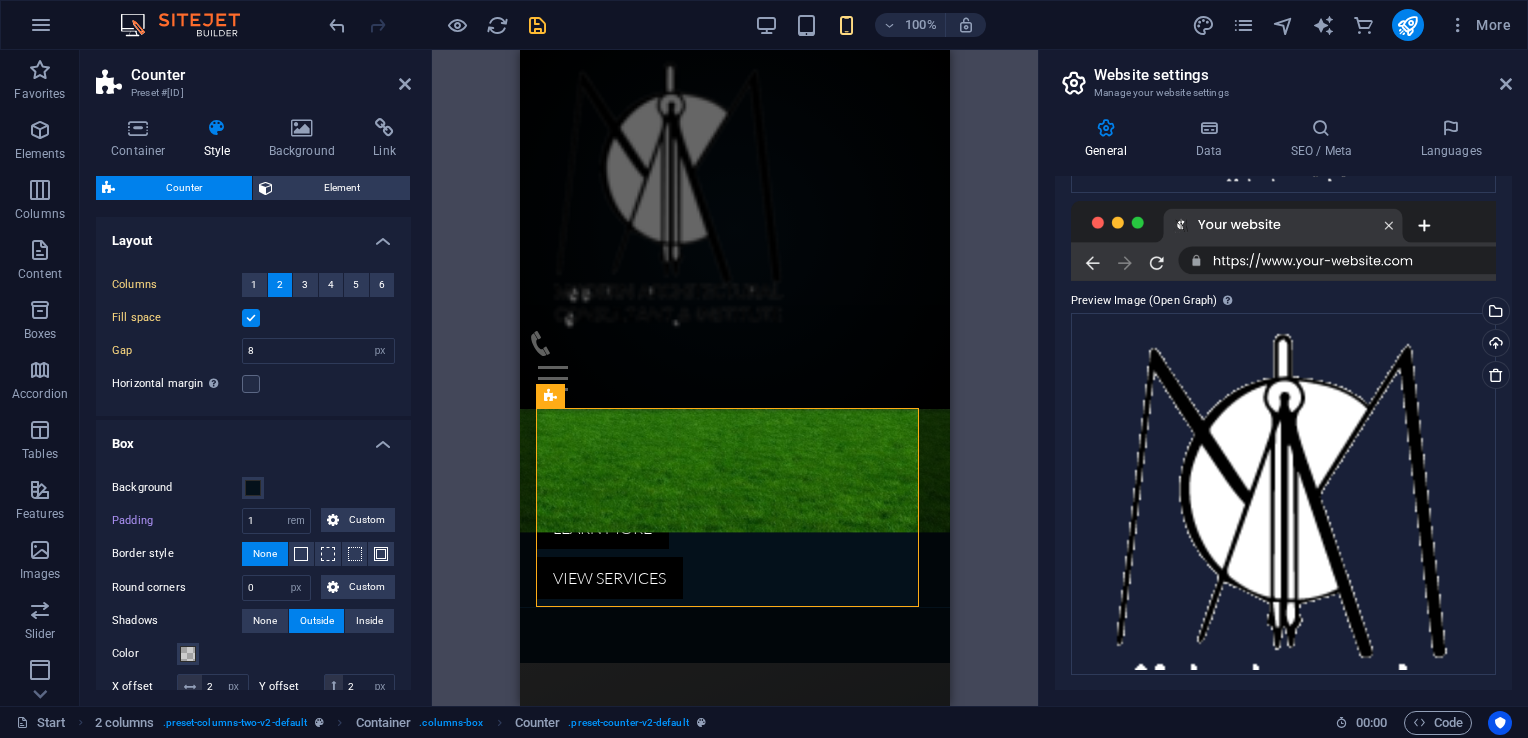click at bounding box center [251, 318] 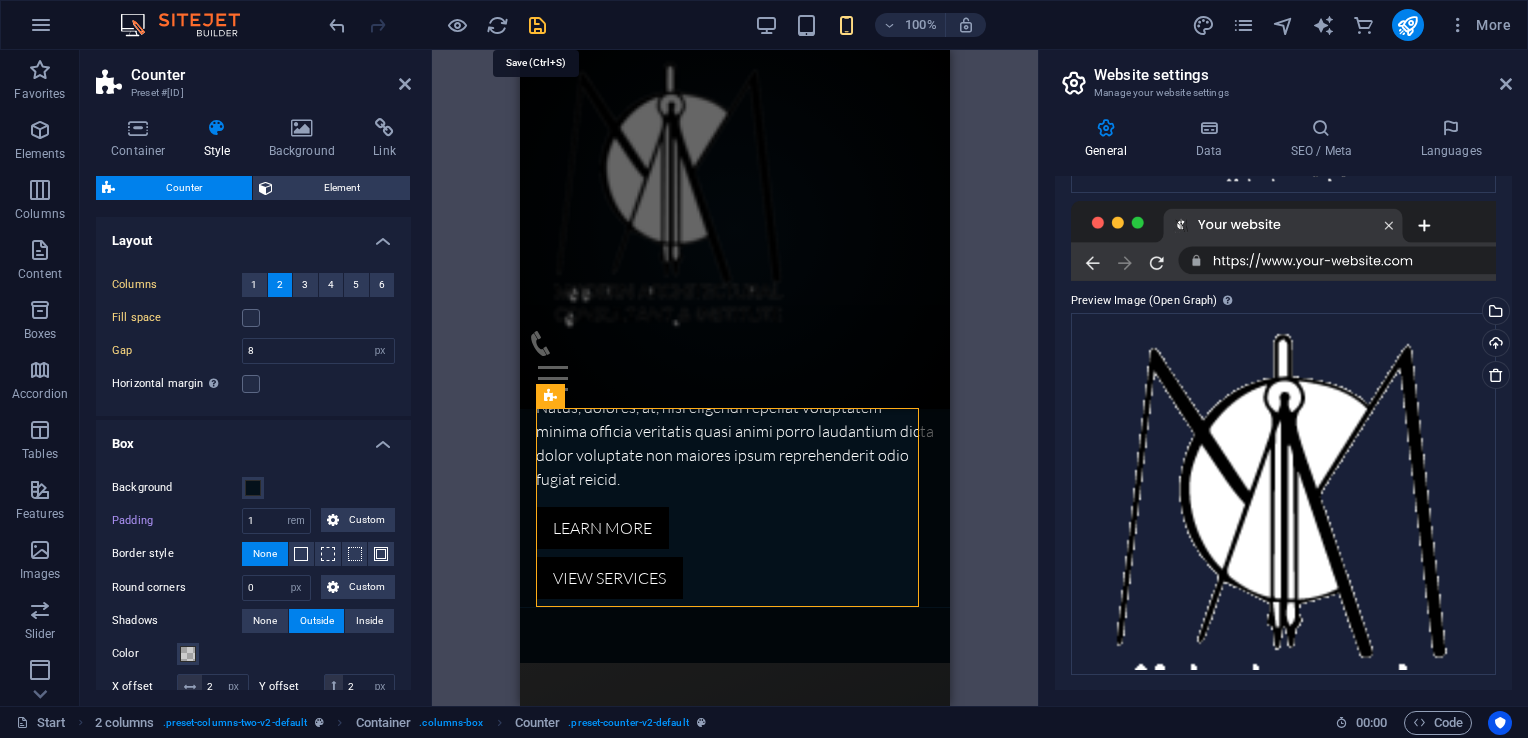 click at bounding box center [537, 25] 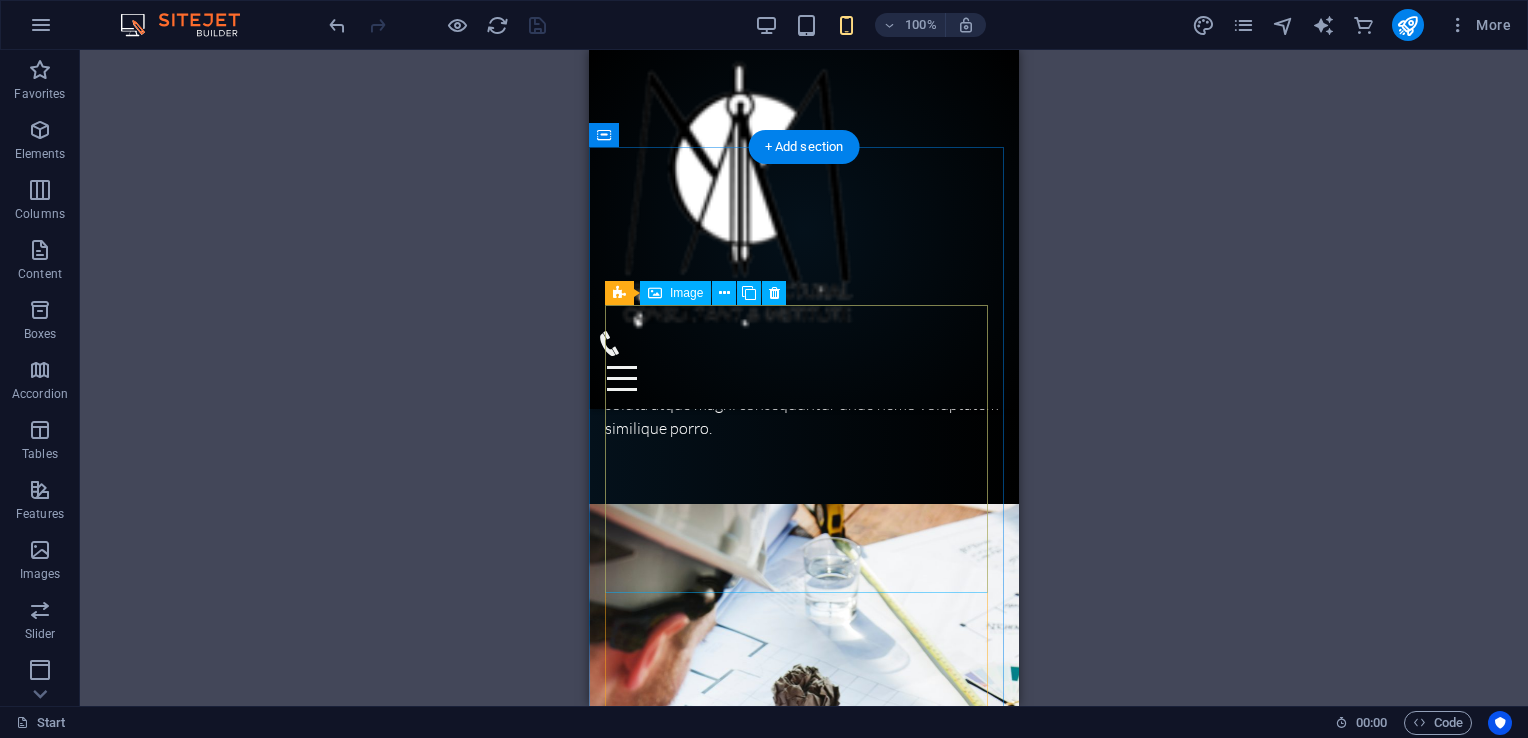 scroll, scrollTop: 3600, scrollLeft: 0, axis: vertical 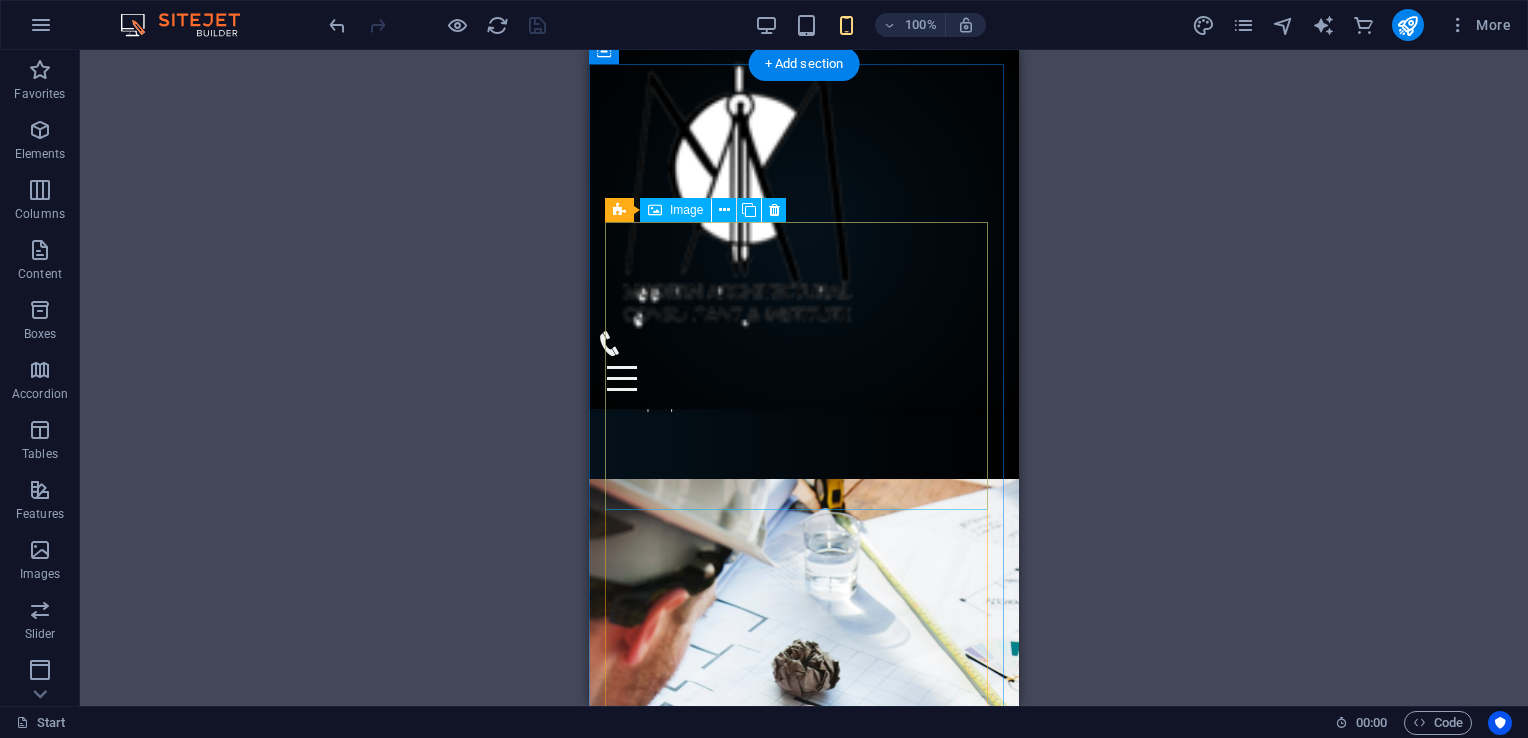 click on "PROJECT 1" at bounding box center (1118, 1818) 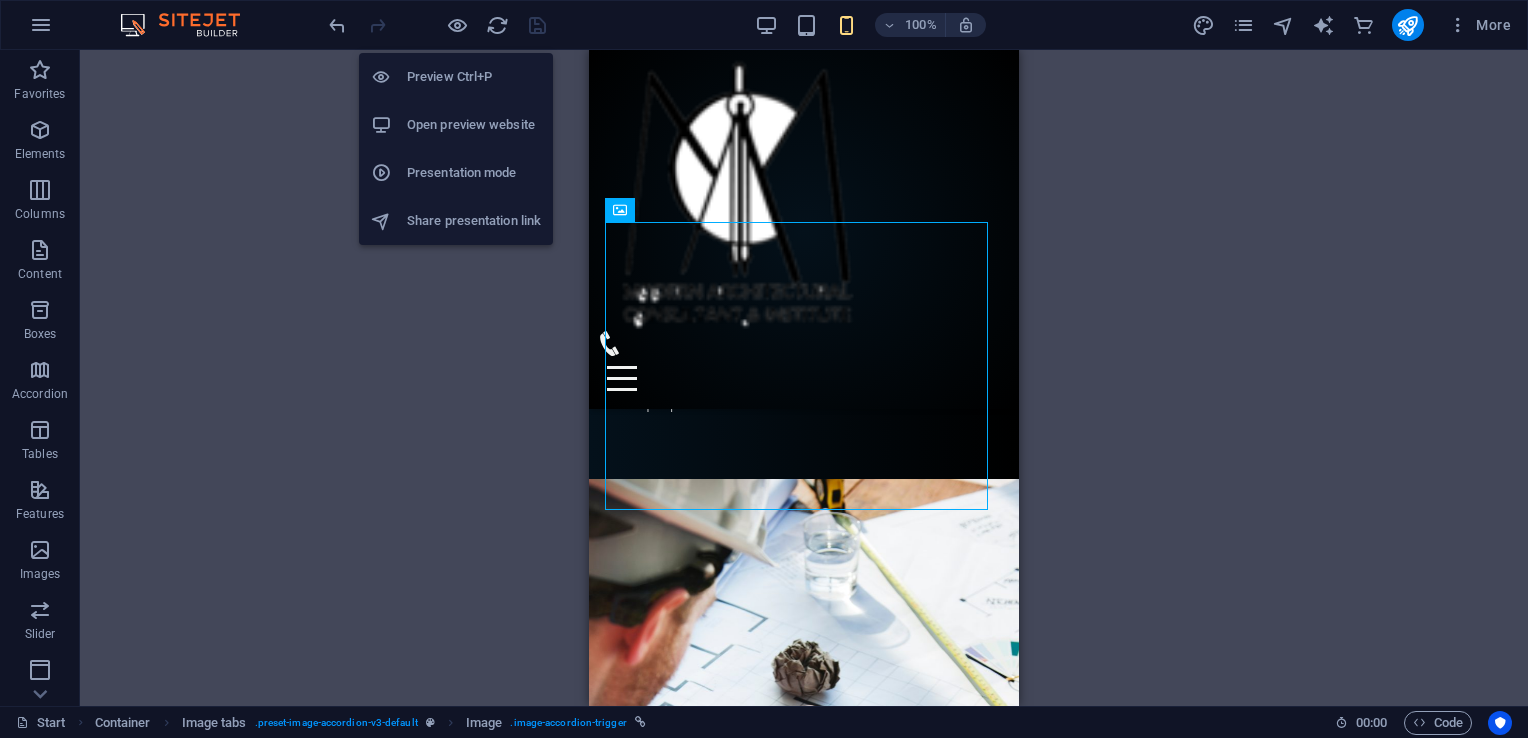 click on "Preview Ctrl+P" at bounding box center [474, 77] 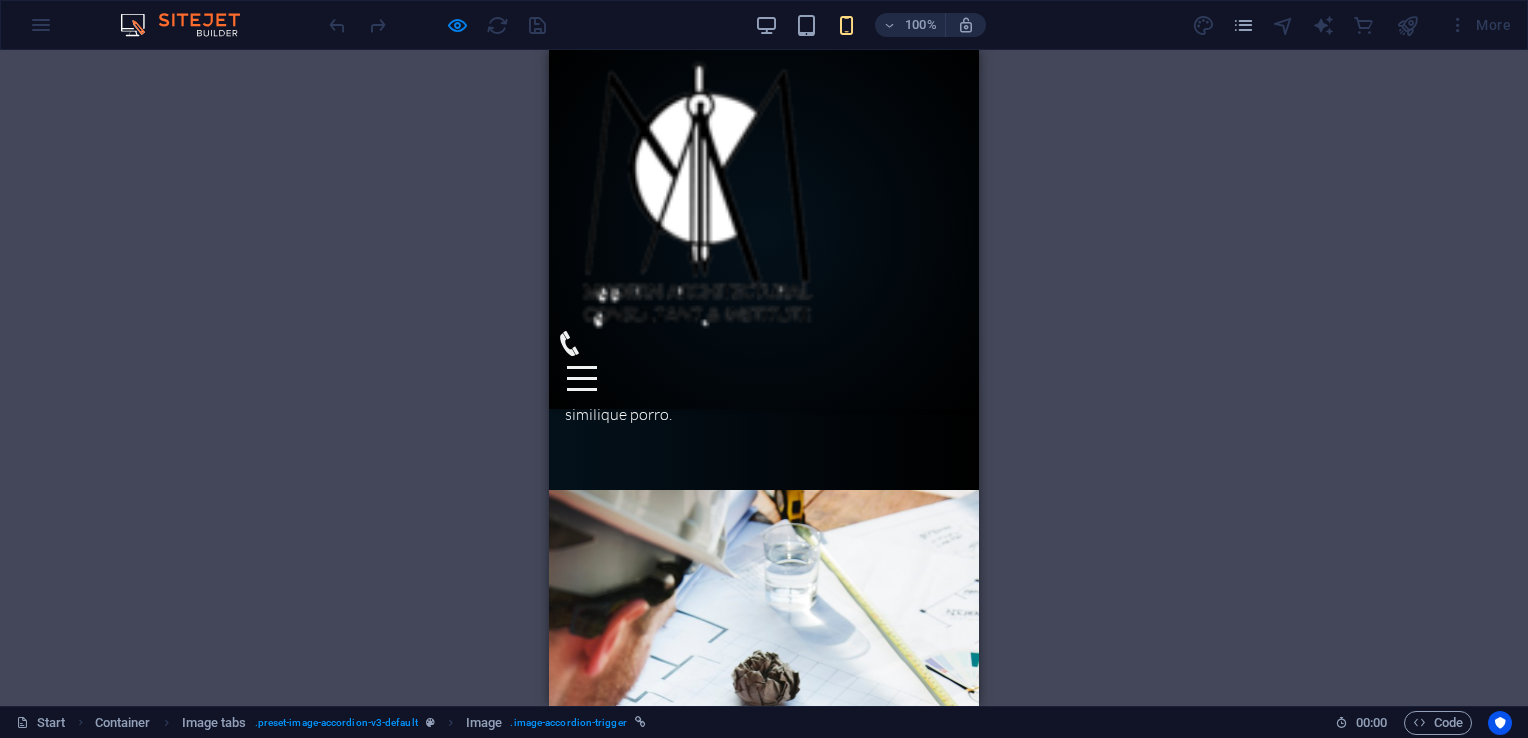 scroll, scrollTop: 3379, scrollLeft: 0, axis: vertical 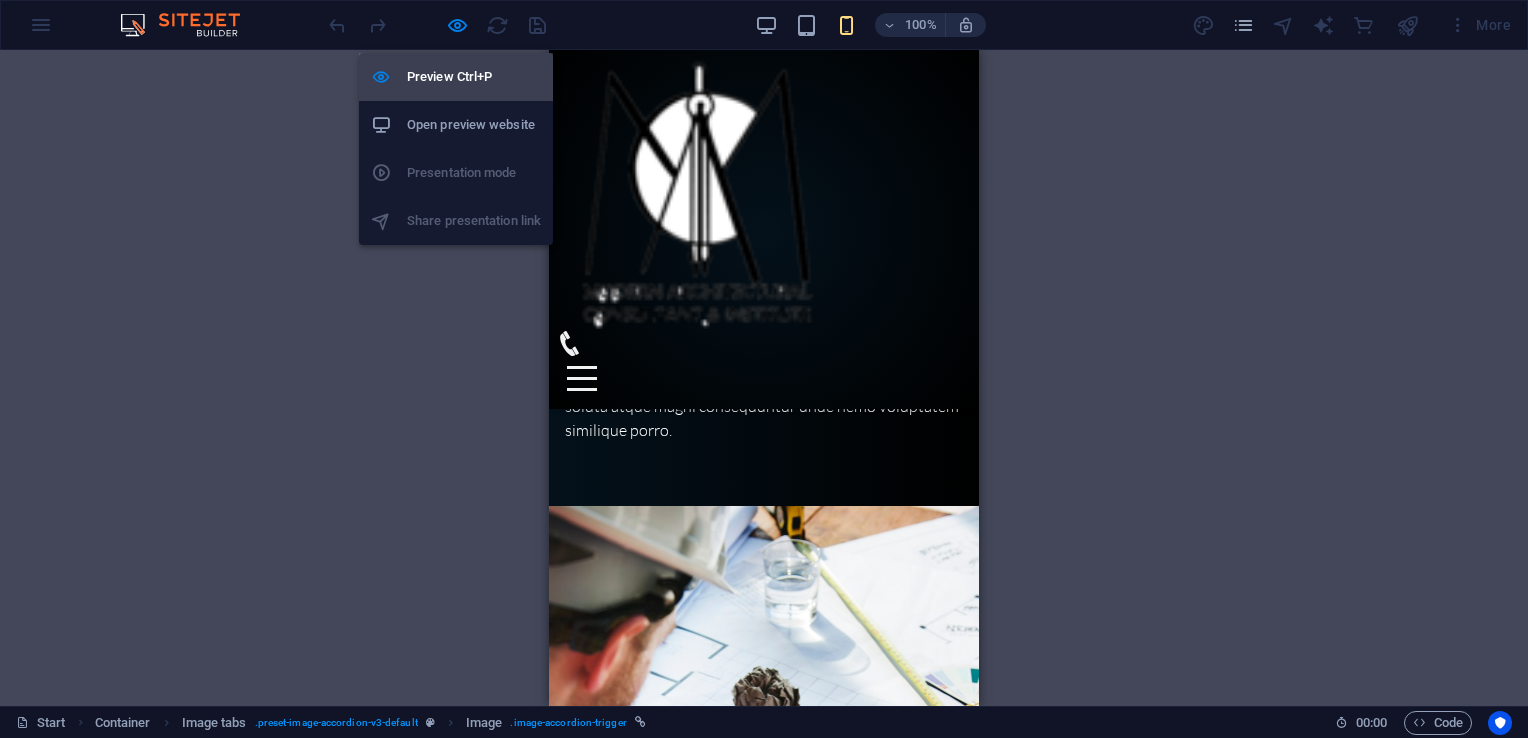 click on "Preview Ctrl+P" at bounding box center (474, 77) 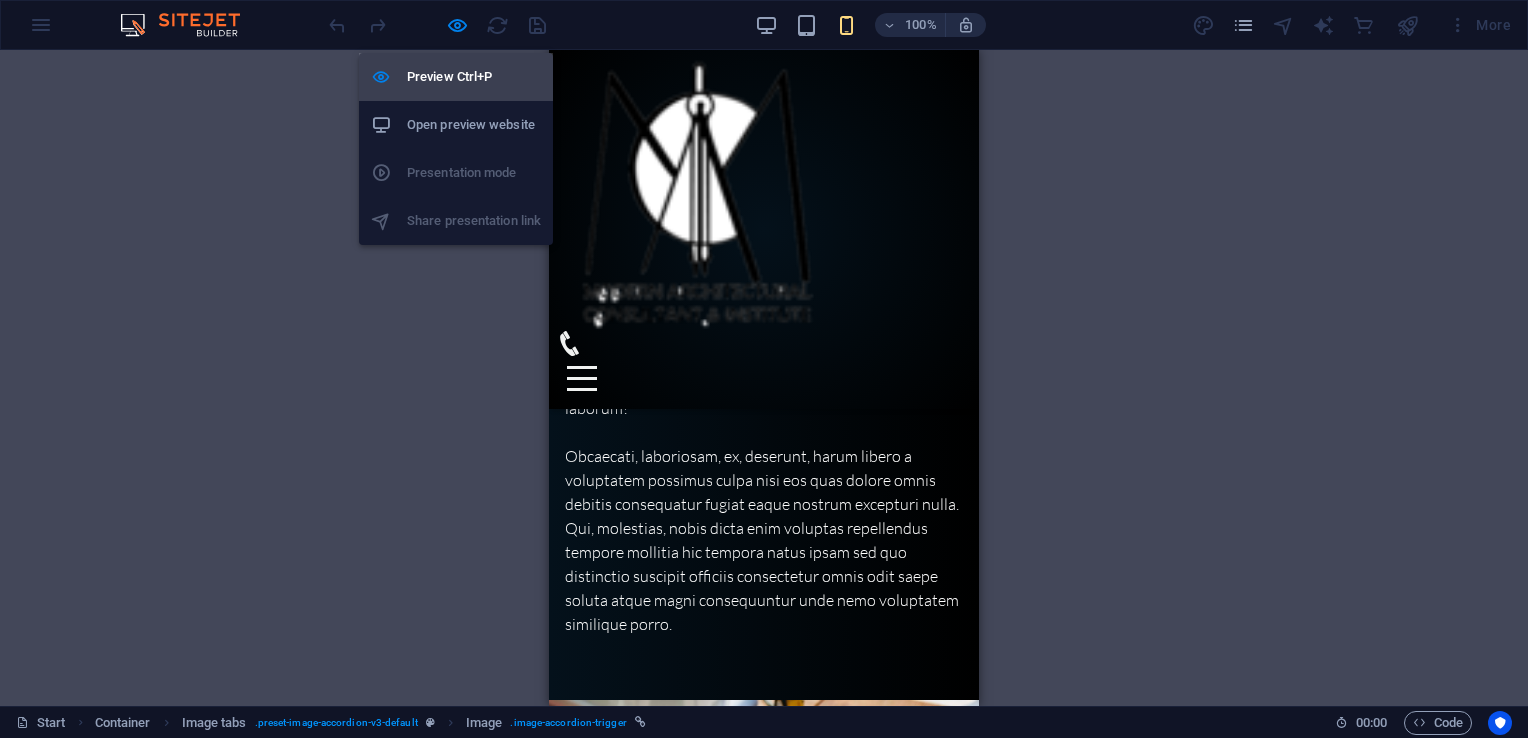 scroll, scrollTop: 3600, scrollLeft: 0, axis: vertical 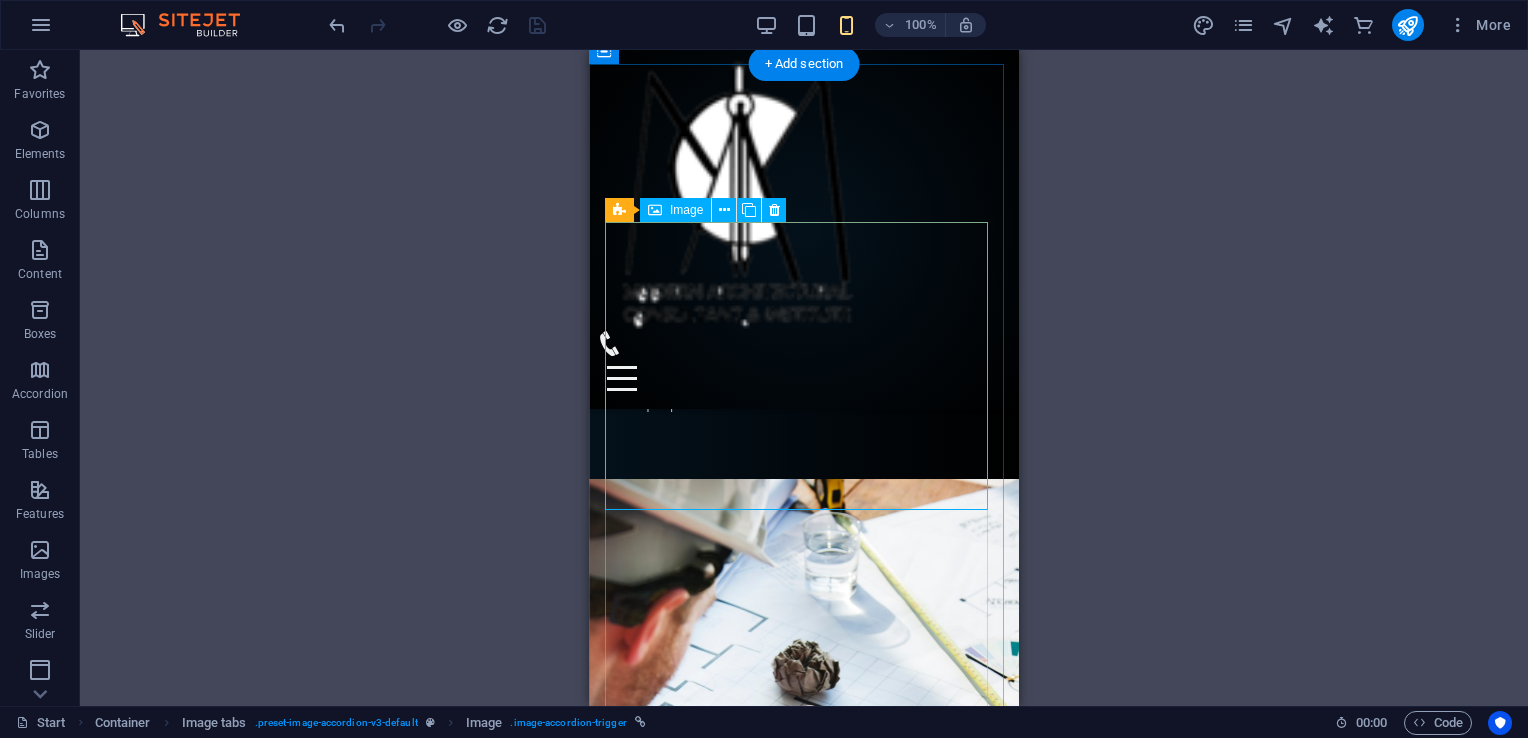 click on "PROJECT 1" at bounding box center [1118, 1818] 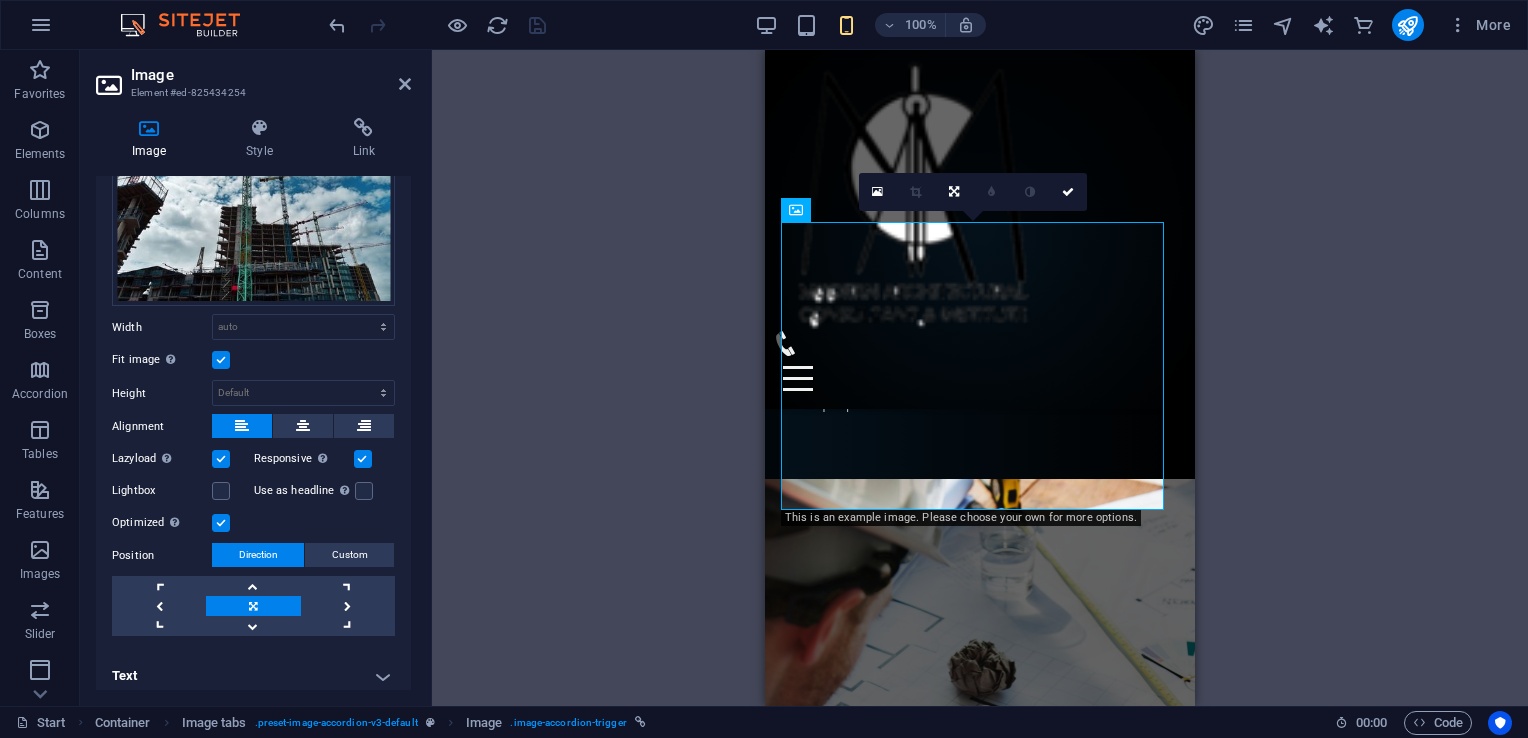 scroll, scrollTop: 141, scrollLeft: 0, axis: vertical 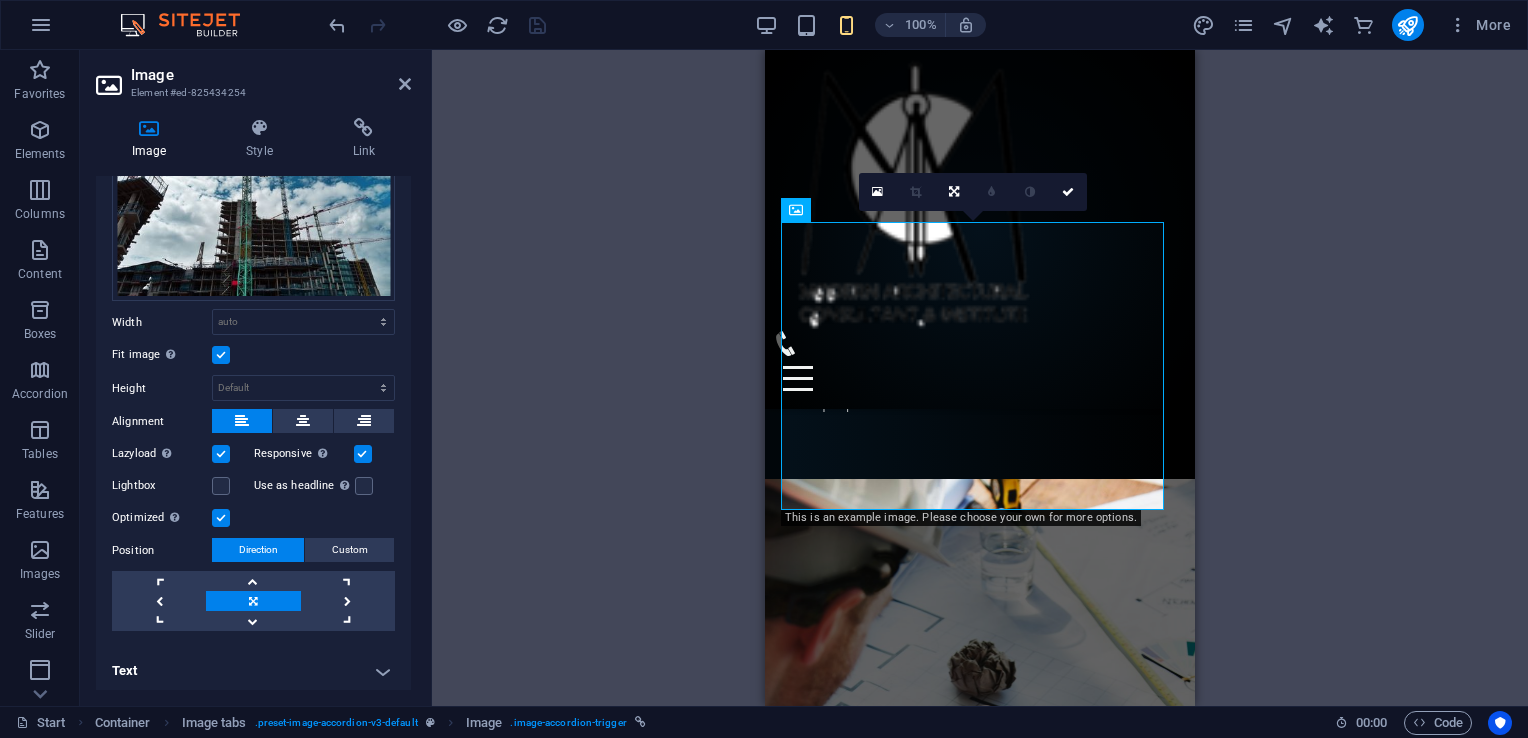 click on "Text" at bounding box center (253, 671) 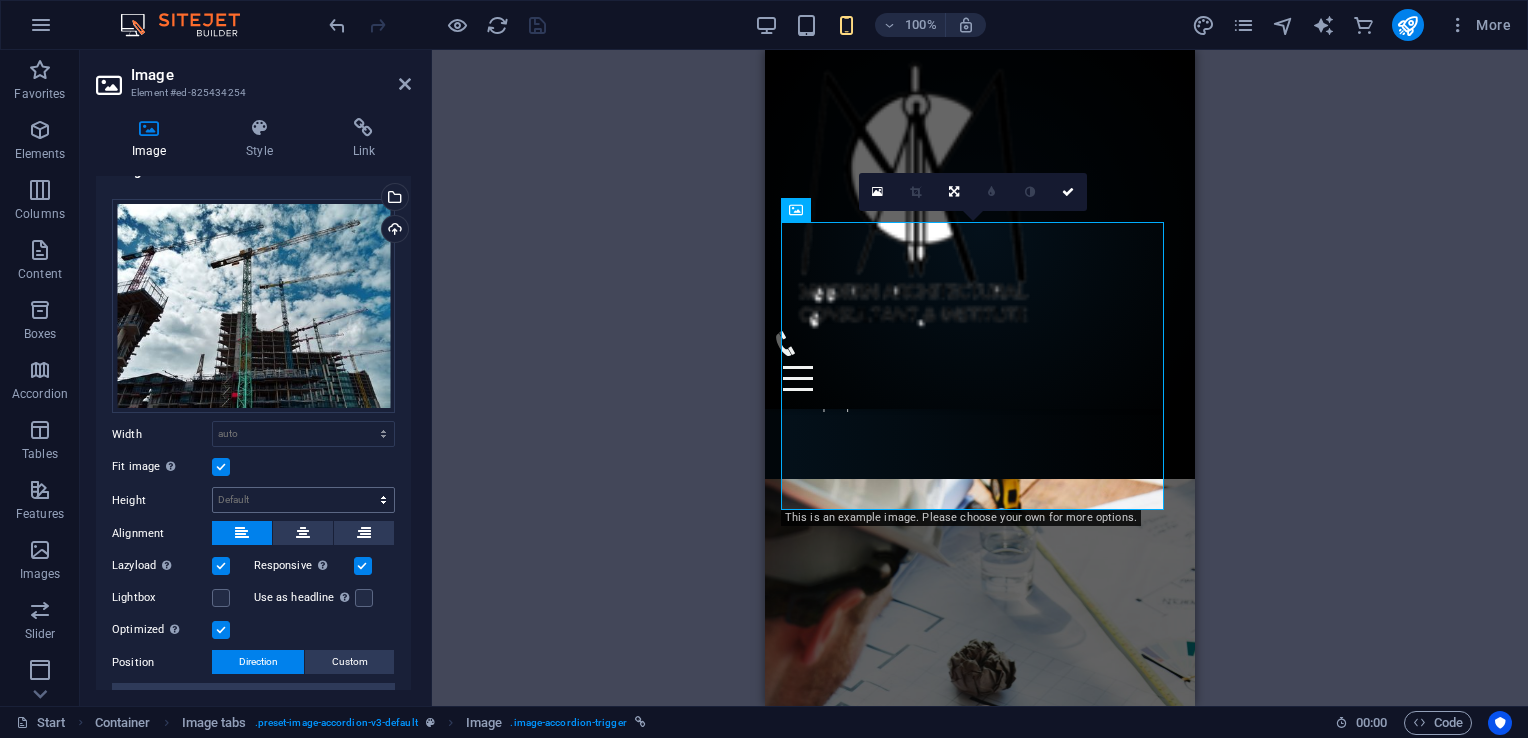 scroll, scrollTop: 0, scrollLeft: 0, axis: both 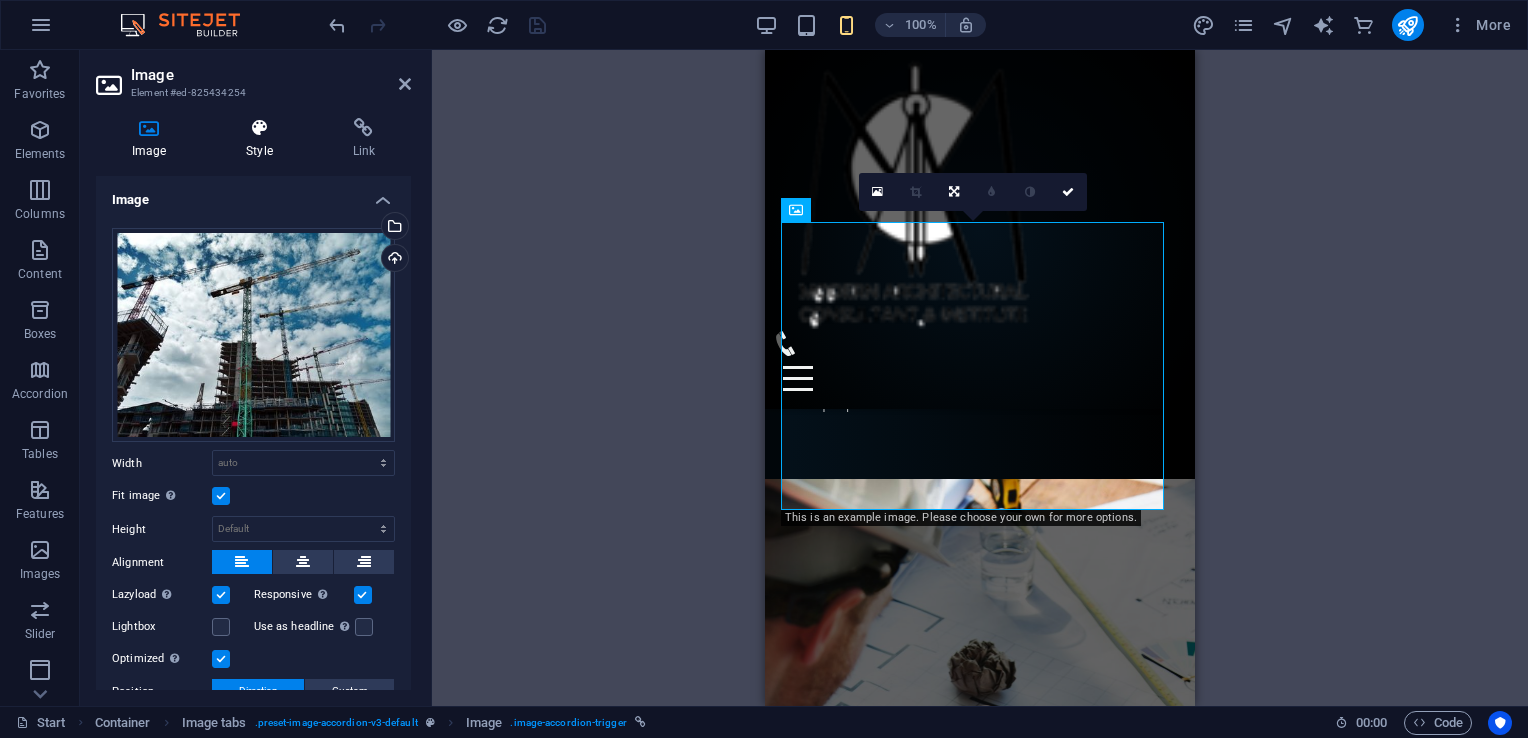 click on "Style" at bounding box center [263, 139] 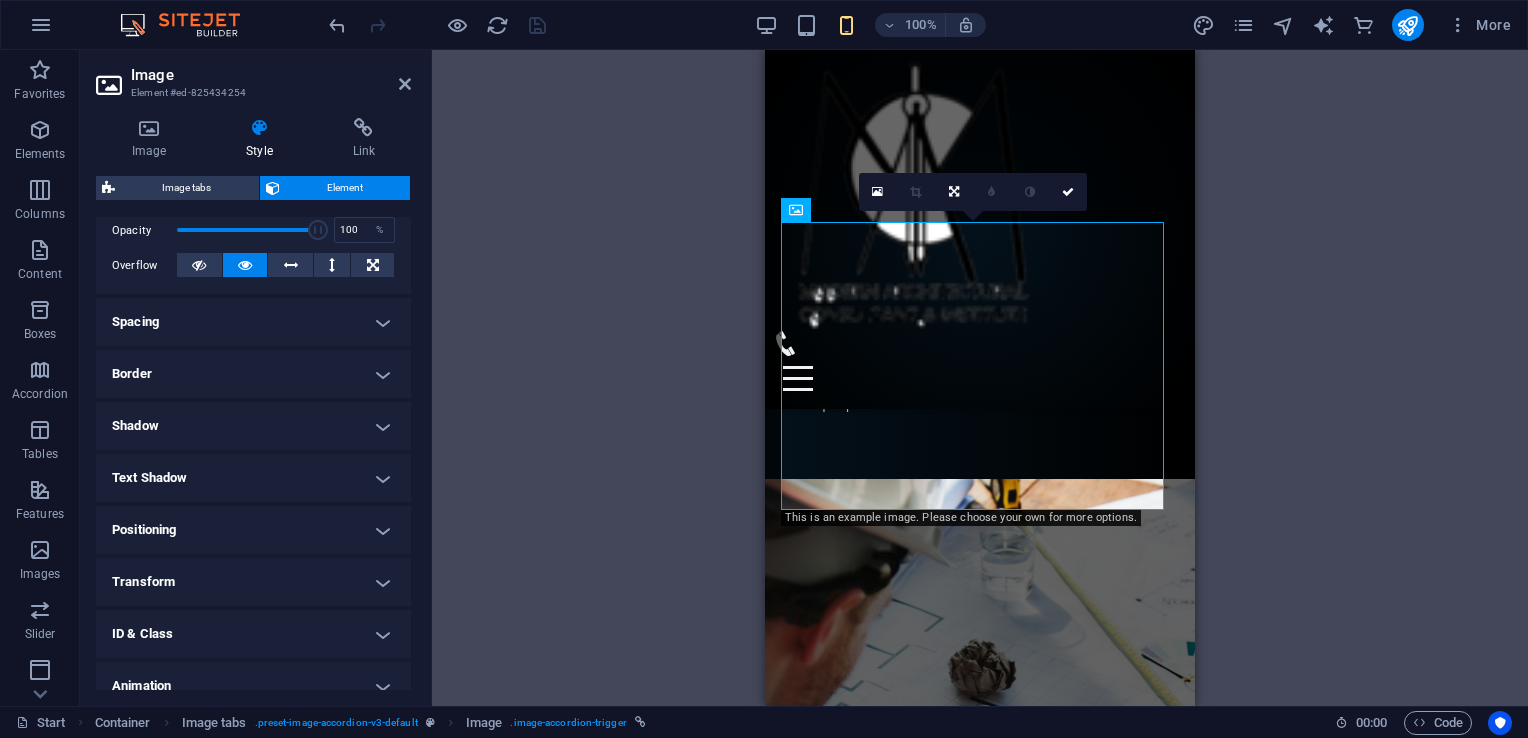 scroll, scrollTop: 371, scrollLeft: 0, axis: vertical 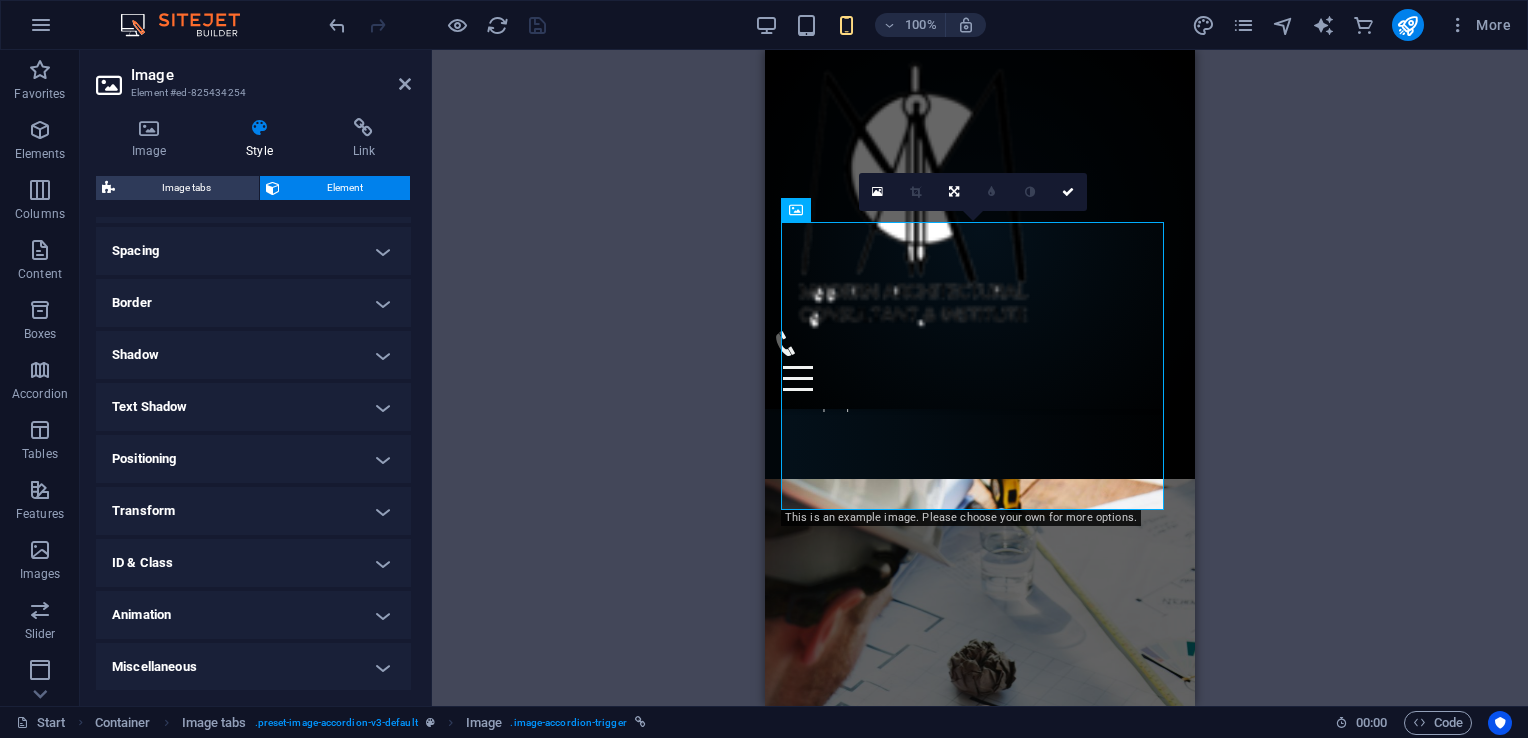 click on "Text Shadow" at bounding box center (253, 407) 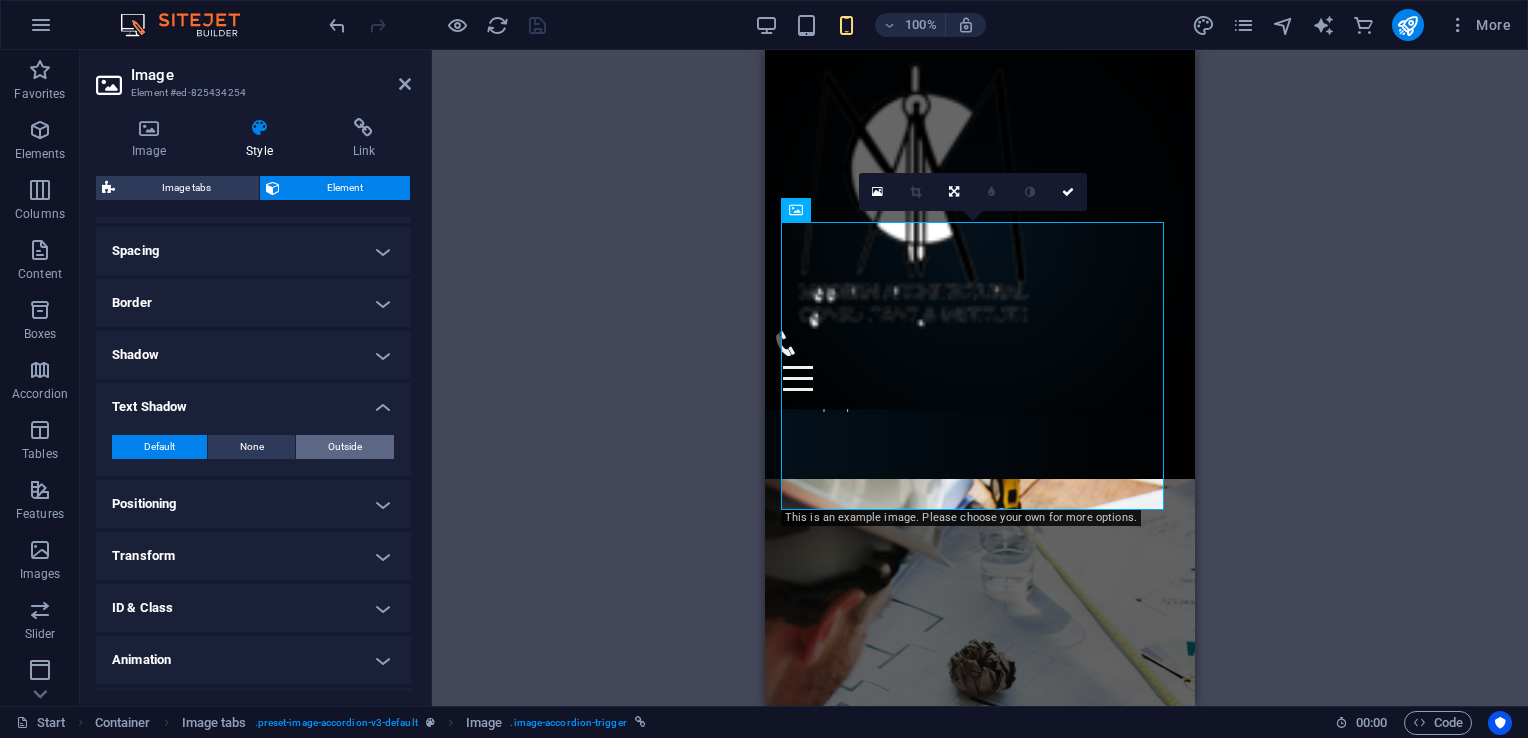 click on "Outside" at bounding box center (345, 447) 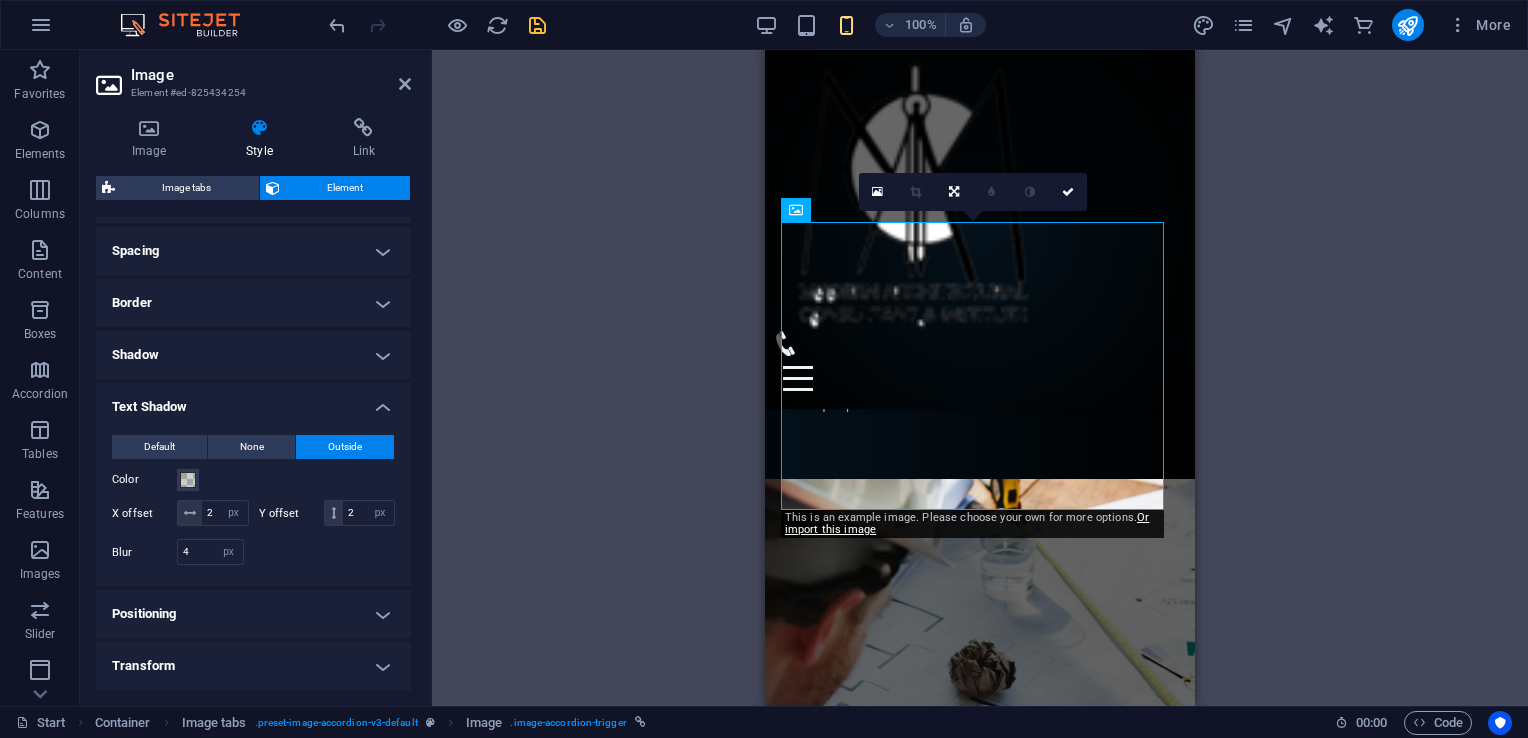 click on "Default None Outside Color X offset 2 px rem vh vw Y offset 2 px rem vh vw Blur 4 px rem % vh vw" at bounding box center (253, 502) 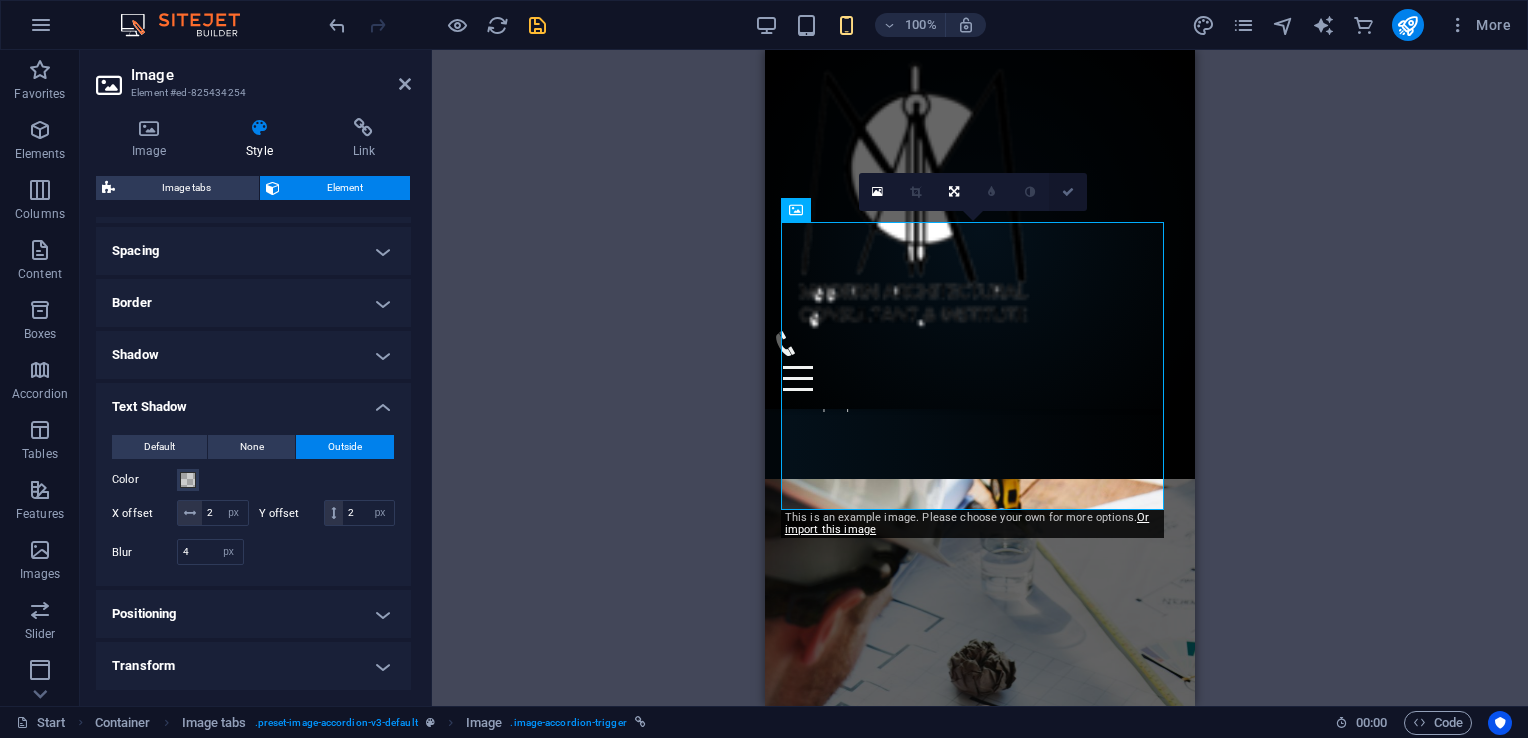 click at bounding box center [1068, 192] 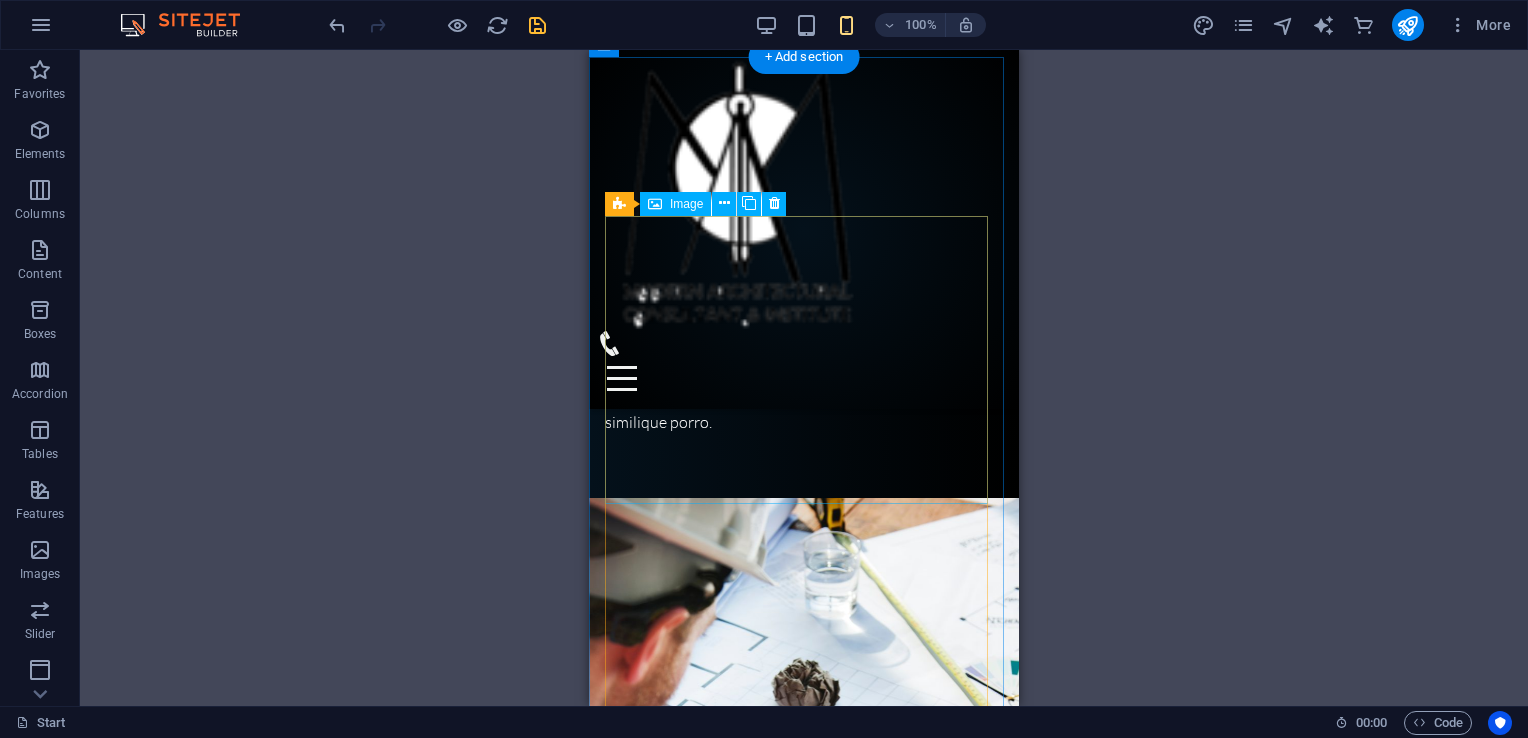 scroll, scrollTop: 3700, scrollLeft: 0, axis: vertical 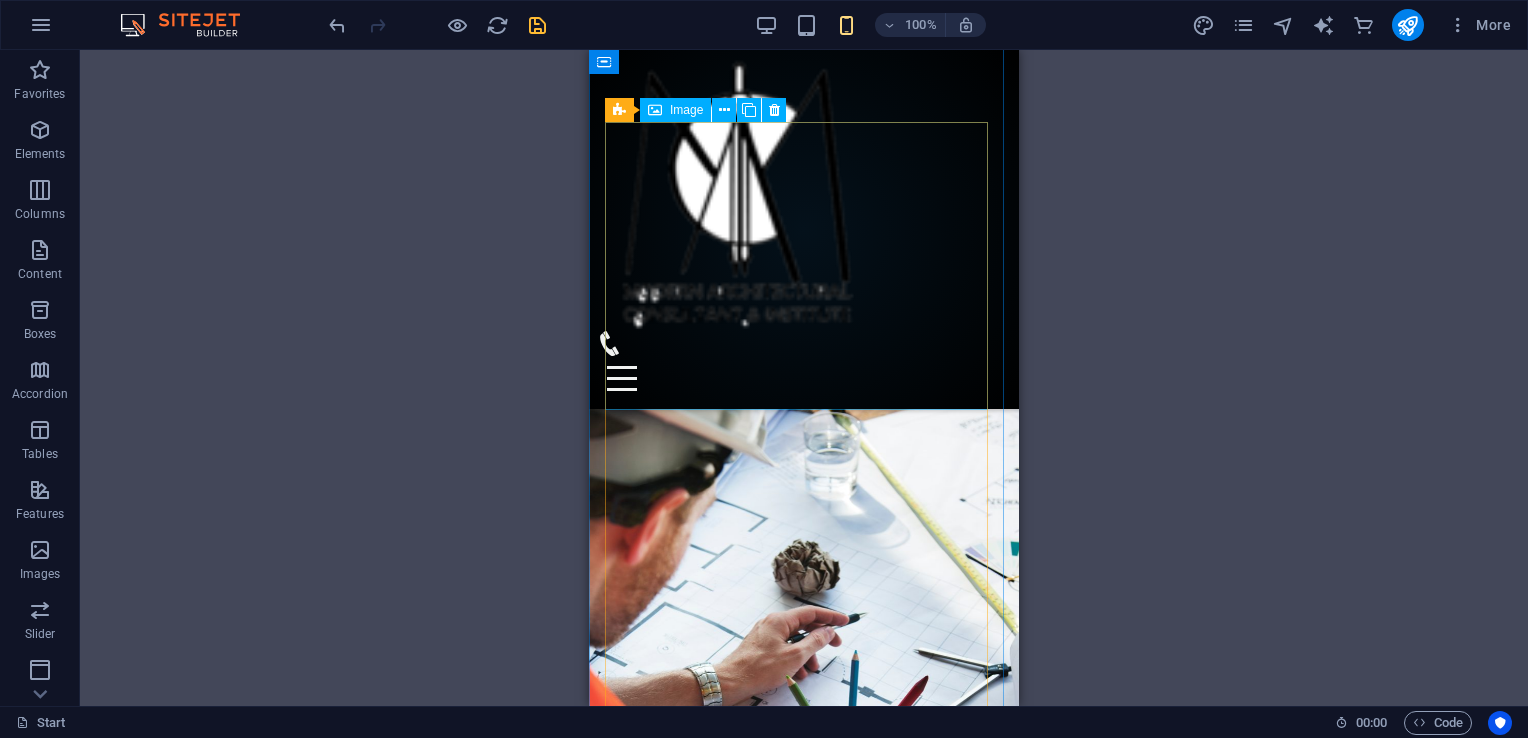 click on "PROJECT 1" at bounding box center [1118, 1718] 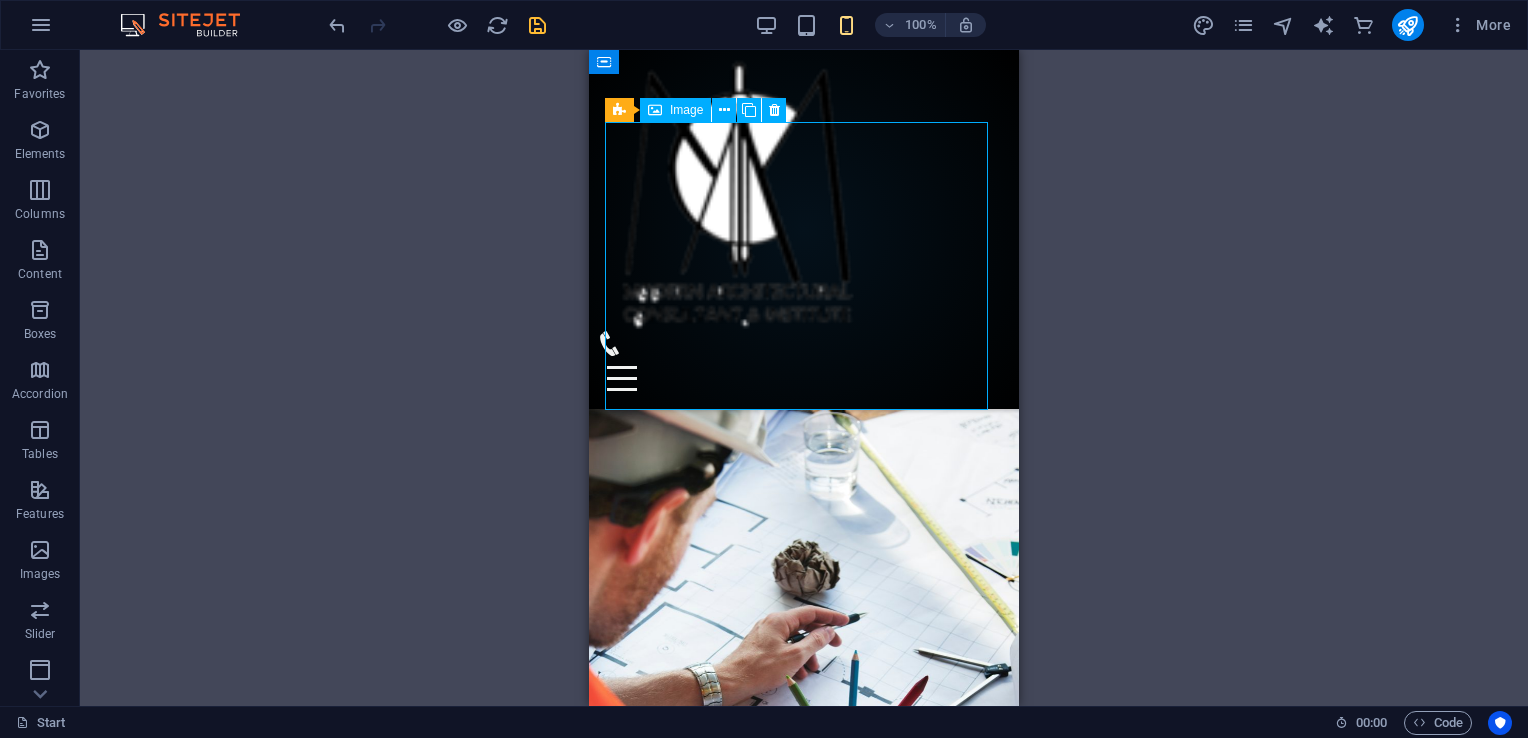click on "PROJECT 1" at bounding box center [1118, 1718] 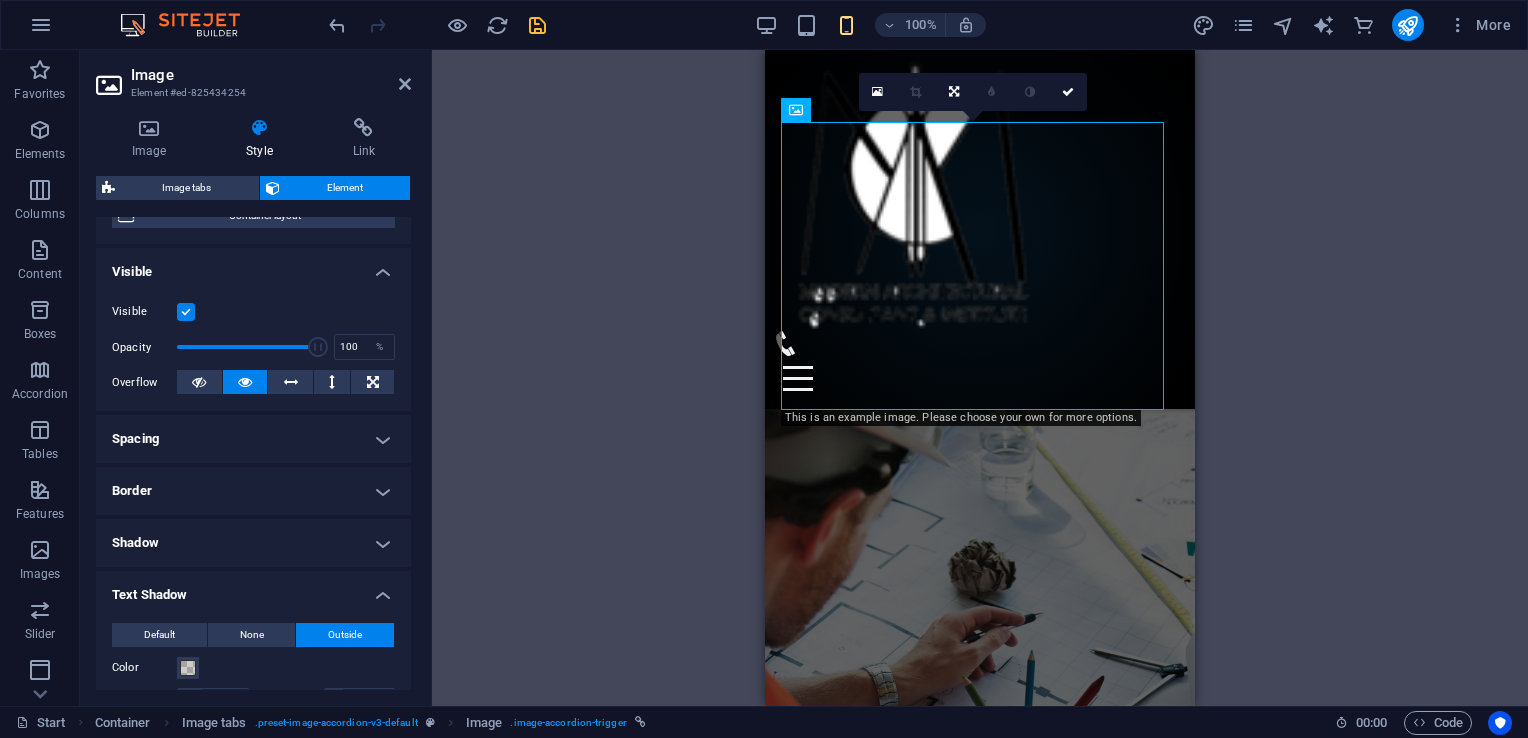 scroll, scrollTop: 200, scrollLeft: 0, axis: vertical 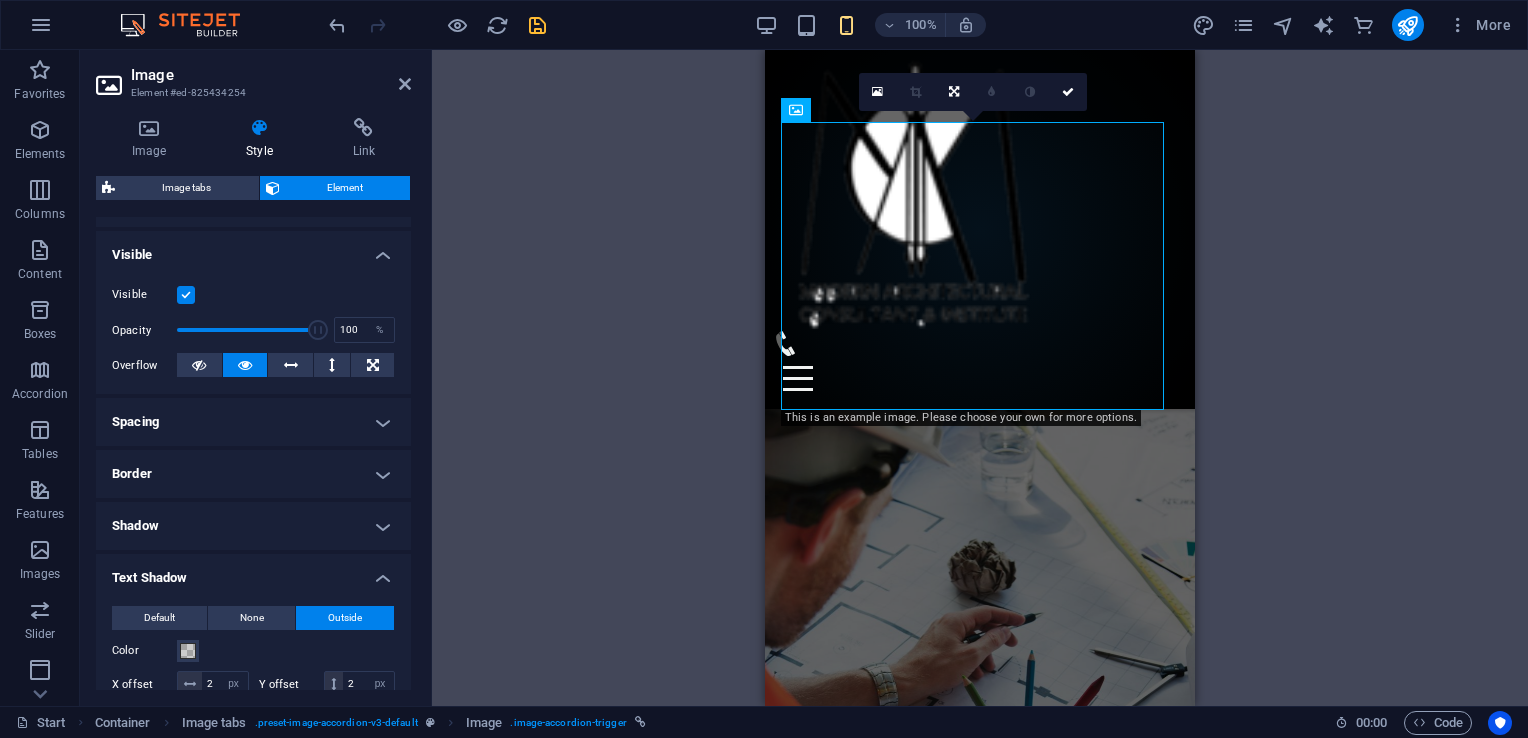 click on "Border" at bounding box center (253, 474) 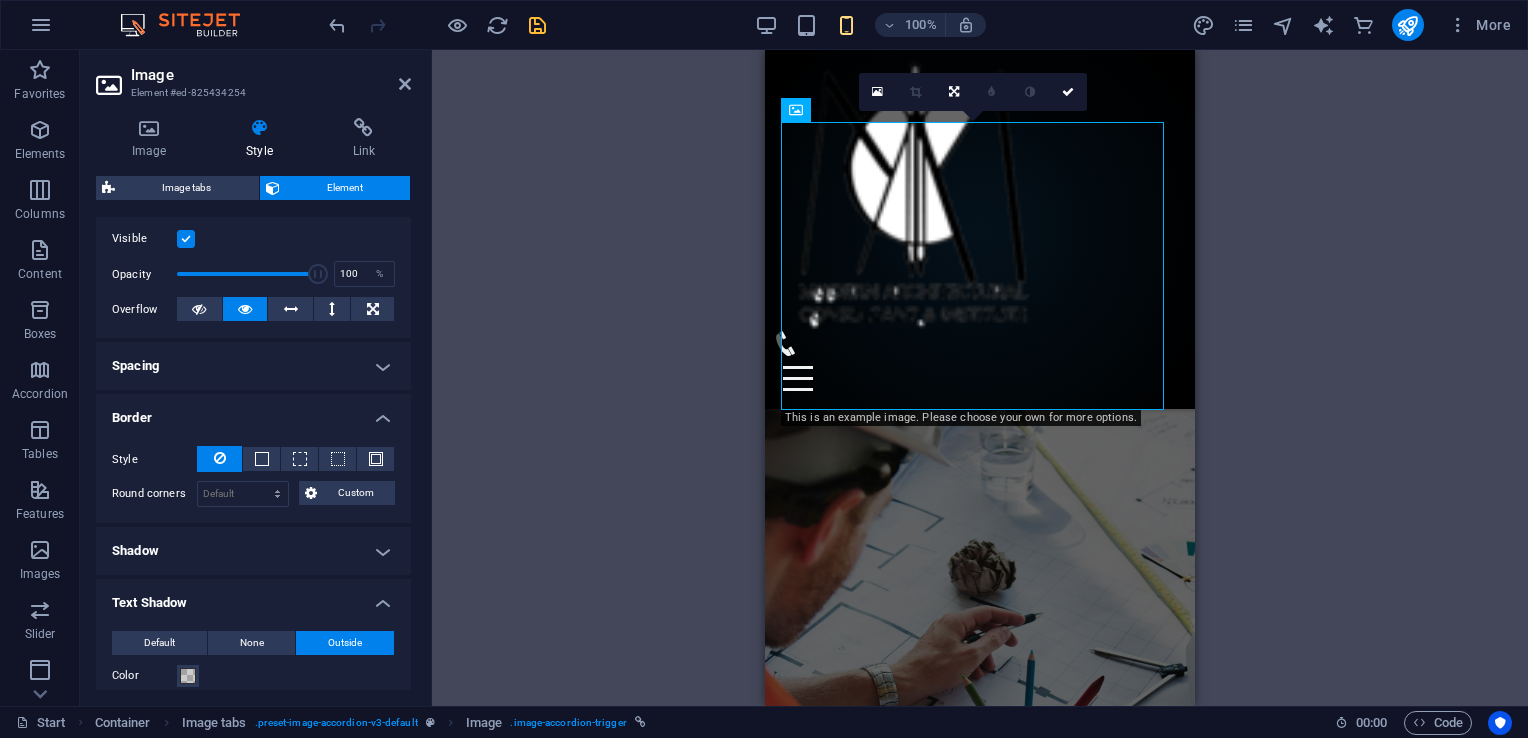 scroll, scrollTop: 300, scrollLeft: 0, axis: vertical 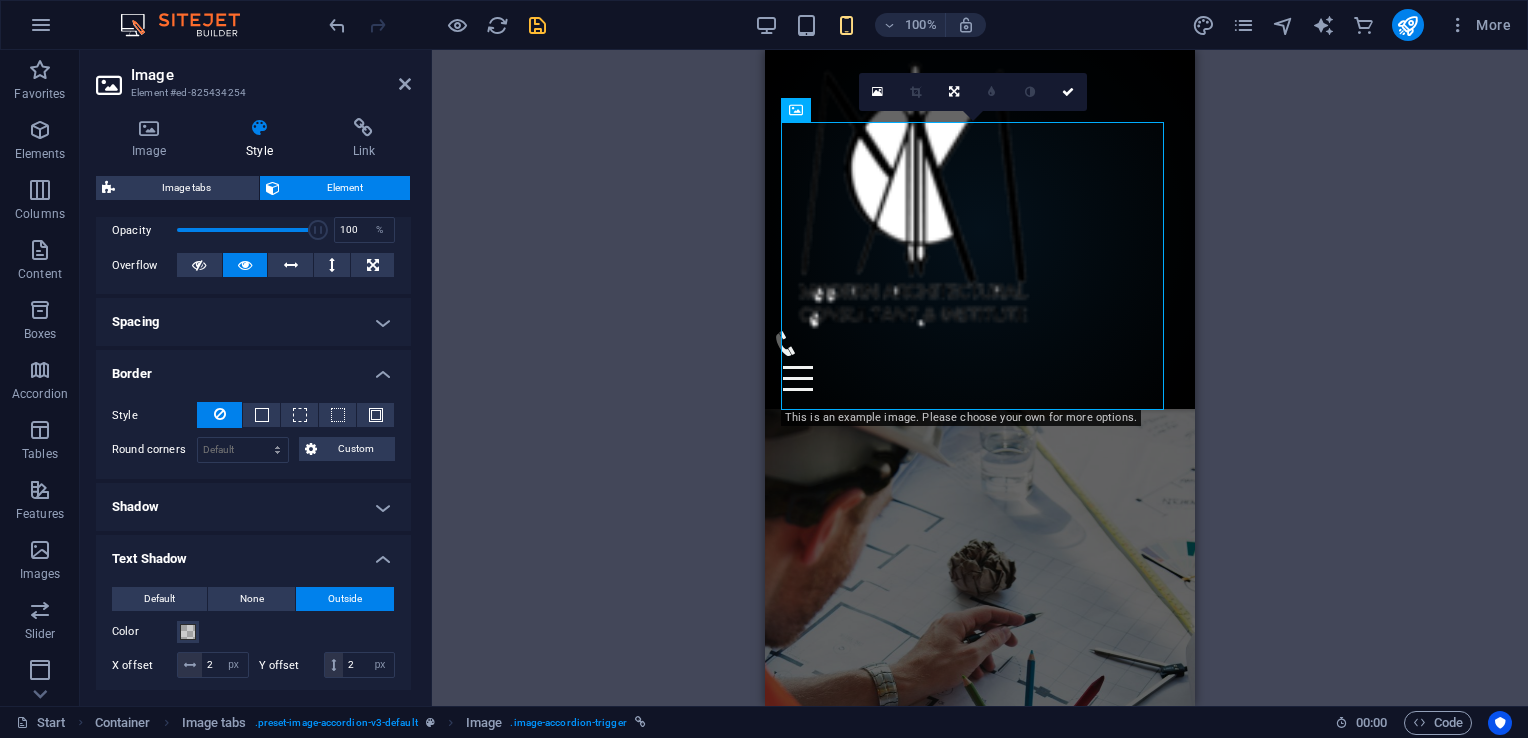 click on "Shadow" at bounding box center [253, 507] 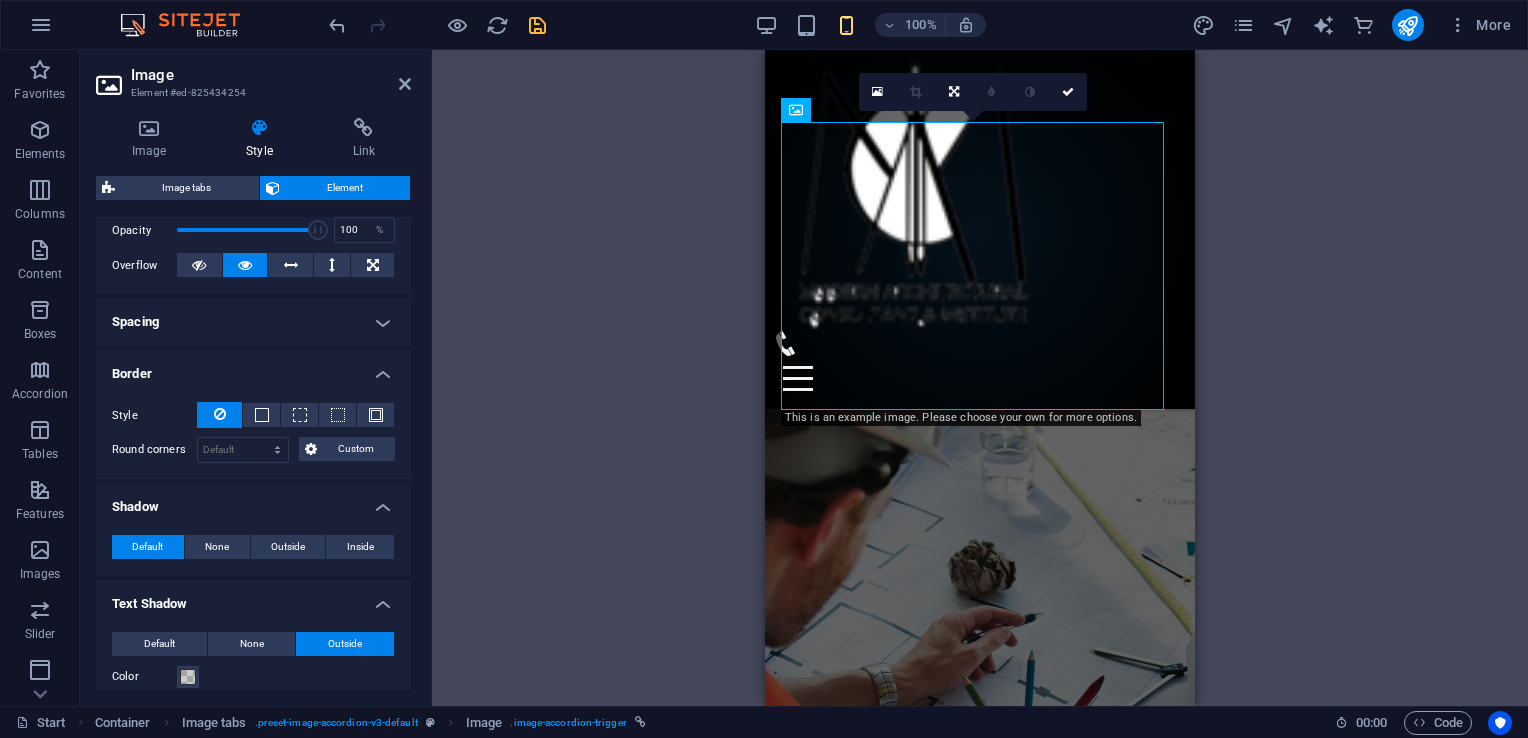 scroll, scrollTop: 400, scrollLeft: 0, axis: vertical 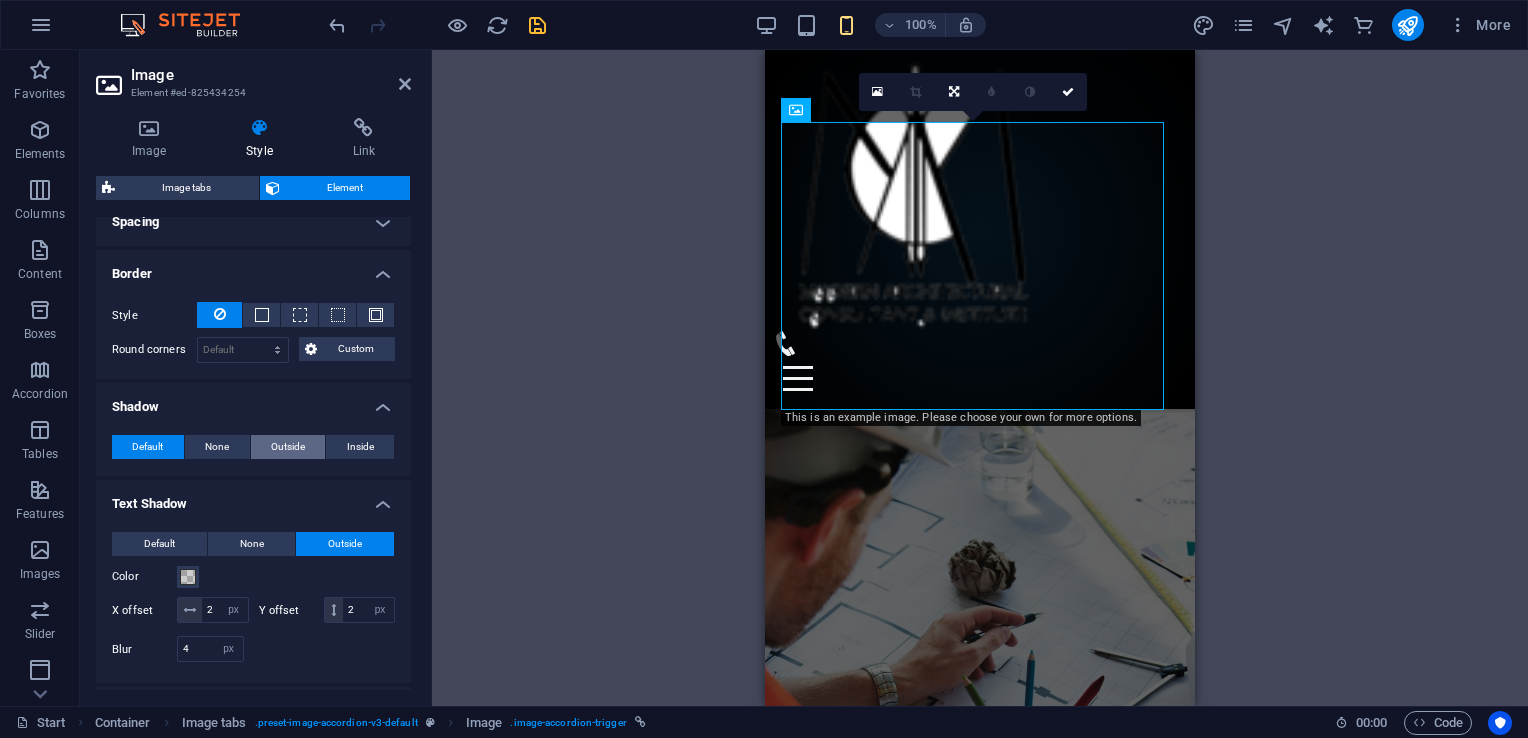 click on "Outside" at bounding box center (288, 447) 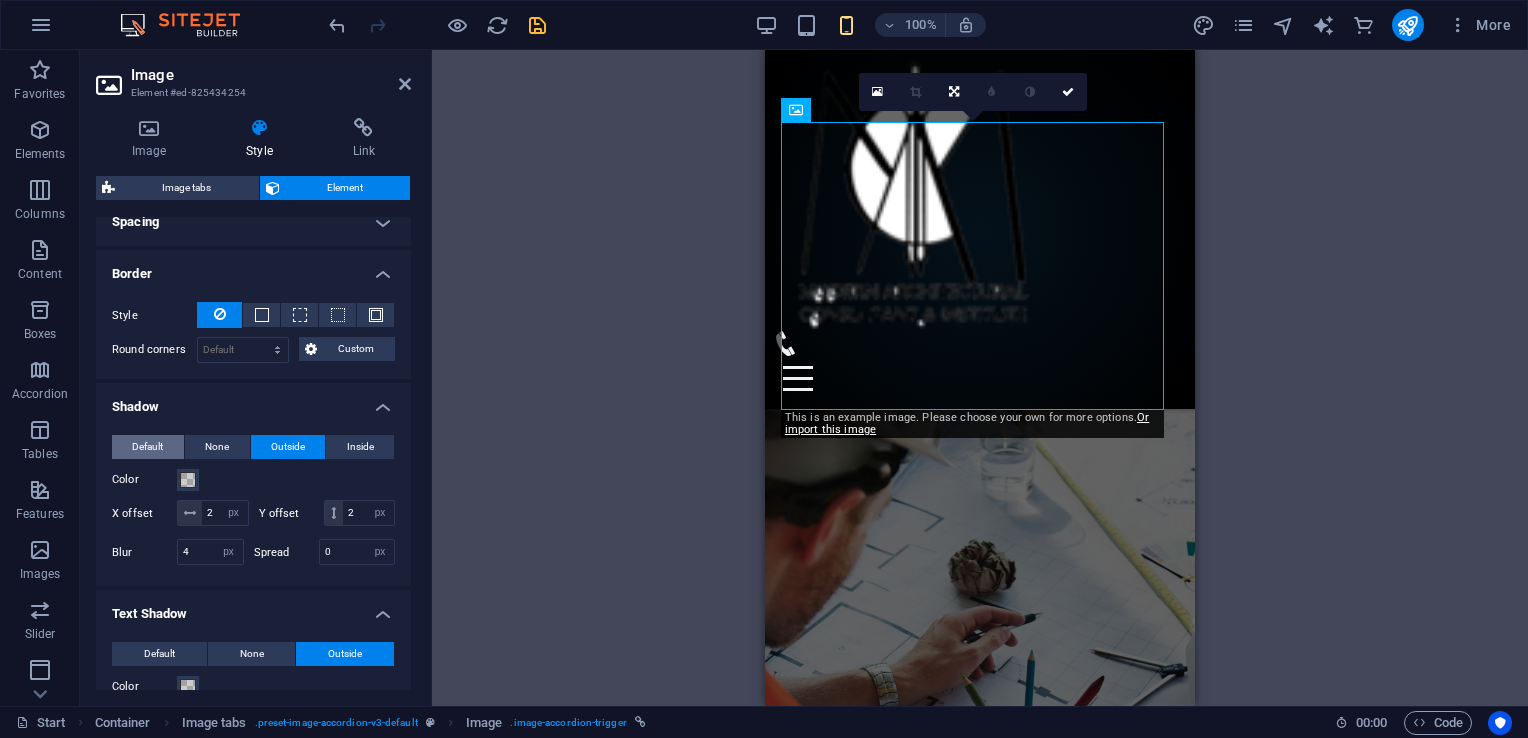 click on "Default" at bounding box center [147, 447] 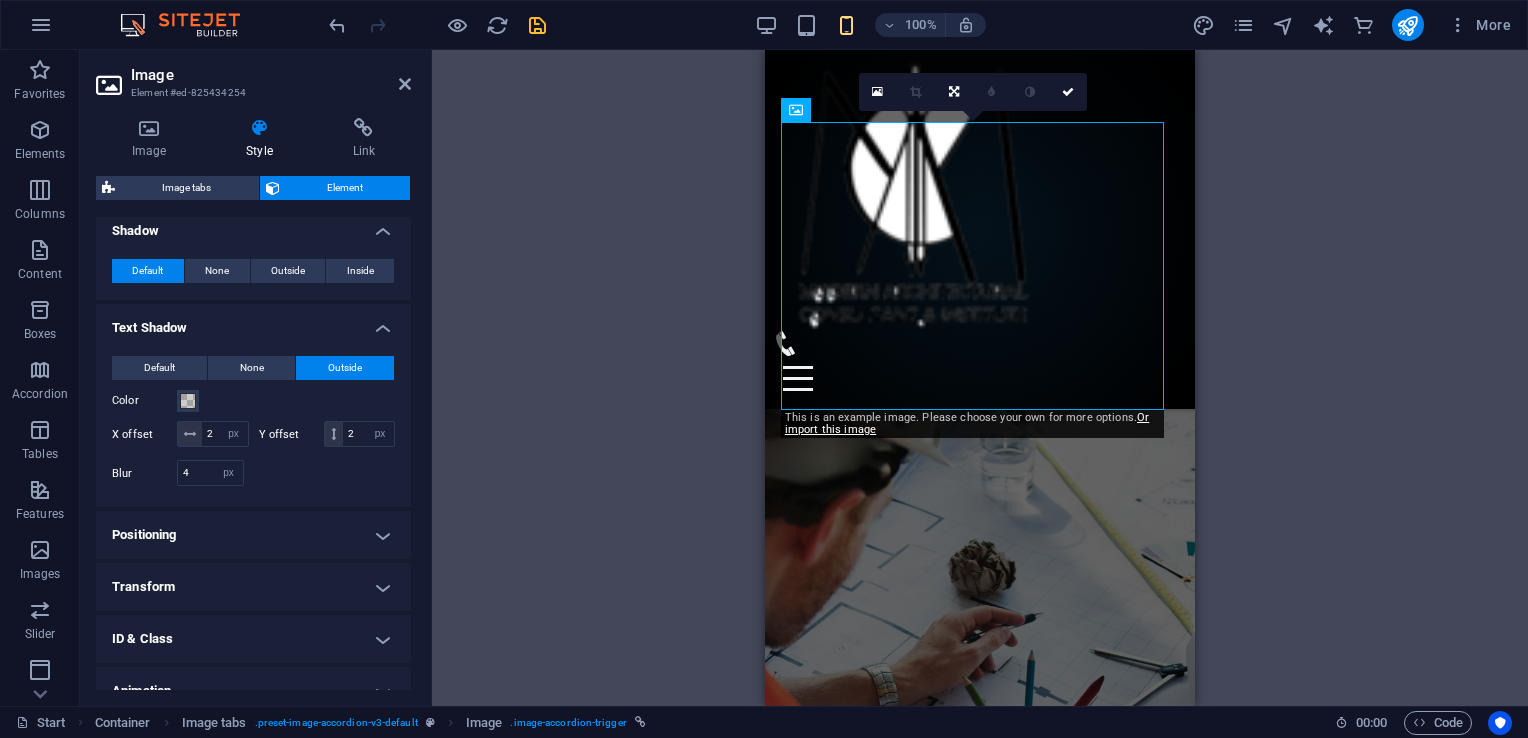 scroll, scrollTop: 600, scrollLeft: 0, axis: vertical 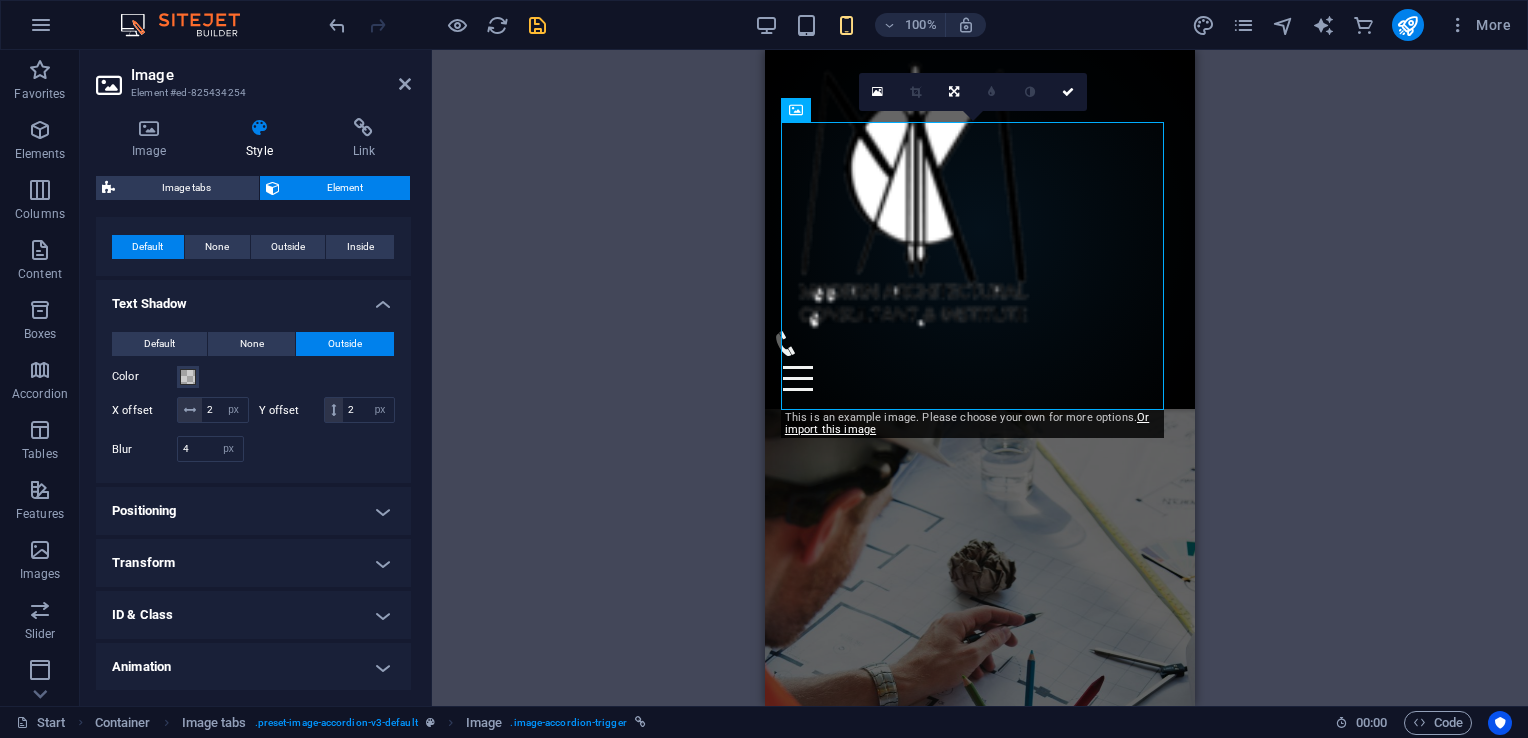 click on "Transform" at bounding box center (253, 563) 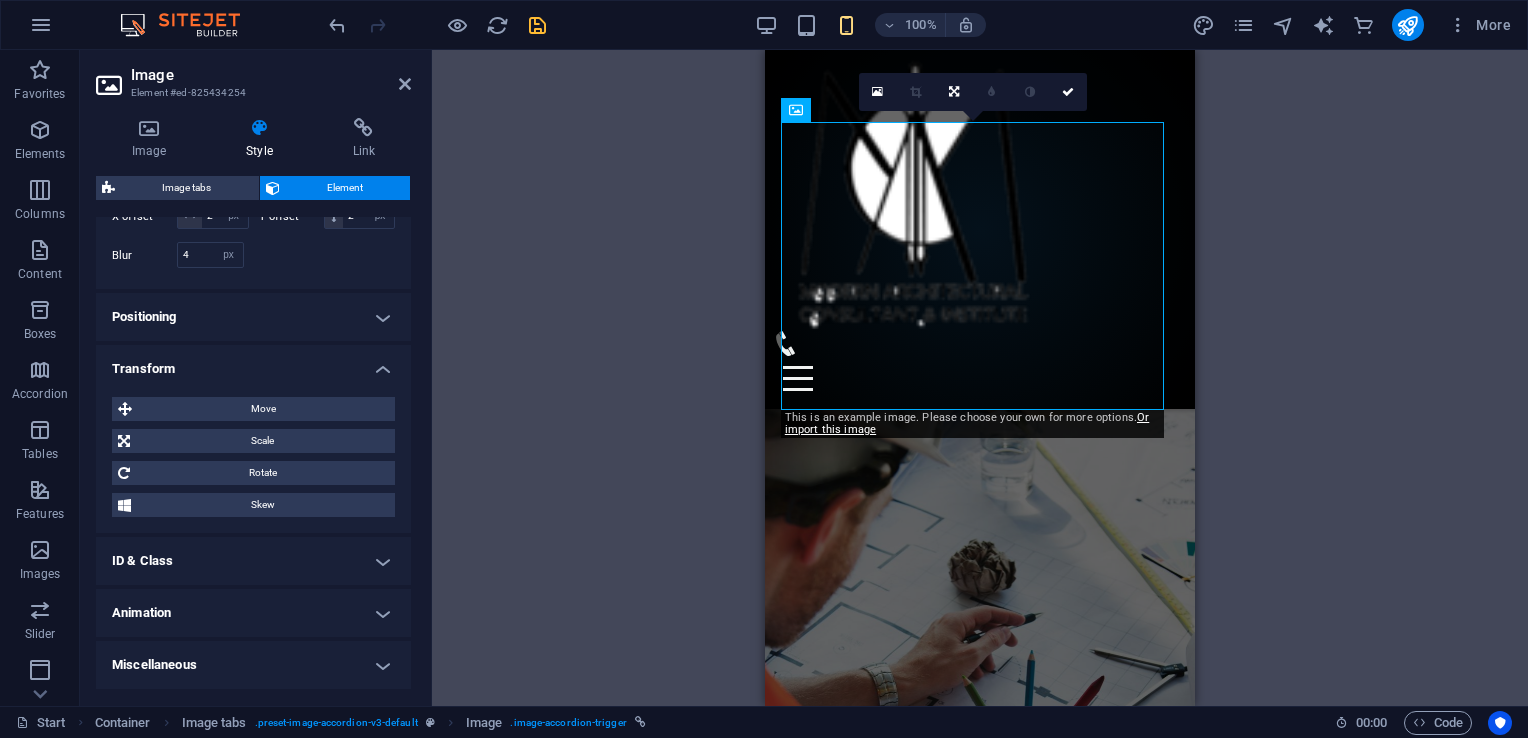 scroll, scrollTop: 800, scrollLeft: 0, axis: vertical 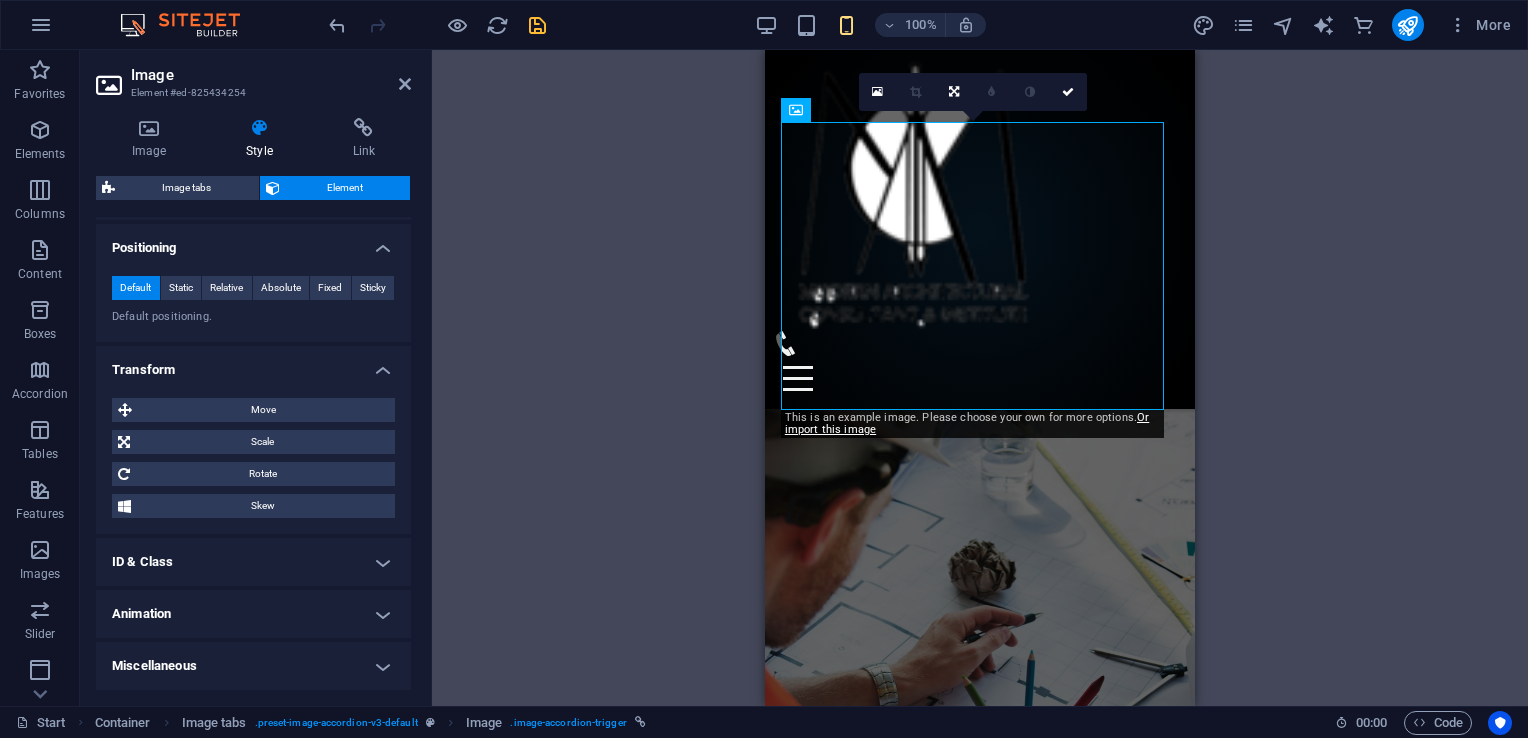 click on "ID & Class" at bounding box center [253, 562] 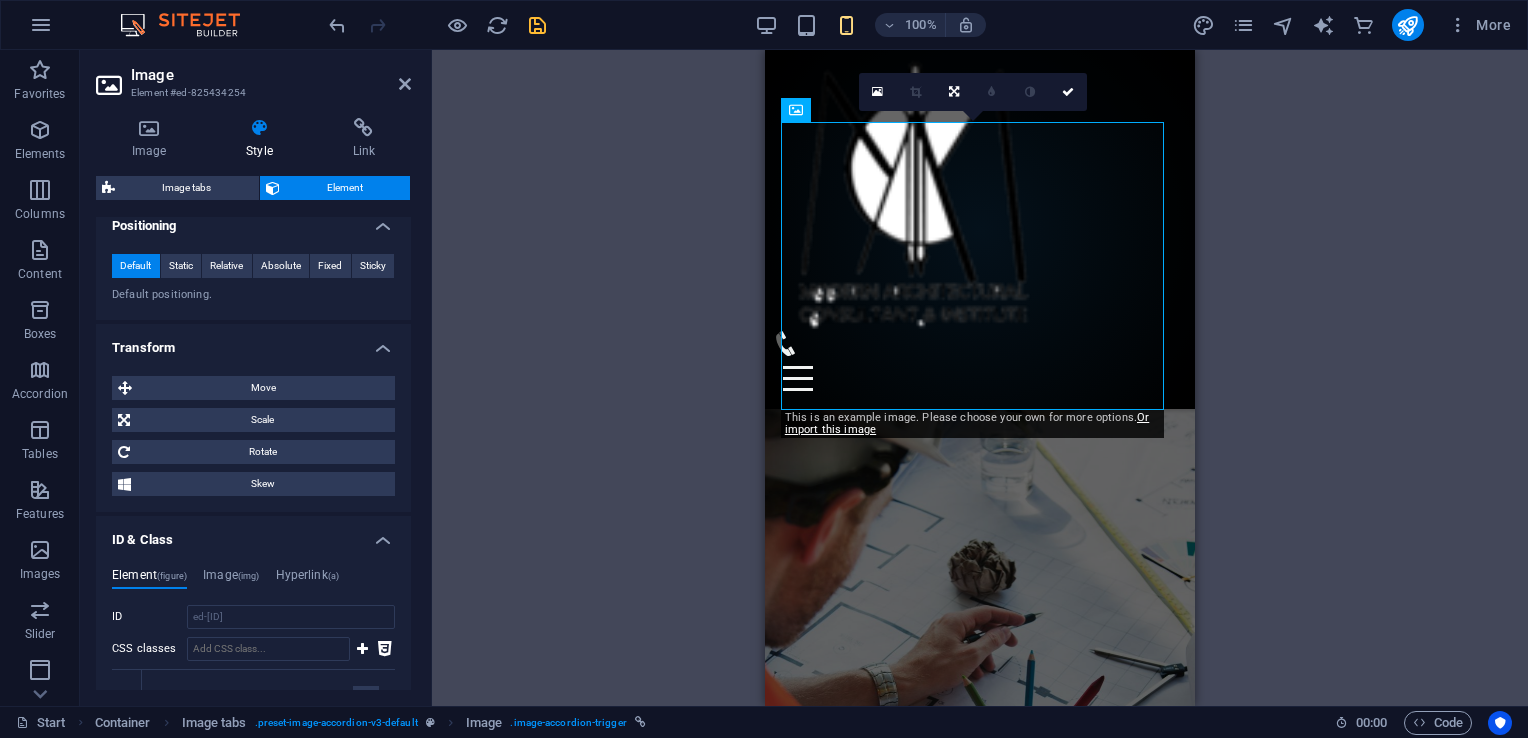 scroll, scrollTop: 985, scrollLeft: 0, axis: vertical 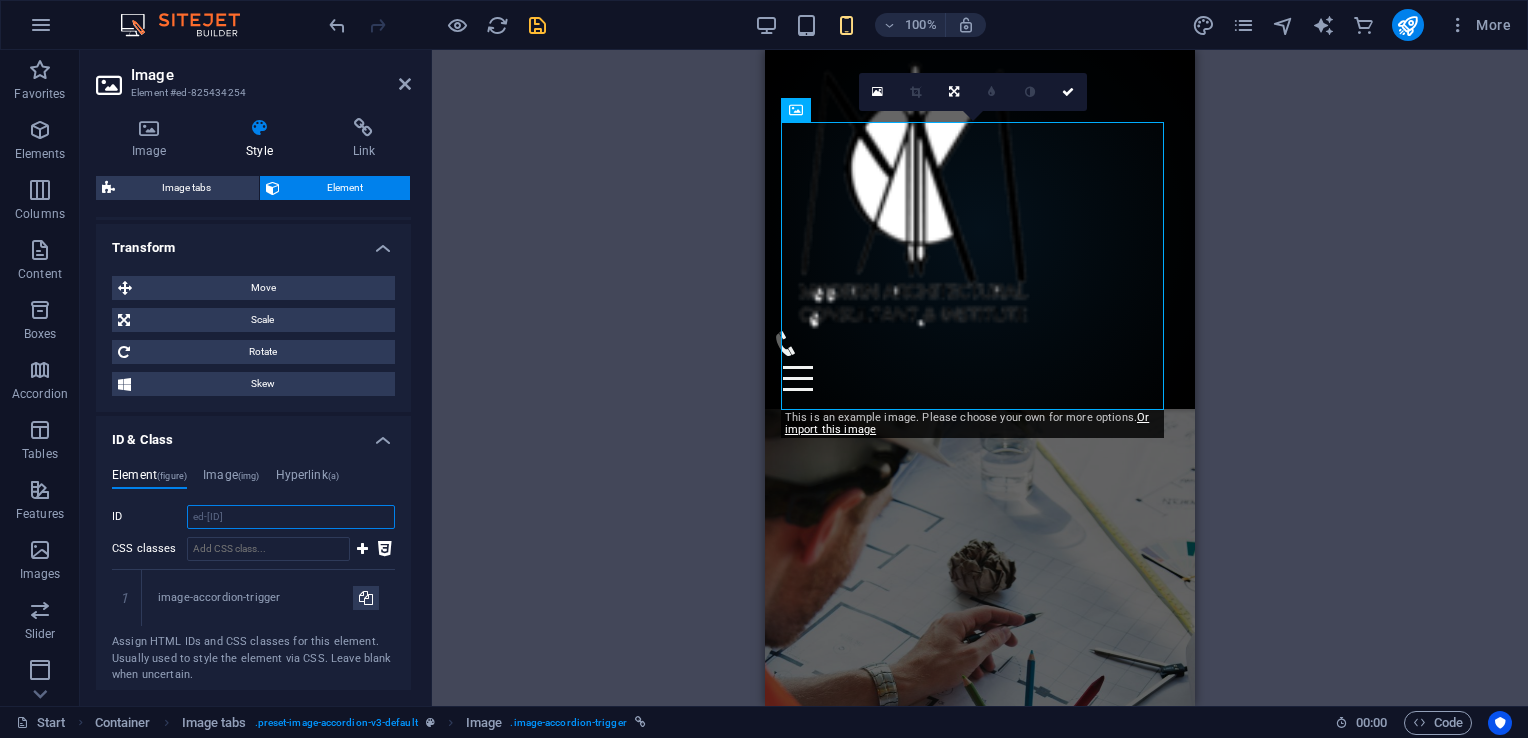 click on "ed-[ID]" at bounding box center (291, 517) 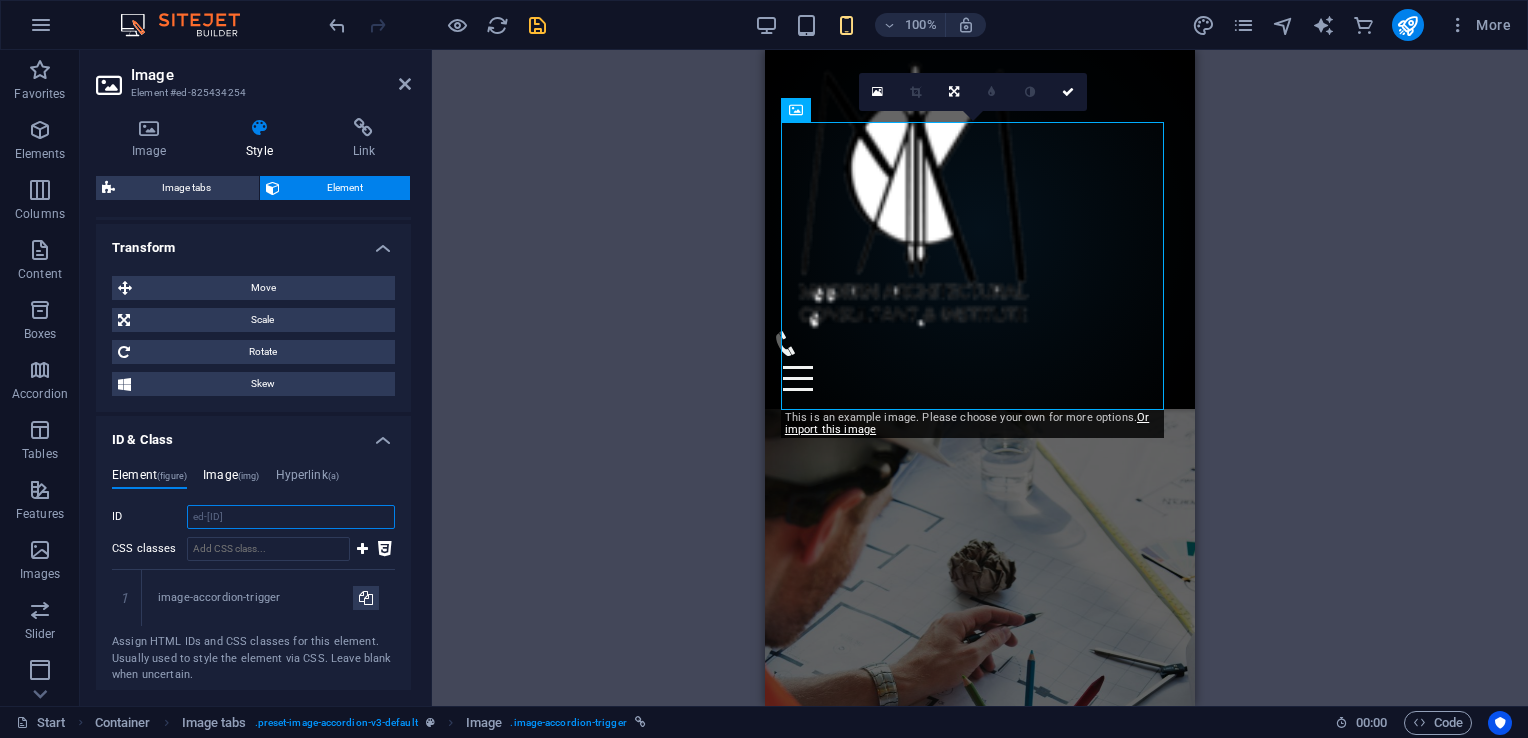 scroll, scrollTop: 1085, scrollLeft: 0, axis: vertical 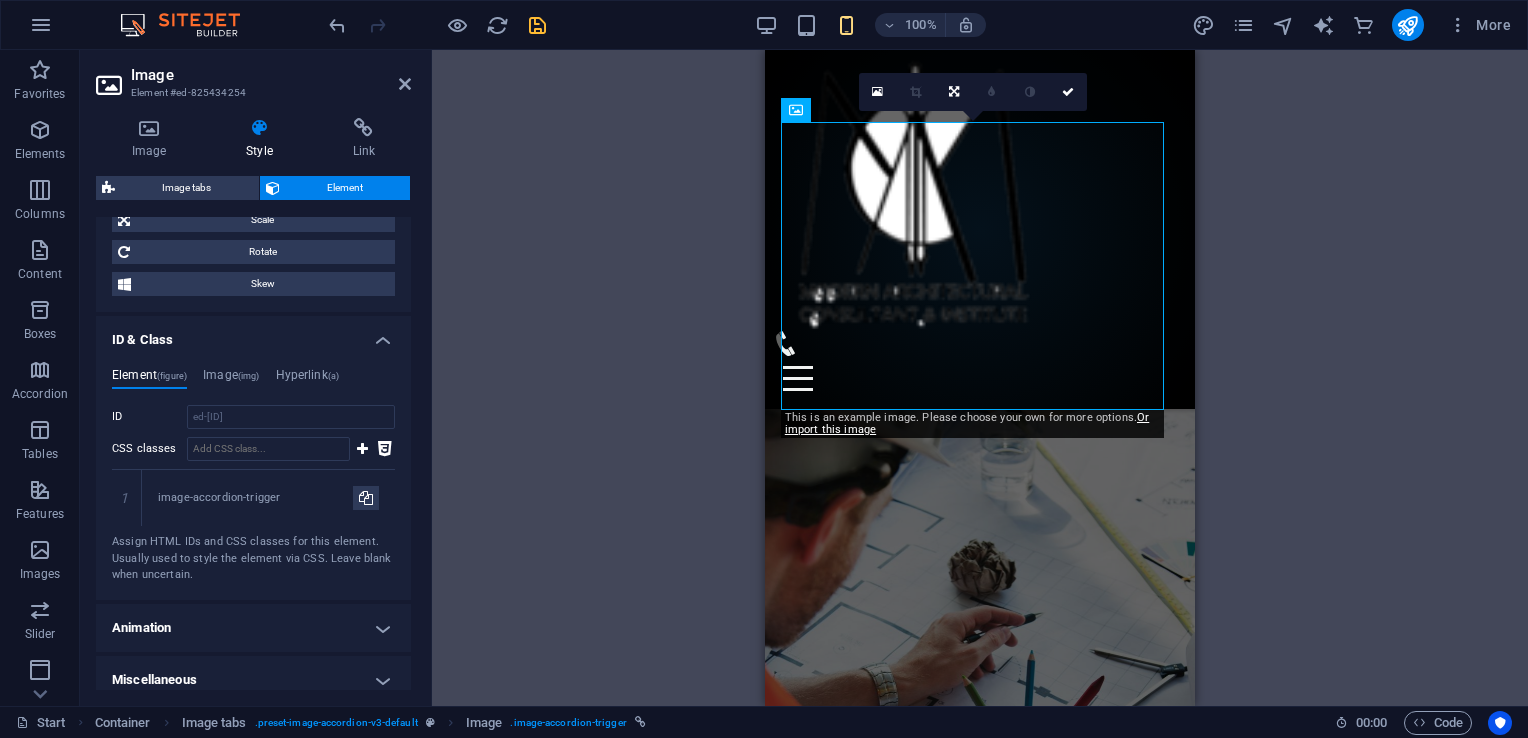 click on "Assign HTML IDs and CSS classes for this element. Usually used to style the element via CSS. Leave blank when uncertain." at bounding box center [253, 559] 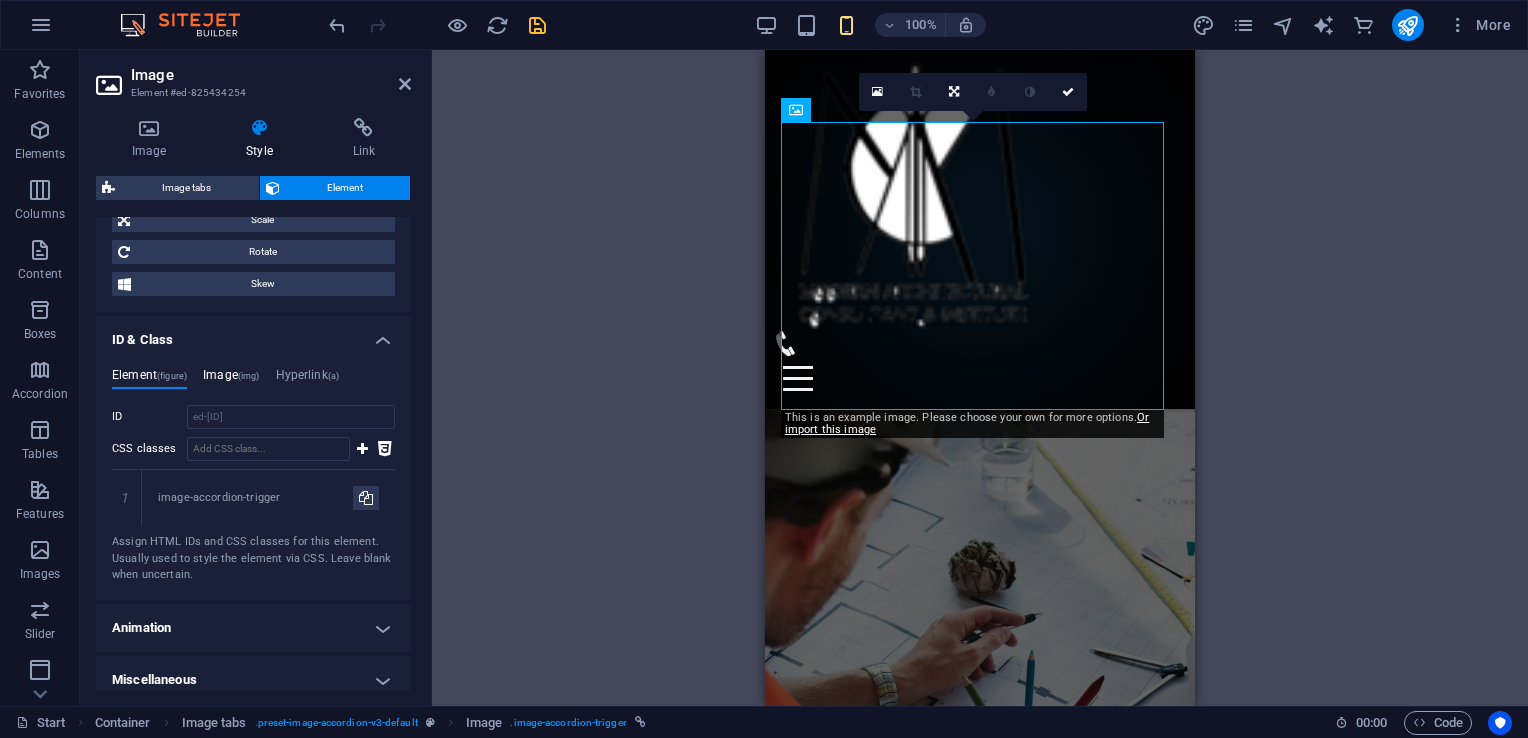 click on "Image  (img)" at bounding box center (231, 379) 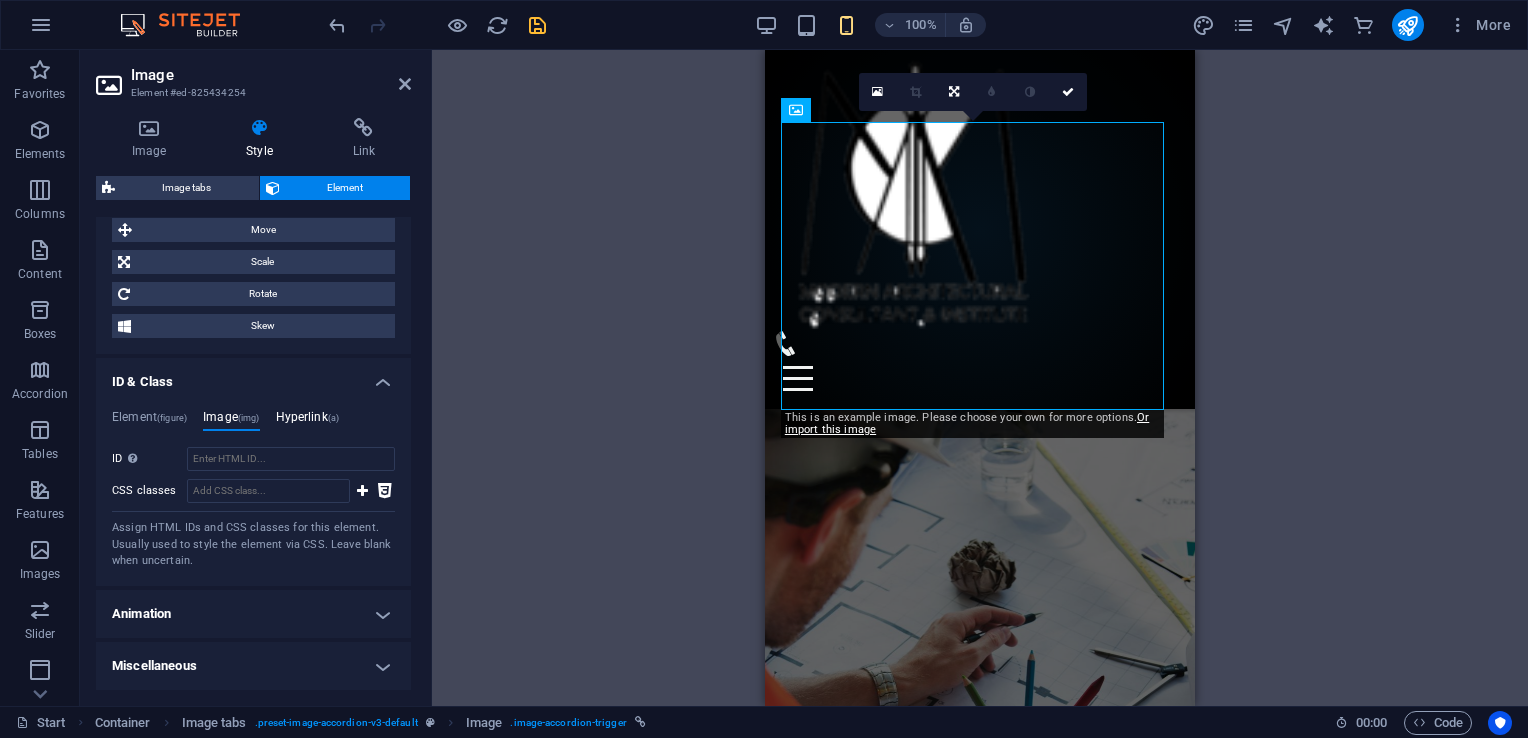 click on "Hyperlink  (a)" at bounding box center (308, 421) 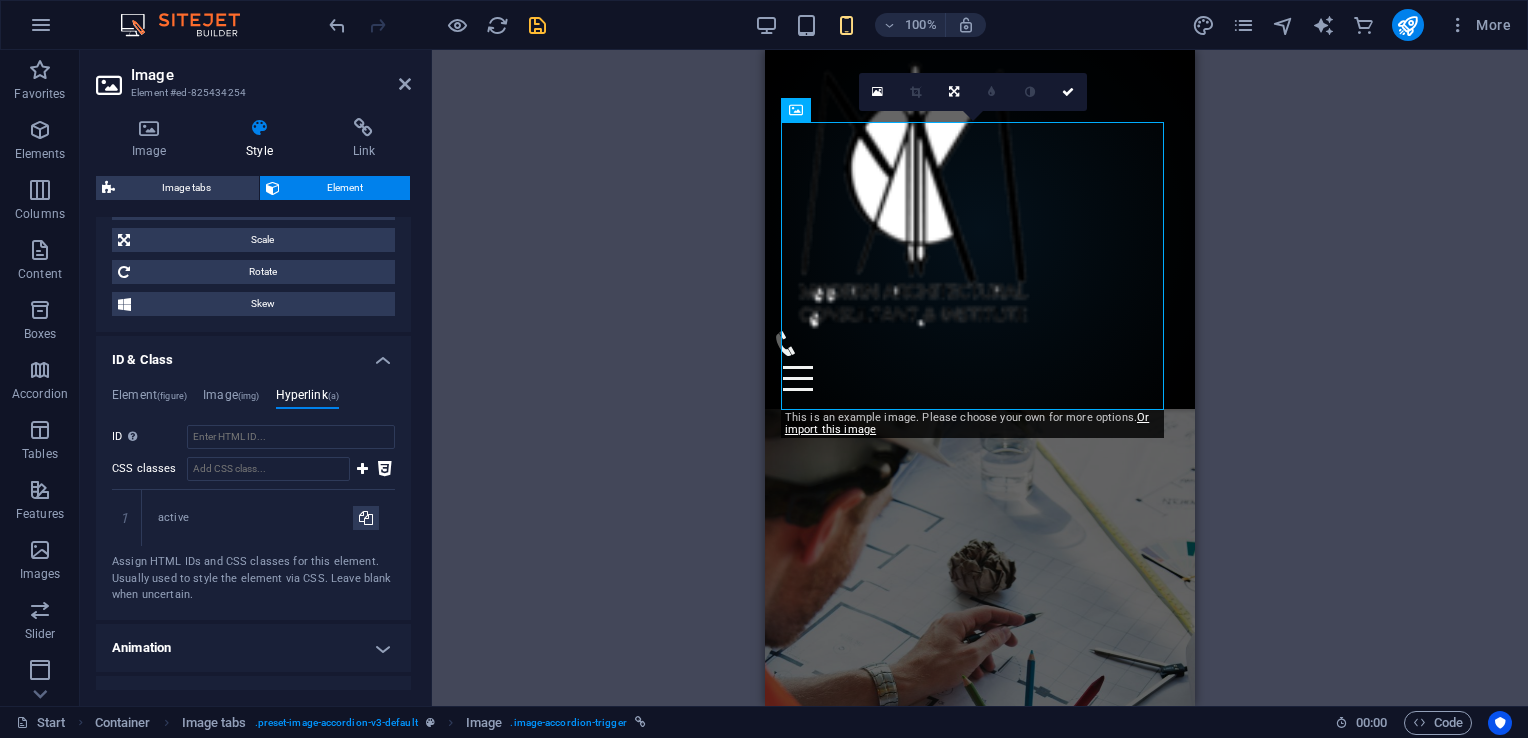 scroll, scrollTop: 1085, scrollLeft: 0, axis: vertical 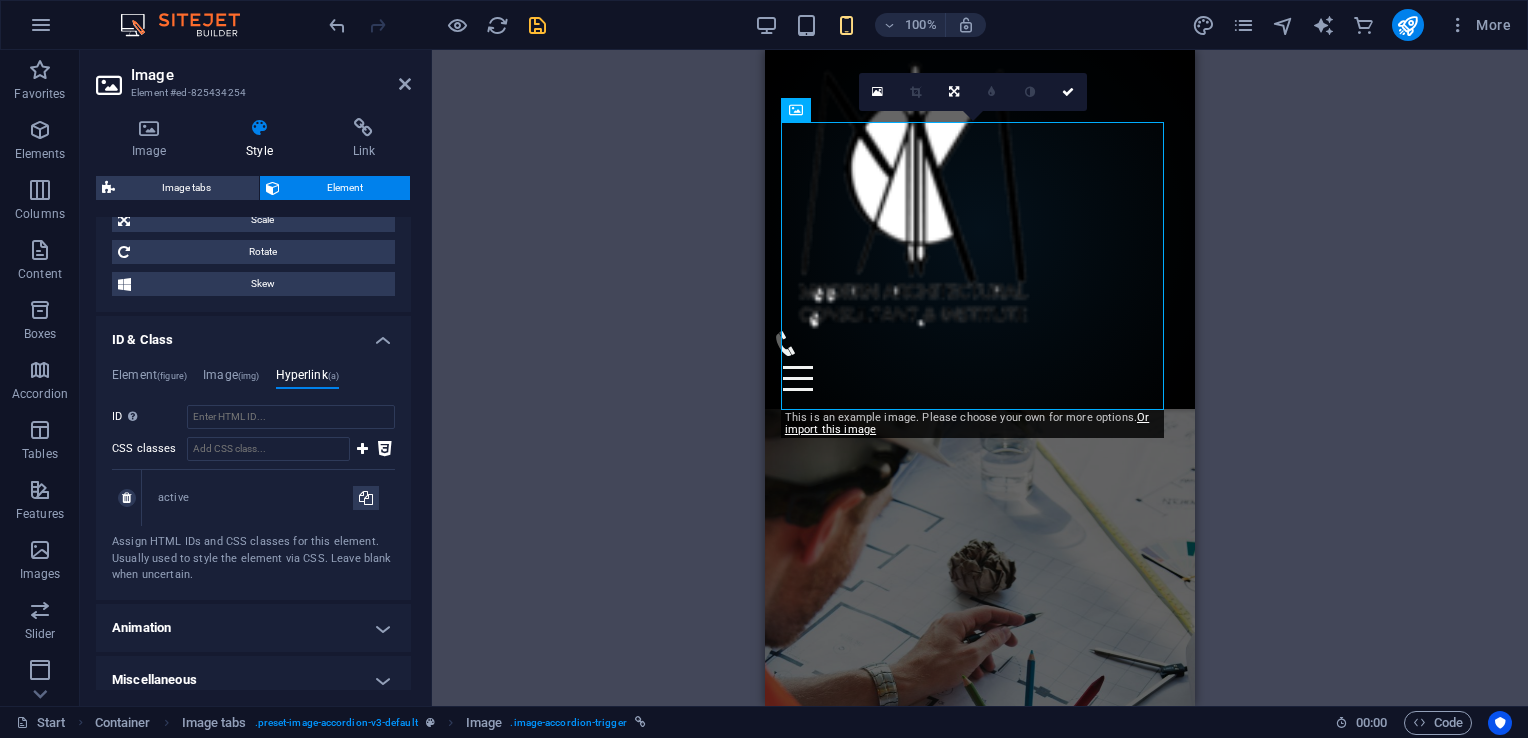 click on "active" at bounding box center (255, 498) 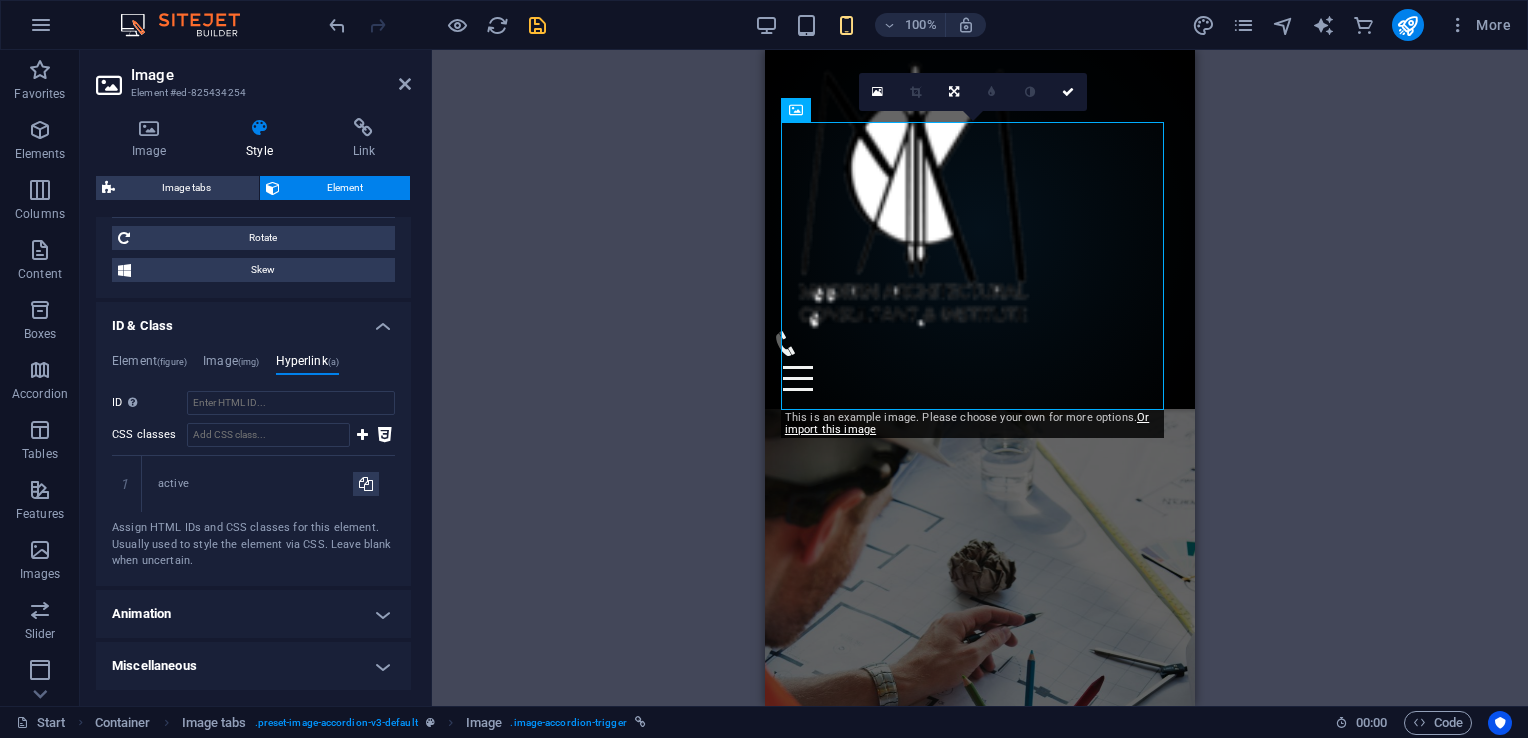scroll, scrollTop: 1121, scrollLeft: 0, axis: vertical 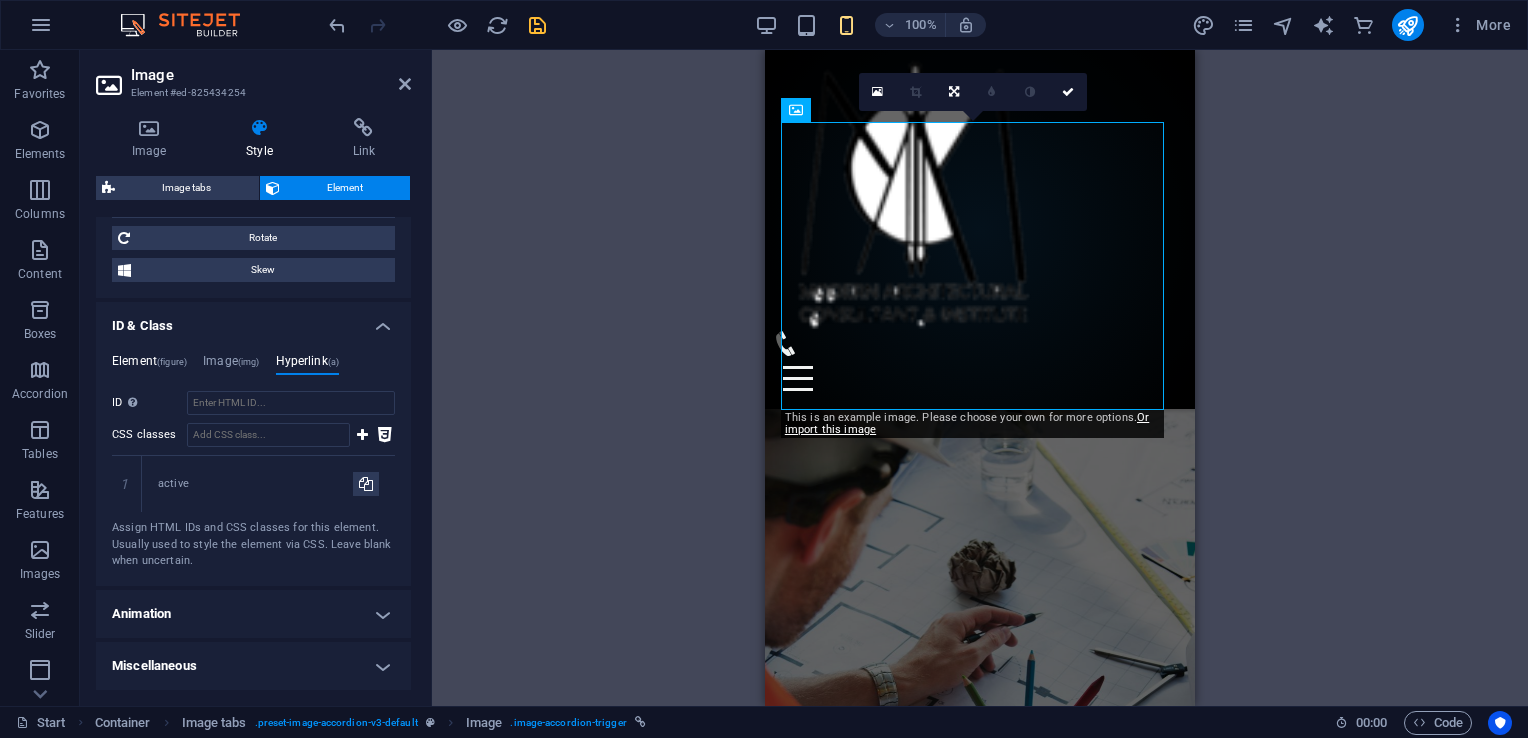 click on "Element  (figure)" at bounding box center (149, 365) 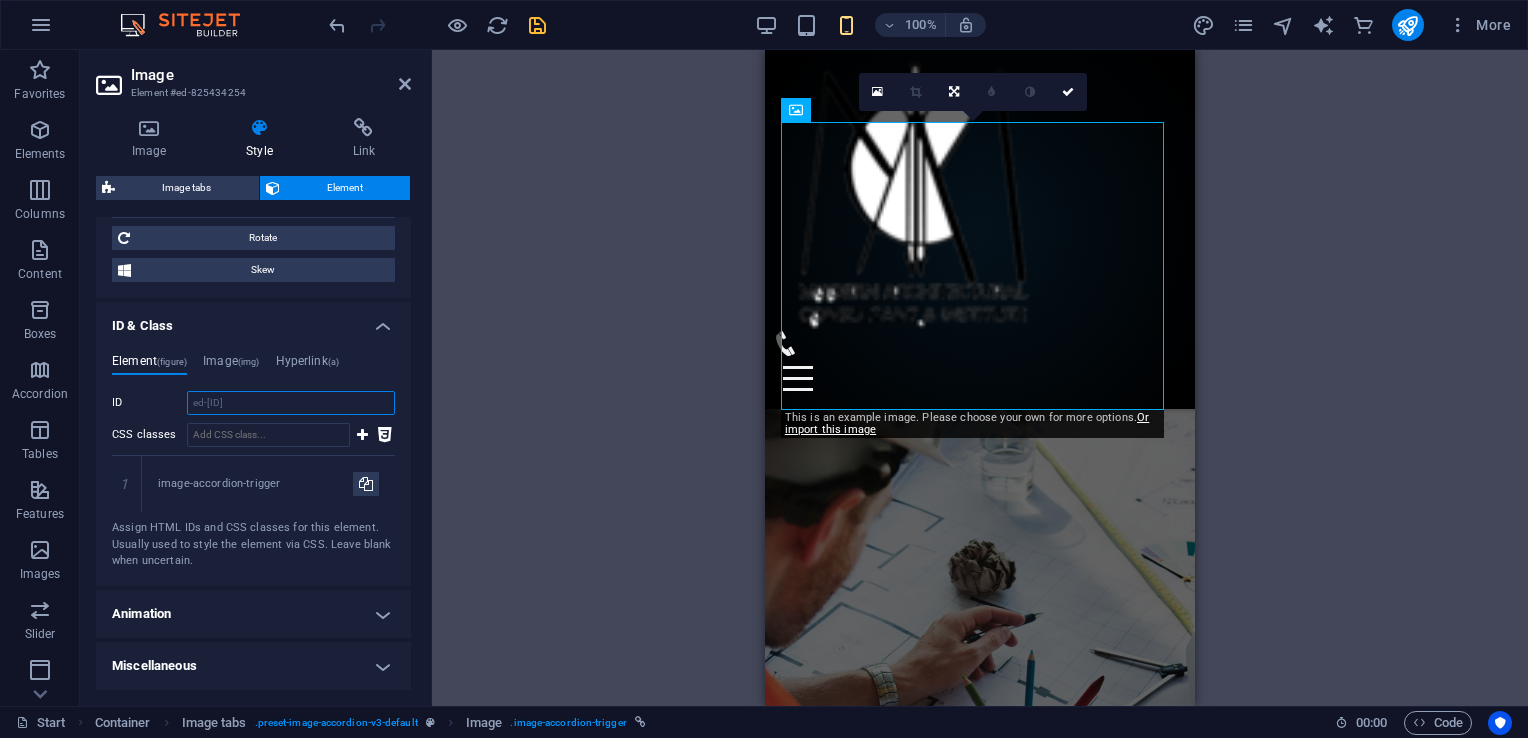 click on "ed-[ID]" at bounding box center [291, 403] 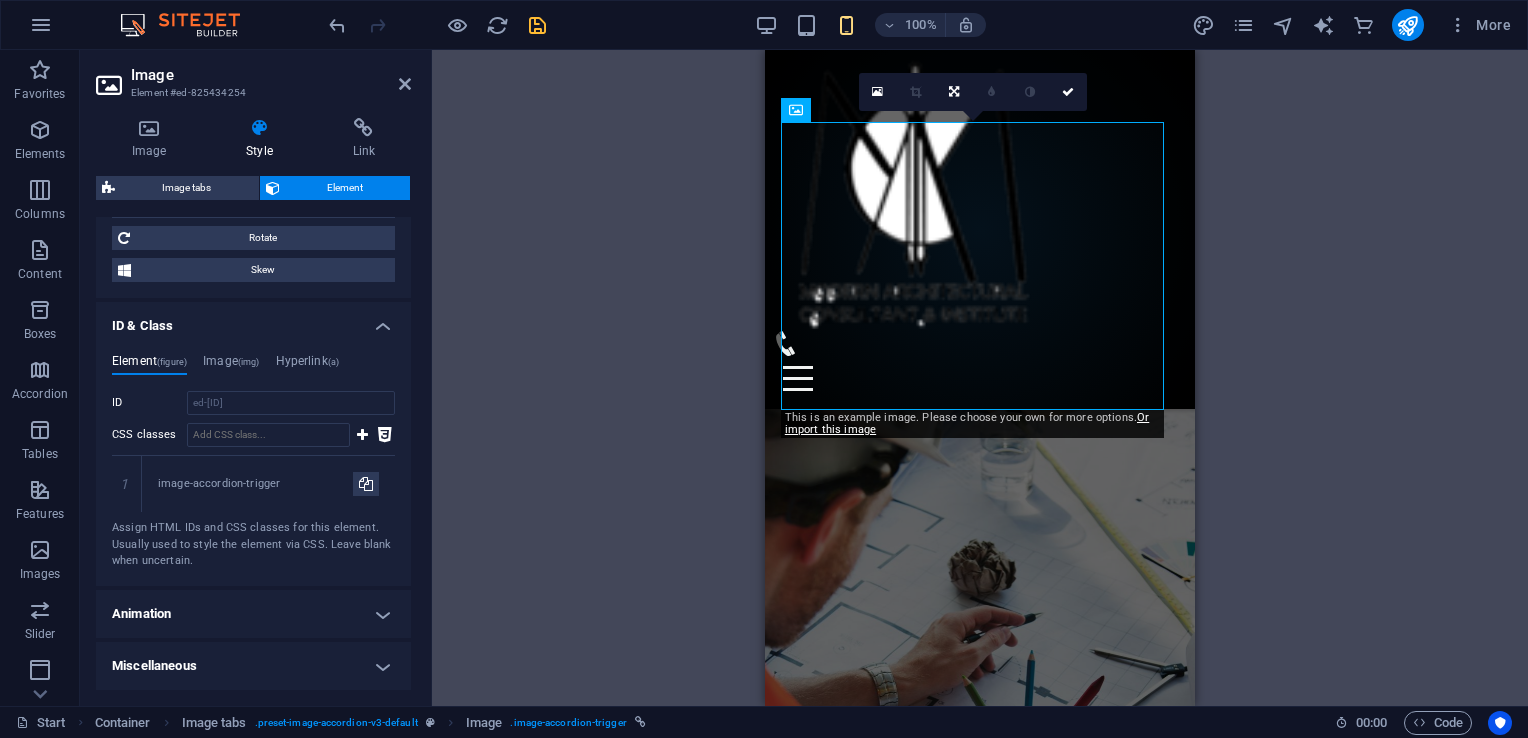 drag, startPoint x: 214, startPoint y: 403, endPoint x: 289, endPoint y: 540, distance: 156.18579 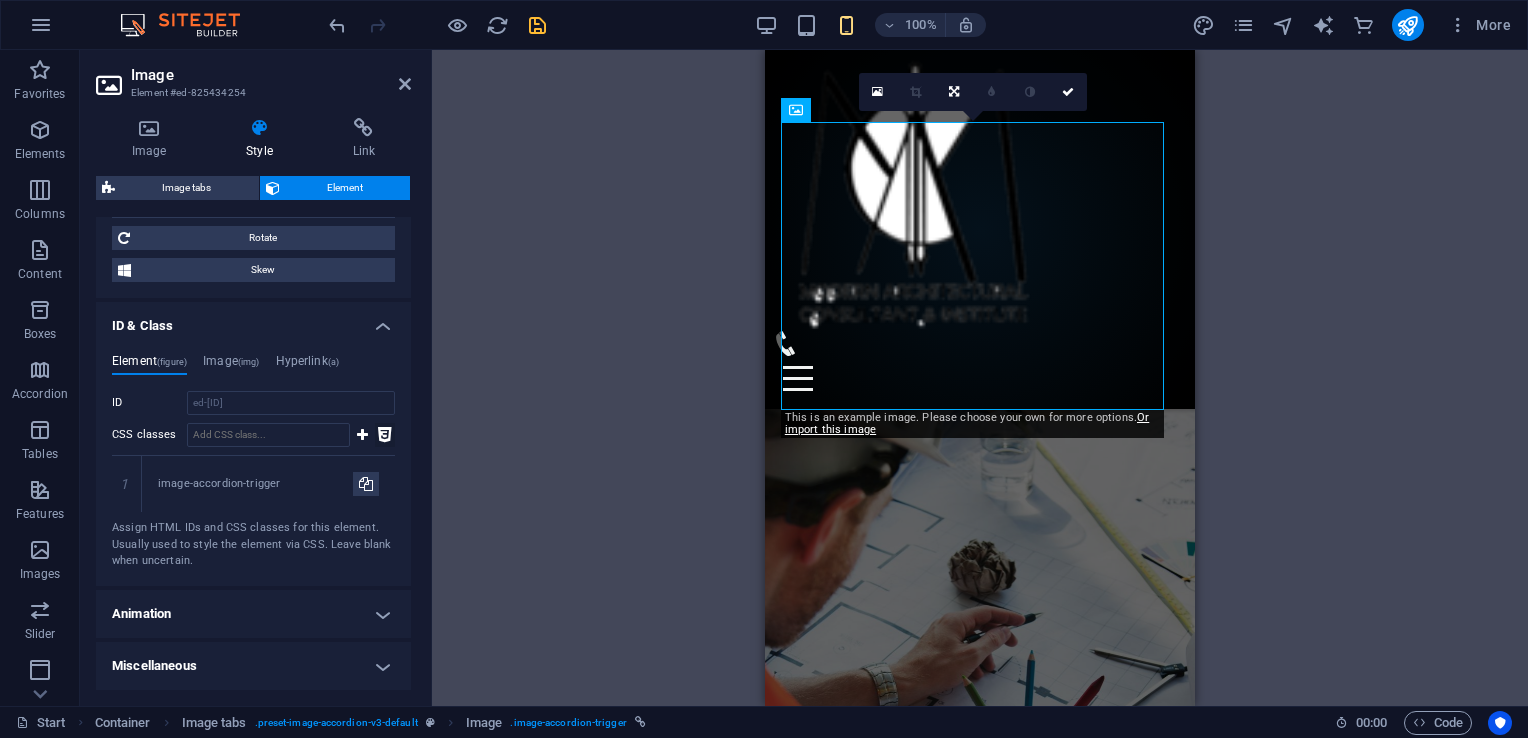 click at bounding box center (385, 435) 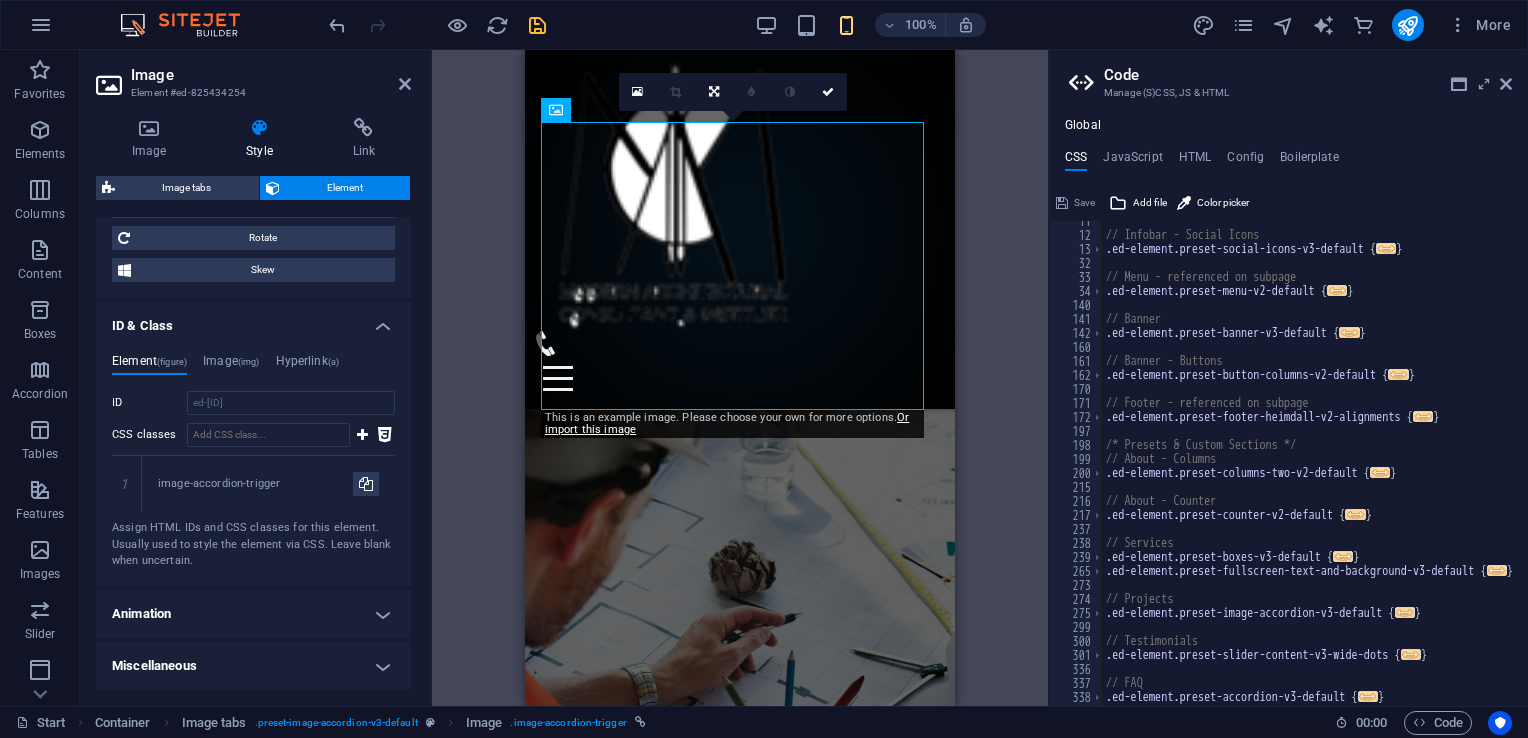 scroll, scrollTop: 0, scrollLeft: 0, axis: both 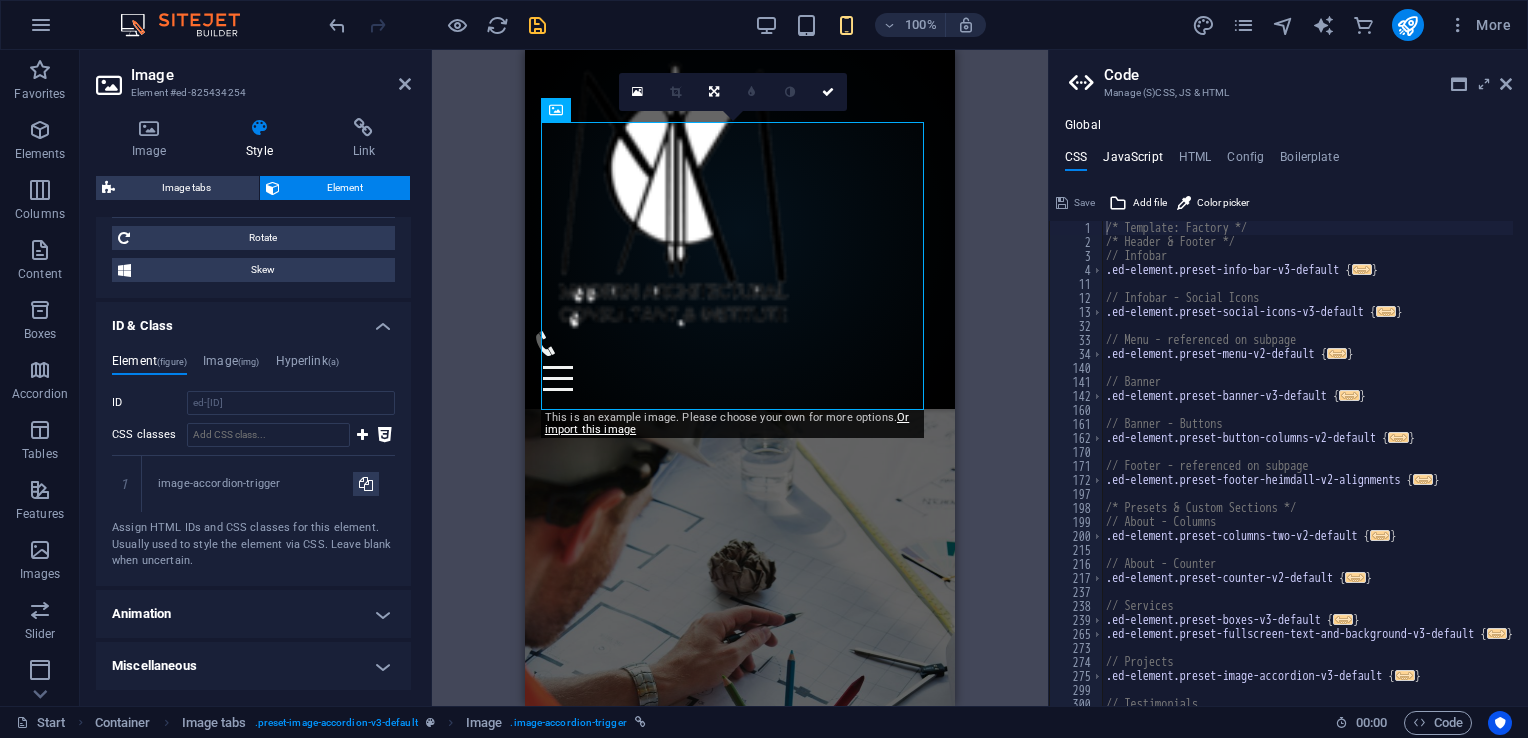 click on "JavaScript" at bounding box center (1132, 161) 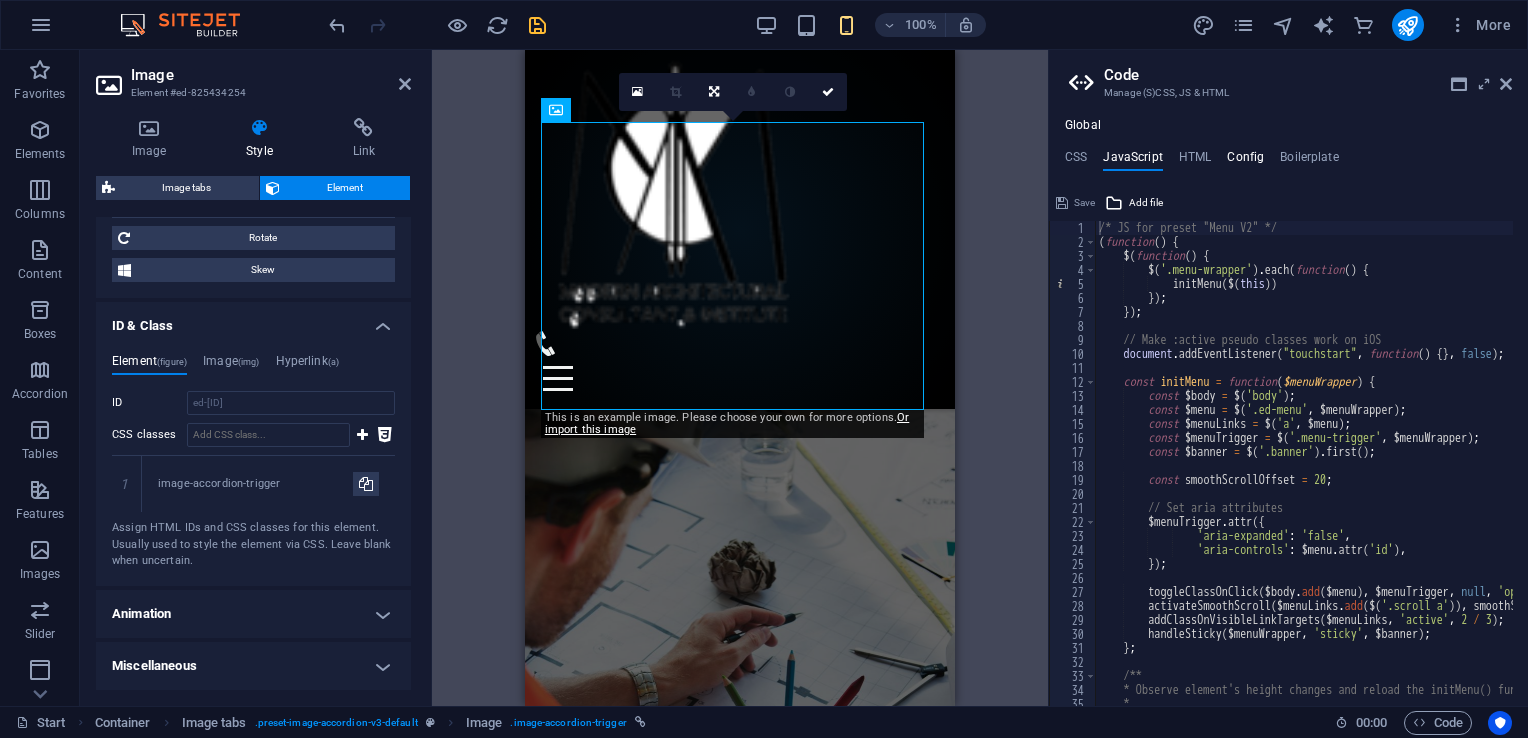 click on "Config" at bounding box center (1245, 161) 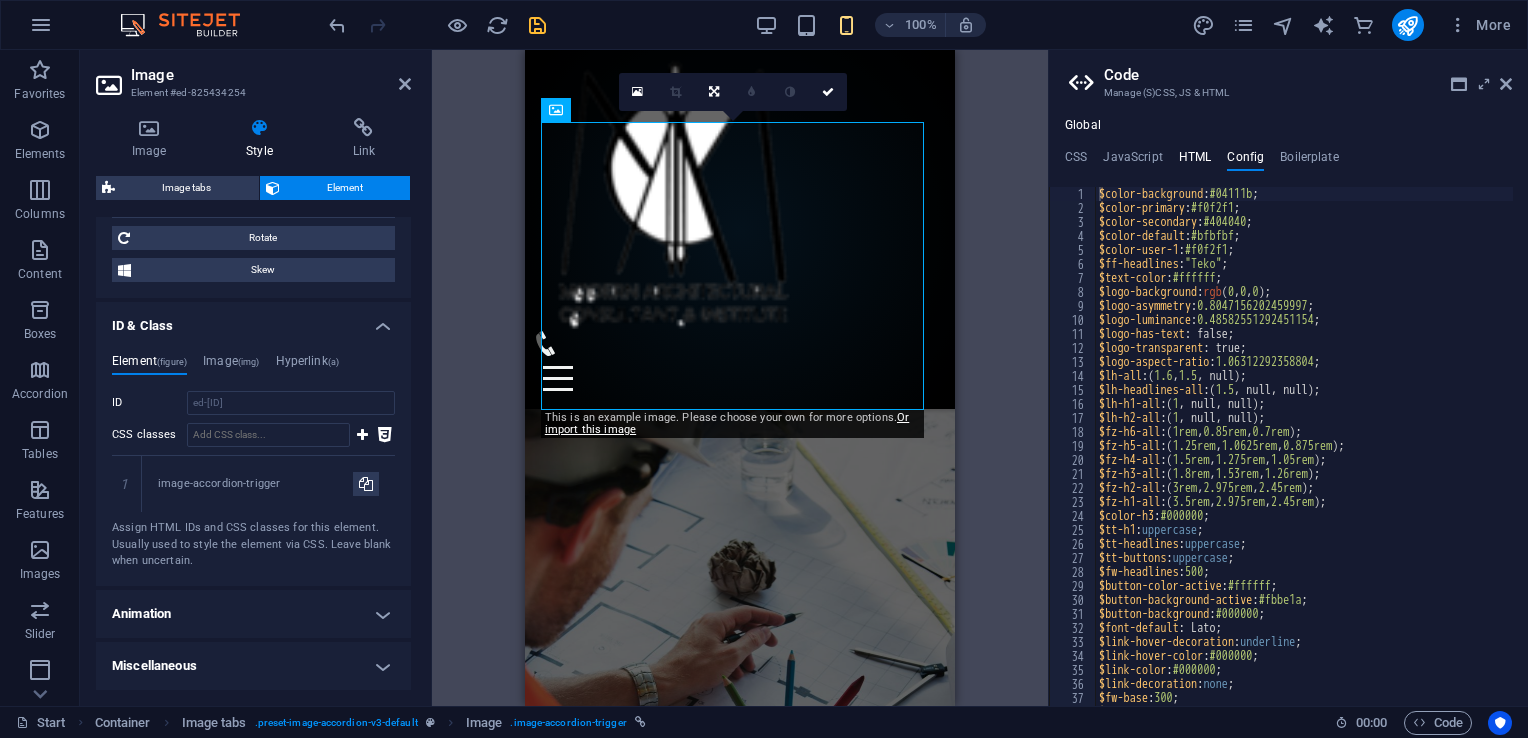 click on "HTML" at bounding box center (1195, 161) 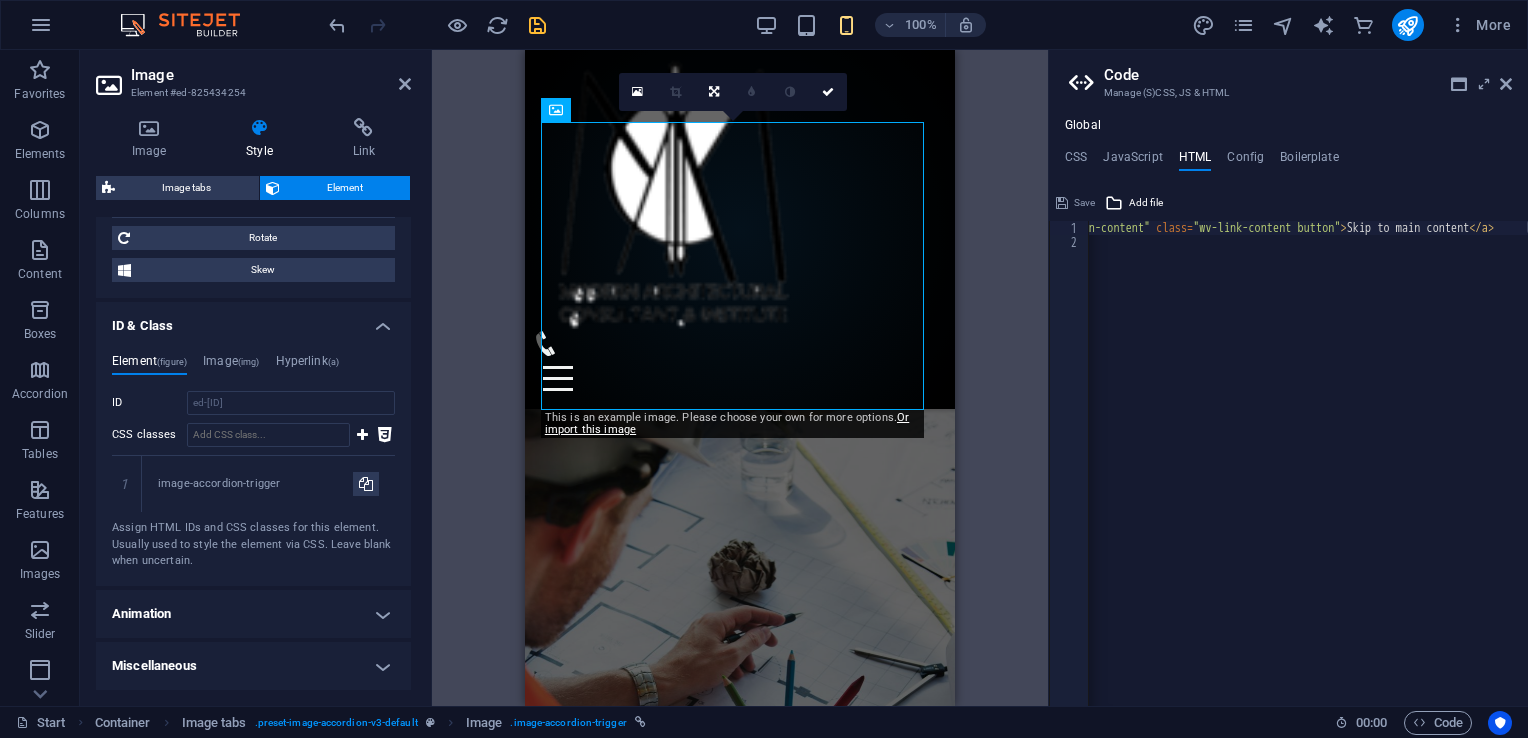 scroll, scrollTop: 0, scrollLeft: 100, axis: horizontal 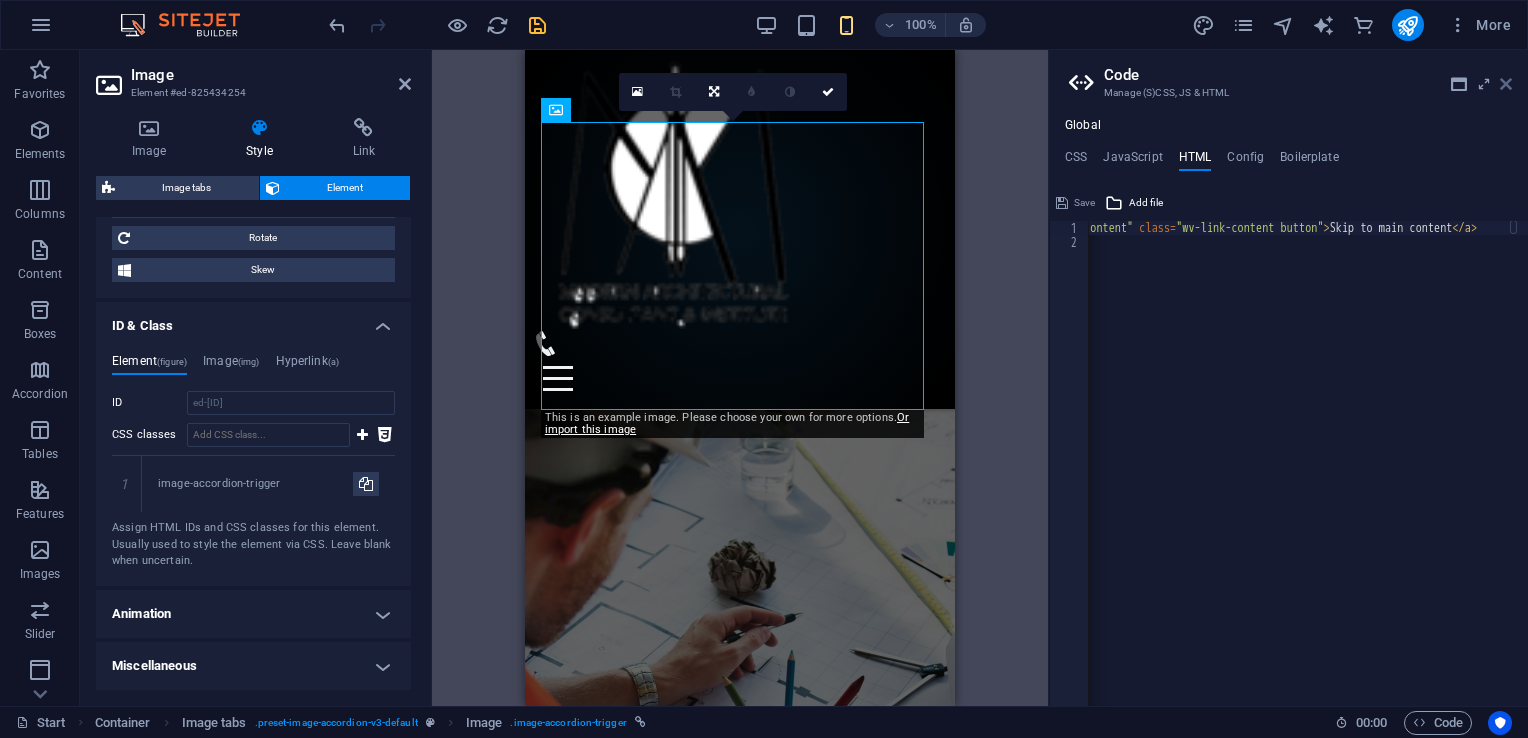 click at bounding box center [1506, 84] 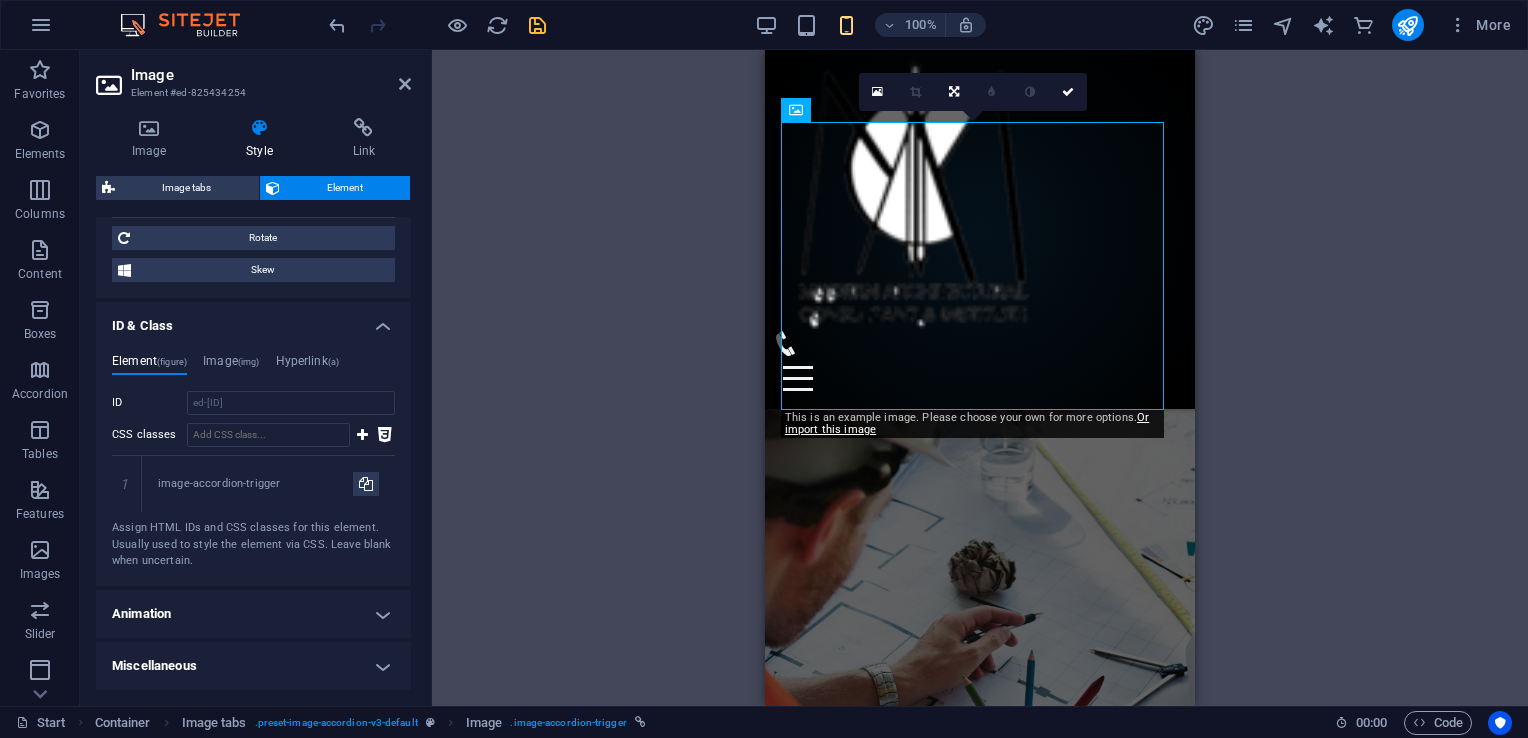 click on "Animation" at bounding box center [253, 614] 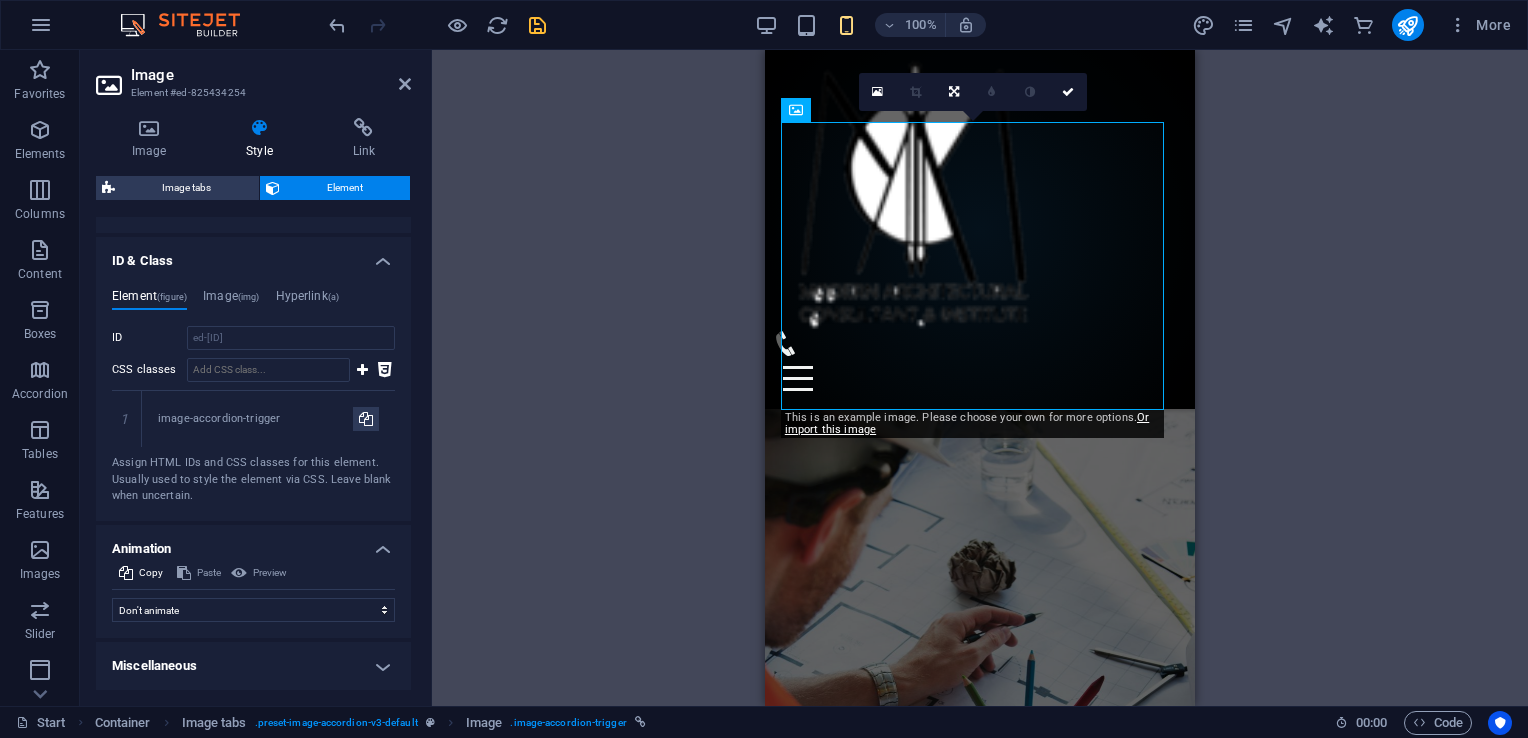 scroll, scrollTop: 1186, scrollLeft: 0, axis: vertical 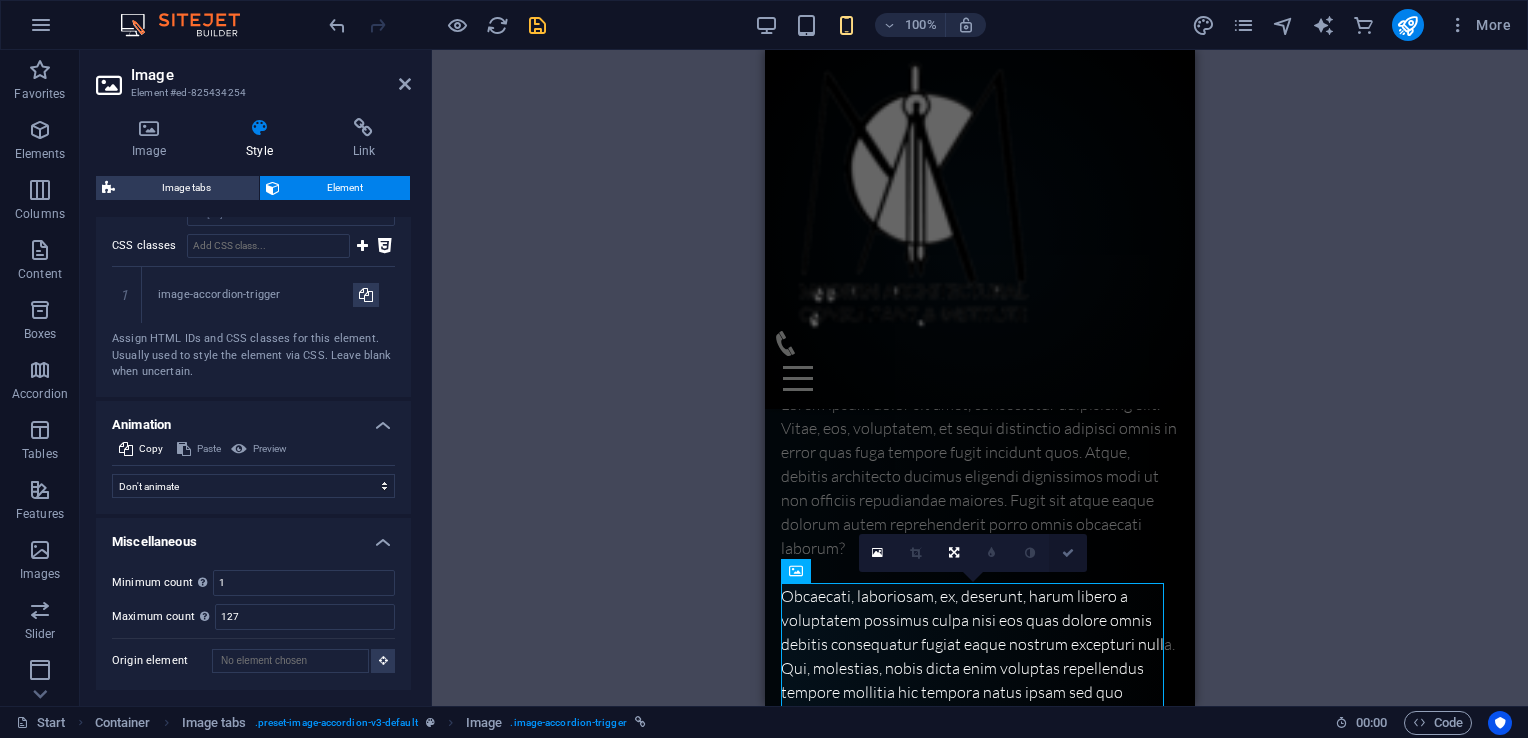 click at bounding box center [1068, 553] 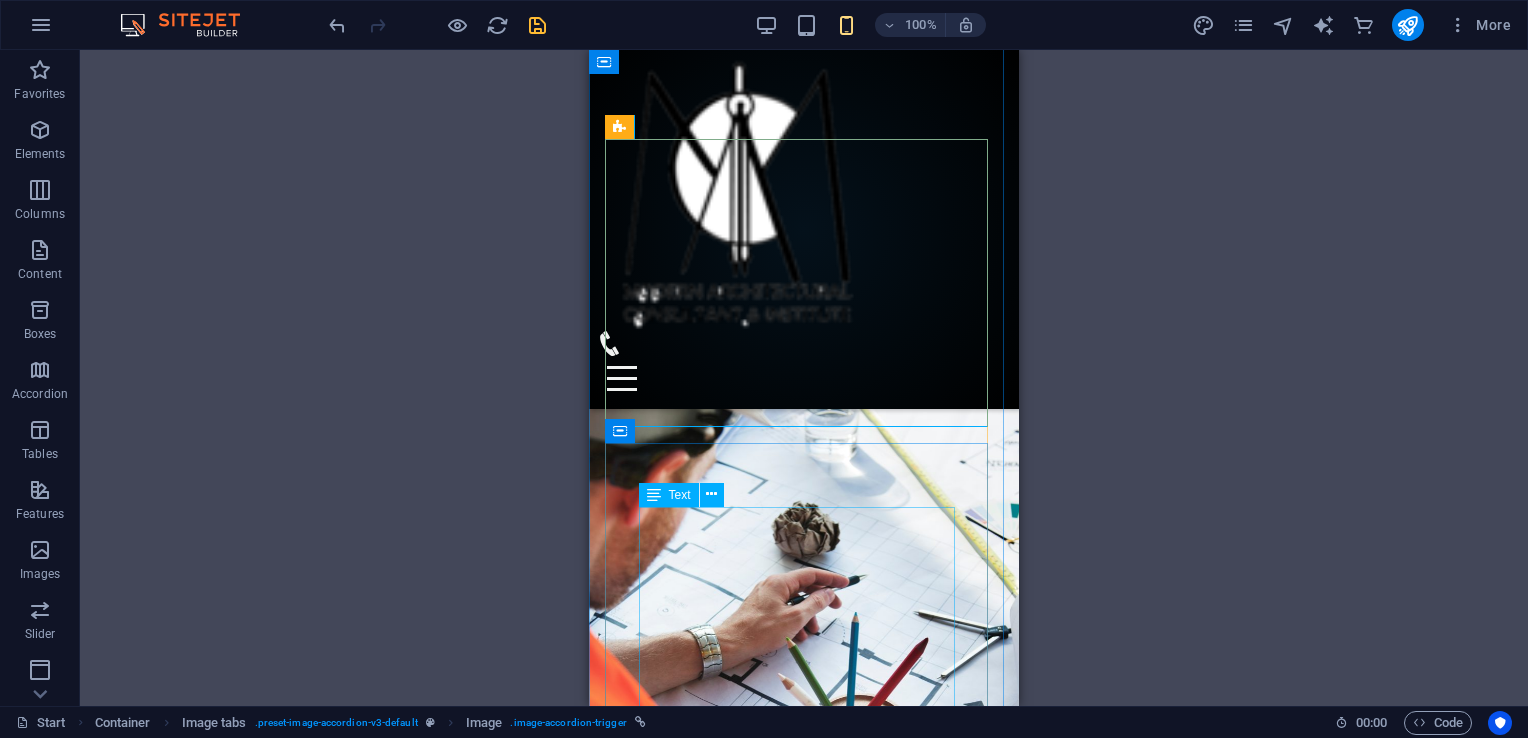 scroll, scrollTop: 3739, scrollLeft: 0, axis: vertical 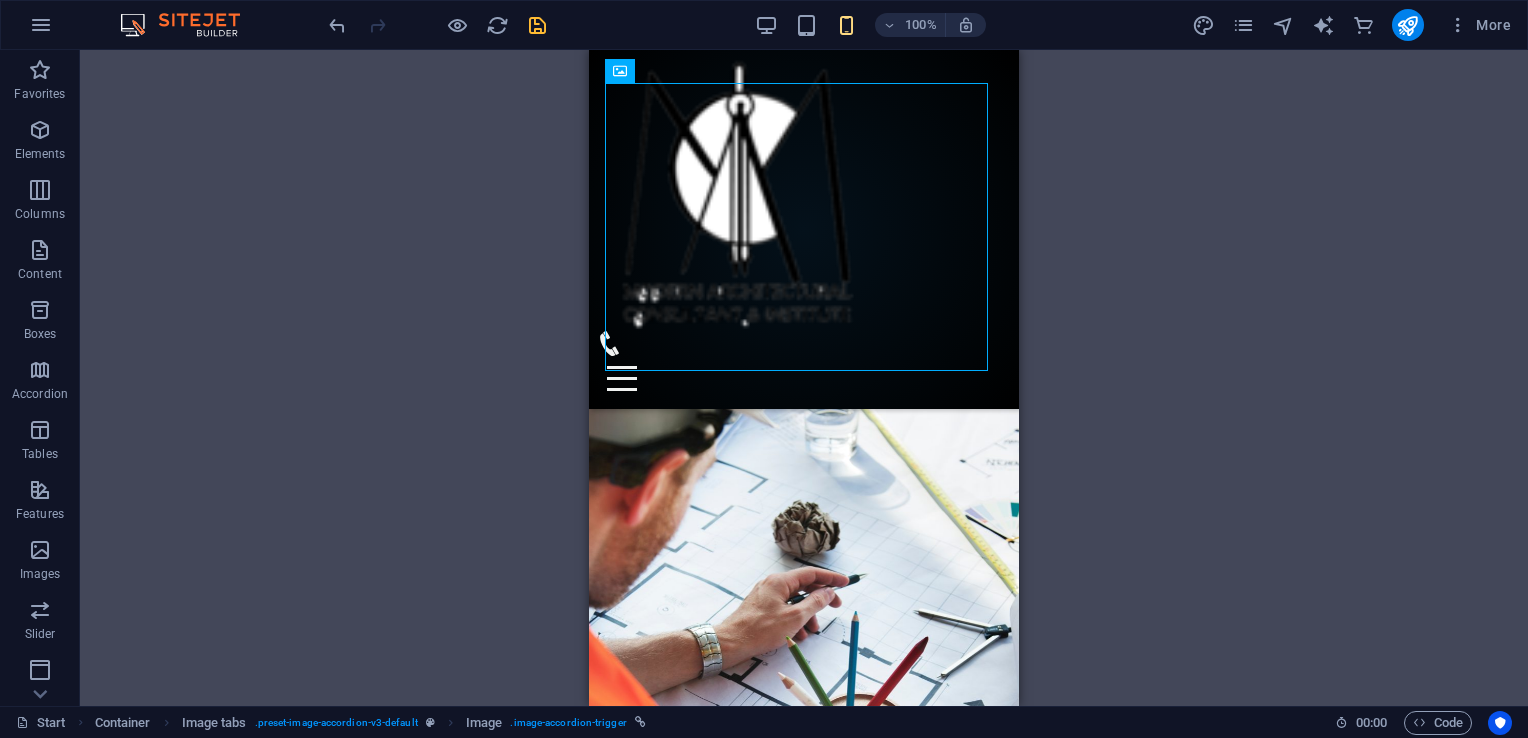 click on "Drag here to replace the existing content. Press “Ctrl” if you want to create a new element.
Container   H1   Banner   Banner   Container   Container   Menu Bar   Menu   Button series   Button   Spacer   2 columns   Container   Counter   Container   Container   Counter   Container   Text   Container   HTML   Logo   Text   Container   Spacer   Button   Container   Container   HTML   Text   H3   Container   H2   Spacer   Button   Container   HTML   HTML   Info Bar   Container   Text   Container   Text   Container   Icon   HTML   Container   Text   Container   Text   Container   H2   H3   Spacer   Icon   Boxes   Container   Container   H3   Container   Text   Container   Container   Button   Icon   Container   H3   Container   Text   Container   Container   H3   Container   Container   Text   Icon   Container   H3   Container   Text   Container   Container   H3   Container   Text   Placeholder   Wide image with text   Wide image with text" at bounding box center (804, 378) 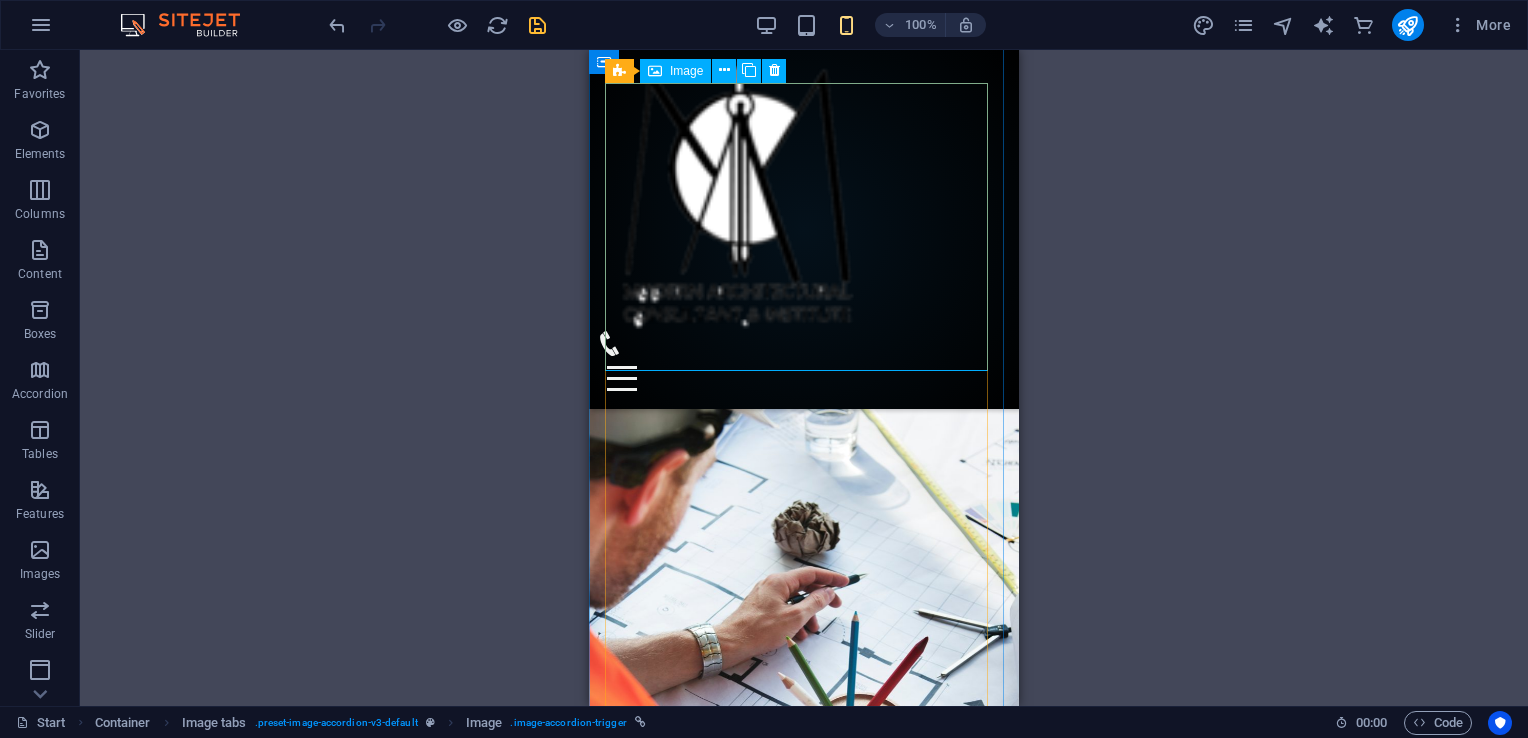 click on "PROJECT 1" at bounding box center [1118, 1679] 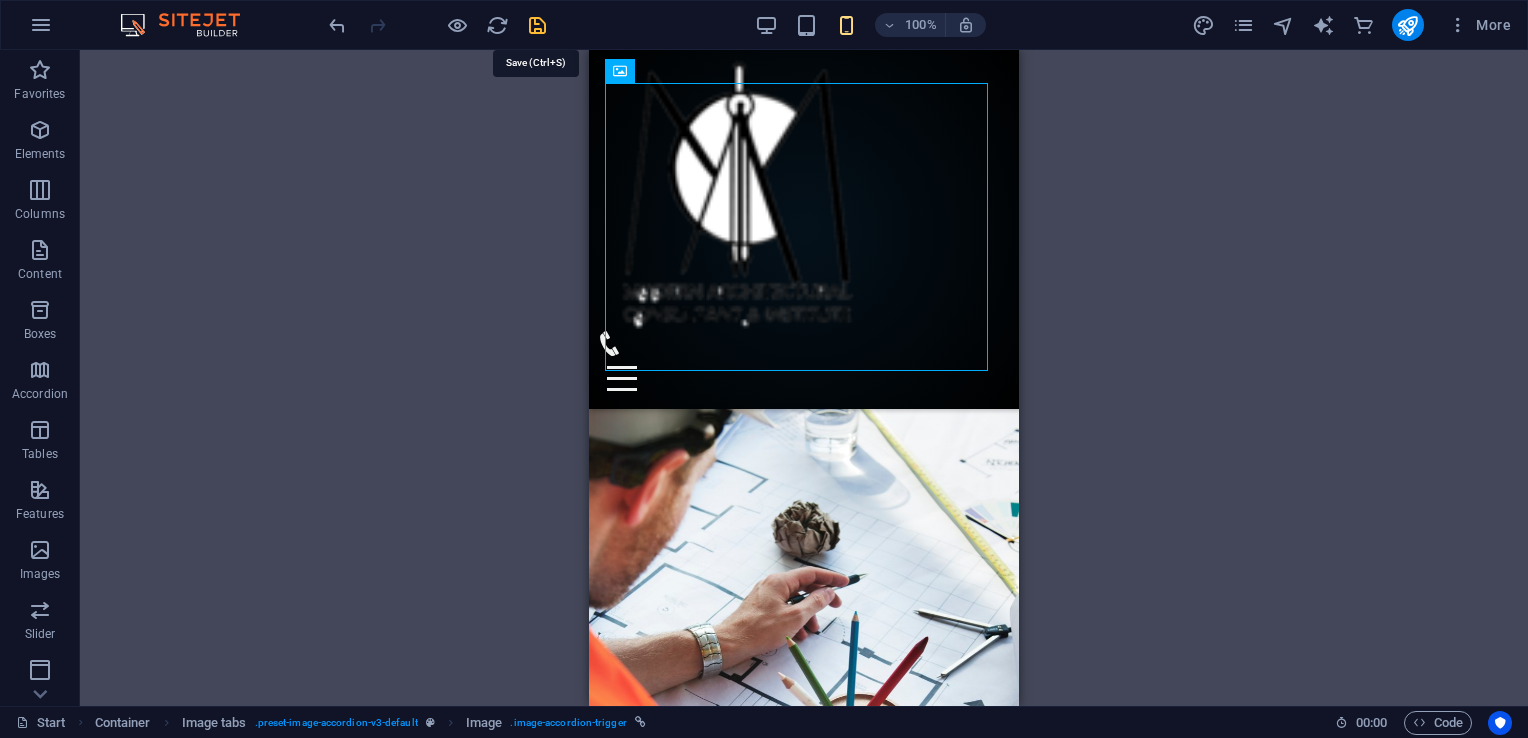 click at bounding box center (537, 25) 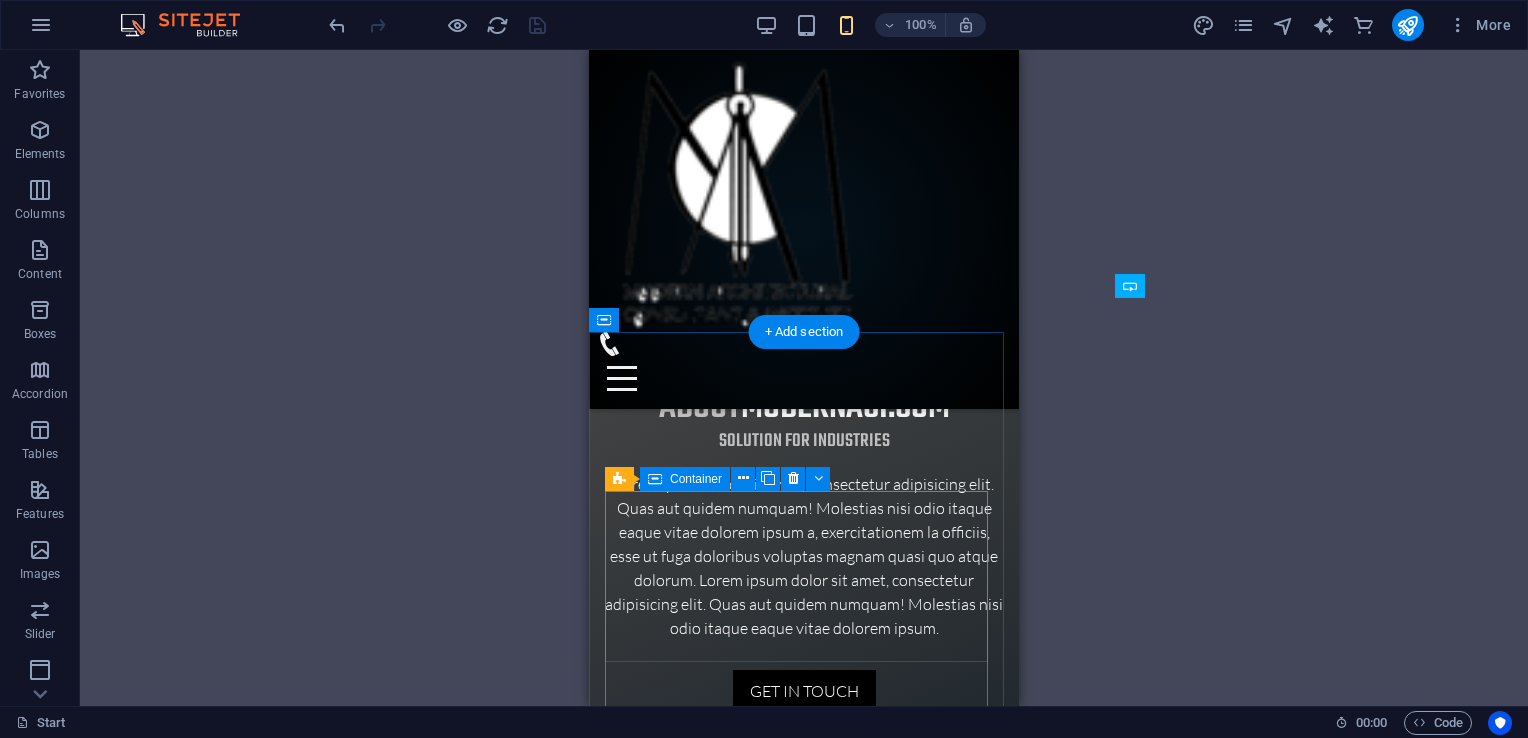 scroll, scrollTop: 739, scrollLeft: 0, axis: vertical 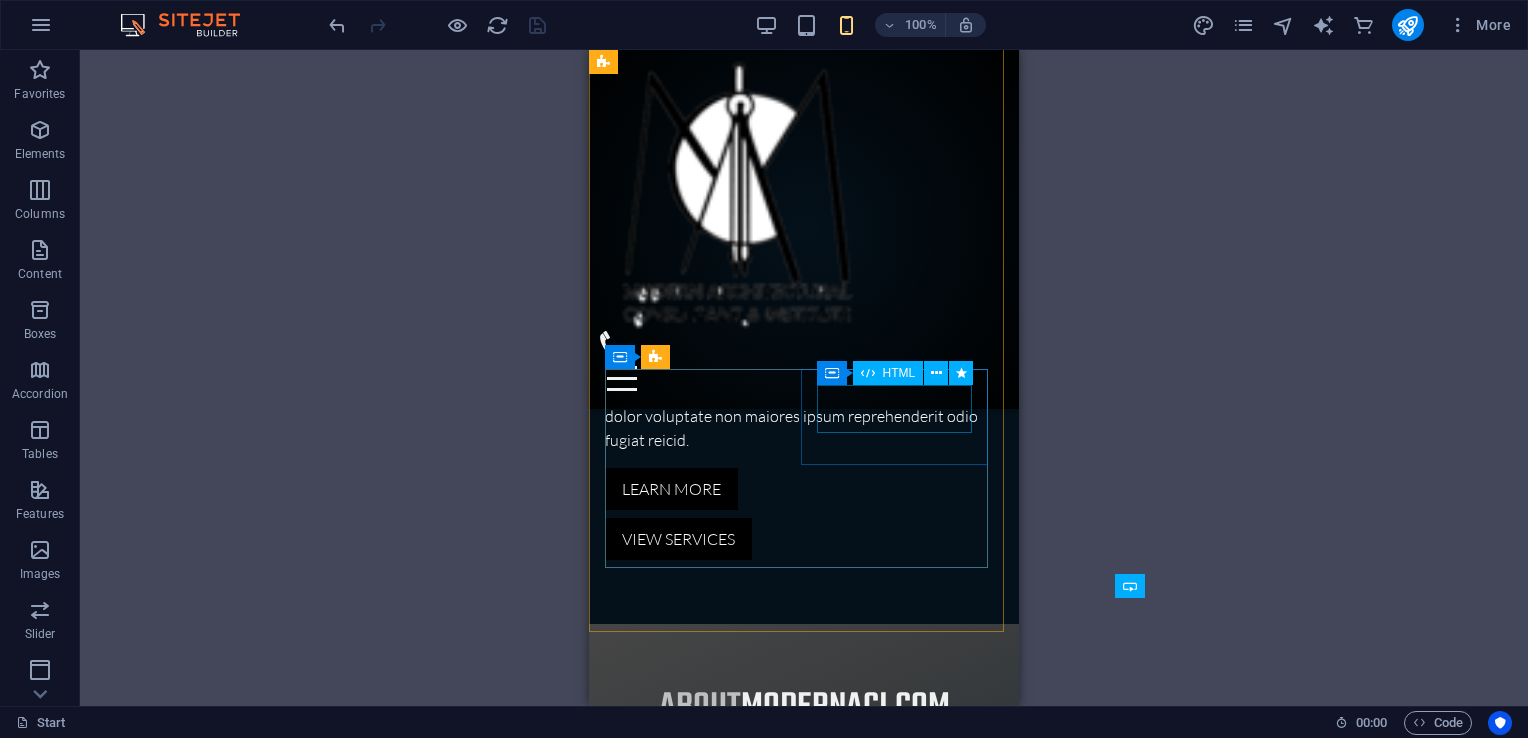 click at bounding box center [868, 373] 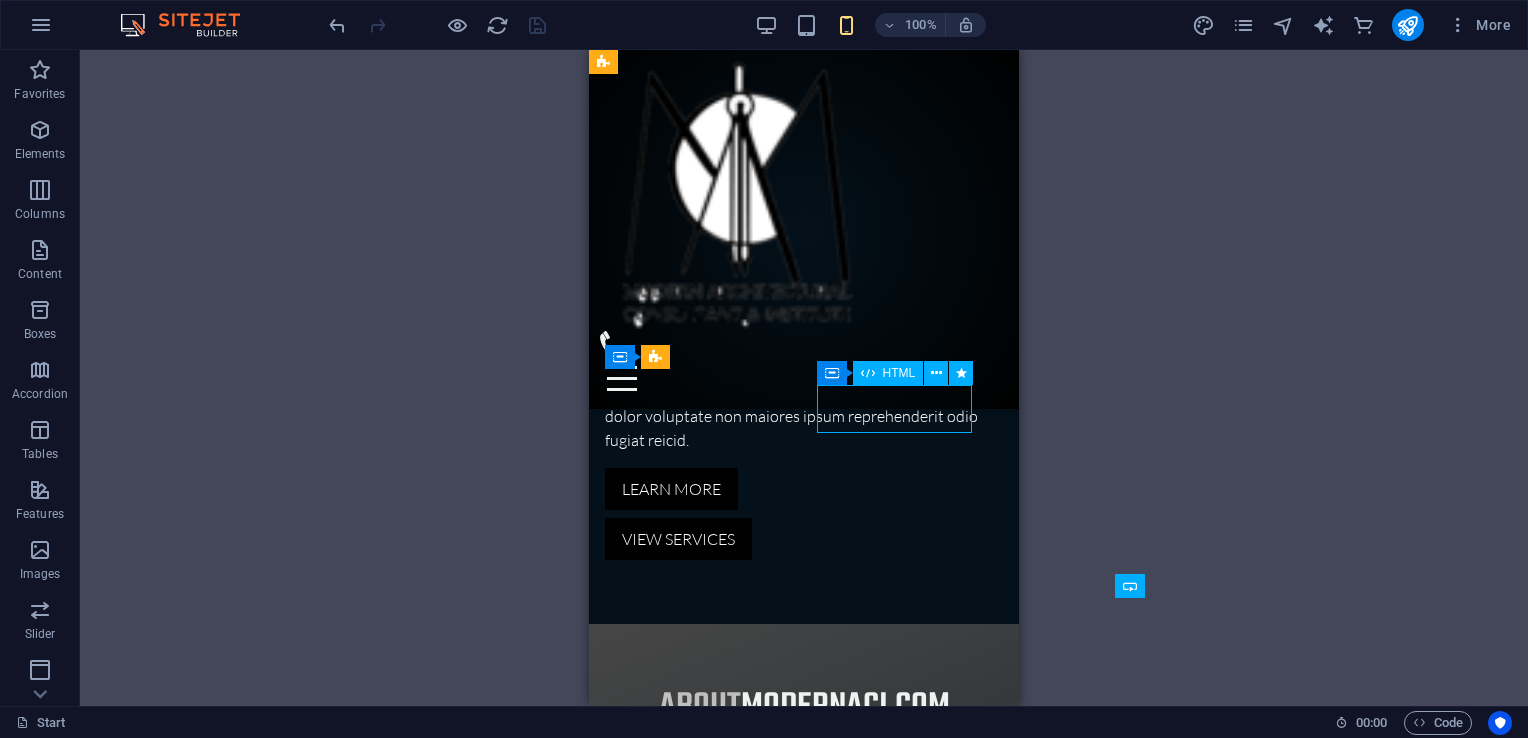 click at bounding box center [868, 373] 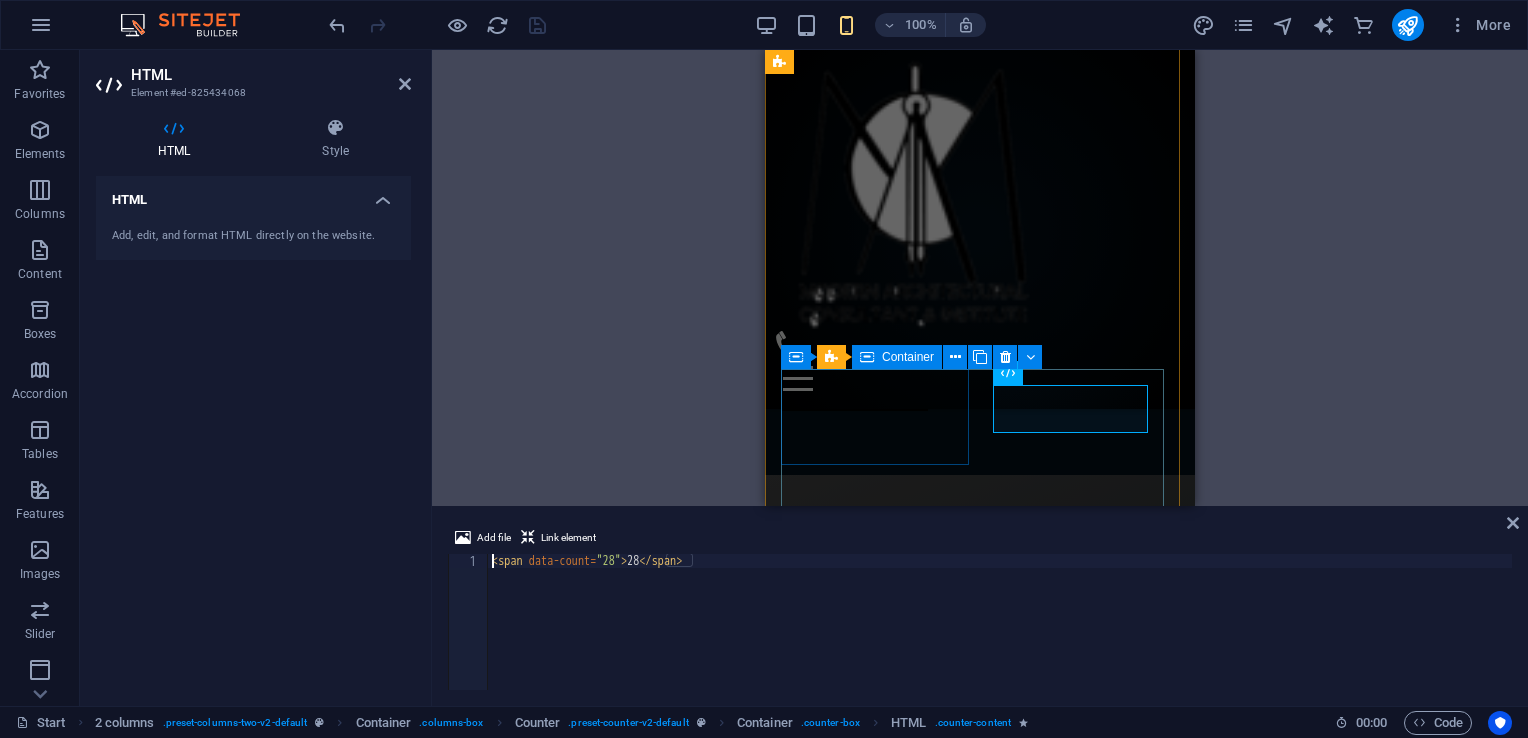 scroll, scrollTop: 640, scrollLeft: 0, axis: vertical 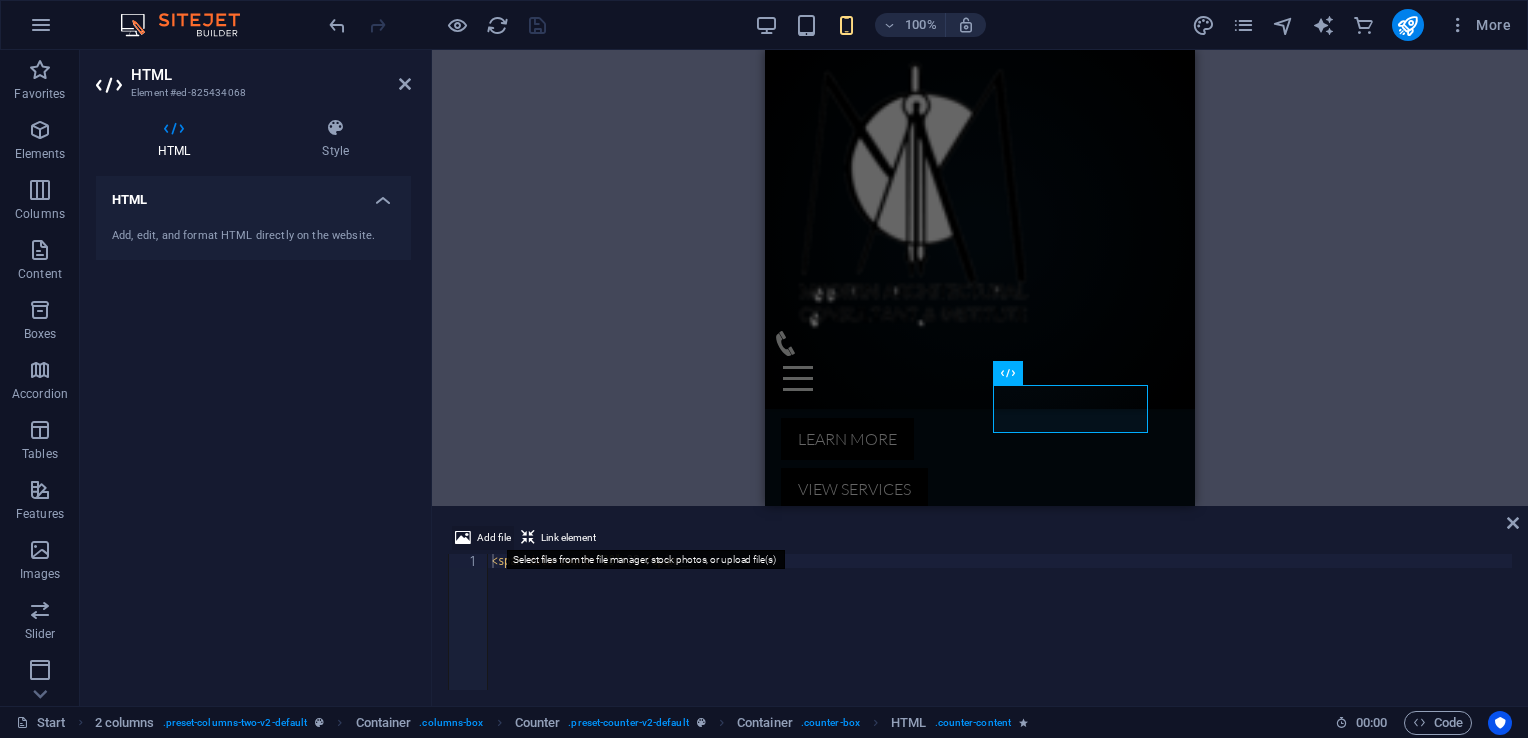 click on "Add file" at bounding box center [494, 538] 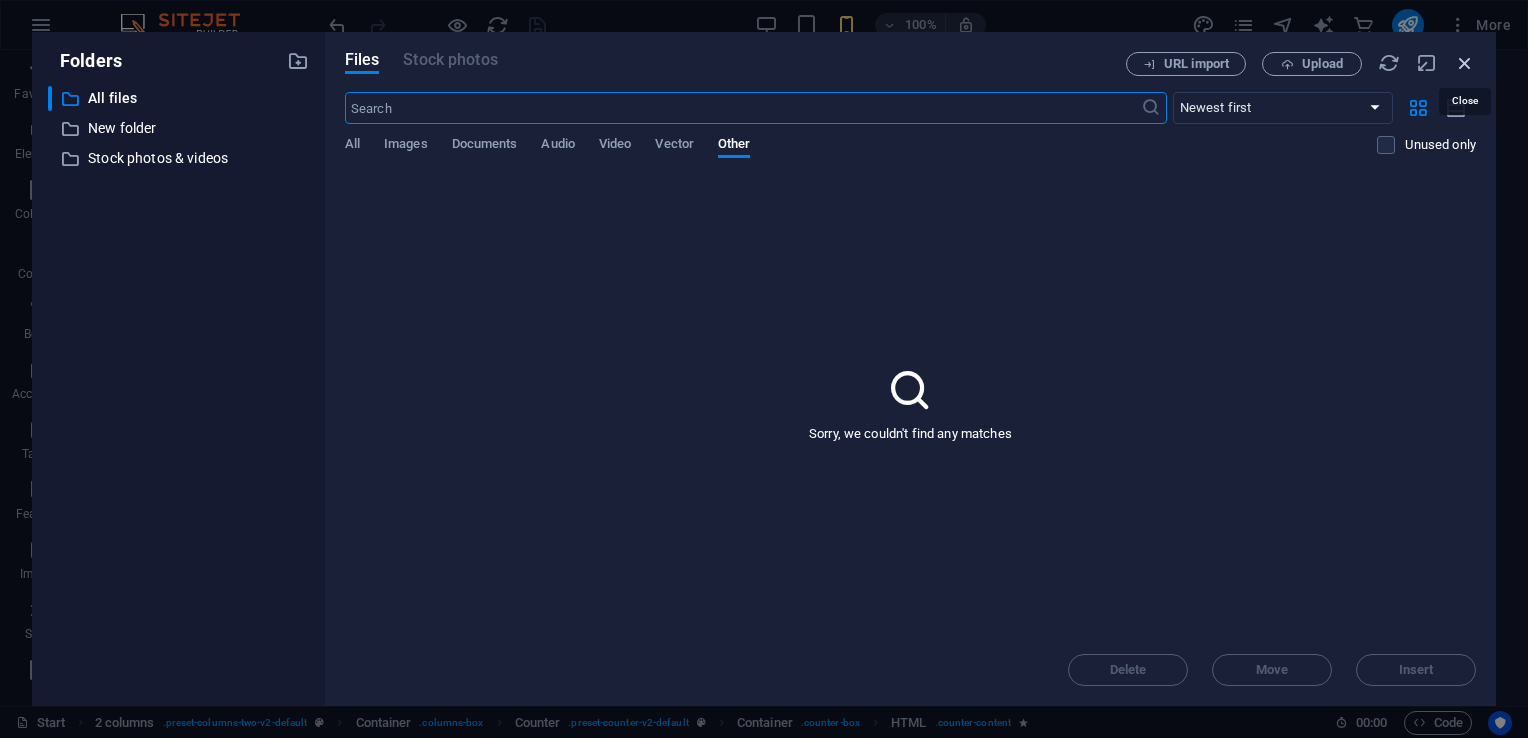 click at bounding box center [1465, 63] 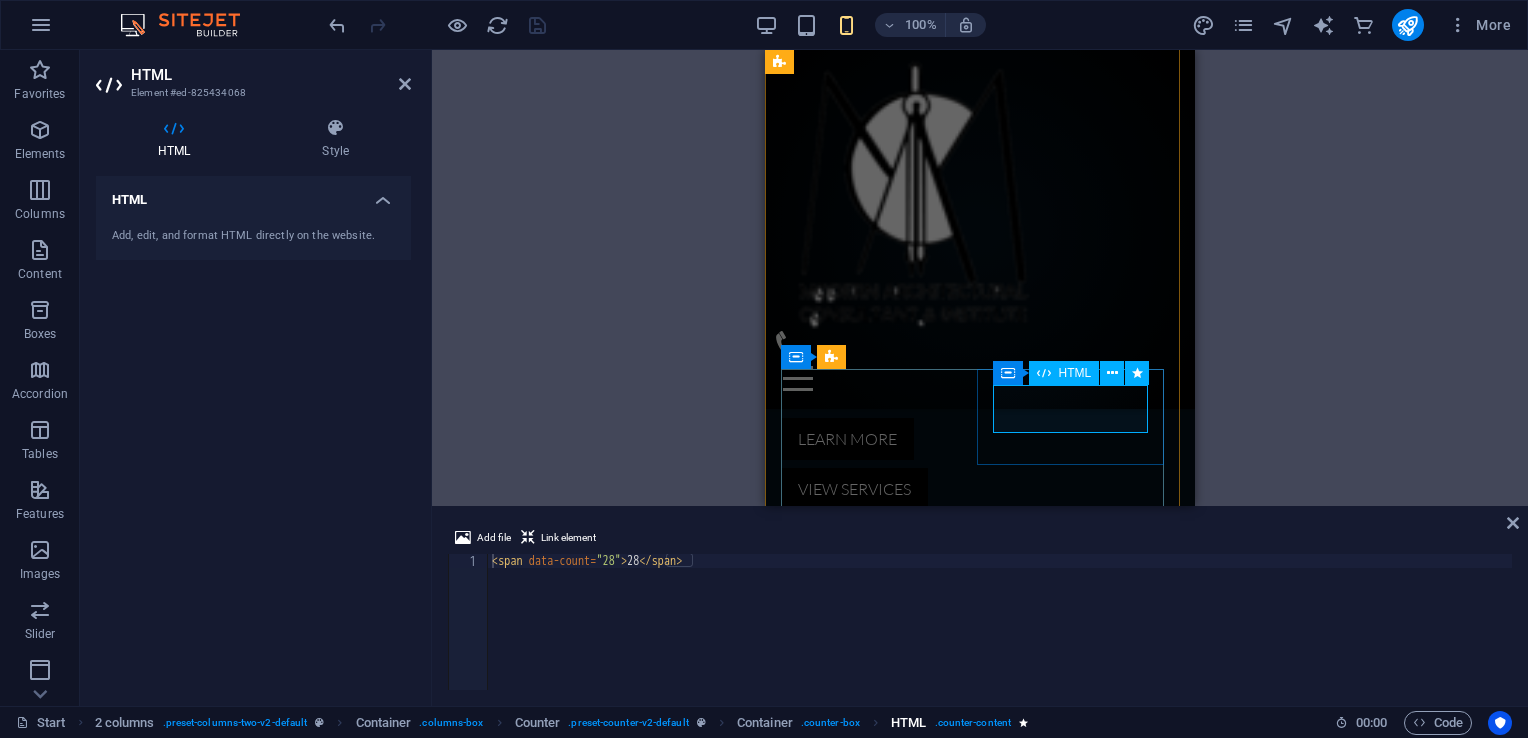 click on ". counter-content" at bounding box center (973, 723) 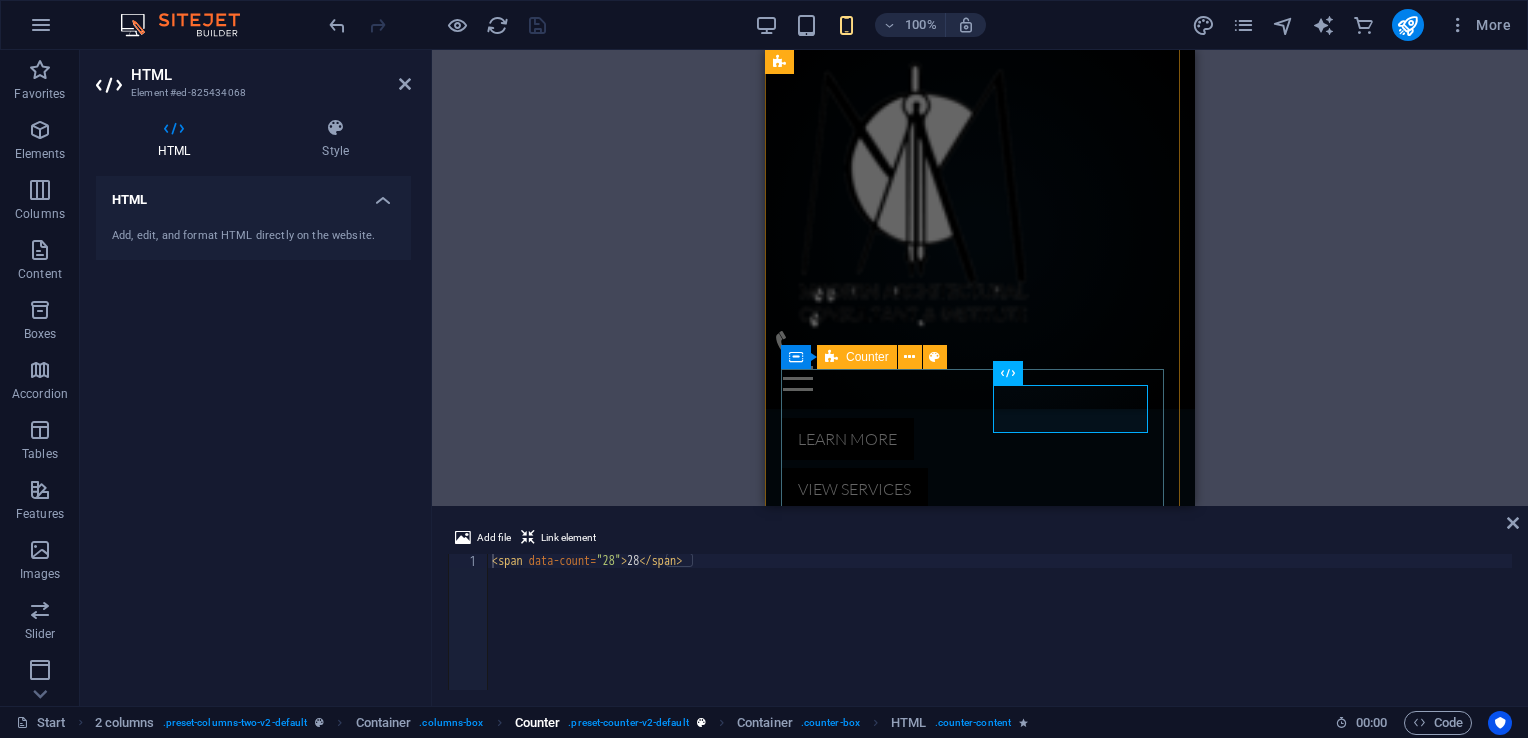 click on ". preset-counter-v2-default" at bounding box center [628, 723] 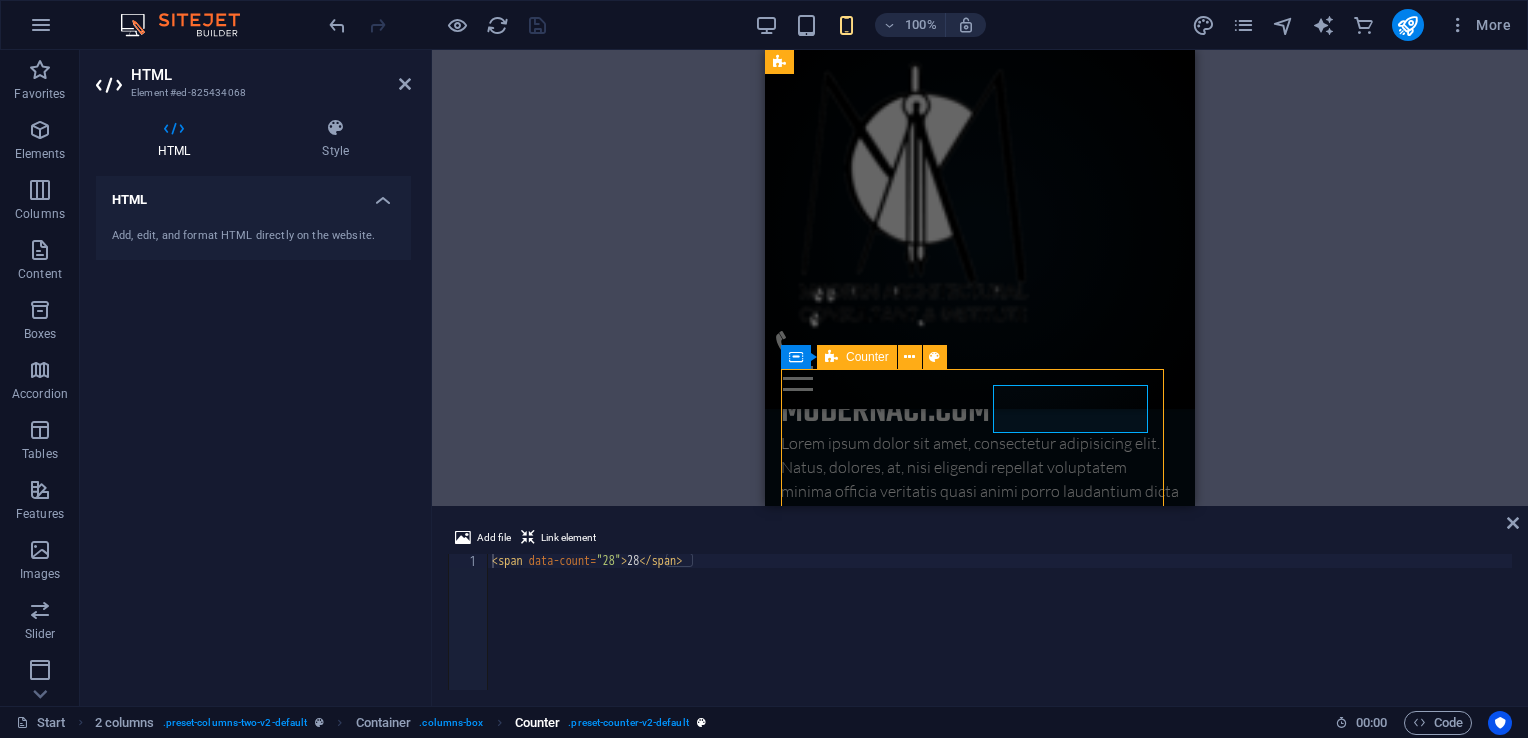 scroll, scrollTop: 739, scrollLeft: 0, axis: vertical 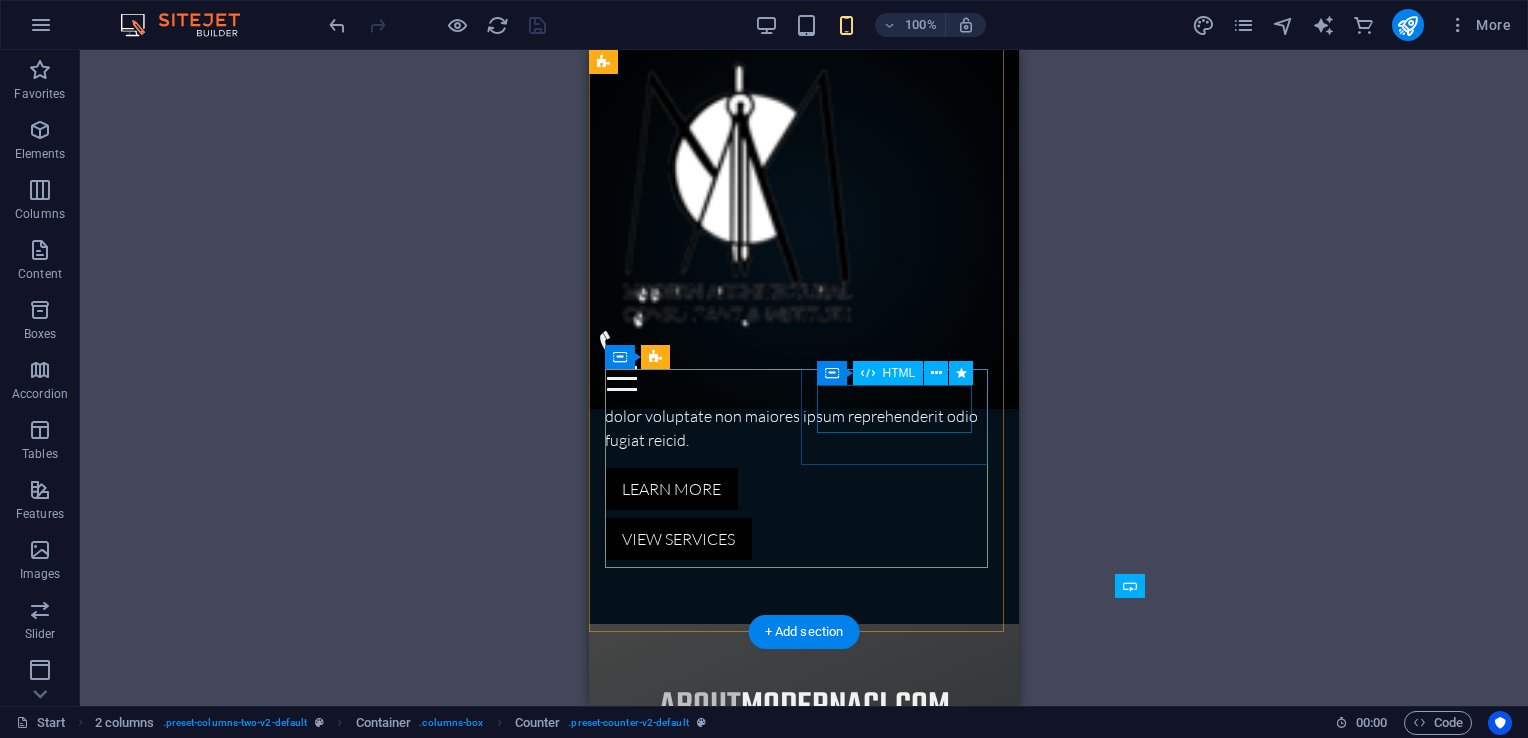 click on "28" at bounding box center (702, 1168) 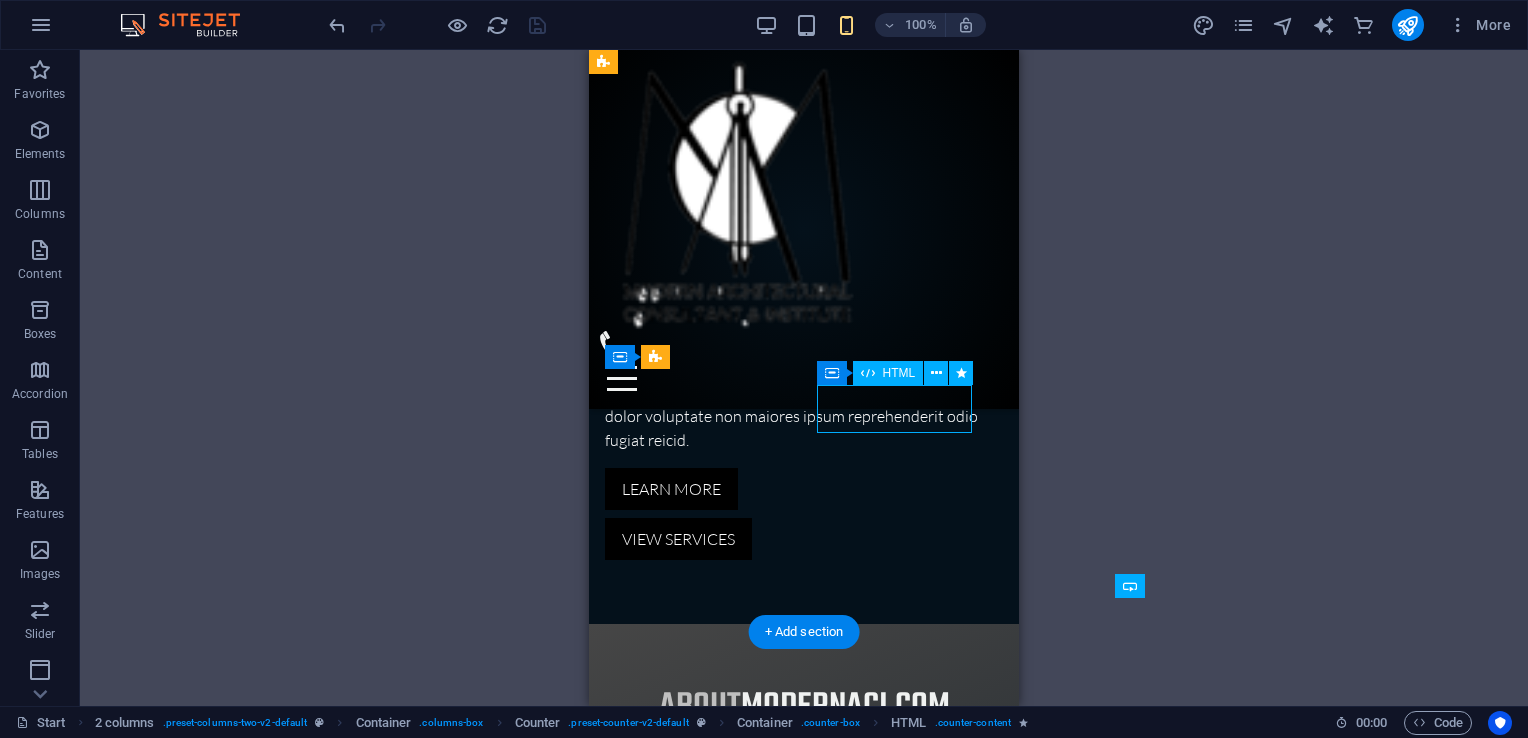 click on "28" at bounding box center (702, 1168) 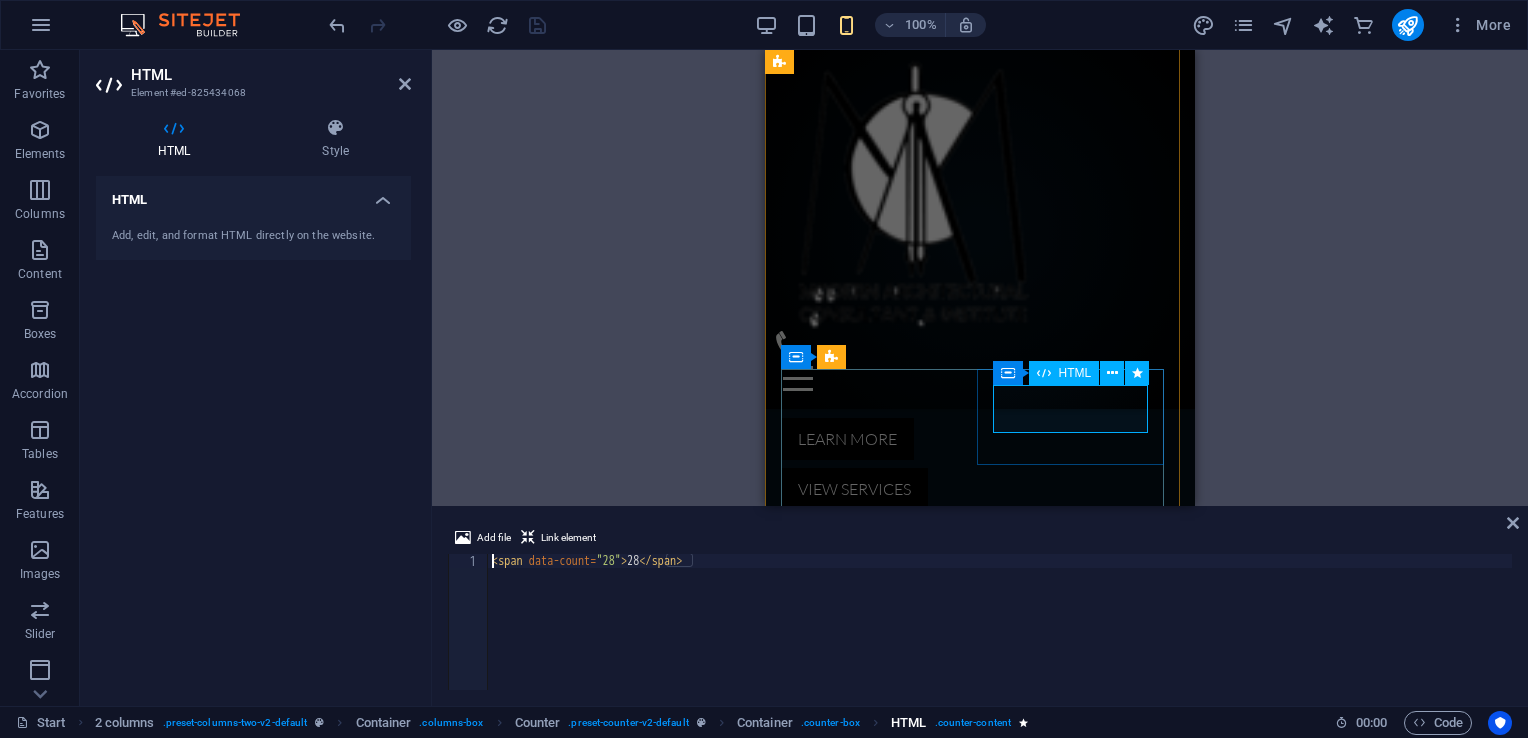 click on ". counter-content" at bounding box center (973, 723) 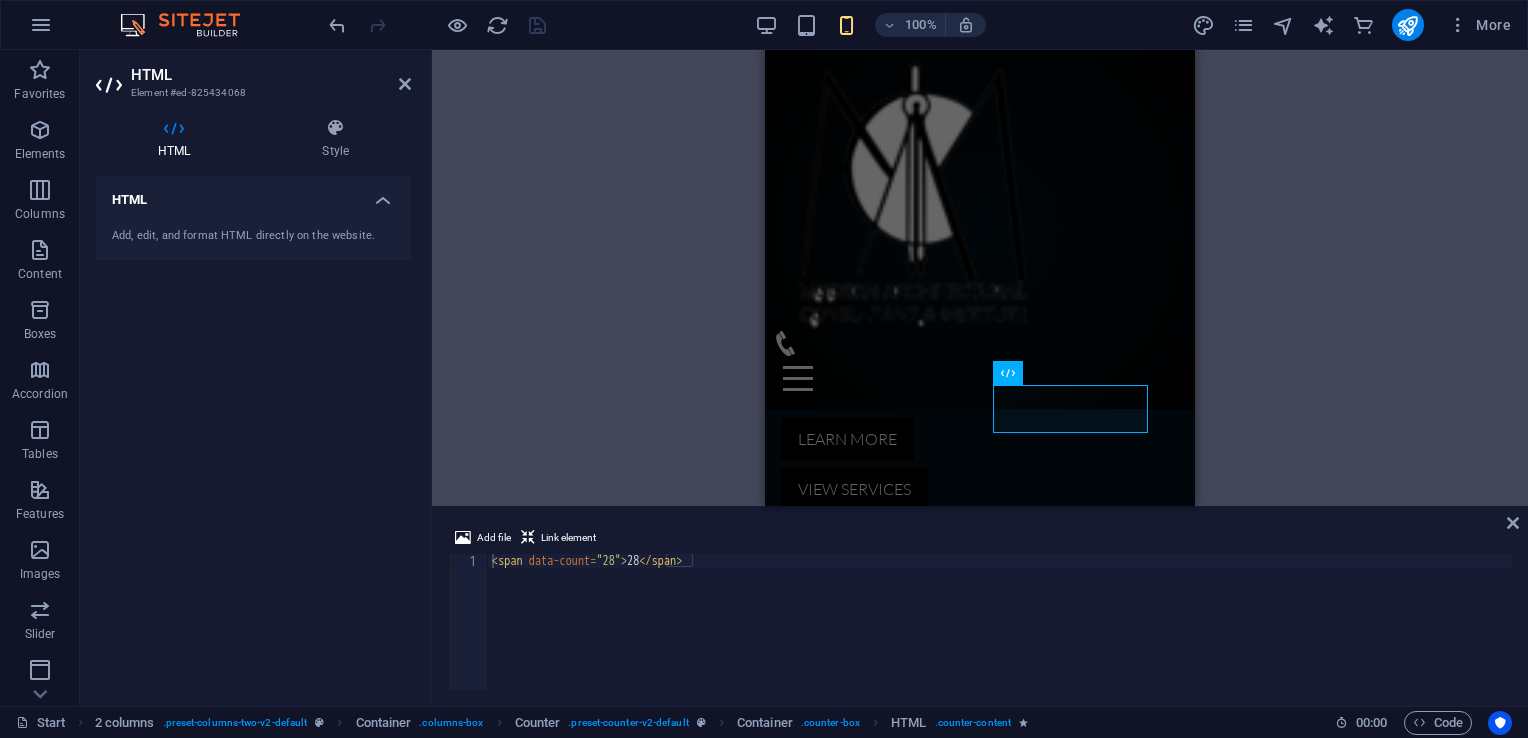 click on "< span   data-count = "[NUM]"   > [NUM] </ span >" at bounding box center (1000, 636) 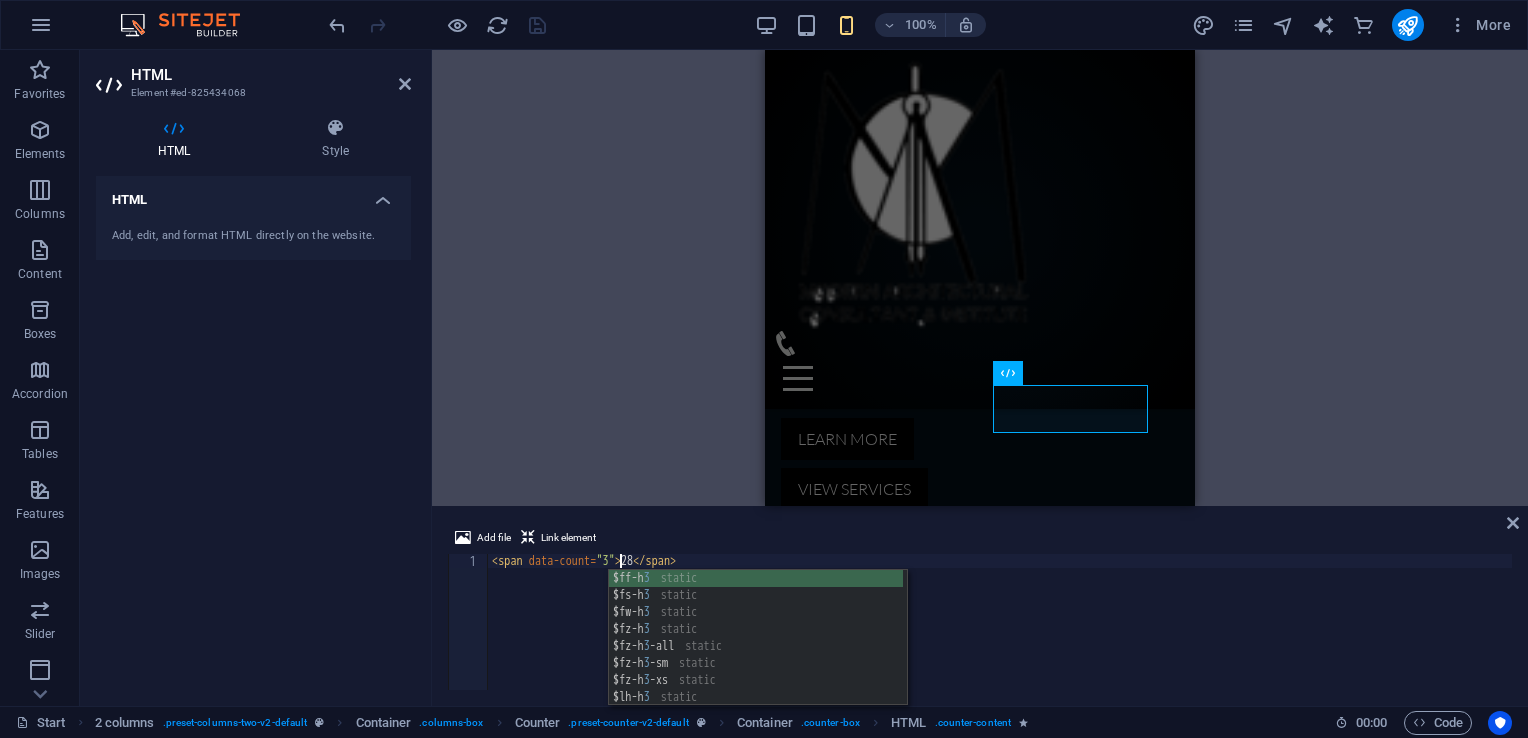 scroll, scrollTop: 0, scrollLeft: 11, axis: horizontal 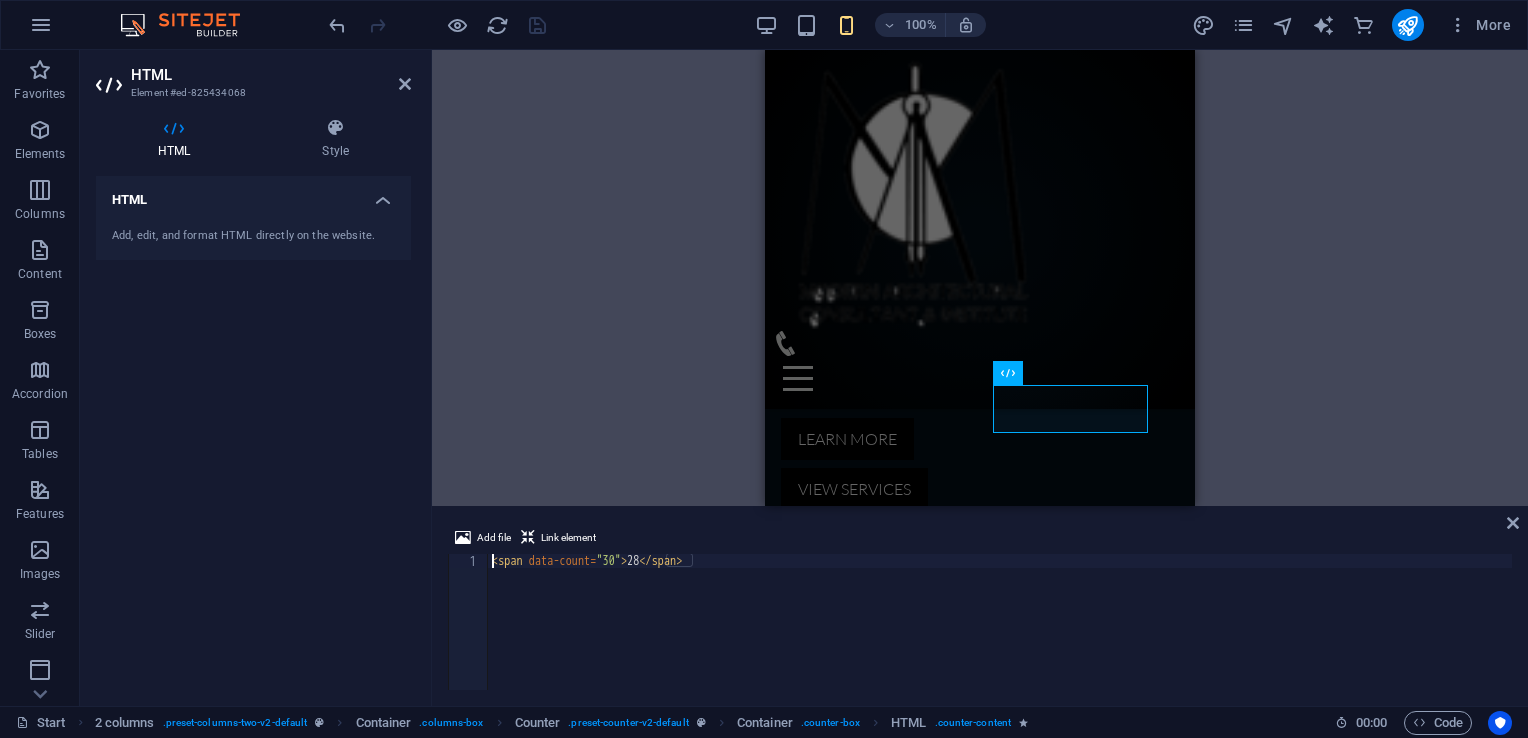click on "< span   data-count = "[NUM]"   > [NUM] </ span >" at bounding box center (1000, 636) 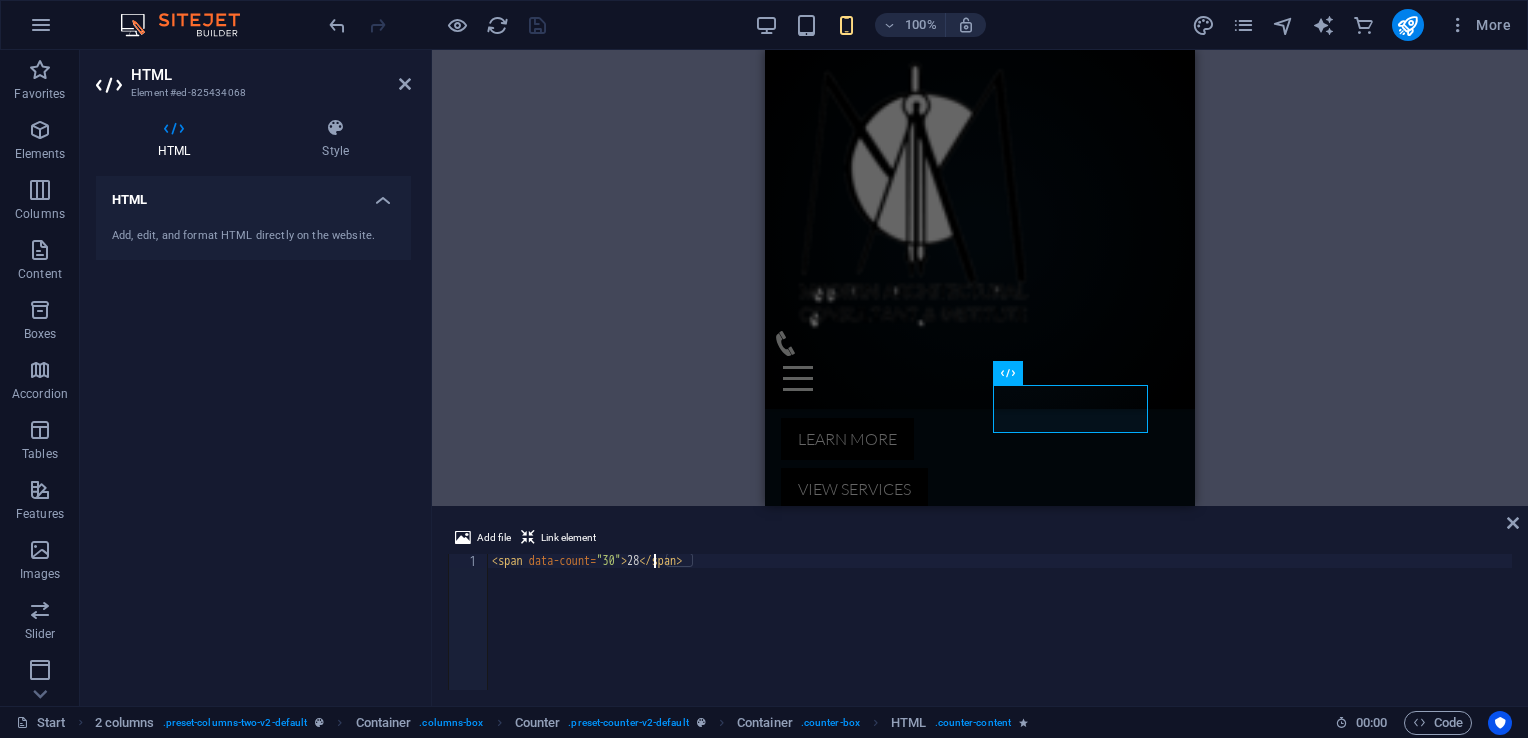 click on "< span   data-count = "[NUM]"   > [NUM] </ span >" at bounding box center [1000, 636] 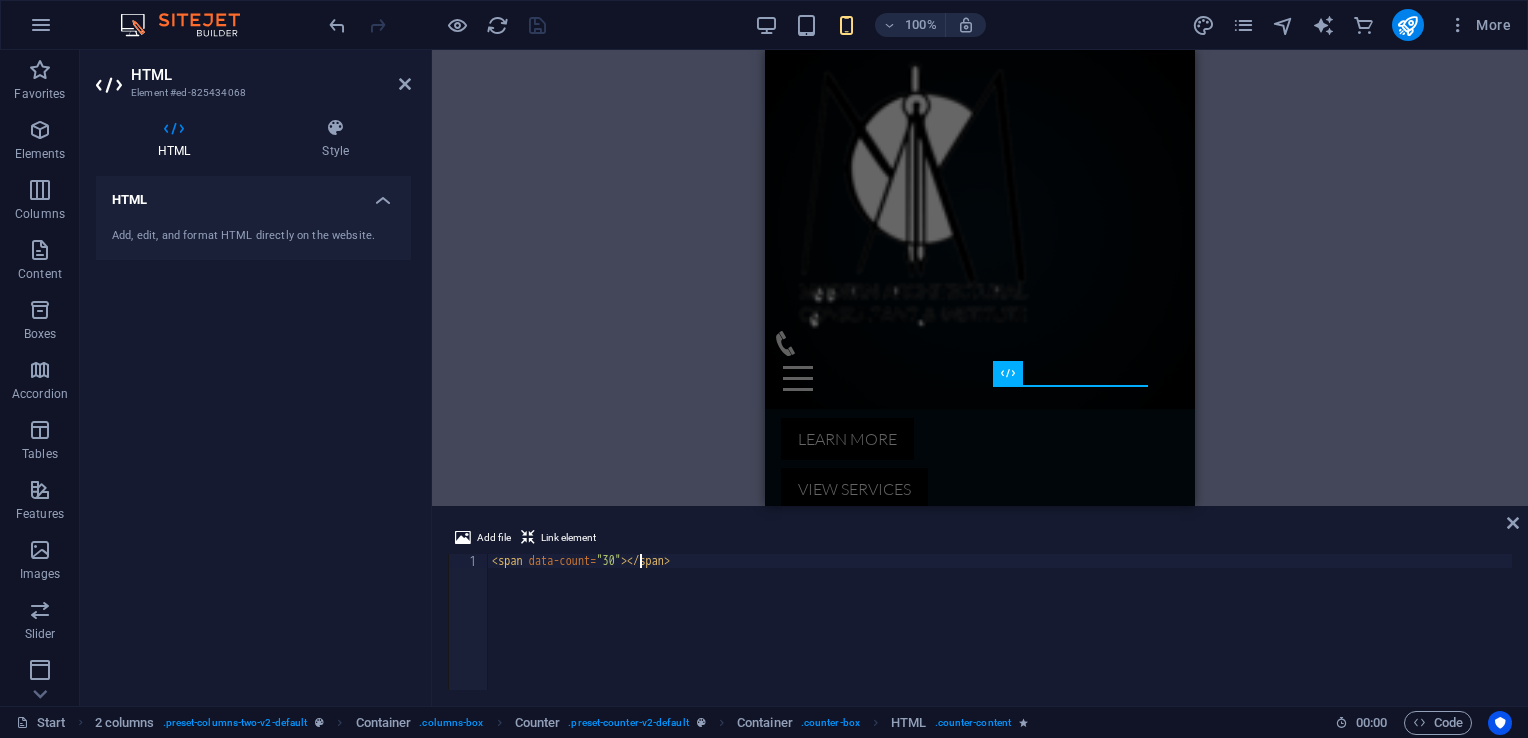 scroll, scrollTop: 0, scrollLeft: 12, axis: horizontal 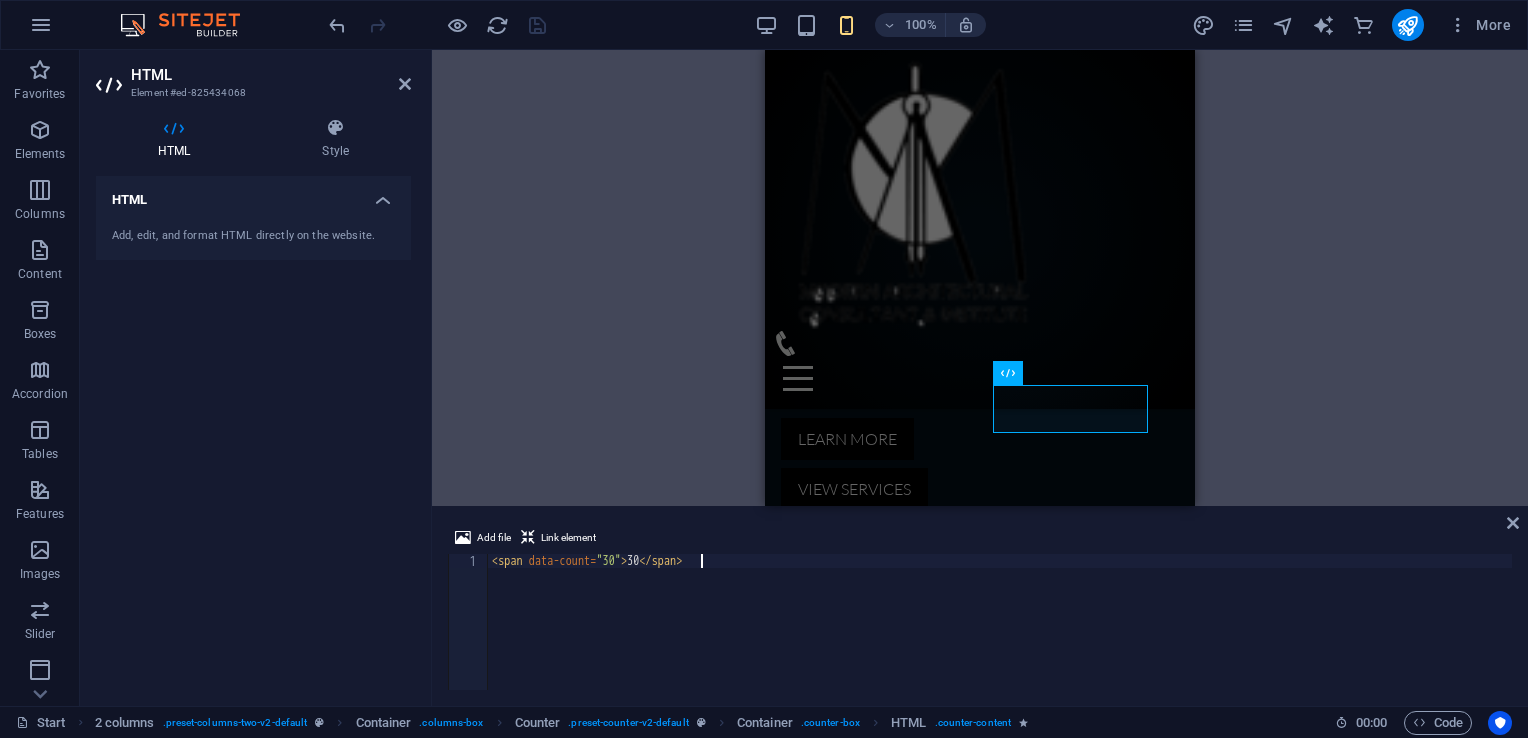 click on "< span   data-count = "30" > 30 </ span >" at bounding box center [1000, 636] 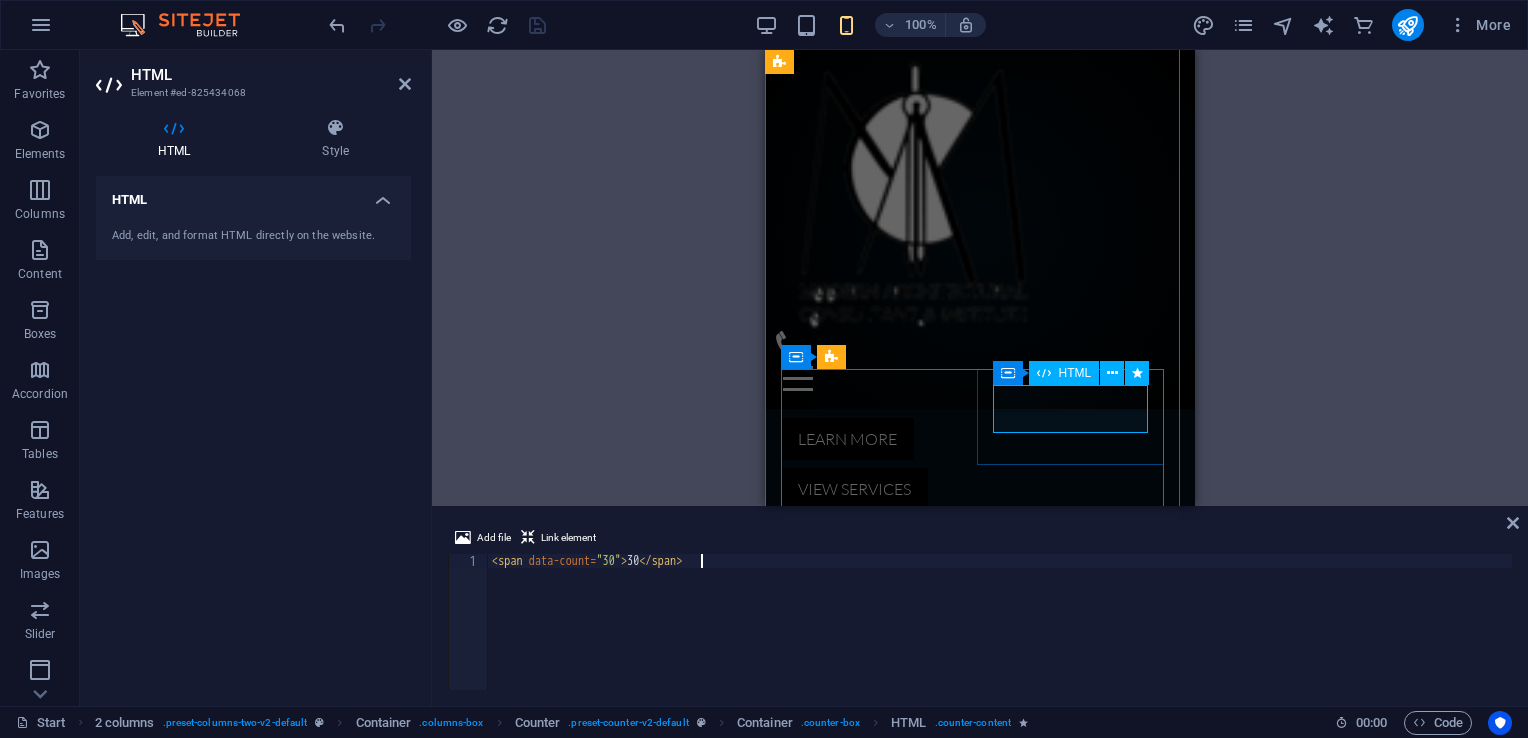 type on "<span data-count="30">30</span>" 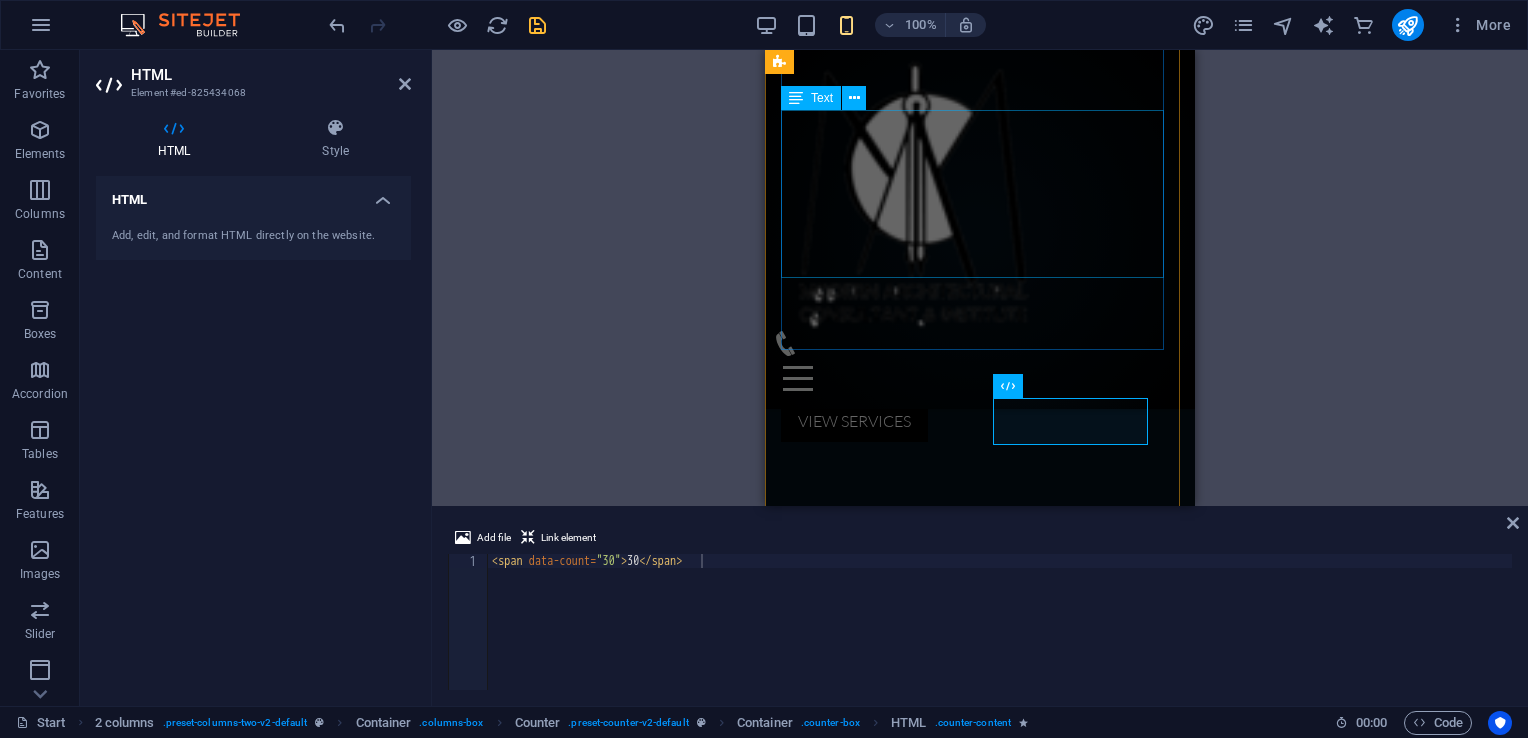 scroll, scrollTop: 700, scrollLeft: 0, axis: vertical 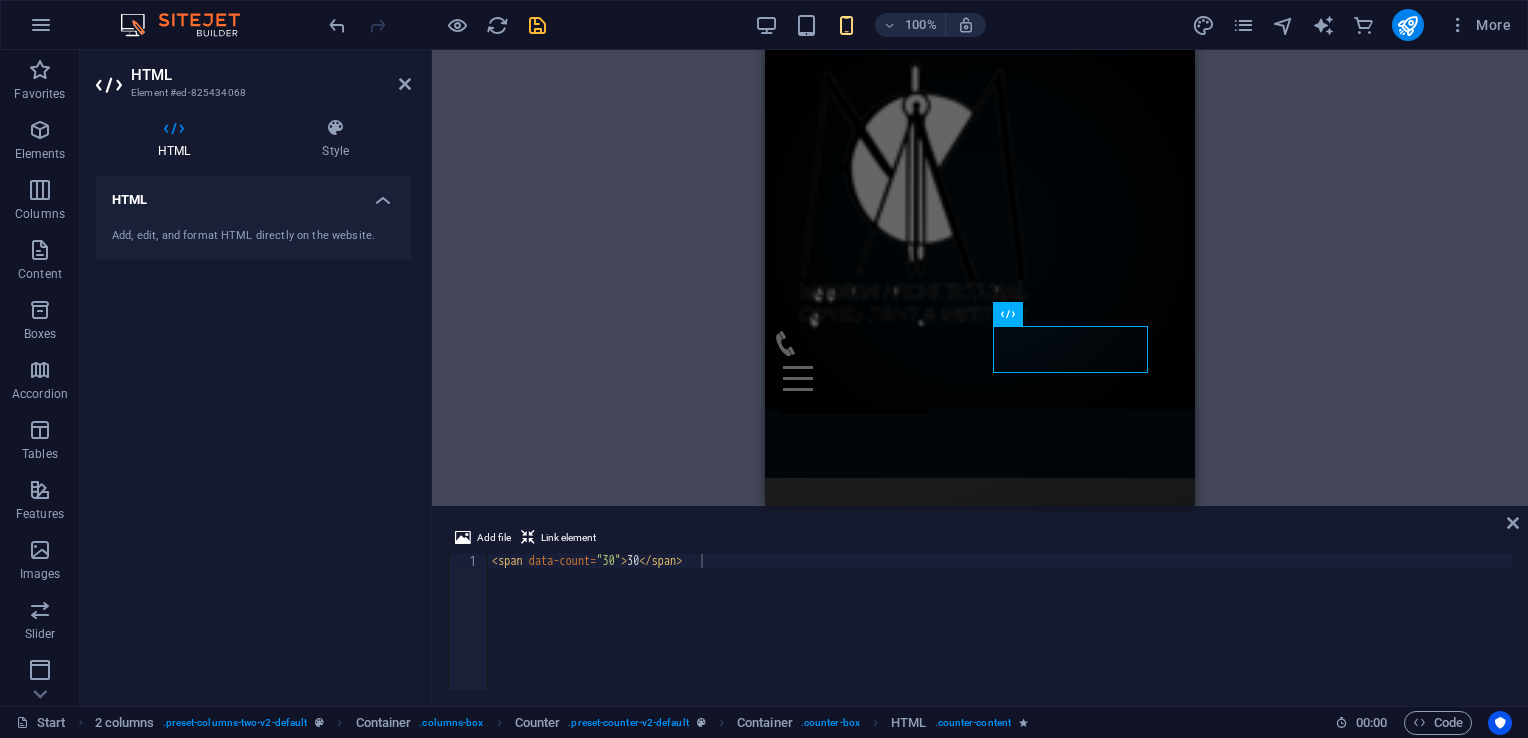 click on "Add, edit, and format HTML directly on the website." at bounding box center (253, 236) 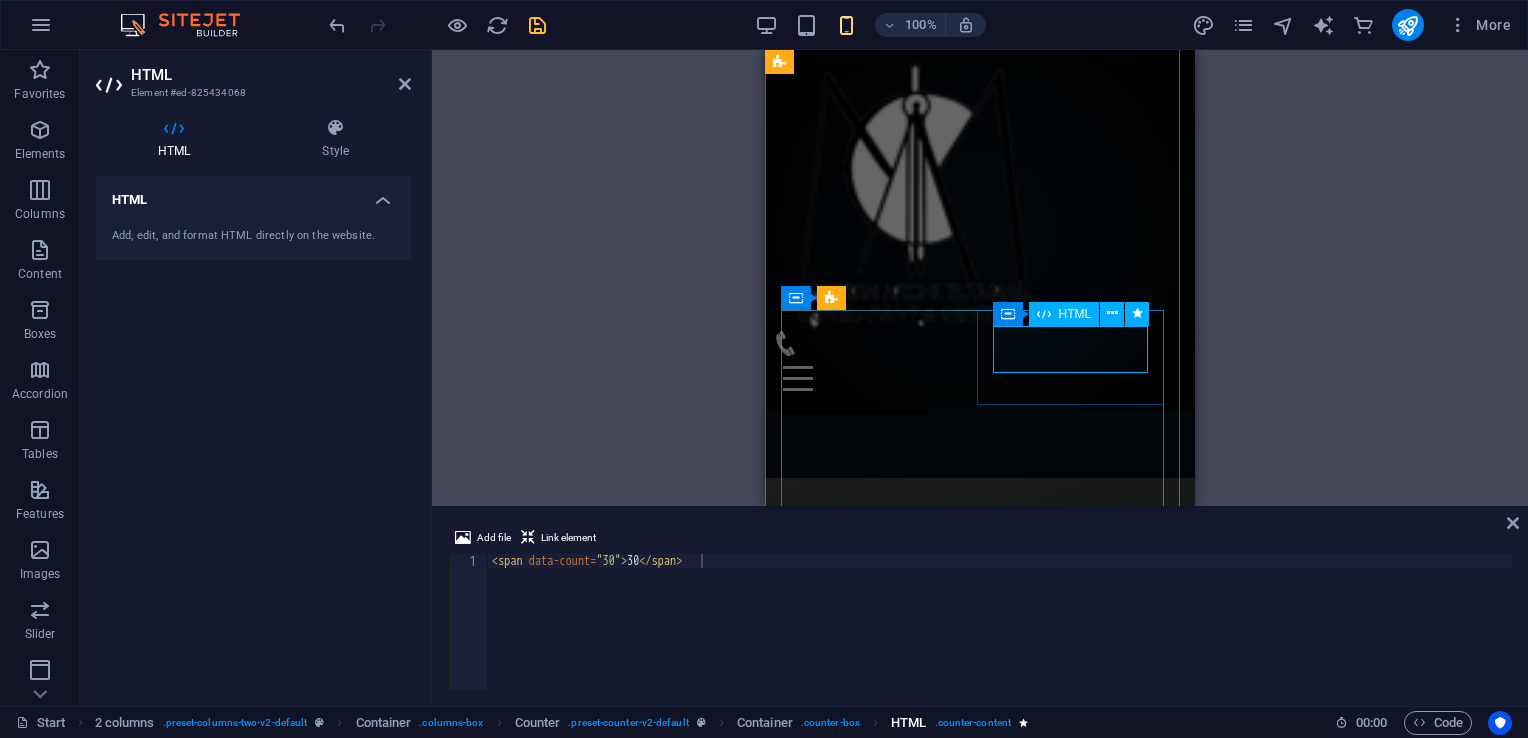 click on ". counter-content" at bounding box center [973, 723] 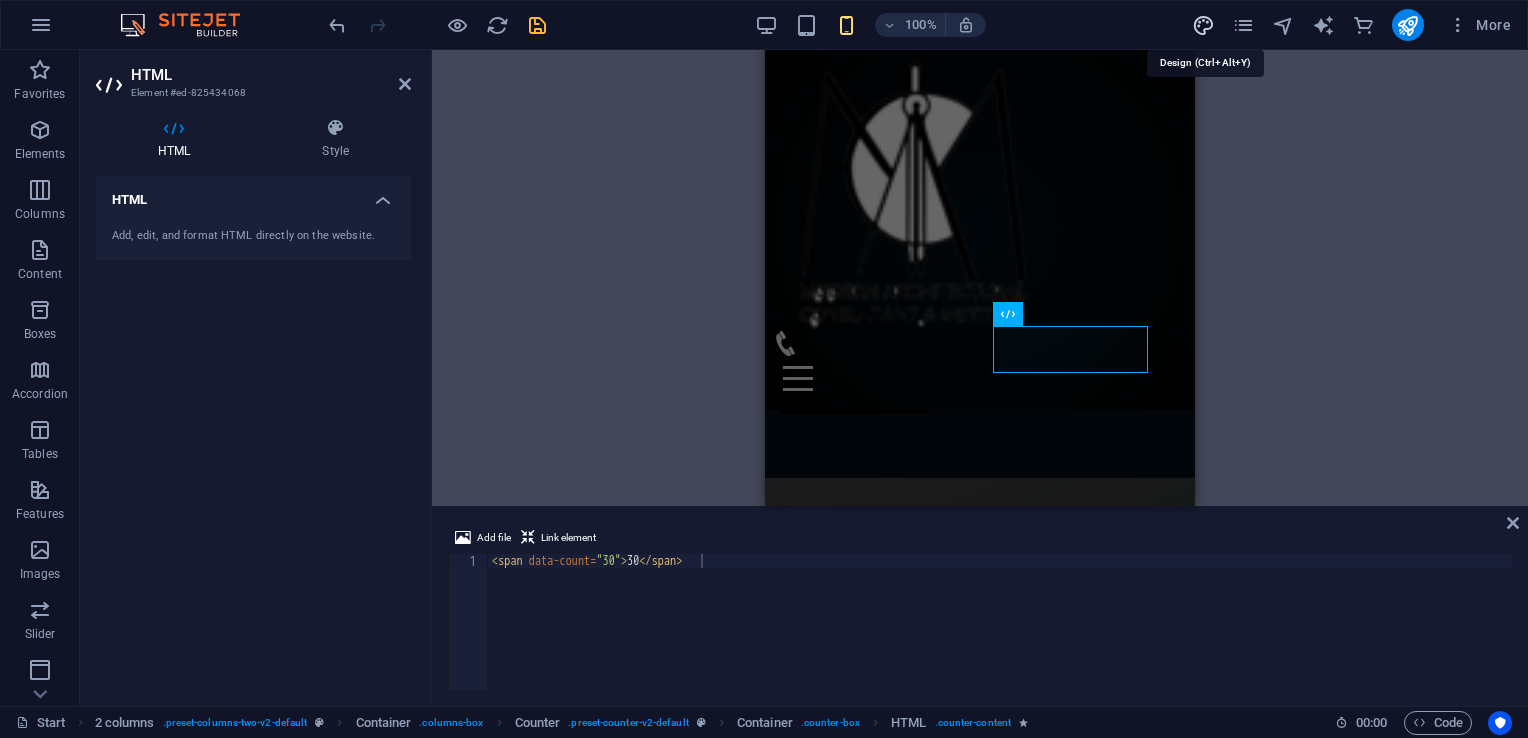 click at bounding box center [1203, 25] 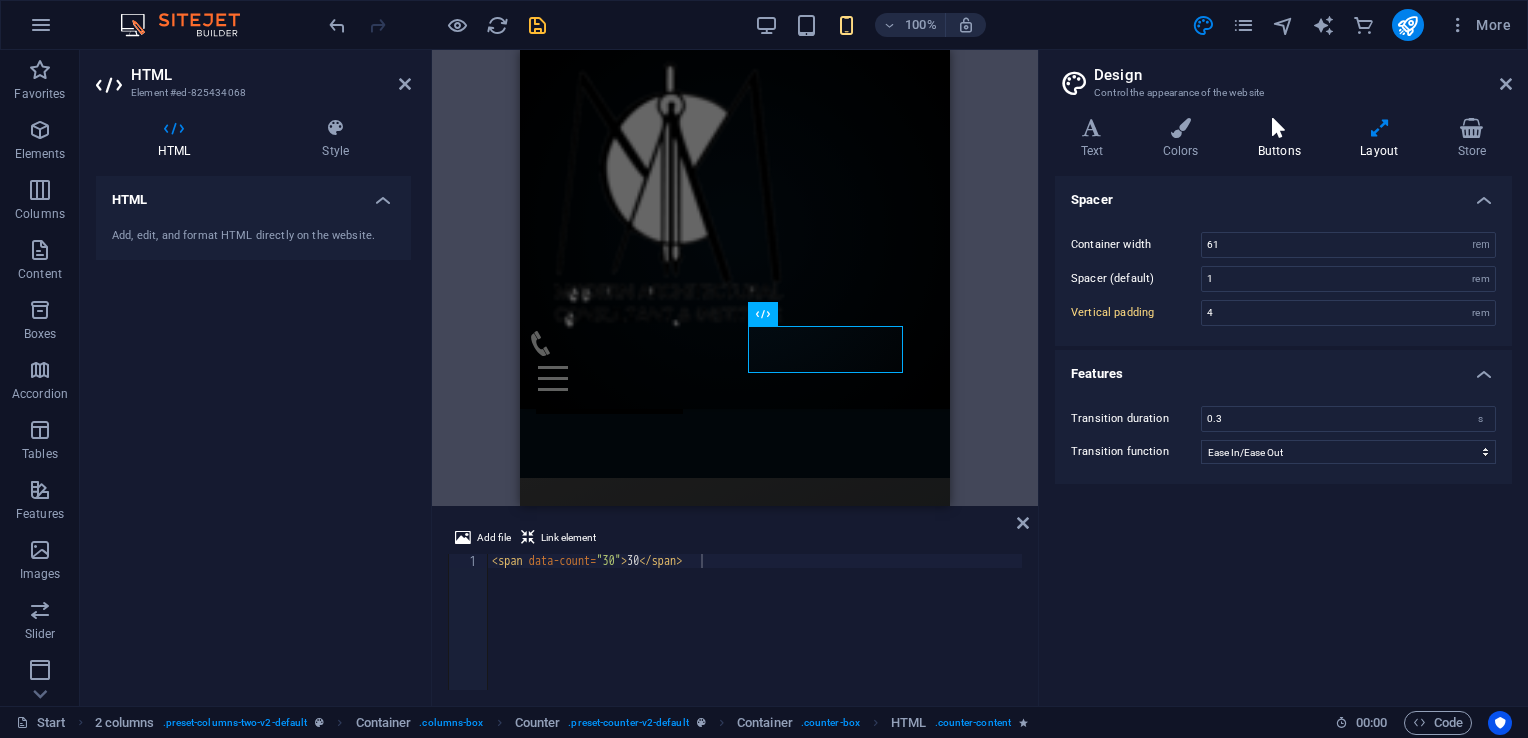 click at bounding box center (1279, 128) 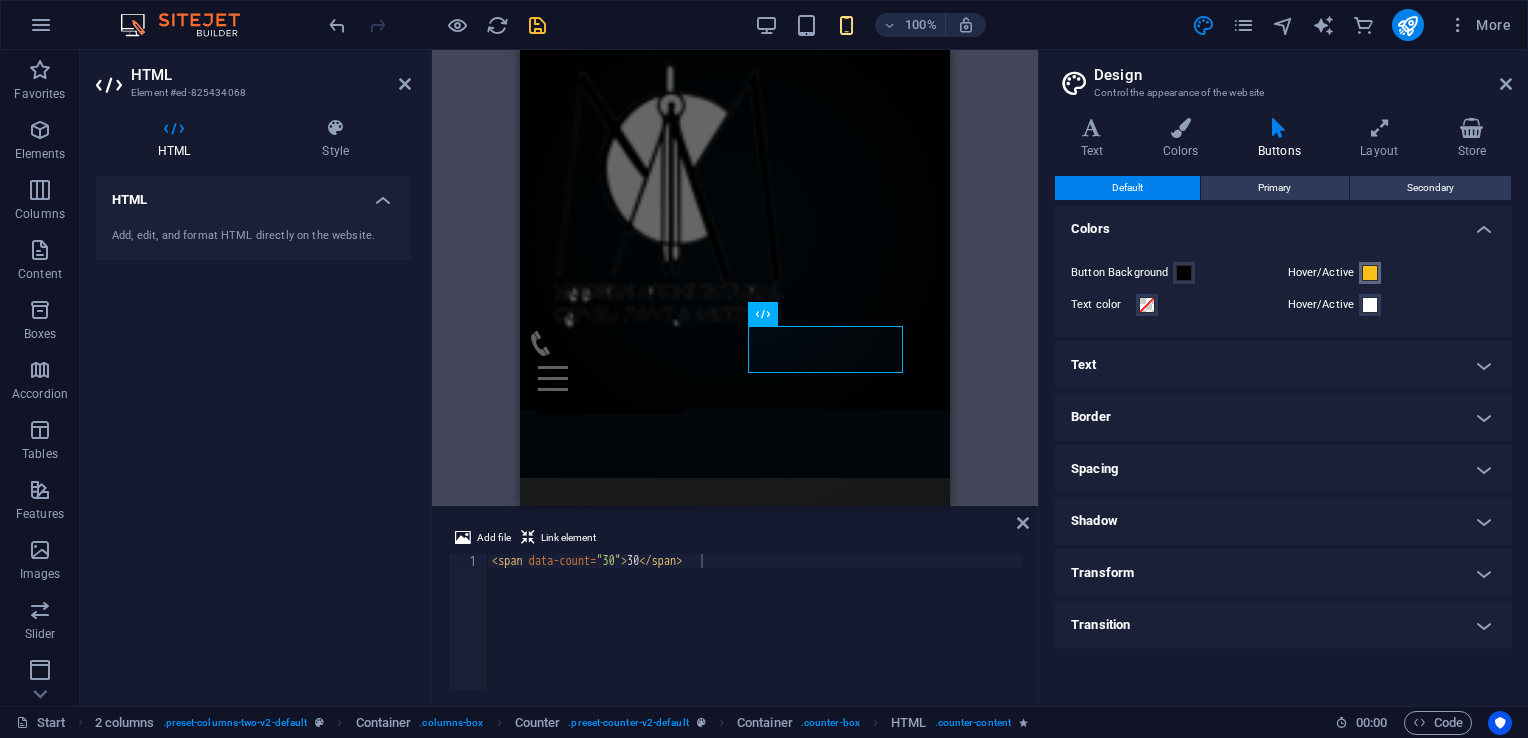 click at bounding box center (1370, 273) 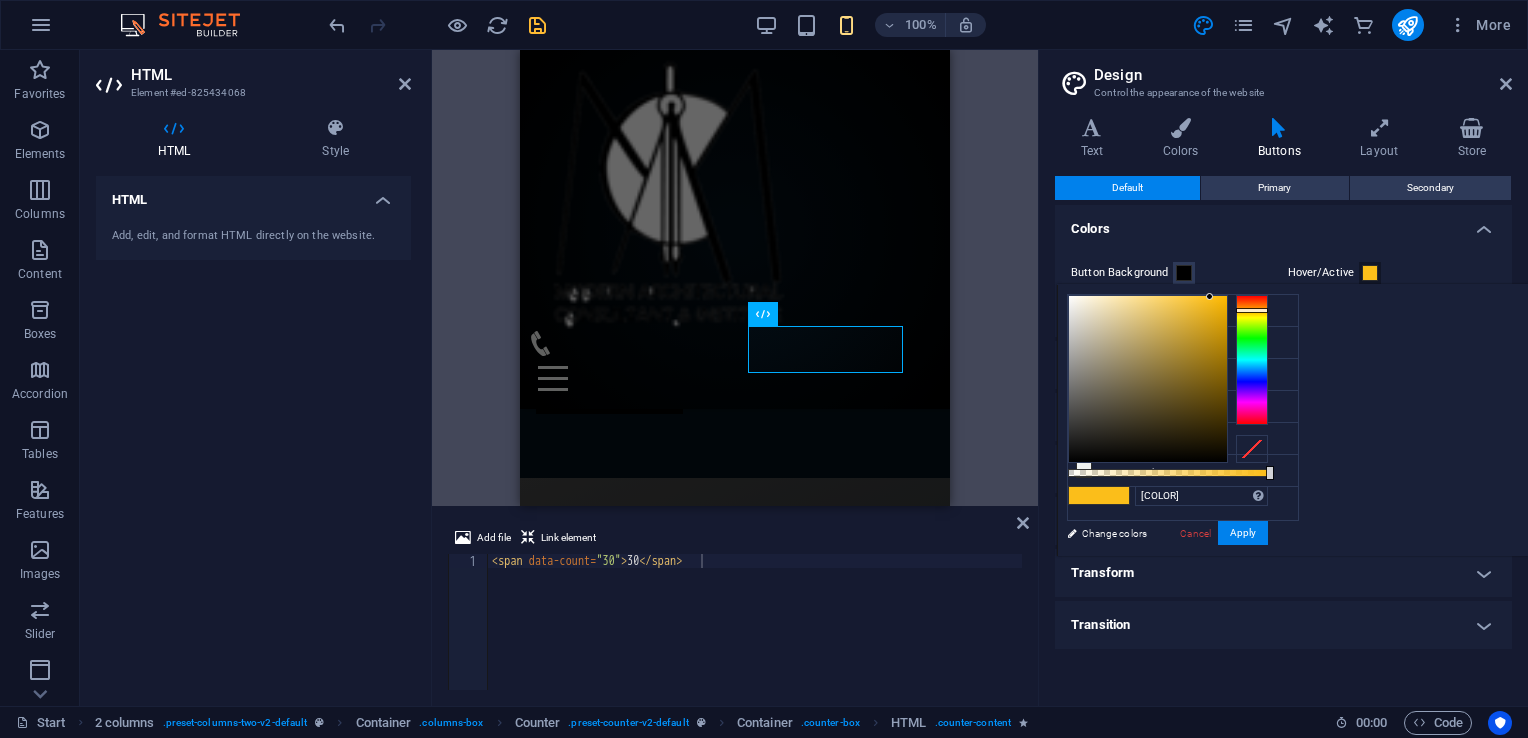 click at bounding box center (1252, 360) 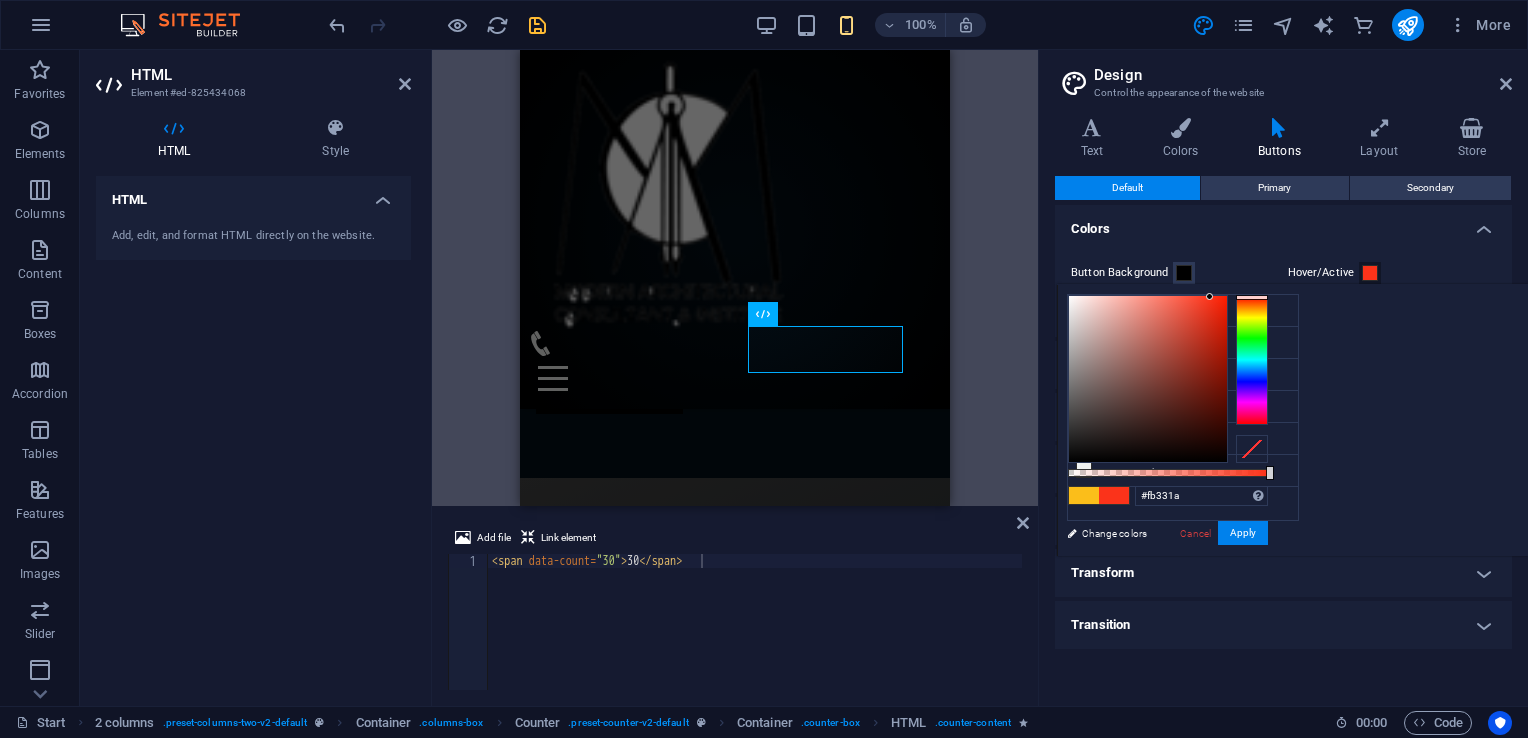 drag, startPoint x: 1496, startPoint y: 403, endPoint x: 1516, endPoint y: 296, distance: 108.85311 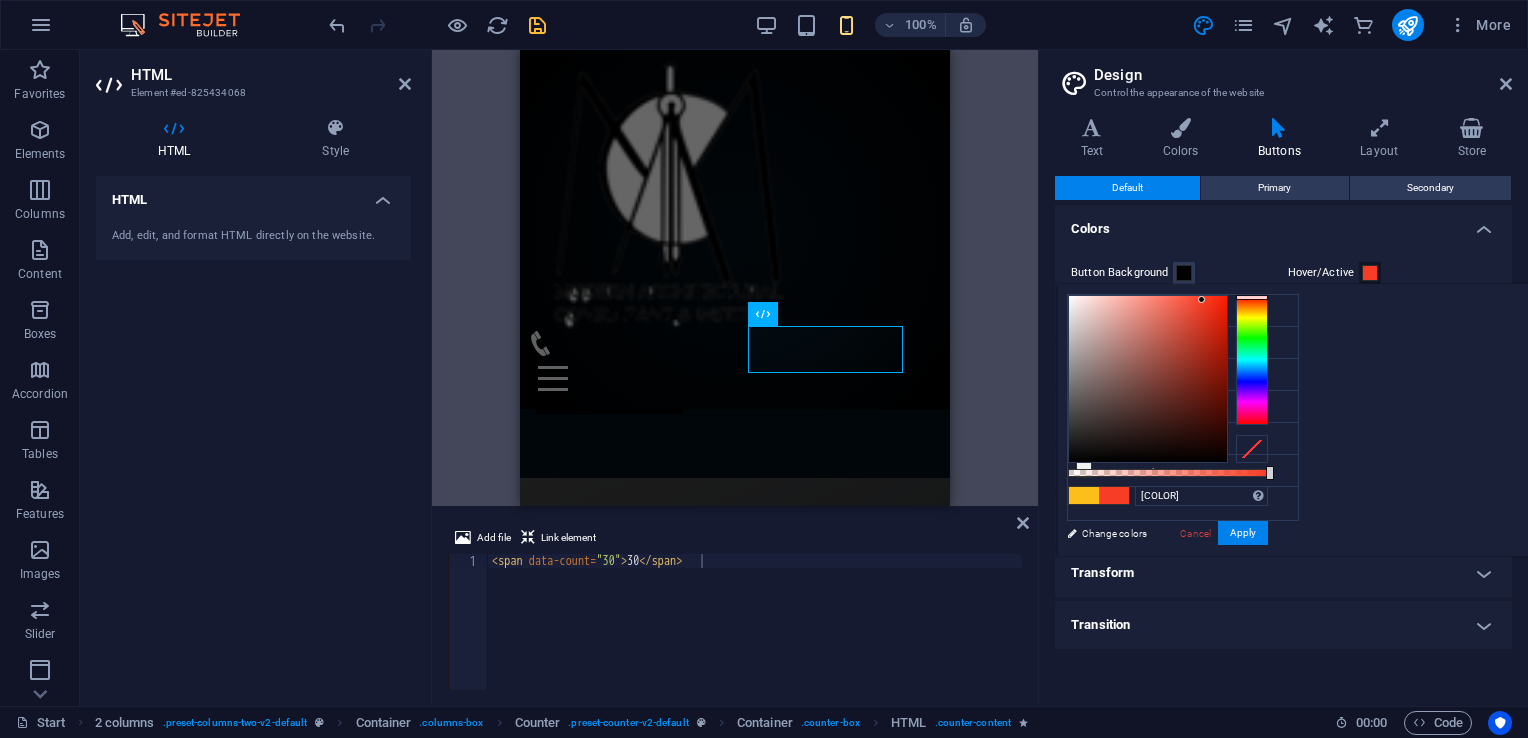 type on "[COLOR]" 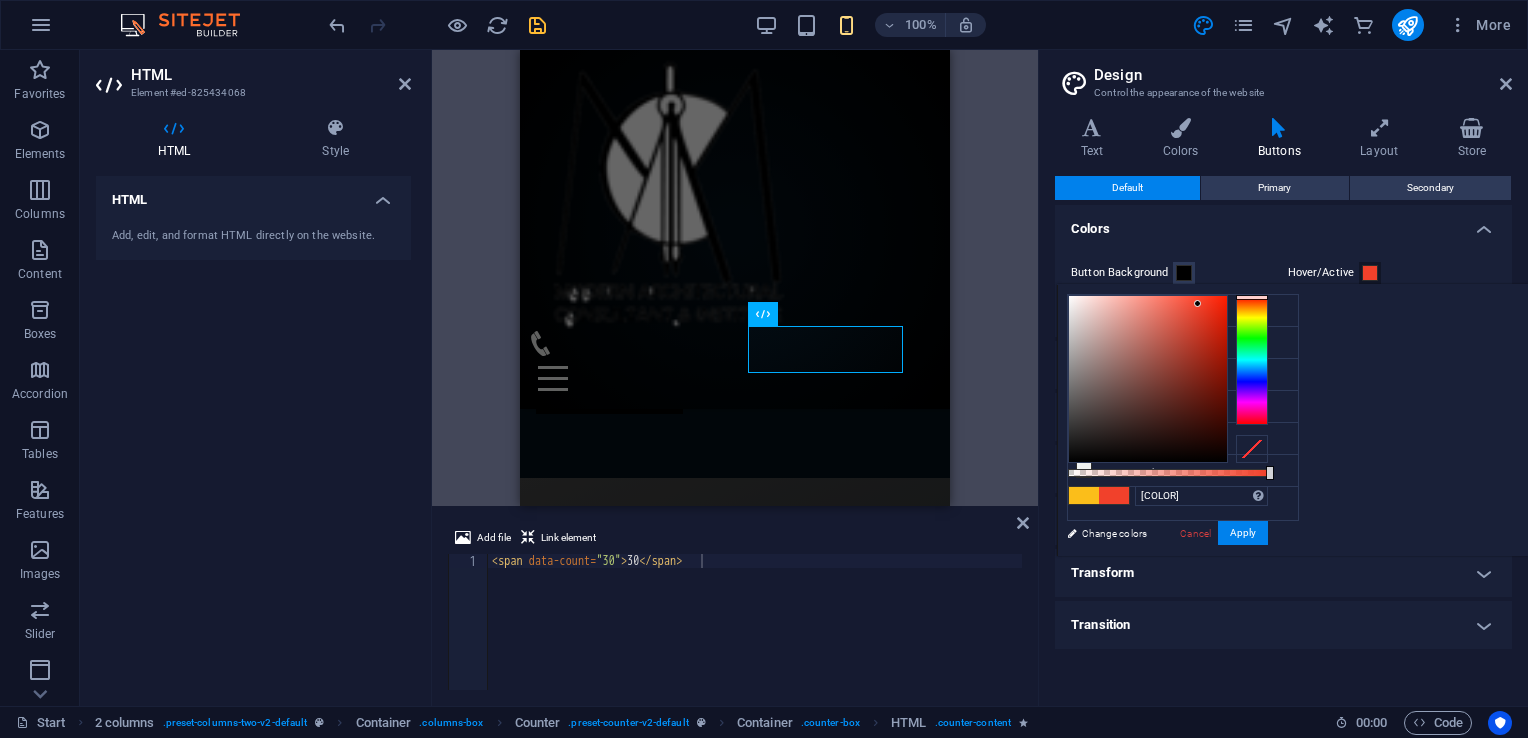 drag, startPoint x: 1457, startPoint y: 298, endPoint x: 1448, endPoint y: 303, distance: 10.29563 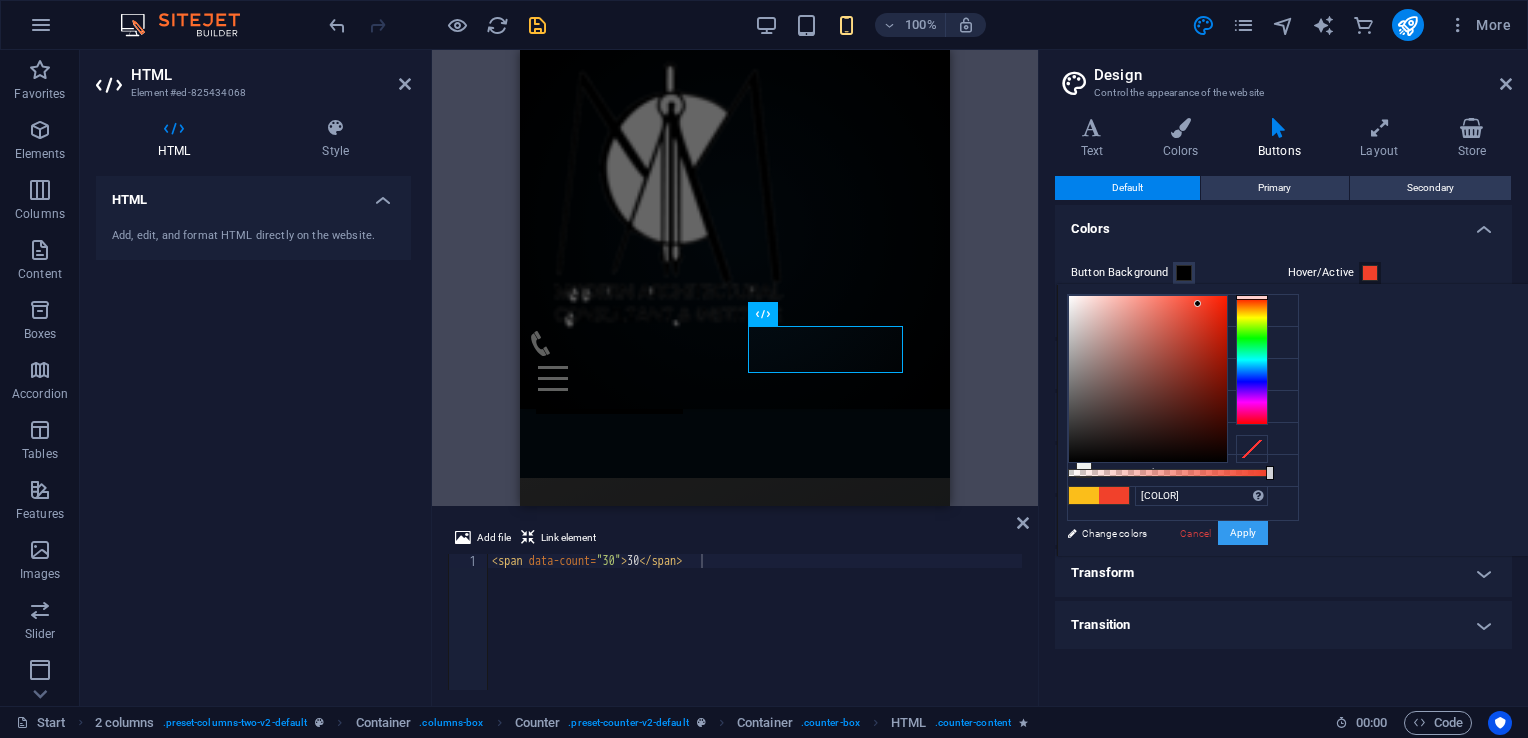 click on "Apply" at bounding box center [1243, 533] 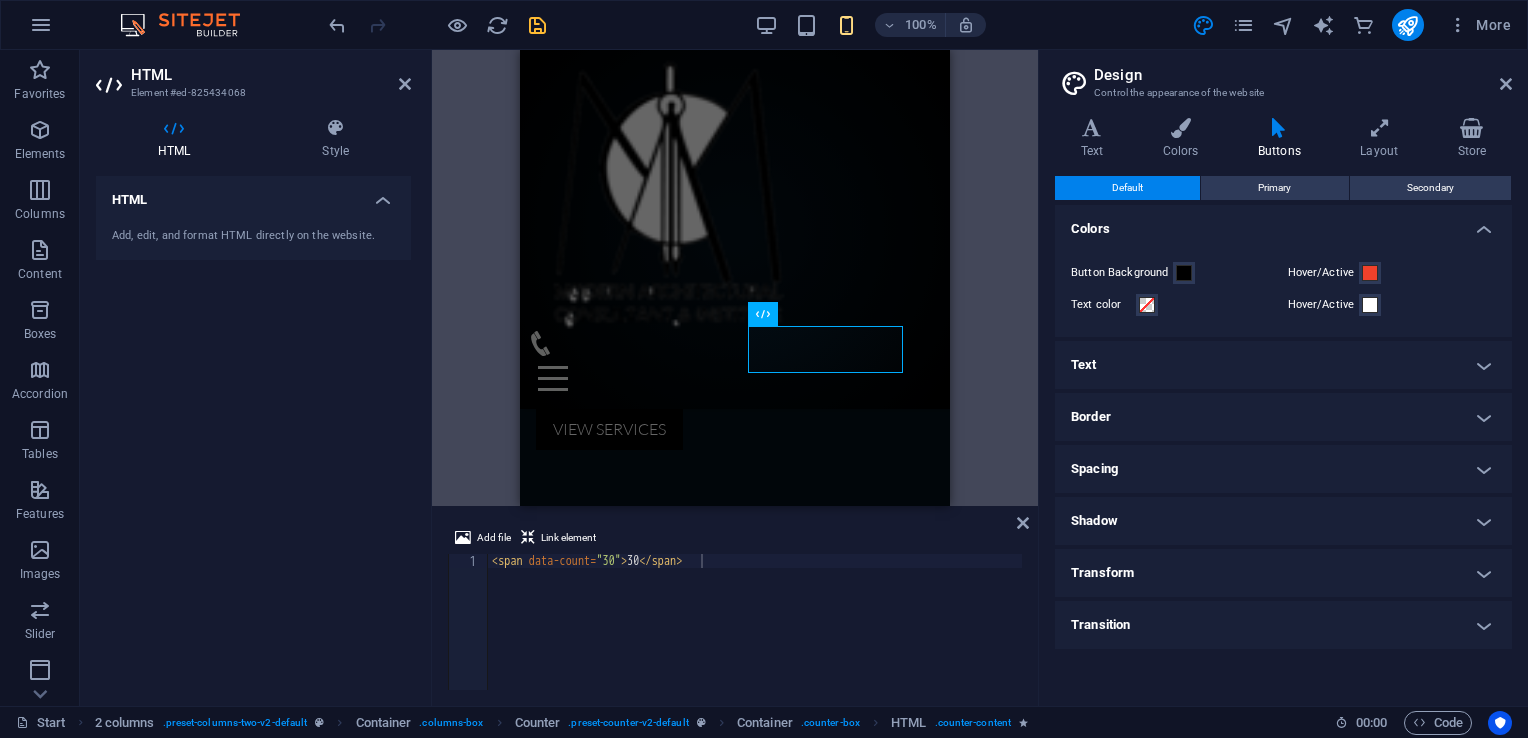 click on "Transition" at bounding box center [1283, 625] 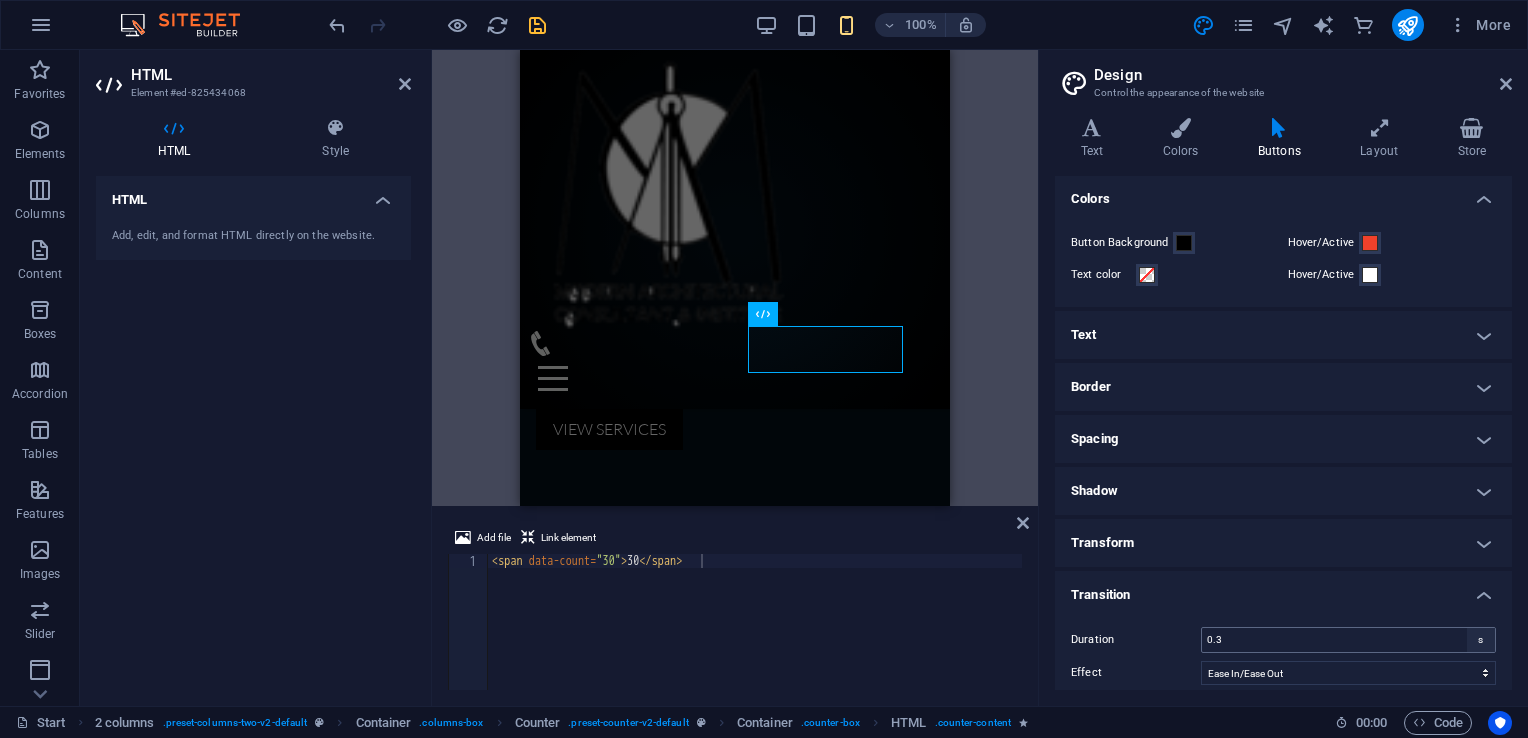 scroll, scrollTop: 43, scrollLeft: 0, axis: vertical 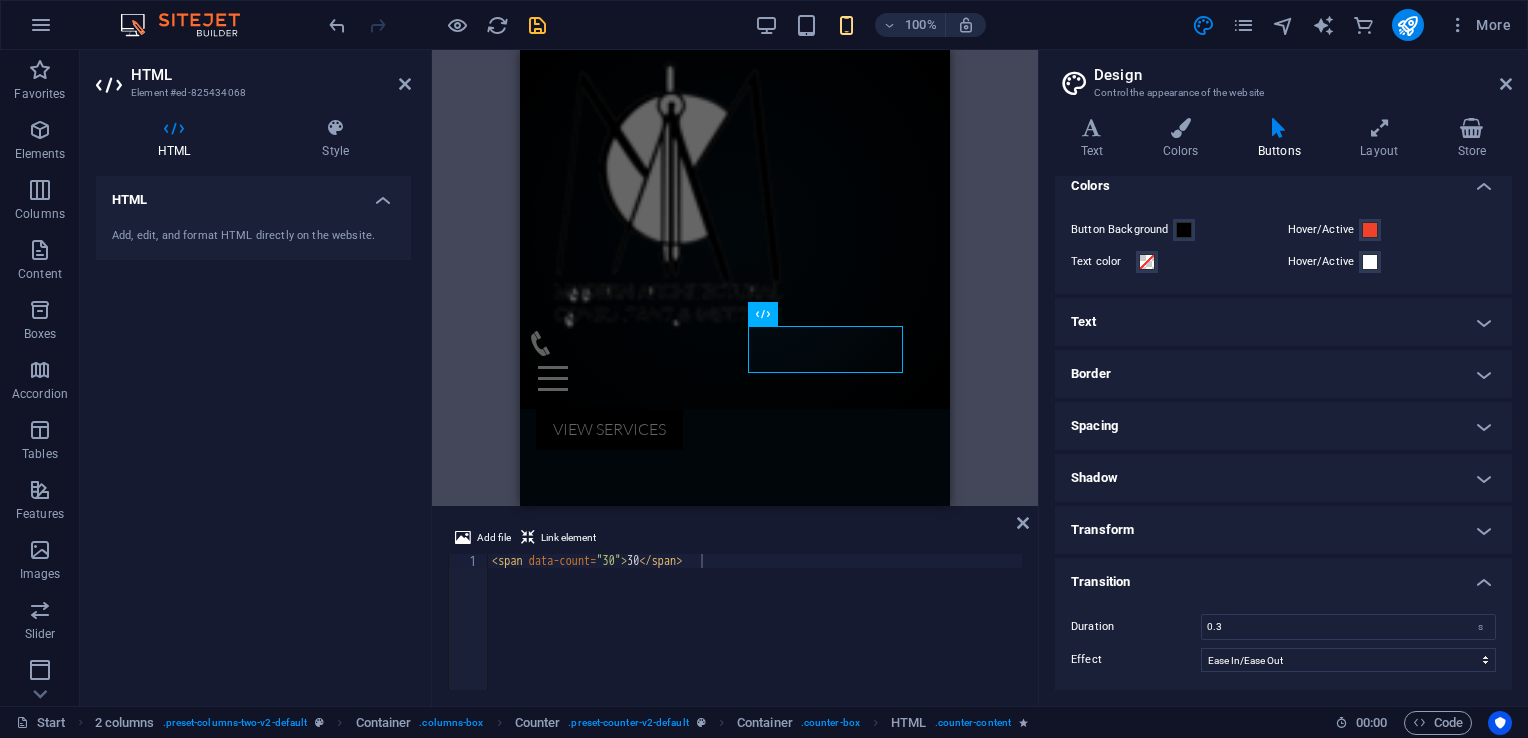 click on "Transform" at bounding box center [1283, 530] 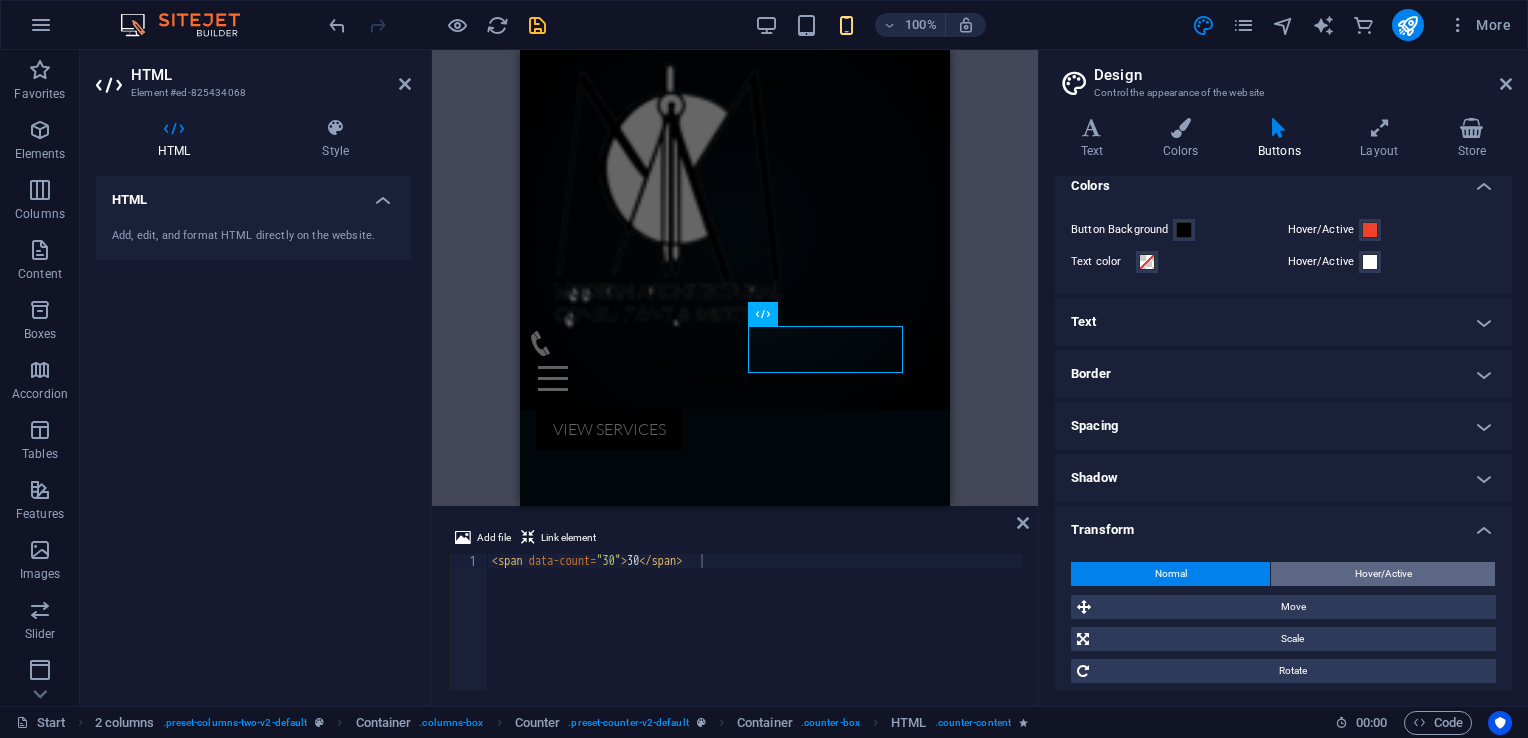 click on "Hover/Active" at bounding box center (1383, 574) 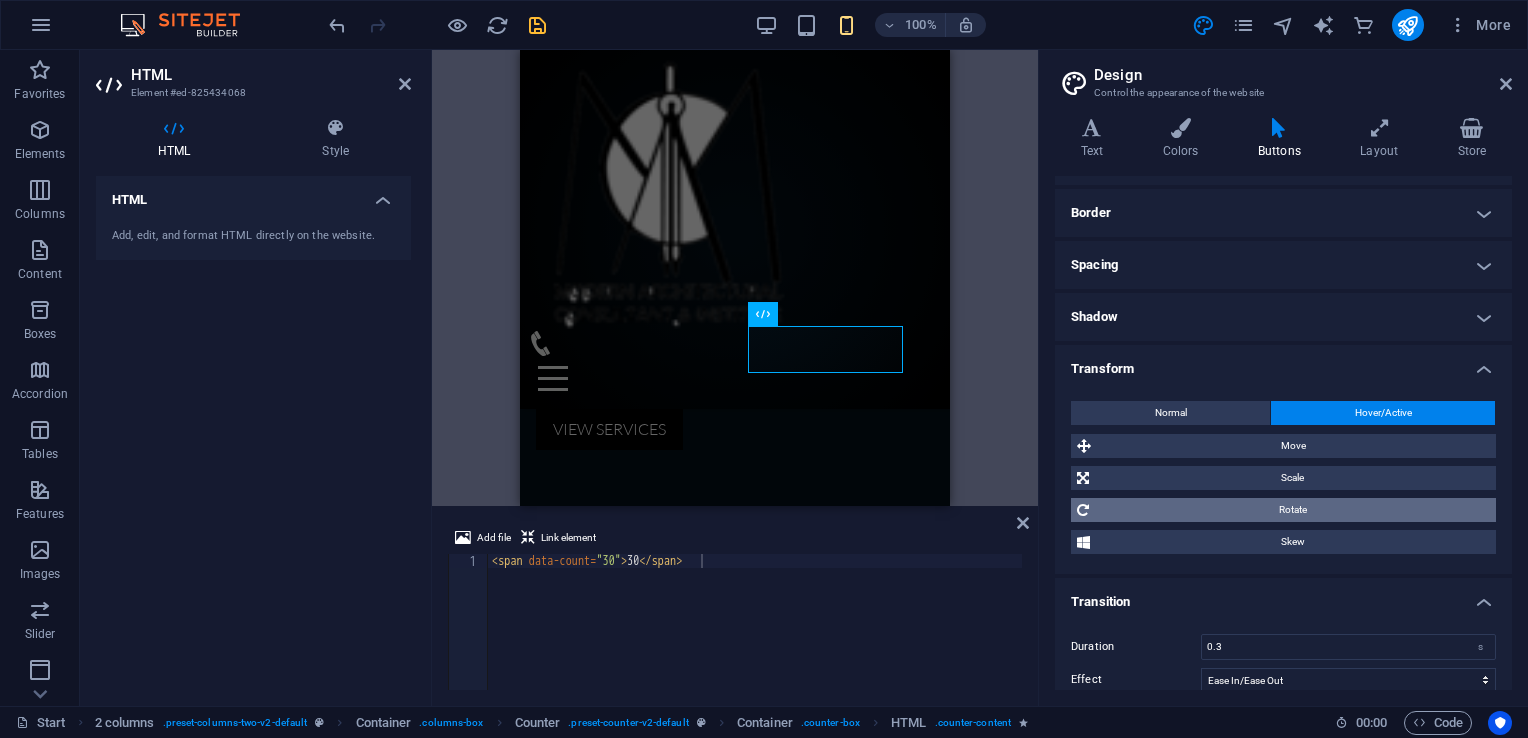 scroll, scrollTop: 224, scrollLeft: 0, axis: vertical 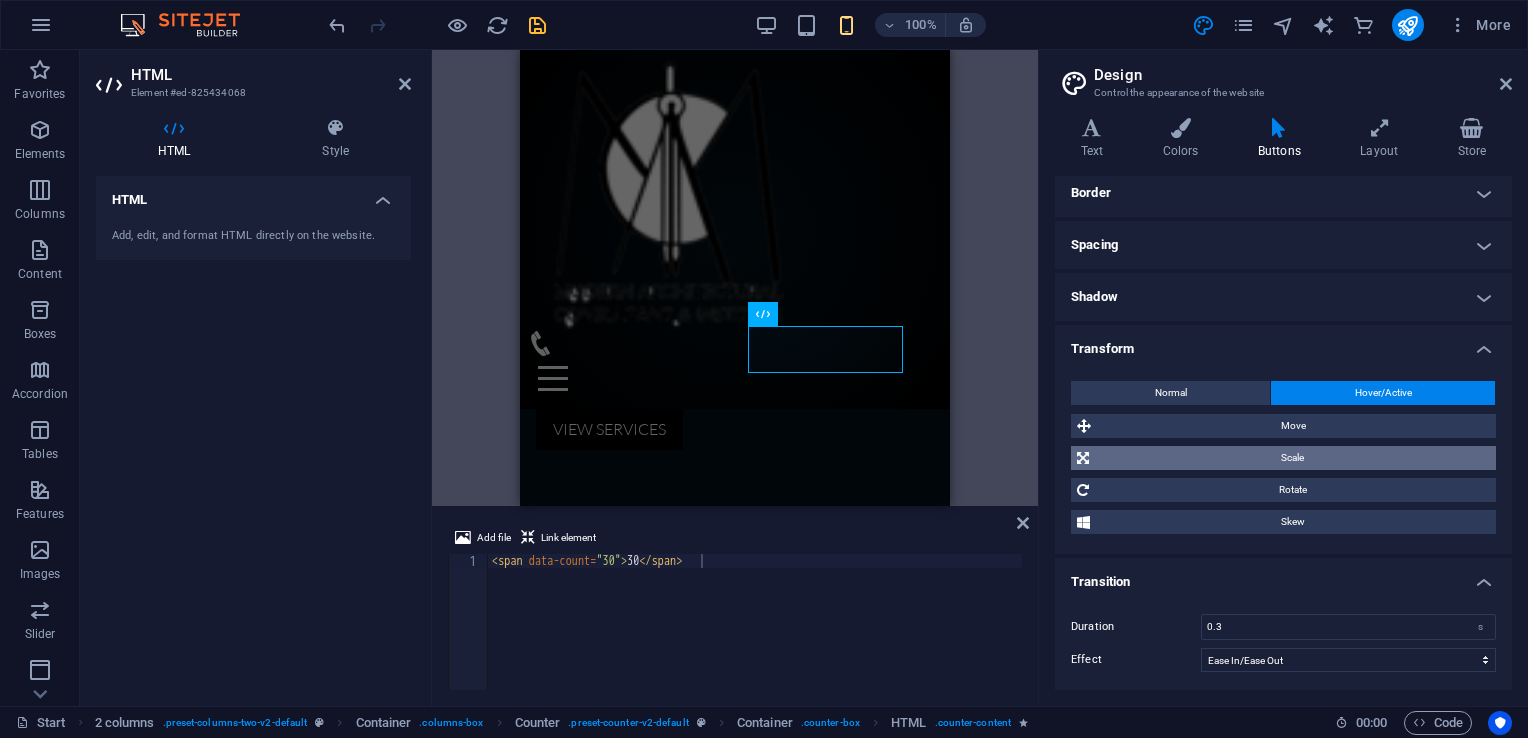 click on "Scale" at bounding box center (1292, 458) 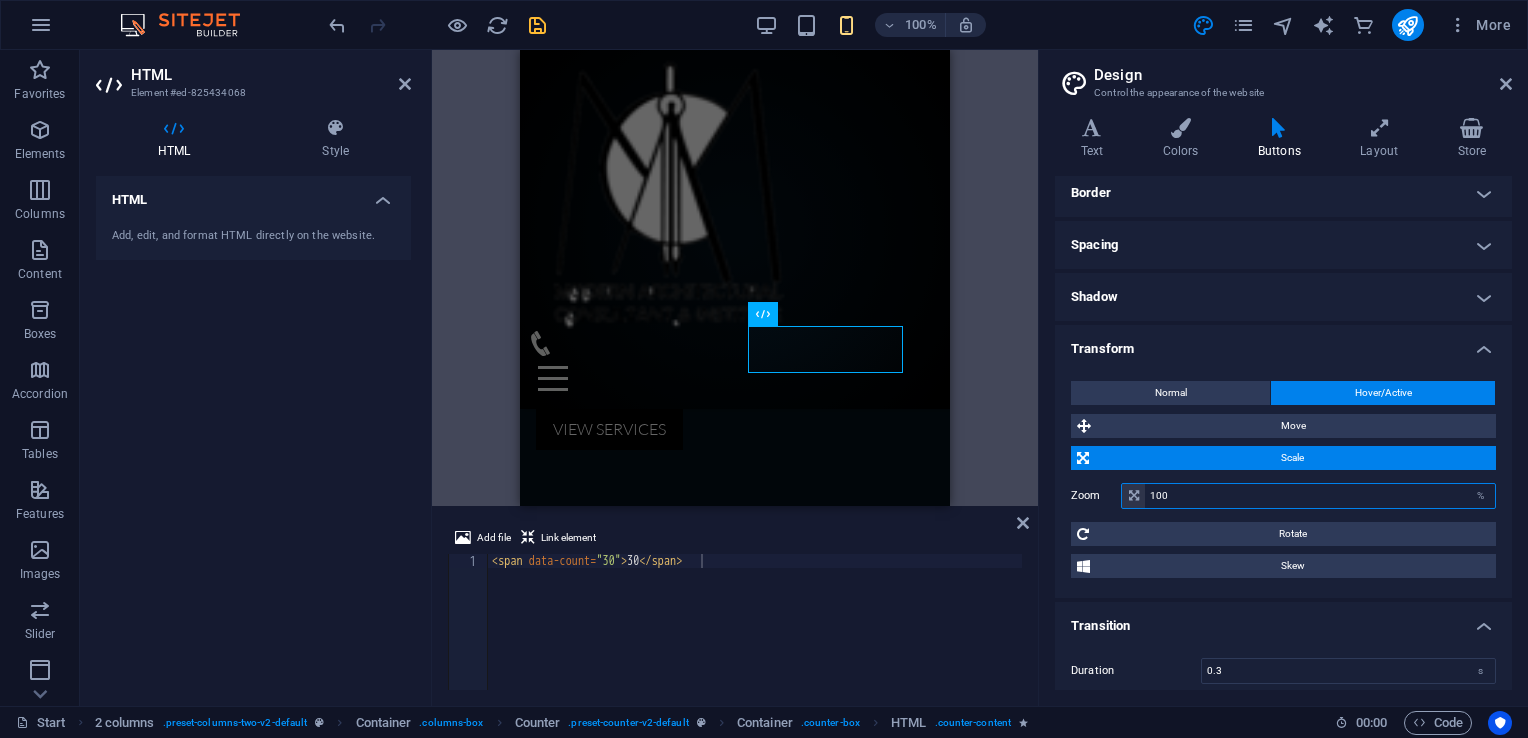 click on "100" at bounding box center [1320, 496] 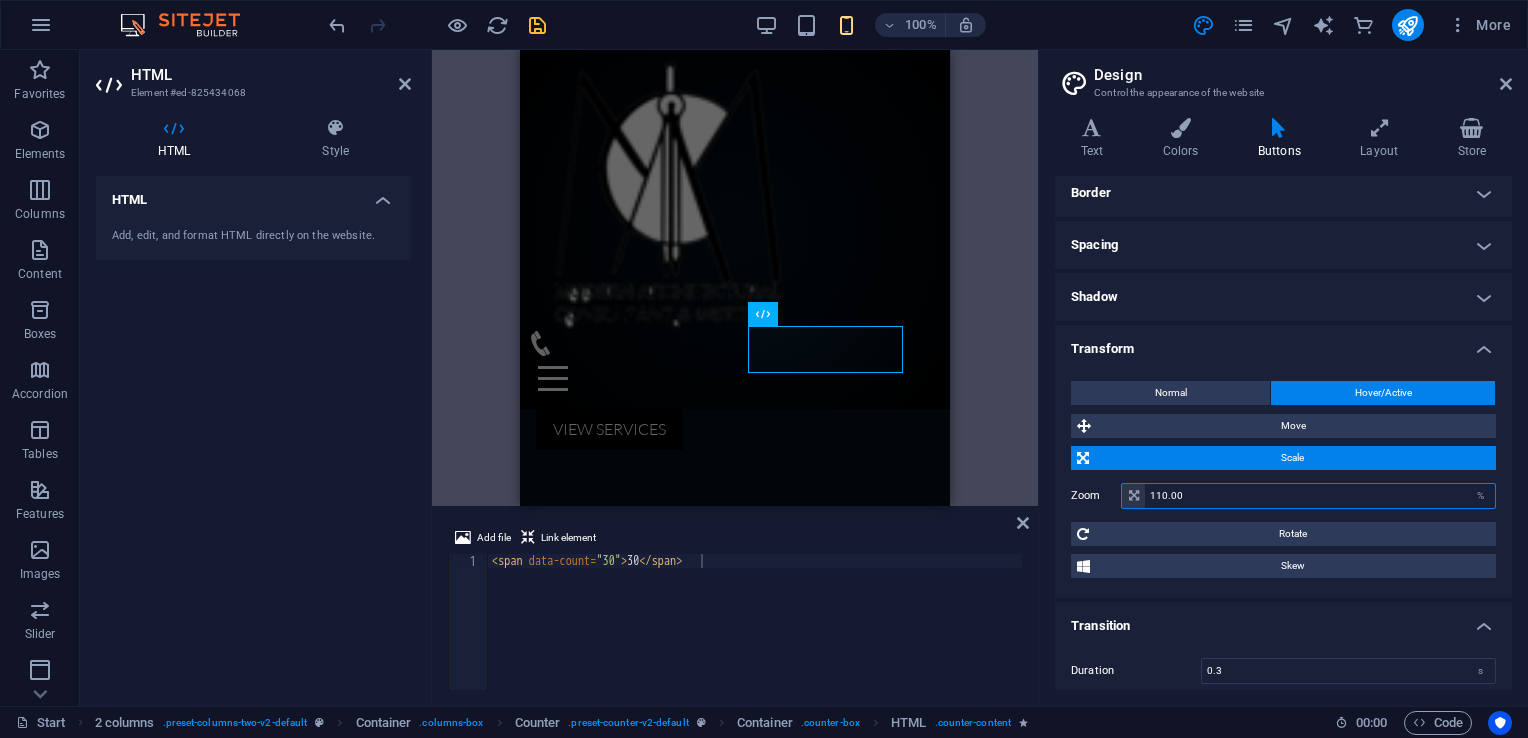 type on "110.00" 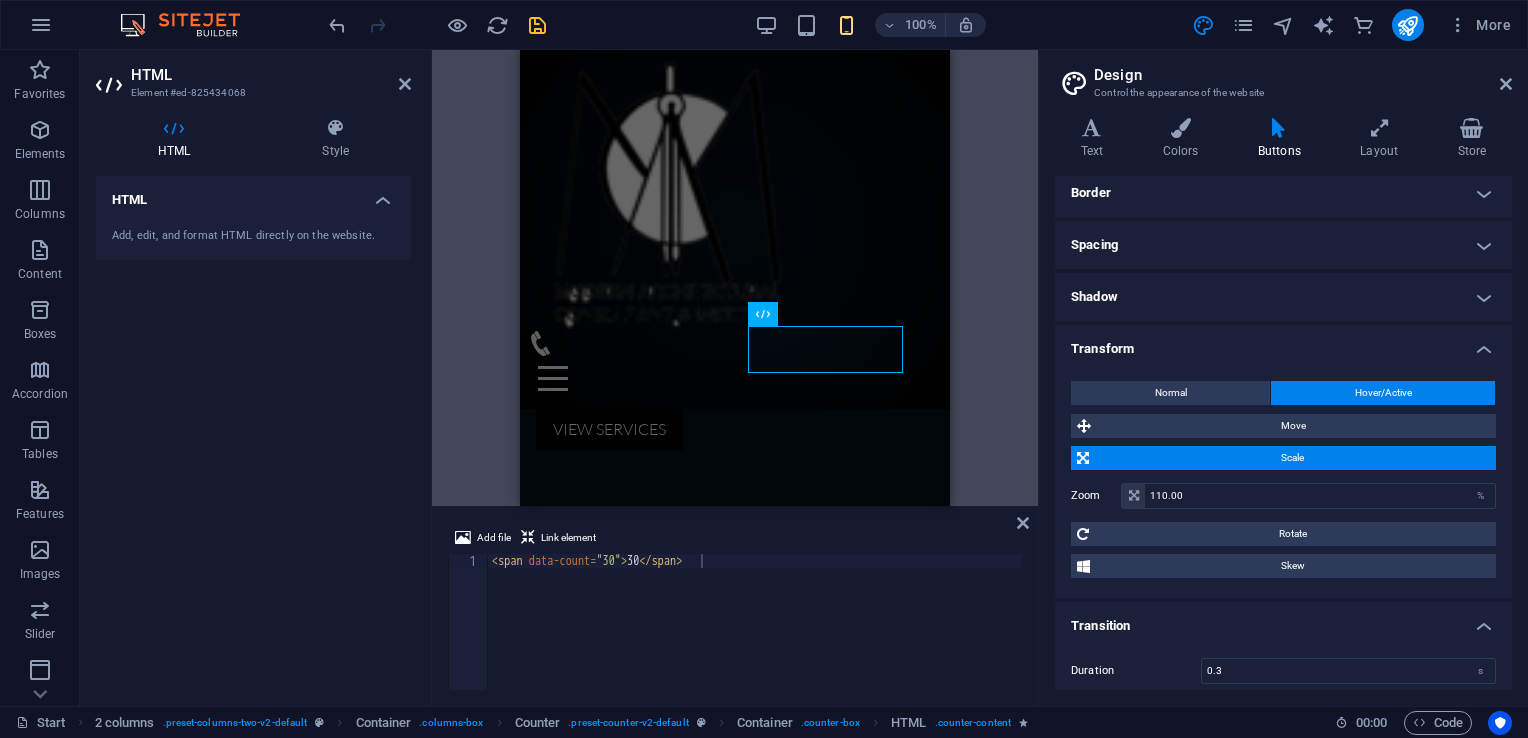 click on "Scale" at bounding box center [1292, 458] 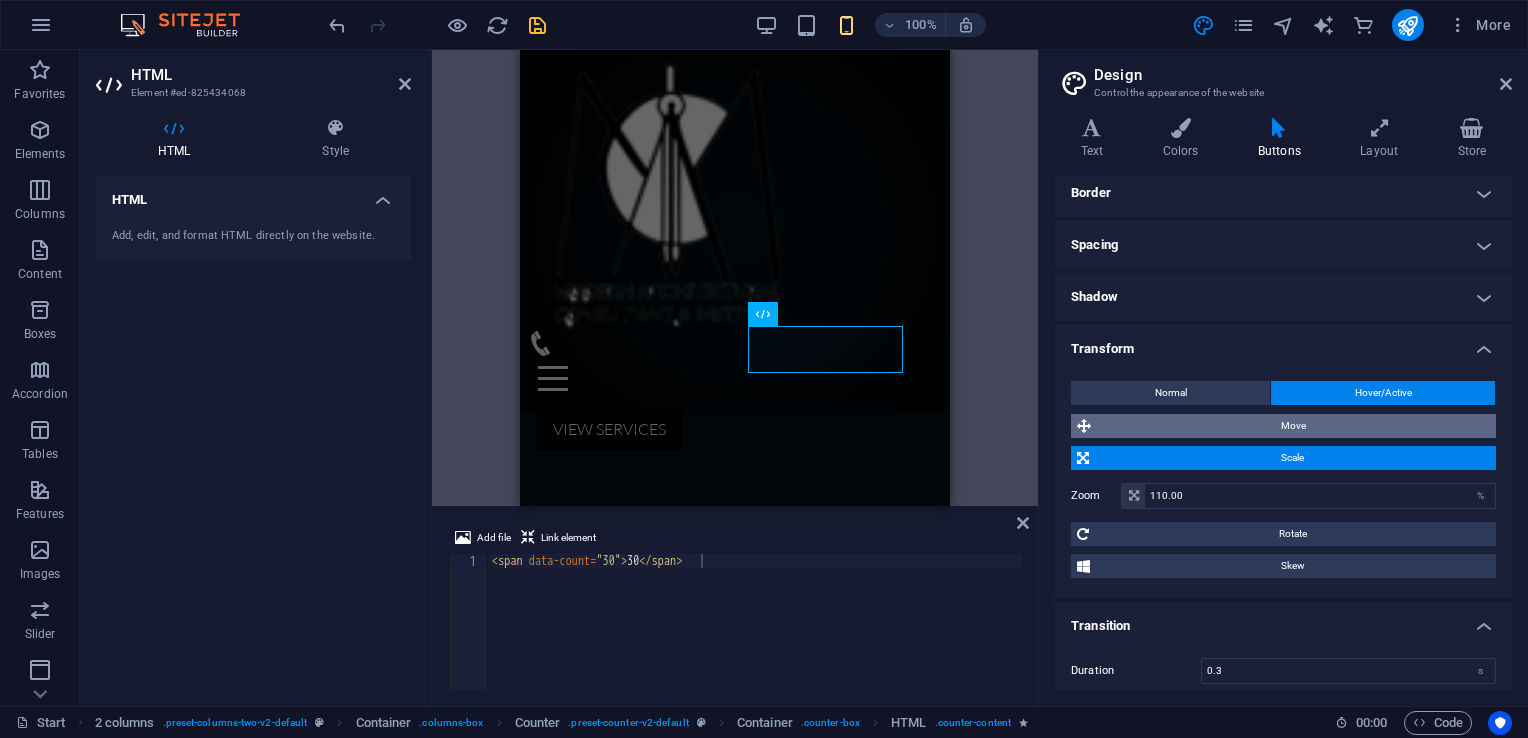 click on "Move" at bounding box center (1293, 426) 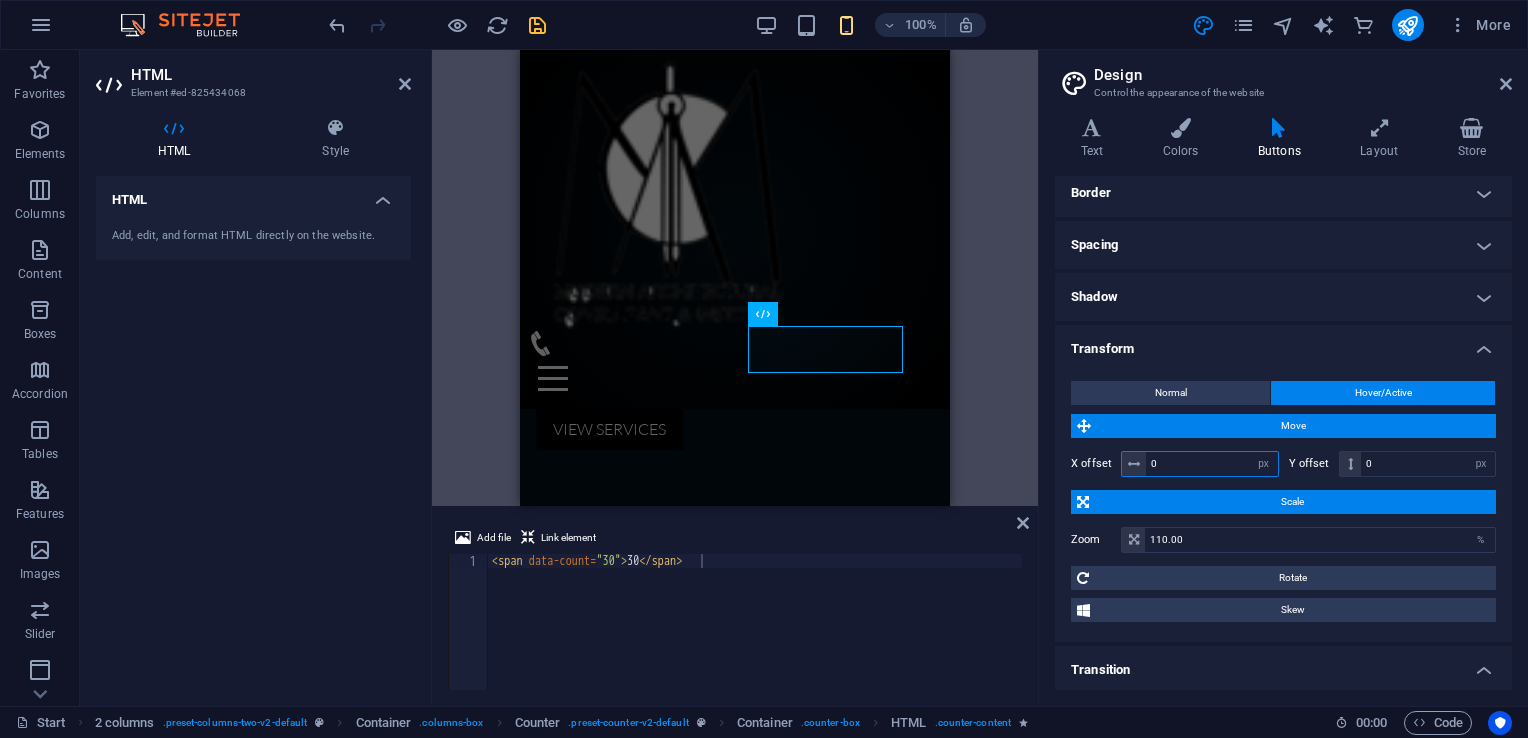 click on "0" at bounding box center [1212, 464] 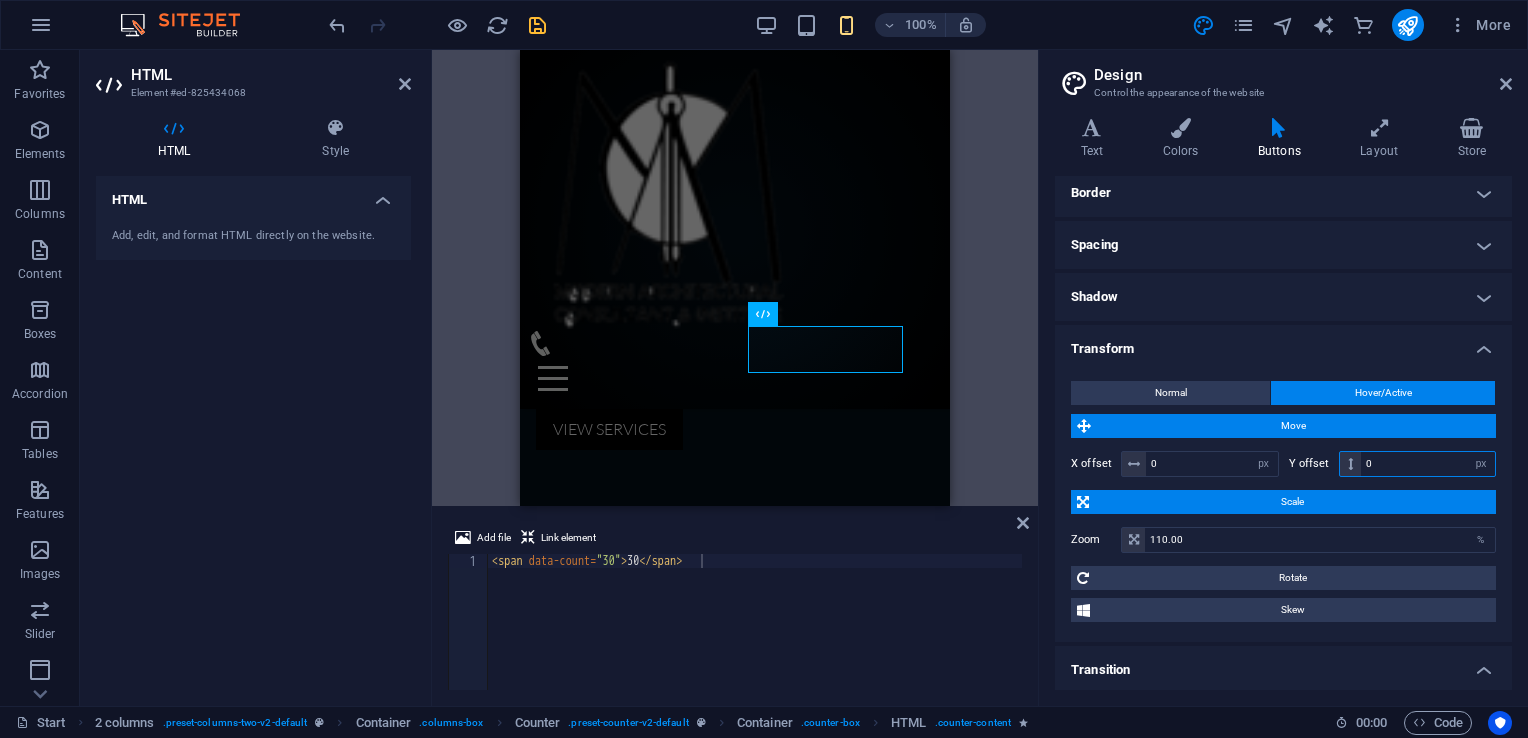 click on "0" at bounding box center [1428, 464] 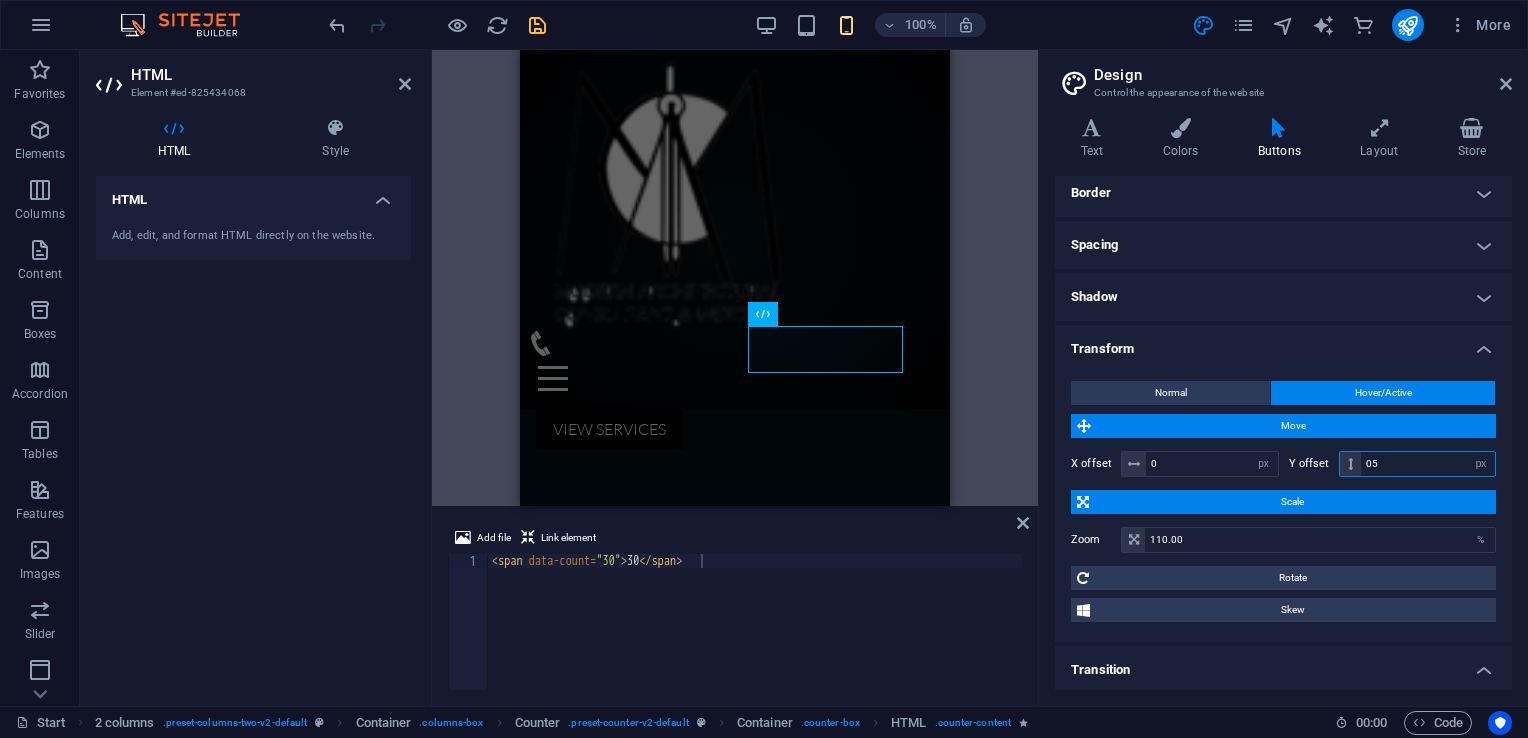 click on "05" at bounding box center (1428, 464) 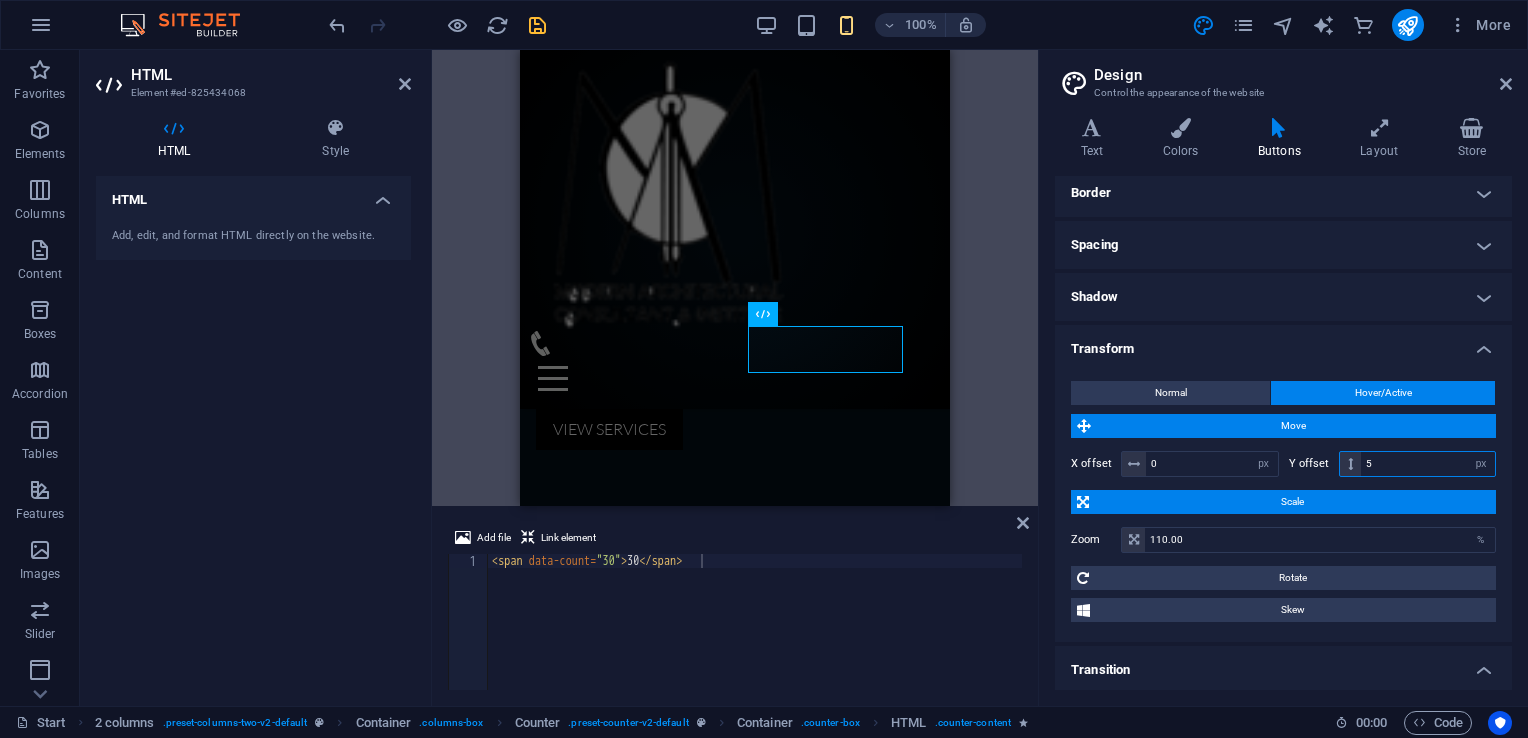 type on "5" 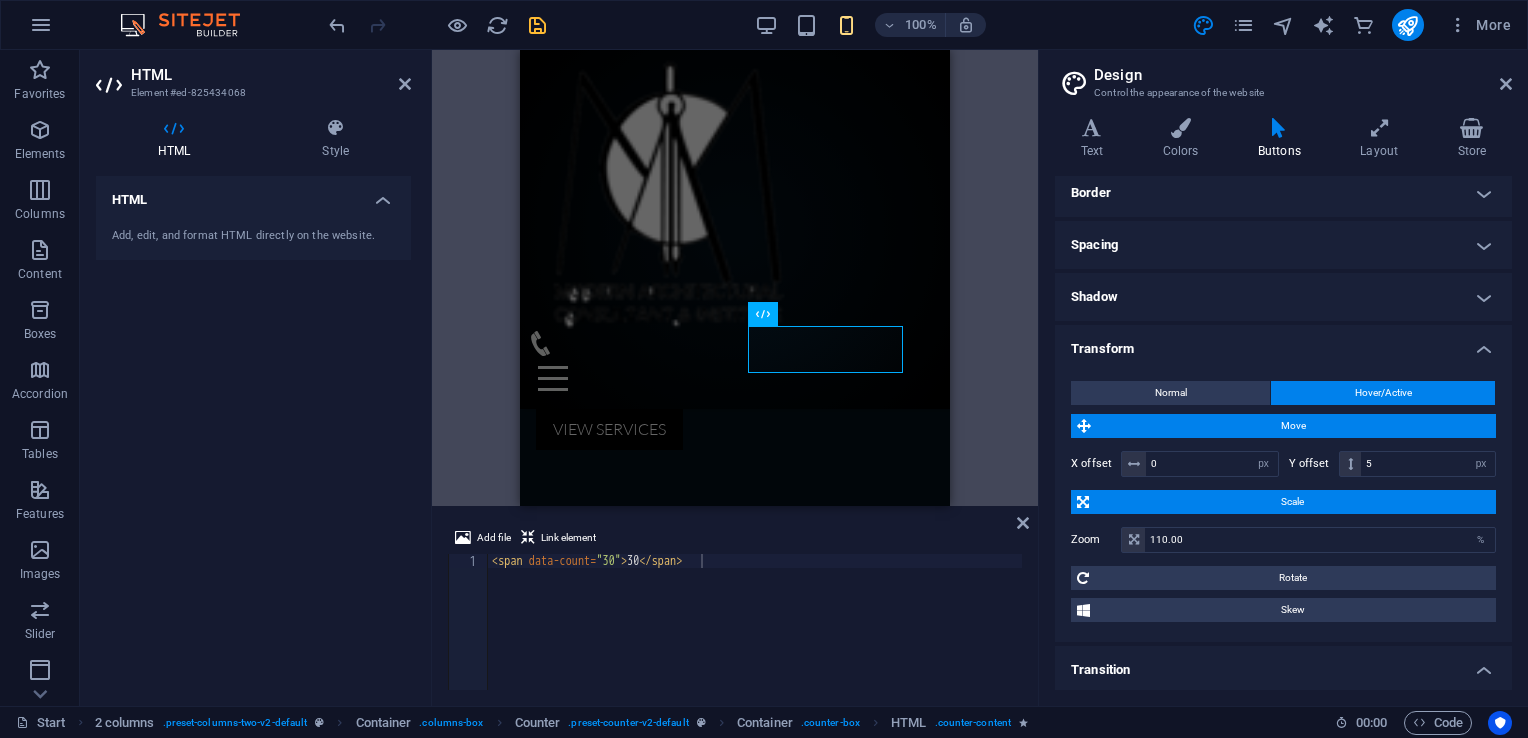 click on "Scale" at bounding box center [1292, 502] 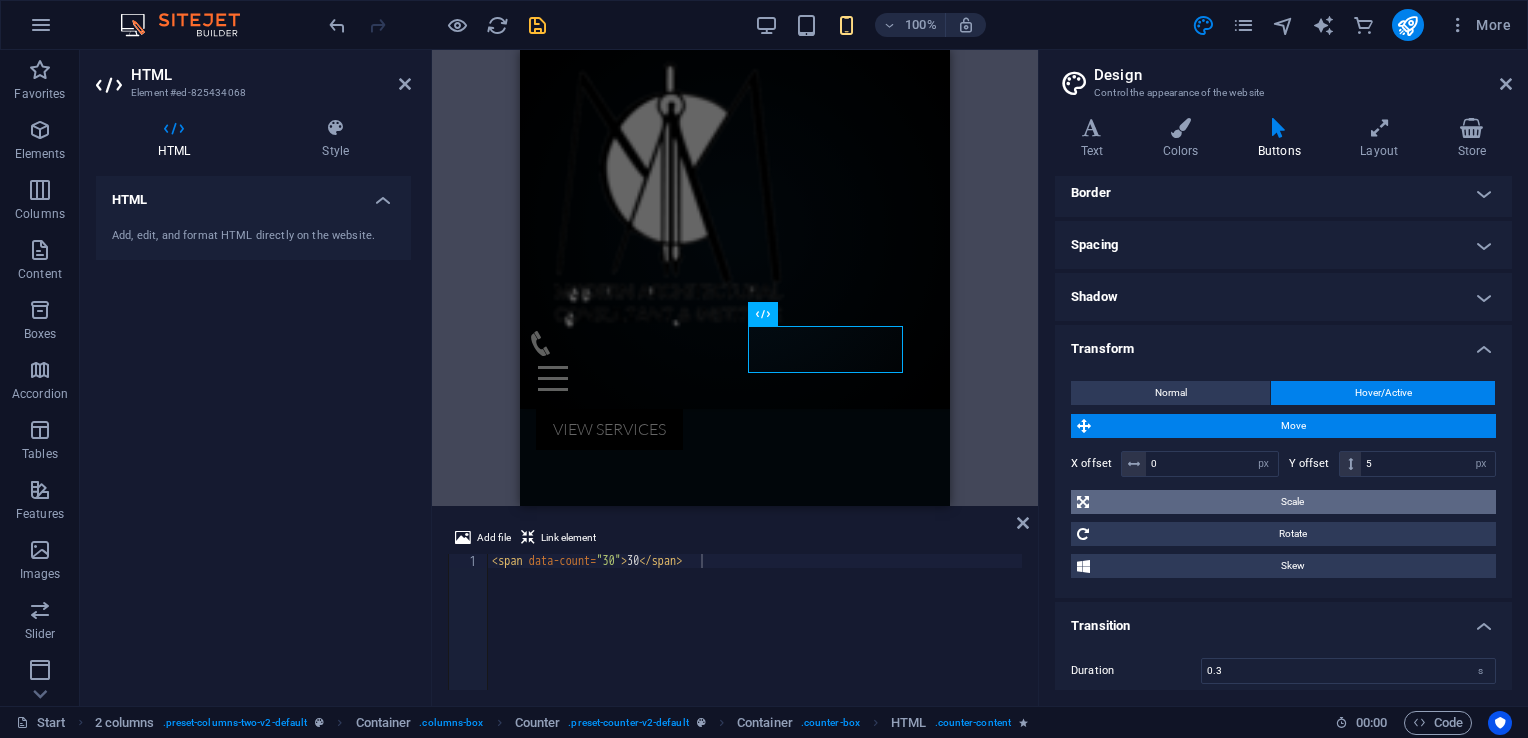 click on "Scale" at bounding box center [1292, 502] 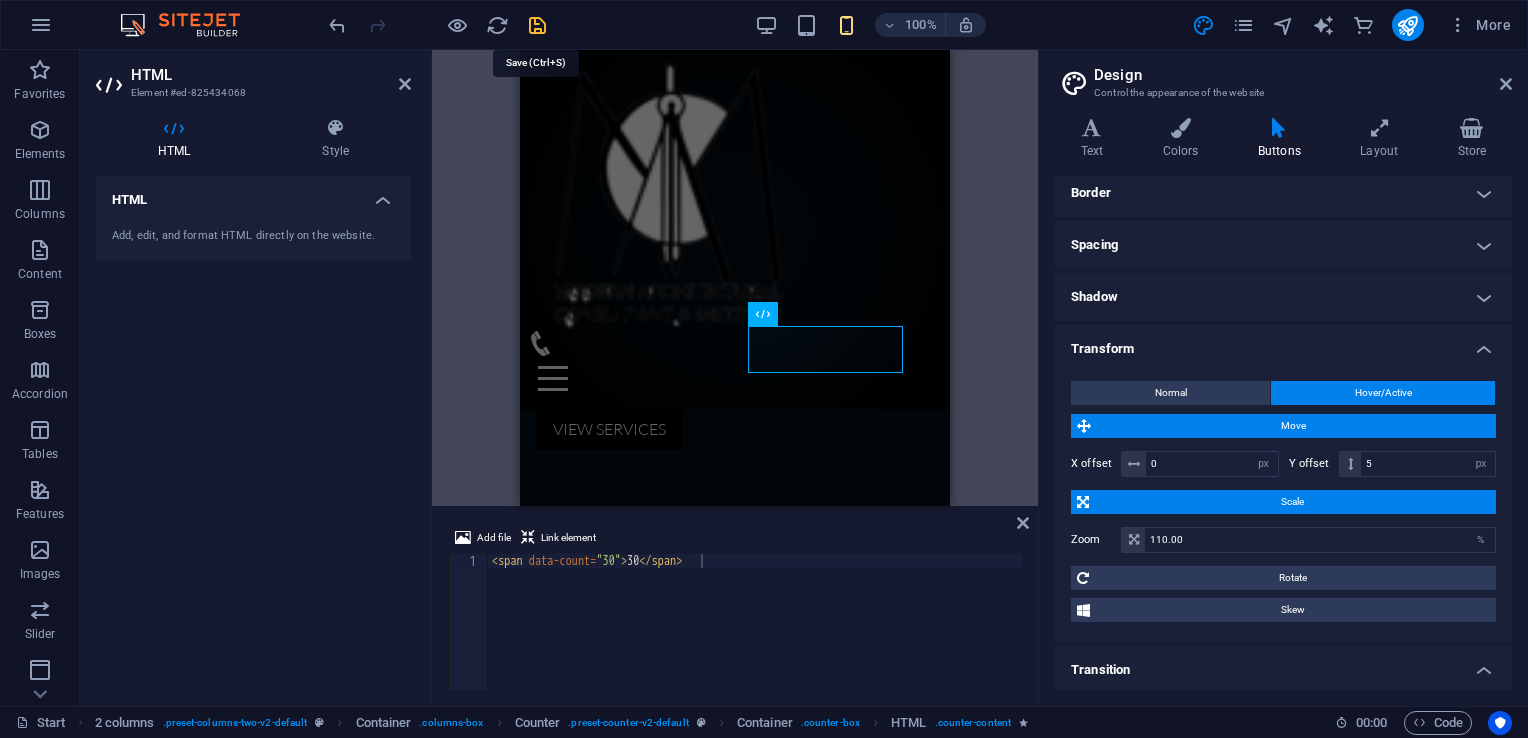 click at bounding box center [537, 25] 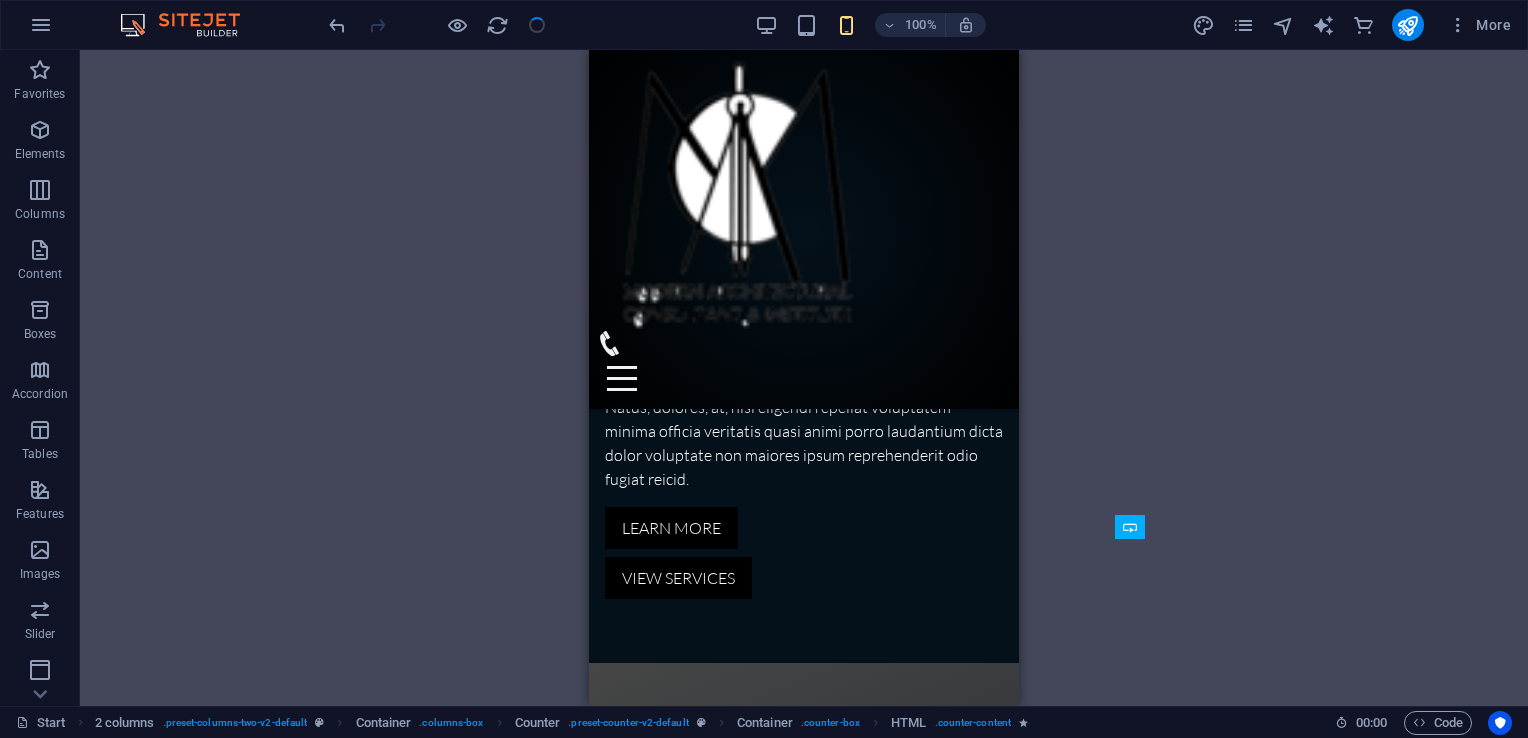 scroll, scrollTop: 798, scrollLeft: 0, axis: vertical 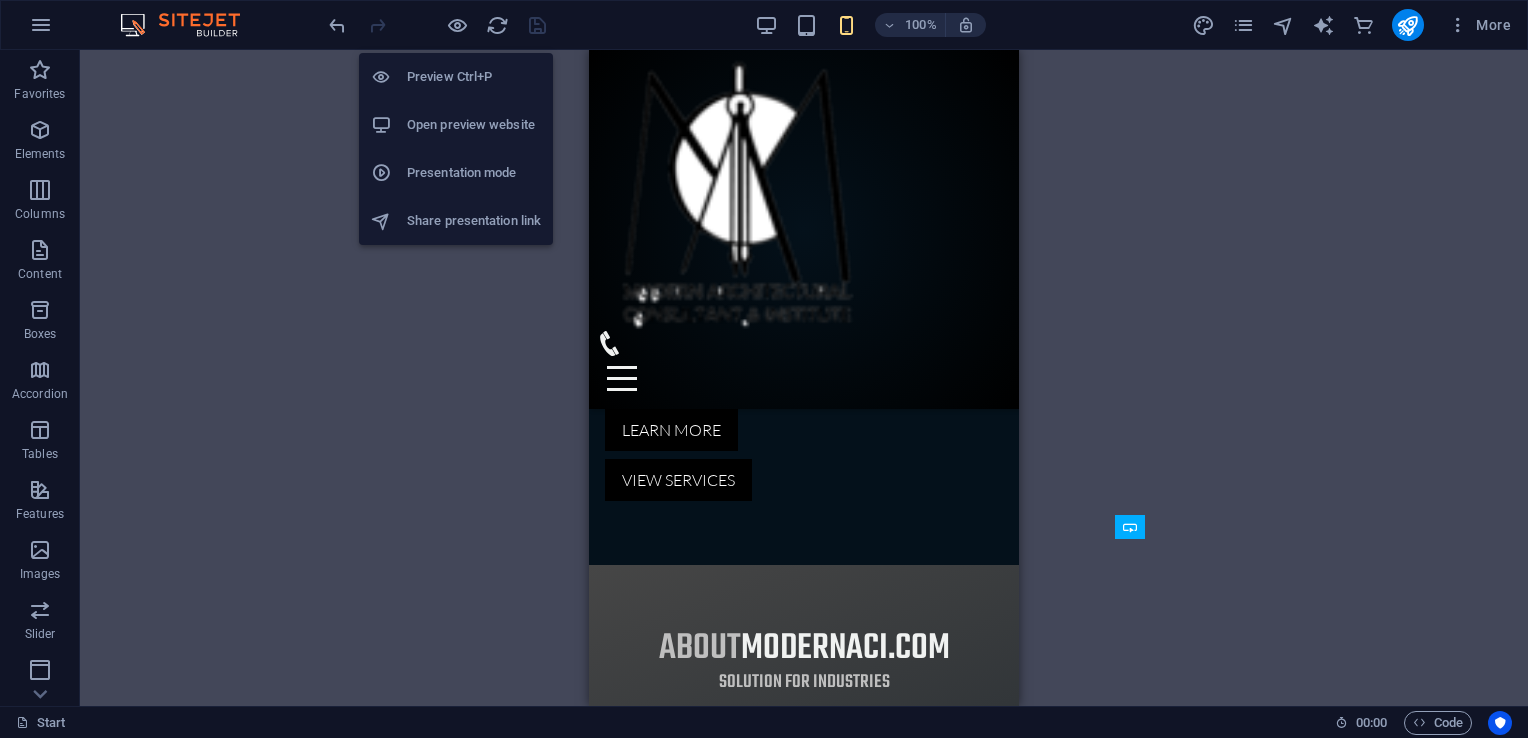 click on "Preview Ctrl+P" at bounding box center [474, 77] 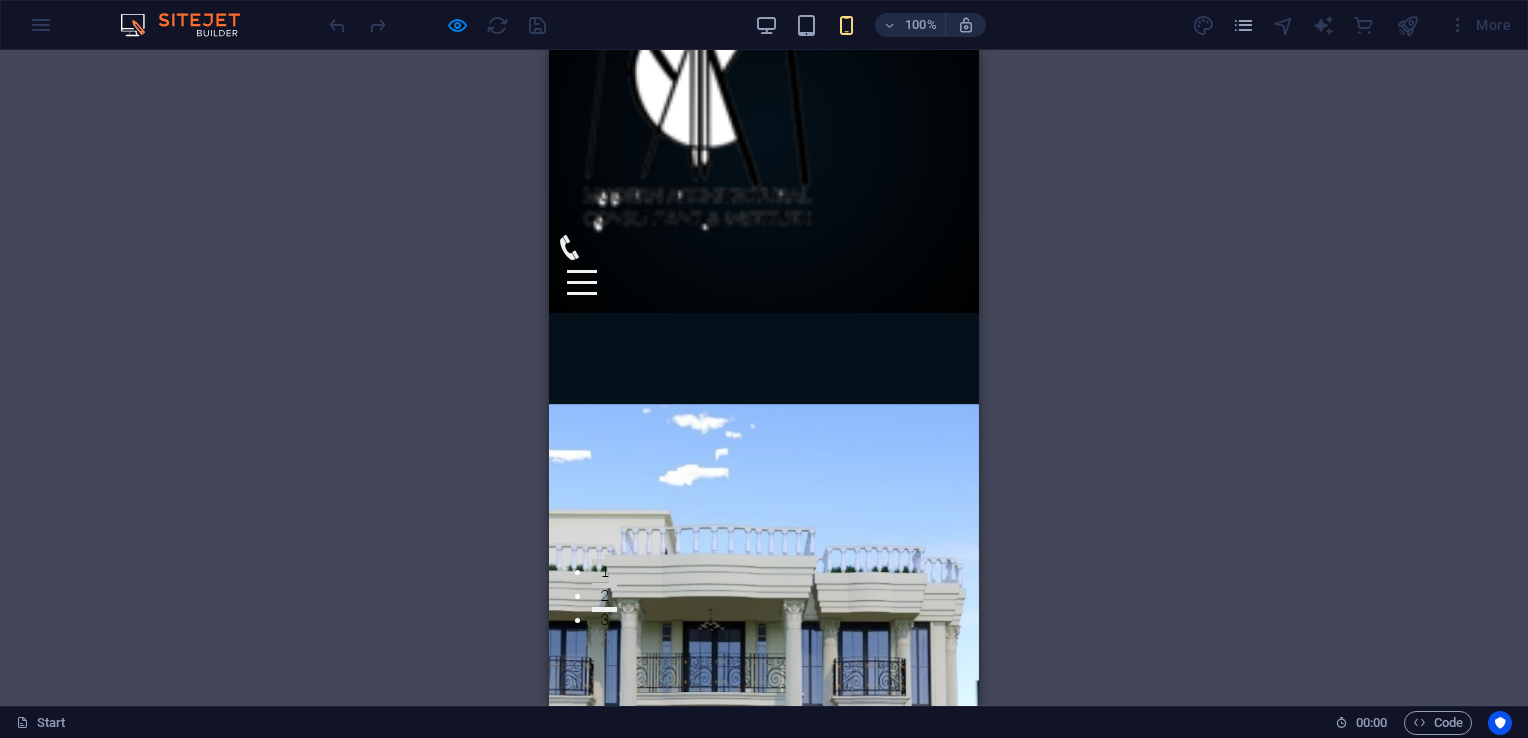 scroll, scrollTop: 0, scrollLeft: 0, axis: both 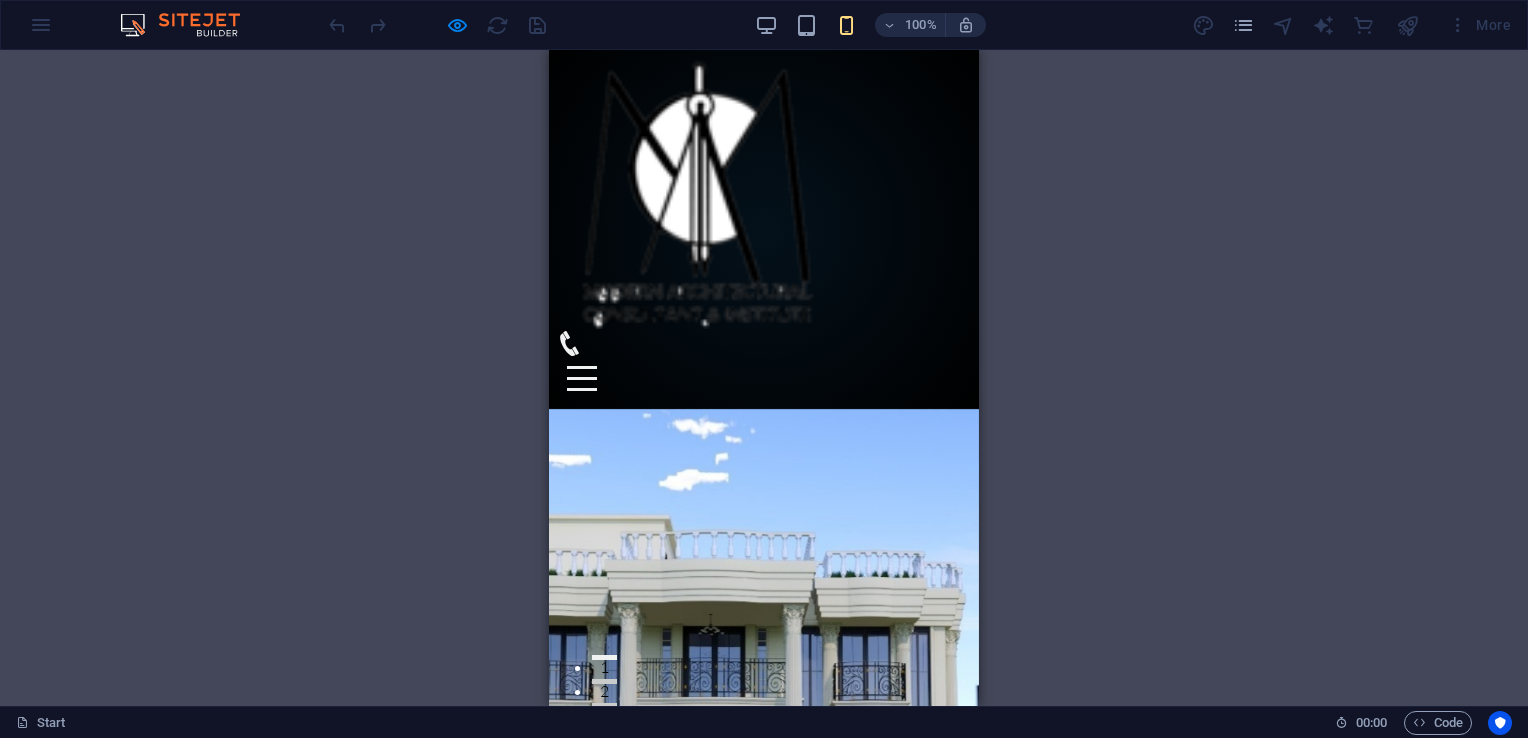 click at bounding box center [582, 378] 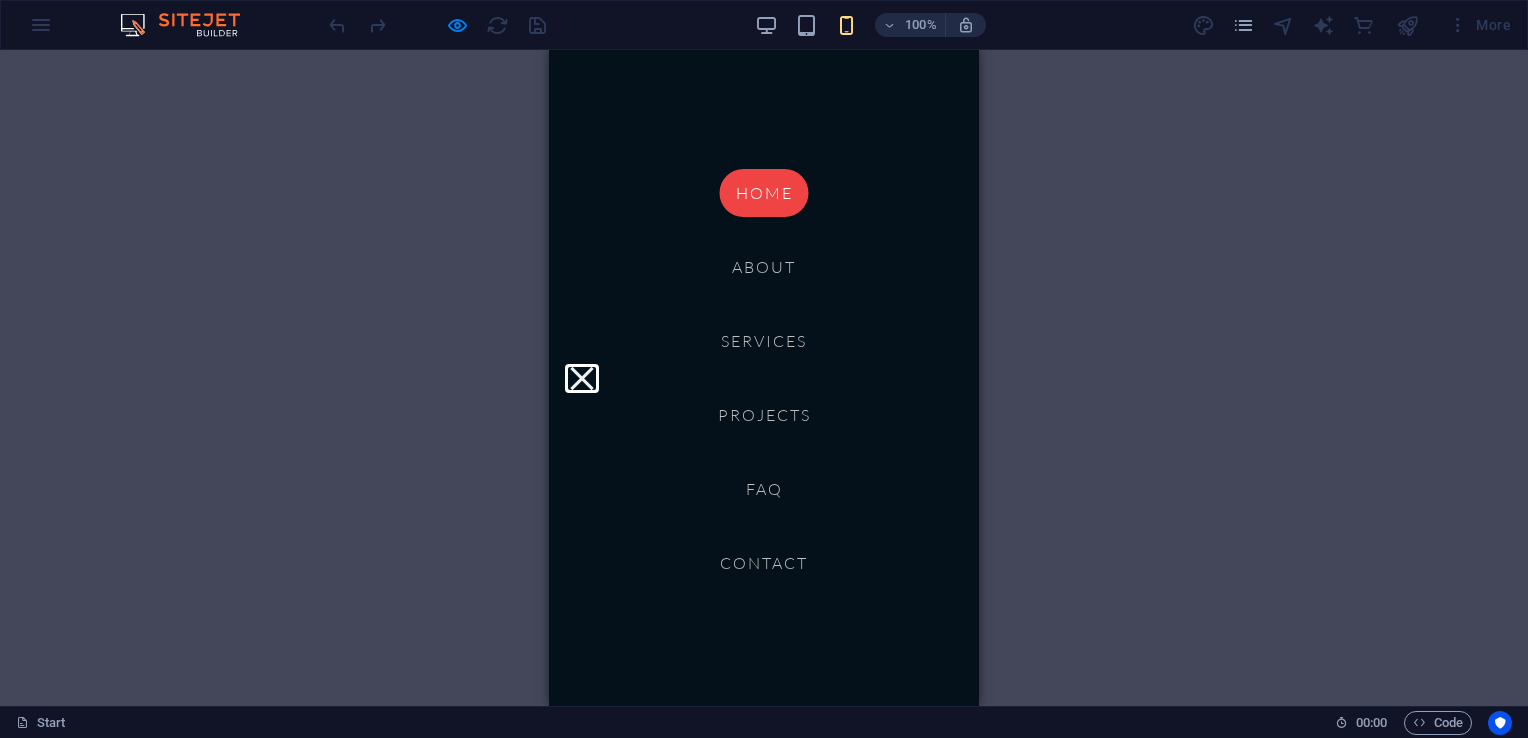 click at bounding box center (581, 378) 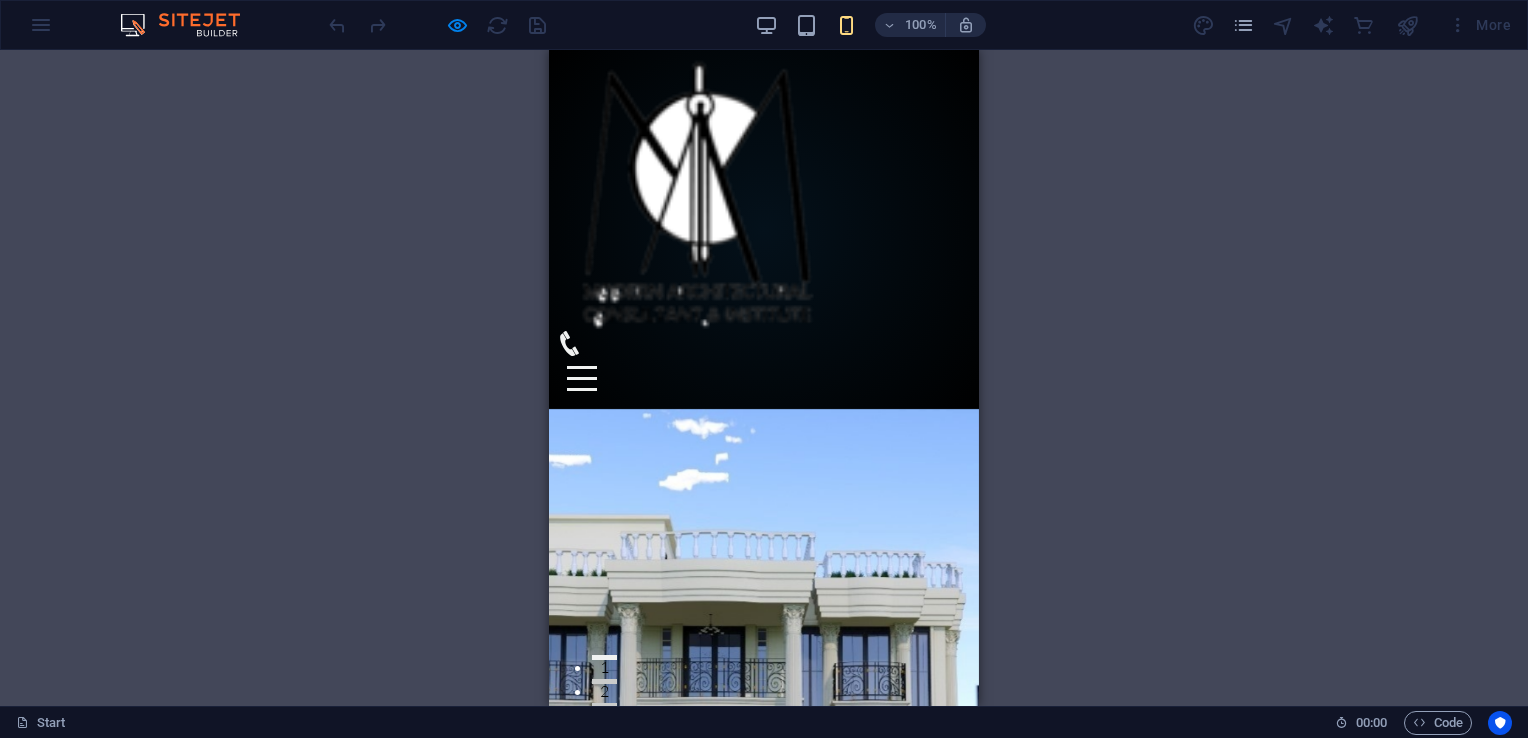 click 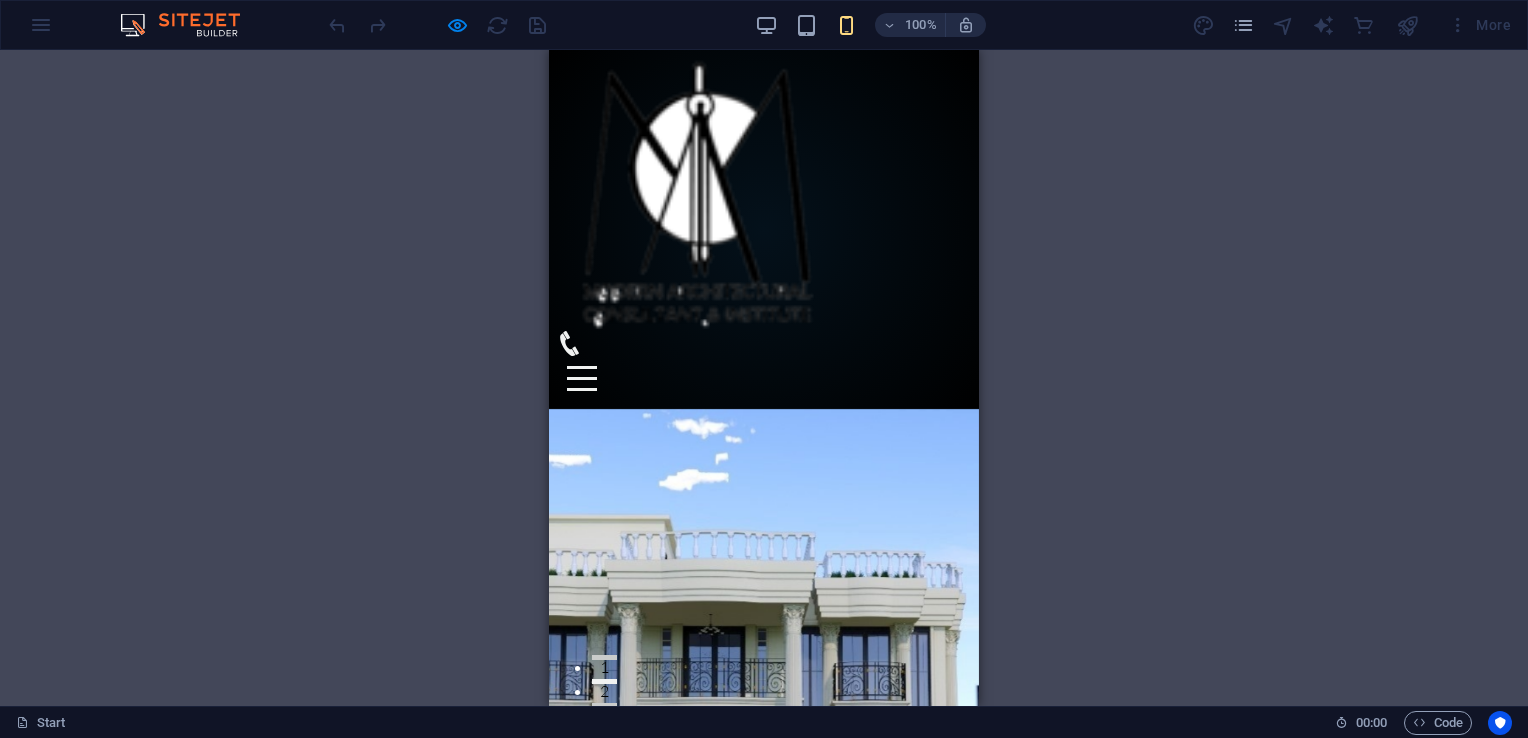click at bounding box center (582, 378) 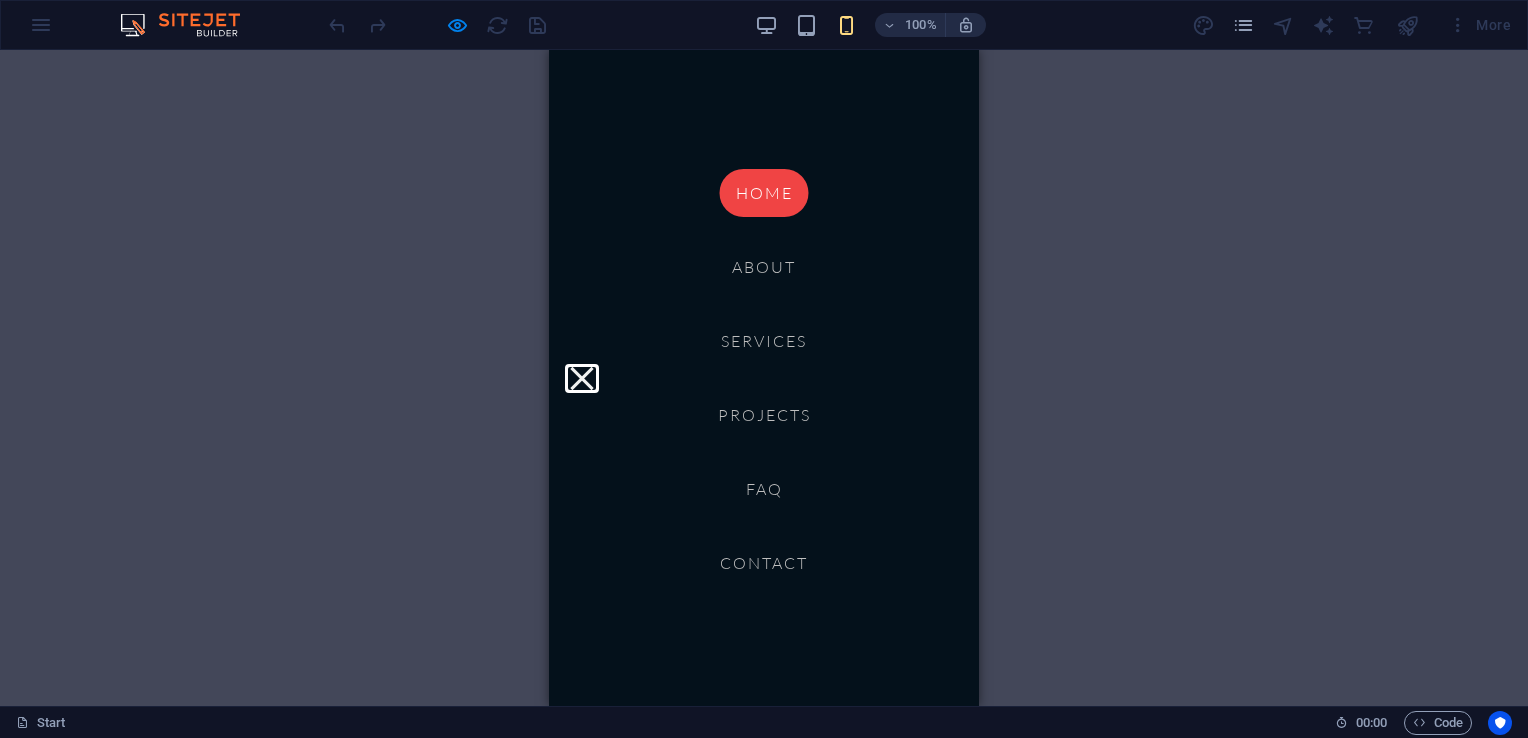 click at bounding box center [581, 378] 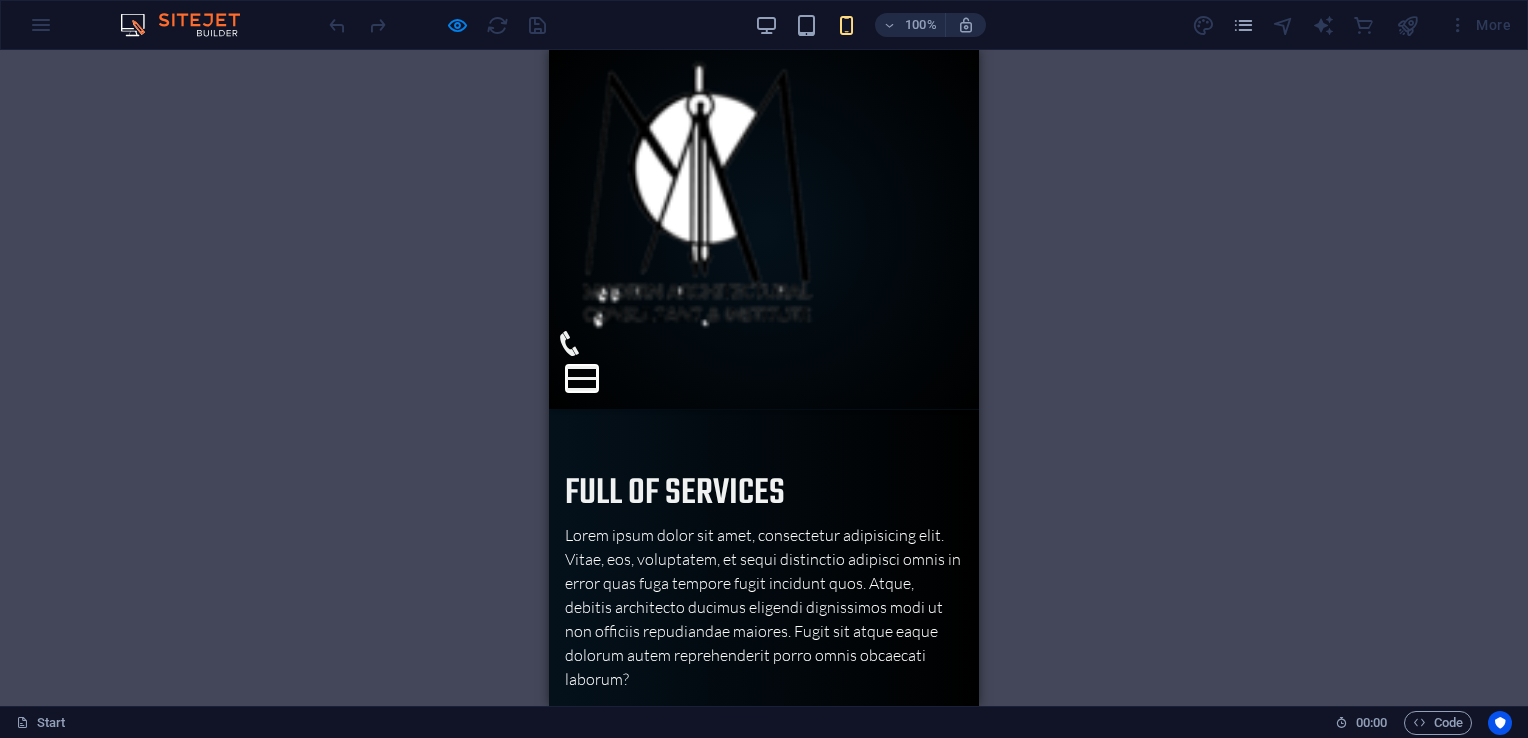 scroll, scrollTop: 3000, scrollLeft: 0, axis: vertical 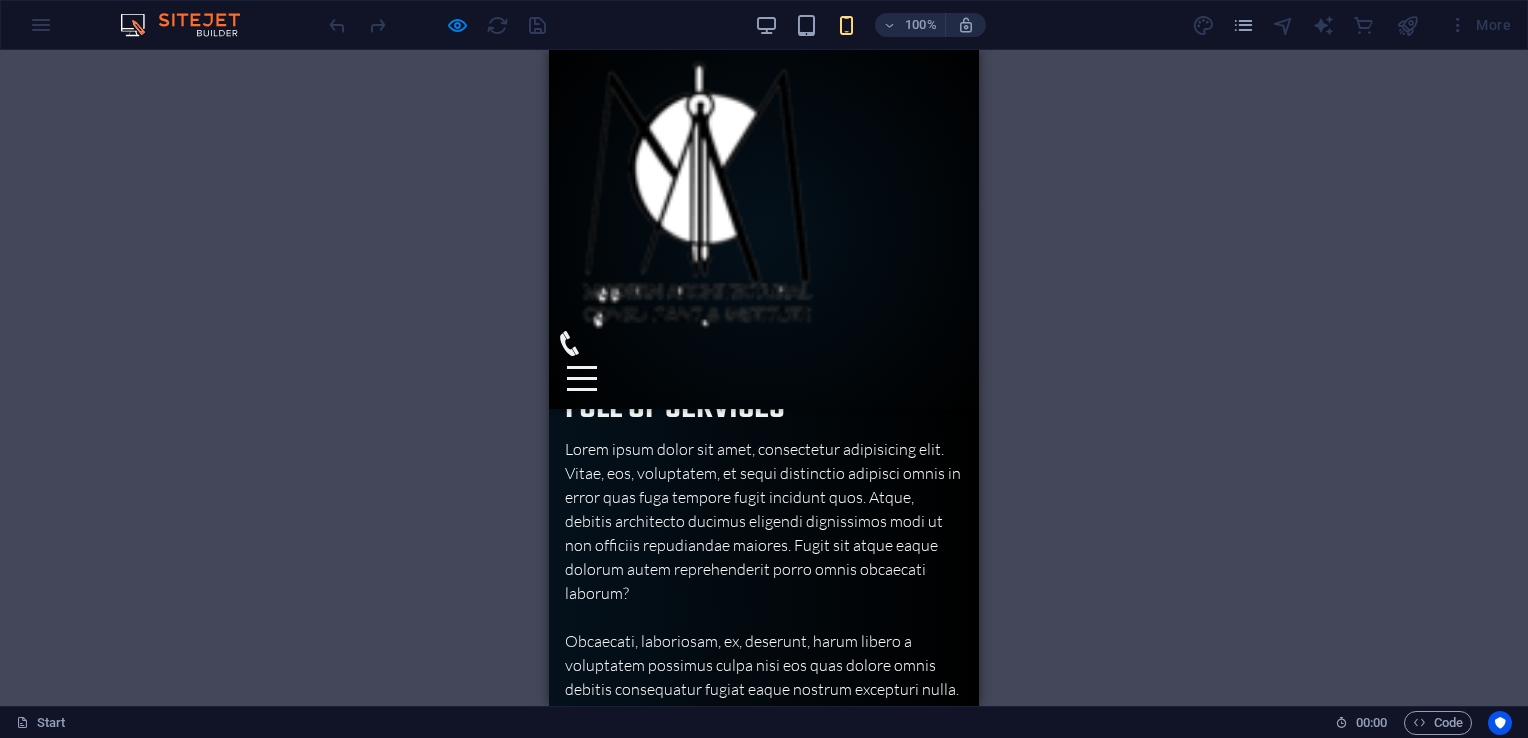 click at bounding box center [764, 1541] 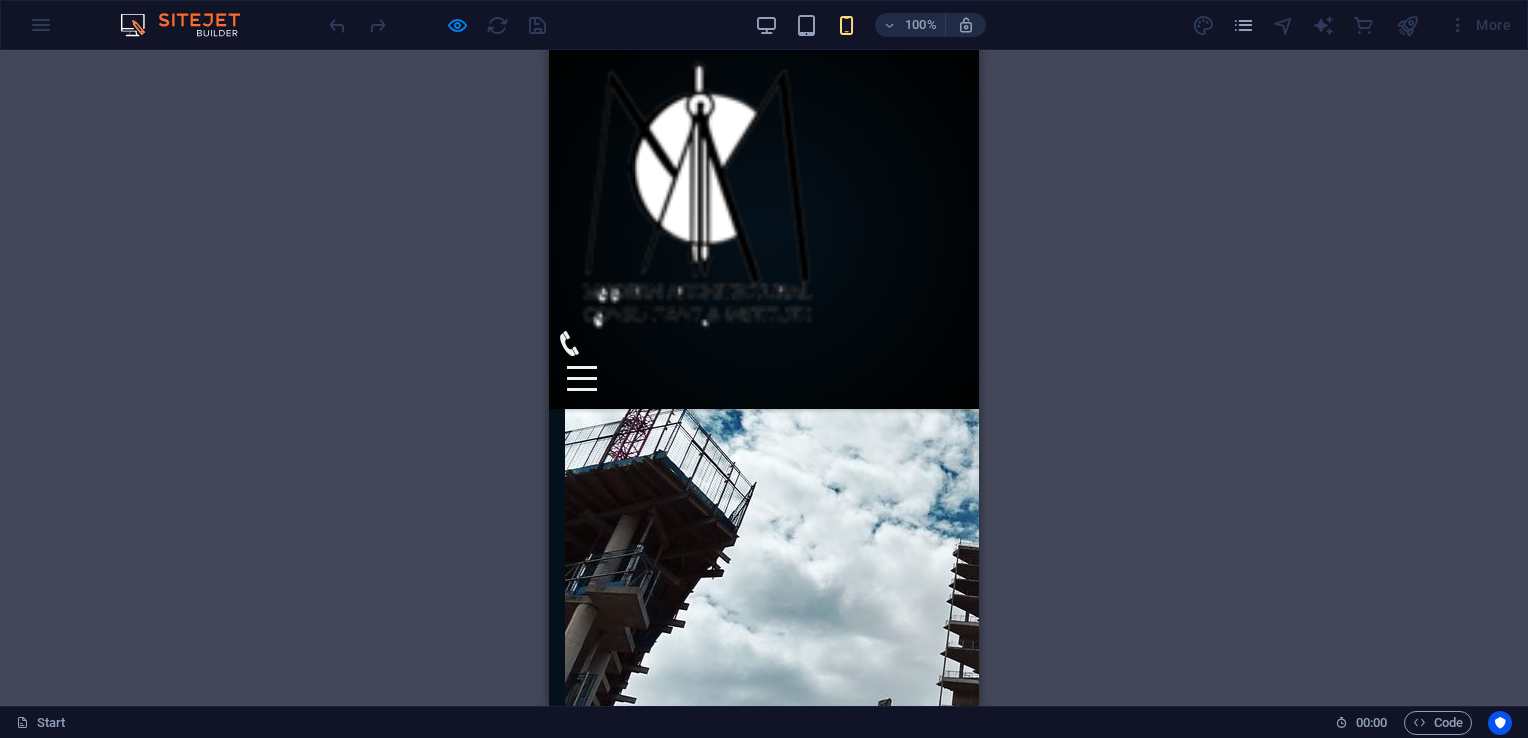 scroll, scrollTop: 4300, scrollLeft: 0, axis: vertical 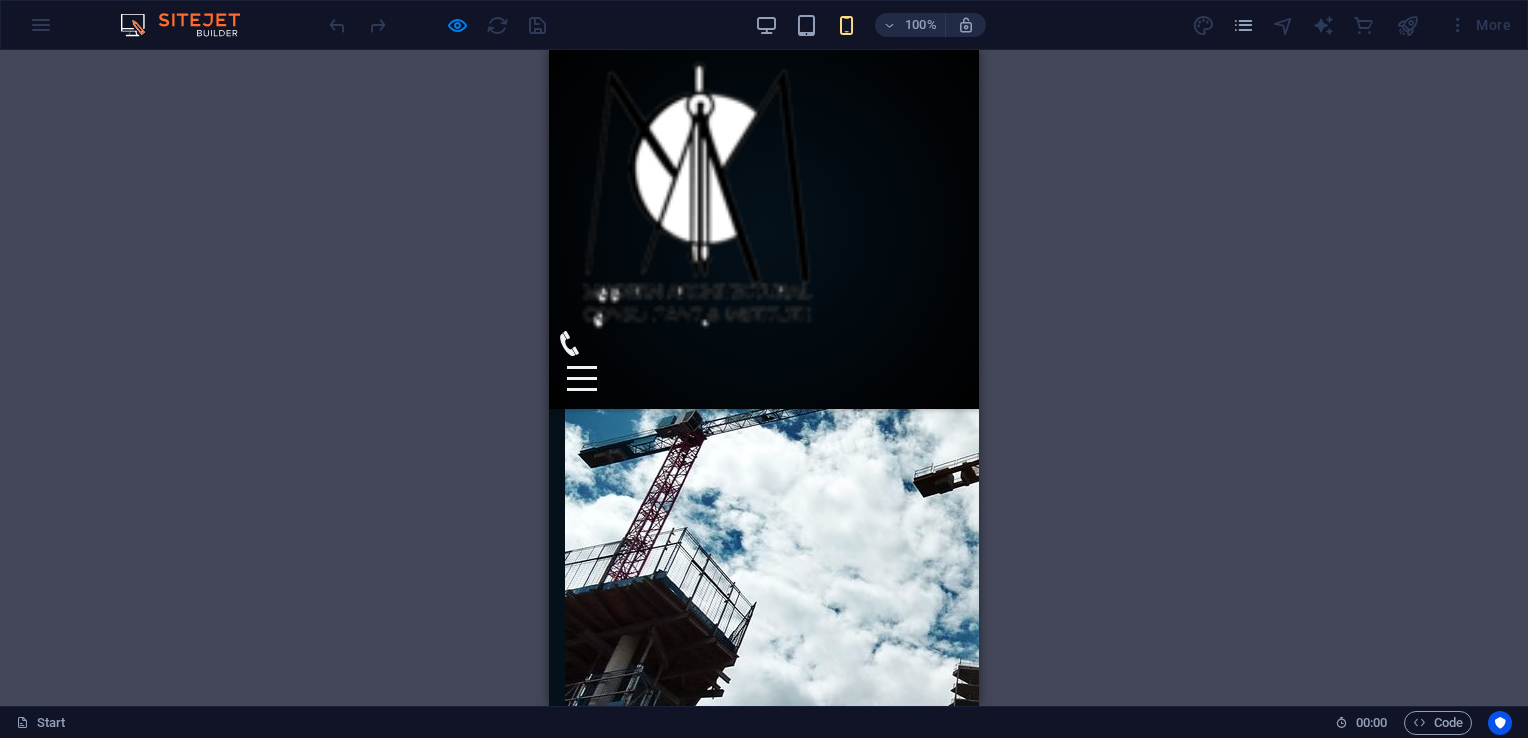 click at bounding box center (764, 1778) 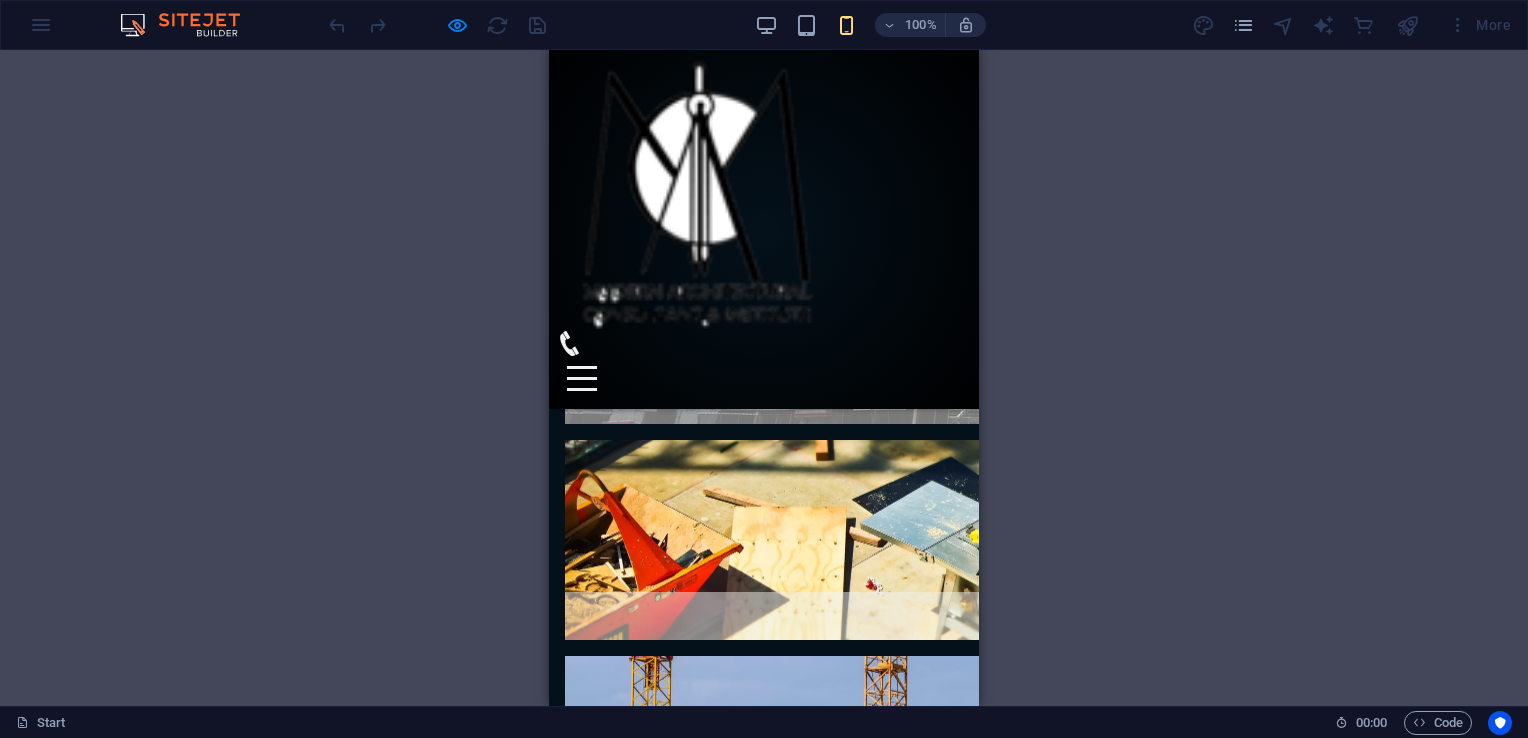 scroll, scrollTop: 4900, scrollLeft: 0, axis: vertical 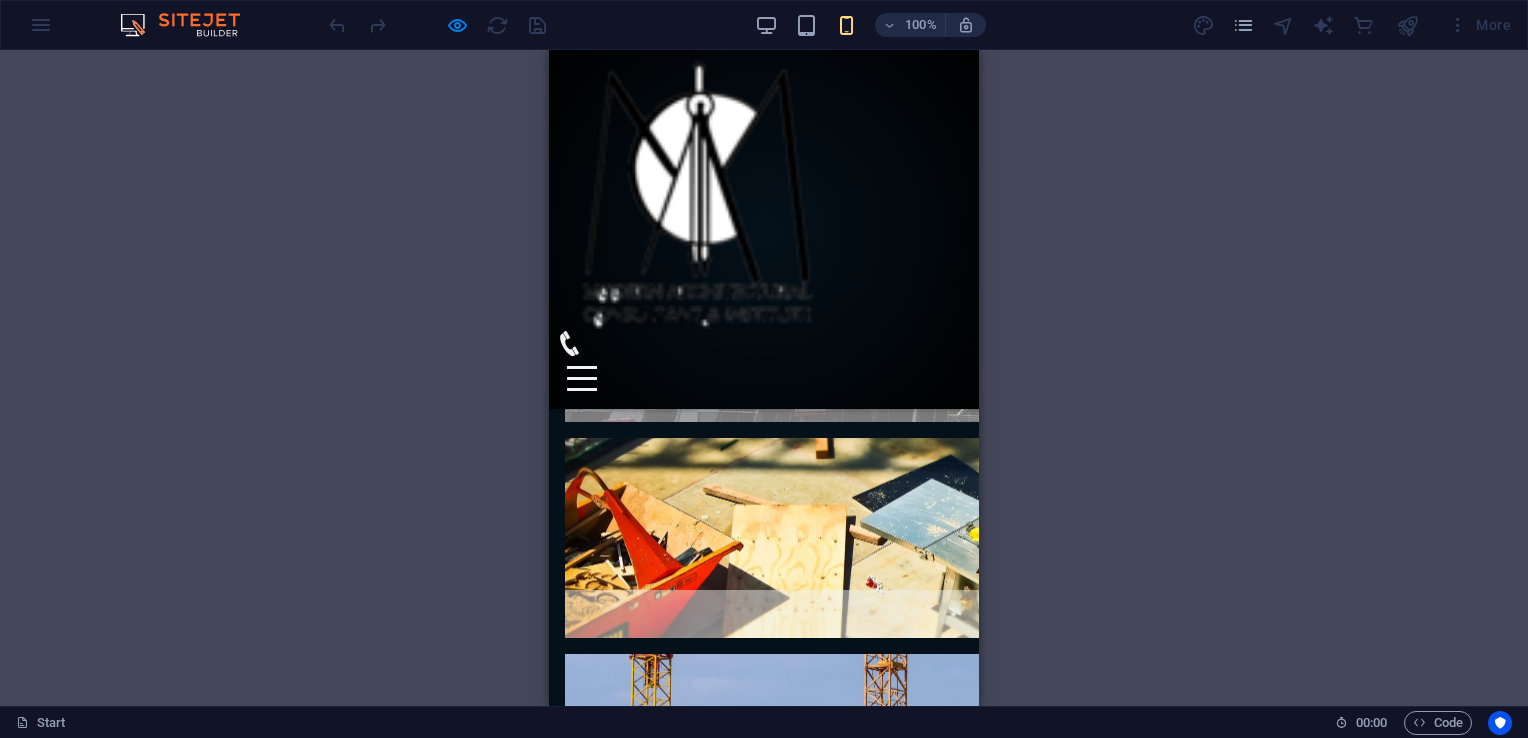 click on "Lorem ipsum dolor sit amet consetetur sadipscing?" at bounding box center (764, 2396) 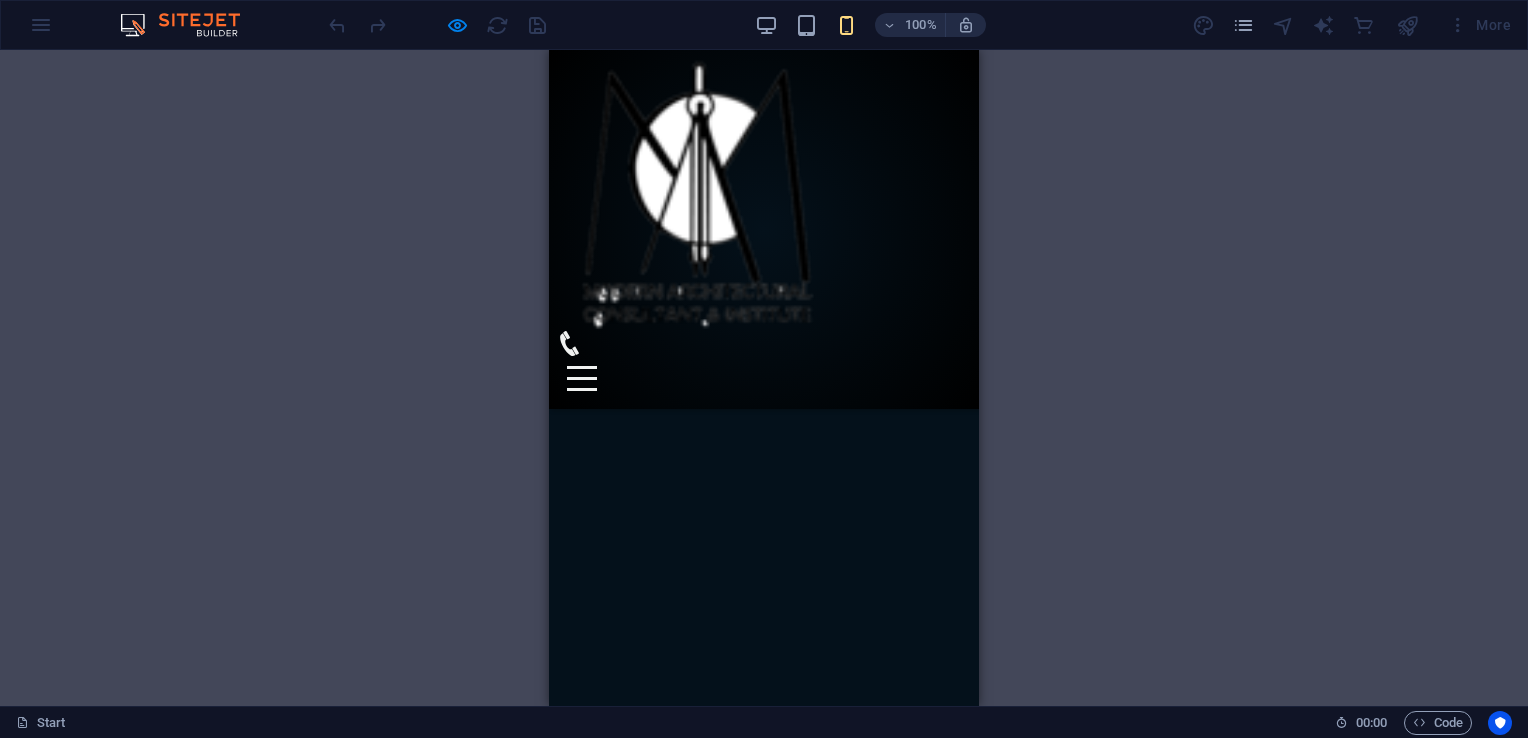 scroll, scrollTop: 6000, scrollLeft: 0, axis: vertical 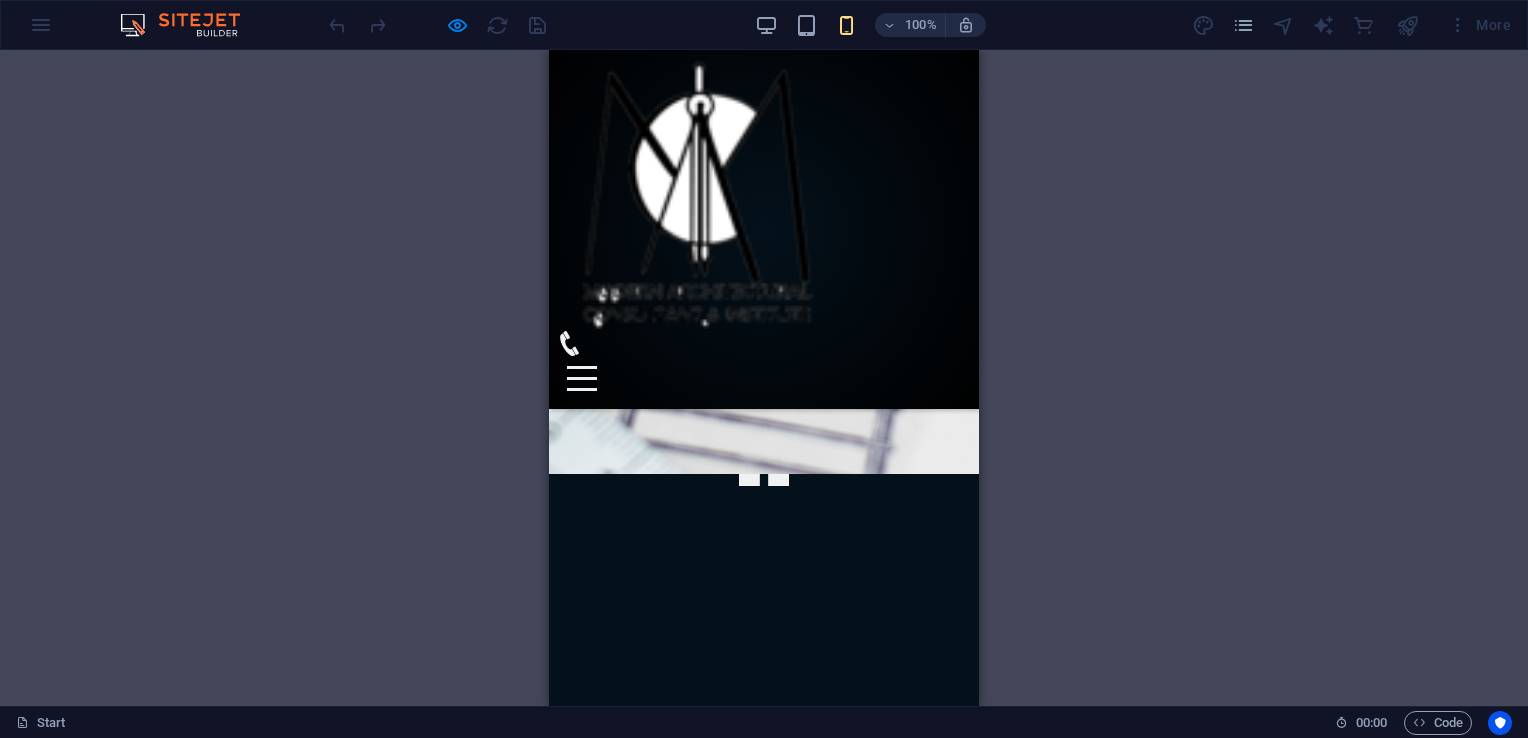 click on "Looking for a quality and affordable Services for your next project?   0181" at bounding box center [764, 2479] 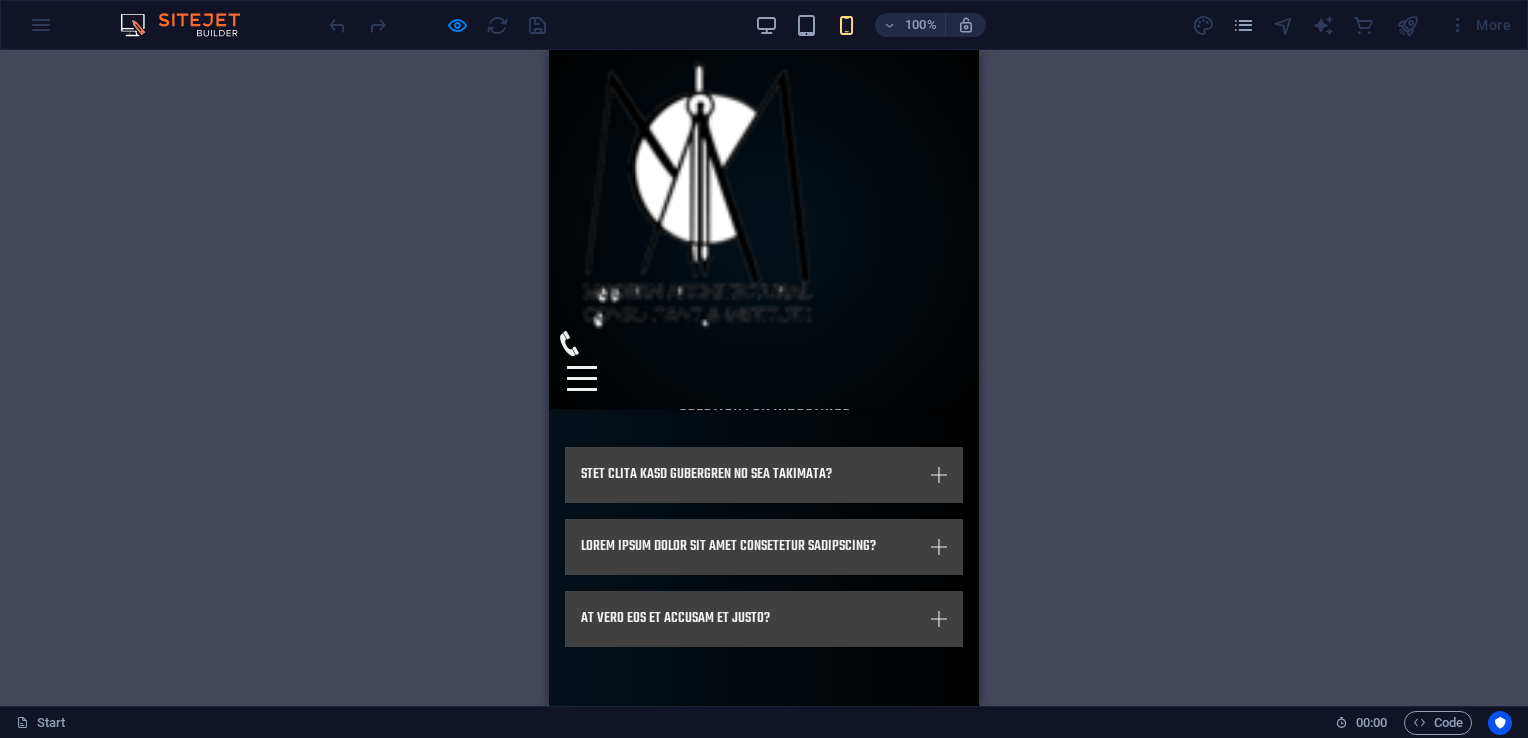 scroll, scrollTop: 6397, scrollLeft: 0, axis: vertical 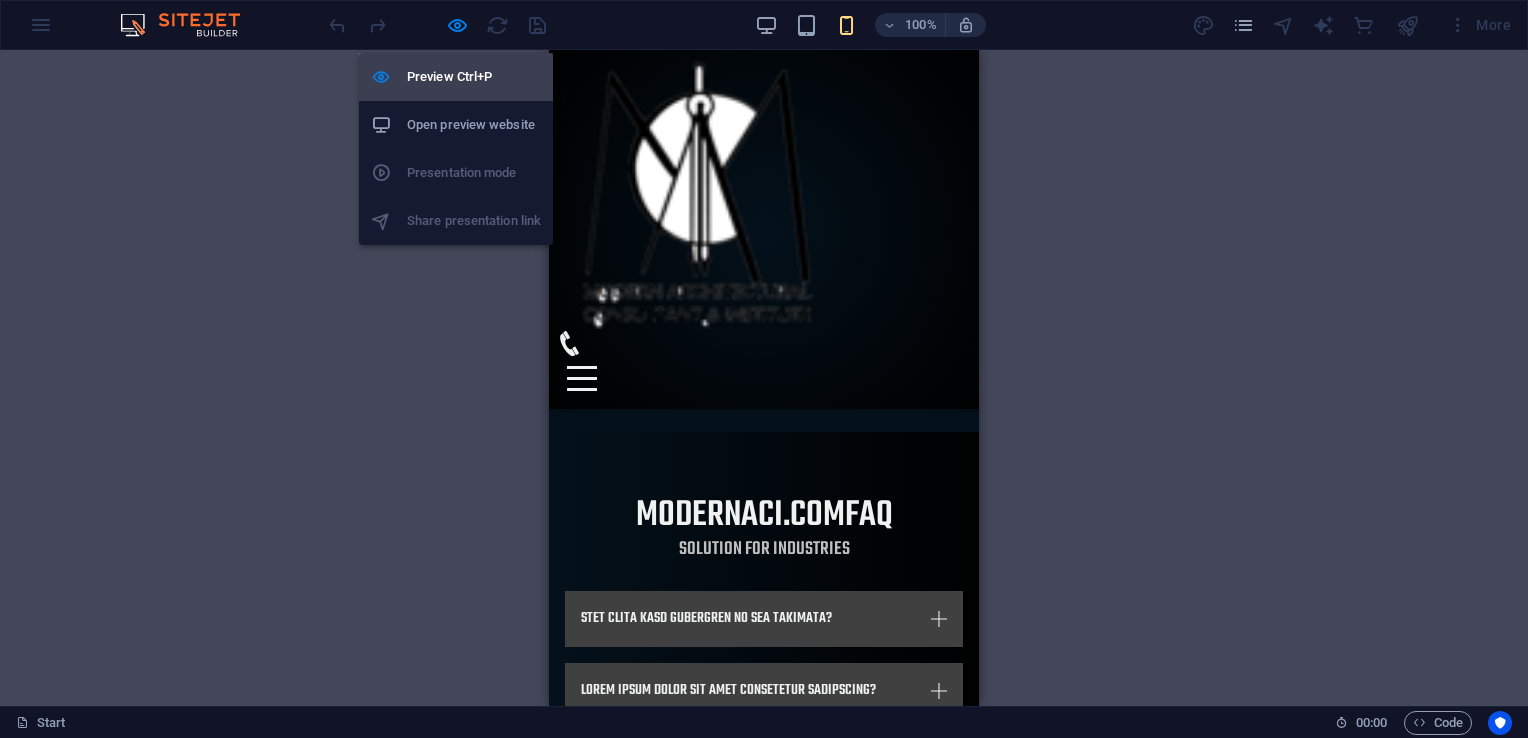 drag, startPoint x: 475, startPoint y: 71, endPoint x: 488, endPoint y: 81, distance: 16.40122 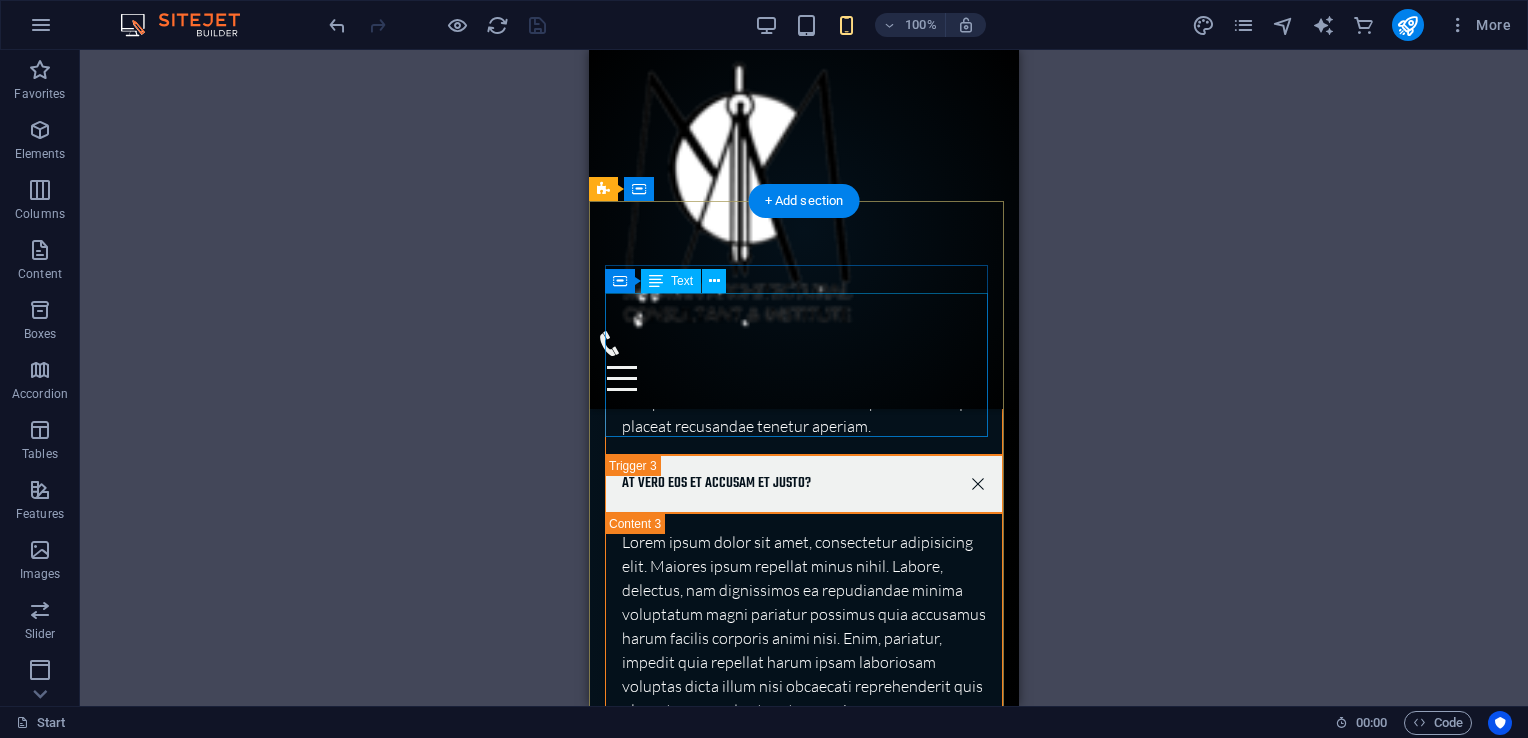 scroll, scrollTop: 8428, scrollLeft: 0, axis: vertical 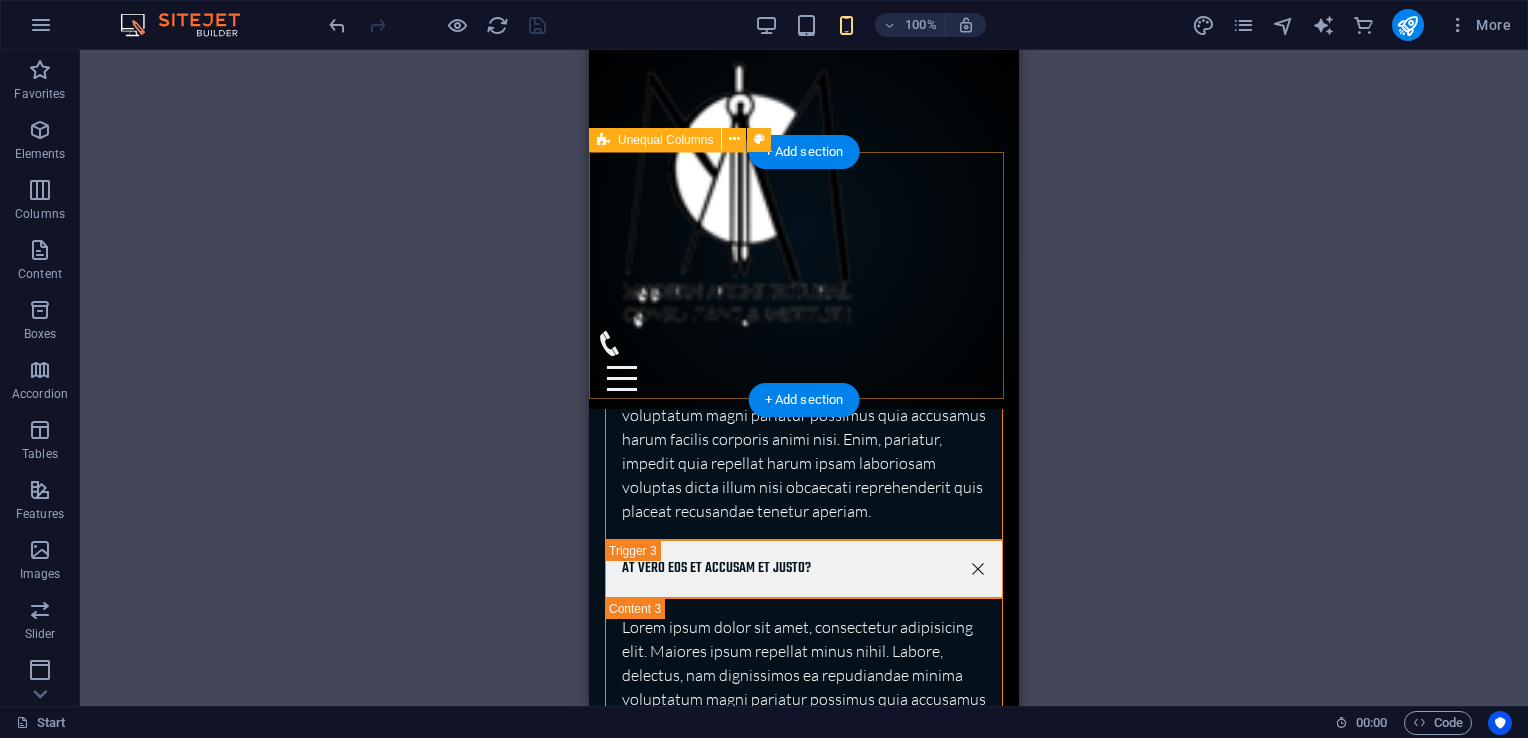 click on "Looking for a quality and affordable Services for your next project?   0181" at bounding box center [804, 2116] 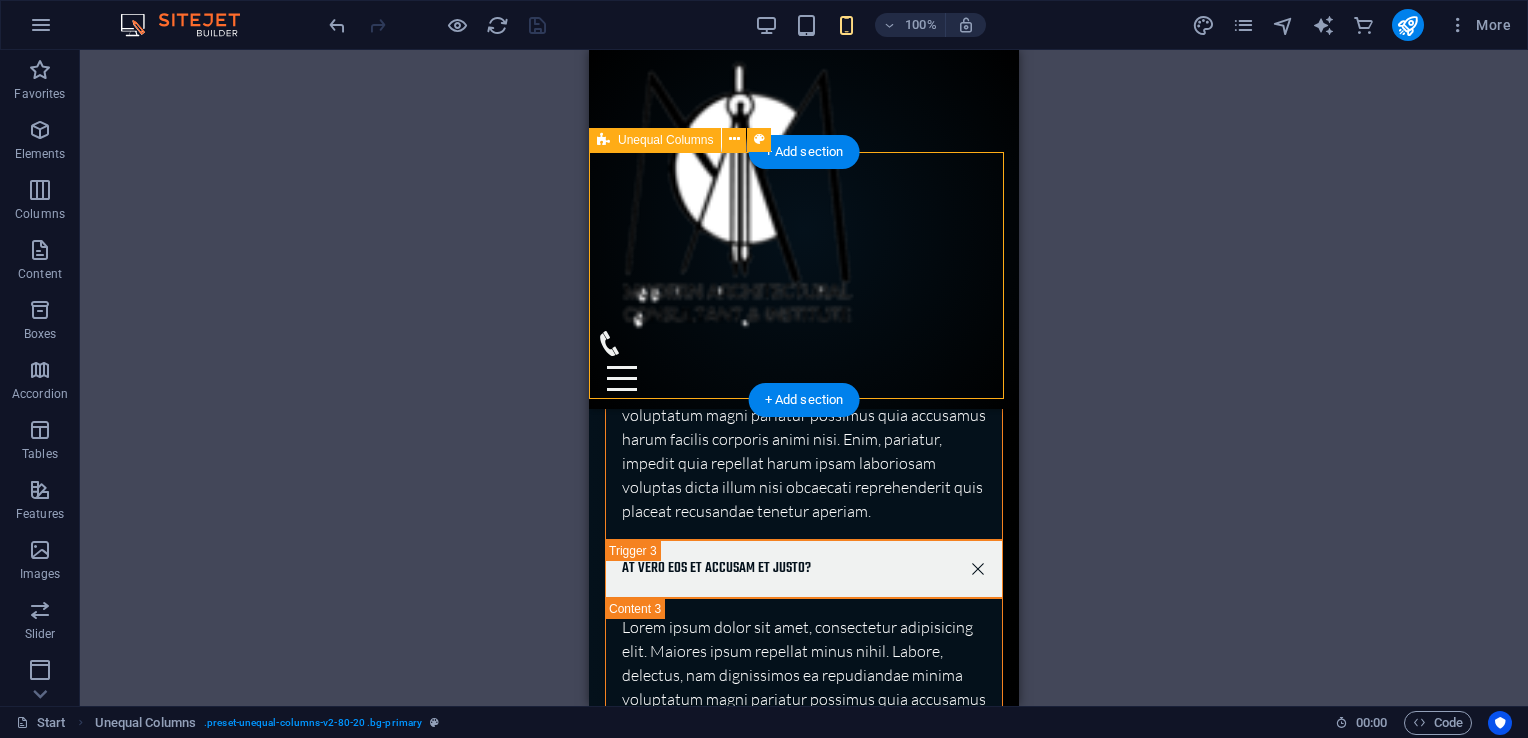 click on "Looking for a quality and affordable Services for your next project?   0181" at bounding box center [804, 2116] 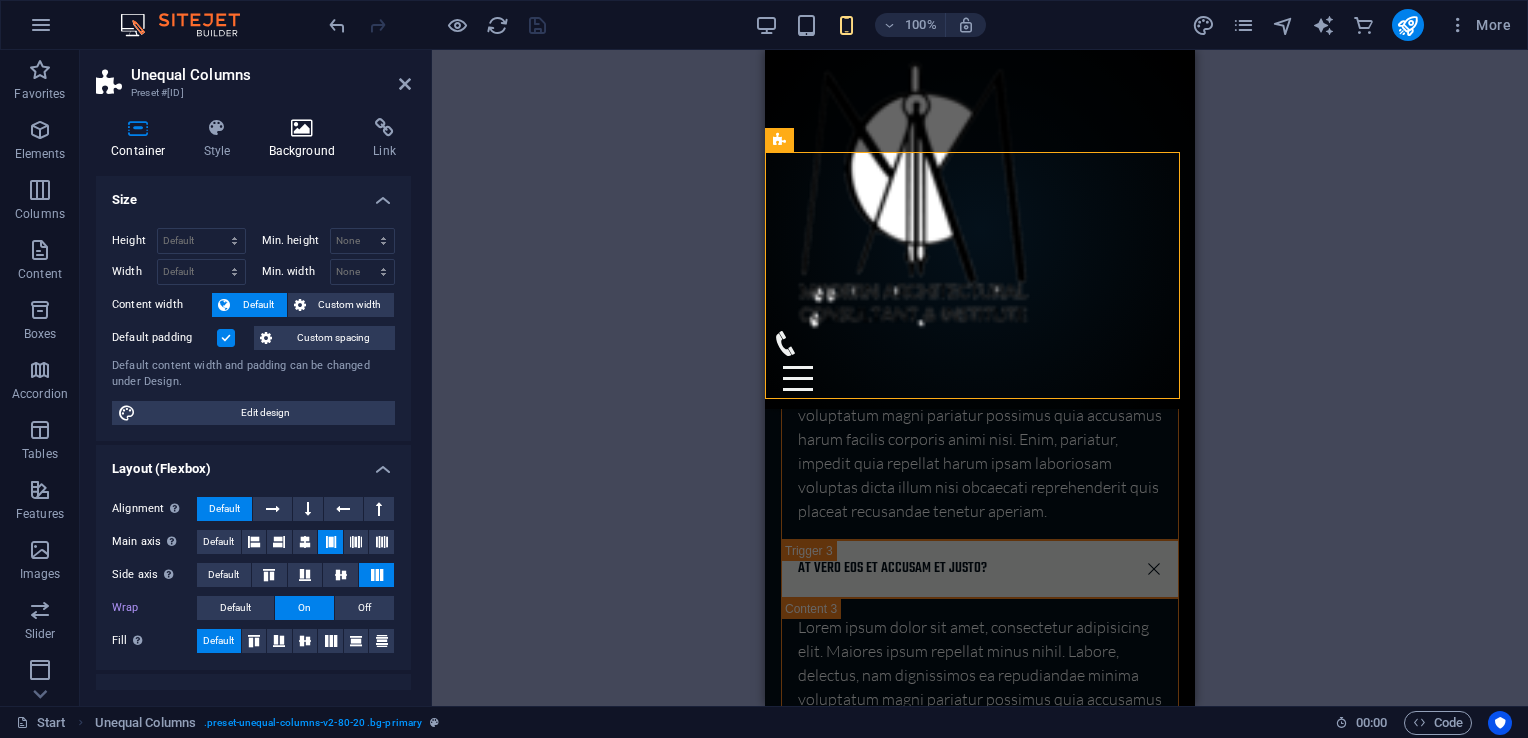 click at bounding box center (302, 128) 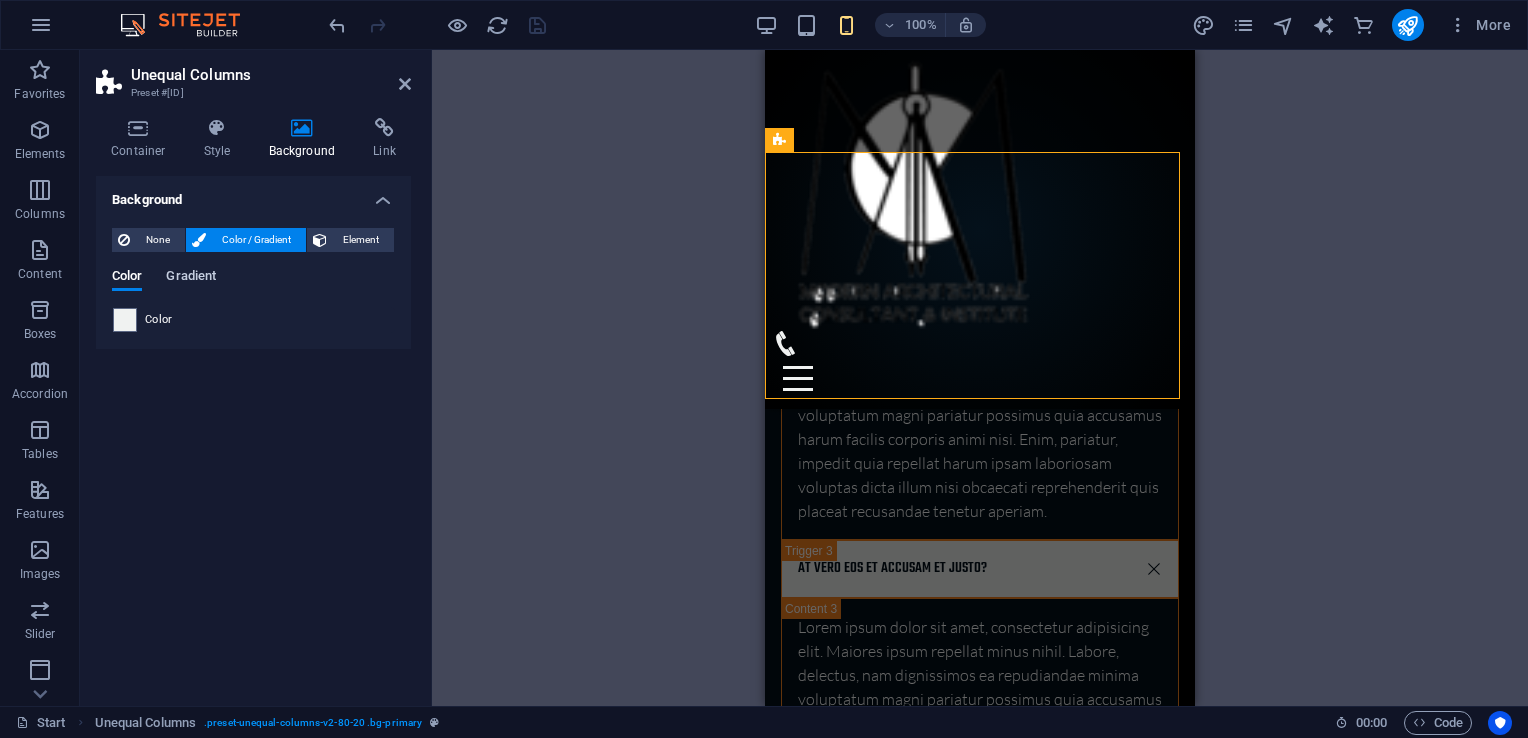 click on "Gradient" at bounding box center [191, 278] 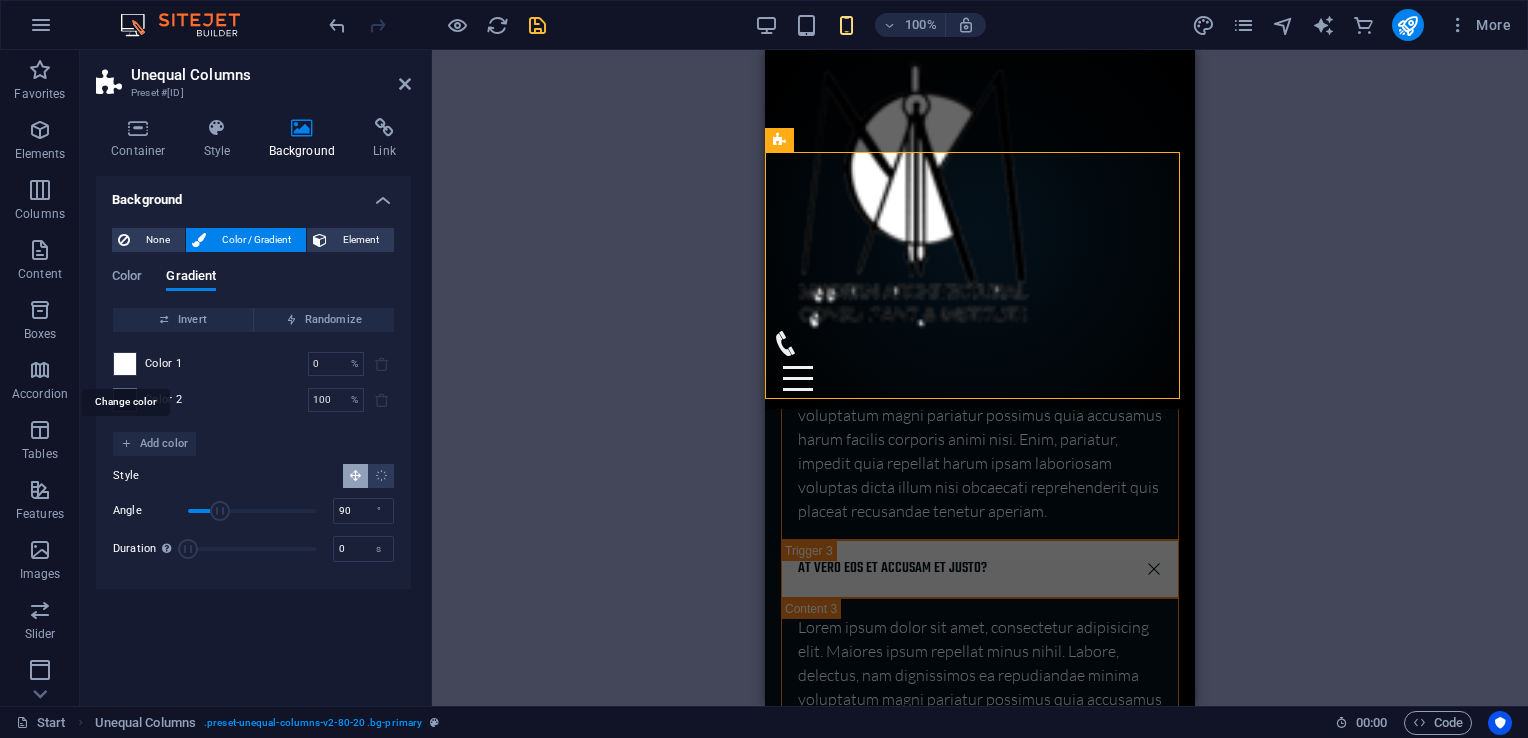 click at bounding box center (125, 364) 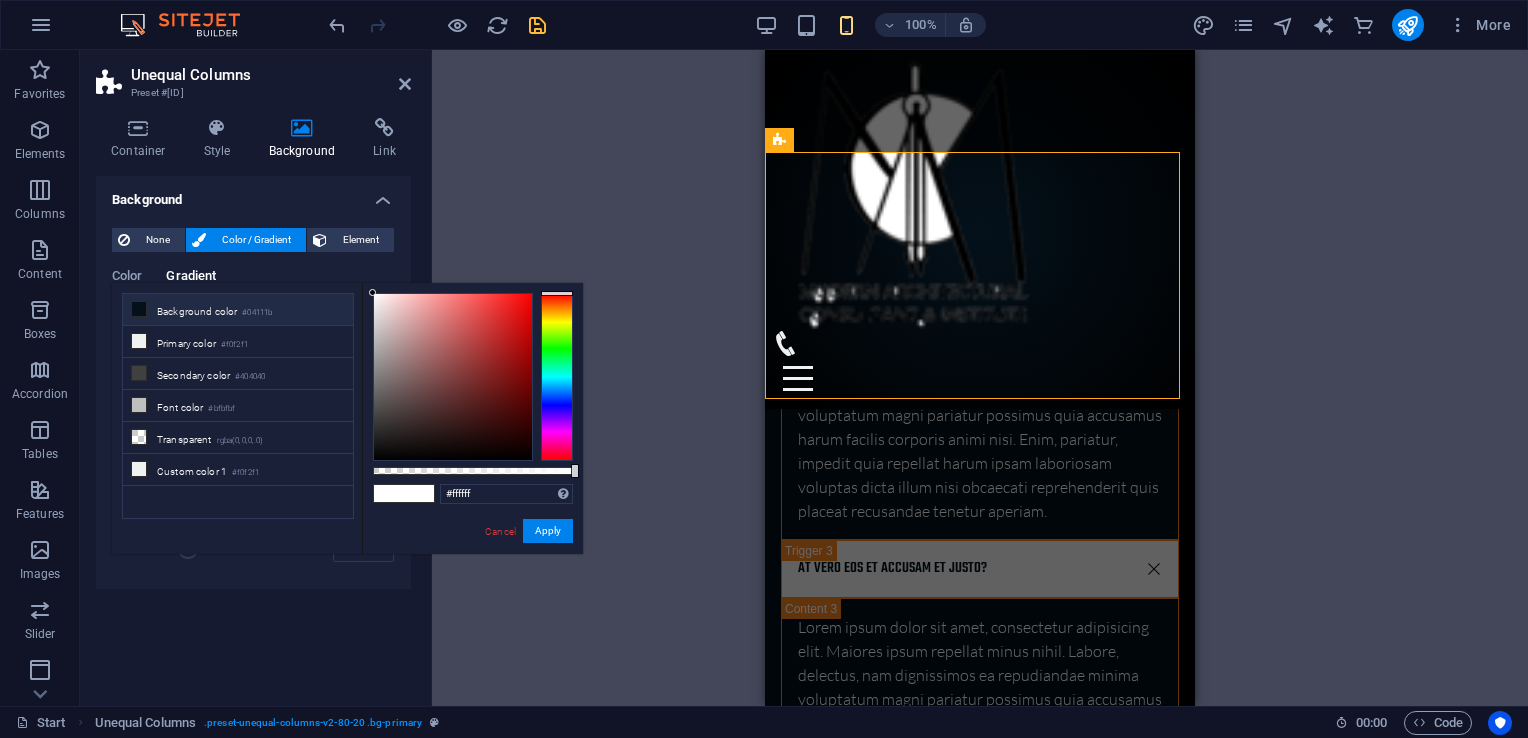 click on "Background color
#04111b" at bounding box center [238, 310] 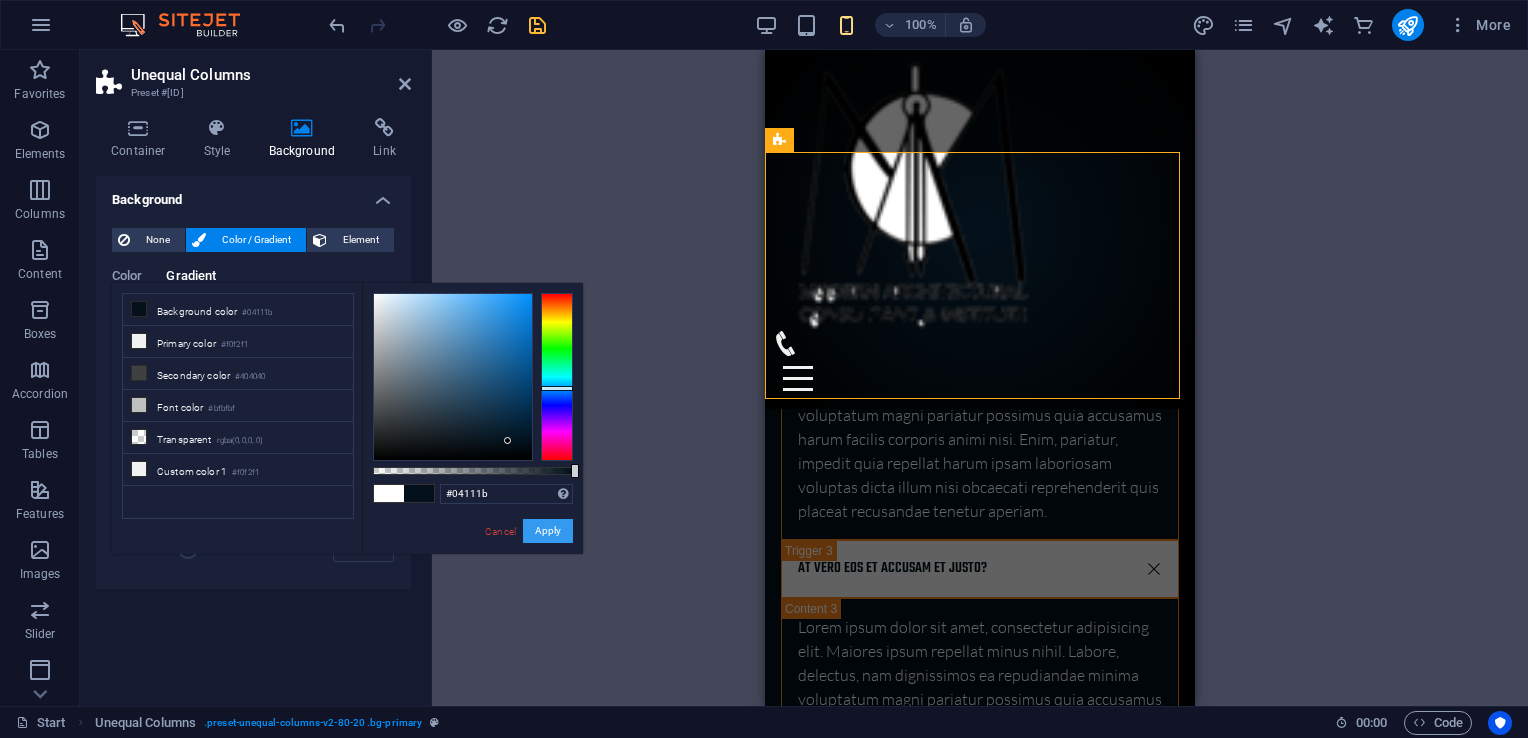 click on "Apply" at bounding box center [548, 531] 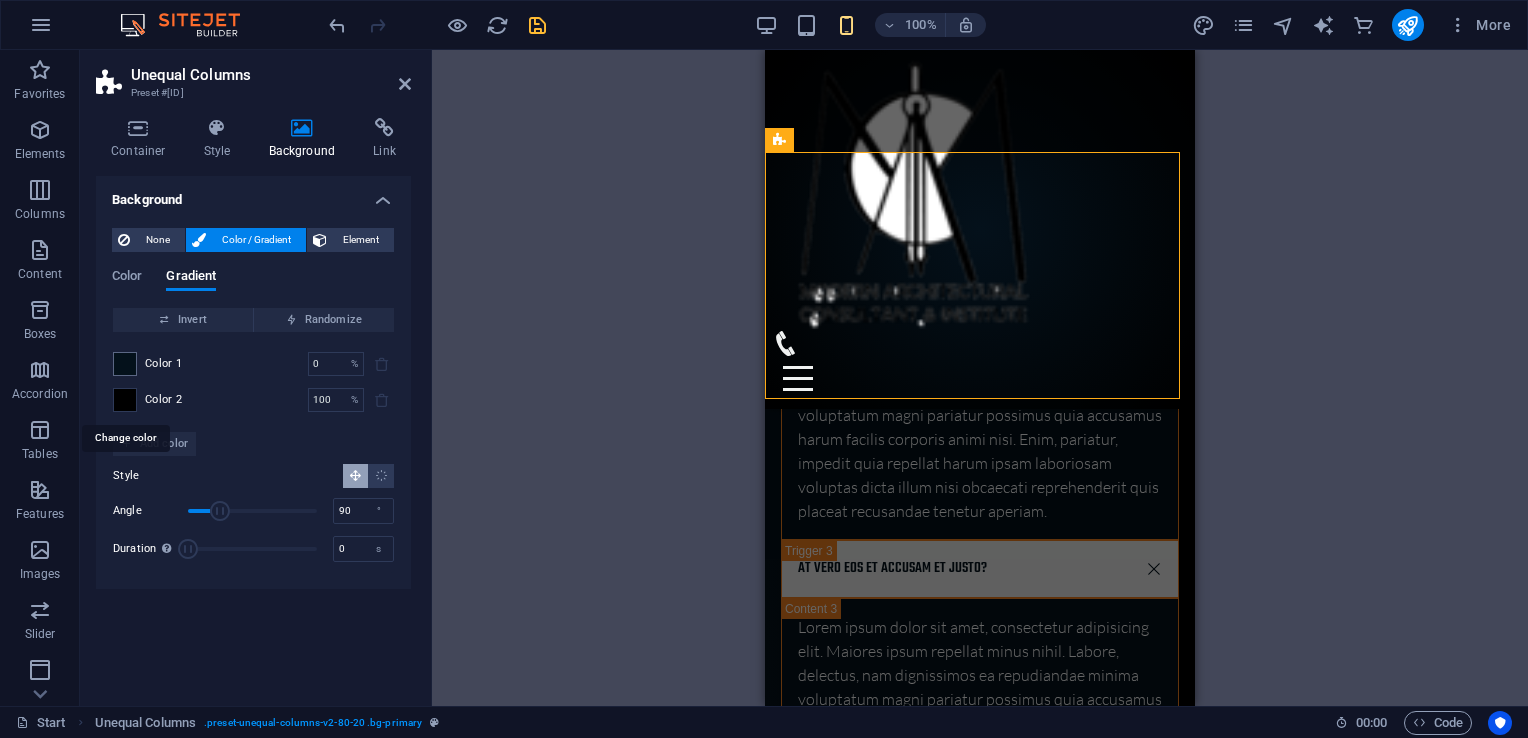 click at bounding box center (125, 400) 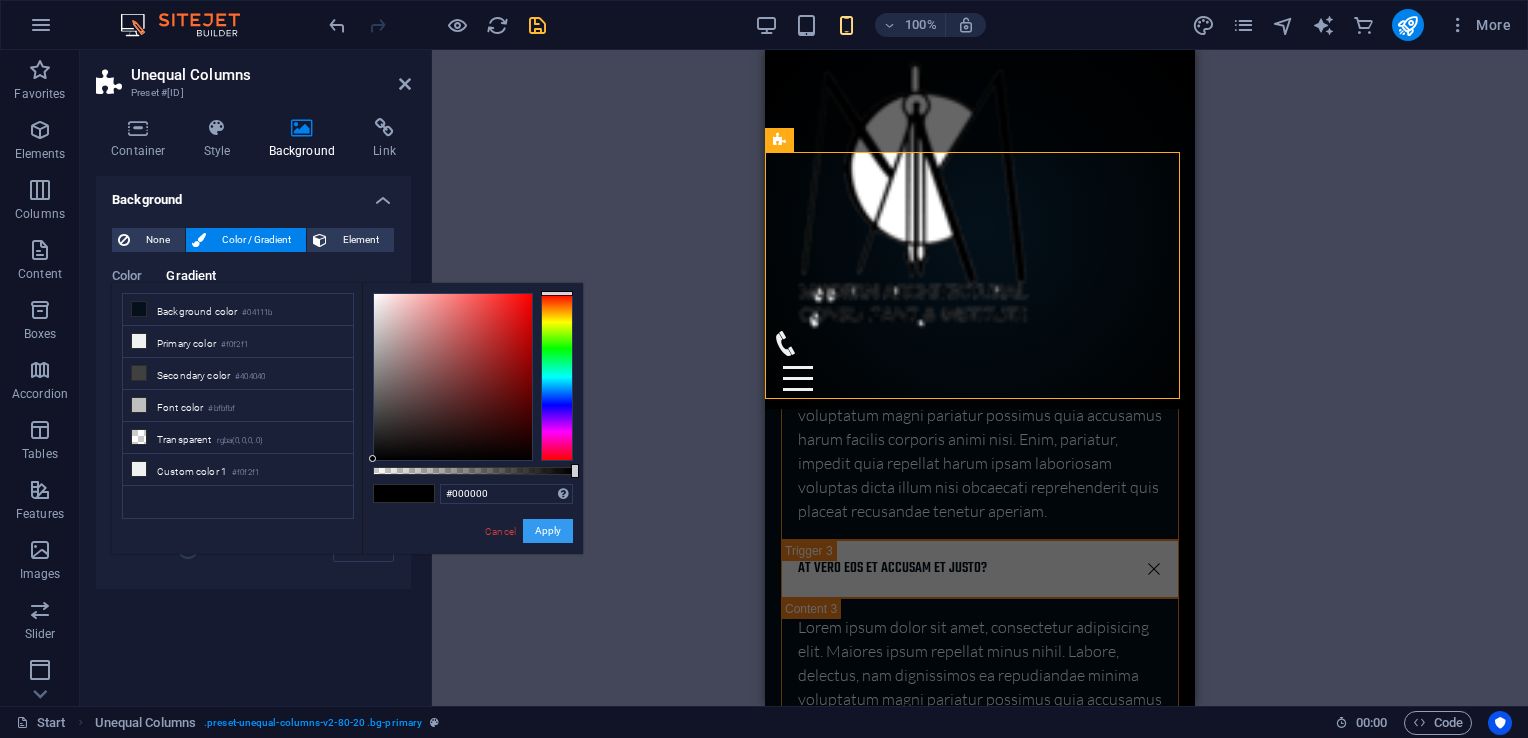 click on "Apply" at bounding box center (548, 531) 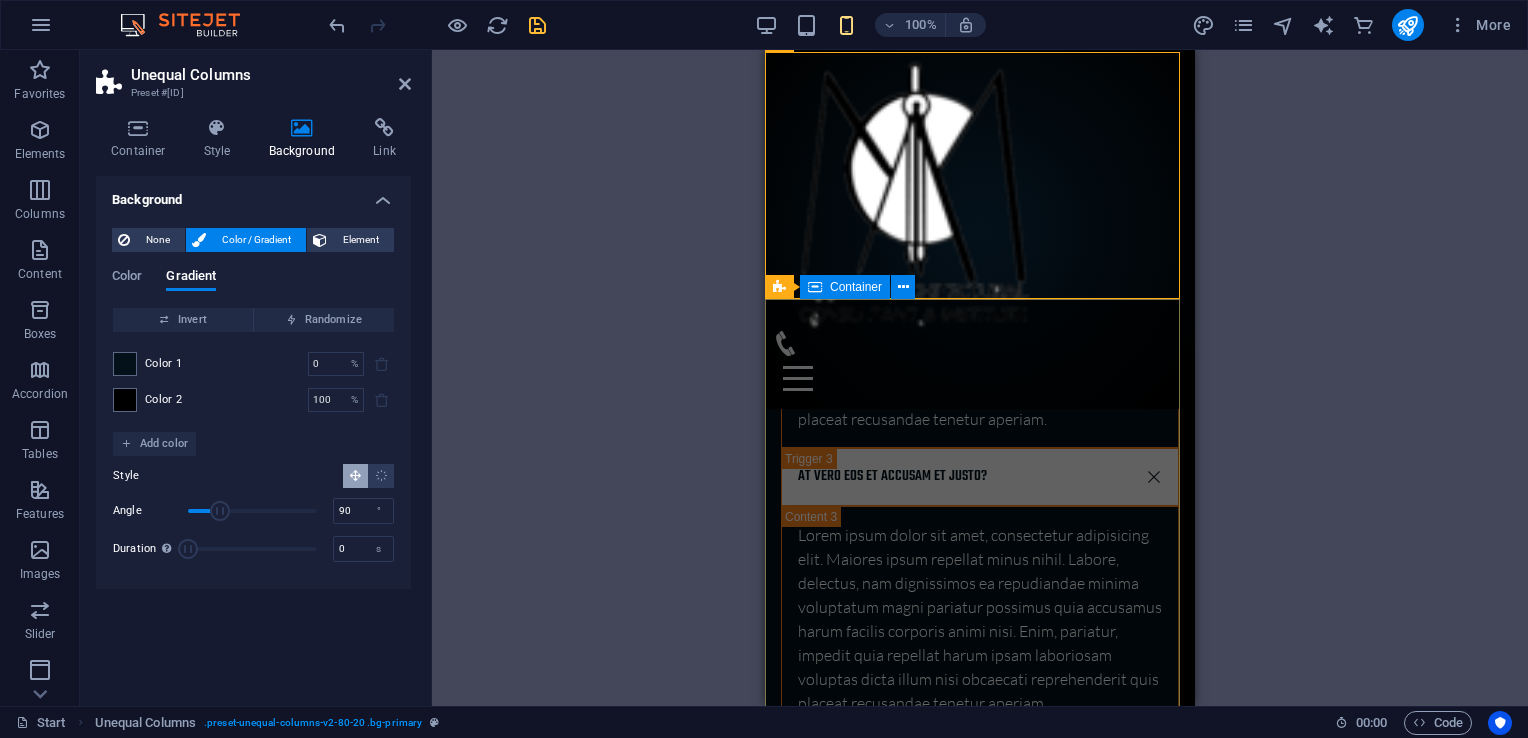 scroll, scrollTop: 8528, scrollLeft: 0, axis: vertical 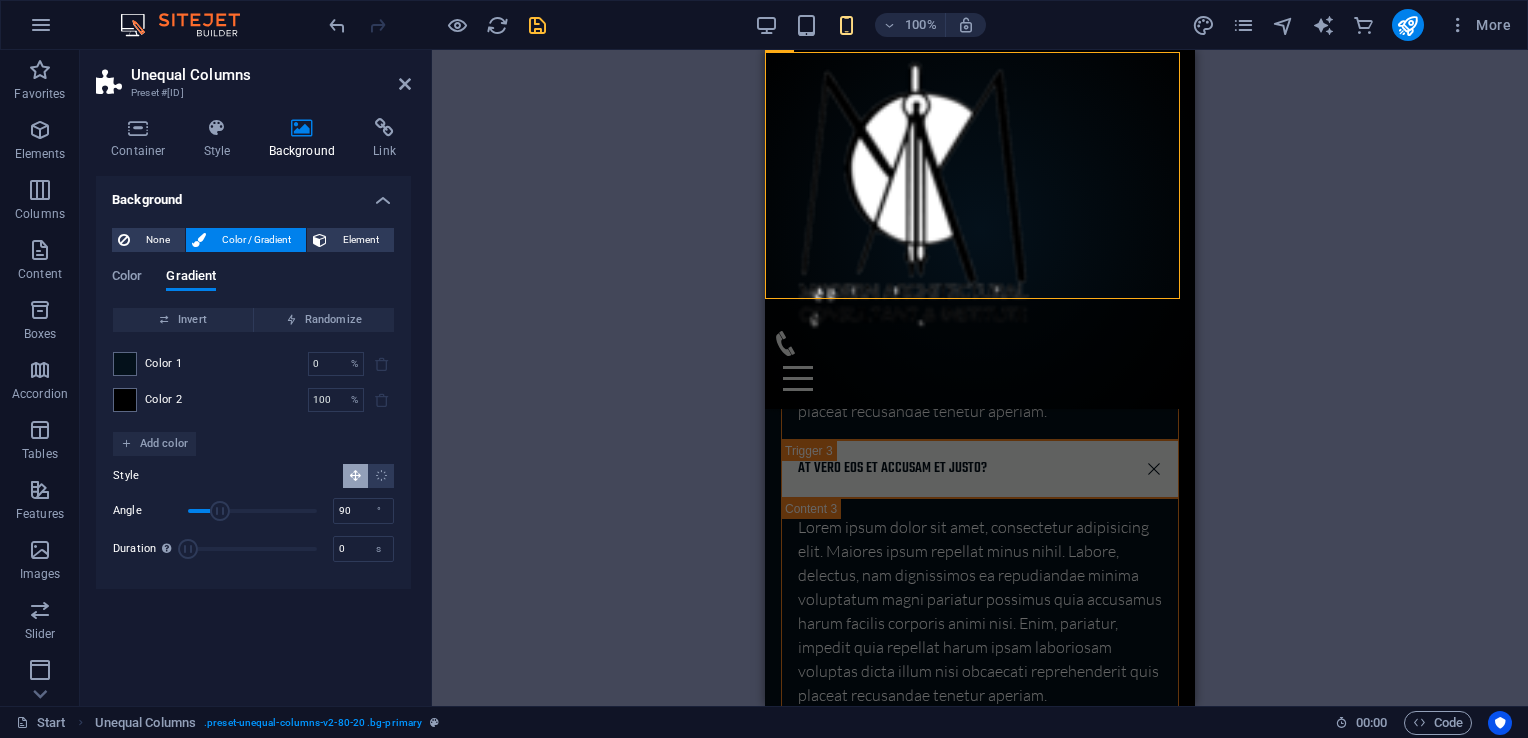 click on "Drag here to replace the existing content. Press “Ctrl” if you want to create a new element.
Container   H1   Banner   Banner   Container   Container   Menu Bar   Menu   Button series   Button   Spacer   2 columns   Container   Counter   Container   Container   Counter   Container   Text   Container   HTML   Menu Bar   Logo   Container   Text   Container   Spacer   Button   Container   Container   HTML   Text   H3   Container   H2   Spacer   Button   Container   Container   HTML   HTML   Info Bar   Container   Text   Container   Text   Container   Icon   HTML   Container   Text   Container   Text   Container   H2   H3   Spacer   Icon   Boxes   Boxes   Container   Container   H3   Container   Text   Container   Container   Button   Icon   Container   H3   Container   Text   Container   Container   H3   Container   Container   Text   Icon   Container   H3   Container   Text   Container   Container   H3   Container   Text   Placeholder" at bounding box center (980, 378) 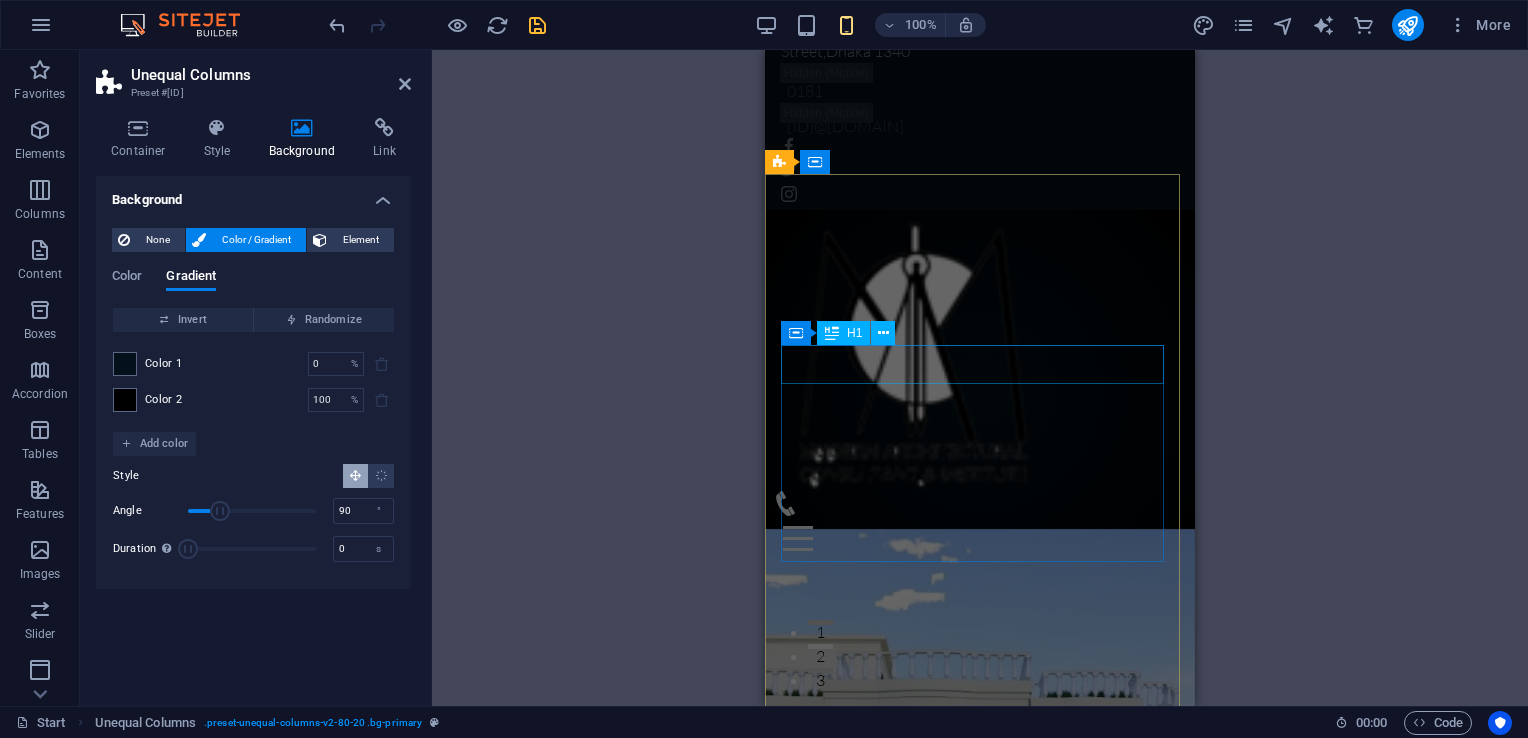 scroll, scrollTop: 0, scrollLeft: 0, axis: both 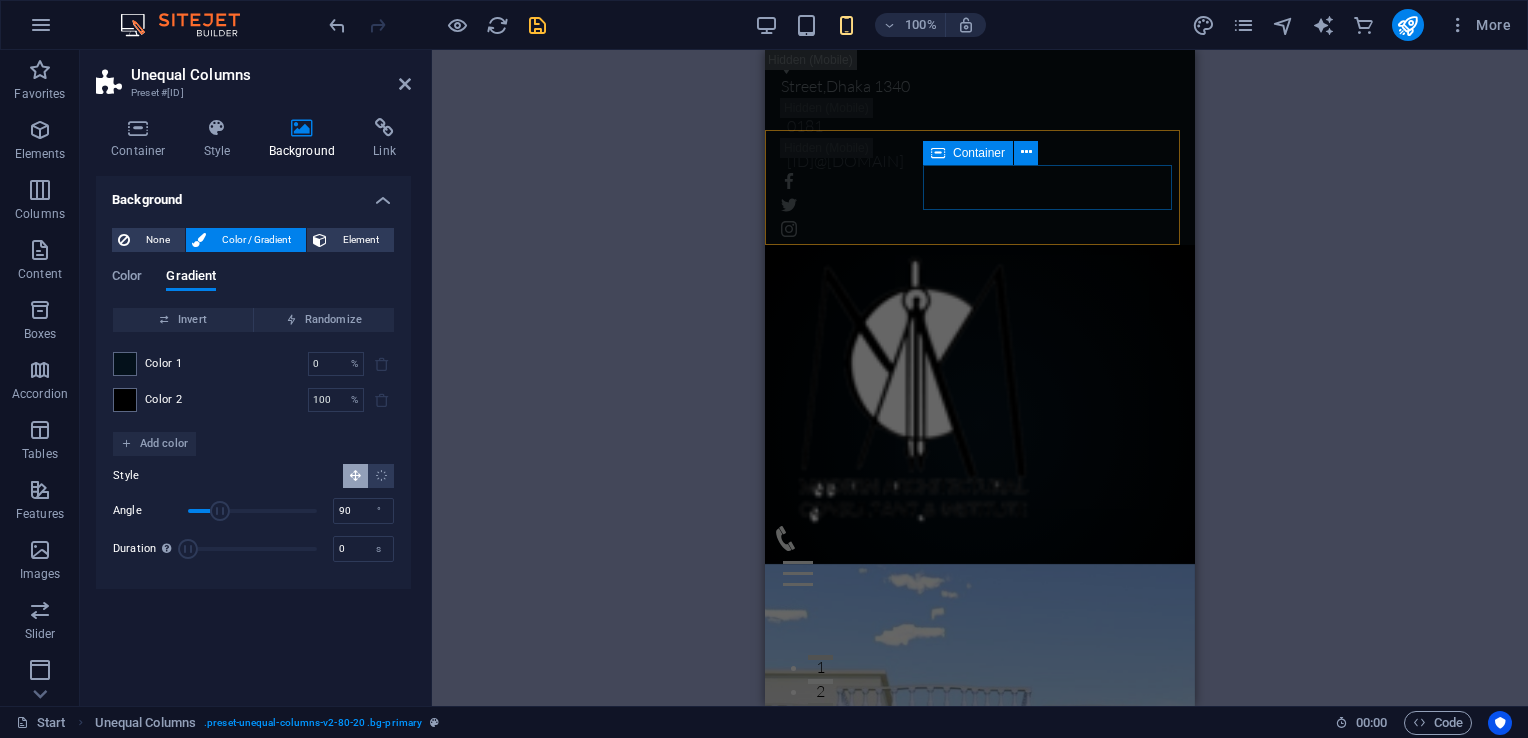 click at bounding box center [980, 561] 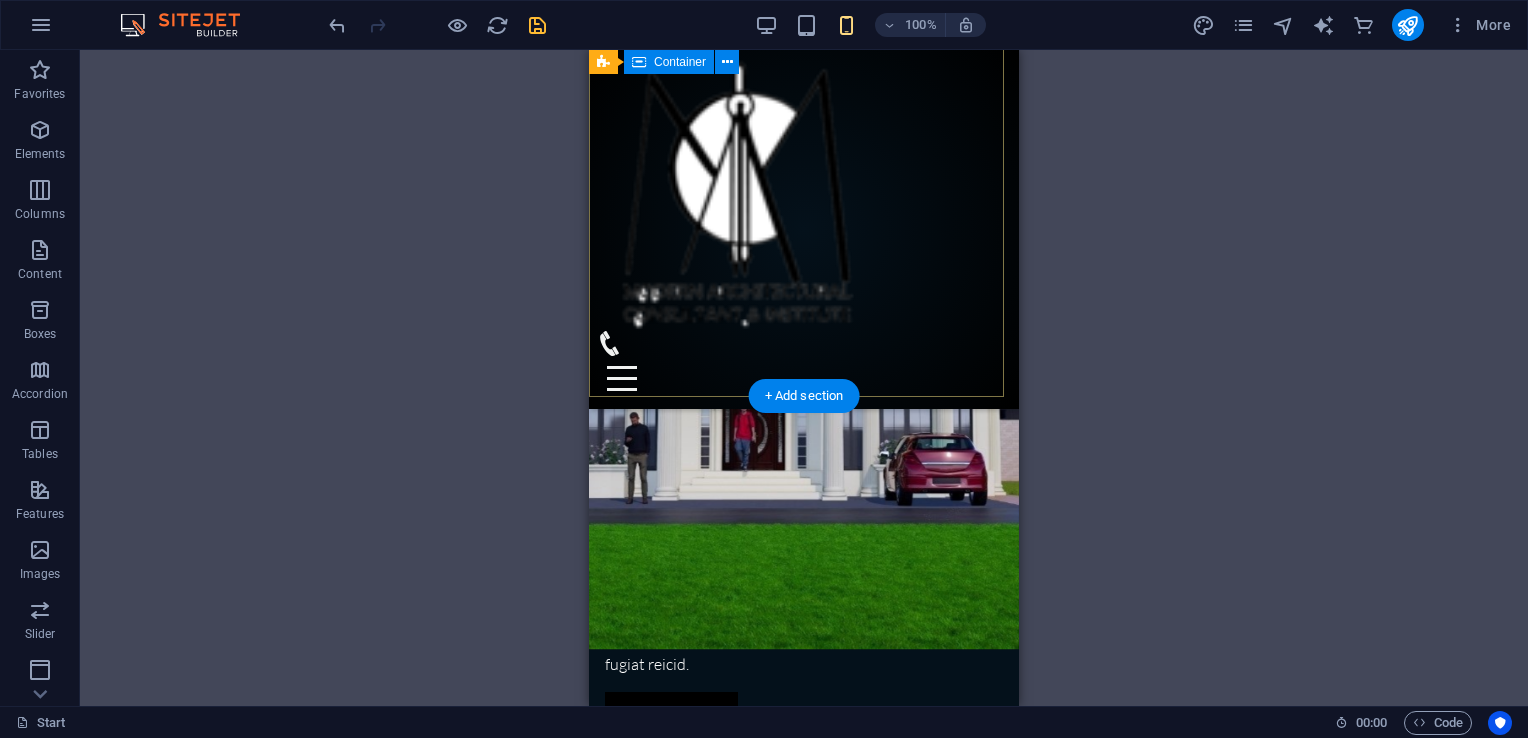 scroll, scrollTop: 600, scrollLeft: 0, axis: vertical 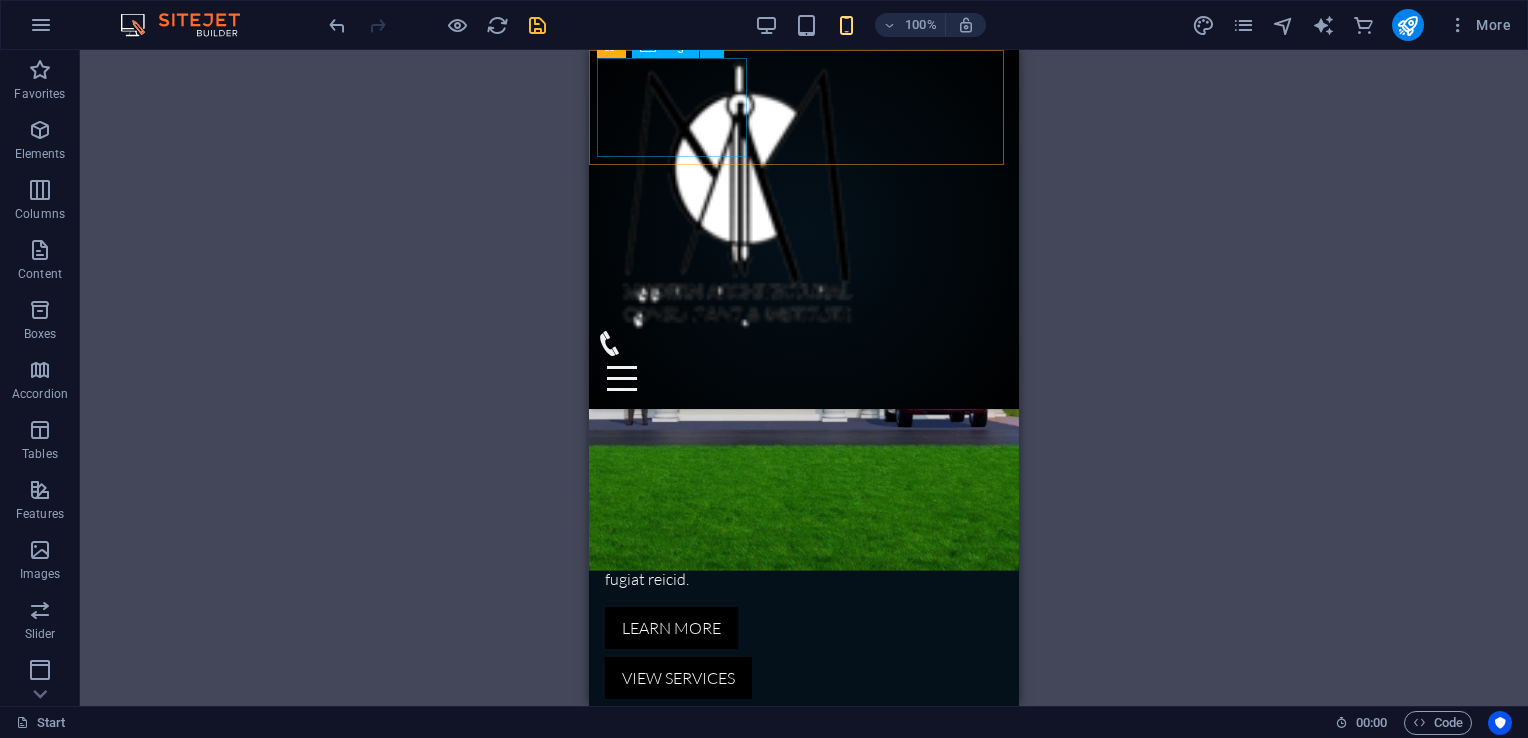 click at bounding box center [804, 194] 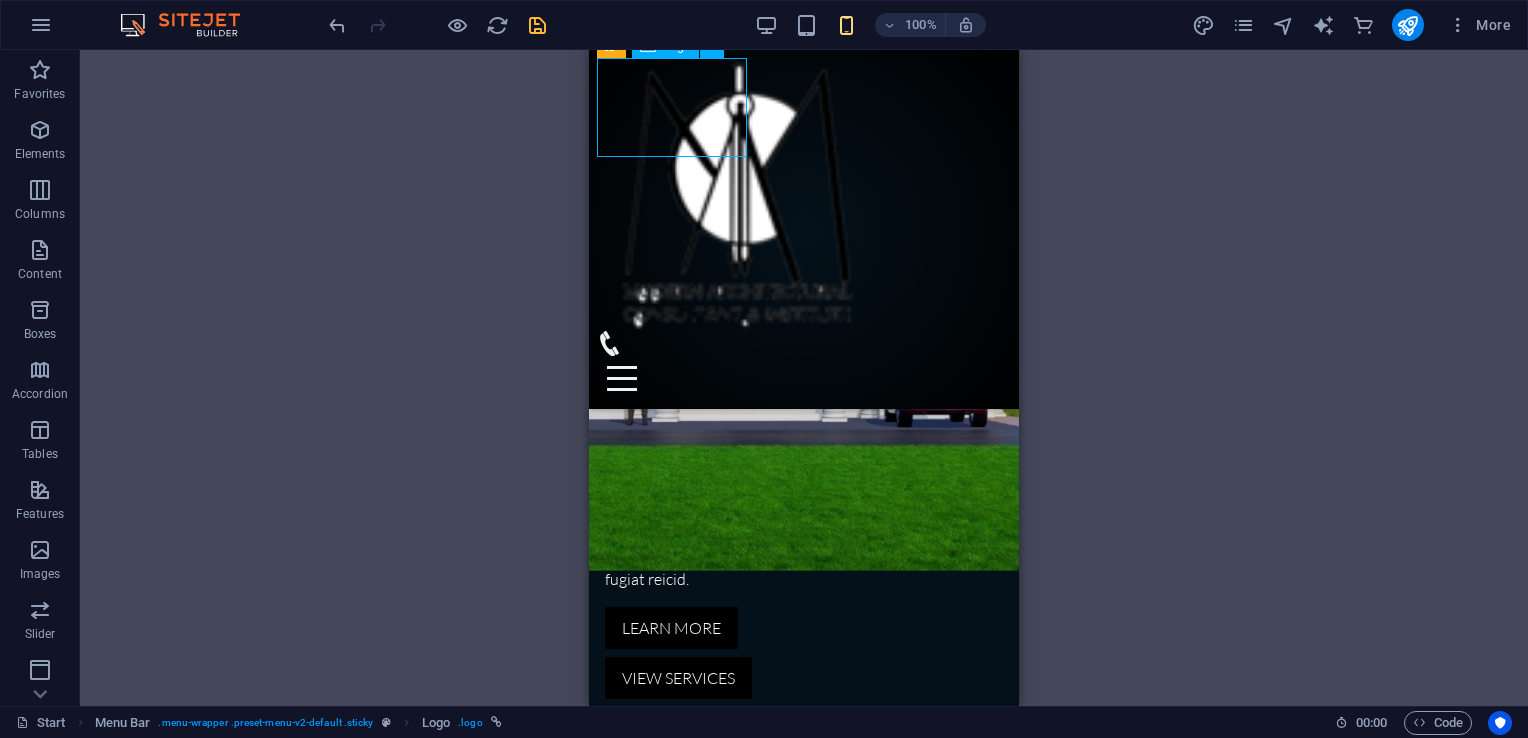 click at bounding box center [804, 194] 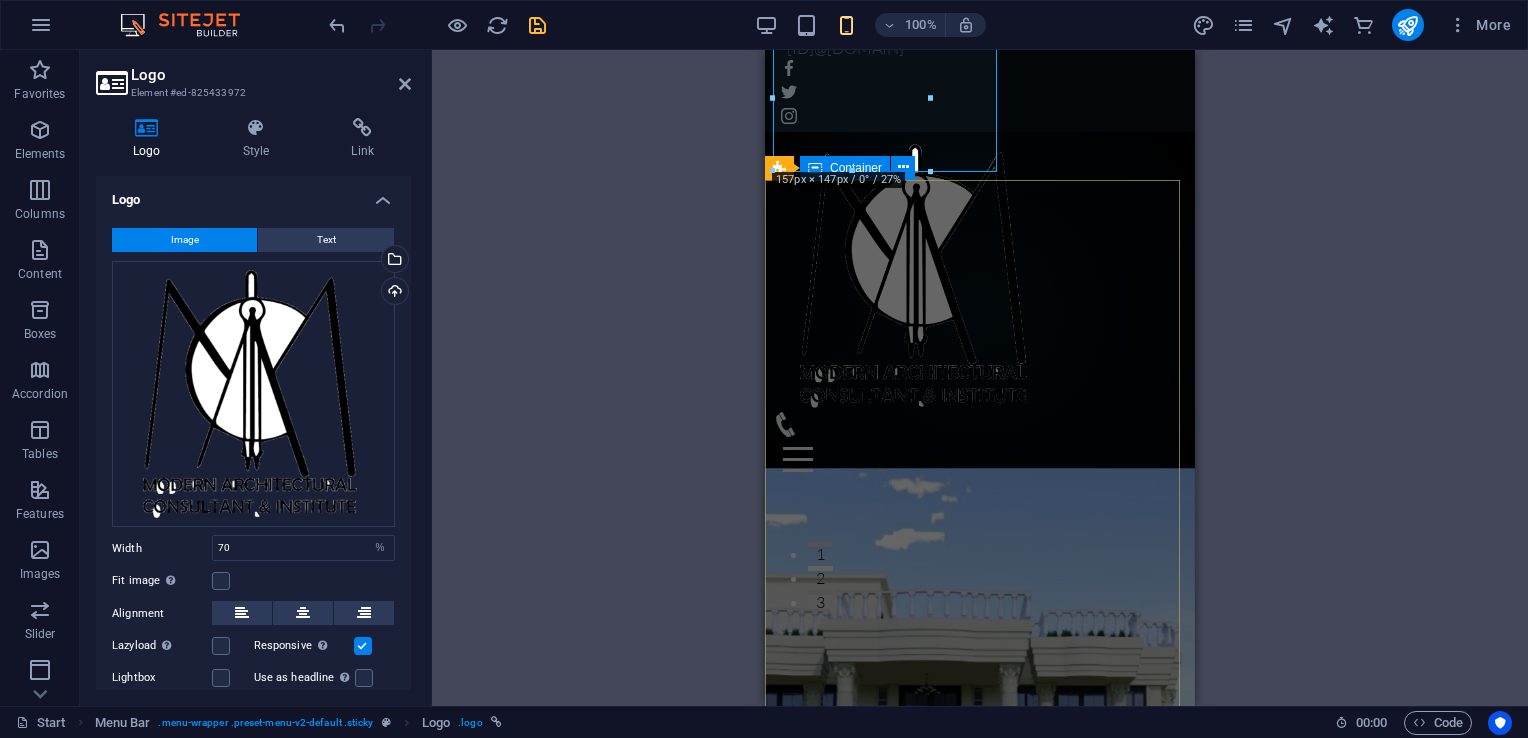 scroll, scrollTop: 0, scrollLeft: 0, axis: both 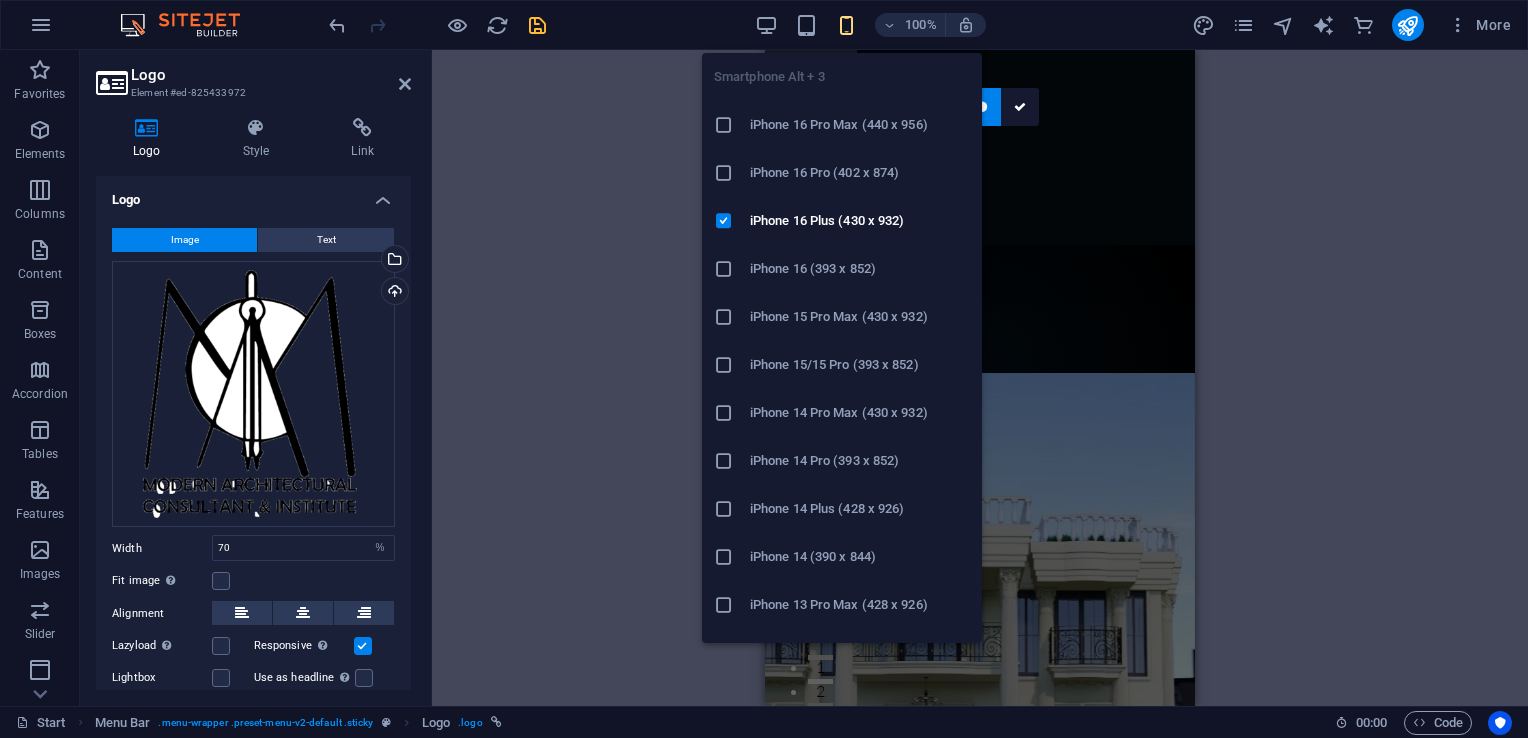 drag, startPoint x: 928, startPoint y: 286, endPoint x: 865, endPoint y: 133, distance: 165.46298 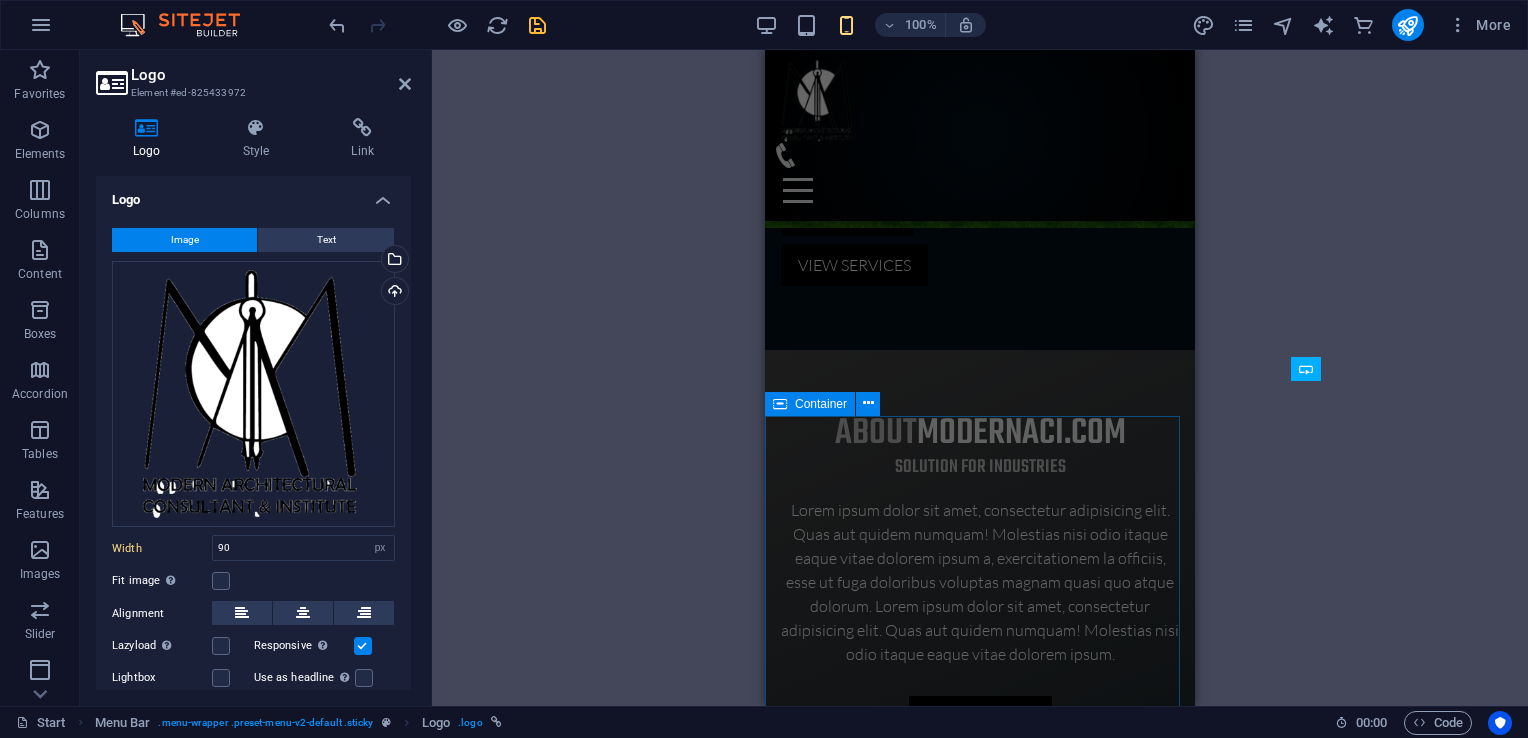 scroll, scrollTop: 1000, scrollLeft: 0, axis: vertical 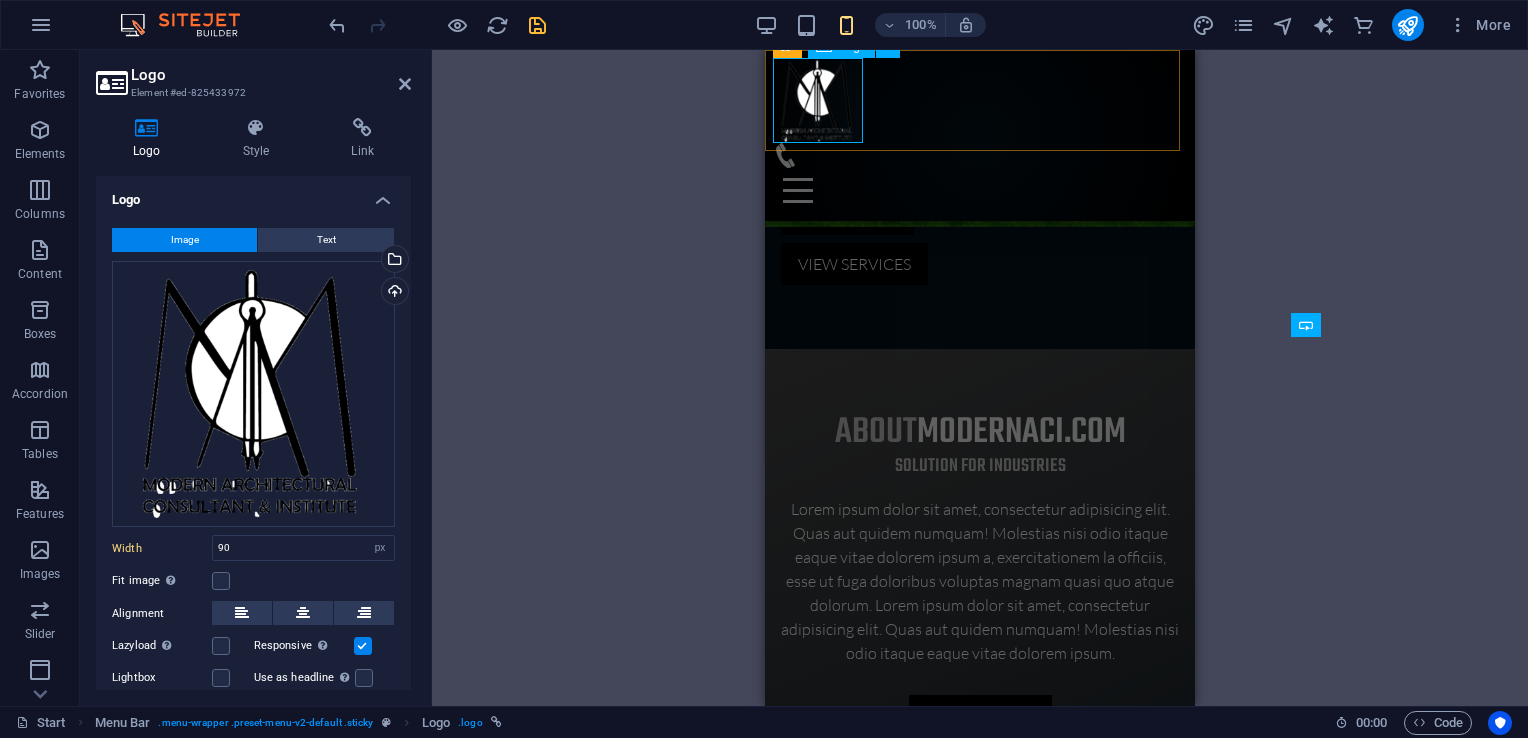 click at bounding box center (980, 100) 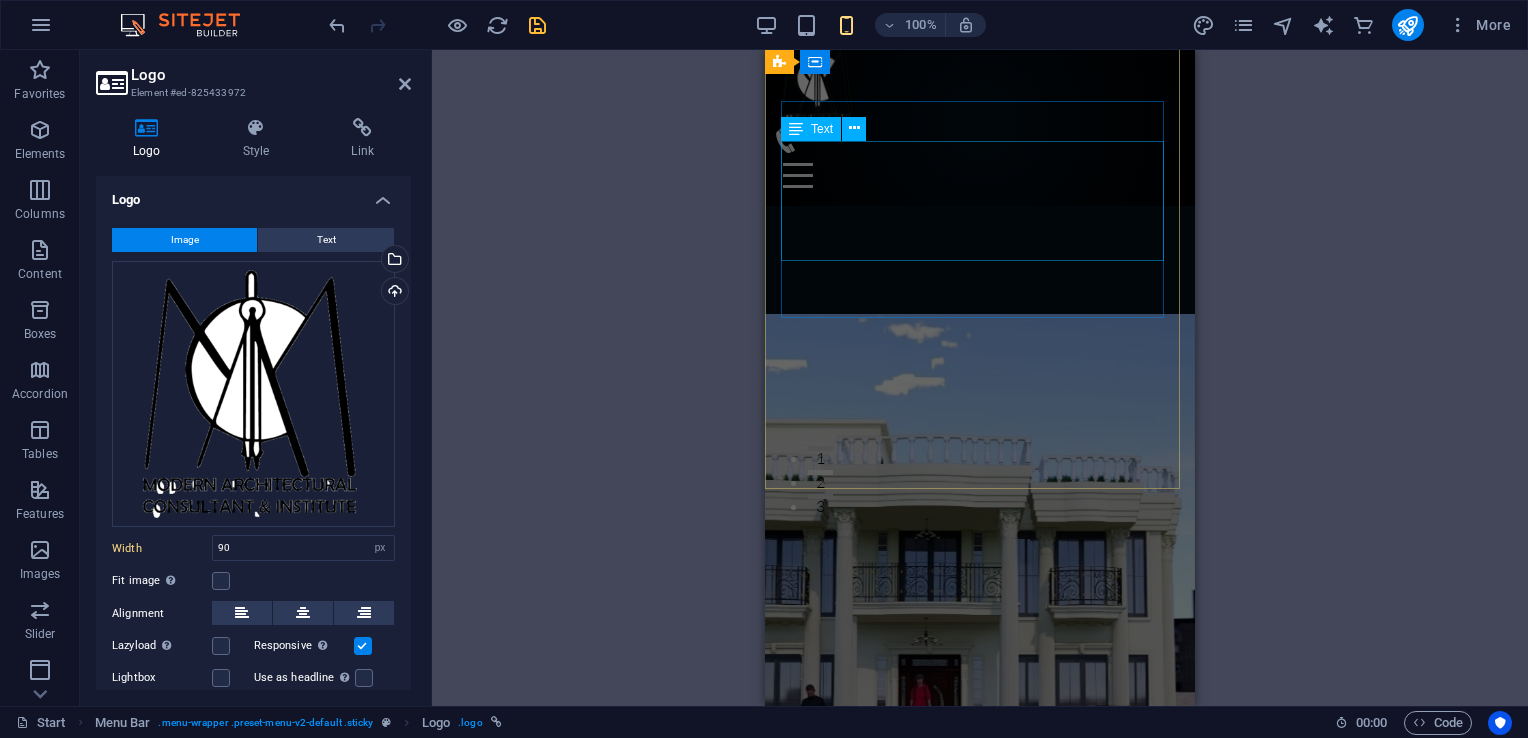 scroll, scrollTop: 0, scrollLeft: 0, axis: both 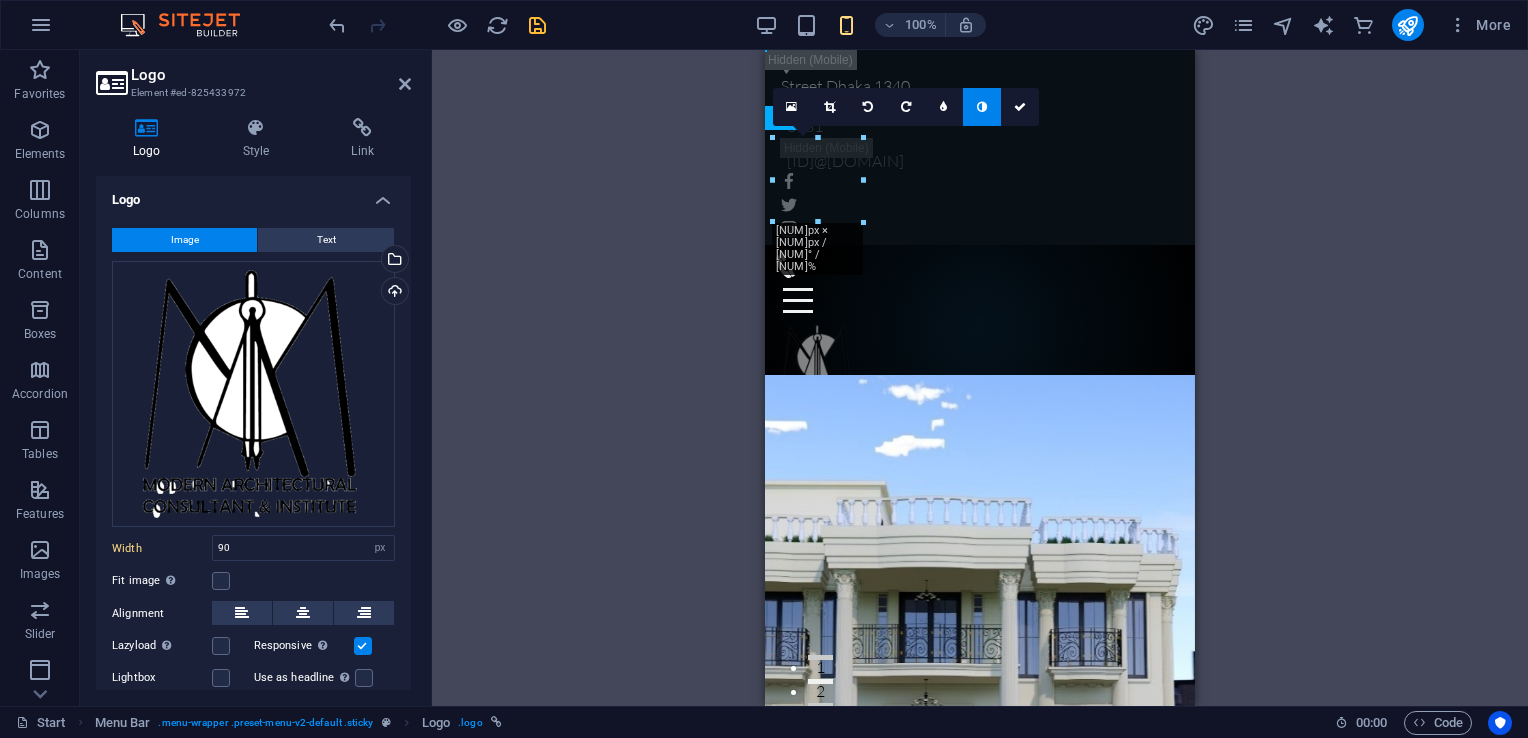 drag, startPoint x: 825, startPoint y: 181, endPoint x: 907, endPoint y: 176, distance: 82.1523 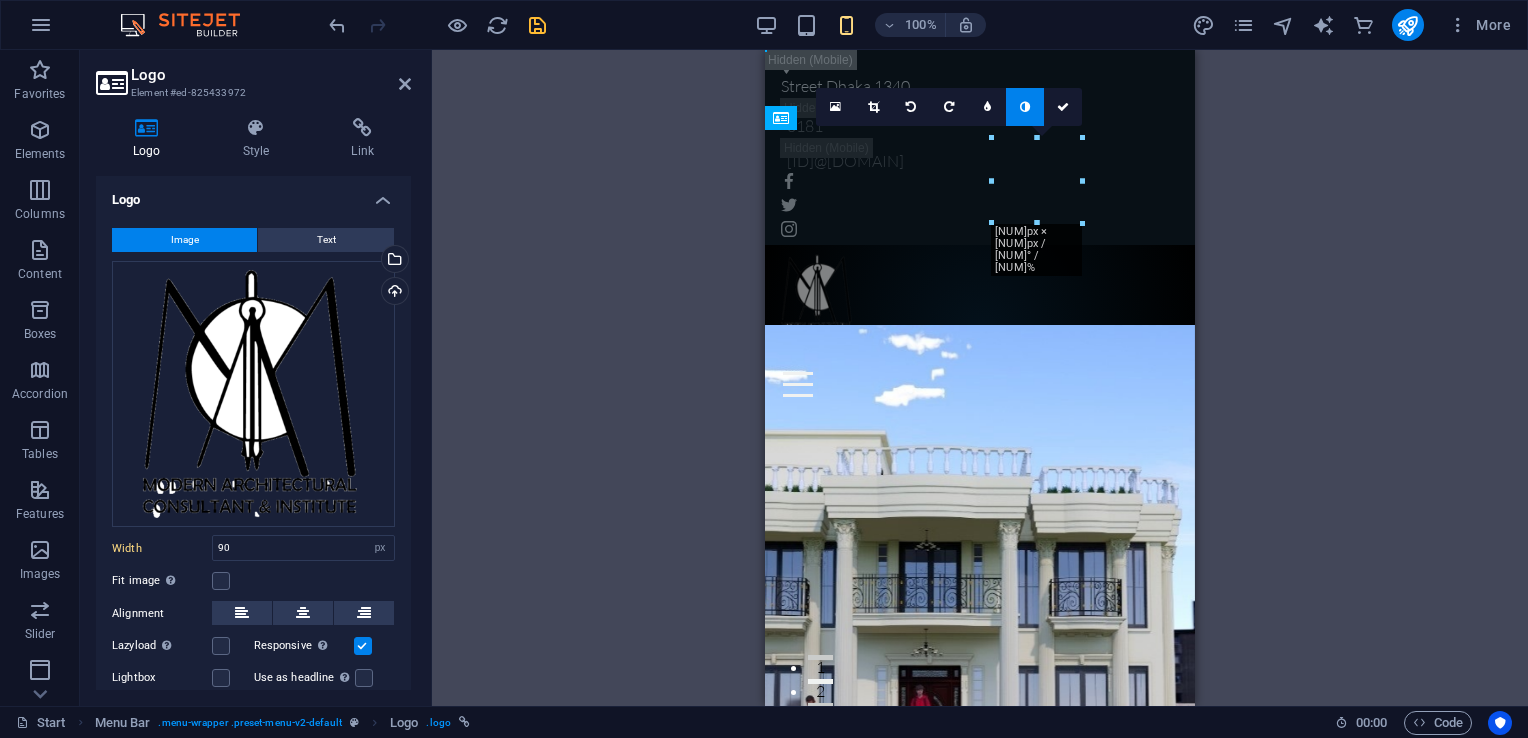 drag, startPoint x: 1129, startPoint y: 181, endPoint x: 917, endPoint y: 175, distance: 212.08488 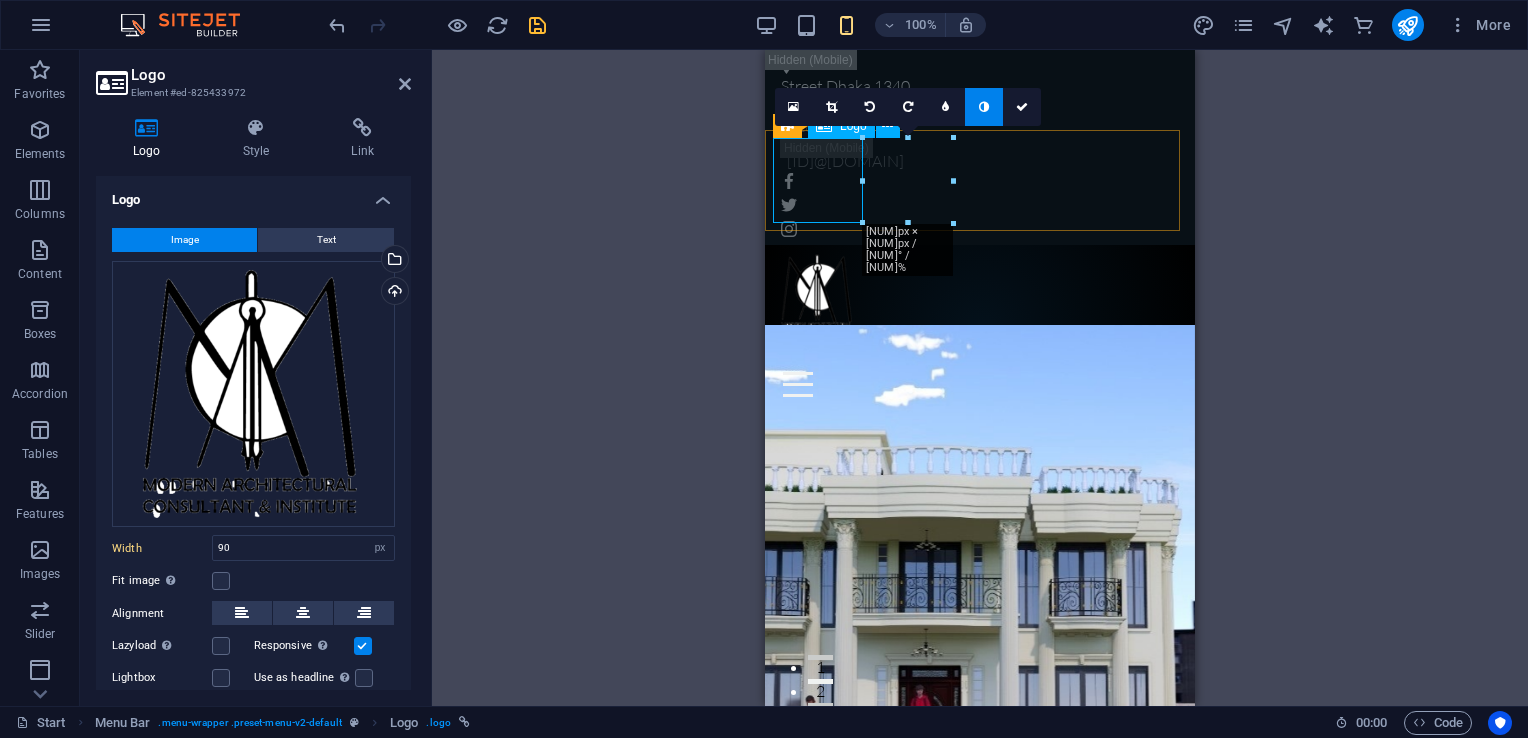 click at bounding box center [980, 295] 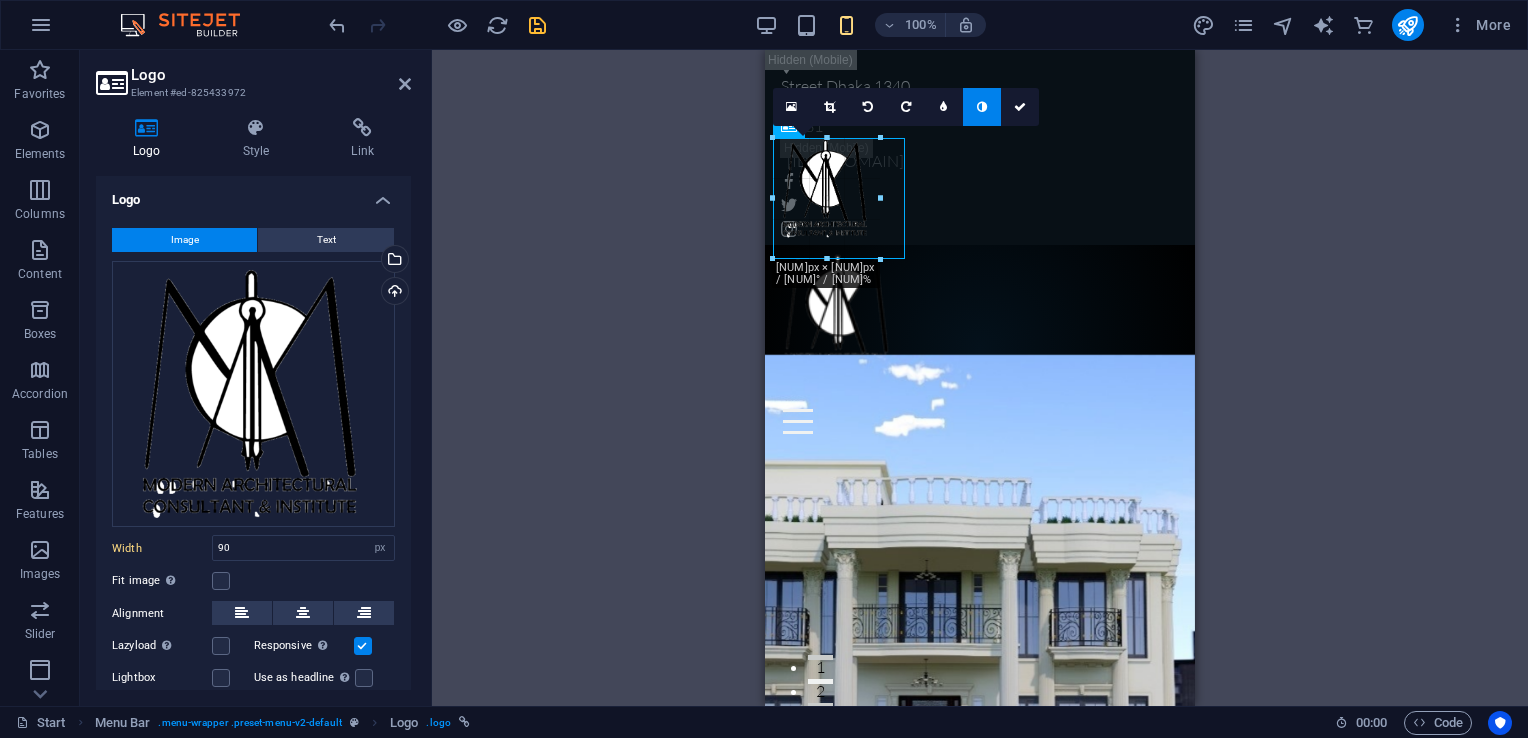 drag, startPoint x: 864, startPoint y: 219, endPoint x: 822, endPoint y: 193, distance: 49.396355 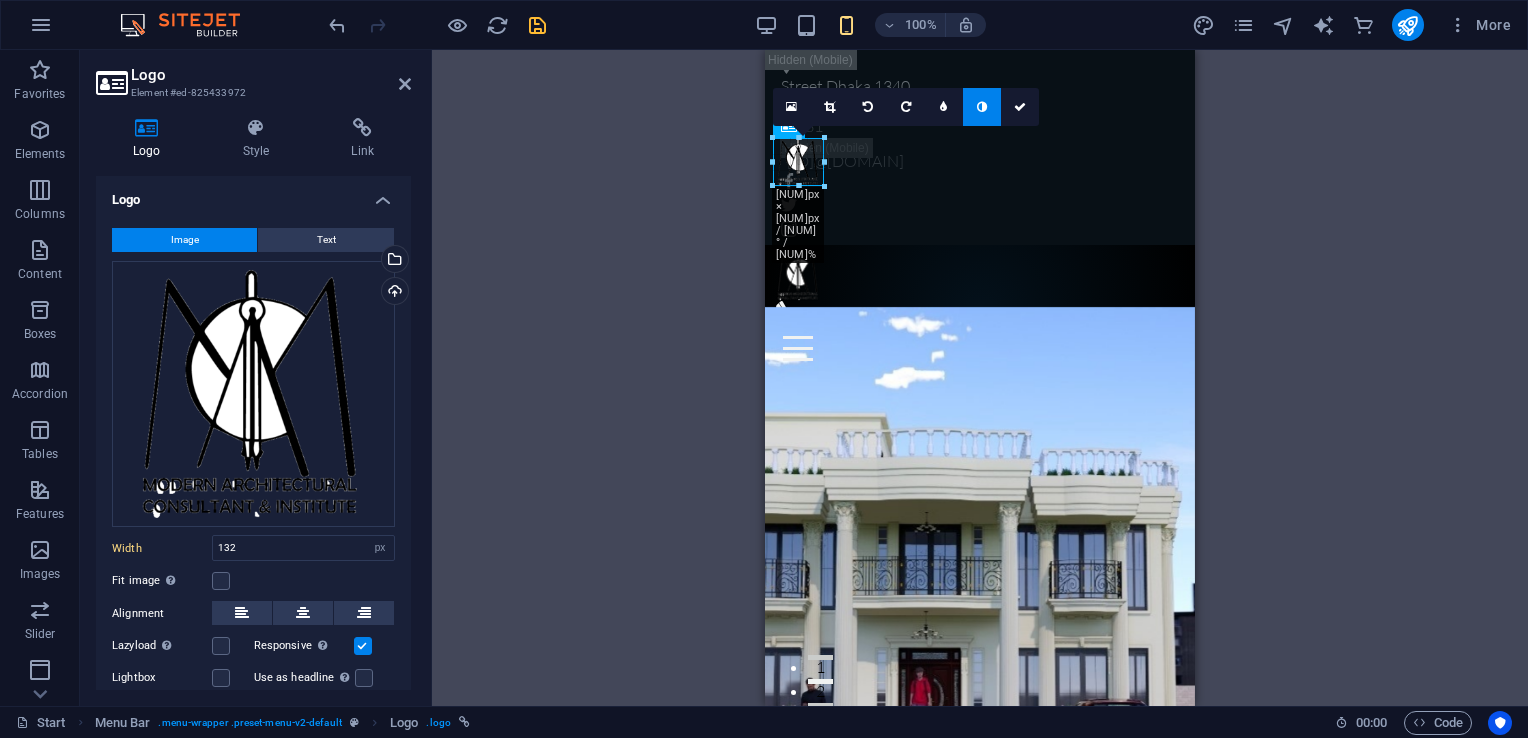 drag, startPoint x: 907, startPoint y: 261, endPoint x: 824, endPoint y: 179, distance: 116.67476 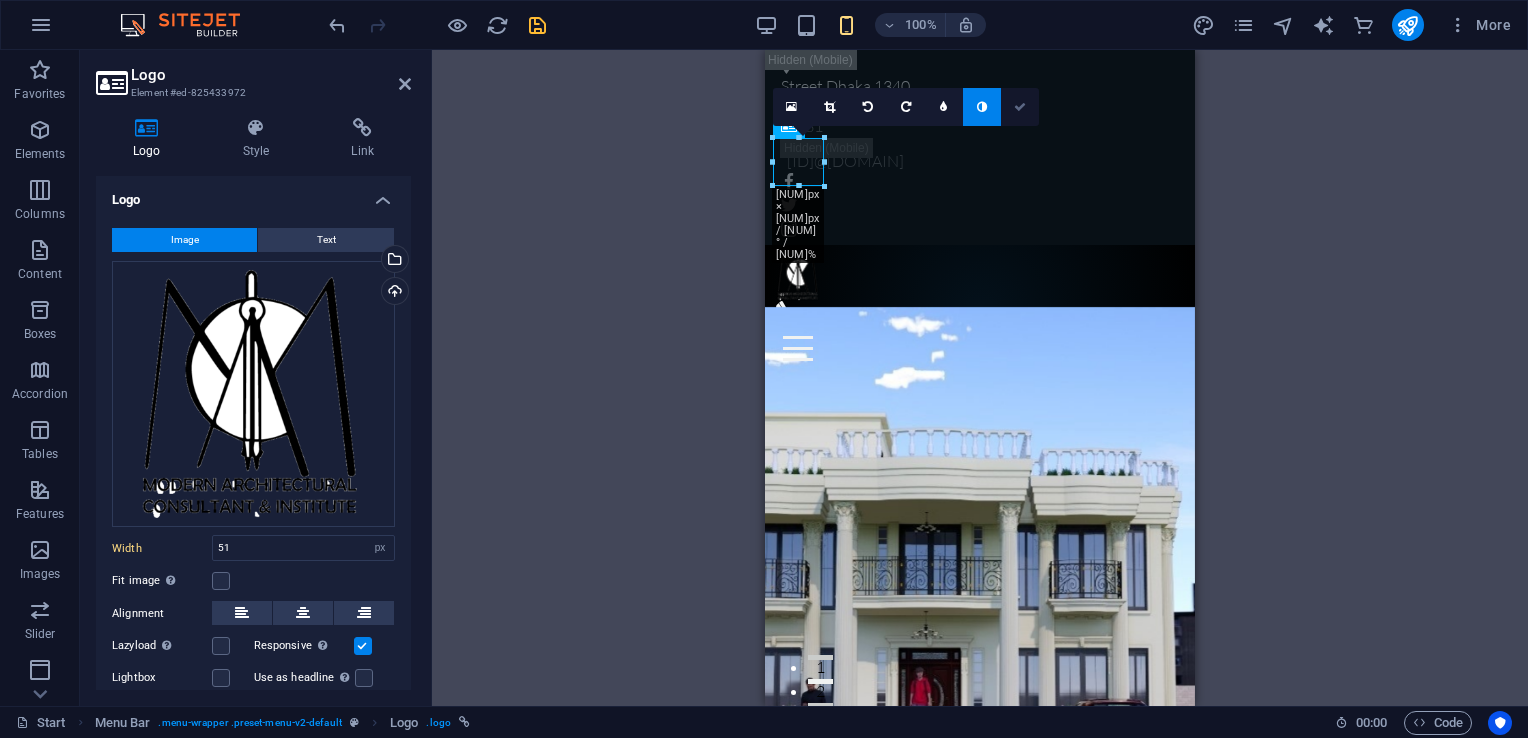 click at bounding box center [1020, 107] 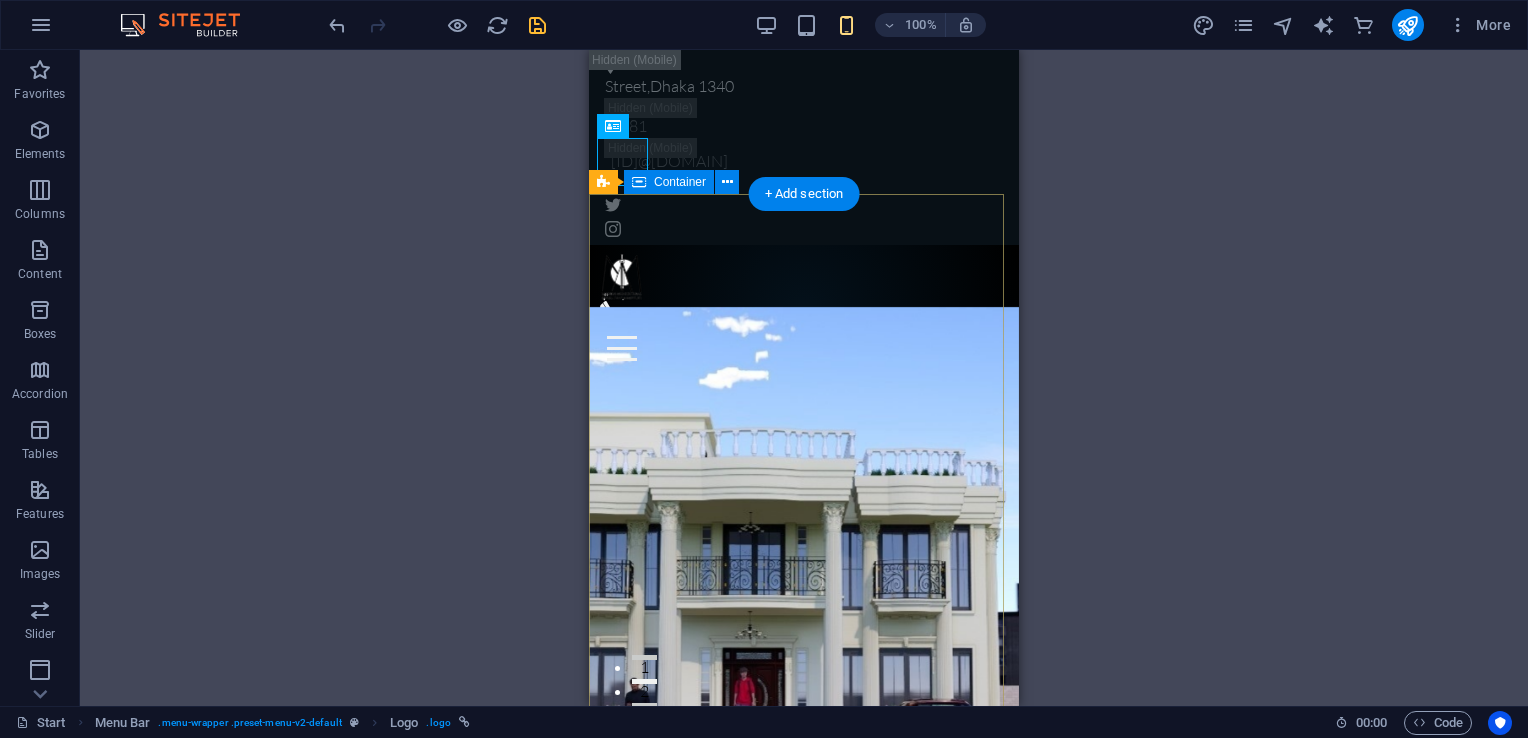 click on "modernaci.com Lorem ipsum dolor sit amet, consectetur adipisicing elit. Natus, dolores, at, nisi eligendi repellat voluptatem minima officia veritatis quasi animi porro laudantium dicta dolor voluptate non maiores ipsum reprehenderit odio fugiat reicid. Learn more View Services" at bounding box center [804, 1184] 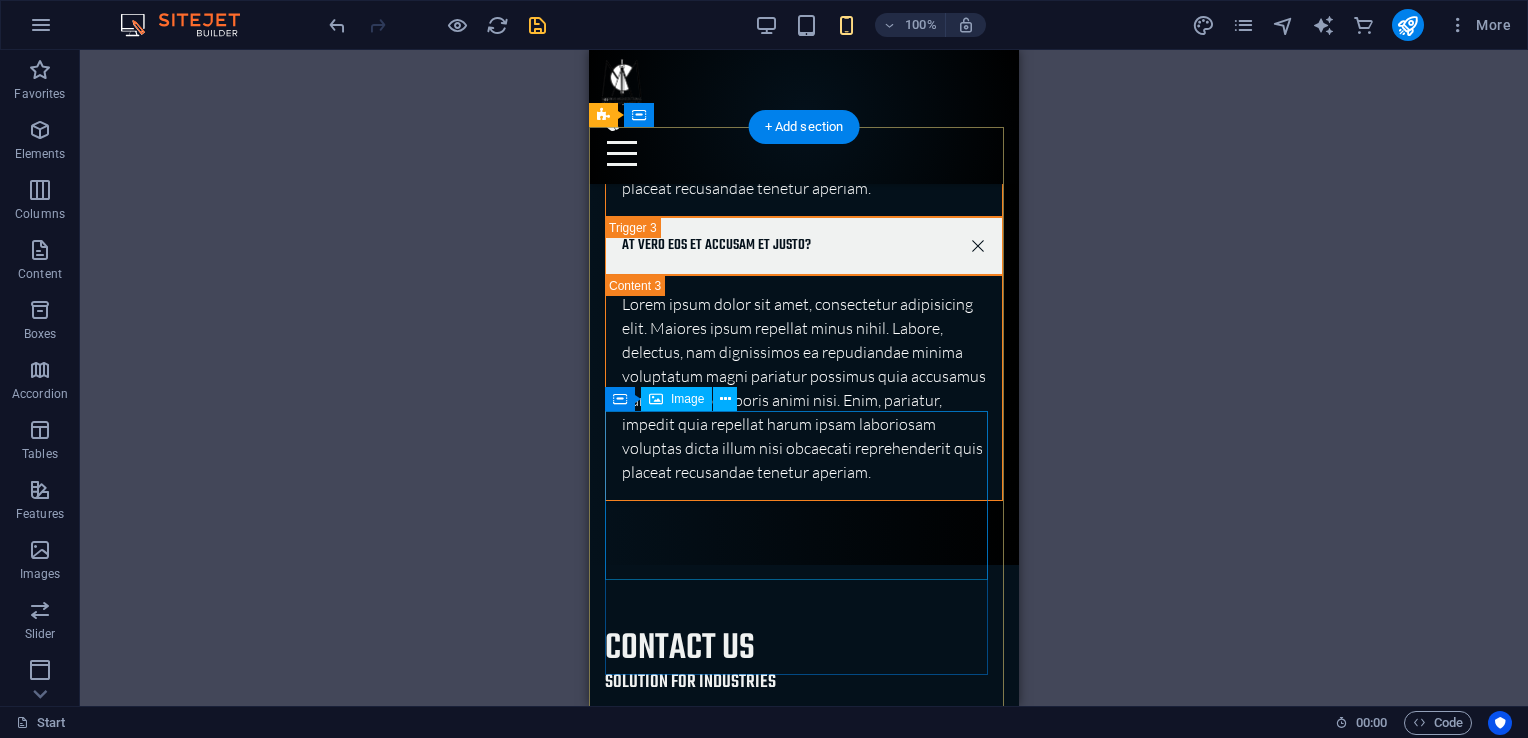 scroll, scrollTop: 8500, scrollLeft: 0, axis: vertical 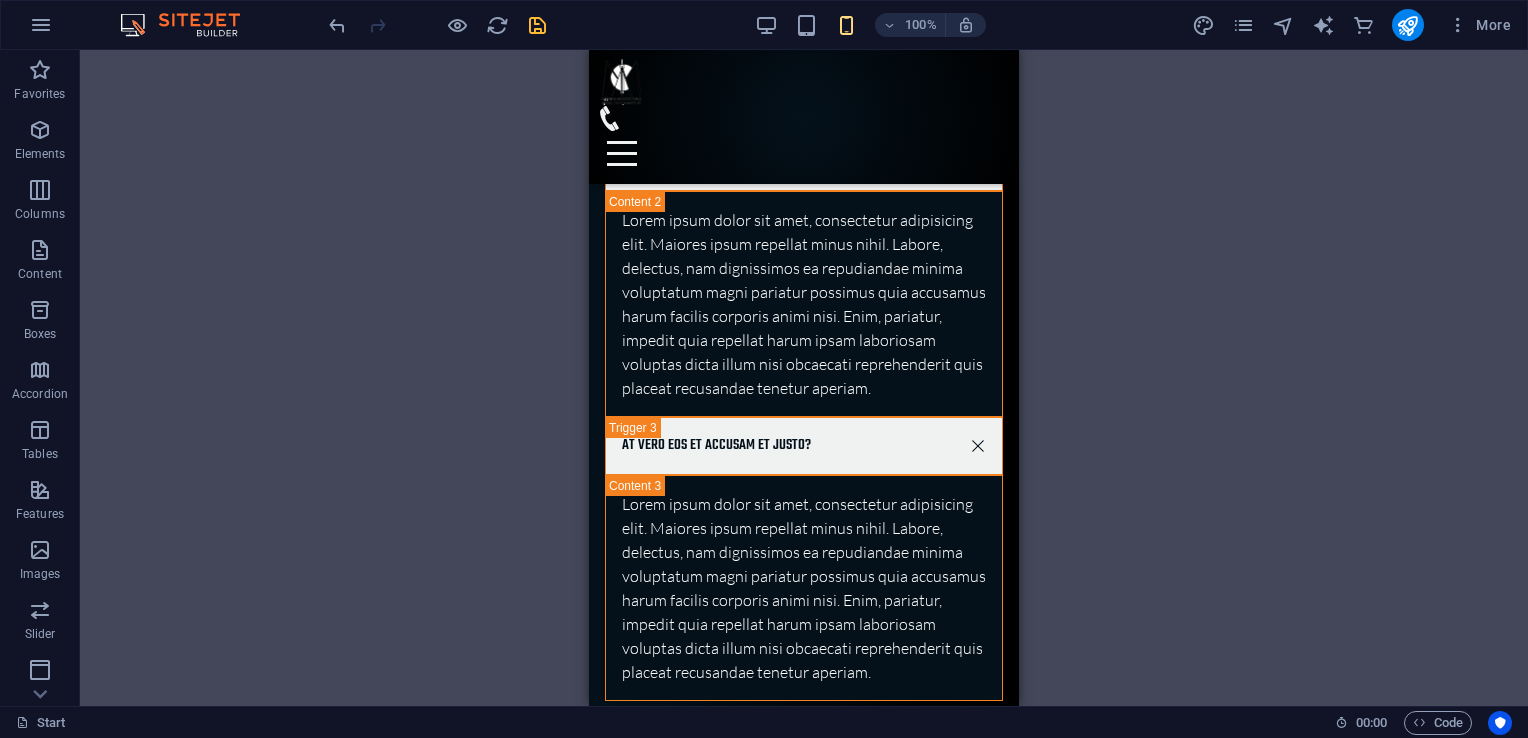 click at bounding box center [537, 25] 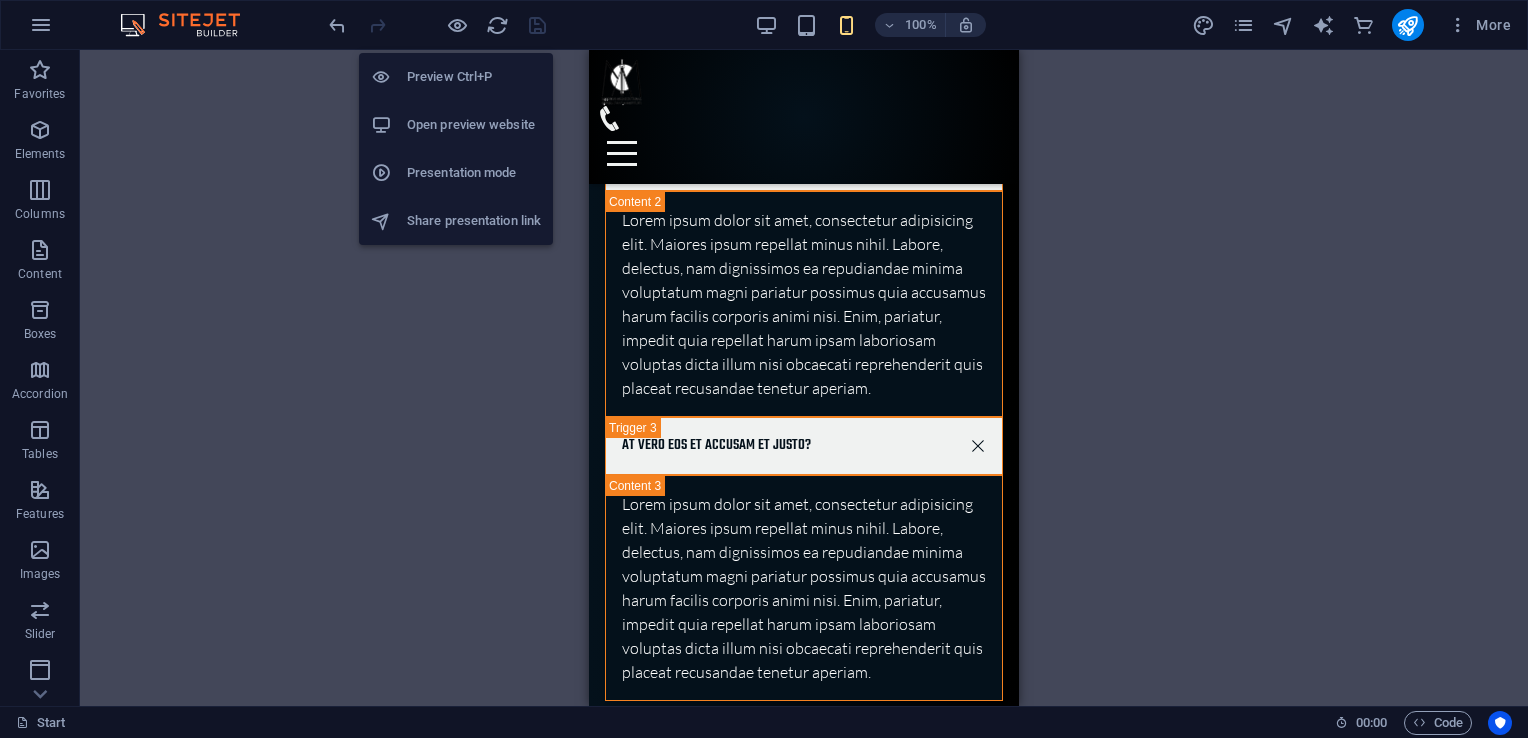 click on "Preview Ctrl+P" at bounding box center [474, 77] 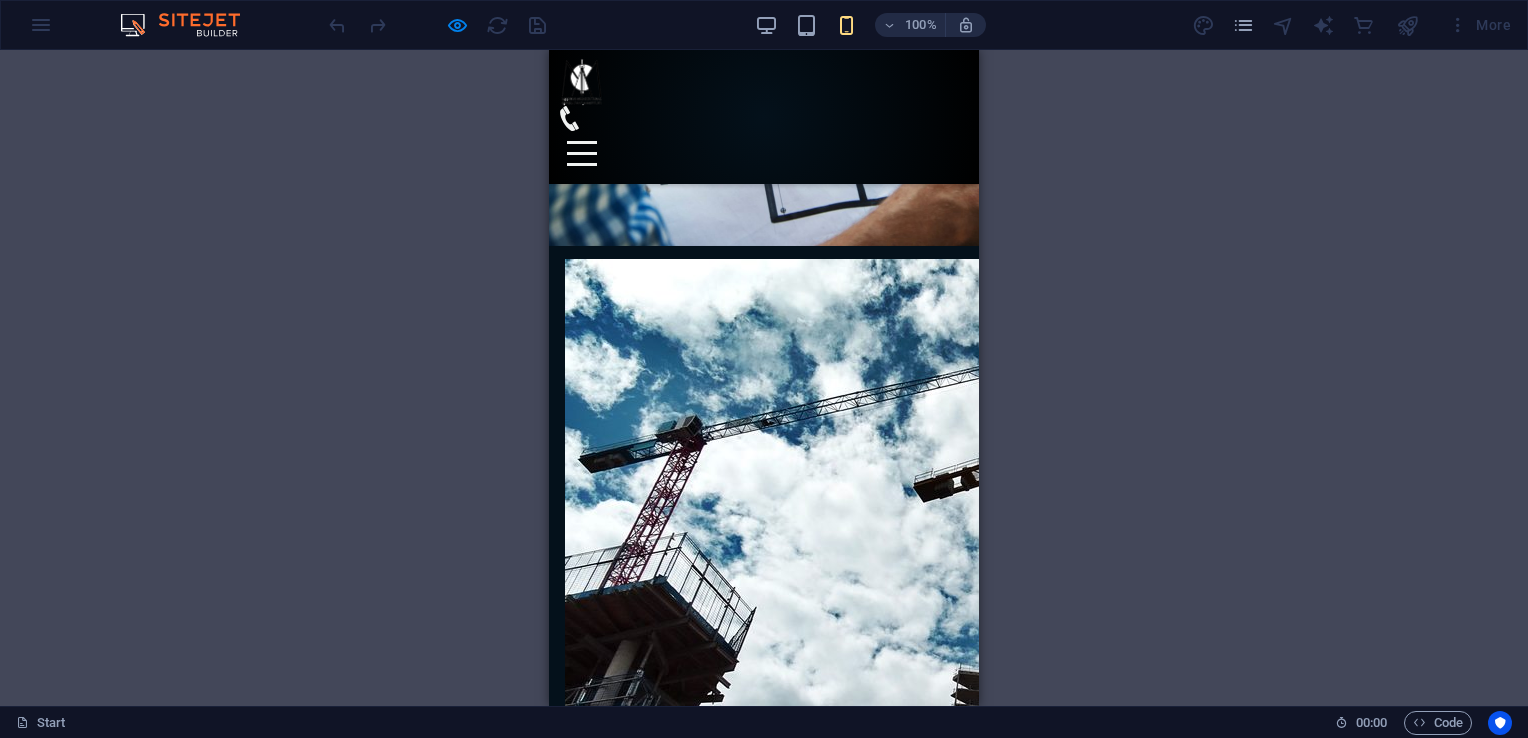 scroll, scrollTop: 4202, scrollLeft: 0, axis: vertical 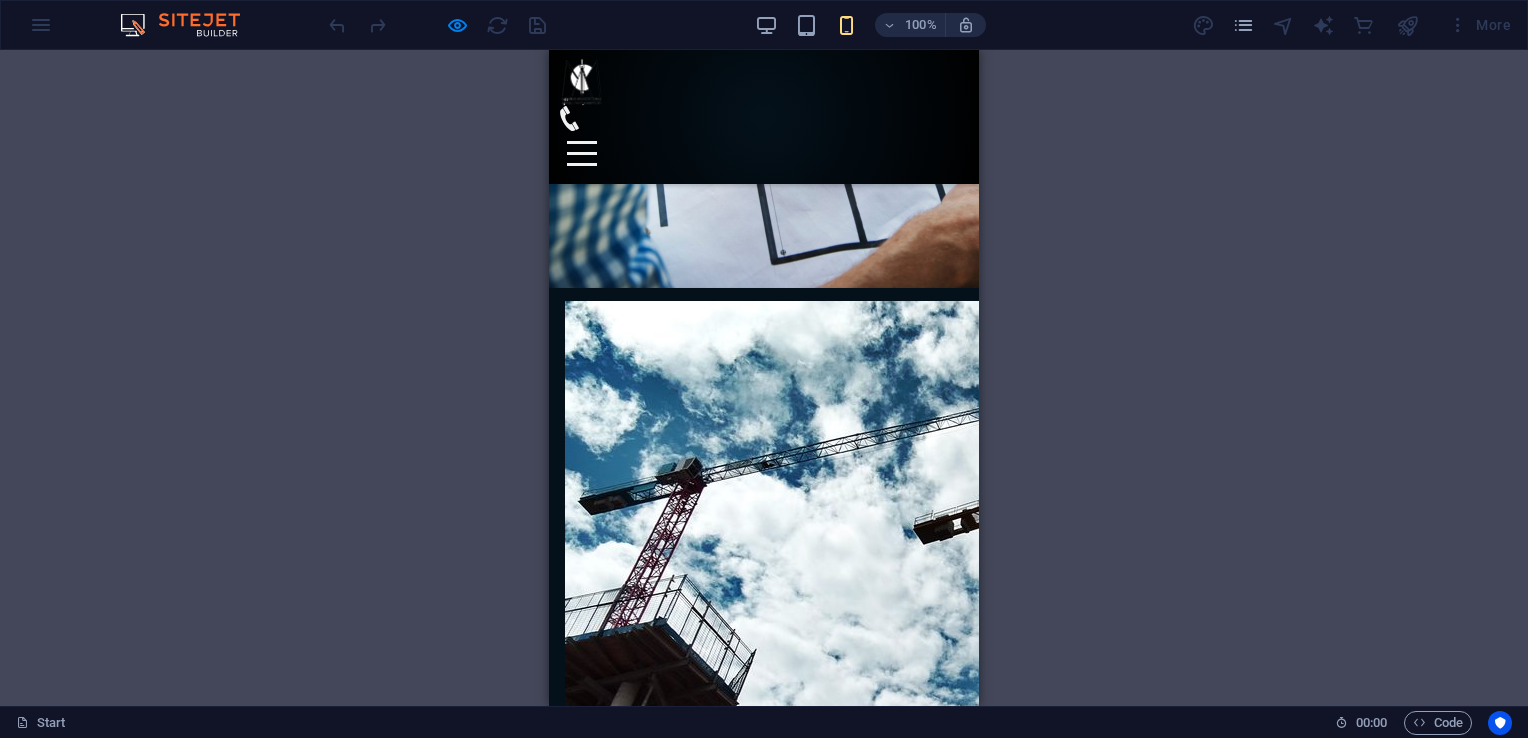 click at bounding box center [582, 153] 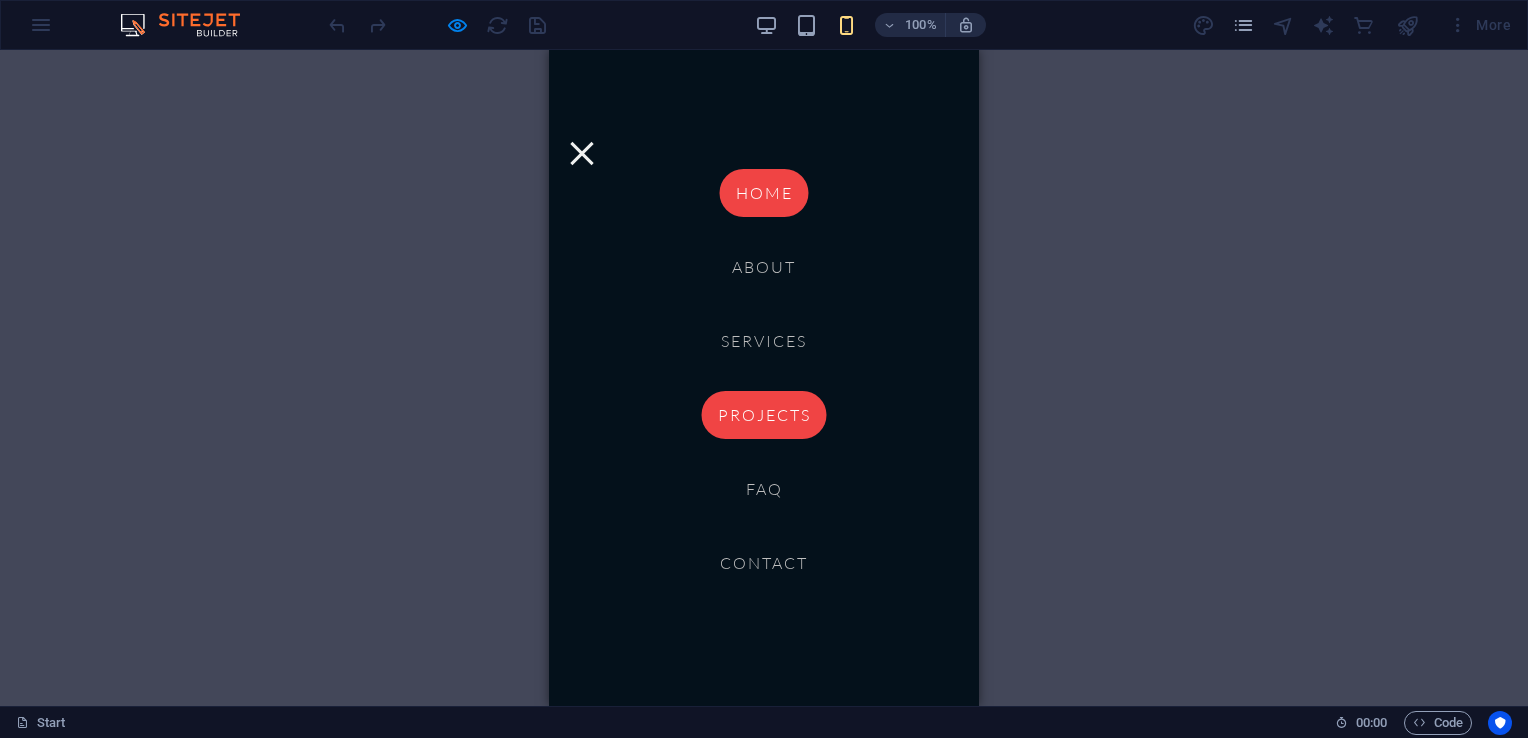 click on "Home" at bounding box center [764, 193] 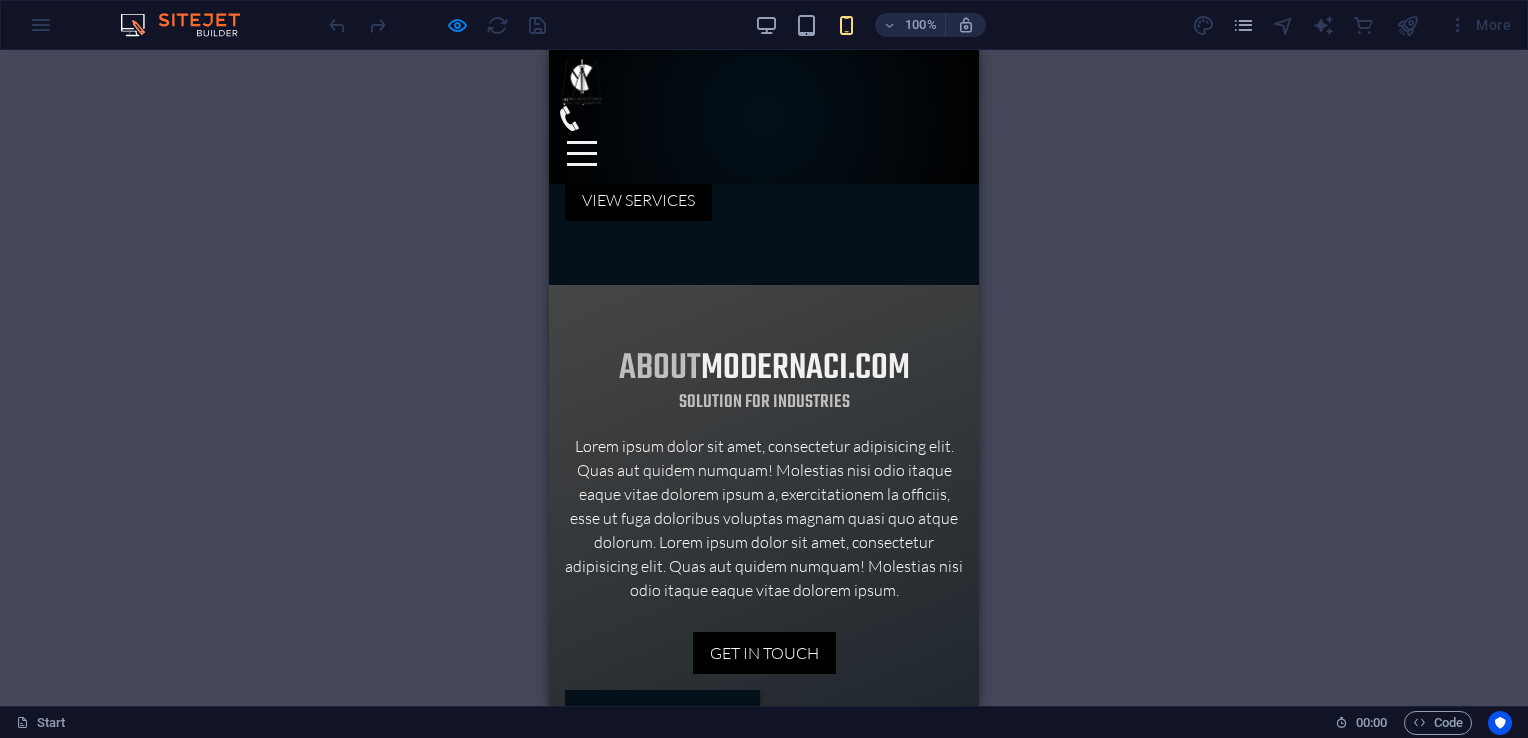 scroll, scrollTop: 800, scrollLeft: 0, axis: vertical 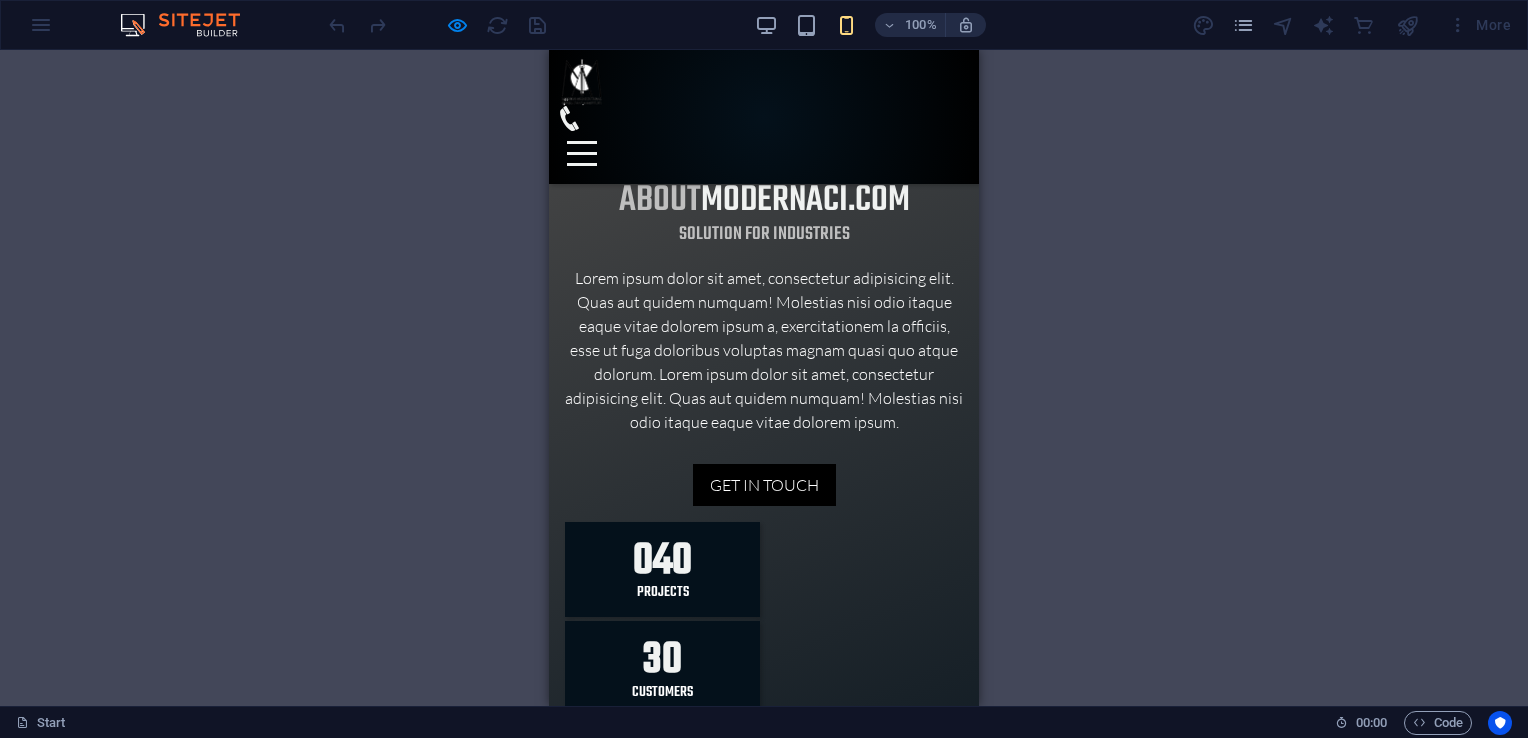 click on "ARCHITECTURAL DESIGN" at bounding box center (764, 1317) 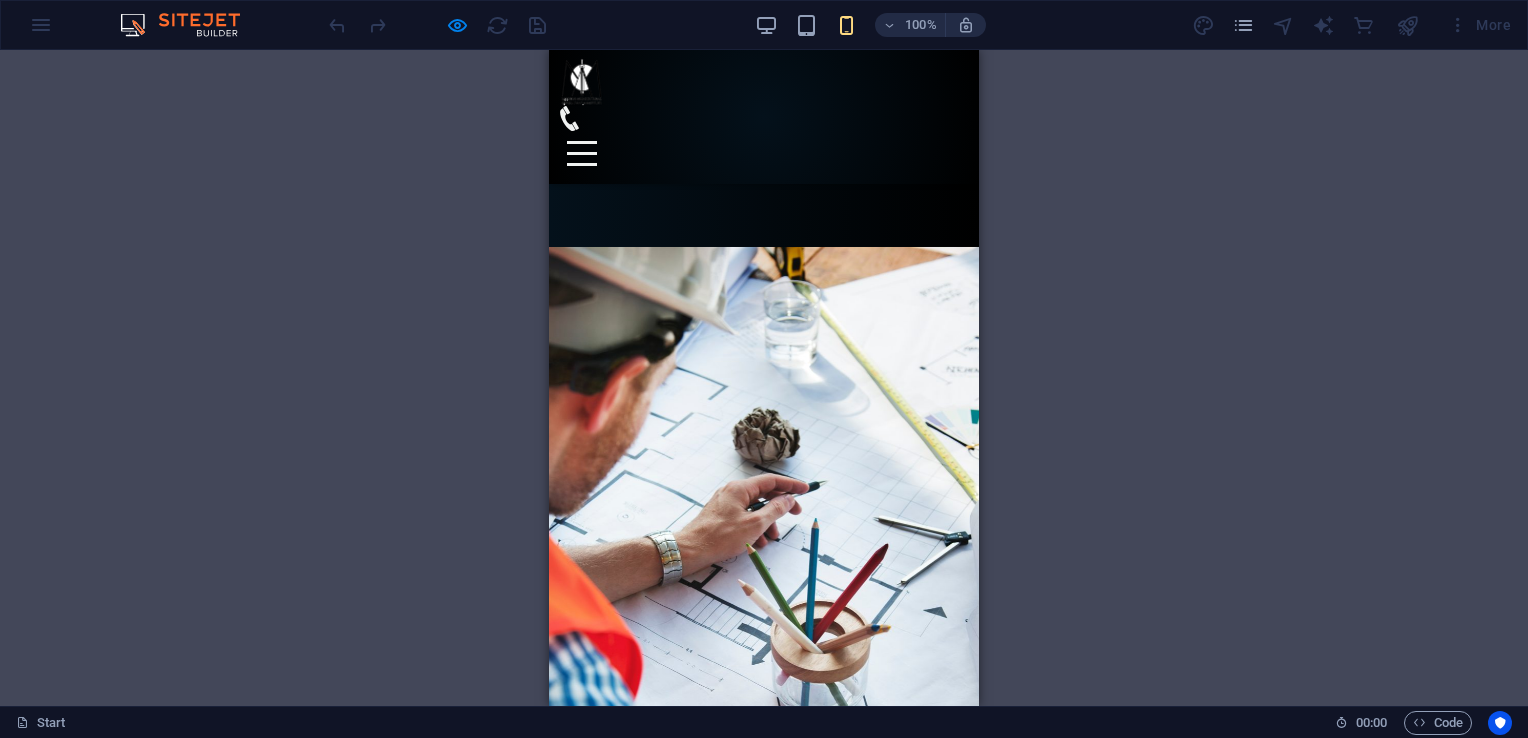 scroll, scrollTop: 3700, scrollLeft: 0, axis: vertical 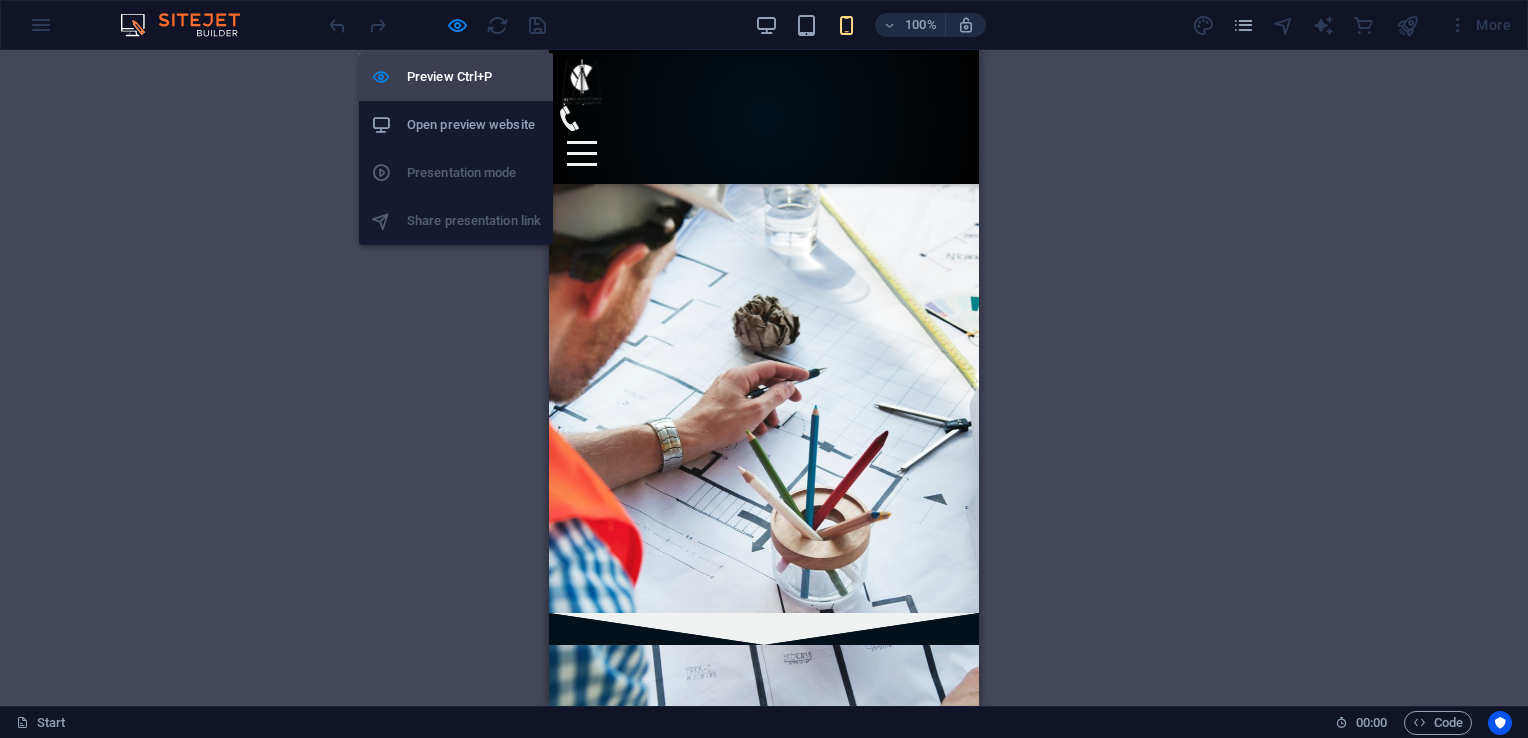 click on "Preview Ctrl+P" at bounding box center [474, 77] 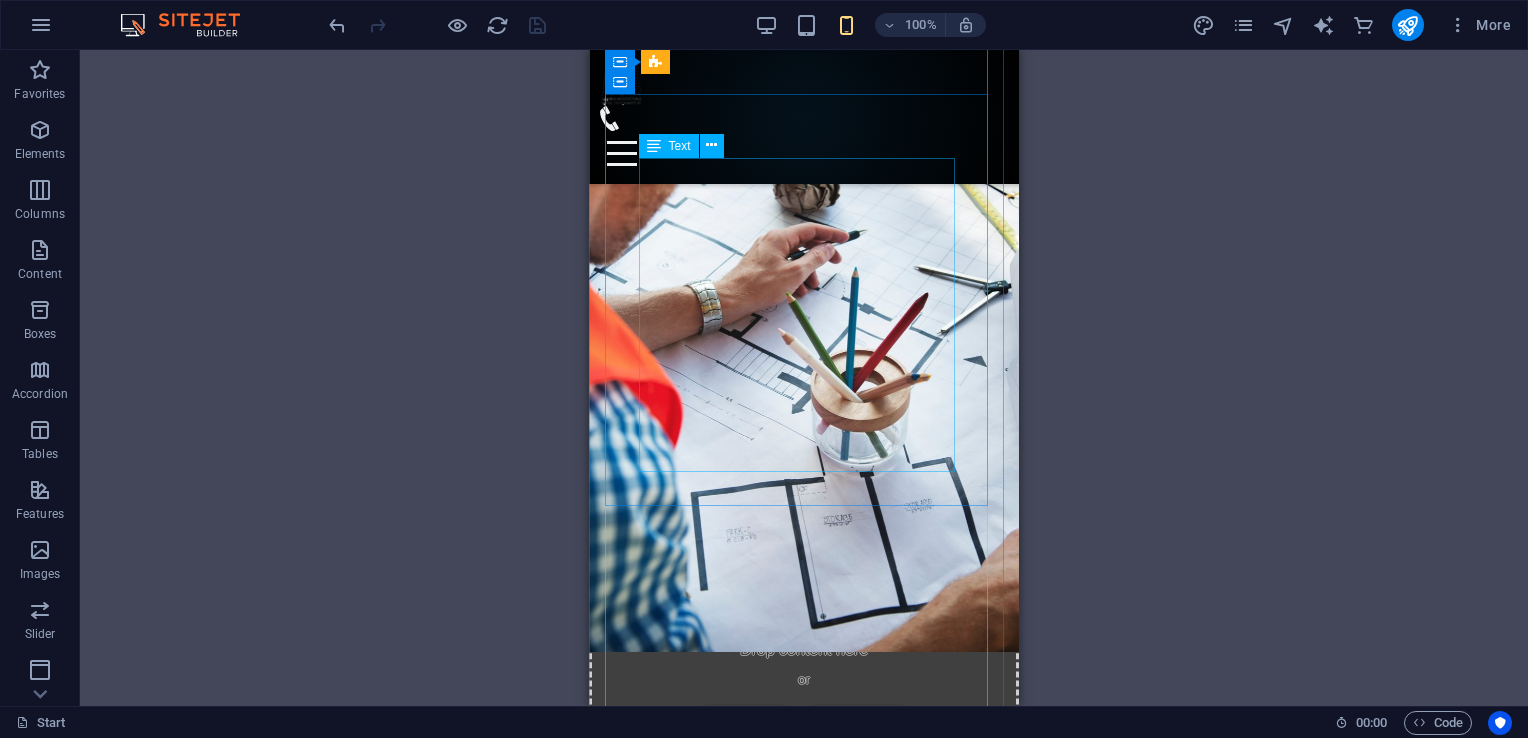 scroll, scrollTop: 4221, scrollLeft: 0, axis: vertical 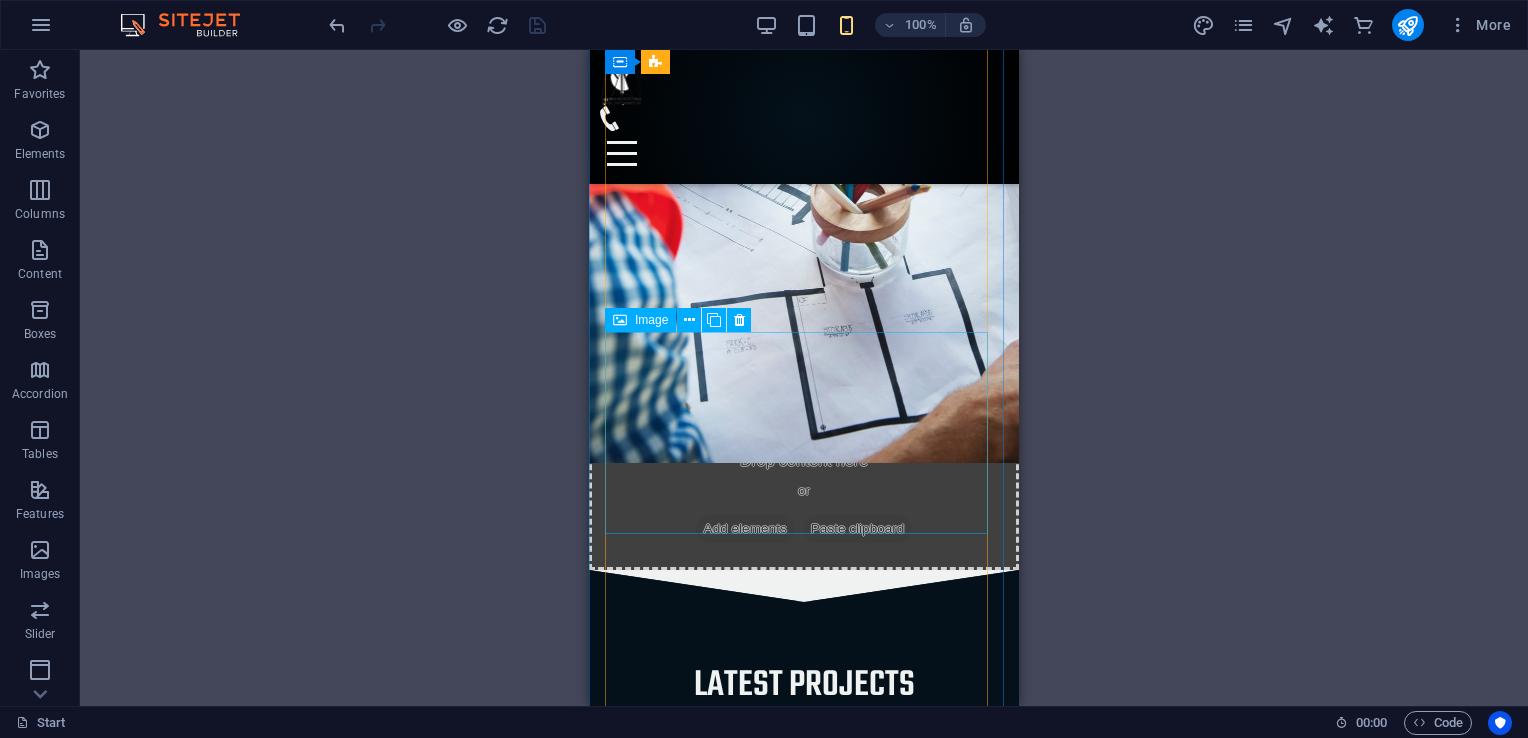 click on "PROJECT 2" at bounding box center [1118, 1957] 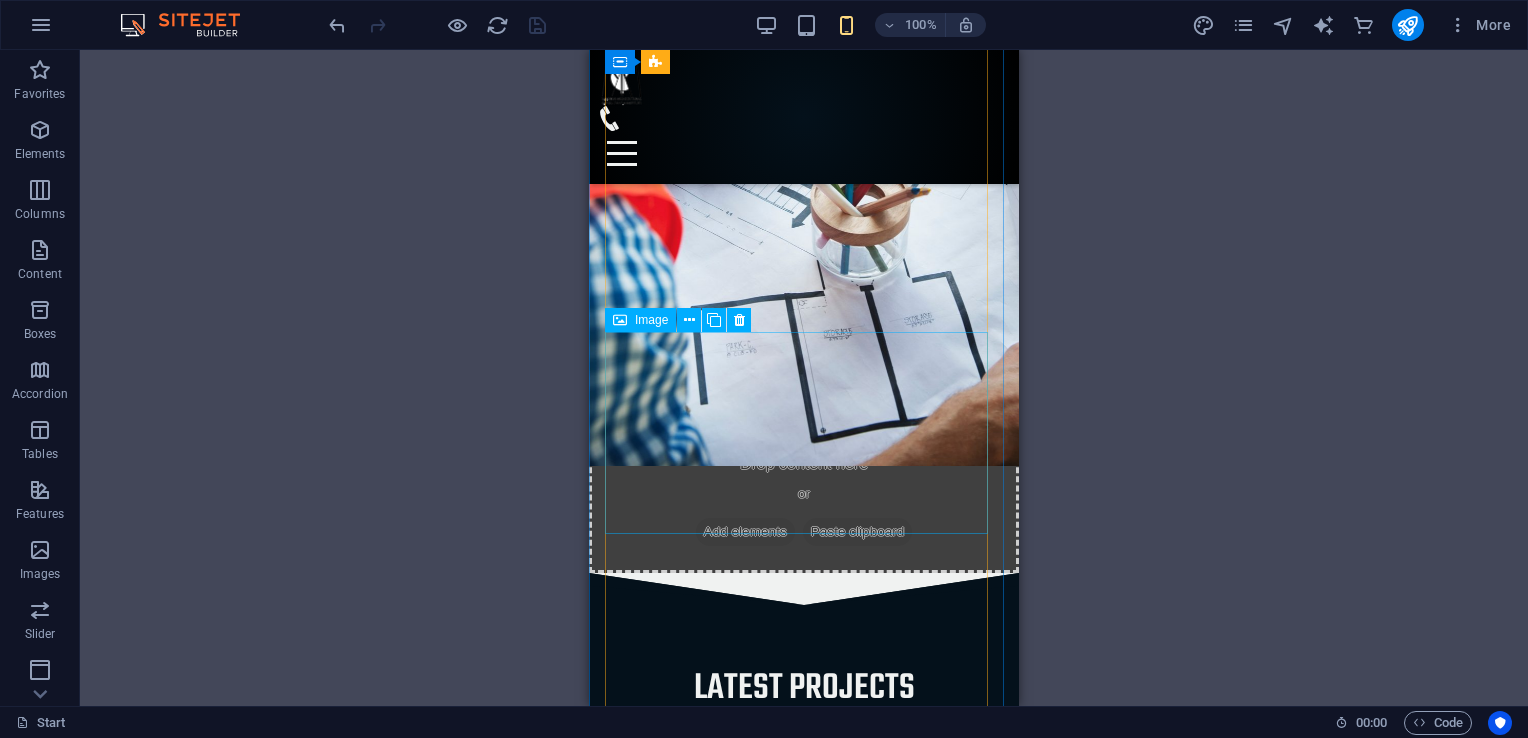 scroll, scrollTop: 4221, scrollLeft: 0, axis: vertical 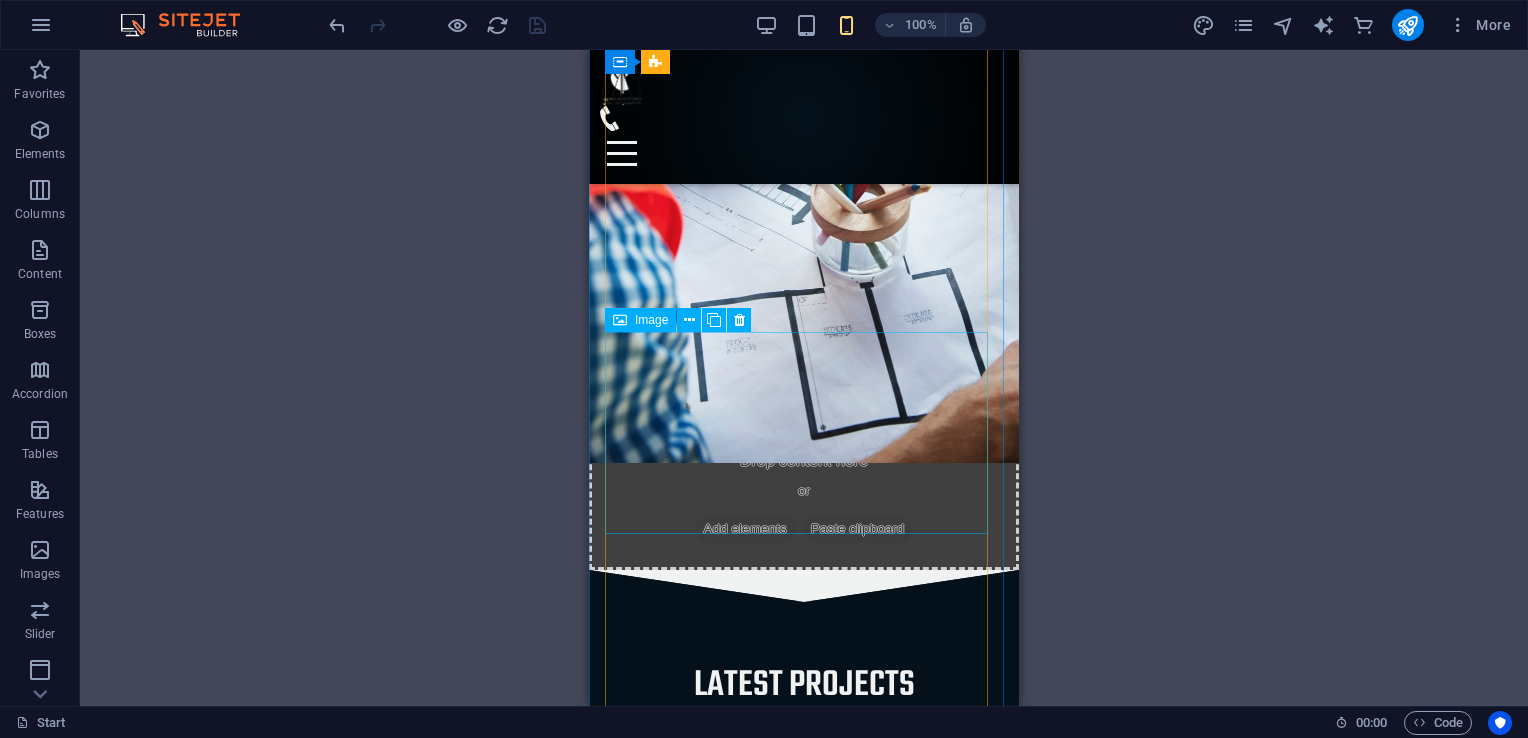 click on "PROJECT 2" at bounding box center [1118, 1957] 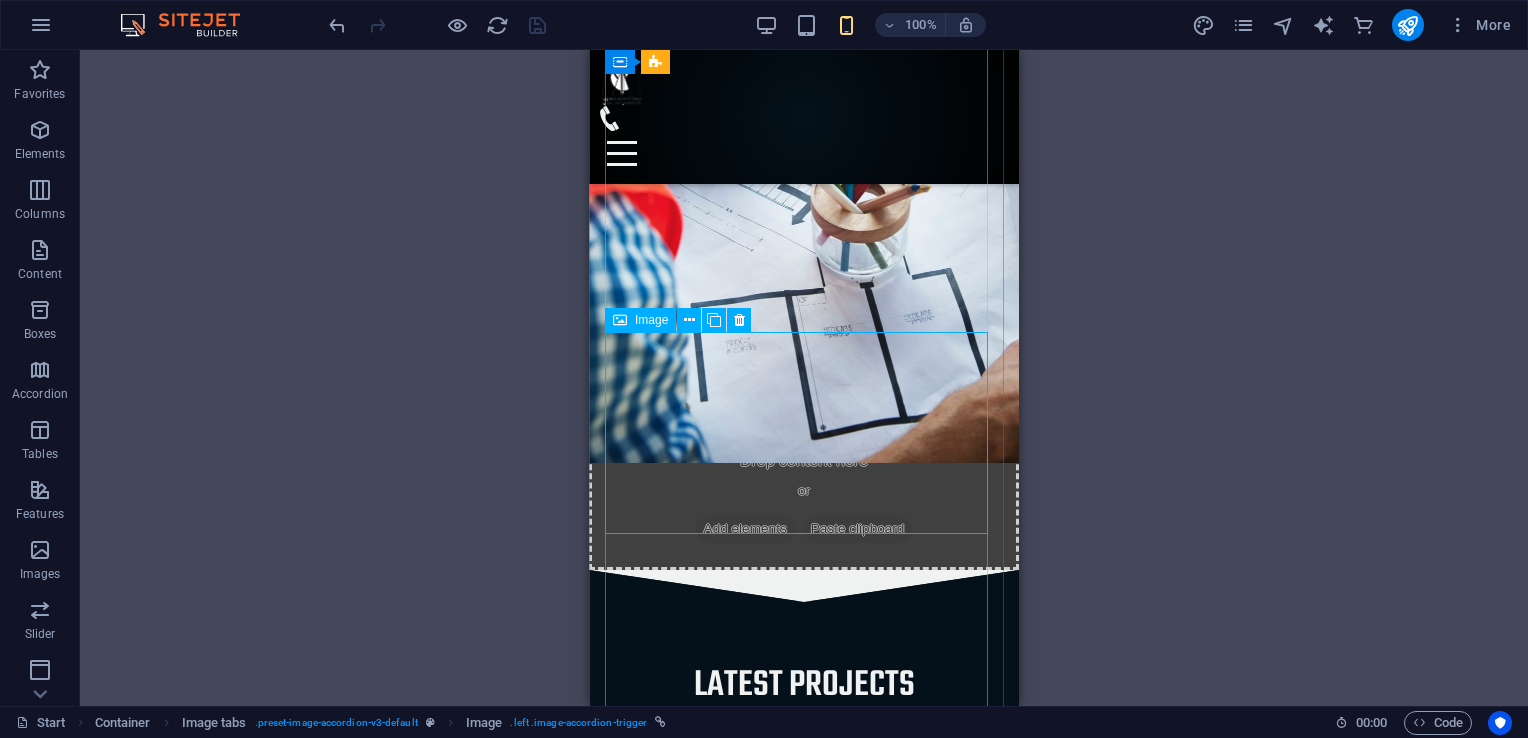 click on "PROJECT 2" at bounding box center [1118, 1957] 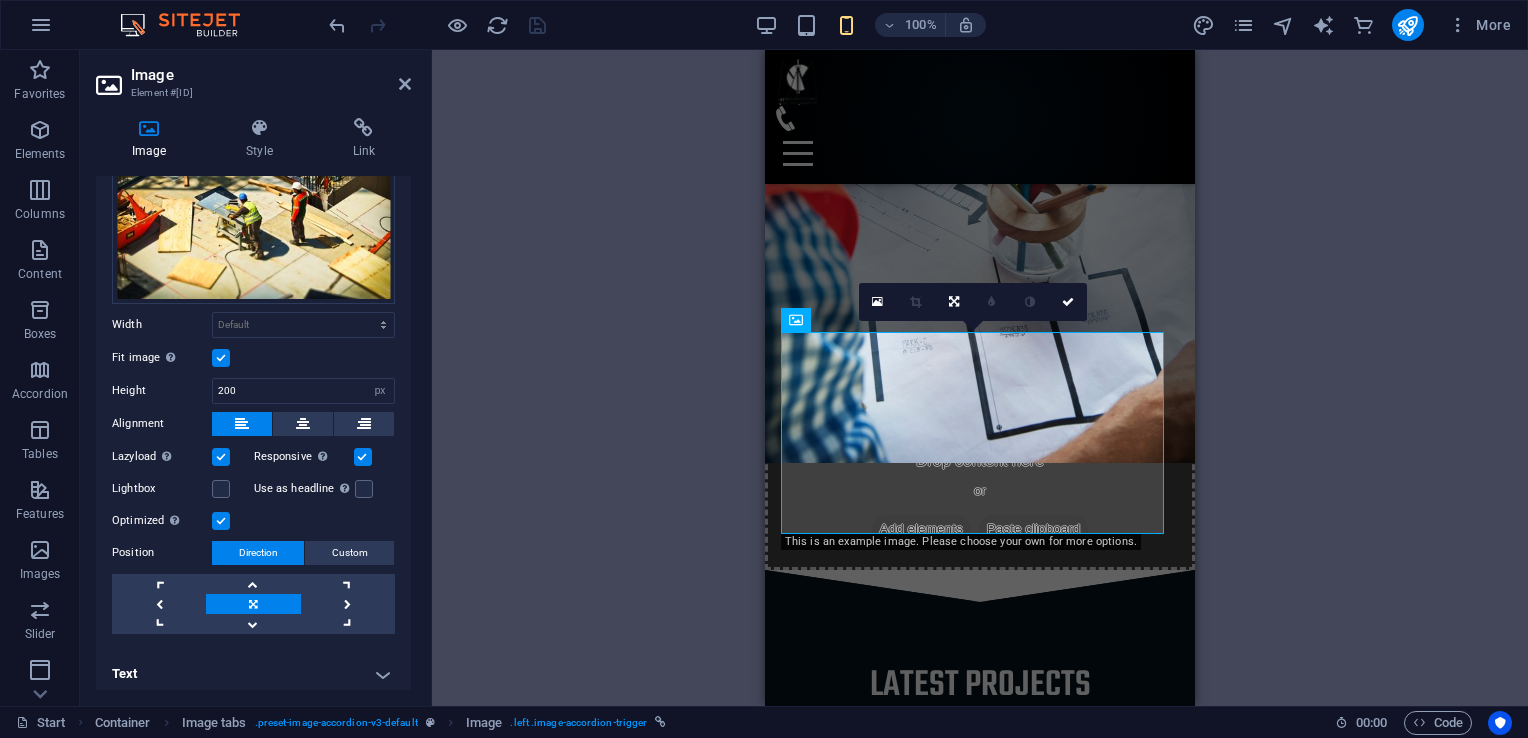 scroll, scrollTop: 120, scrollLeft: 0, axis: vertical 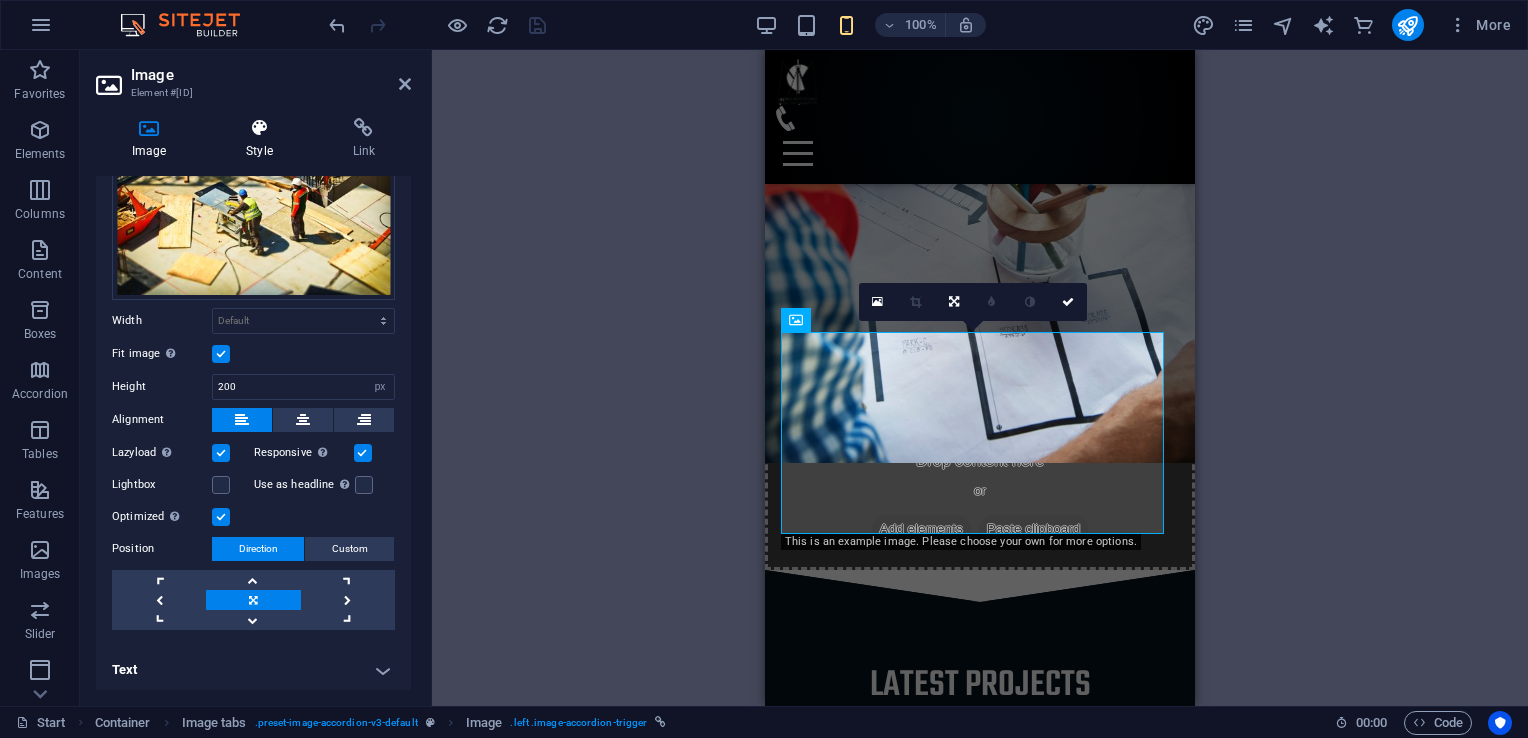 click on "Style" at bounding box center (263, 139) 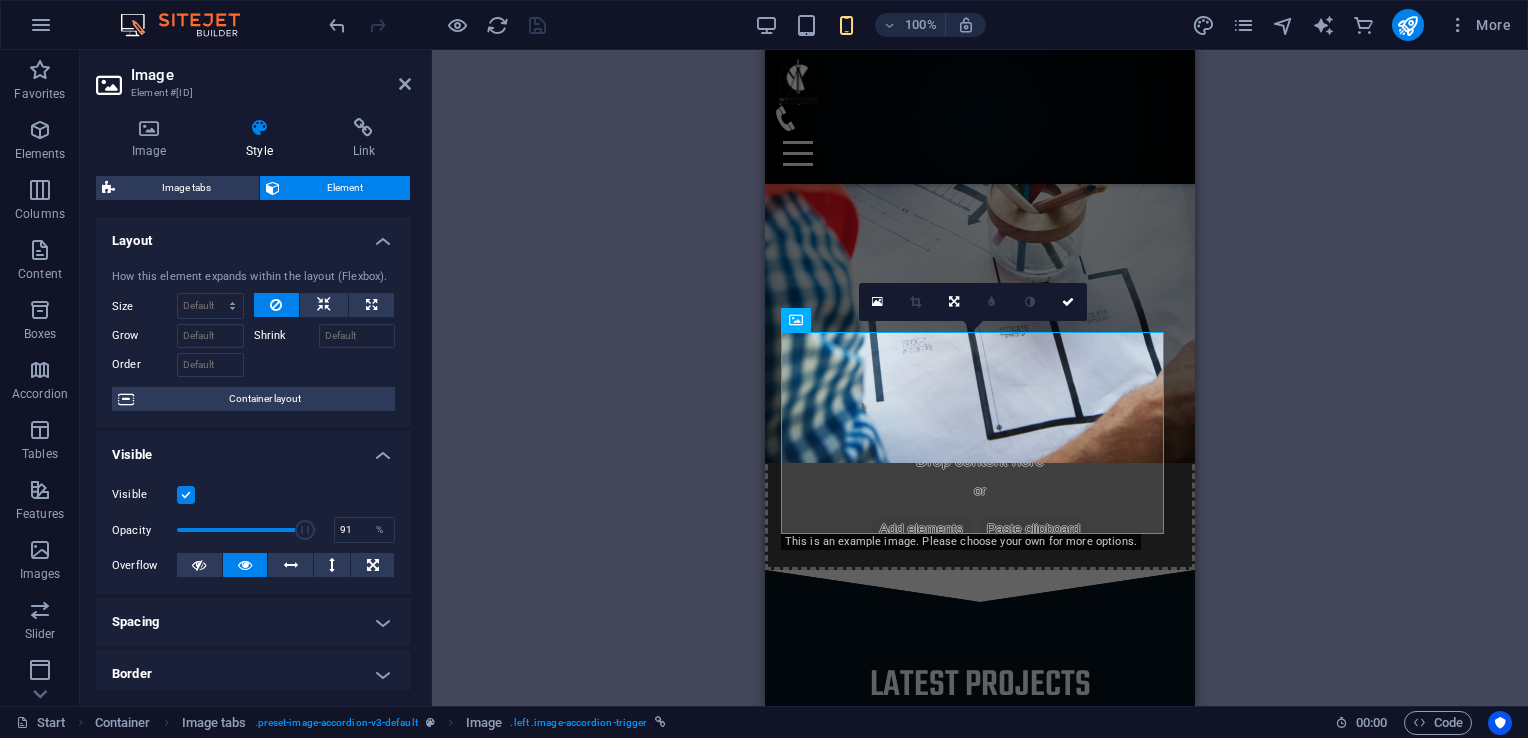 type on "90" 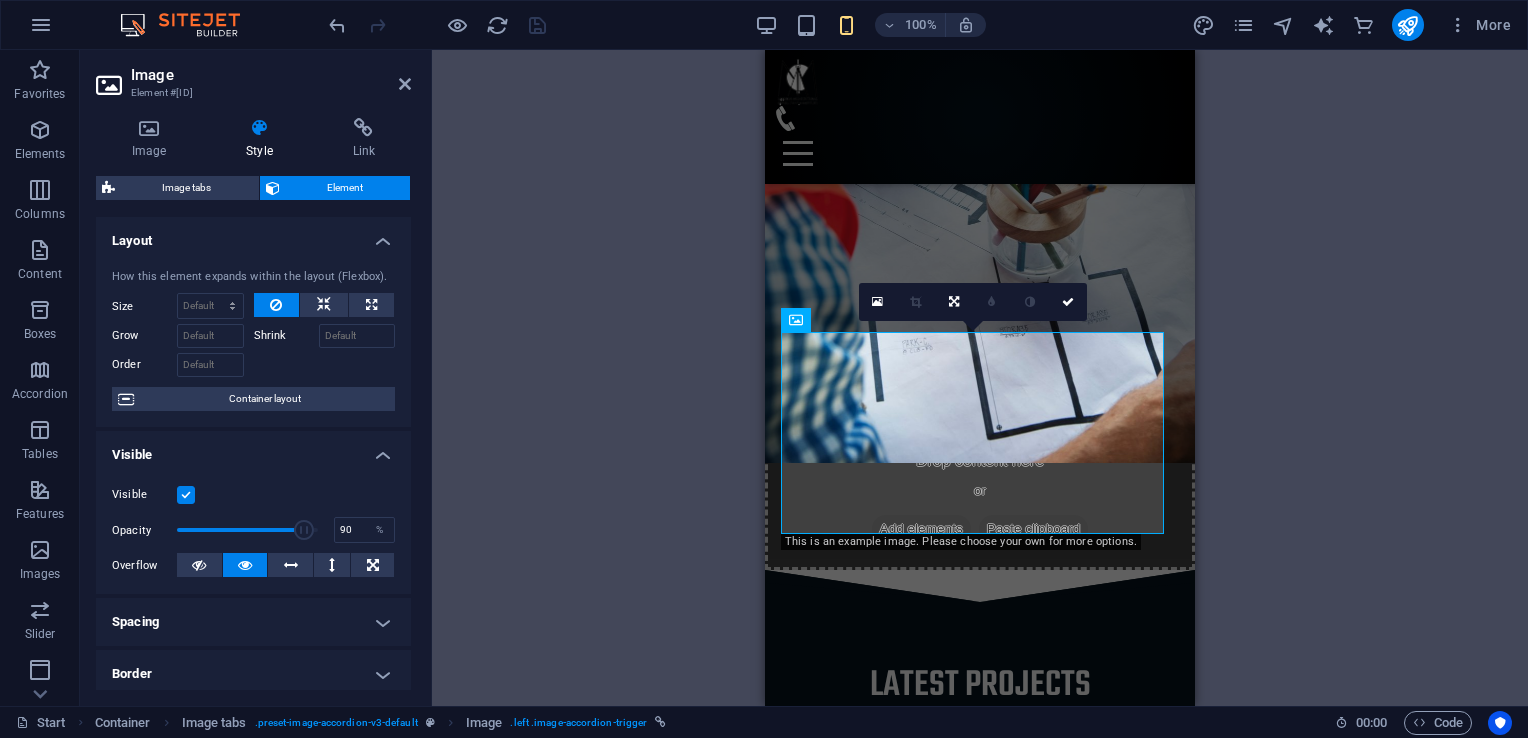 click at bounding box center (304, 530) 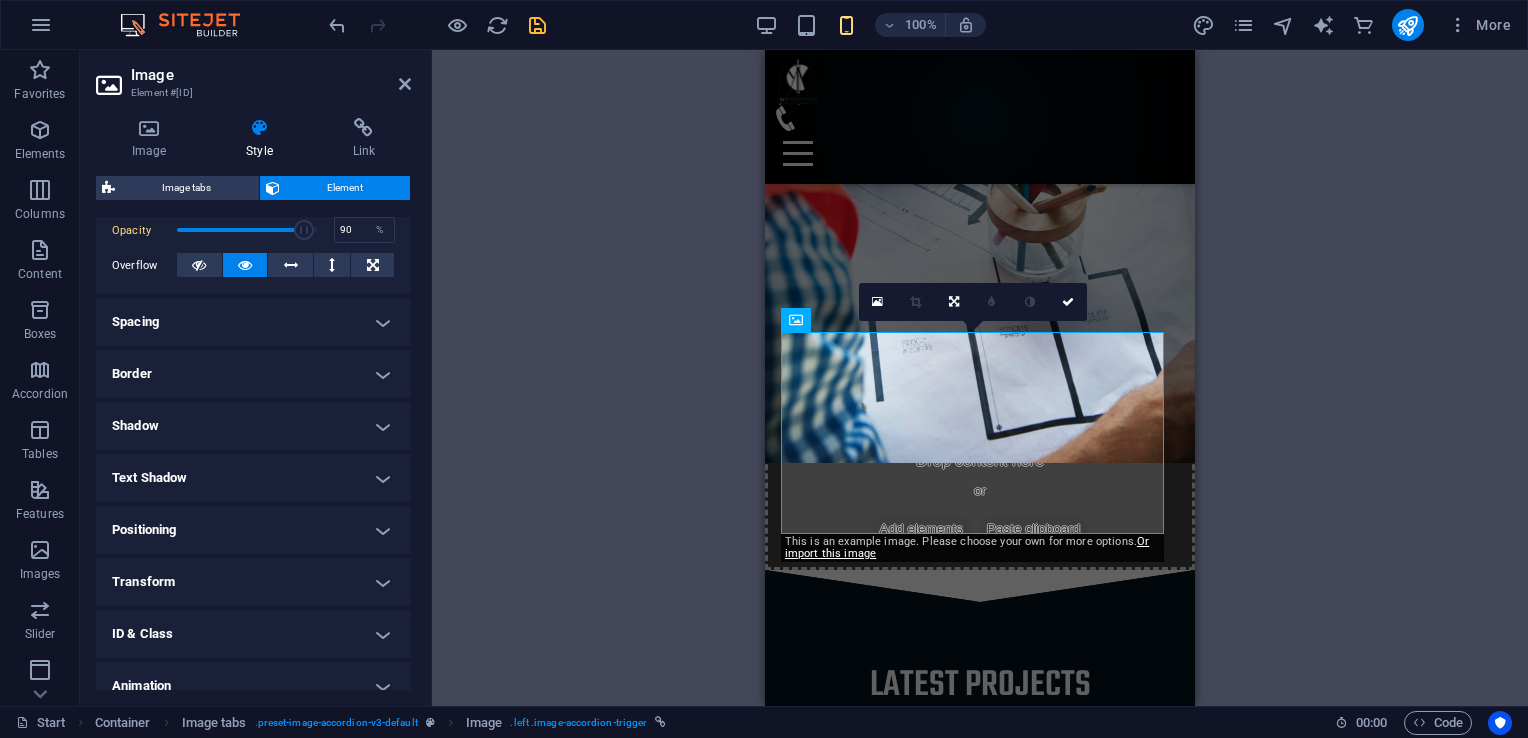 scroll, scrollTop: 371, scrollLeft: 0, axis: vertical 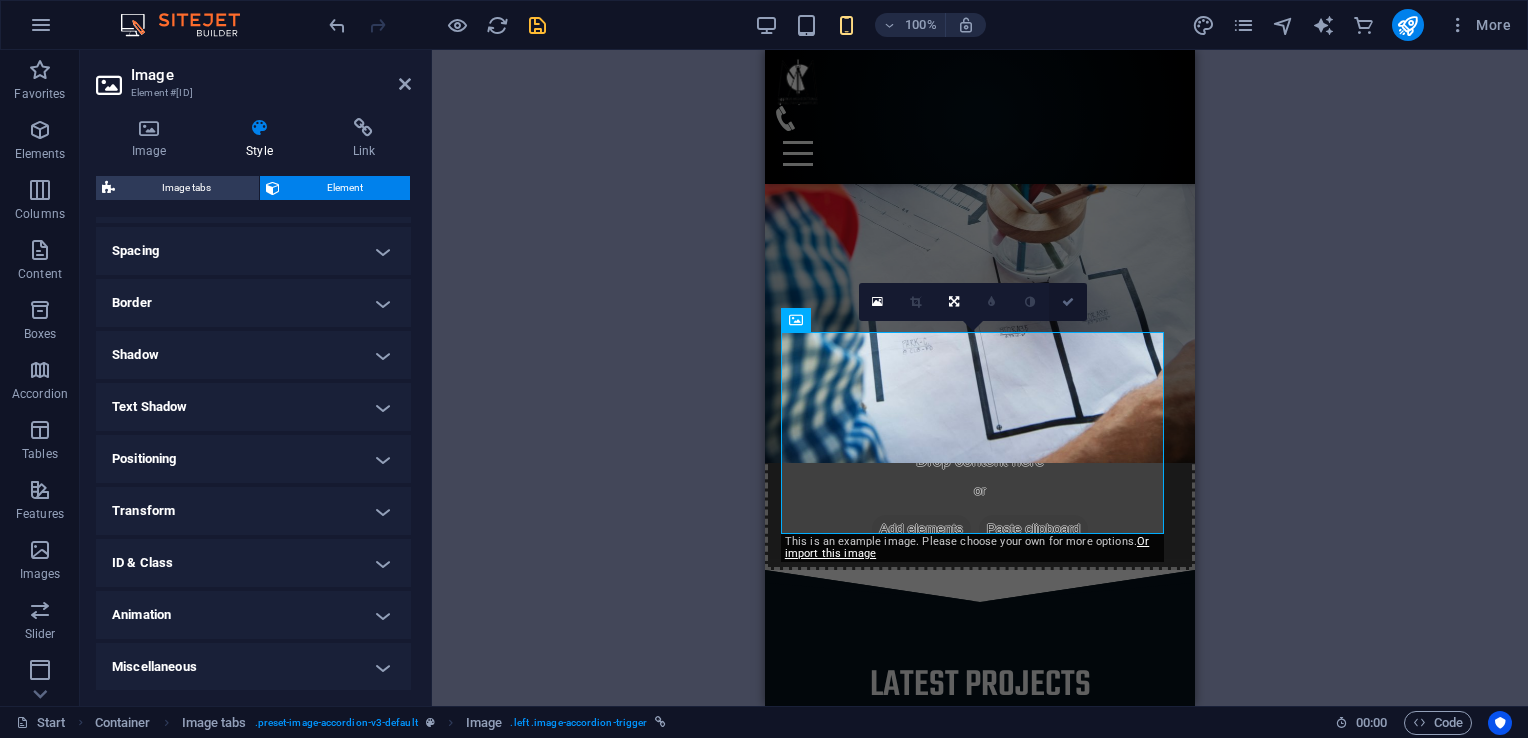 click at bounding box center (1068, 302) 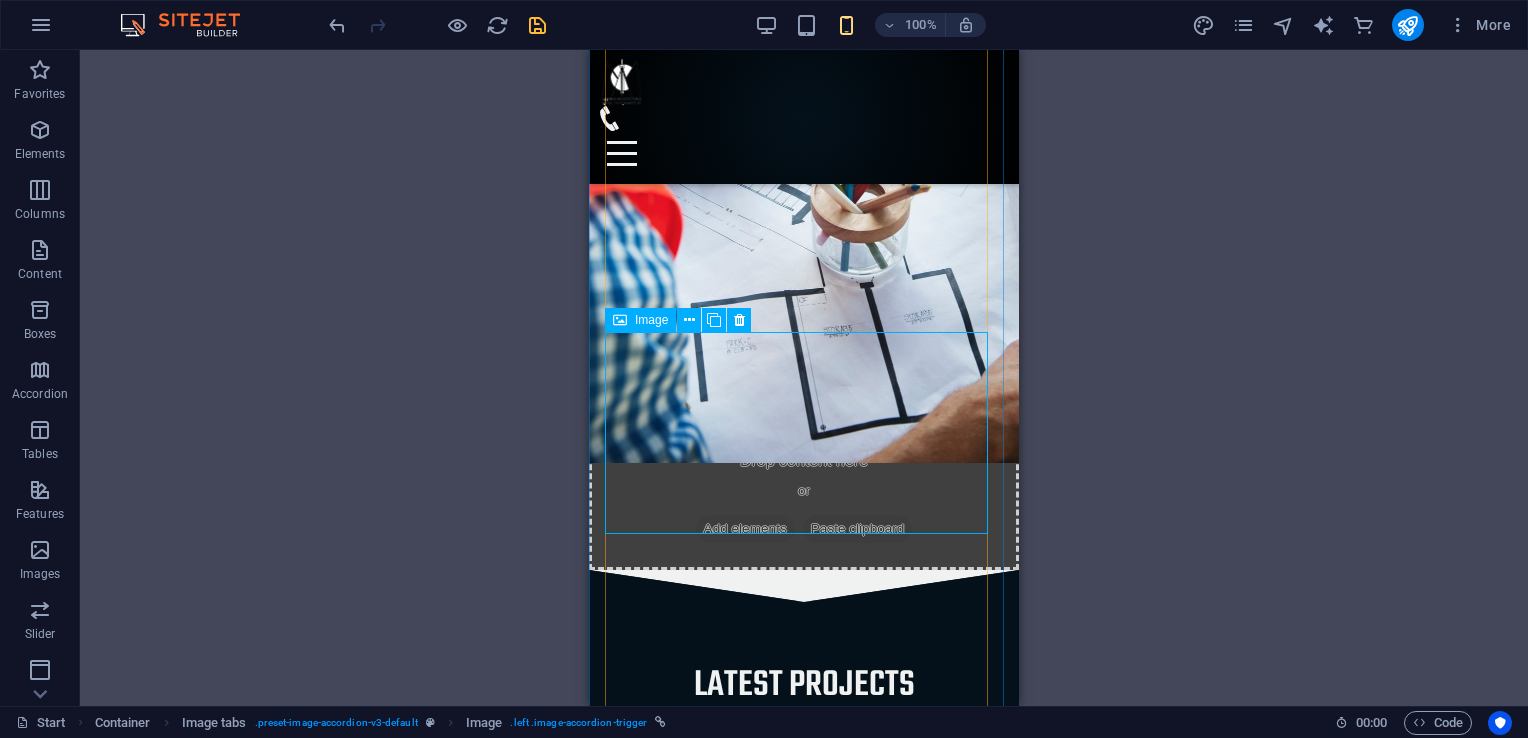 click on "PROJECT 2" at bounding box center (1118, 1957) 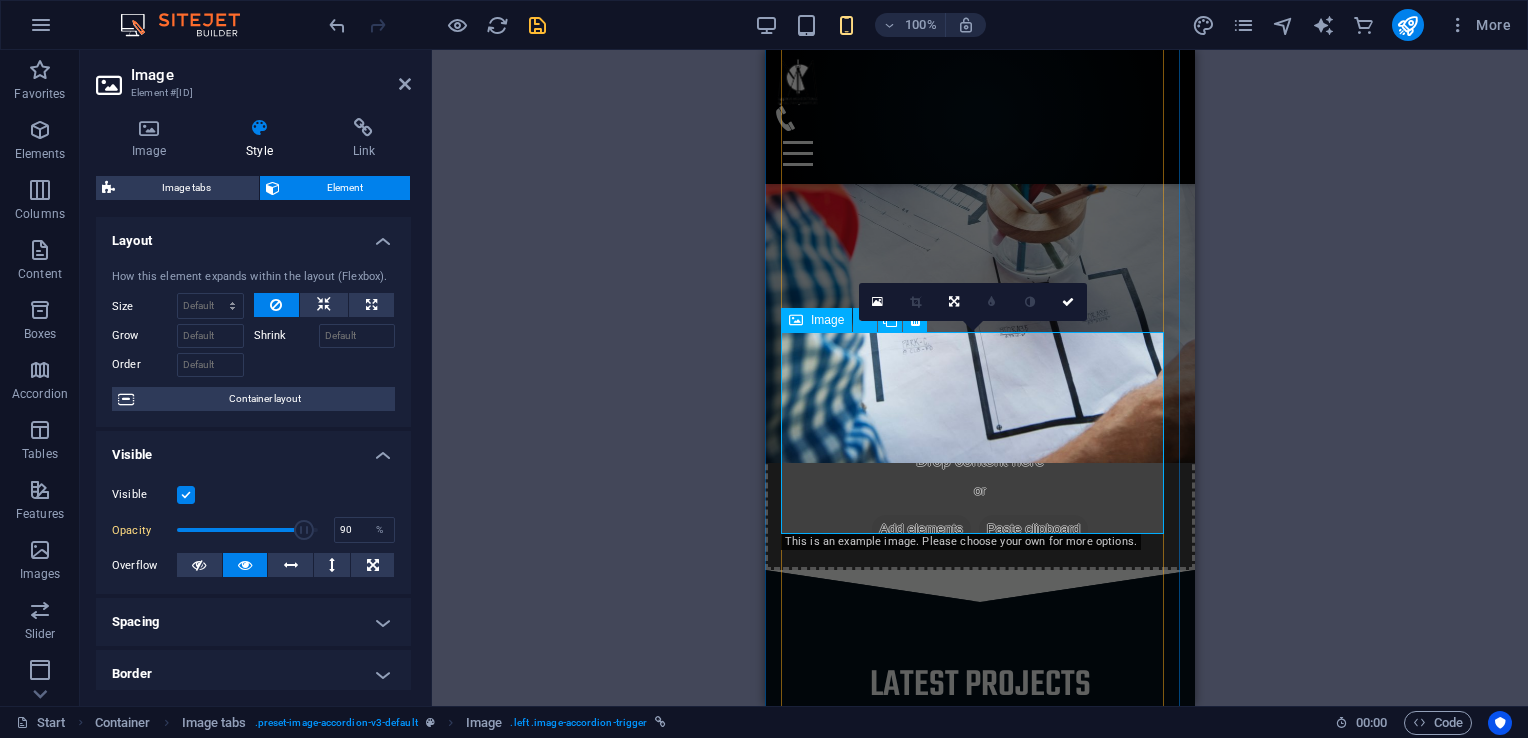 click on "PROJECT 2" at bounding box center [1294, 1957] 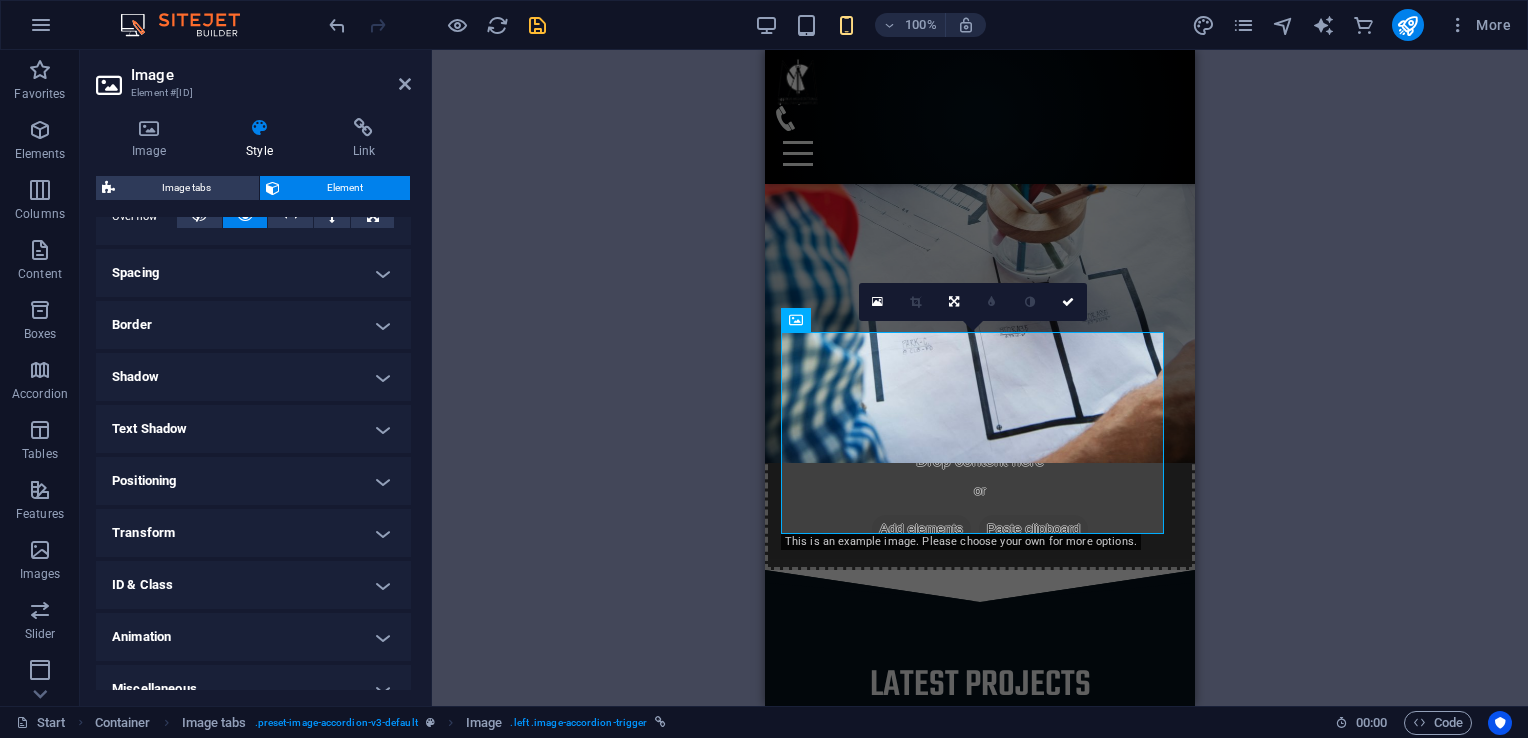 scroll, scrollTop: 371, scrollLeft: 0, axis: vertical 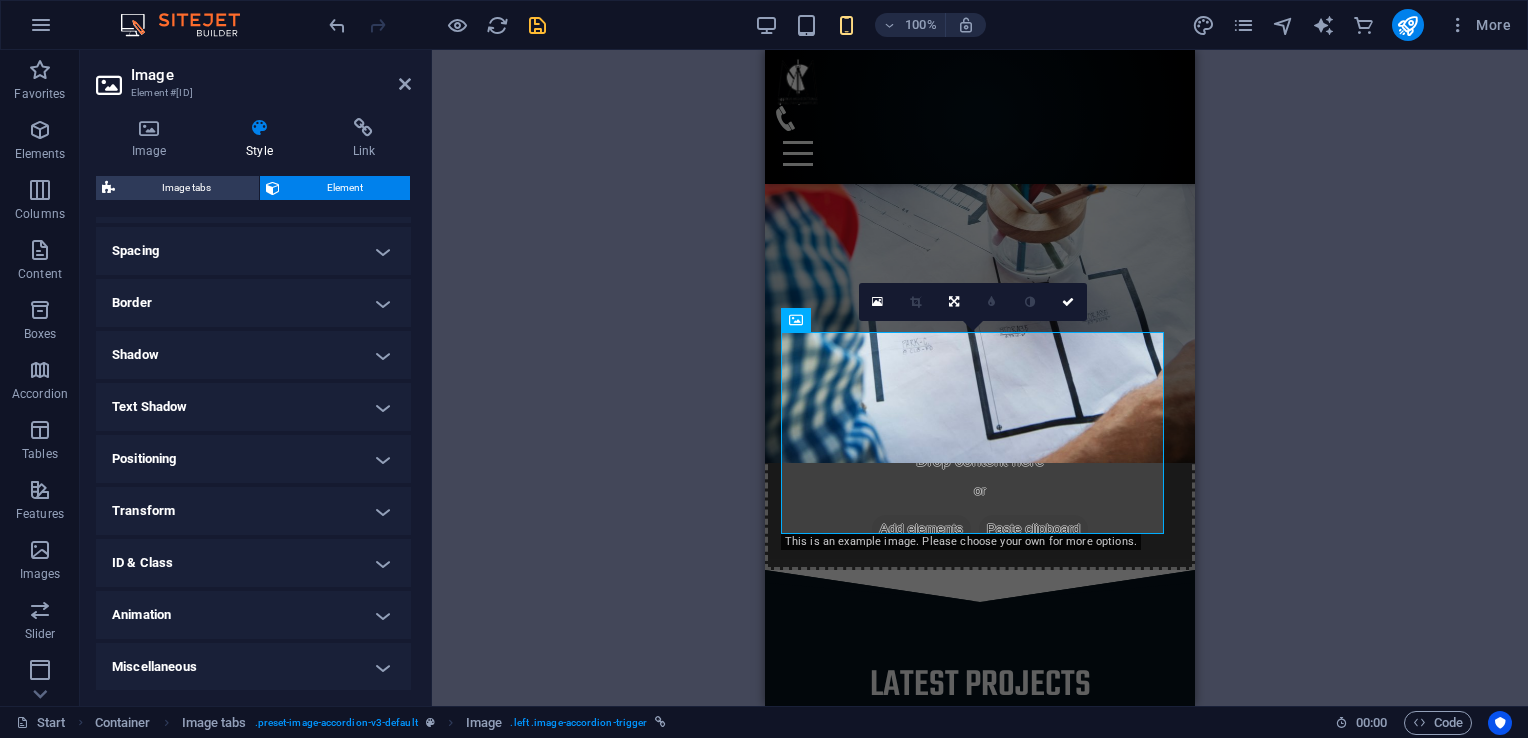 click on "Miscellaneous" at bounding box center (253, 667) 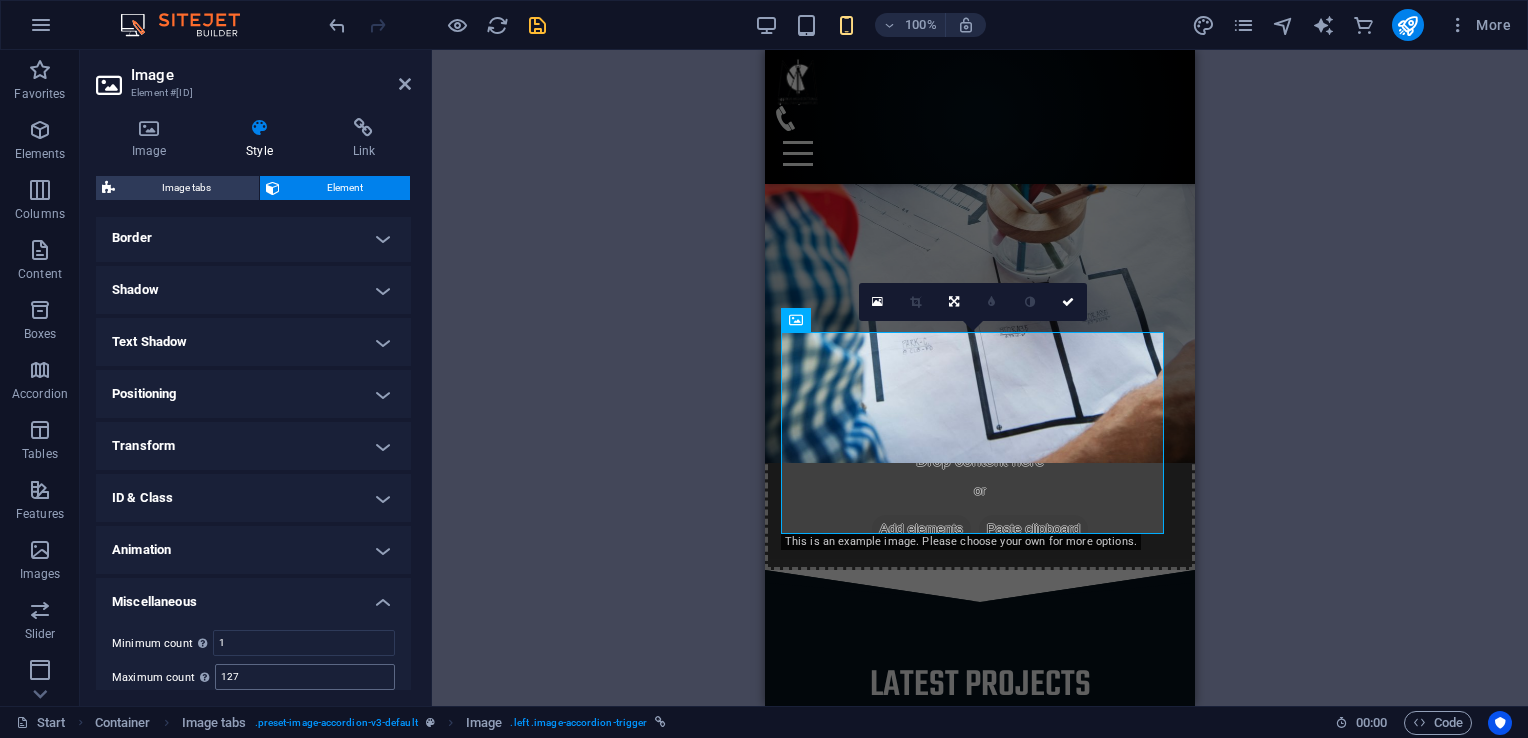 scroll, scrollTop: 494, scrollLeft: 0, axis: vertical 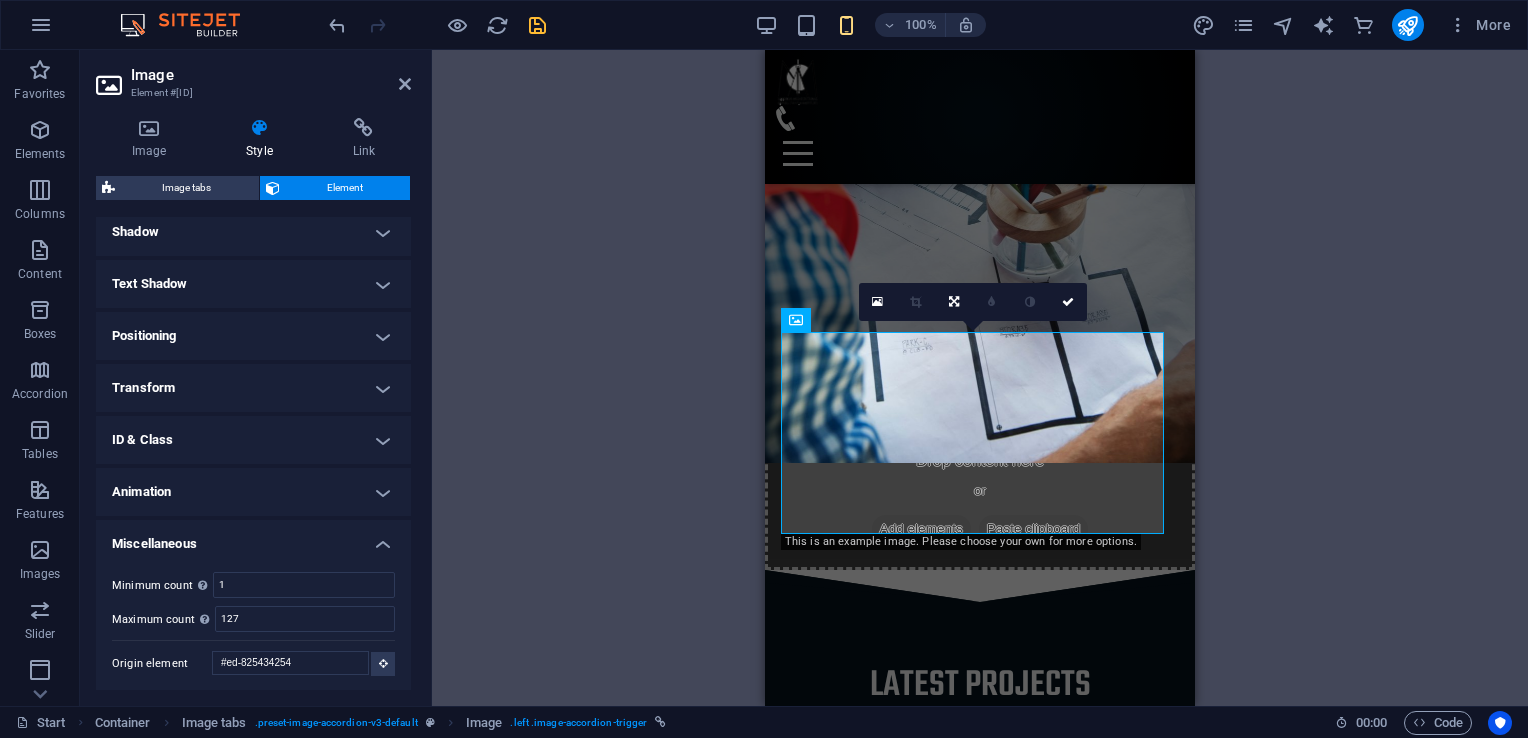 click on "Animation" at bounding box center [253, 492] 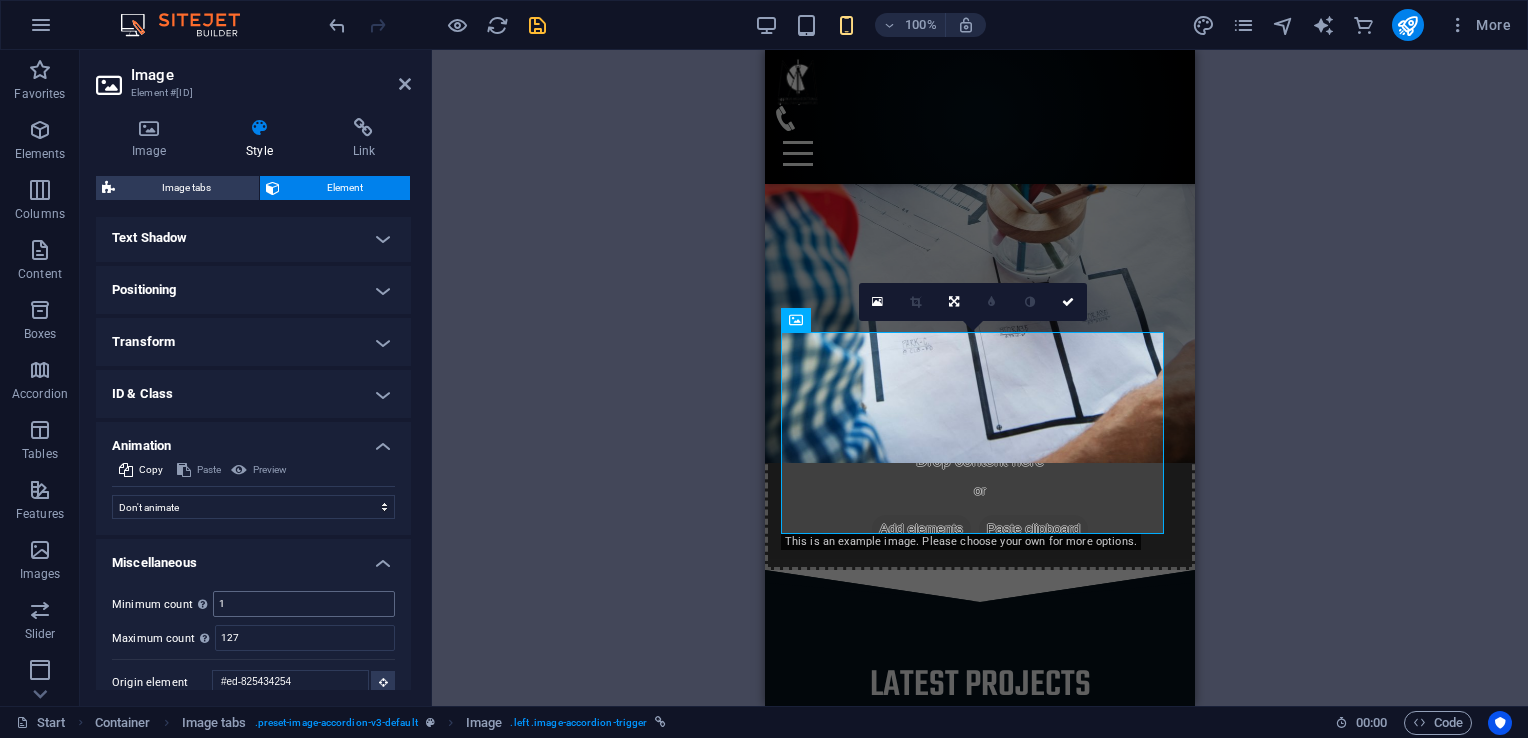 scroll, scrollTop: 559, scrollLeft: 0, axis: vertical 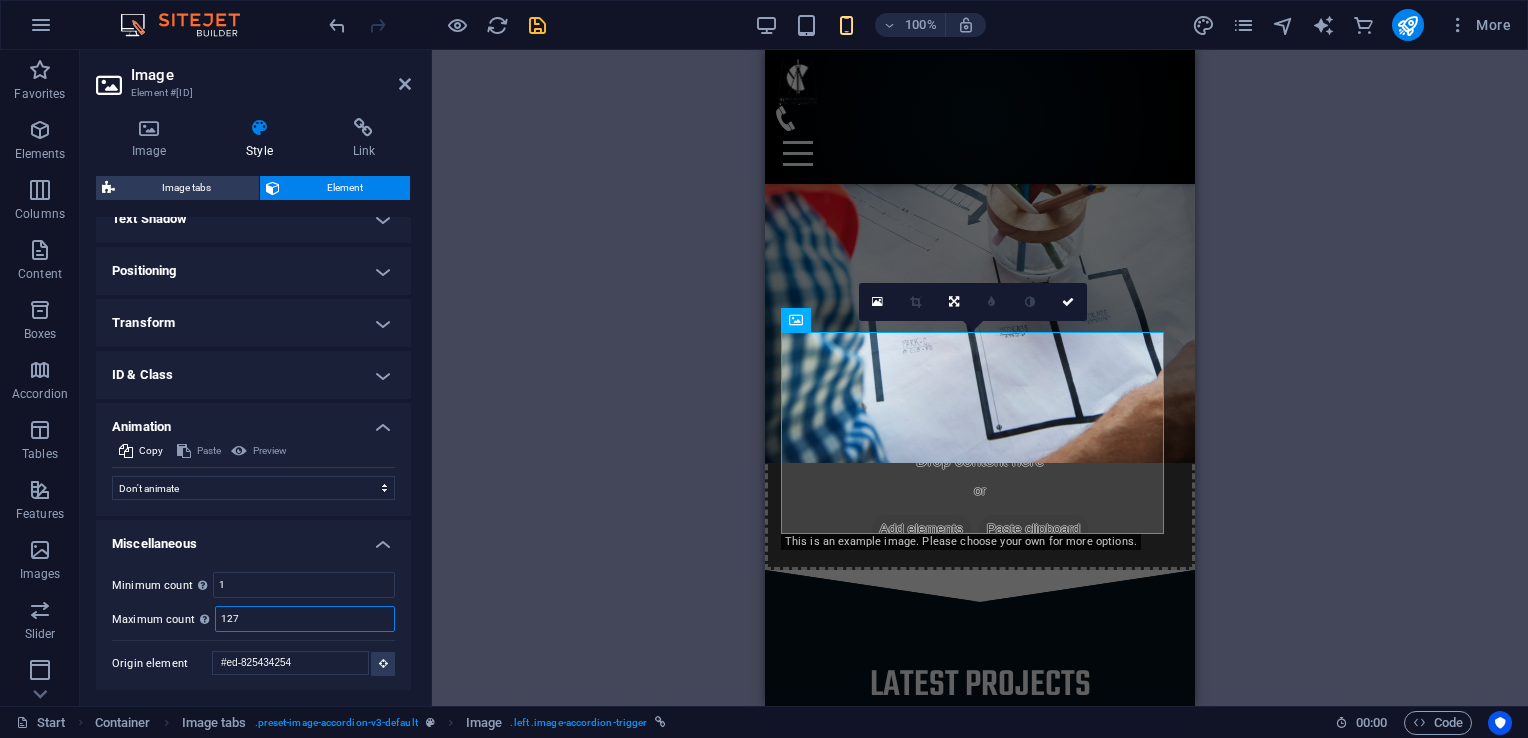 click on "127" at bounding box center (305, 619) 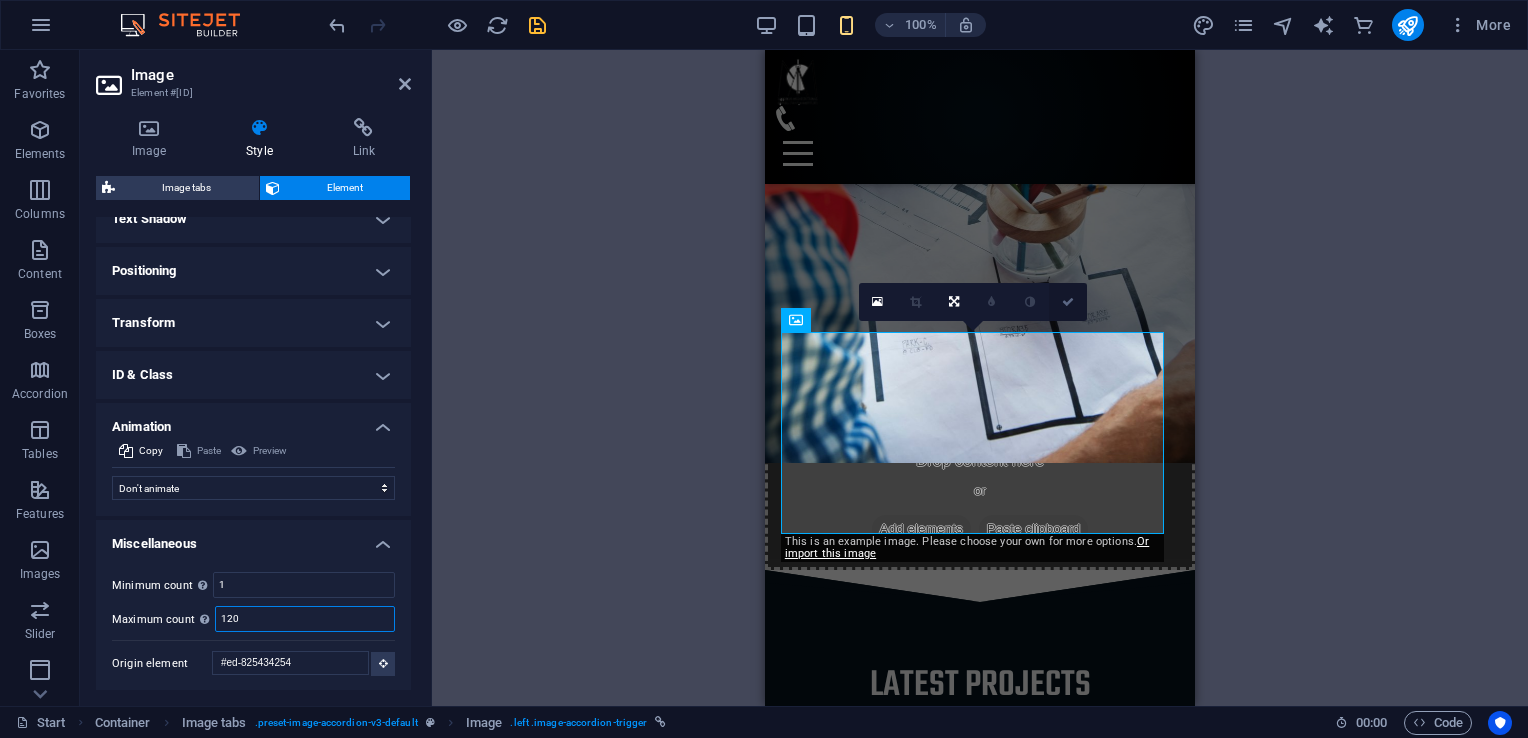 type on "120" 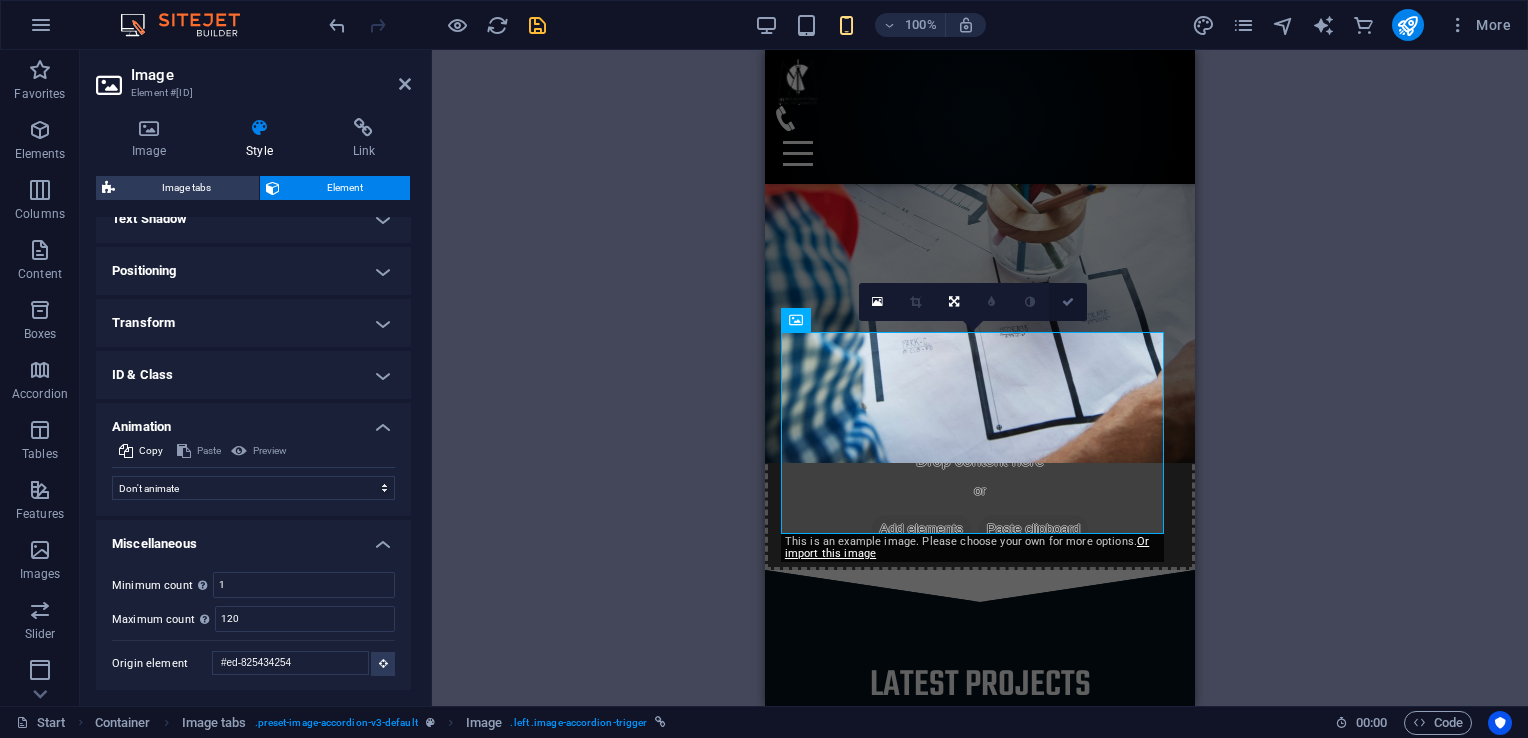 click at bounding box center [1068, 302] 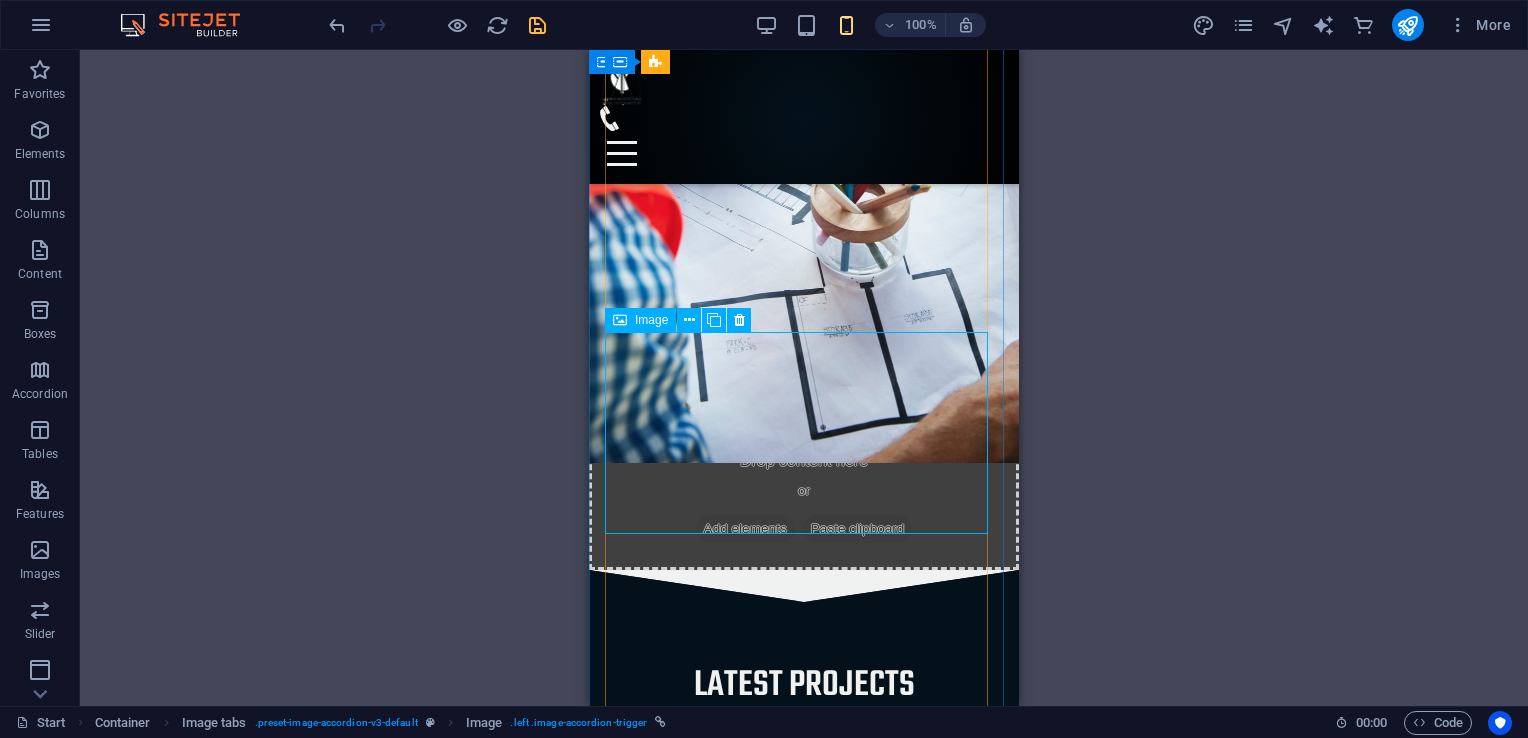 click on "PROJECT 2" at bounding box center (1118, 1957) 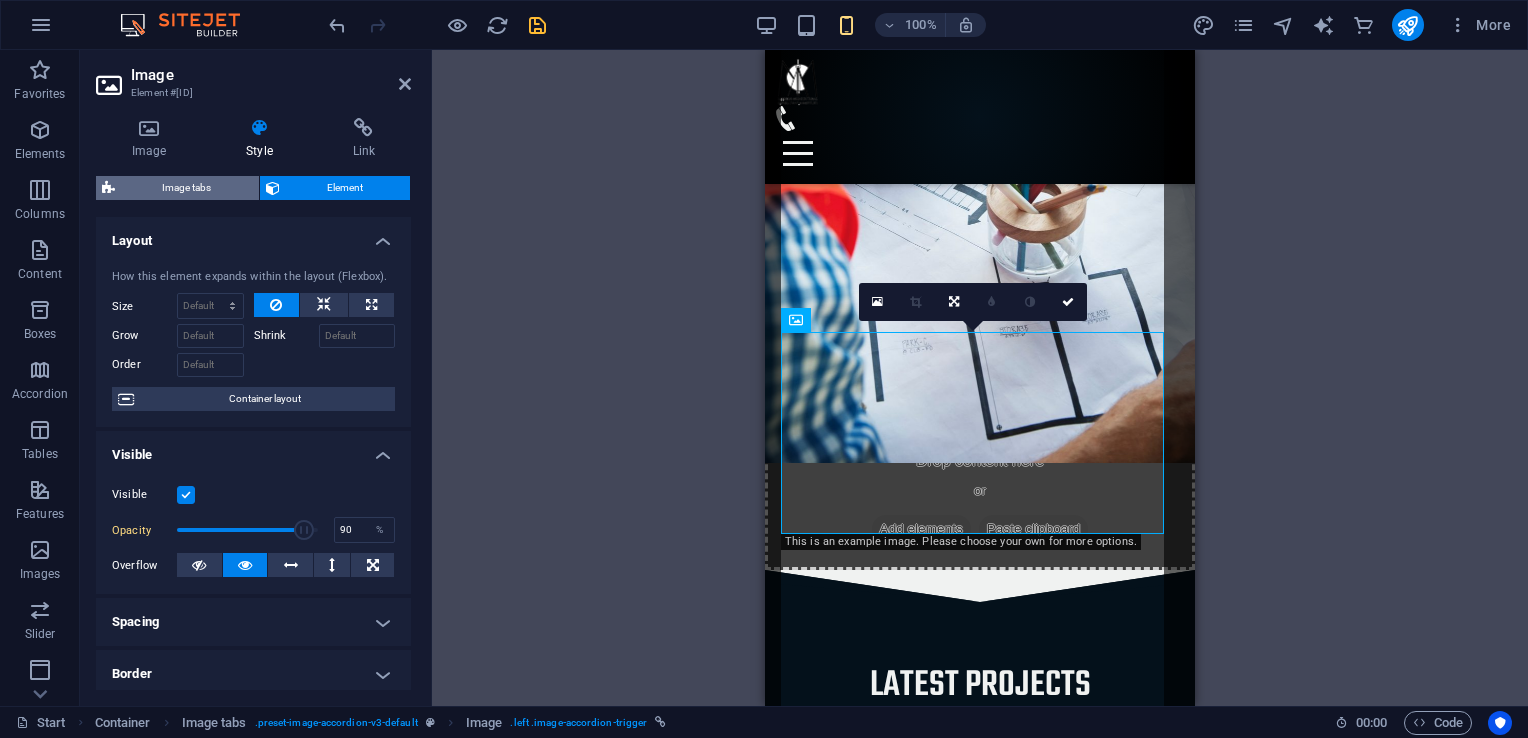 click on "Image tabs" at bounding box center (187, 188) 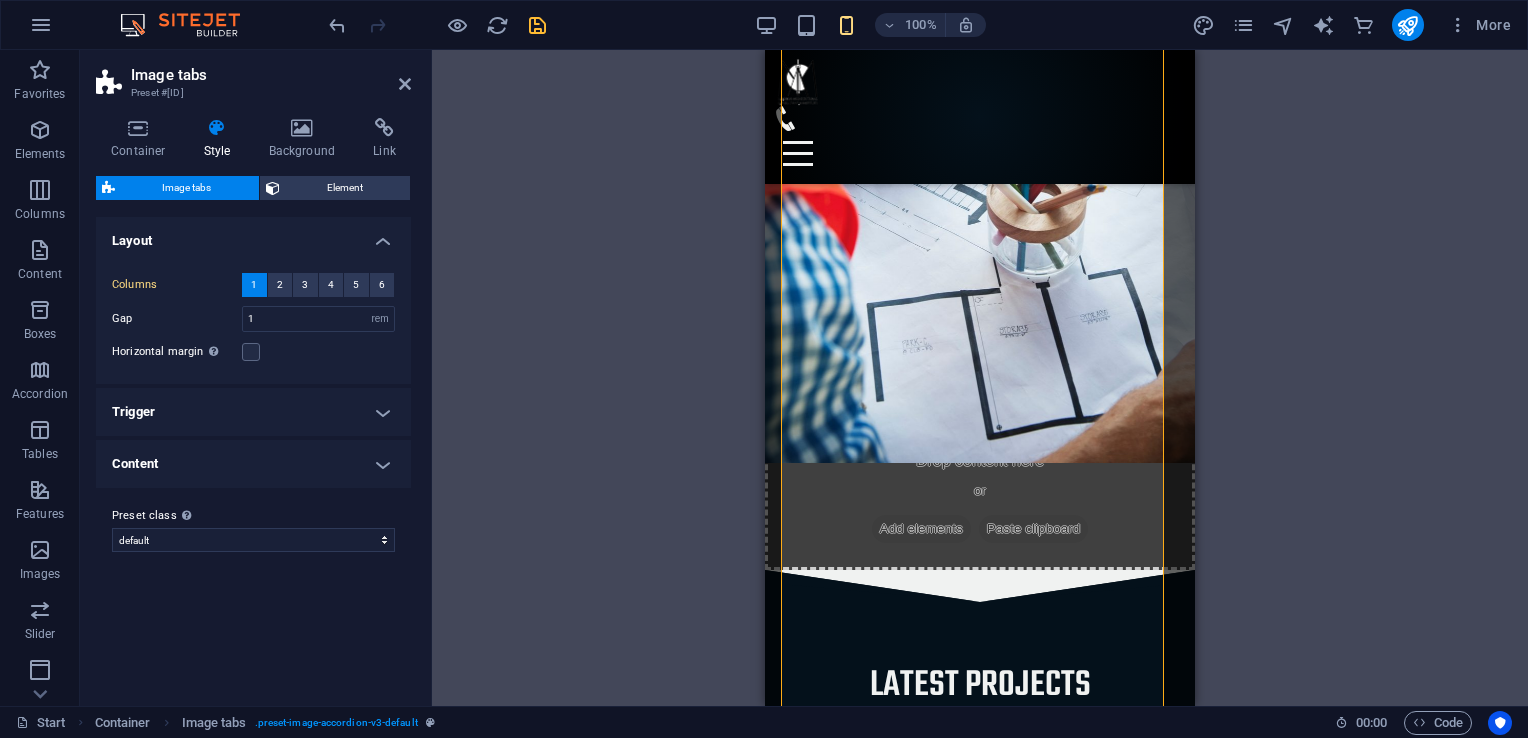 click on "Content" at bounding box center [253, 464] 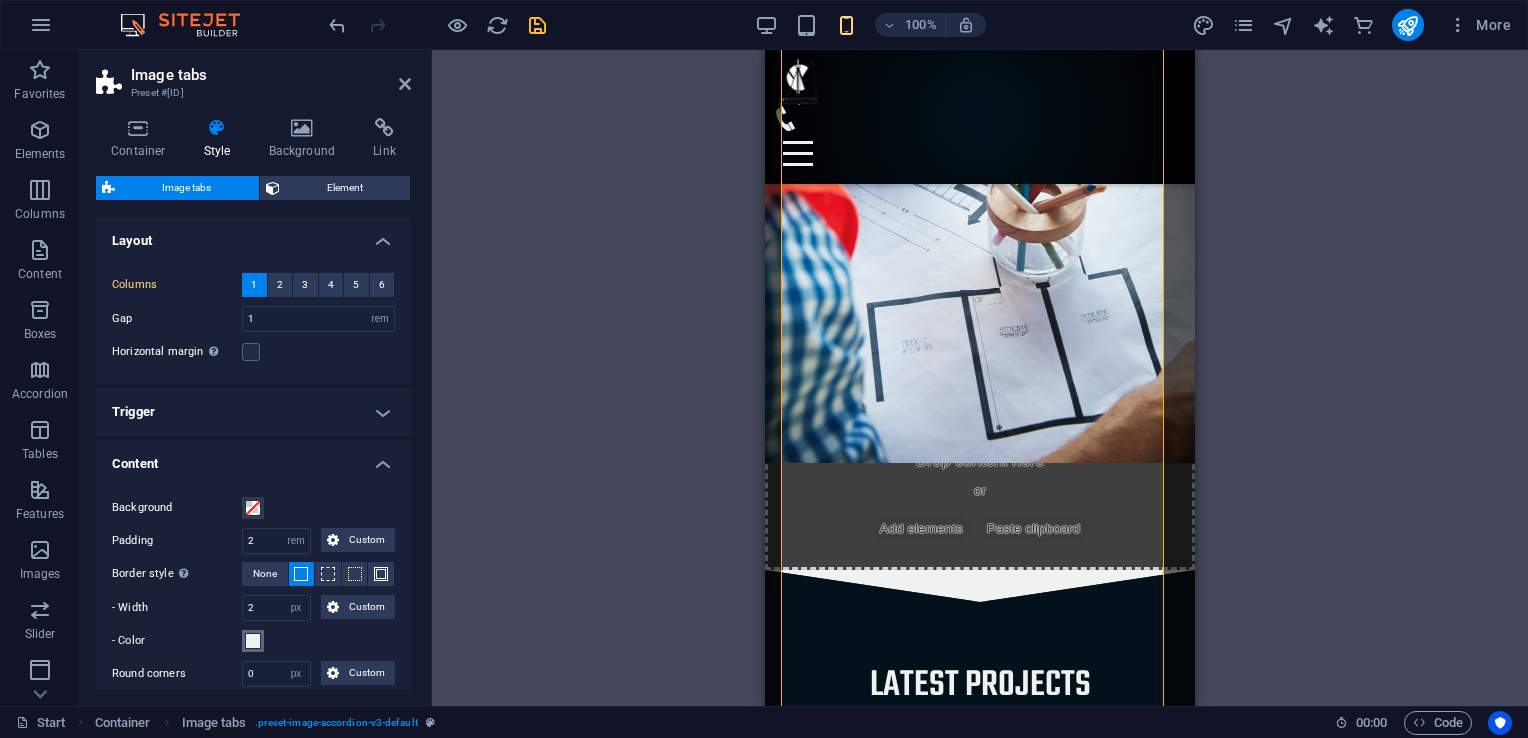 click at bounding box center [253, 641] 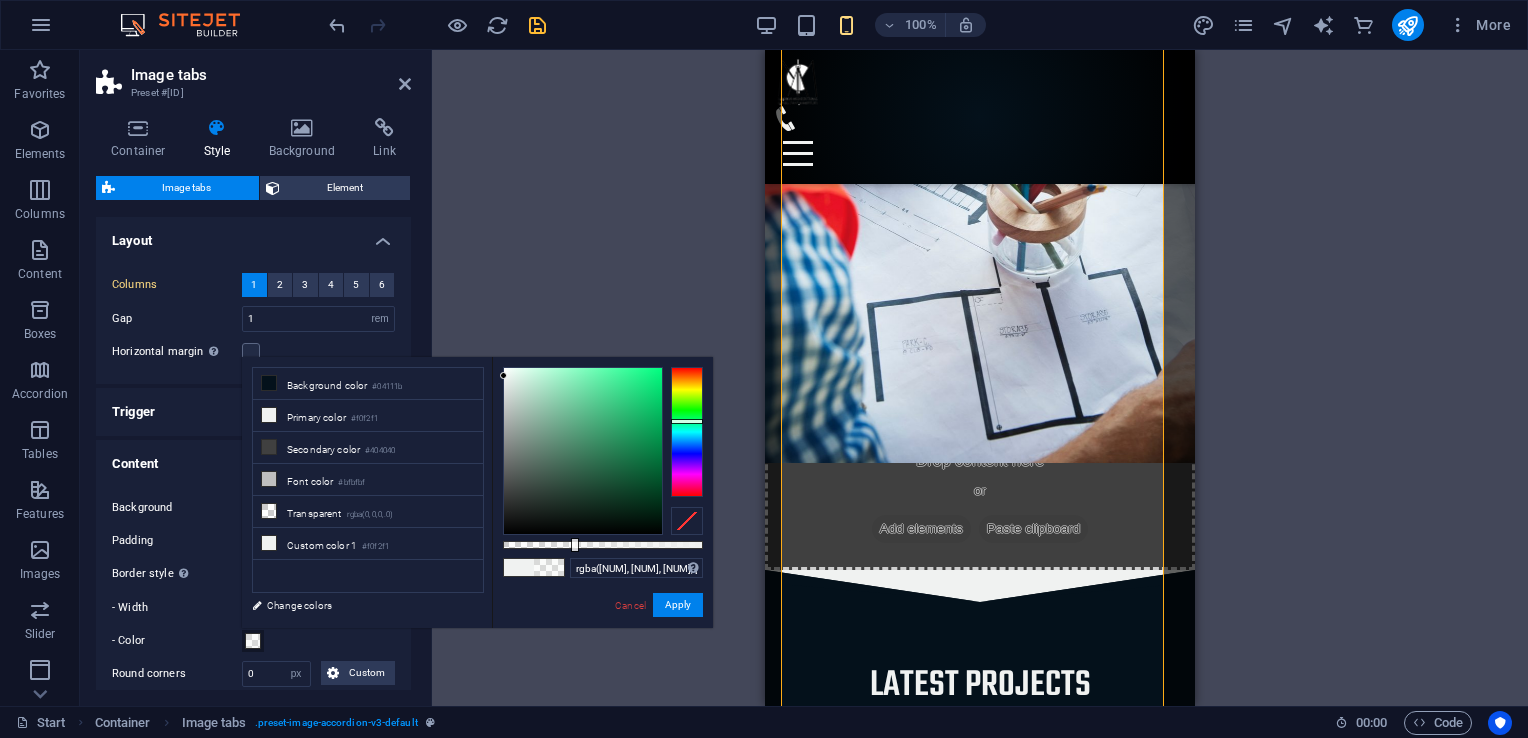 type on "rgba([NUM], [NUM], [NUM], [NUM])" 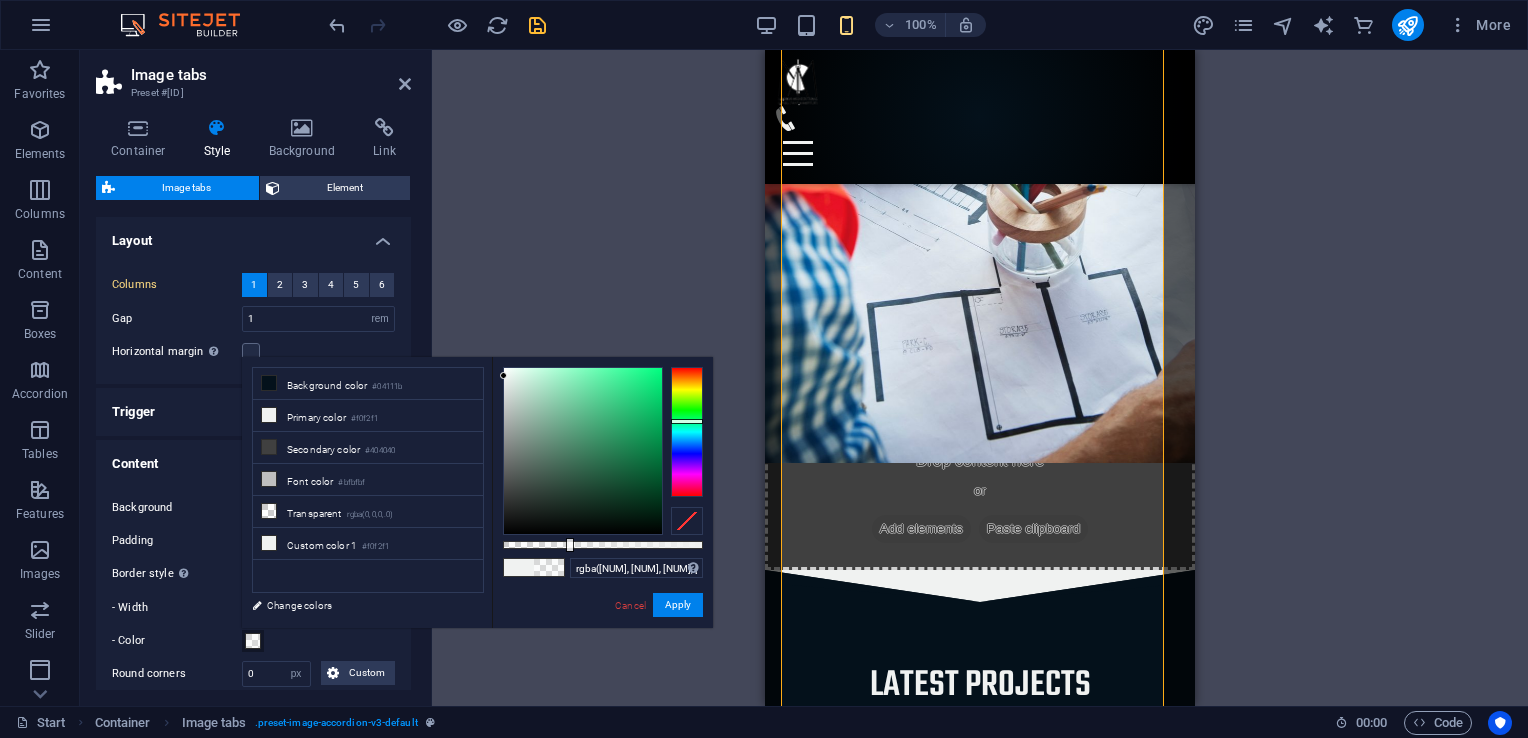 drag, startPoint x: 703, startPoint y: 545, endPoint x: 568, endPoint y: 546, distance: 135.00371 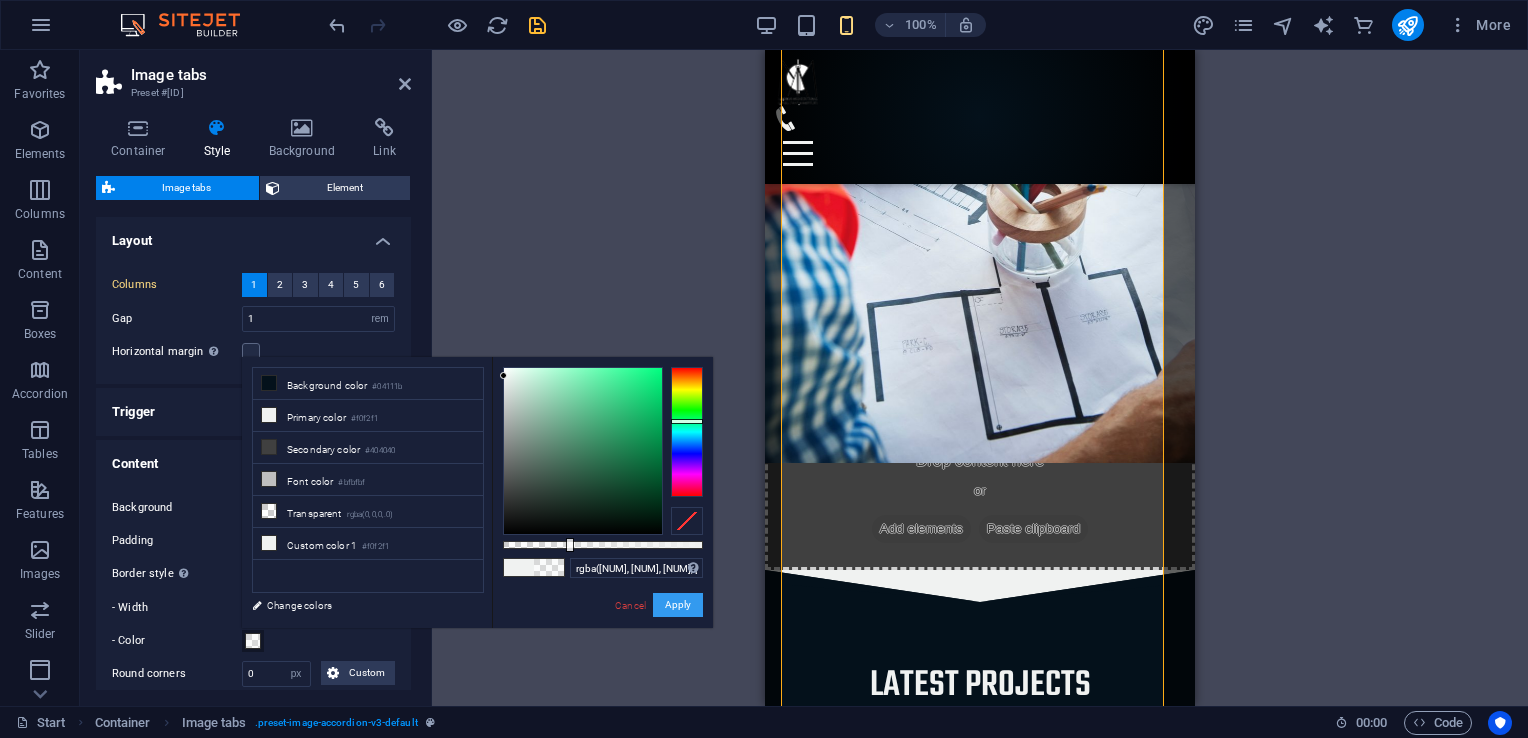 click on "Apply" at bounding box center (678, 605) 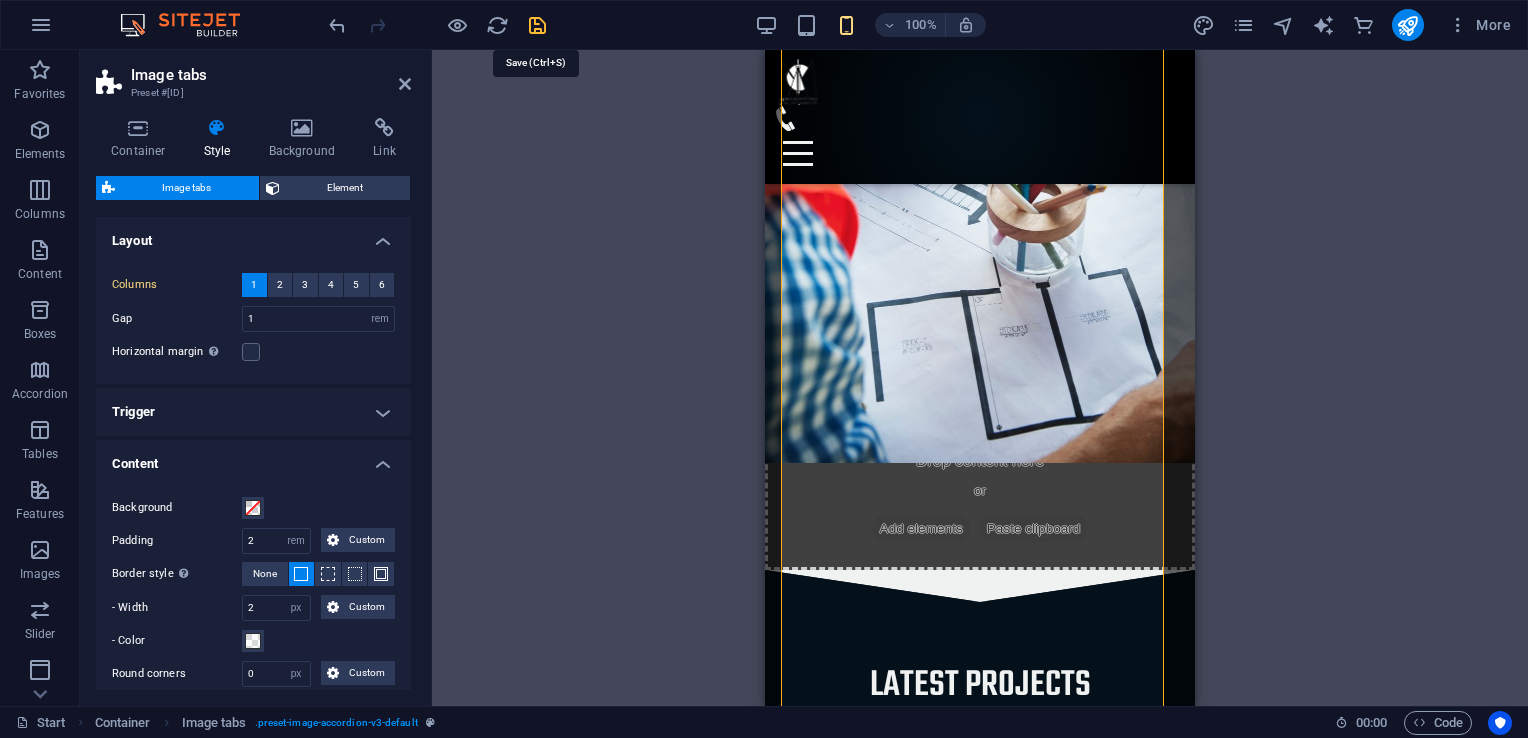 click at bounding box center [537, 25] 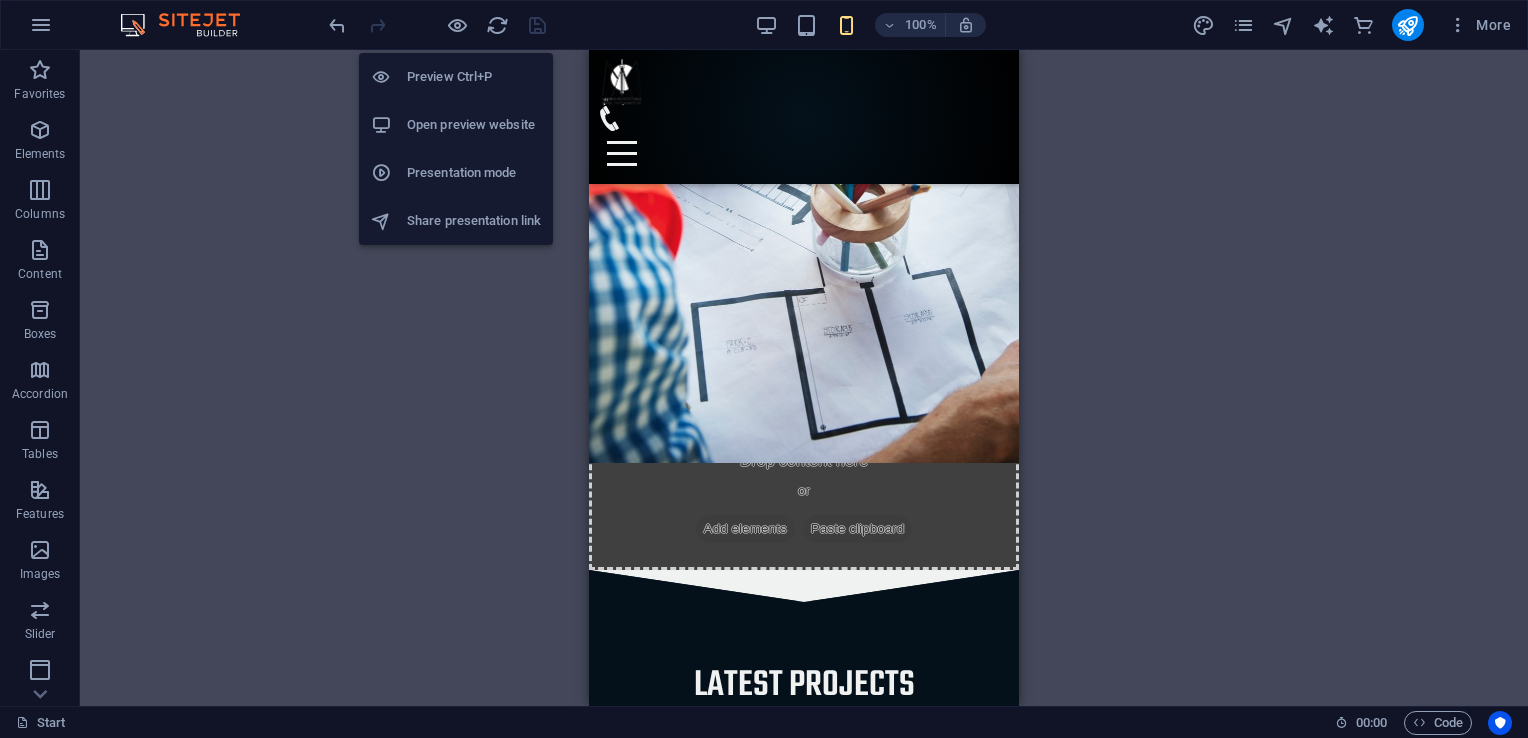 click on "Preview Ctrl+P" at bounding box center [456, 77] 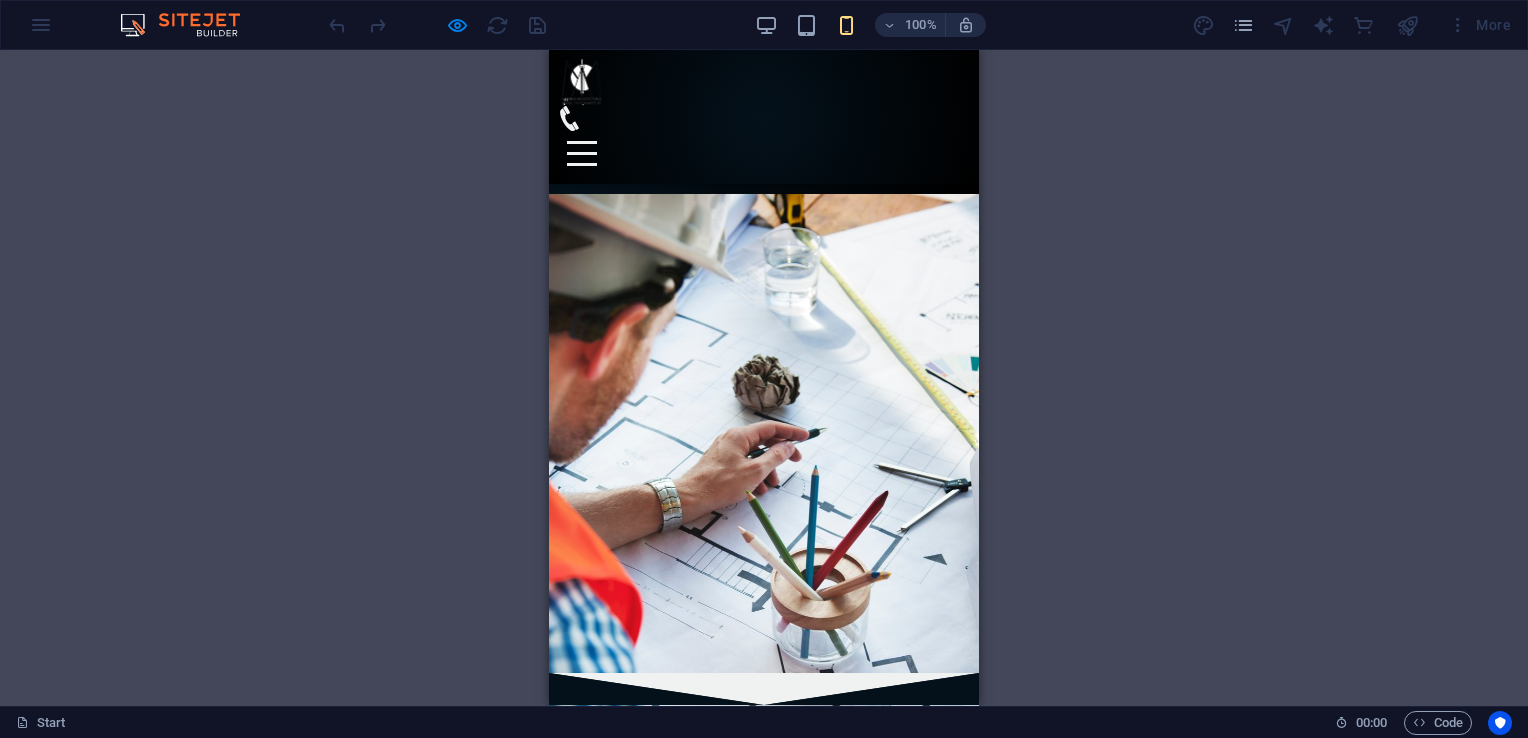 scroll, scrollTop: 3672, scrollLeft: 0, axis: vertical 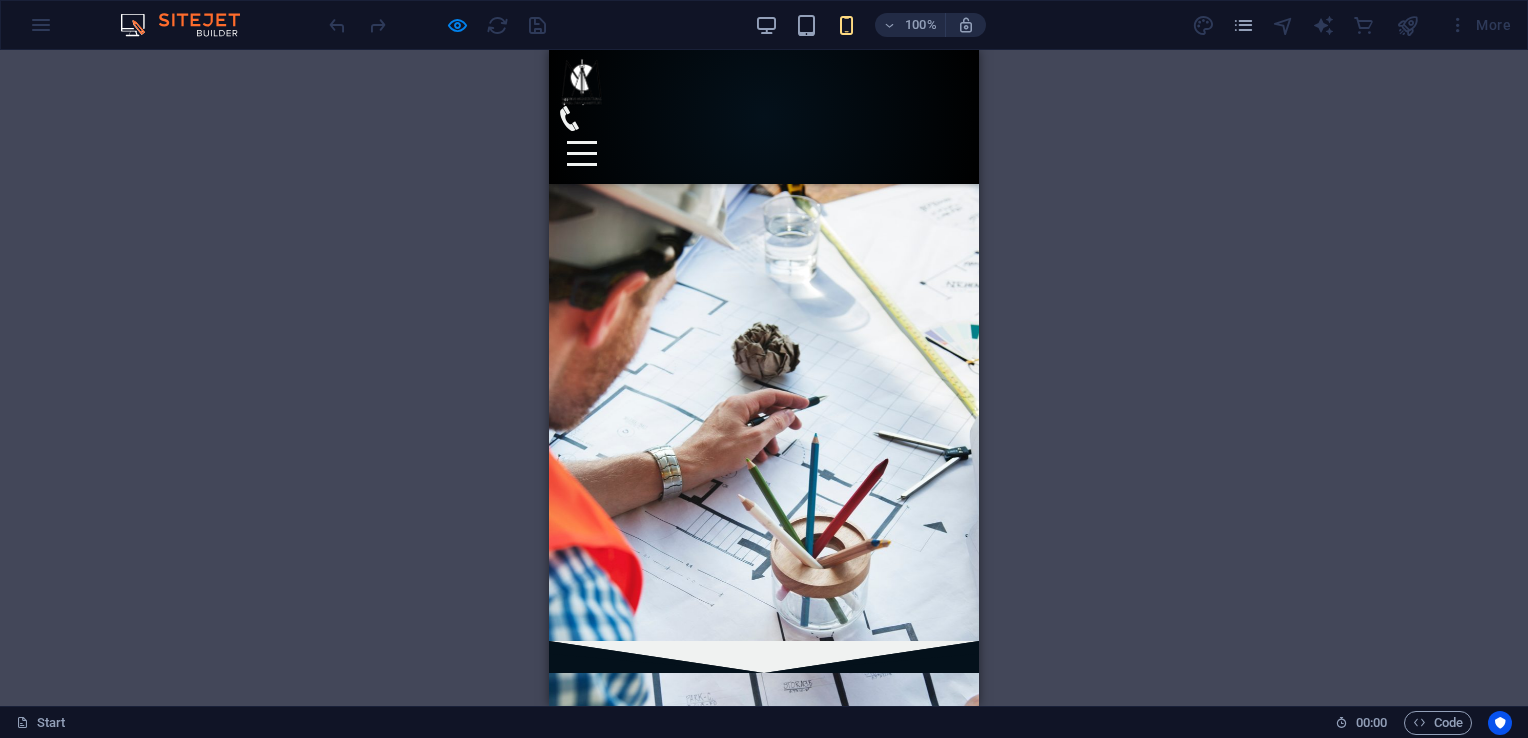 click on "PROJECT 2" at bounding box center (1077, 1715) 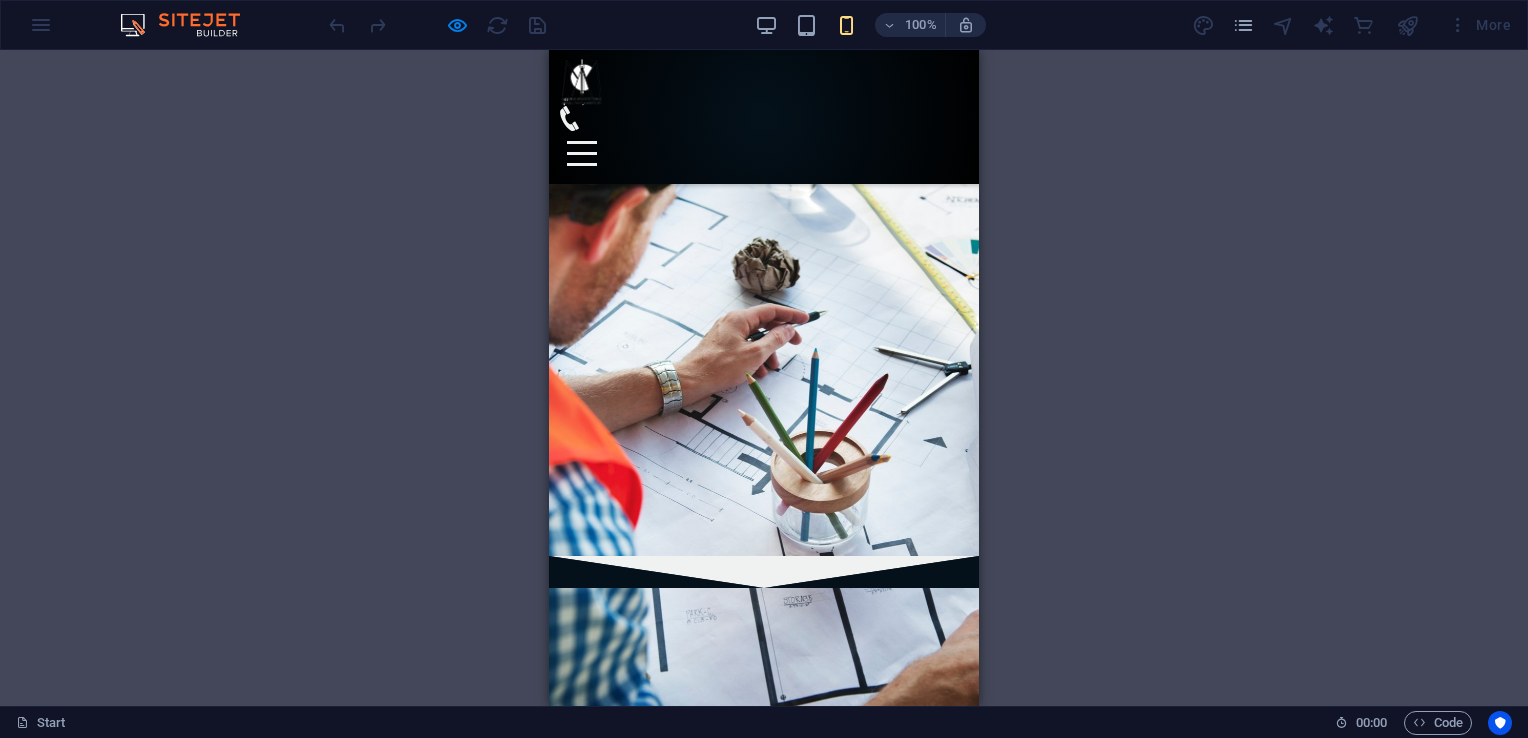 scroll, scrollTop: 3672, scrollLeft: 0, axis: vertical 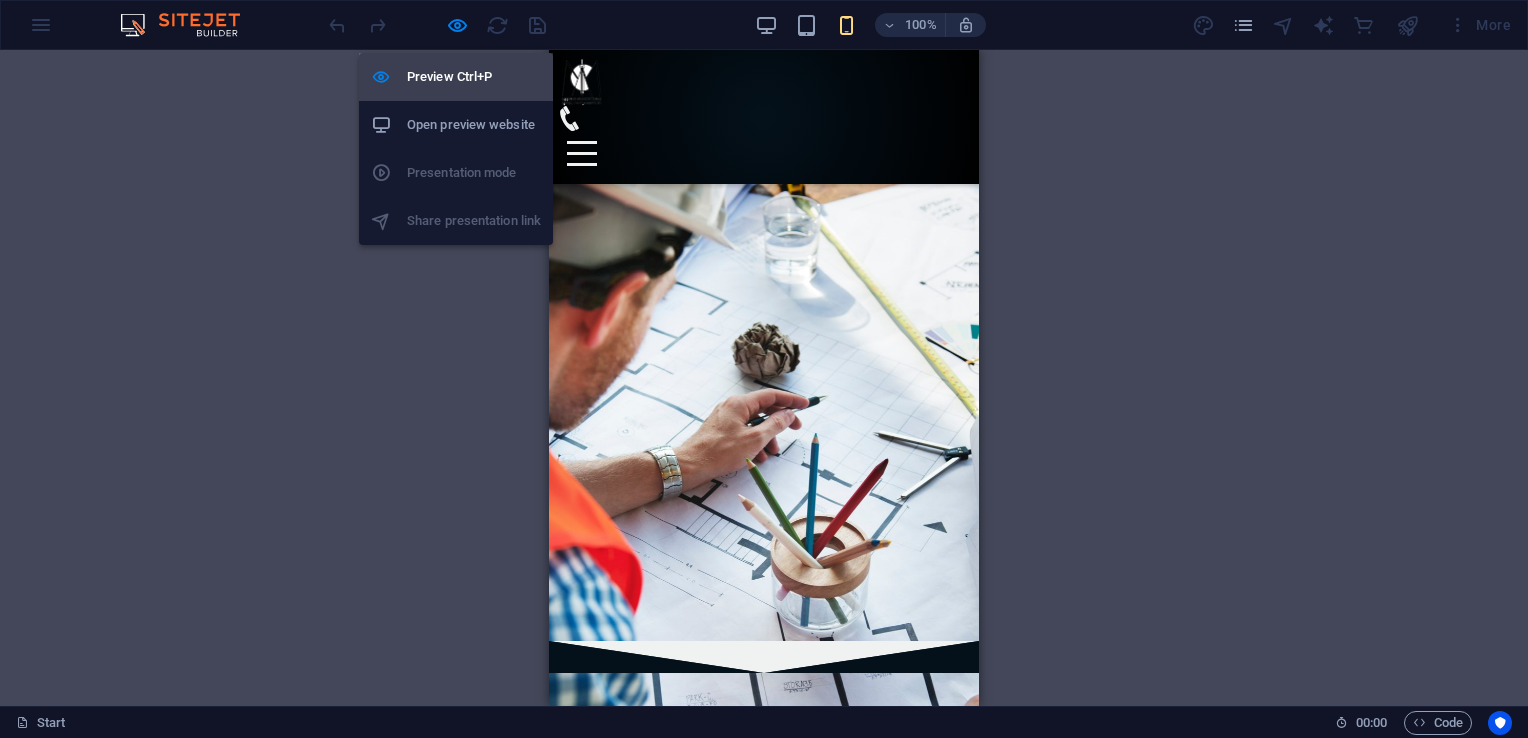 click on "Preview Ctrl+P" at bounding box center (474, 77) 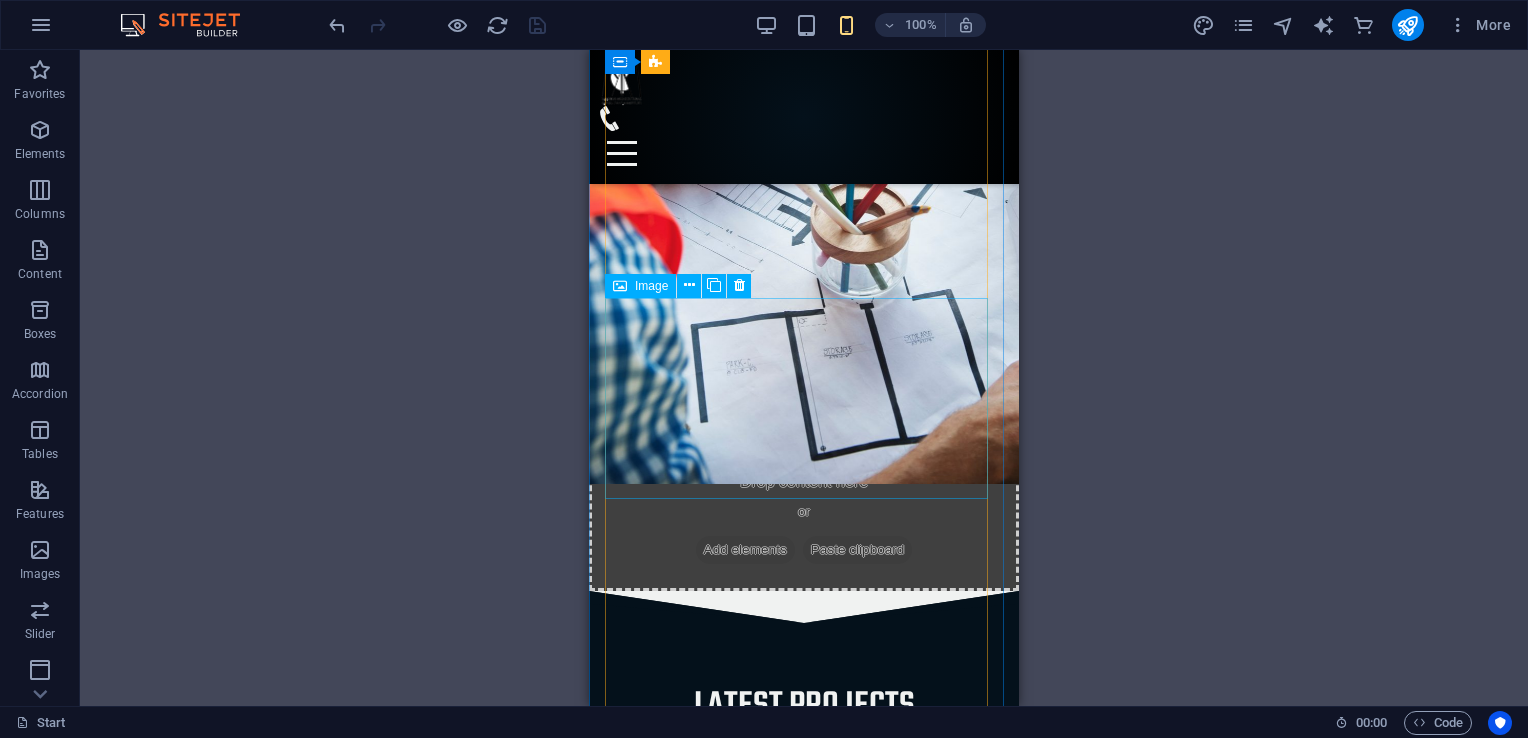 scroll, scrollTop: 4293, scrollLeft: 0, axis: vertical 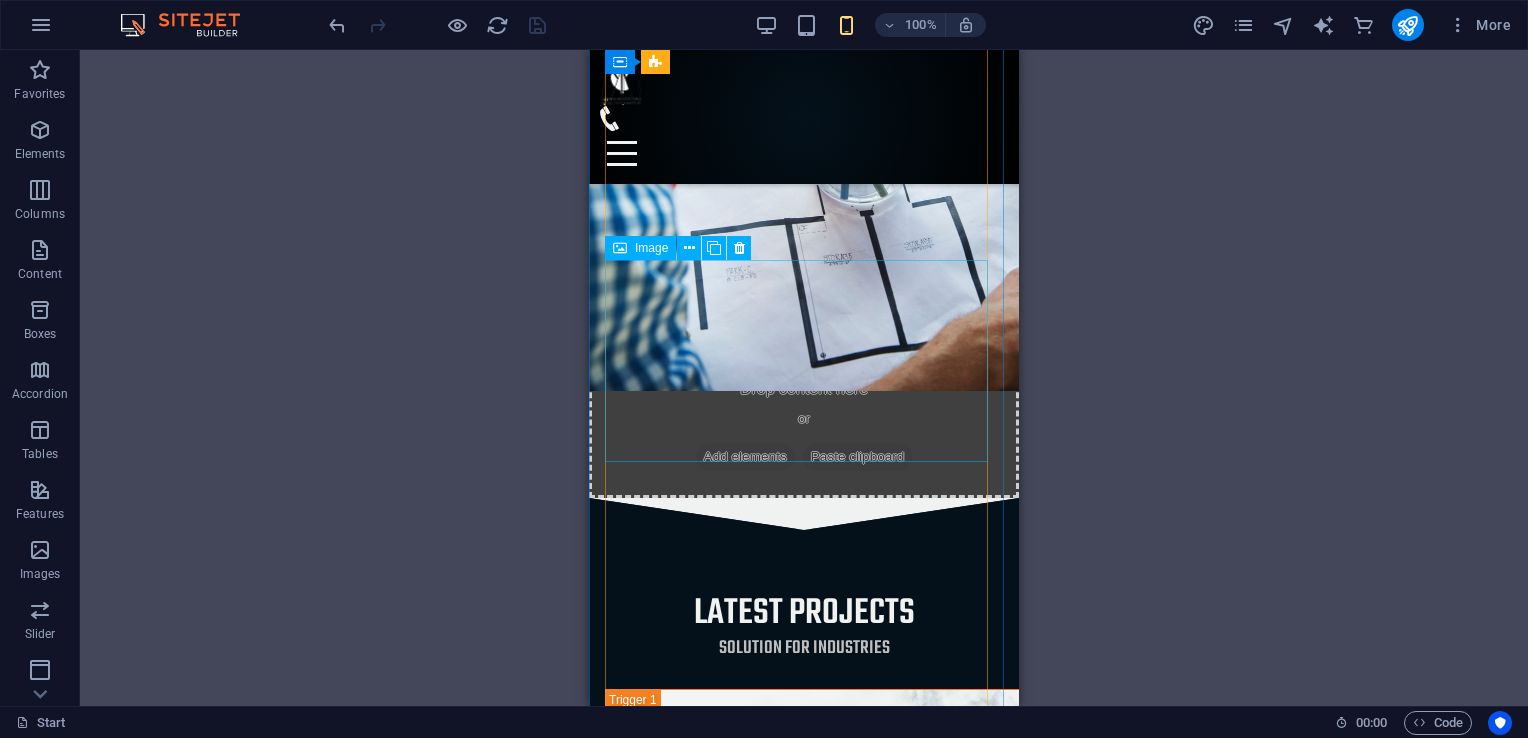 click on "PROJECT 2" at bounding box center (1118, 1885) 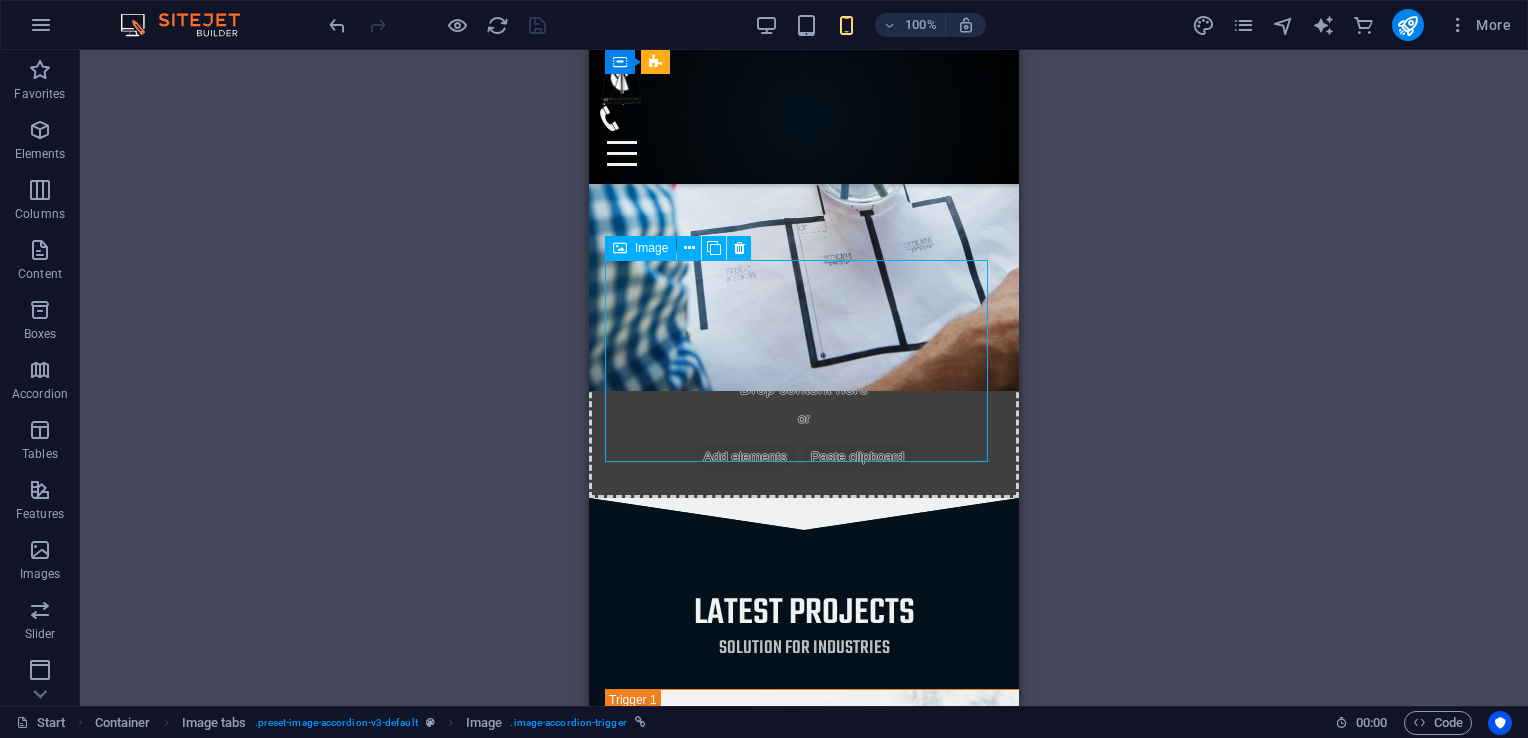 click on "PROJECT 2" at bounding box center [1118, 1885] 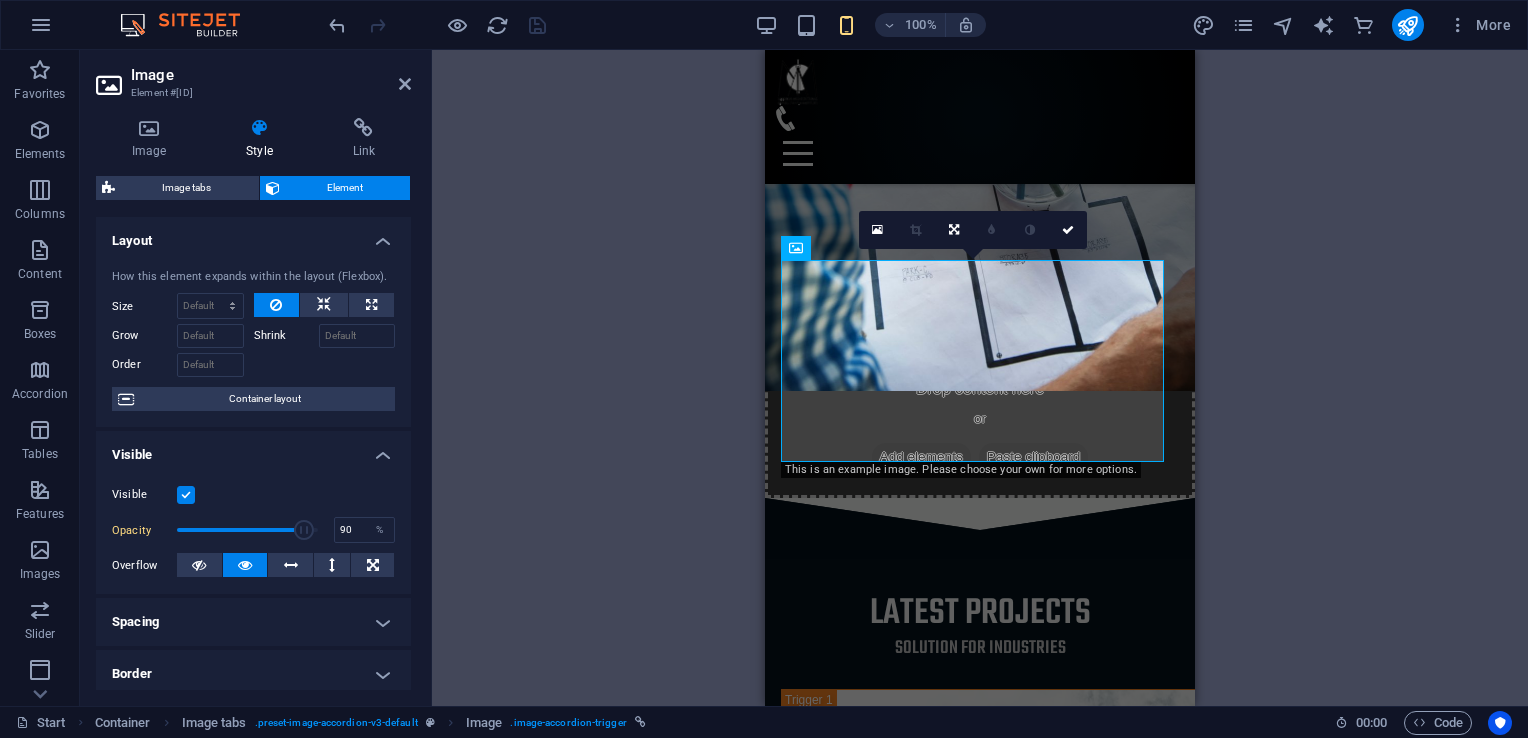 click on "Border" at bounding box center [253, 674] 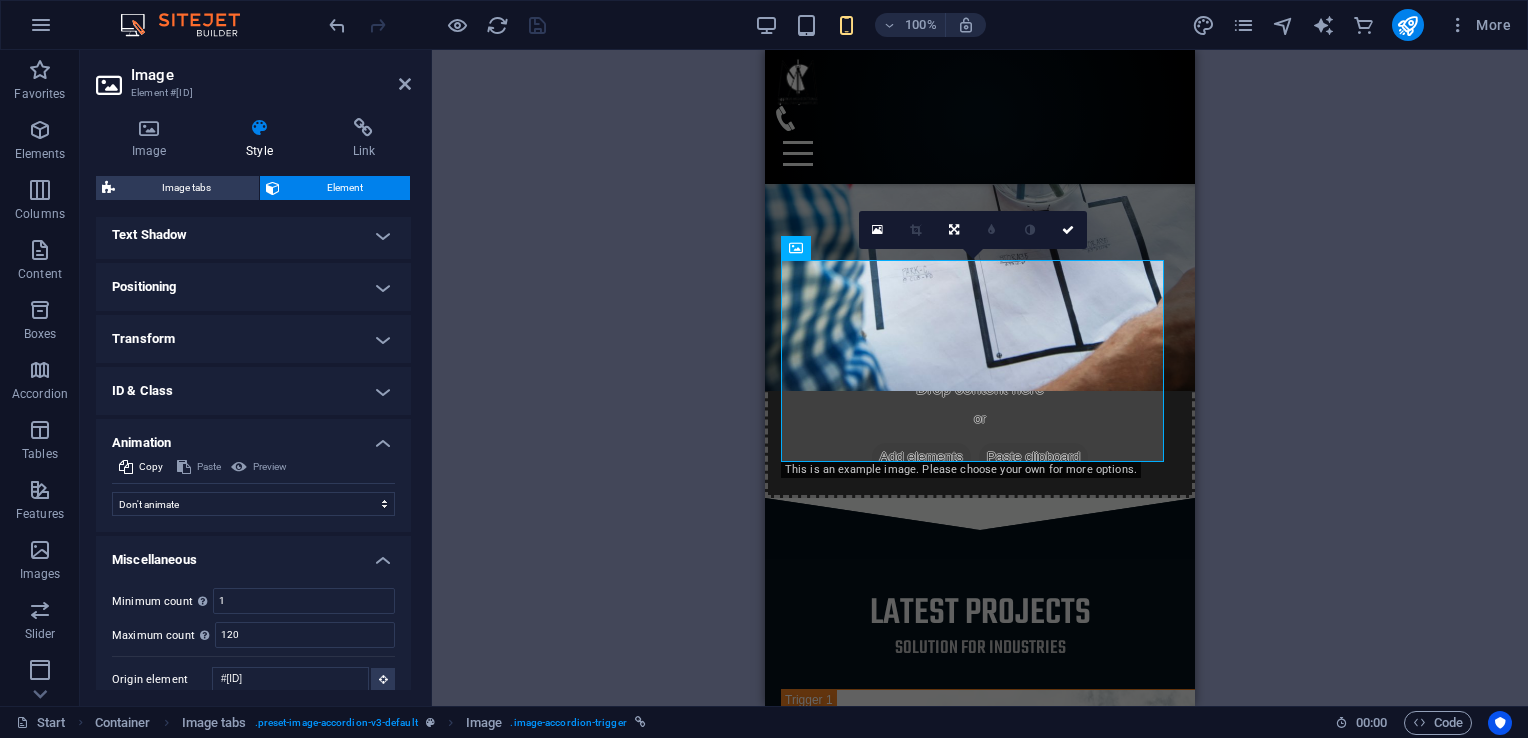 scroll, scrollTop: 639, scrollLeft: 0, axis: vertical 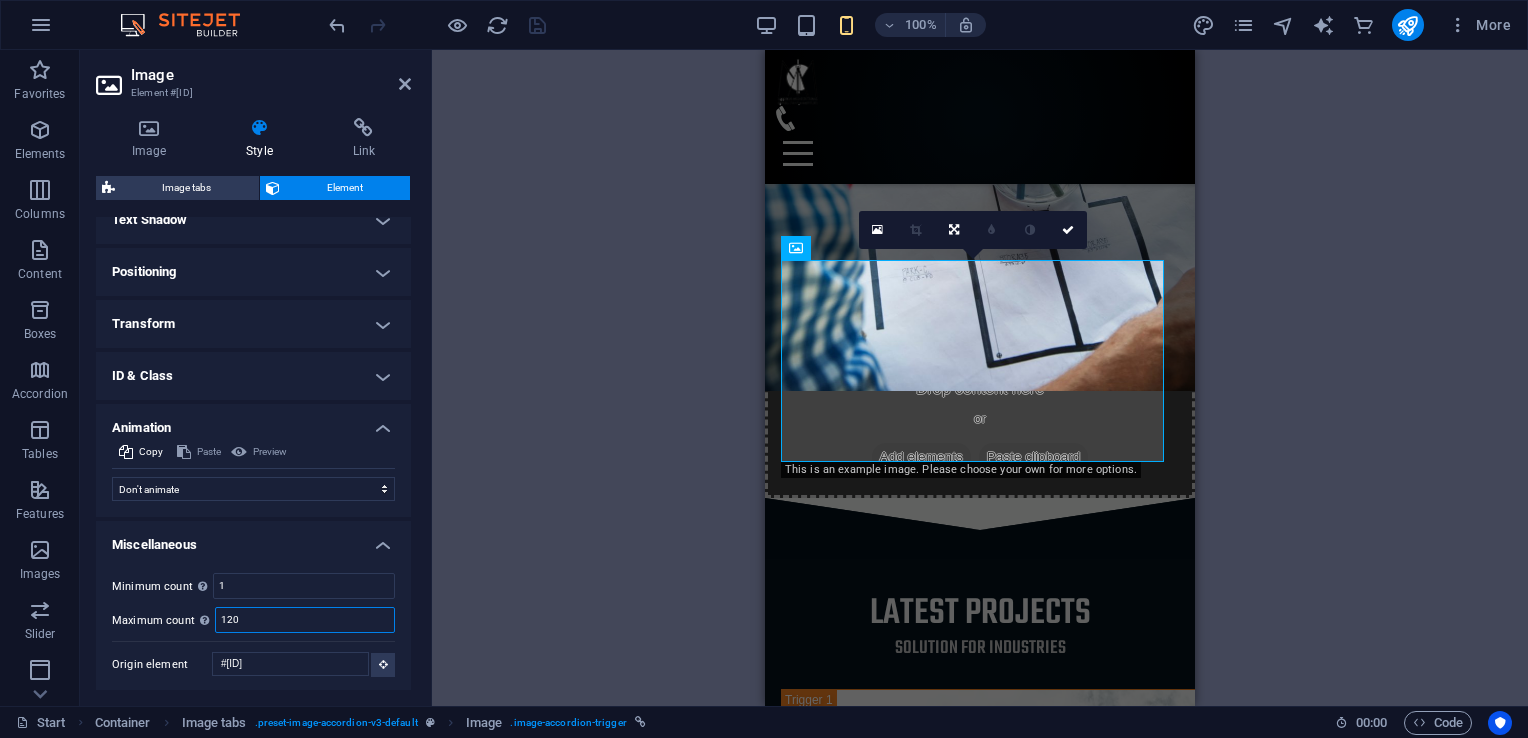 click on "120" at bounding box center (305, 620) 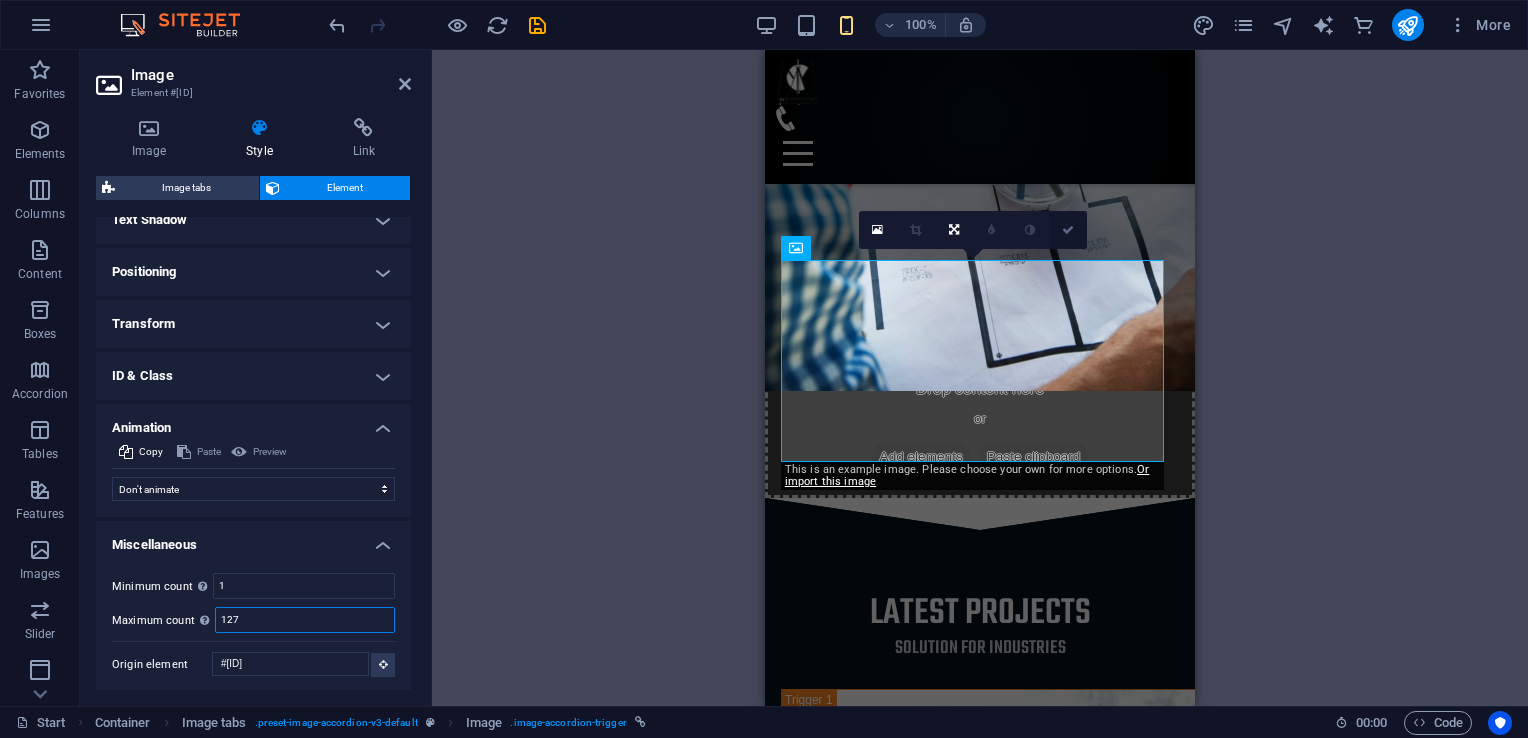 type on "127" 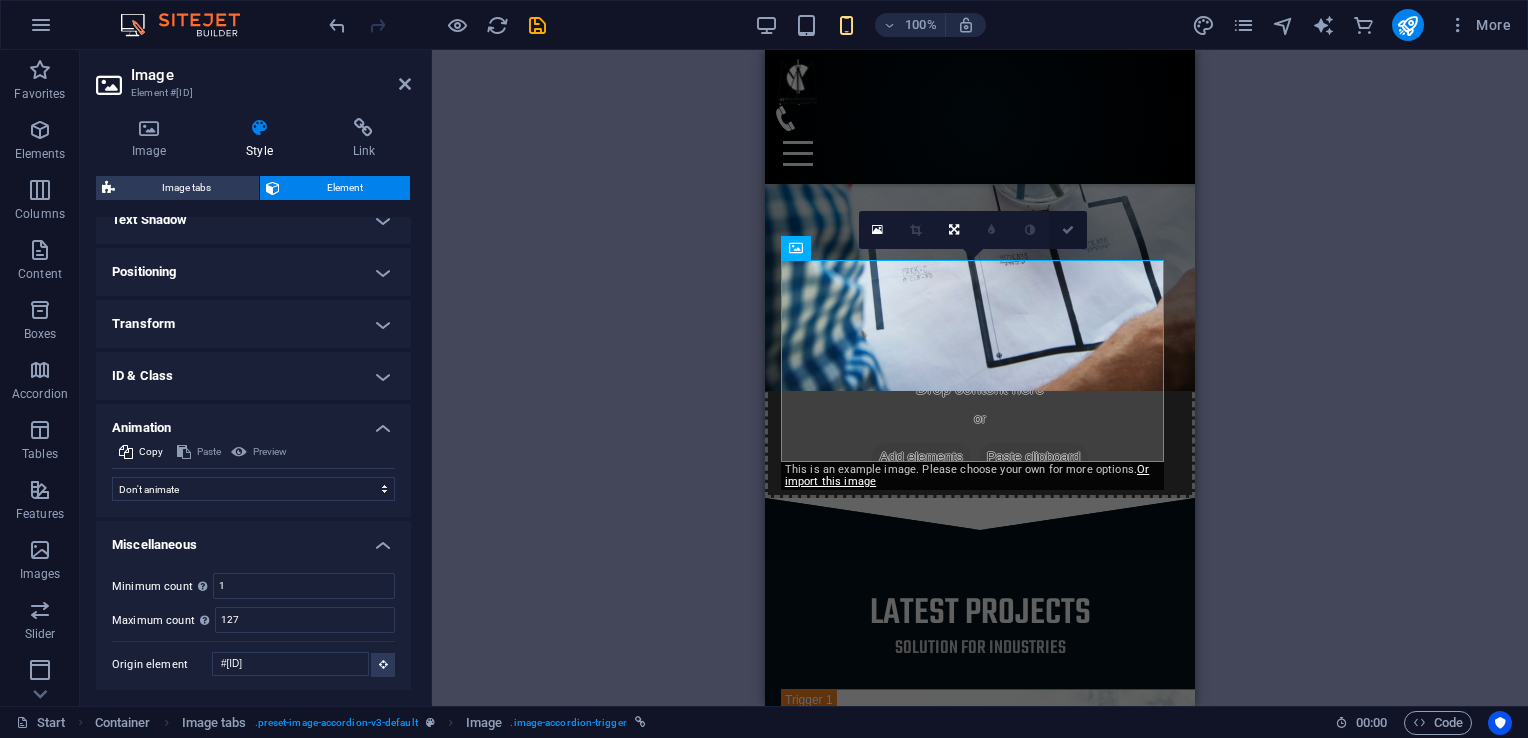 click at bounding box center (1068, 230) 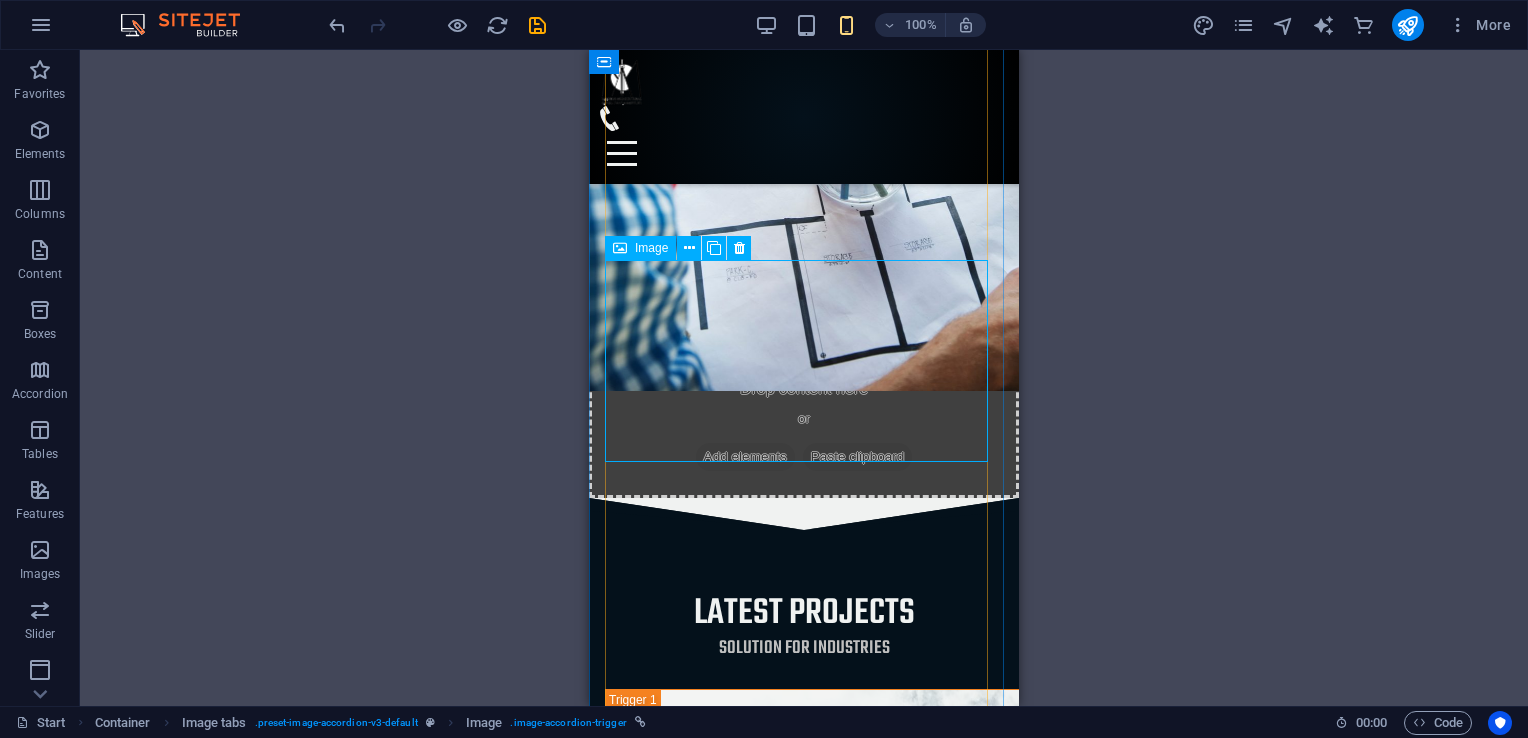 click on "PROJECT 2" at bounding box center (1118, 1885) 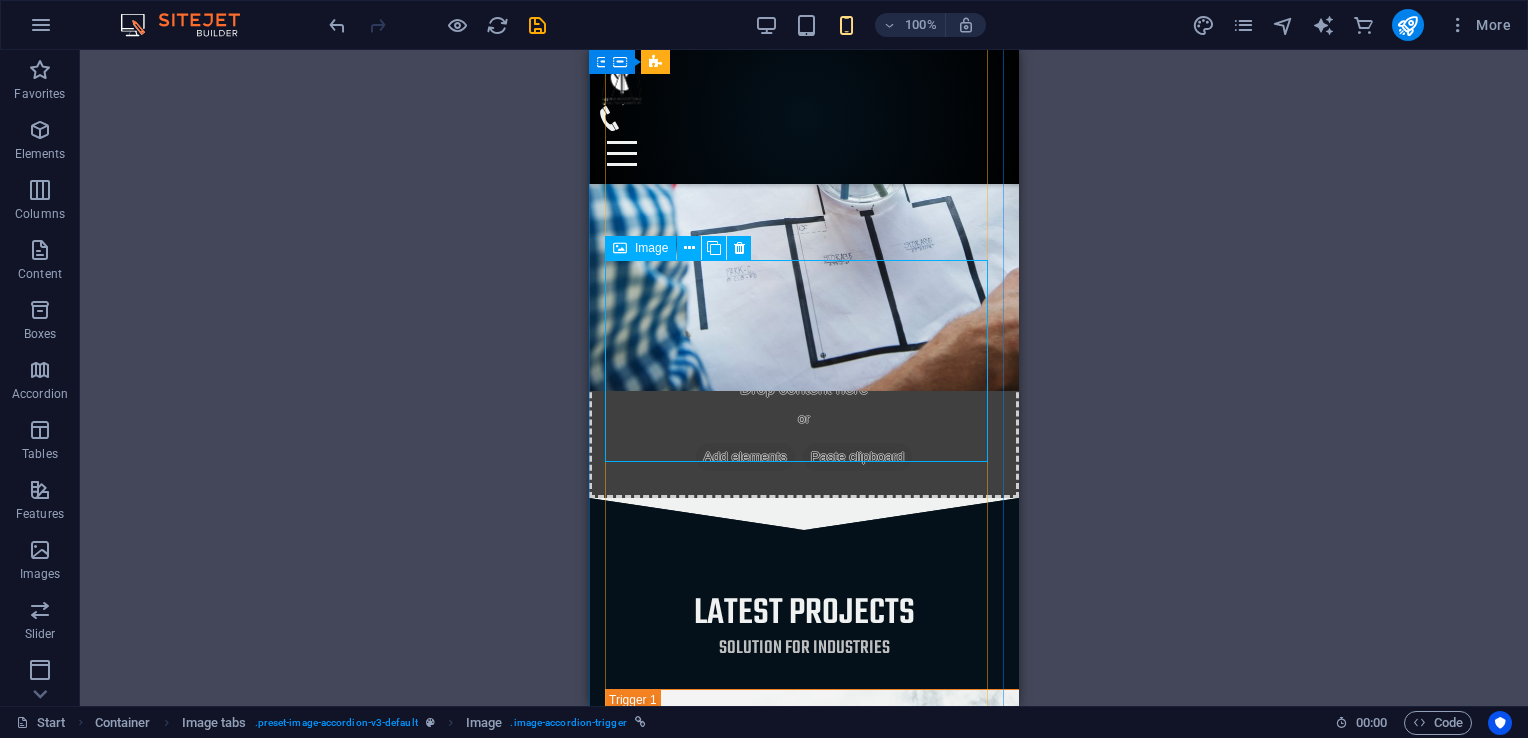 click on "PROJECT 2" at bounding box center [1118, 1885] 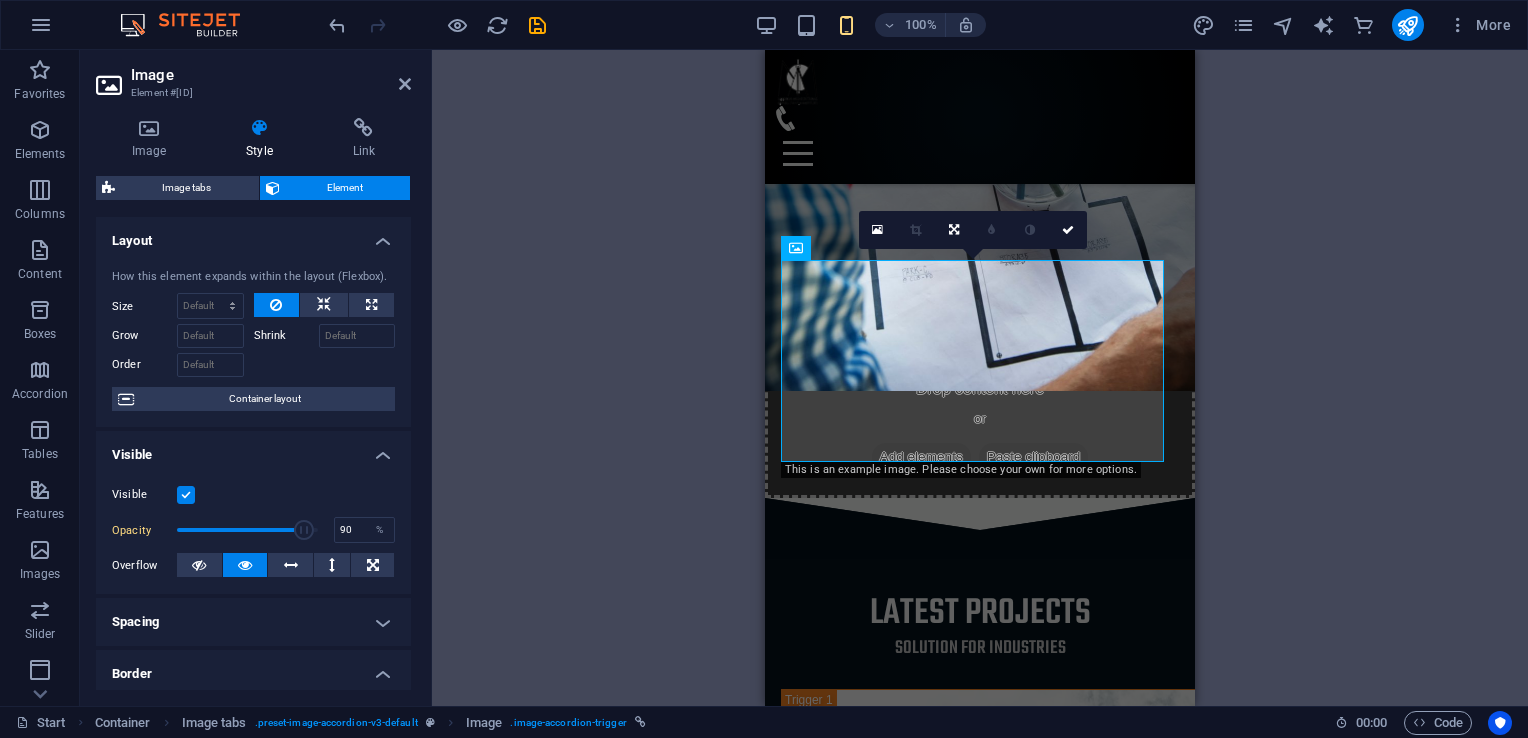 click on "Visible Opacity 90 % Overflow" at bounding box center (253, 530) 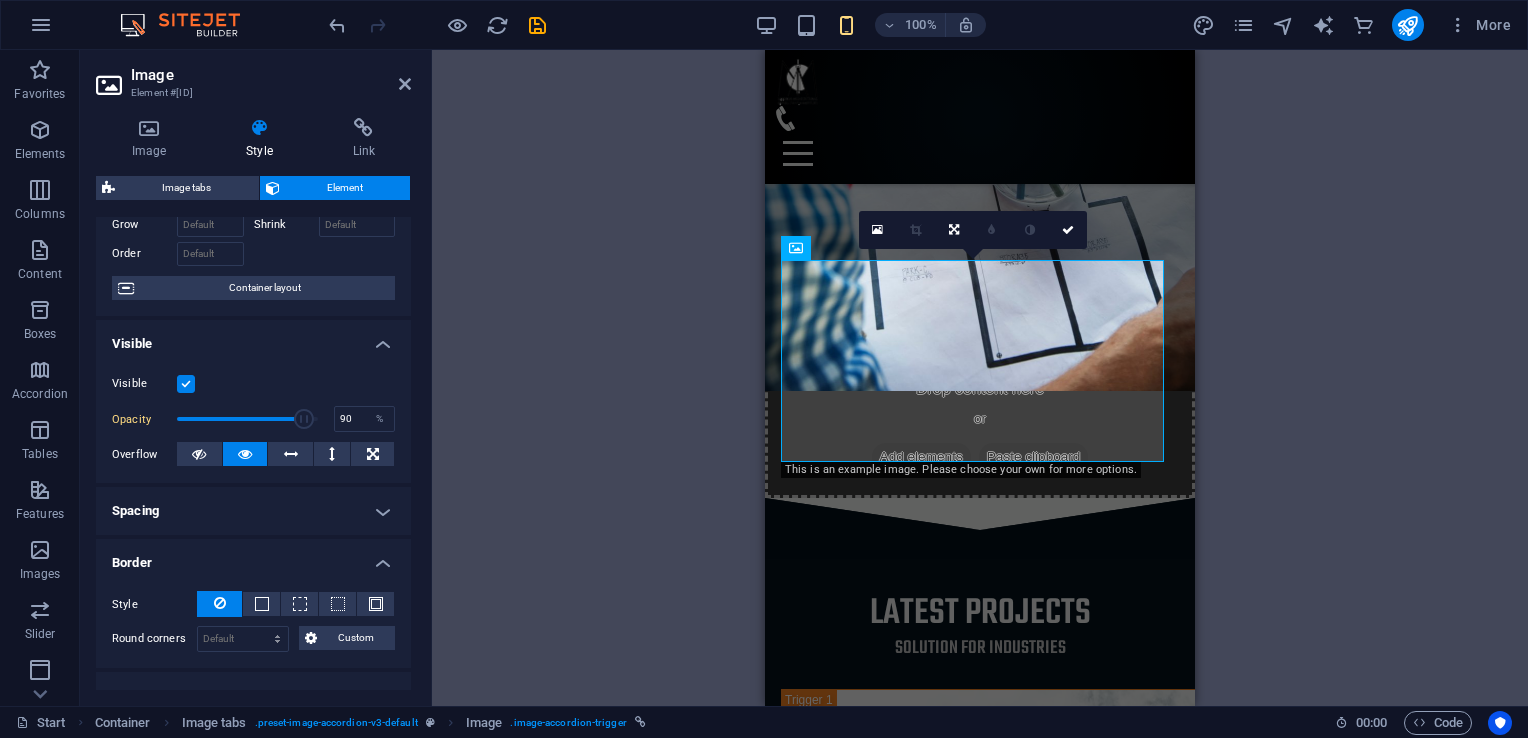 scroll, scrollTop: 200, scrollLeft: 0, axis: vertical 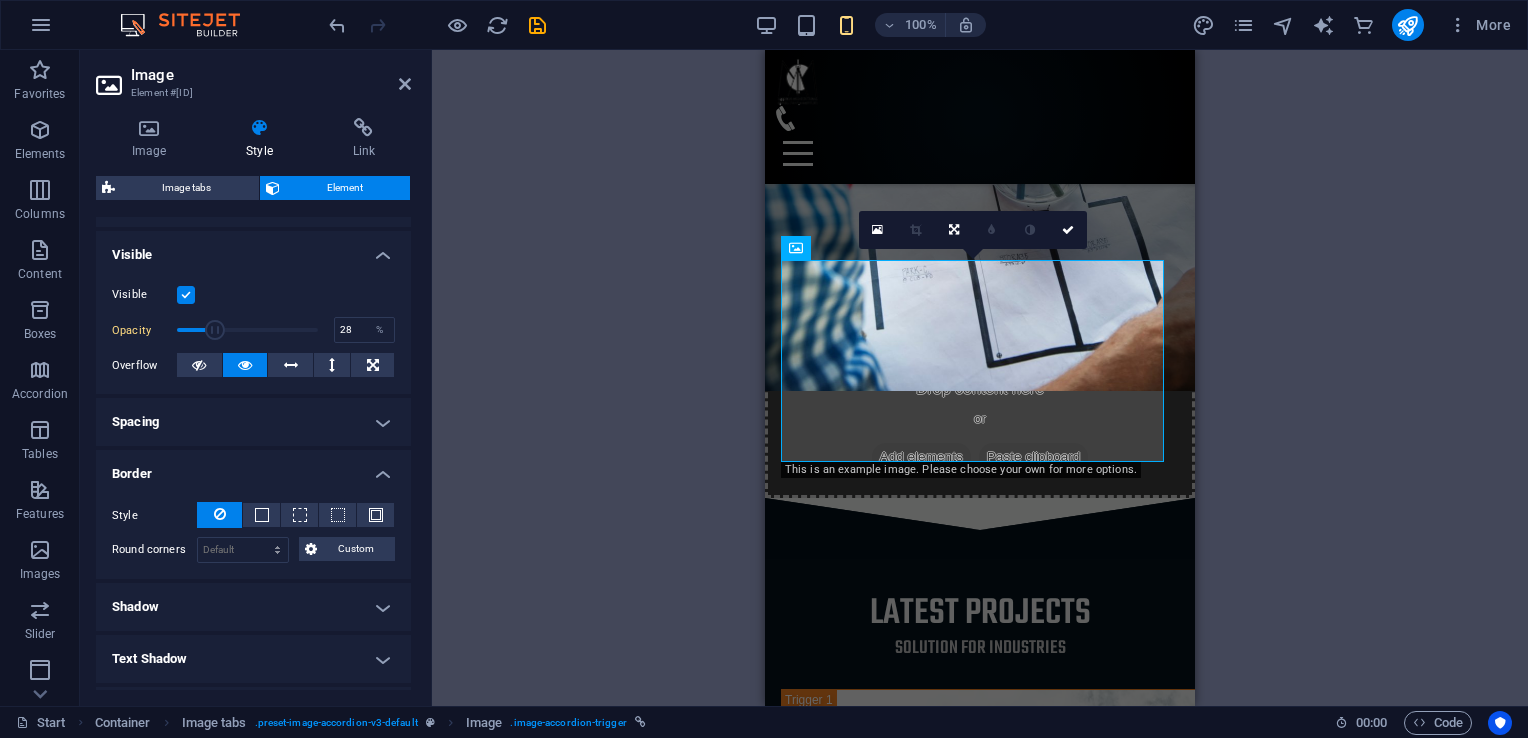 drag, startPoint x: 297, startPoint y: 327, endPoint x: 215, endPoint y: 342, distance: 83.360664 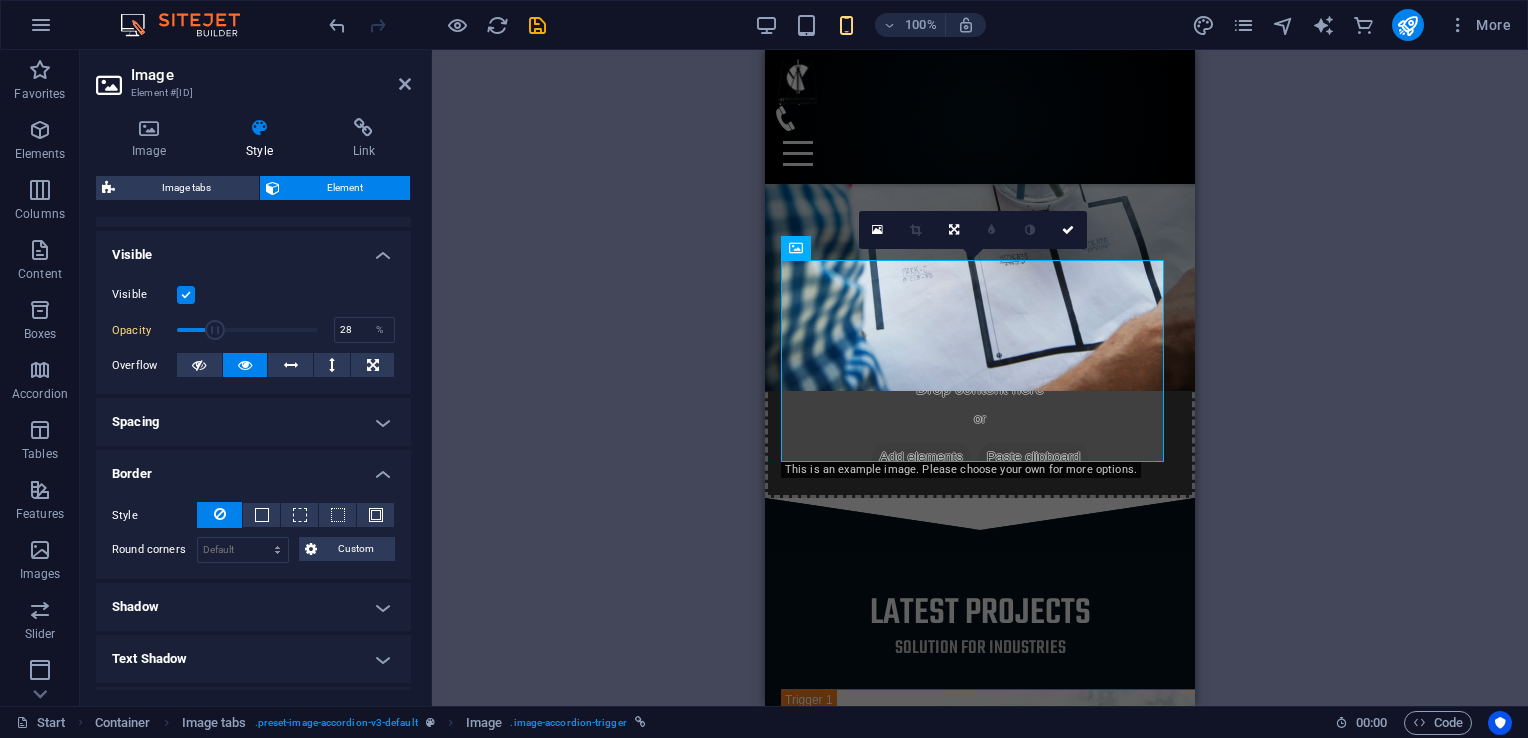 click at bounding box center (247, 330) 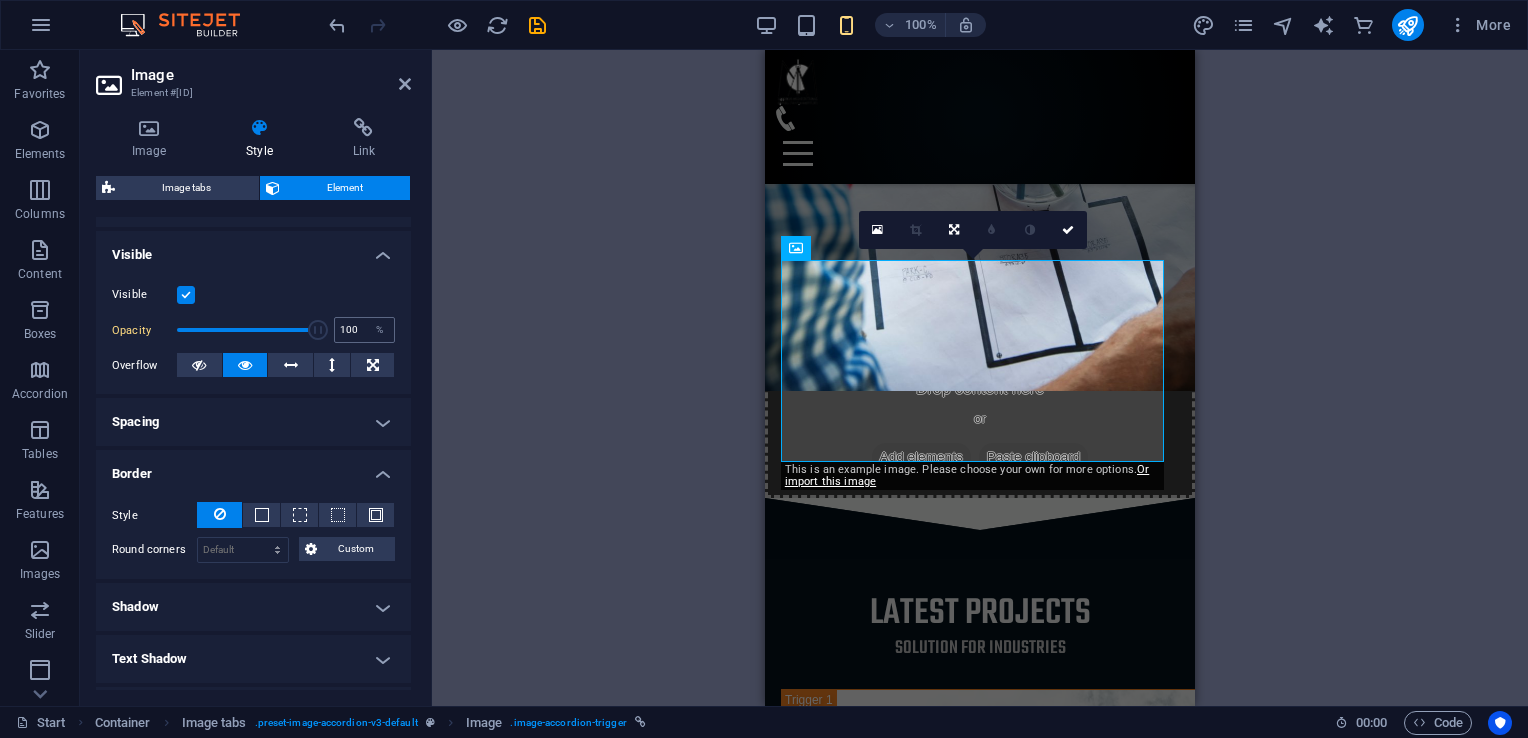 drag, startPoint x: 216, startPoint y: 331, endPoint x: 354, endPoint y: 330, distance: 138.00362 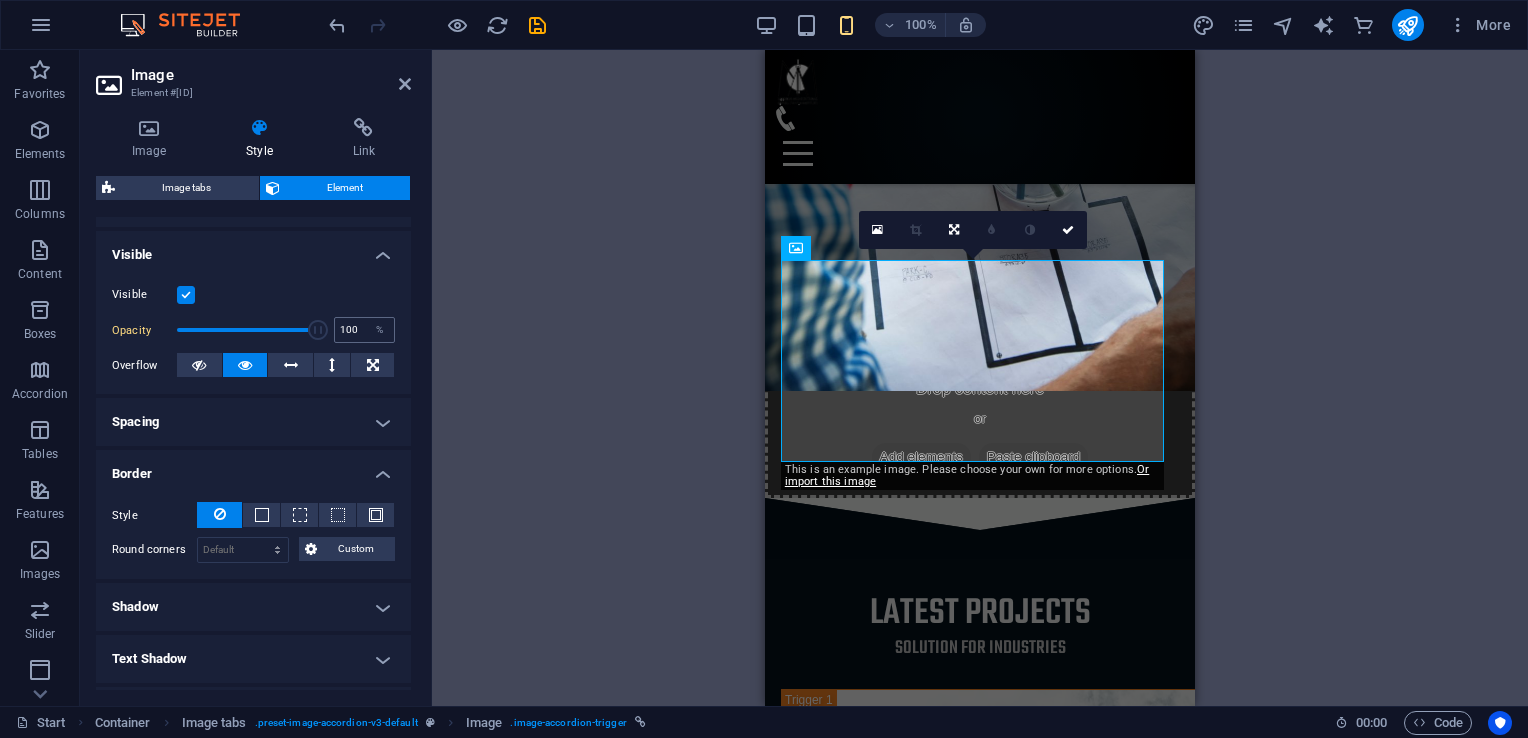 click on "Opacity 90 %" at bounding box center (253, 330) 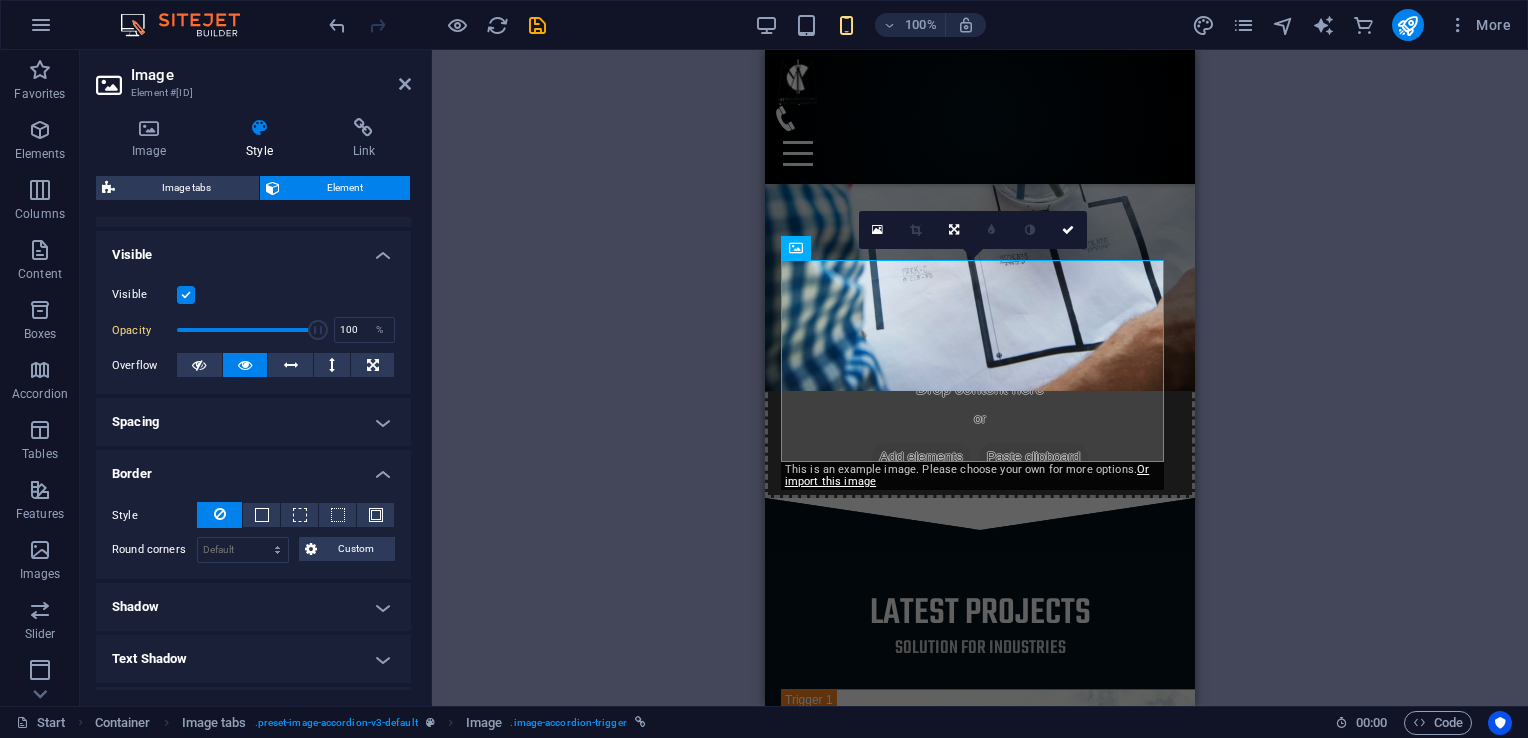 click at bounding box center [318, 330] 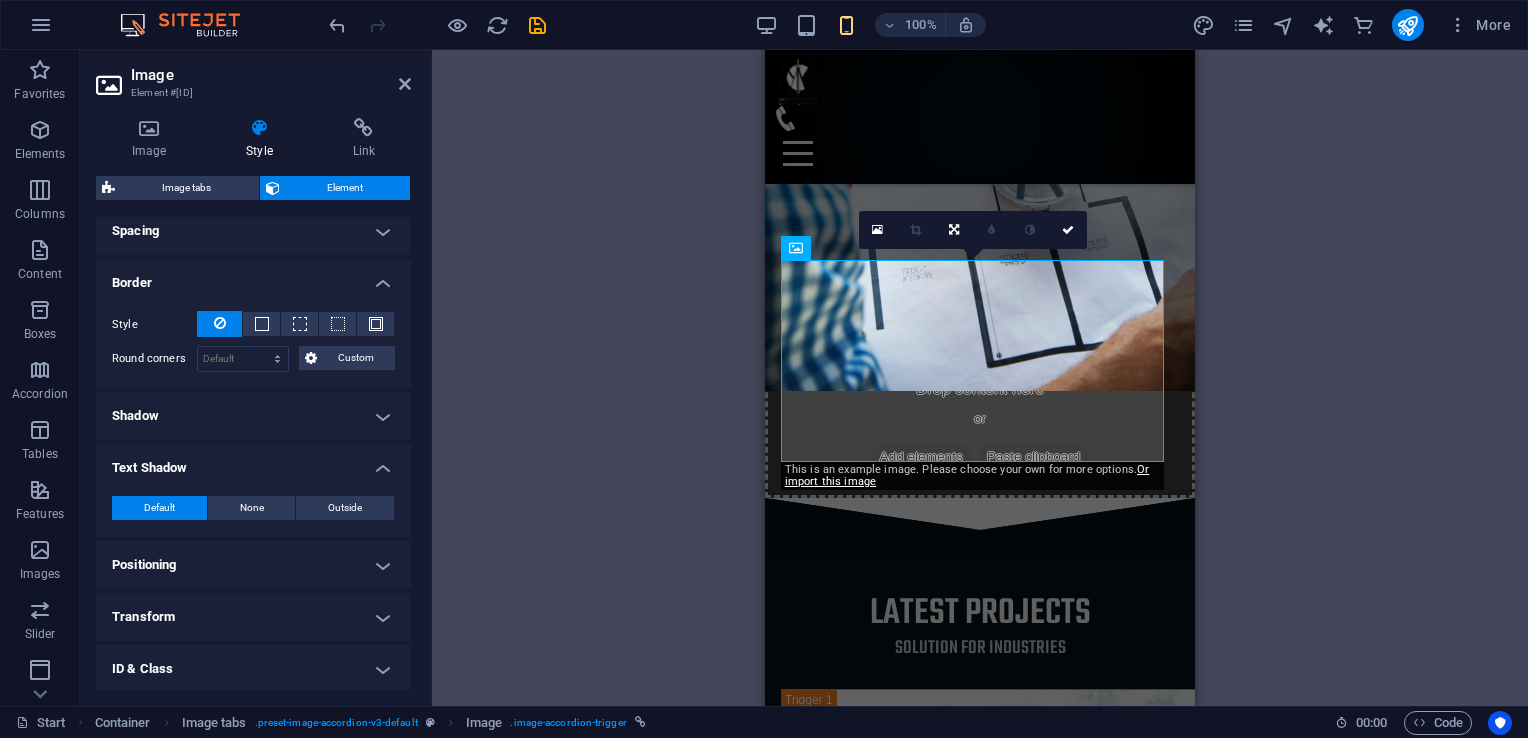 scroll, scrollTop: 400, scrollLeft: 0, axis: vertical 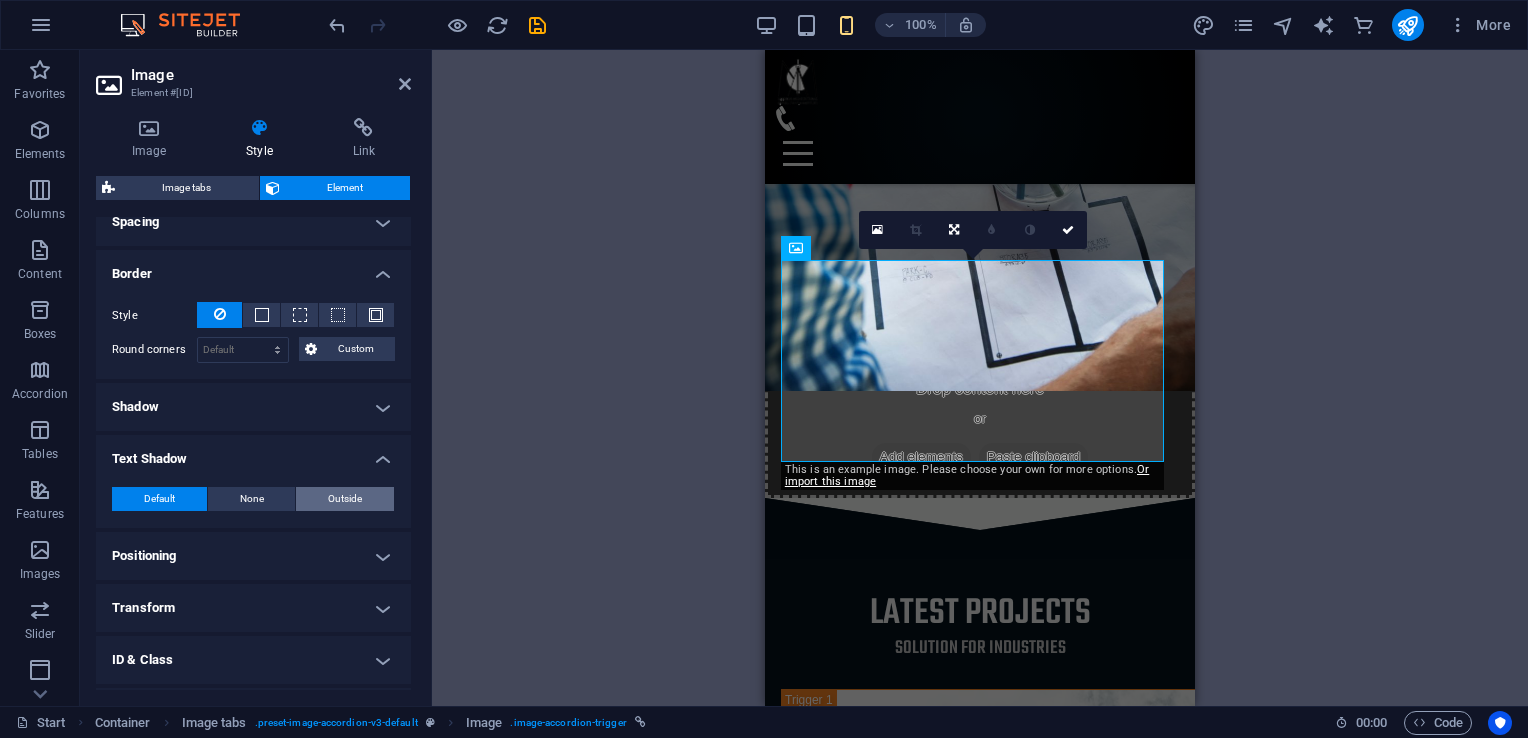 click on "Outside" at bounding box center (345, 499) 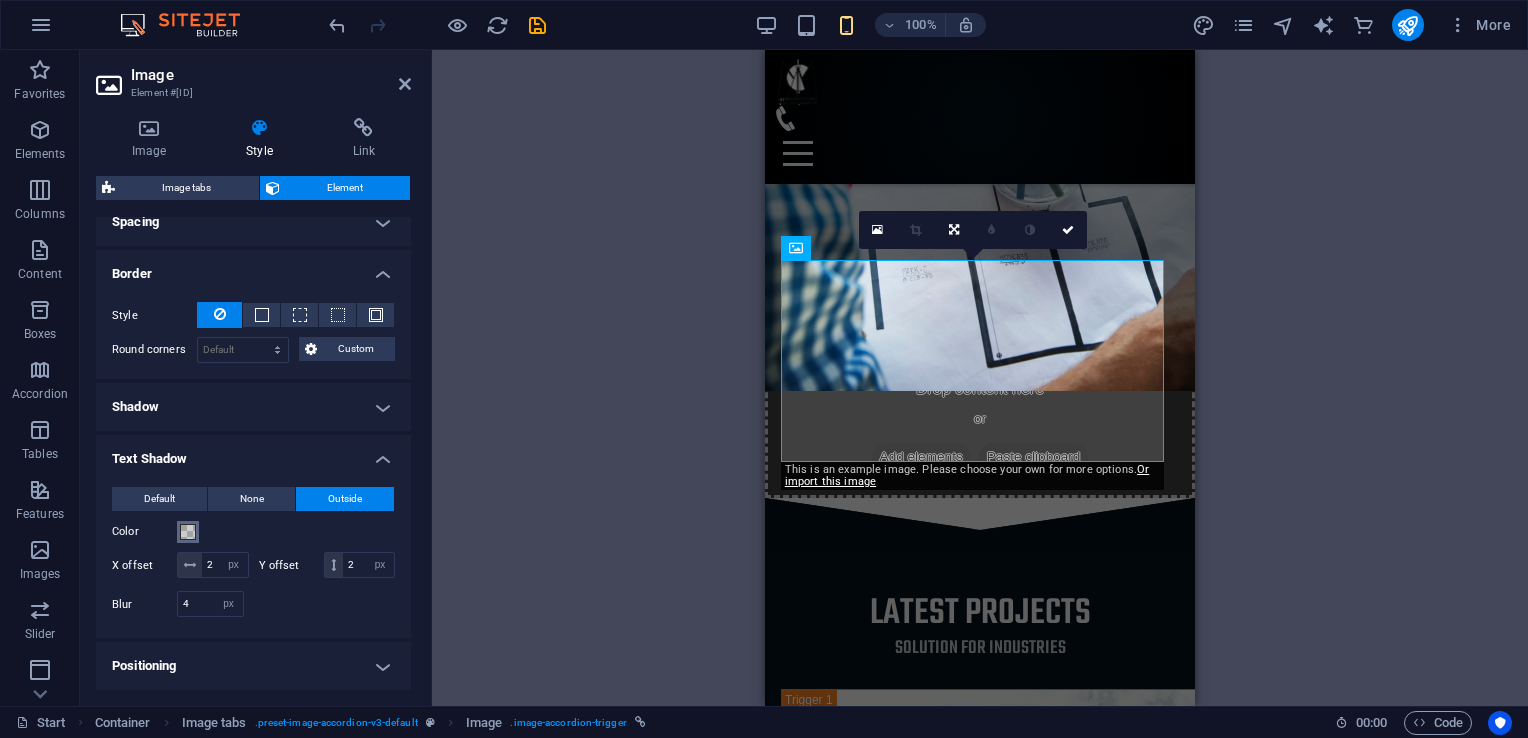 click at bounding box center (188, 532) 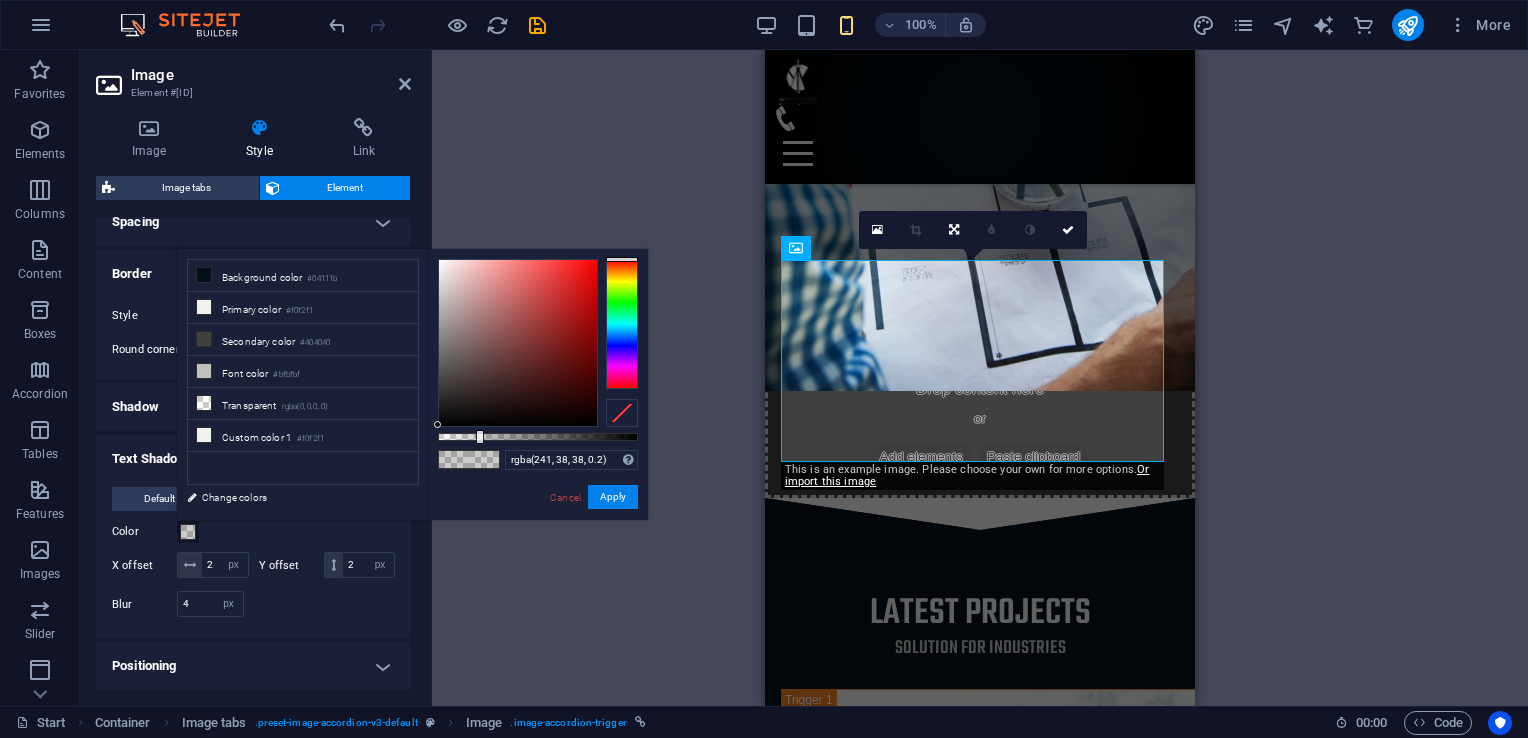 click at bounding box center [518, 343] 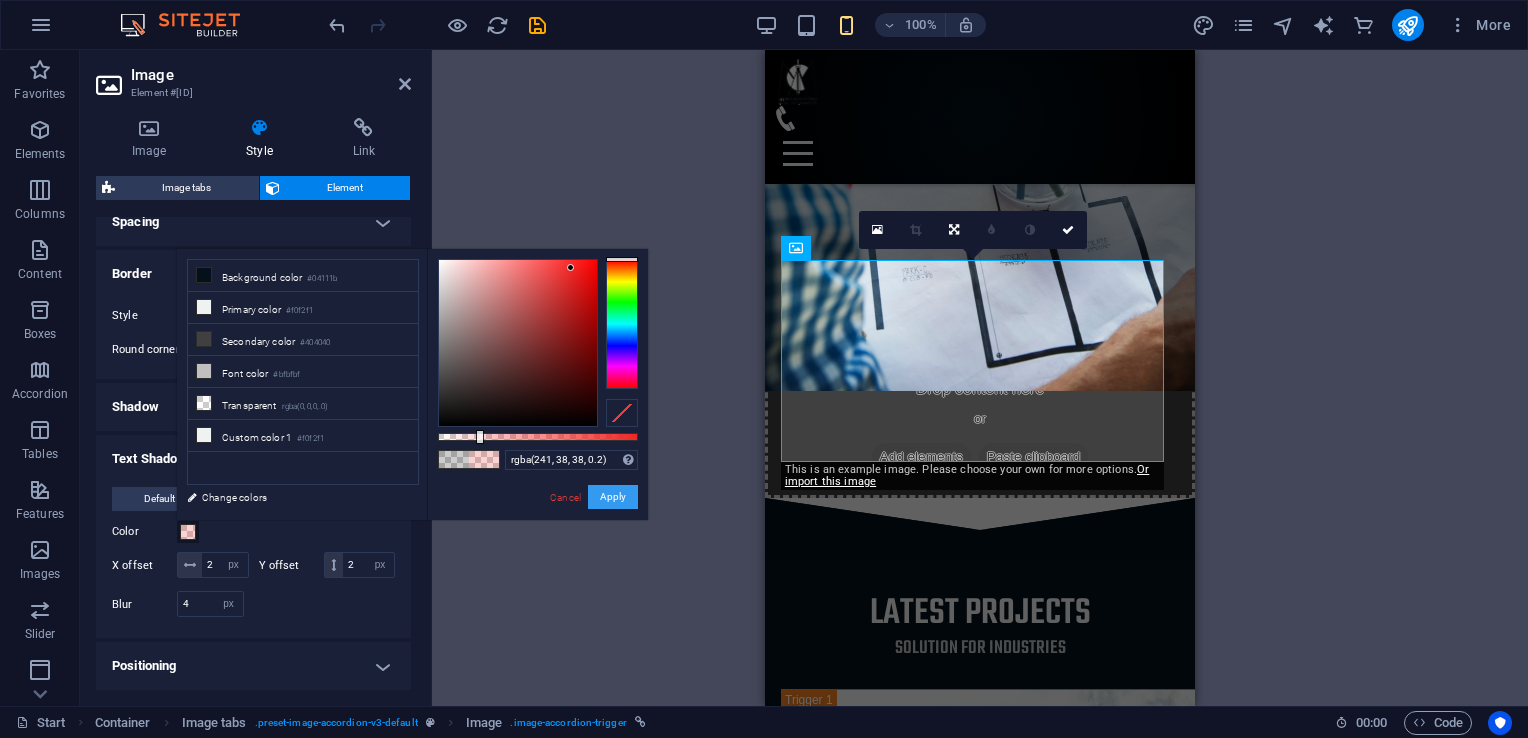 click on "Apply" at bounding box center (613, 497) 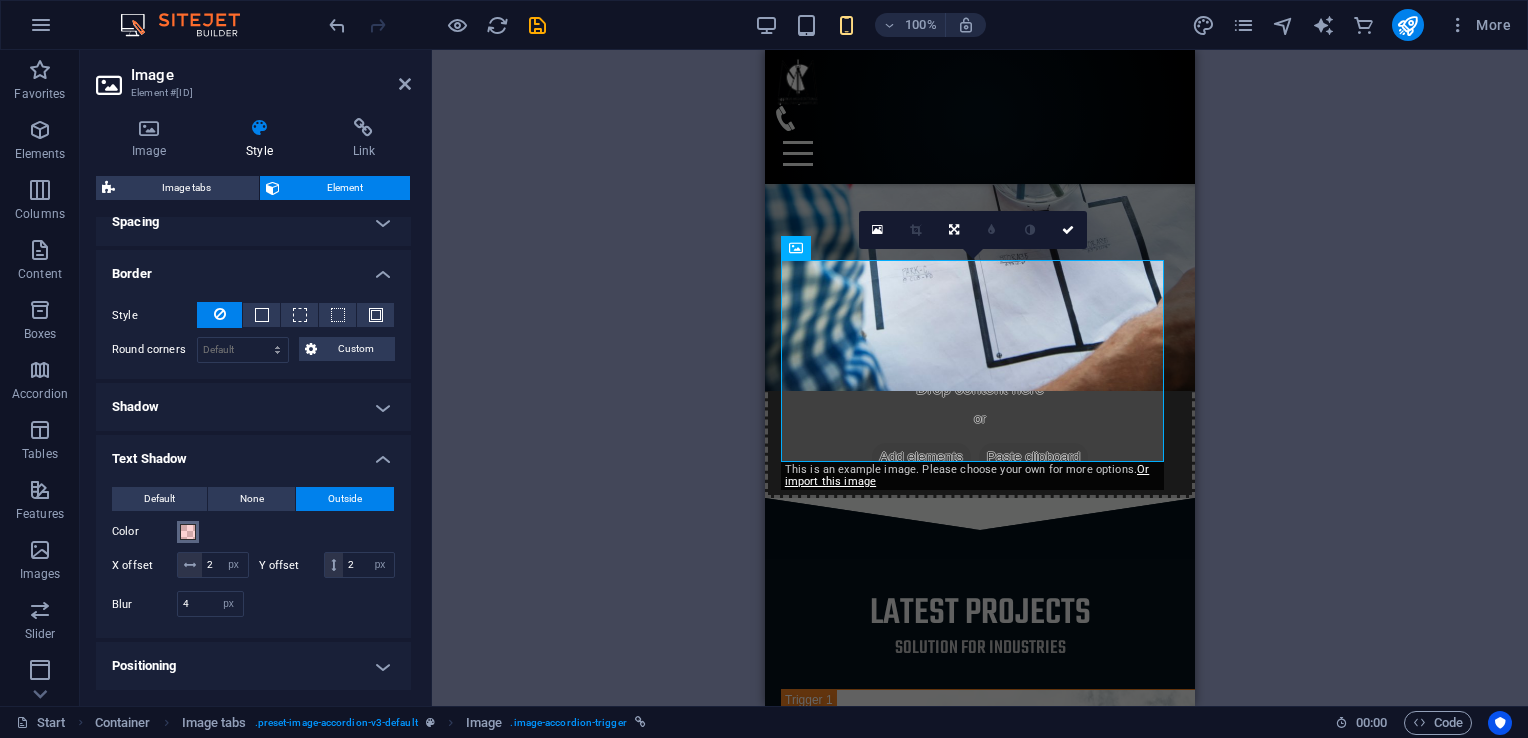 click at bounding box center [188, 532] 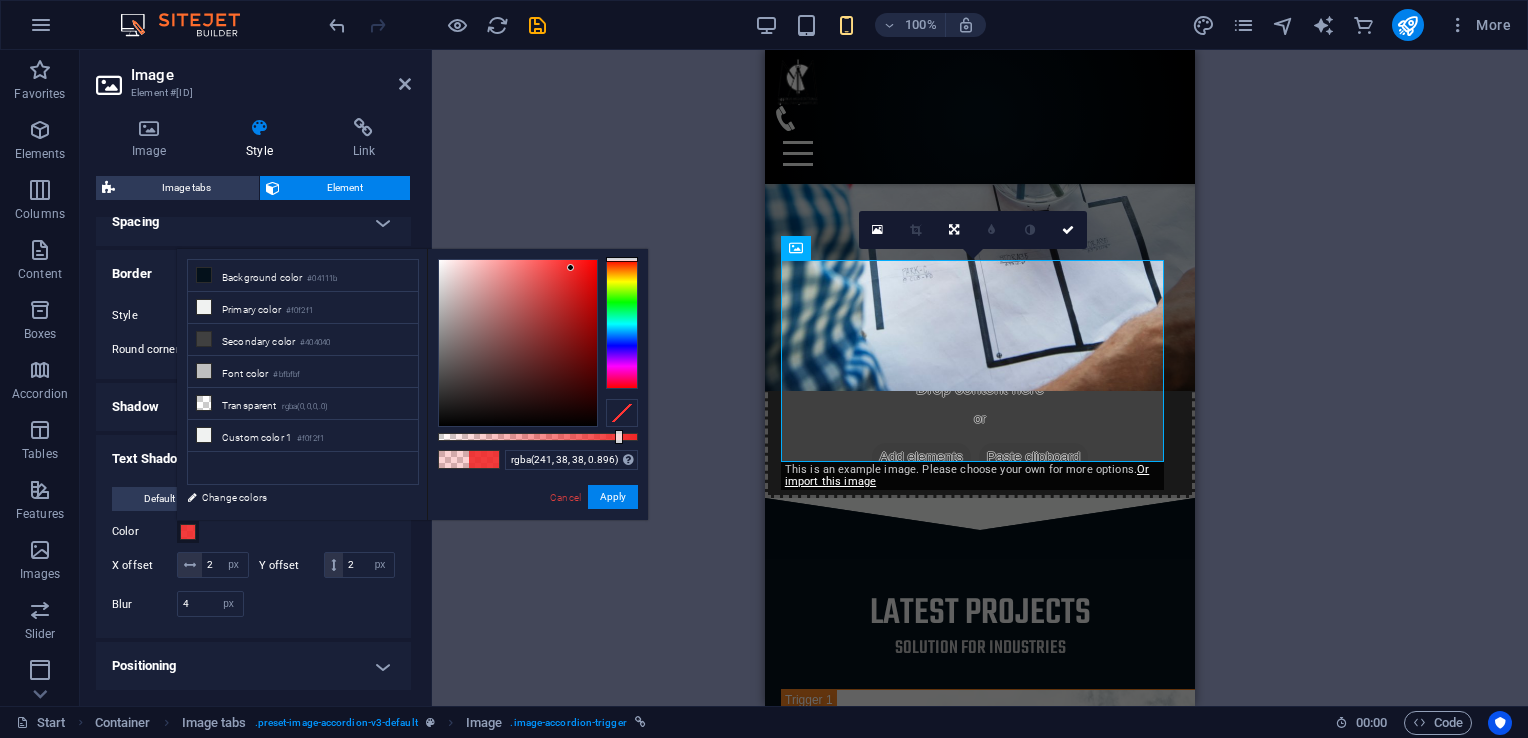 drag, startPoint x: 477, startPoint y: 439, endPoint x: 617, endPoint y: 438, distance: 140.00357 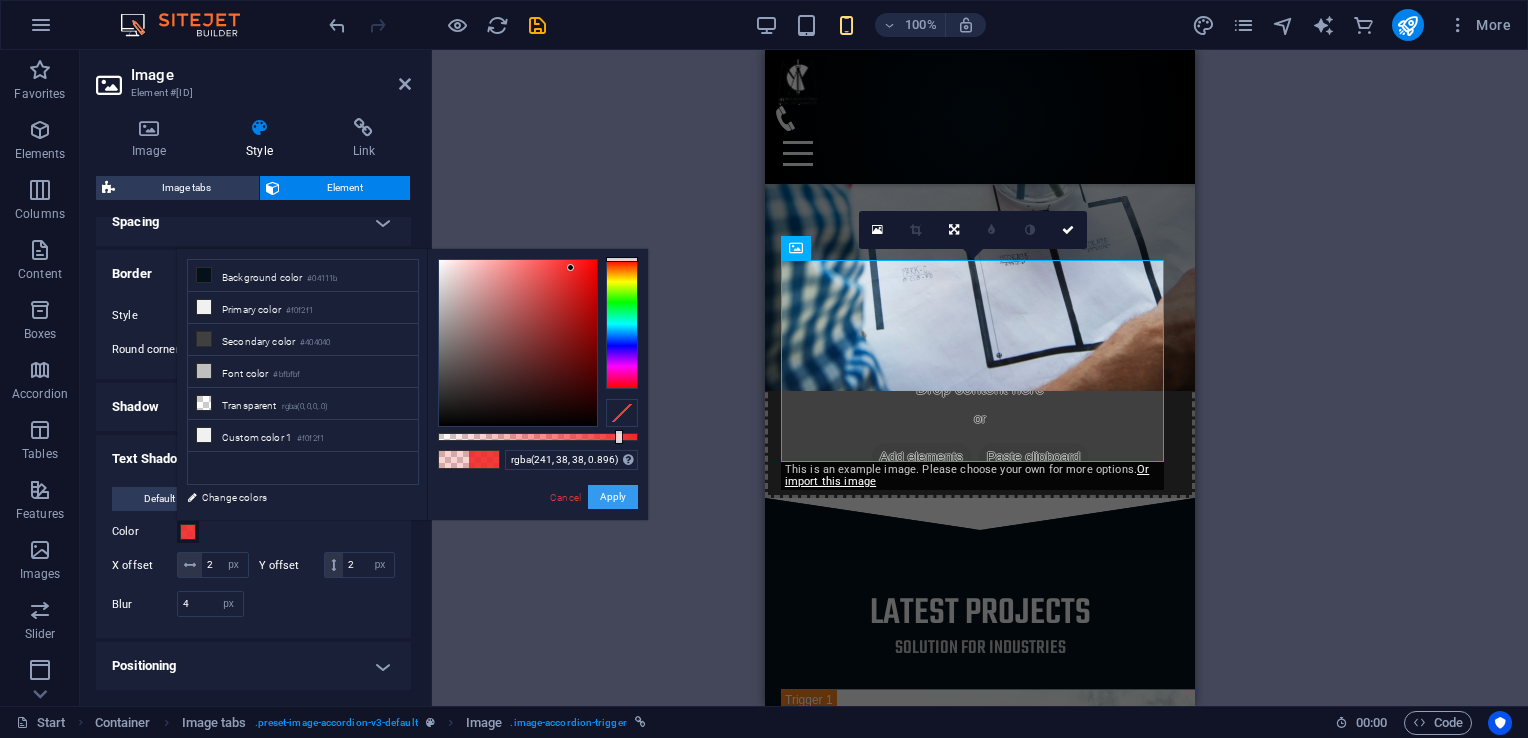 click on "Apply" at bounding box center (613, 497) 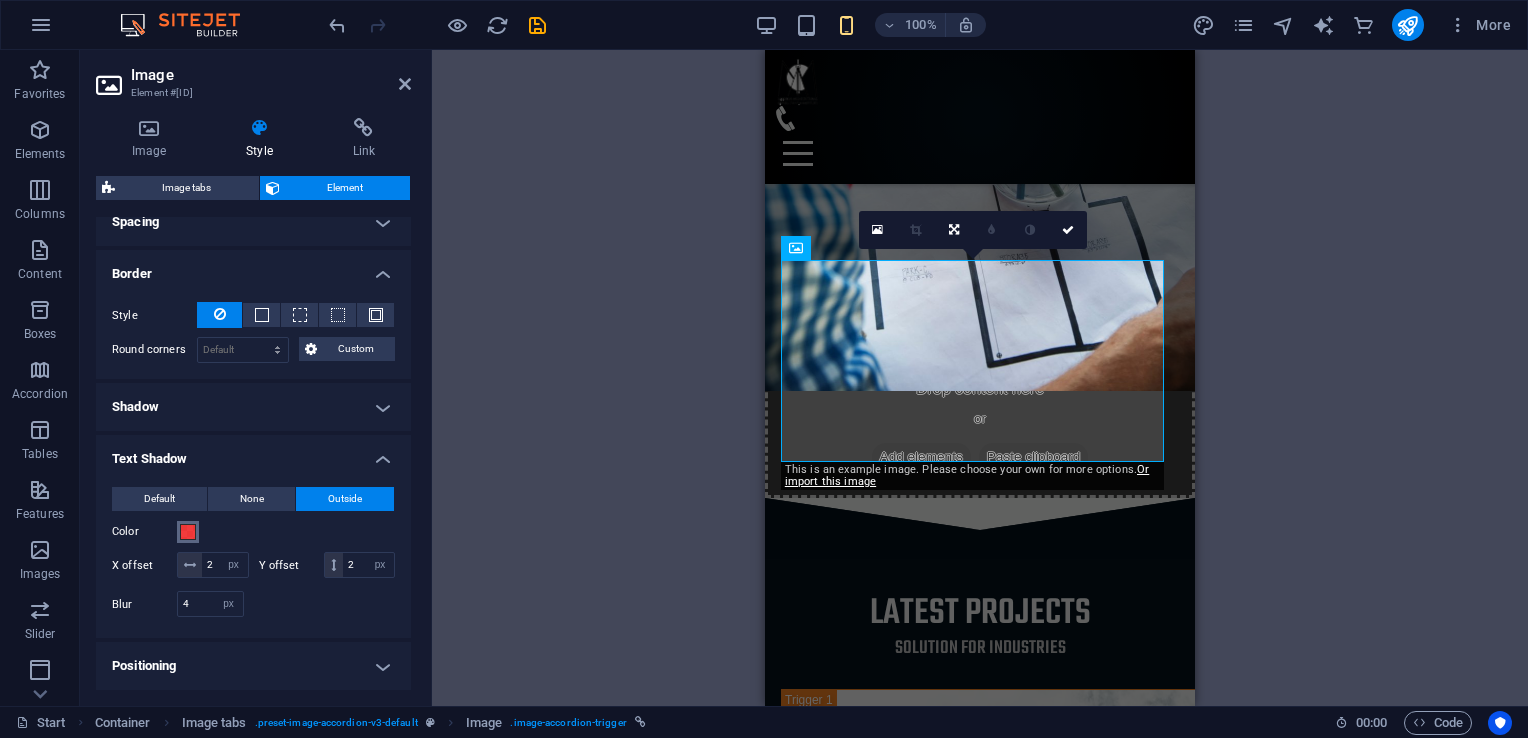 click on "Color" at bounding box center [188, 532] 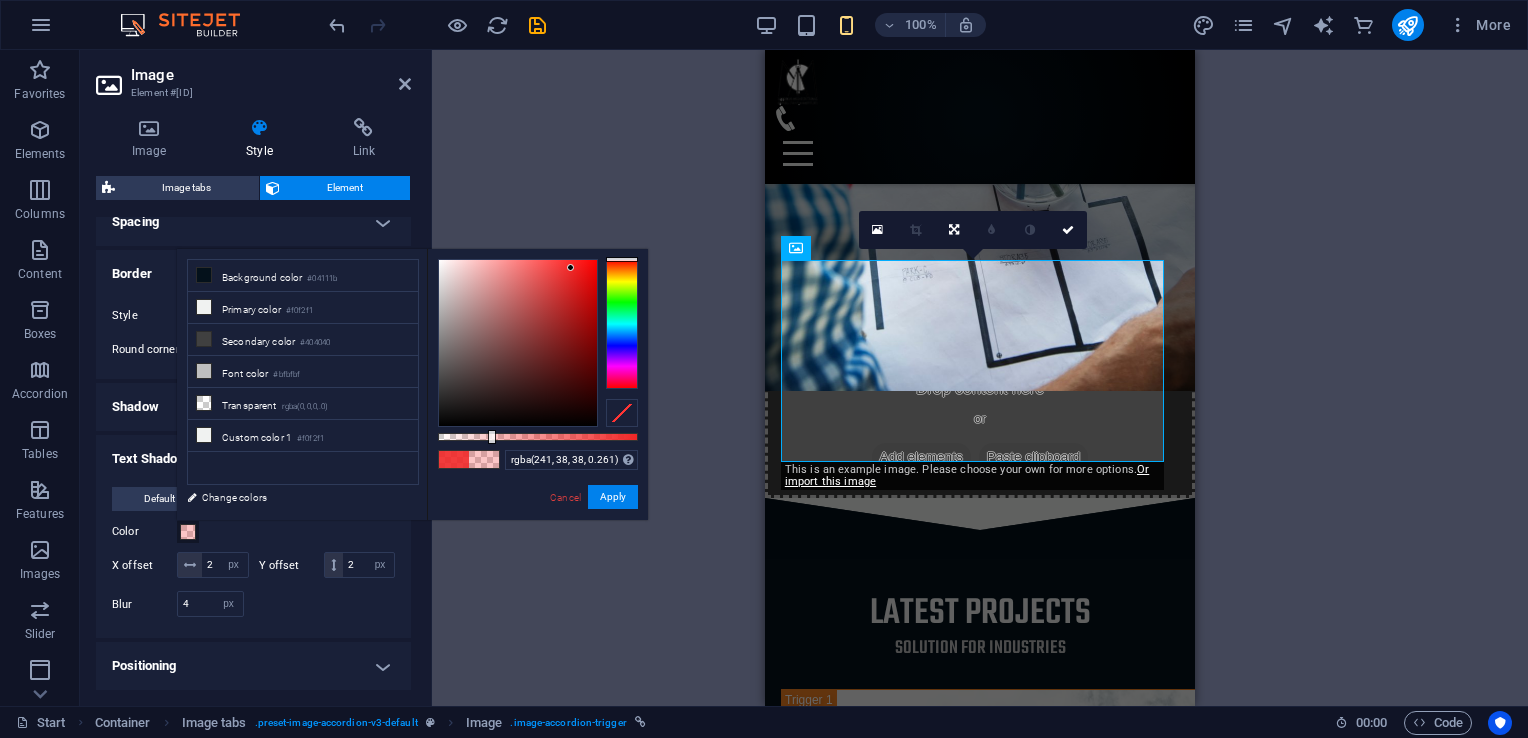 click at bounding box center [538, 437] 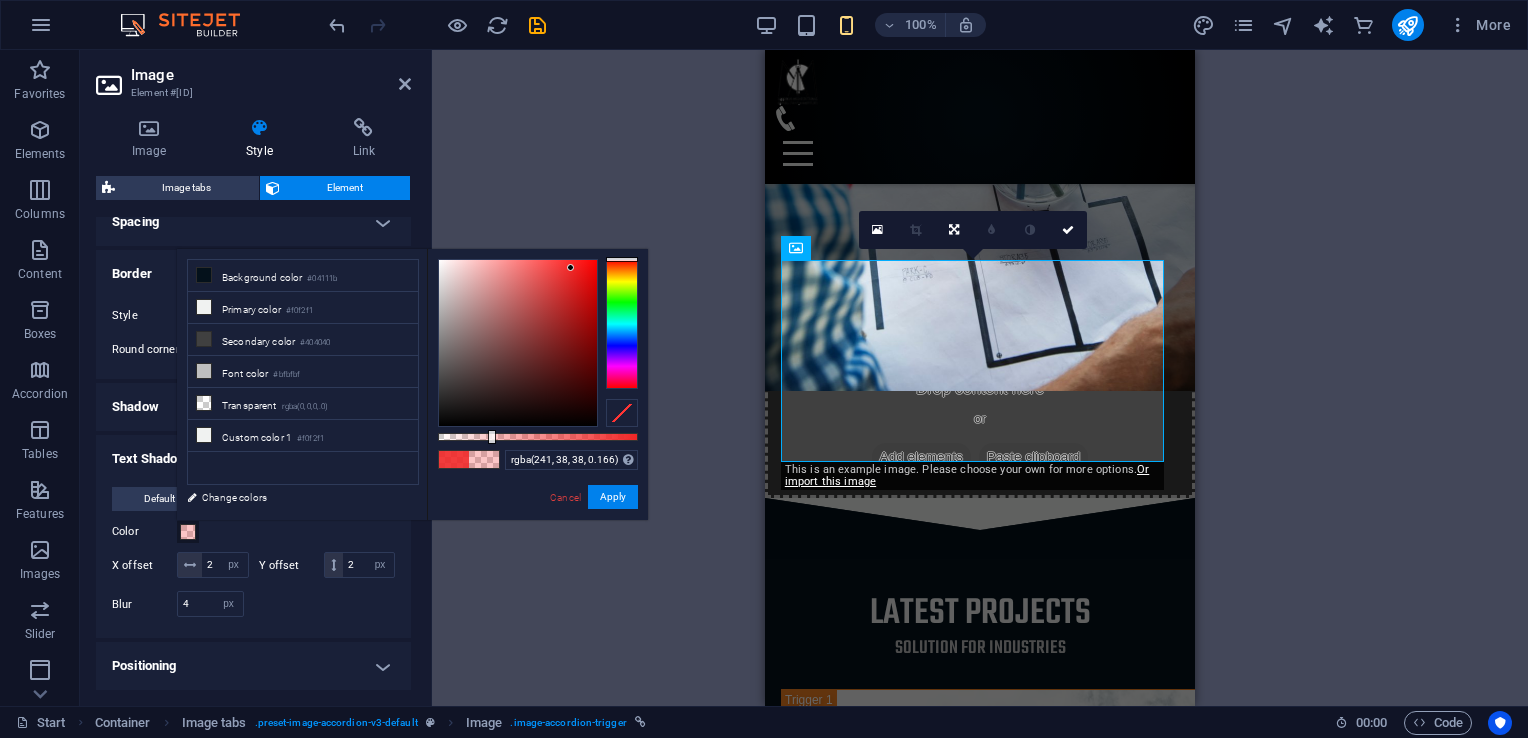 click at bounding box center (538, 437) 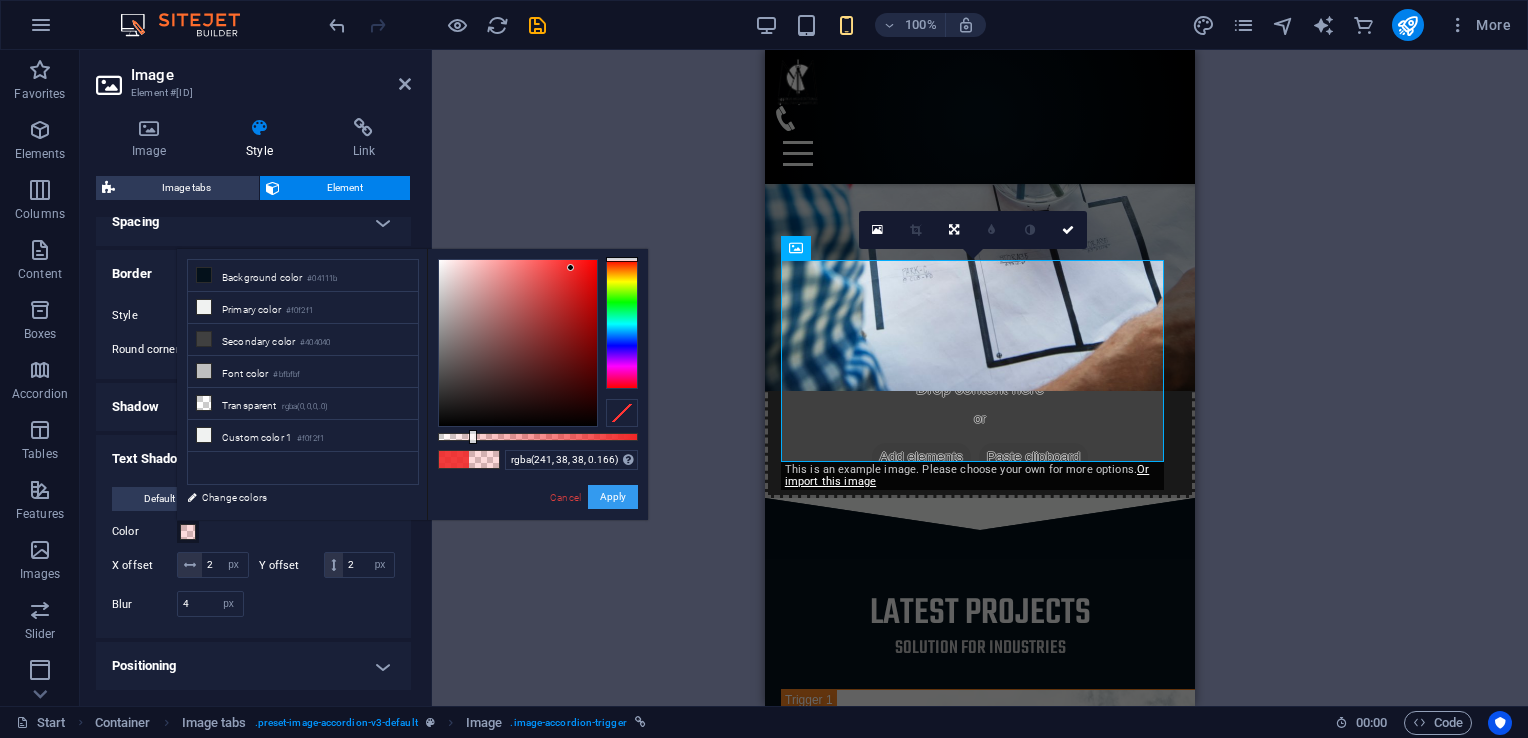 click on "Apply" at bounding box center [613, 497] 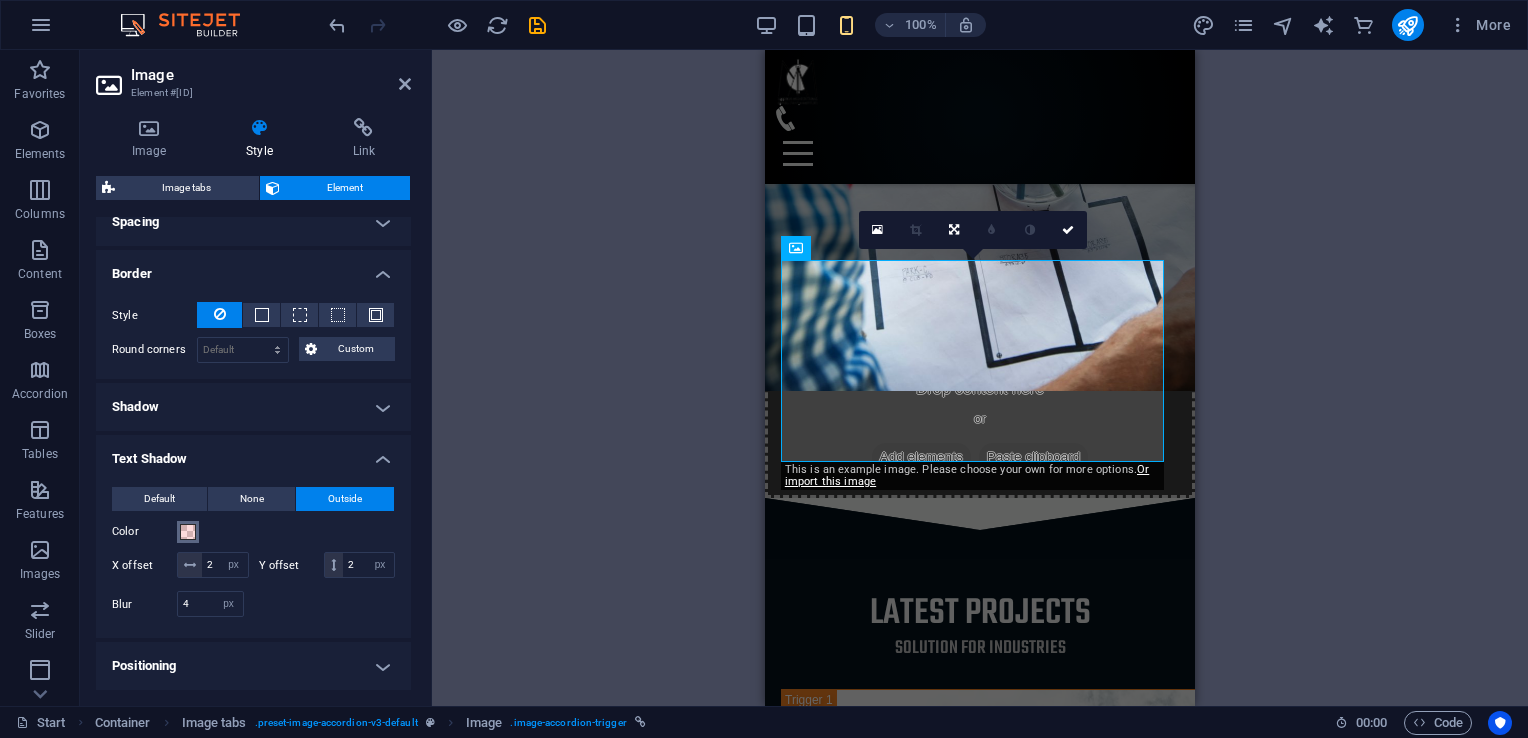 click at bounding box center (188, 532) 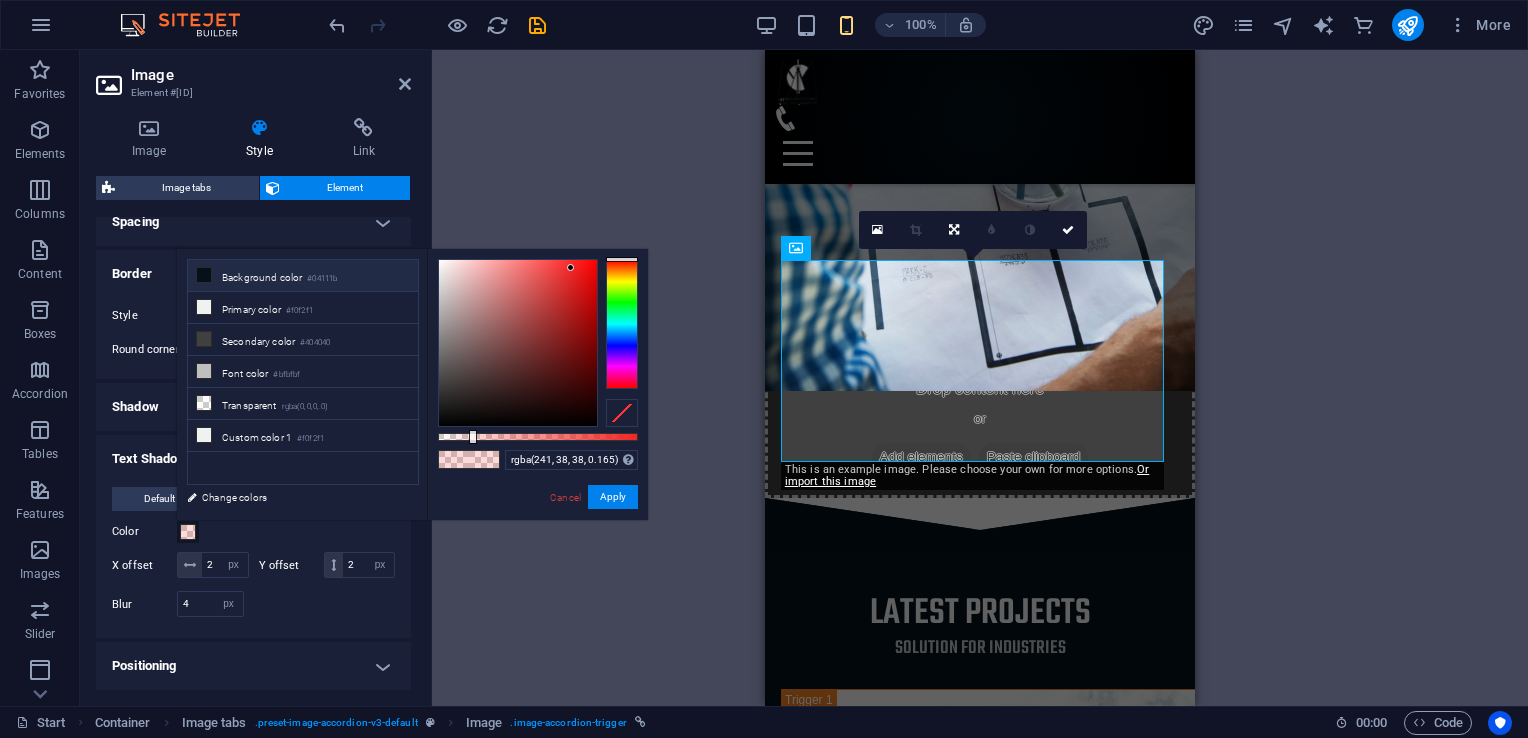 click on "Background color
#04111b" at bounding box center [303, 276] 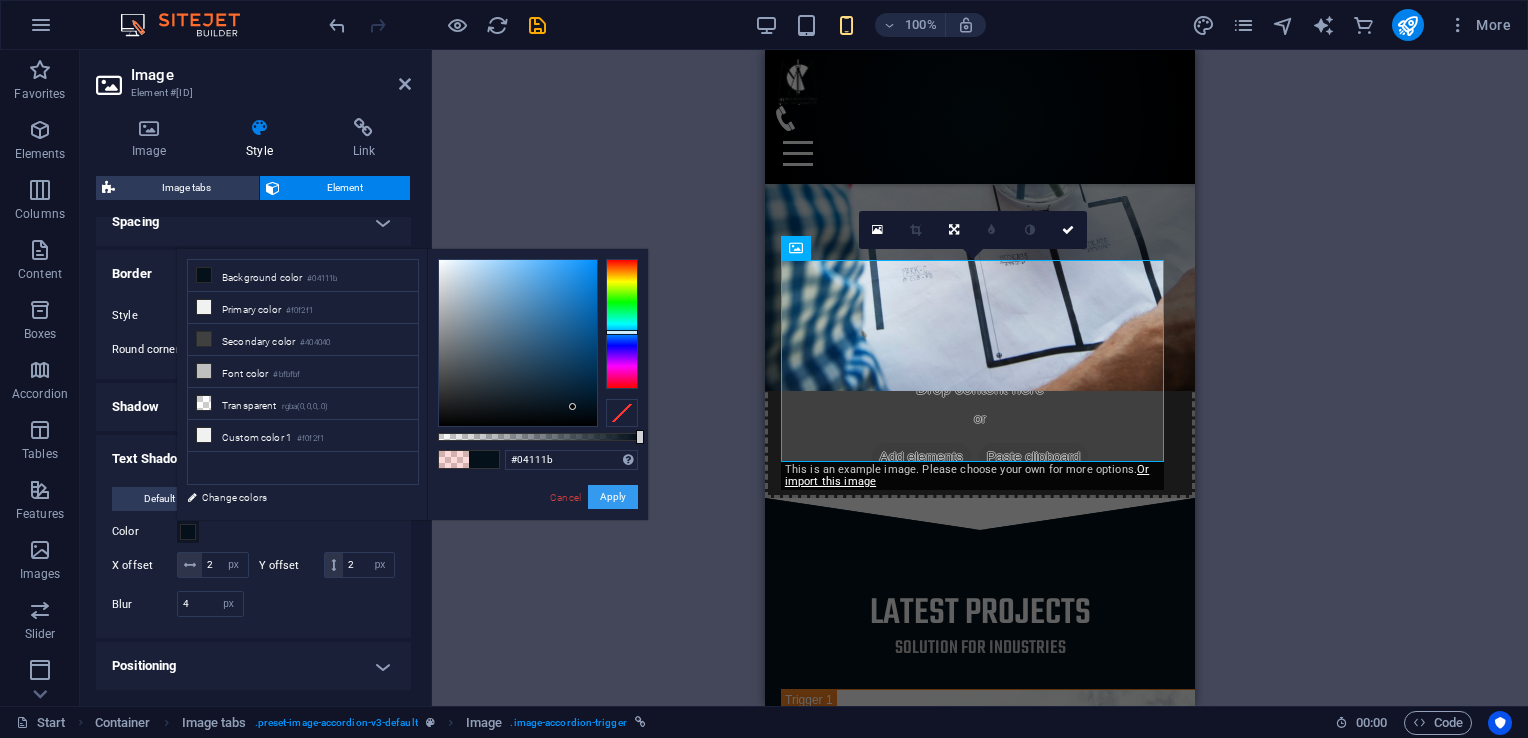 click on "Apply" at bounding box center [613, 497] 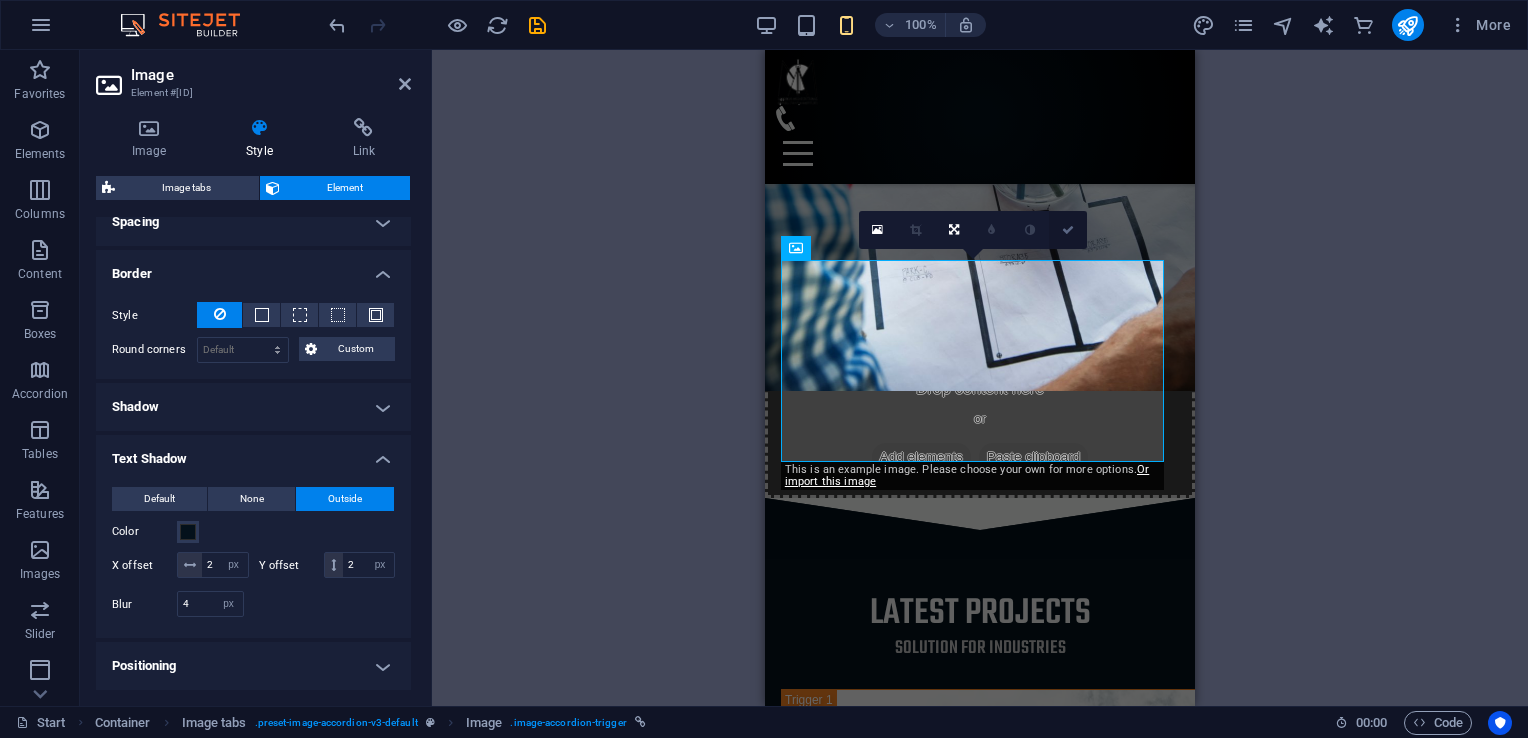 click at bounding box center [1068, 230] 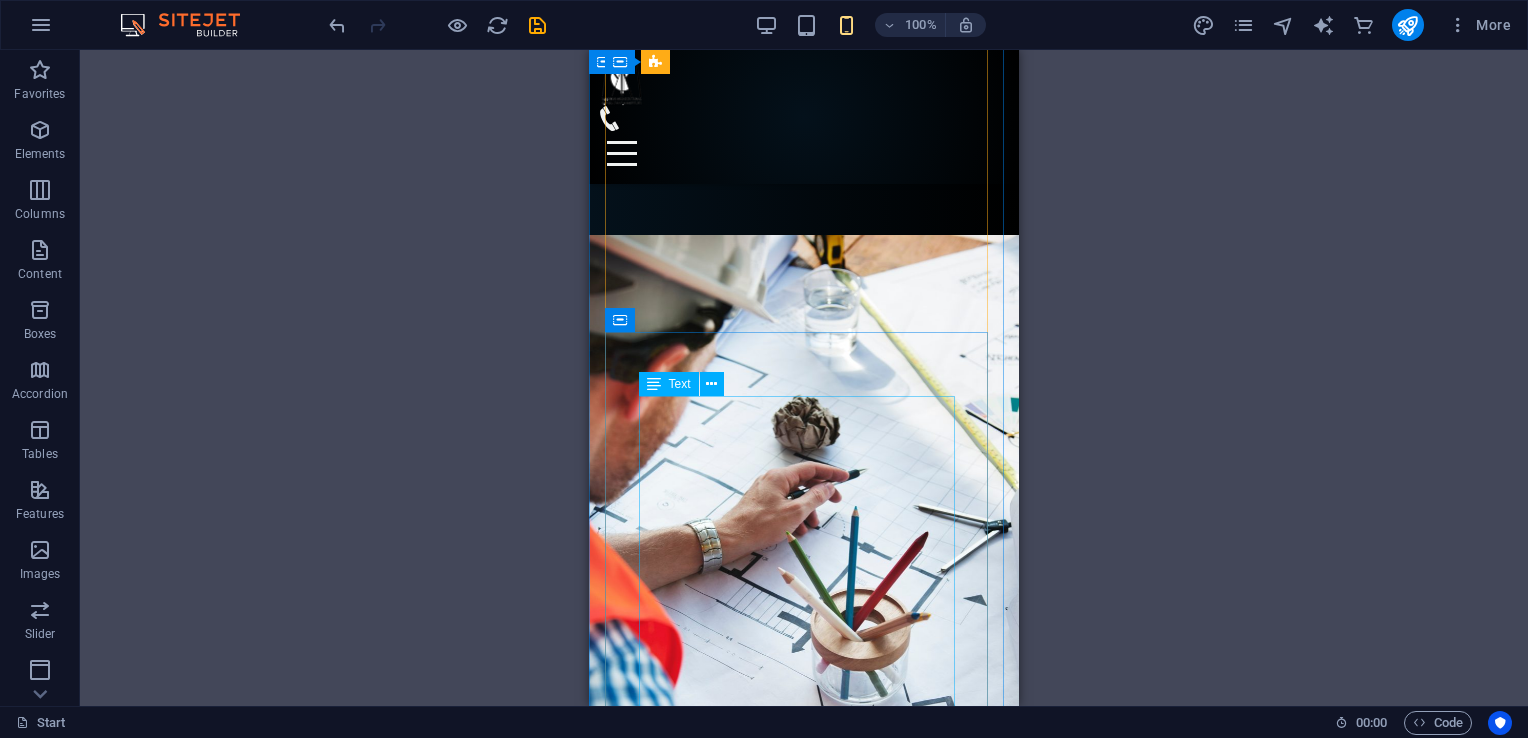 scroll, scrollTop: 3593, scrollLeft: 0, axis: vertical 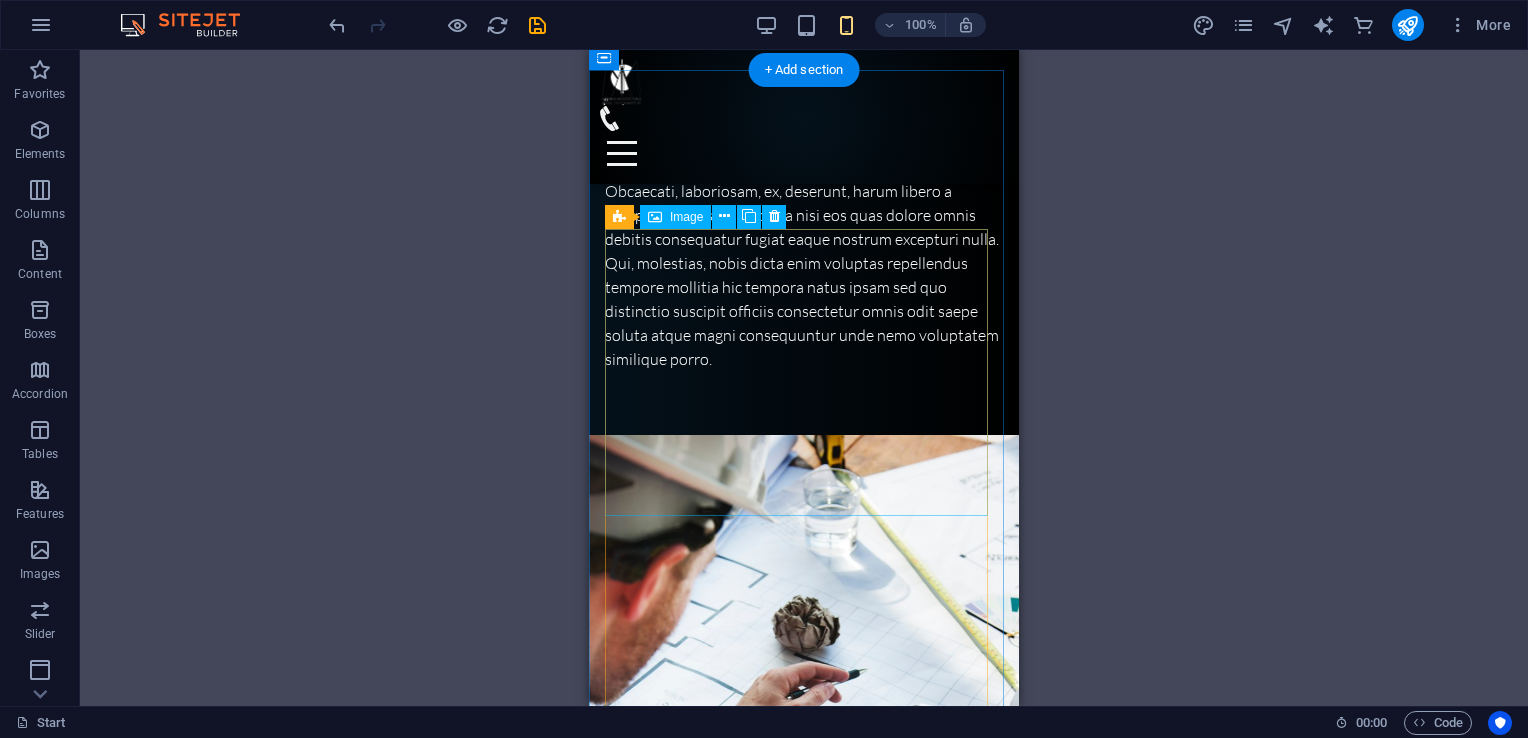 click on "PROJECT 1" at bounding box center [1118, 1774] 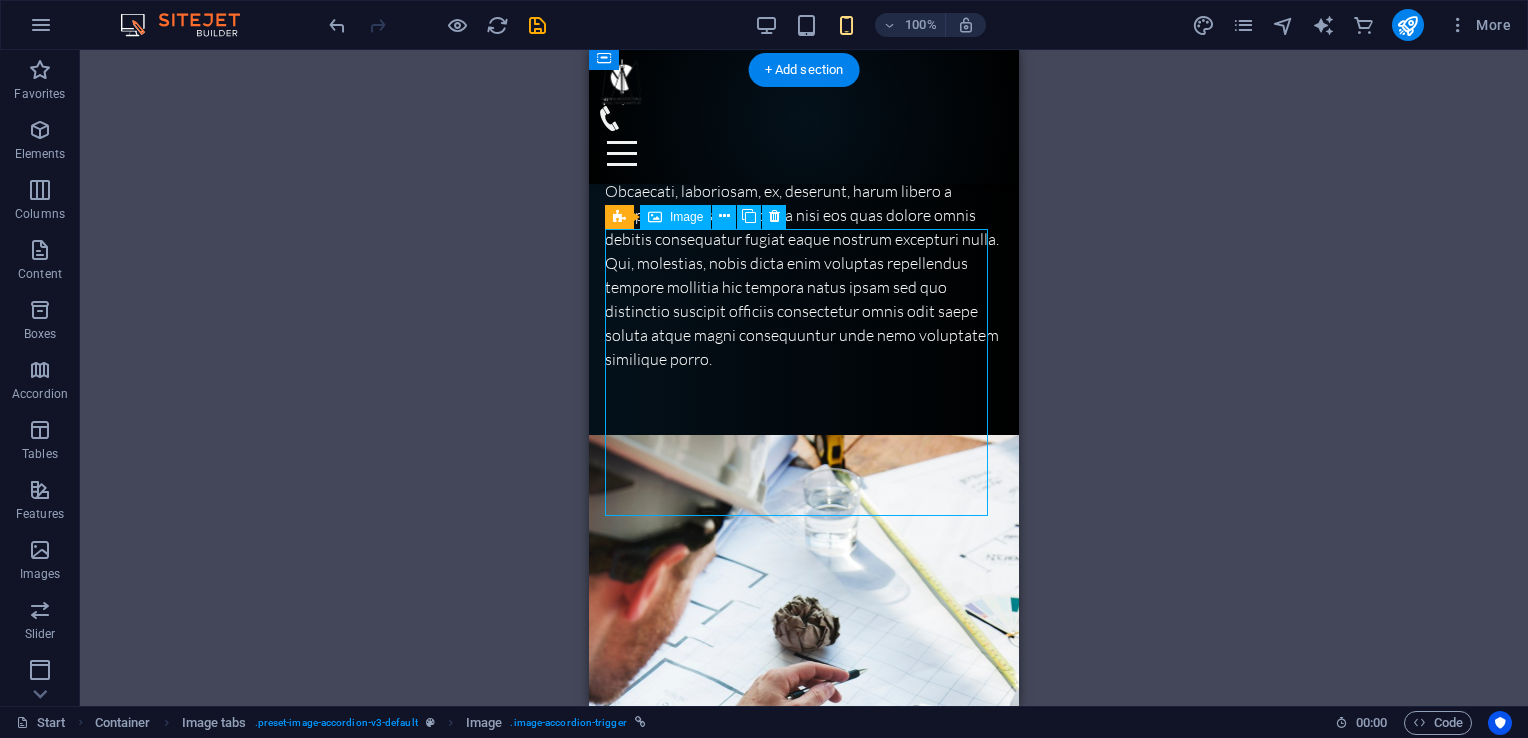 click on "PROJECT 1" at bounding box center [1118, 1774] 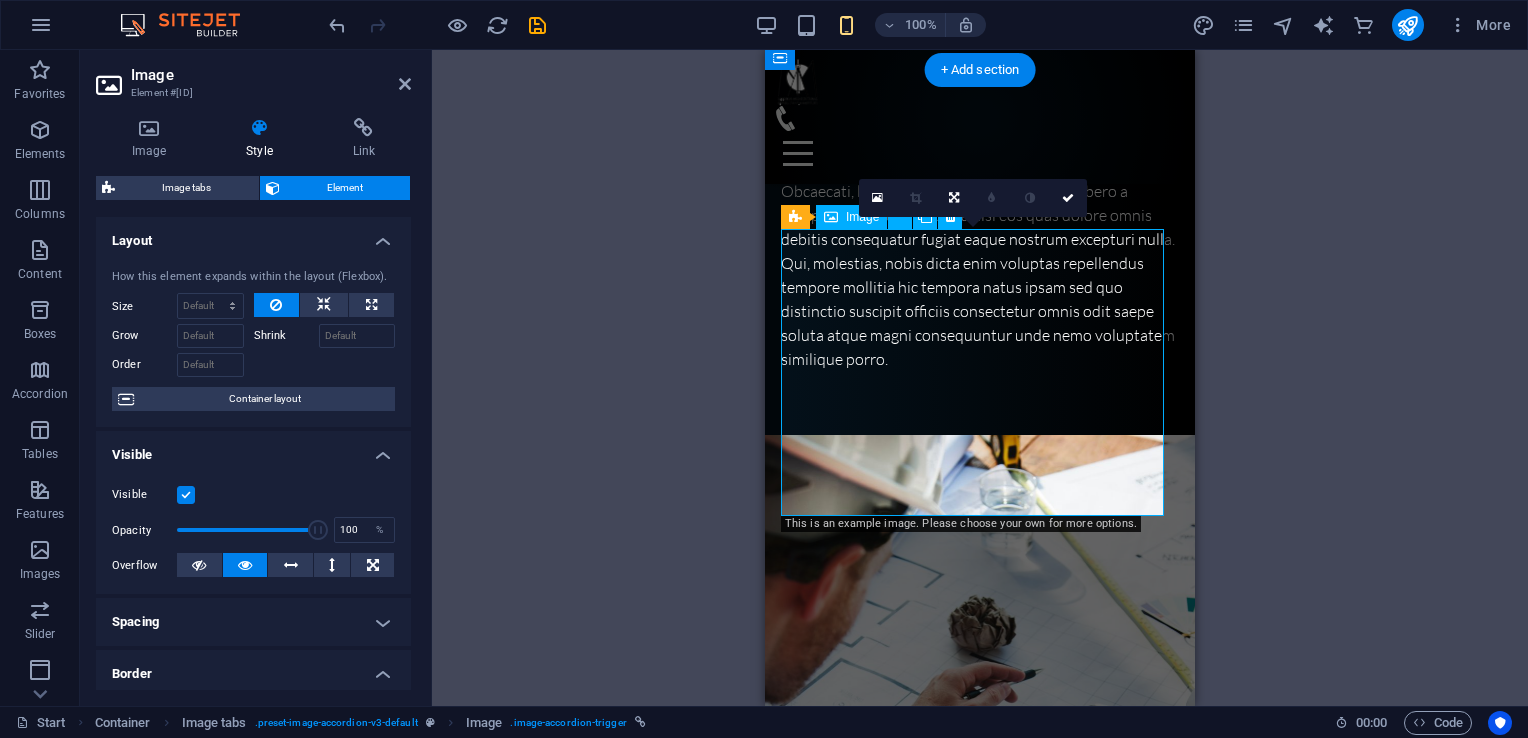 click on "PROJECT 1" at bounding box center [1294, 1774] 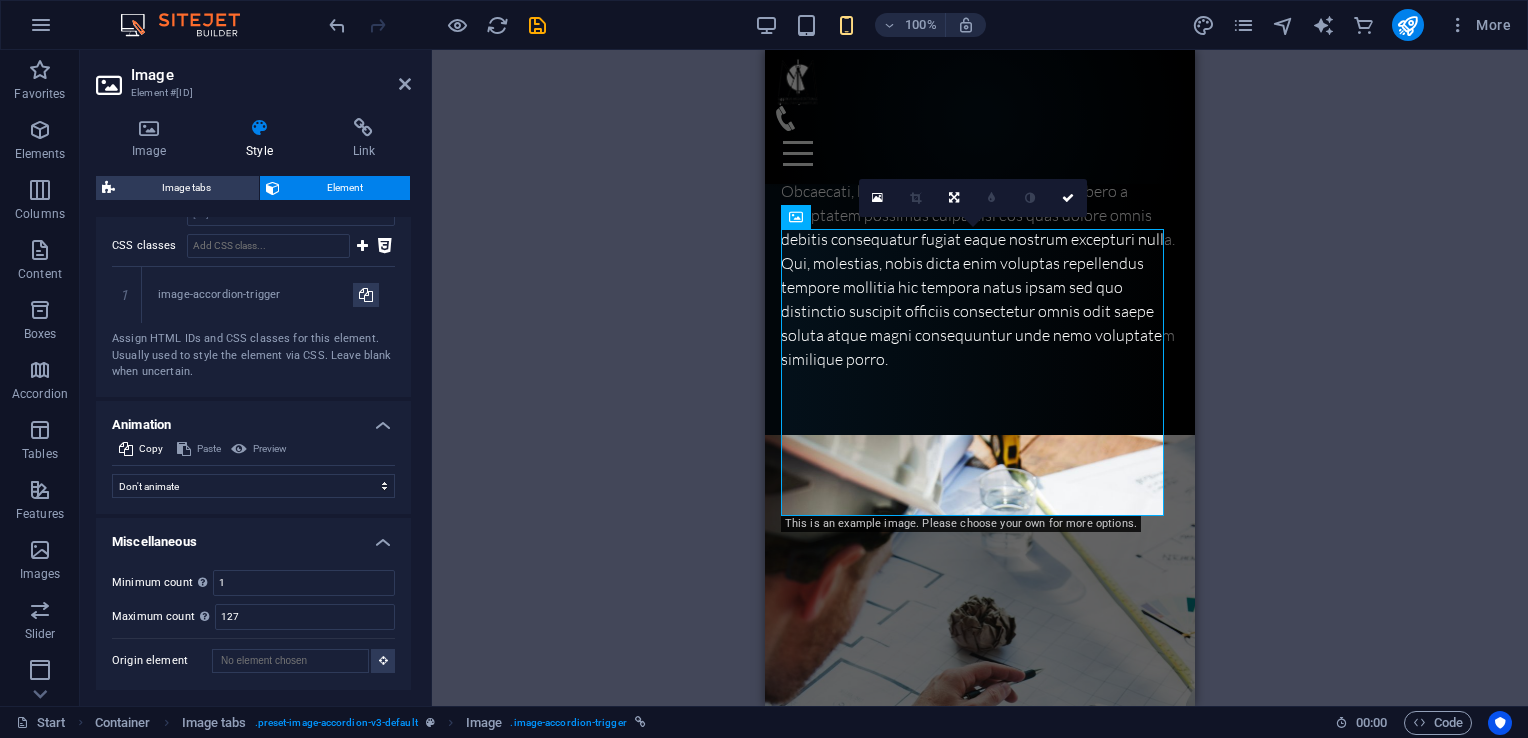 scroll, scrollTop: 1309, scrollLeft: 0, axis: vertical 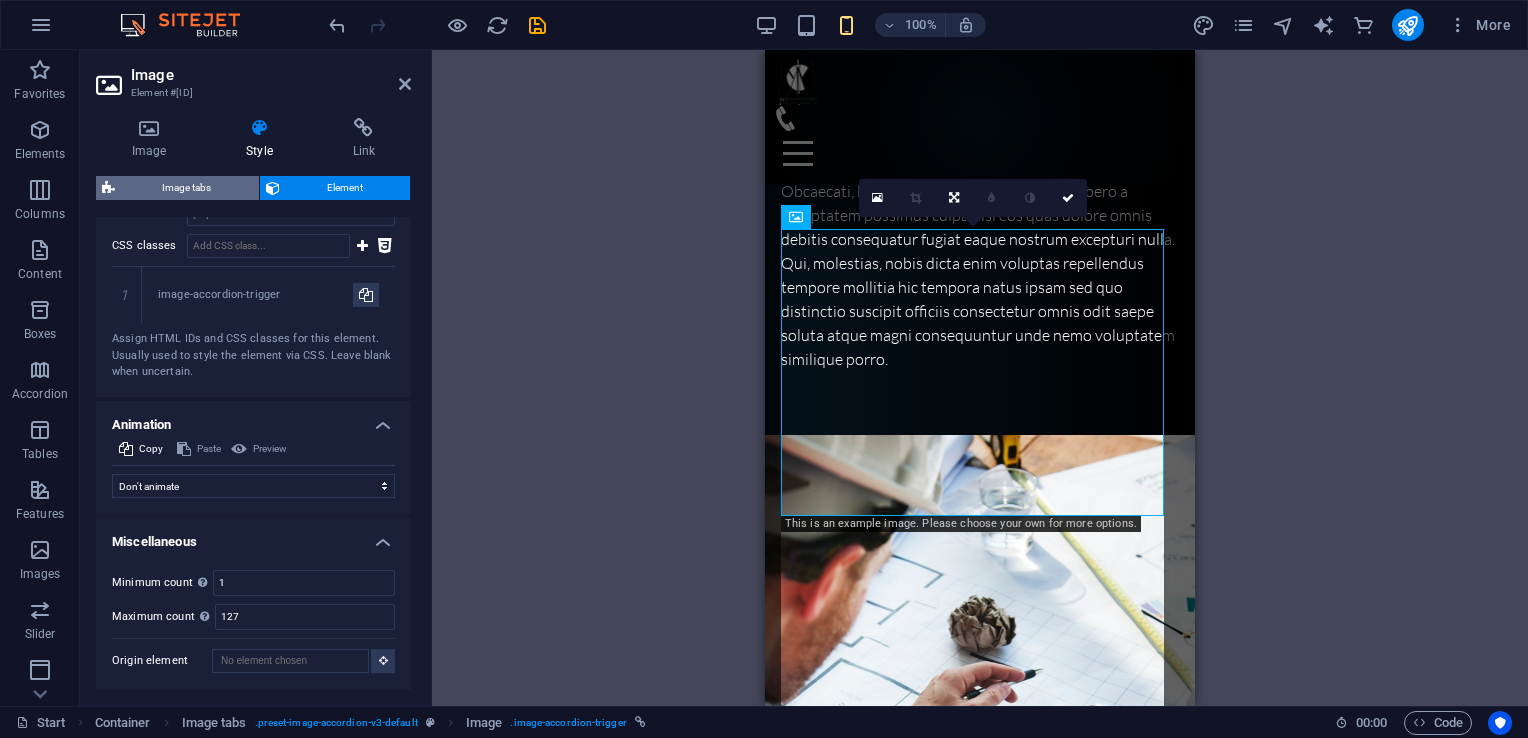 click on "Image tabs" at bounding box center [187, 188] 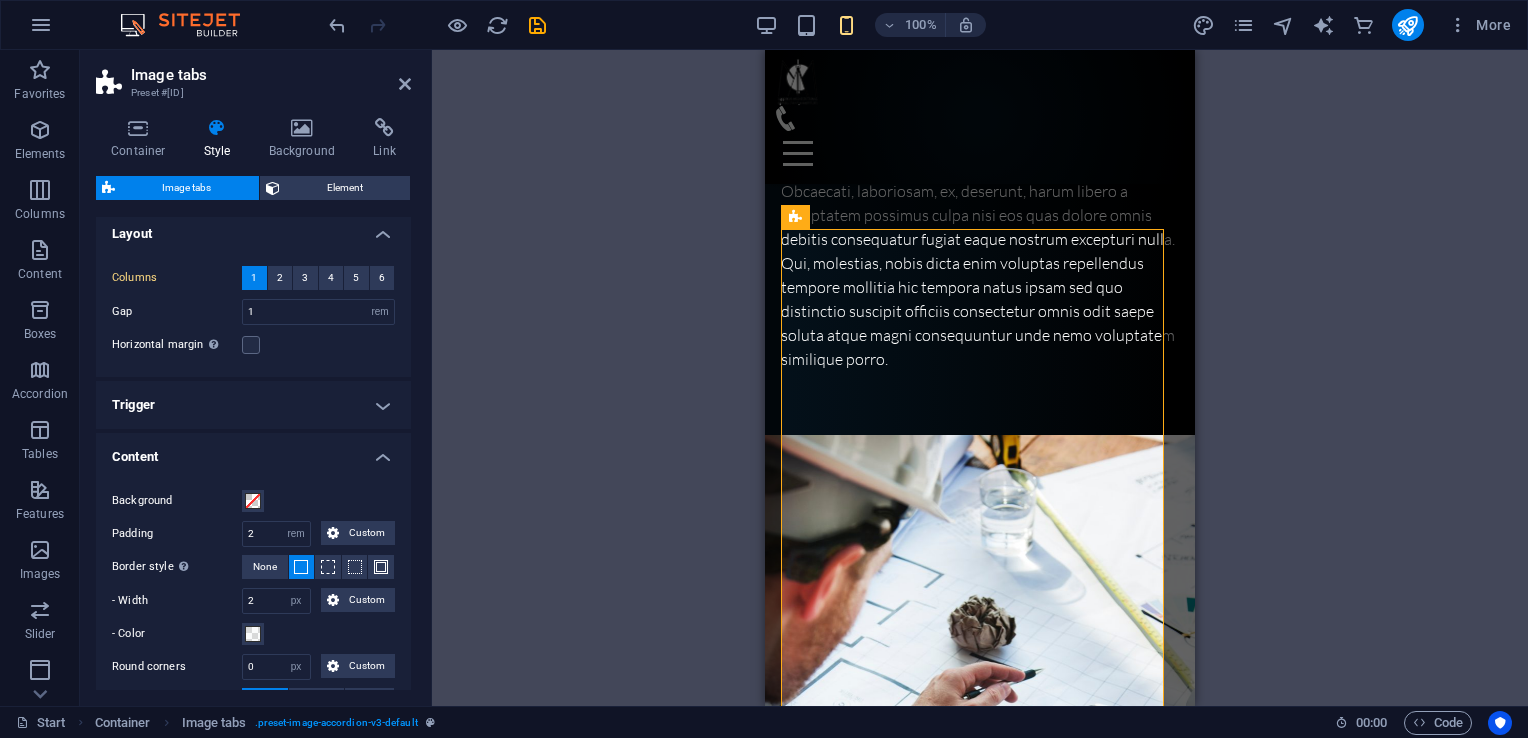 scroll, scrollTop: 0, scrollLeft: 0, axis: both 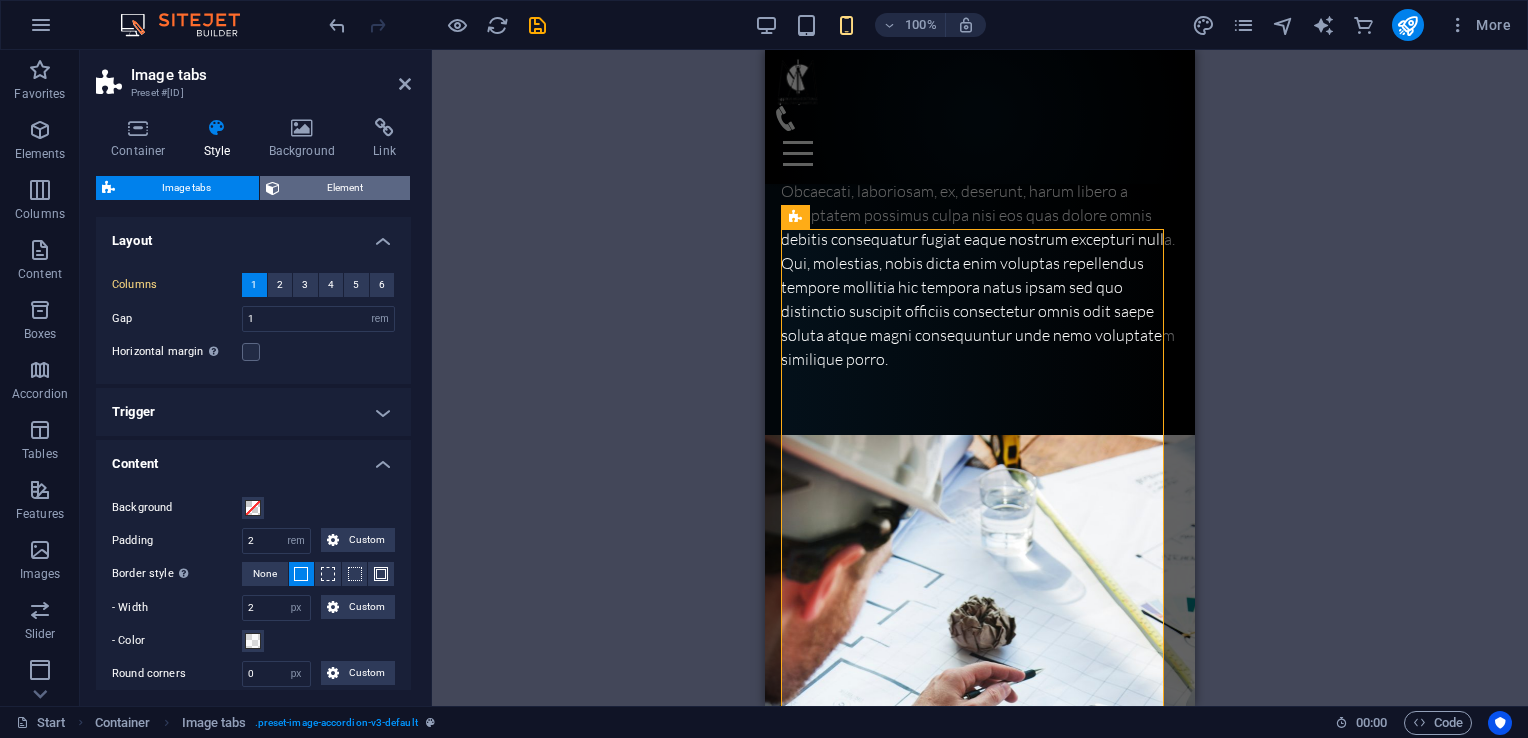 click on "Element" at bounding box center [345, 188] 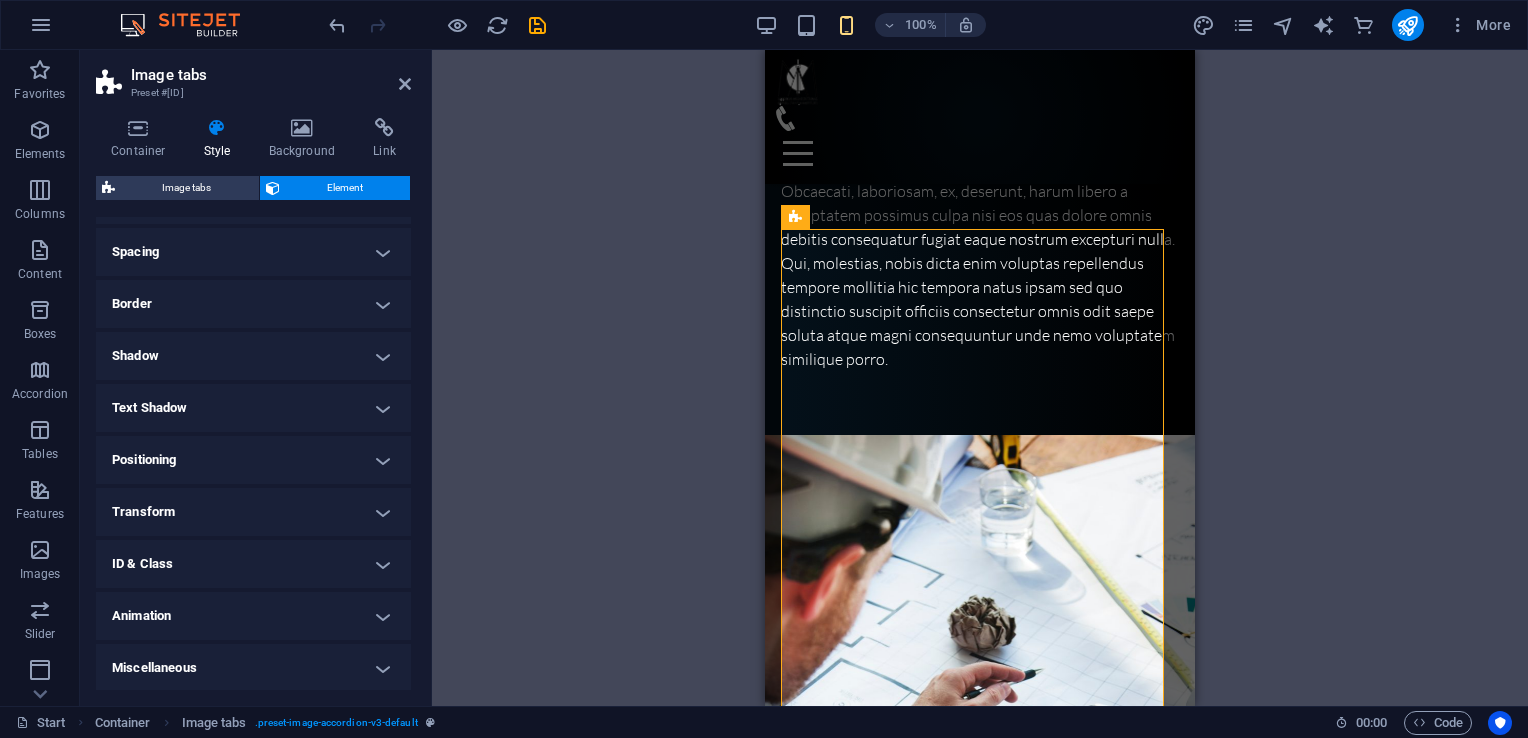 scroll, scrollTop: 371, scrollLeft: 0, axis: vertical 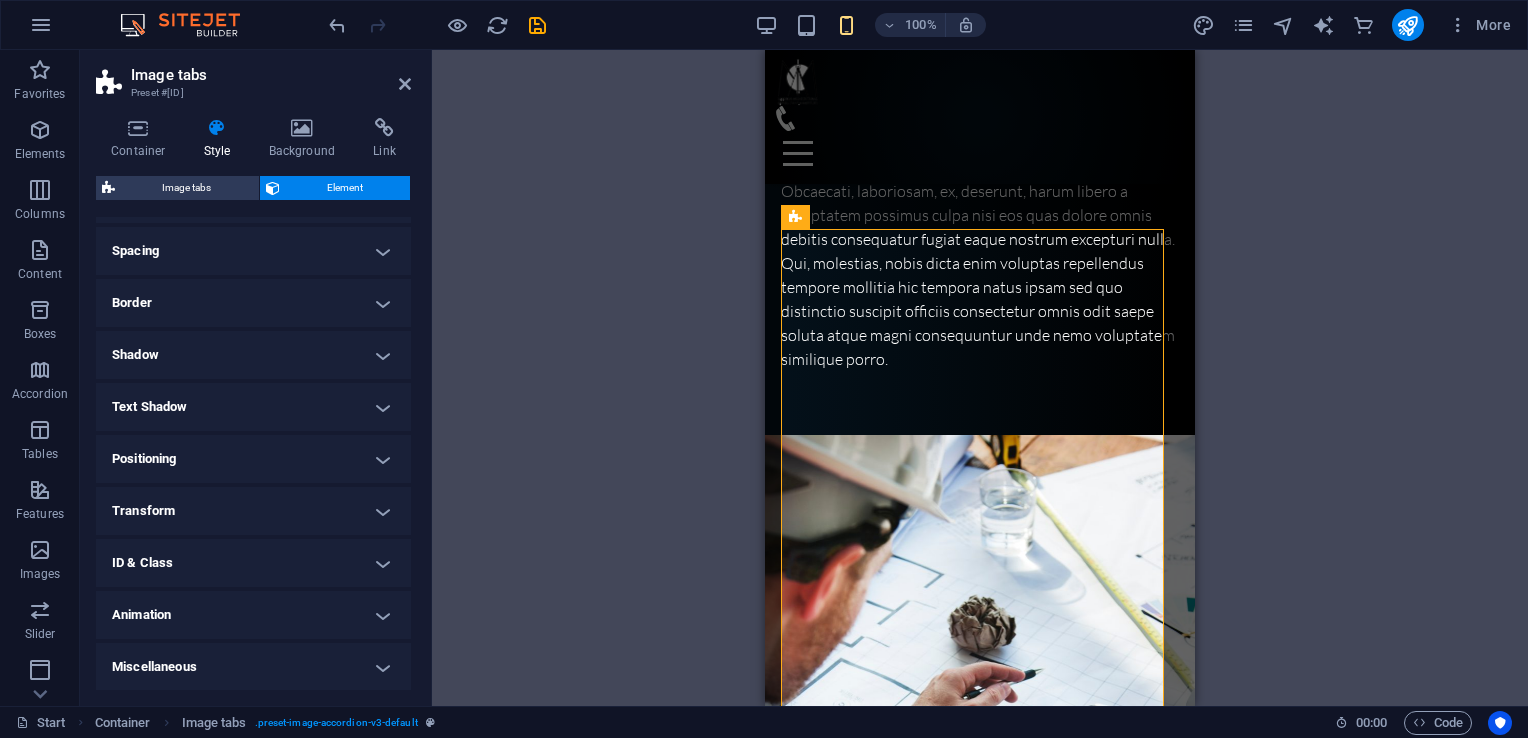 click on "Text Shadow" at bounding box center [253, 407] 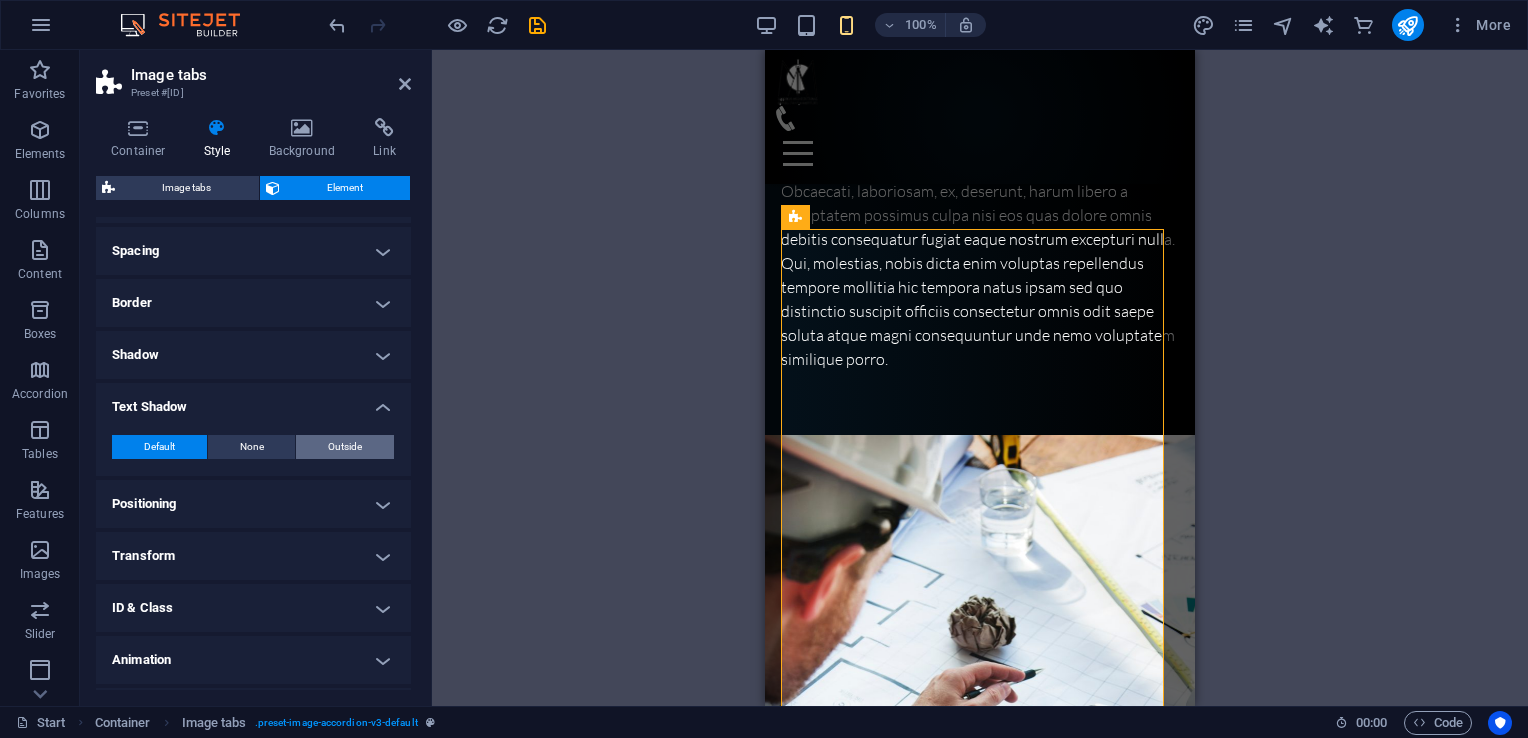 click on "Outside" at bounding box center [345, 447] 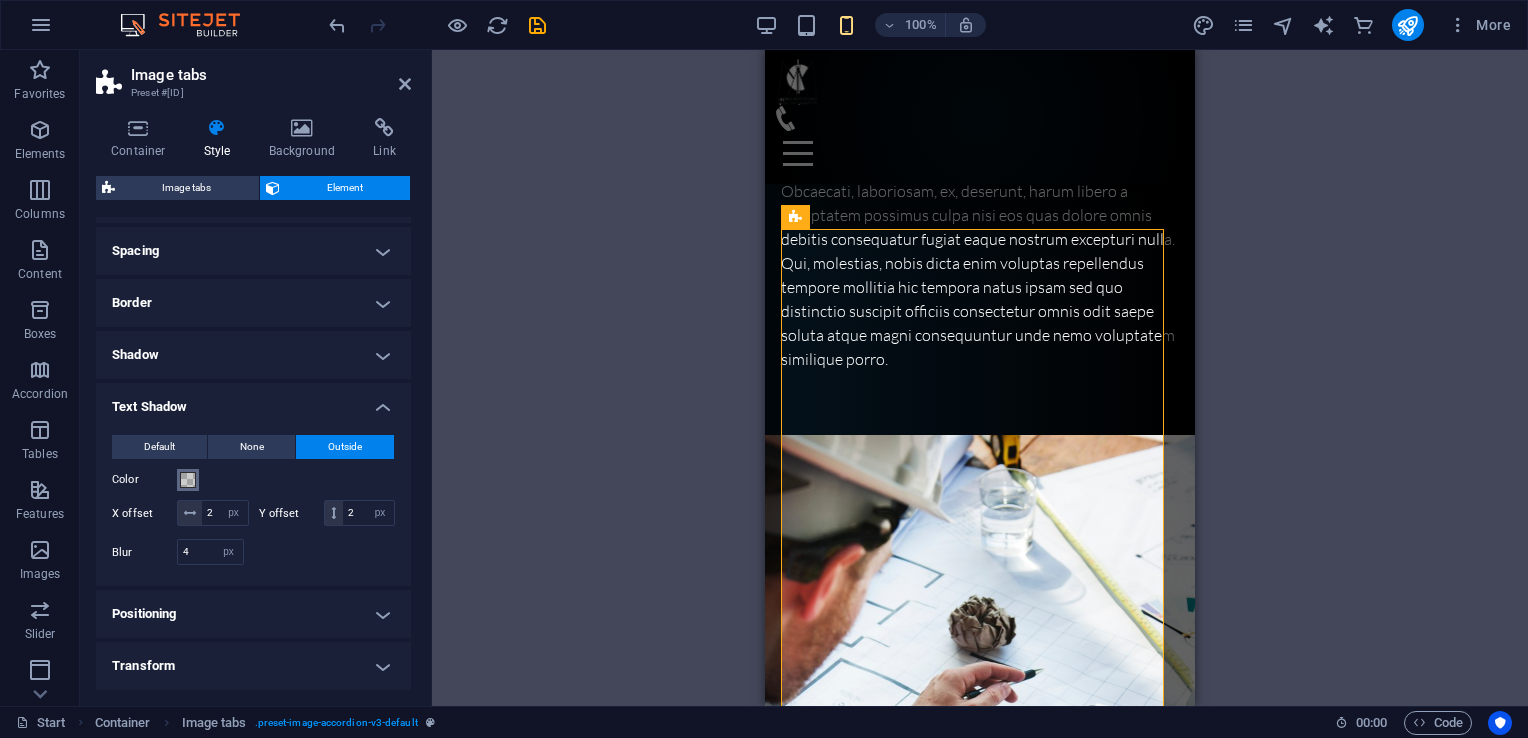 click at bounding box center (188, 480) 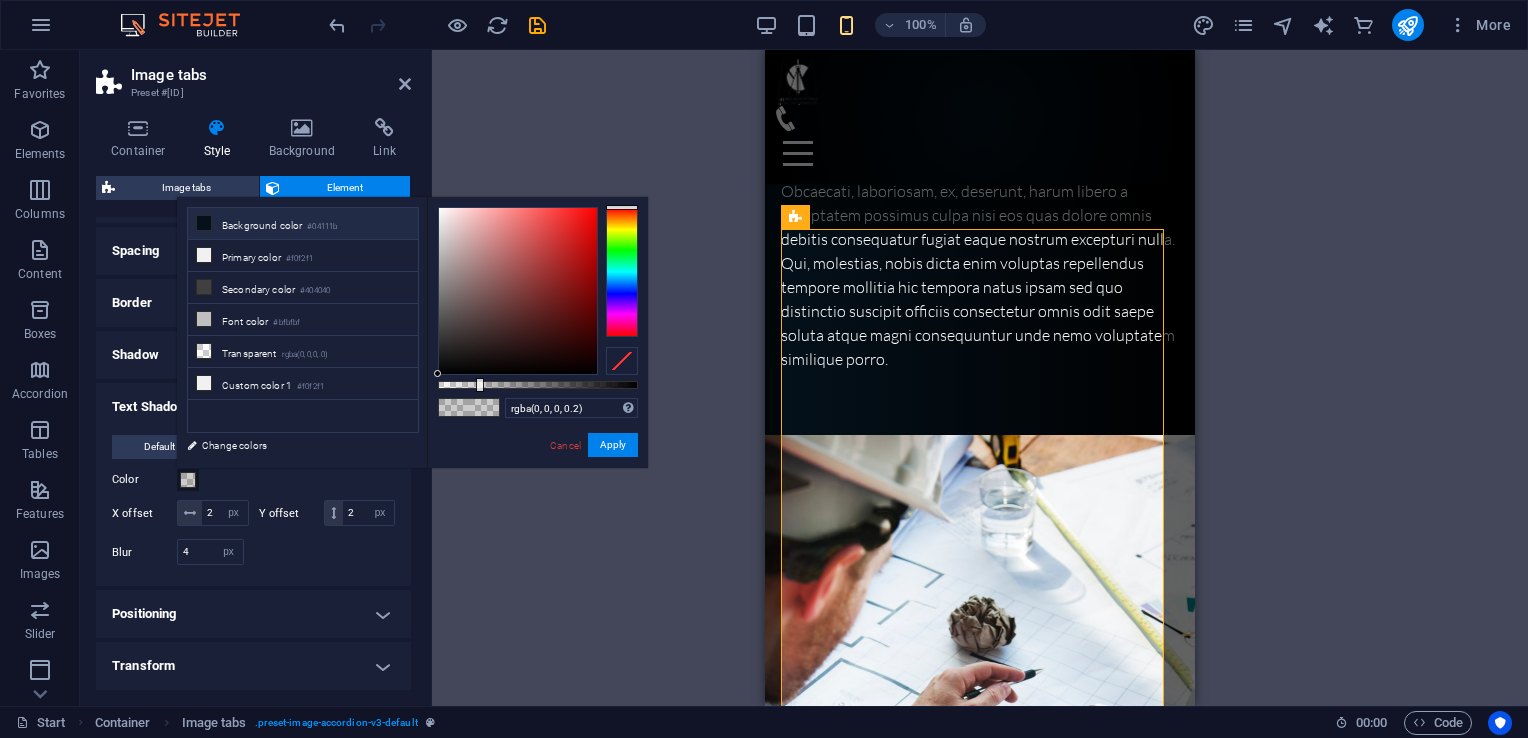 click on "Background color
#04111b" at bounding box center [303, 224] 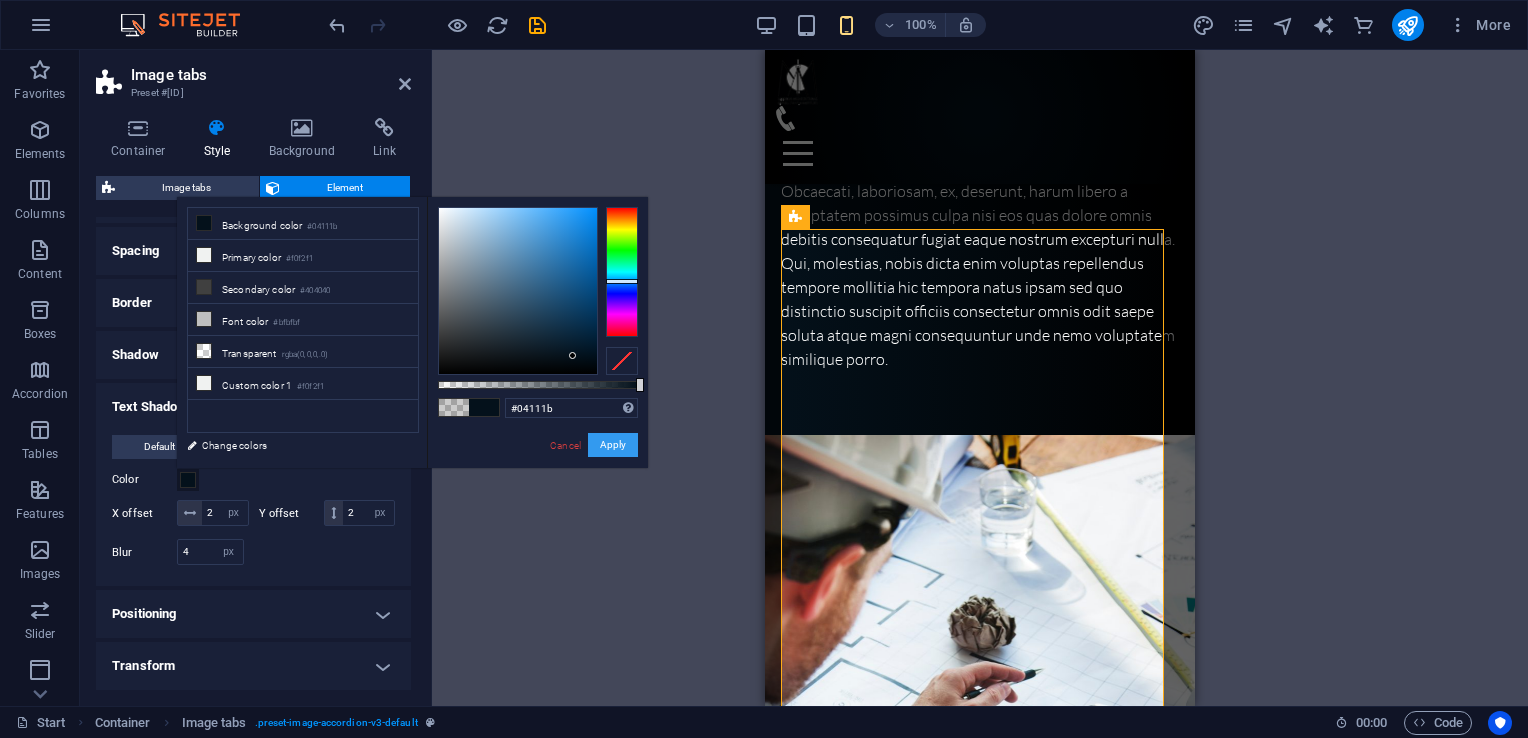 click on "Apply" at bounding box center (613, 445) 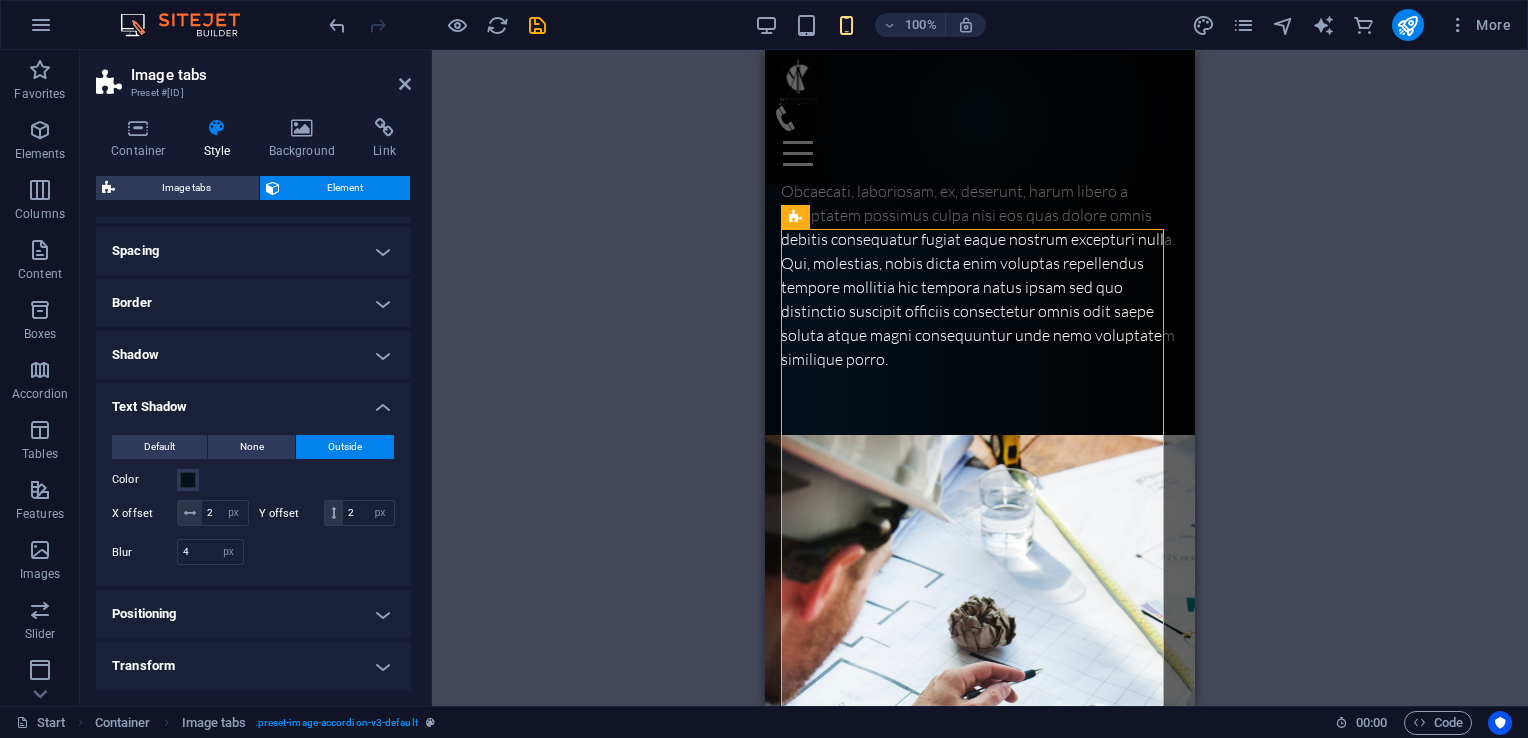 click on "Color" at bounding box center [253, 480] 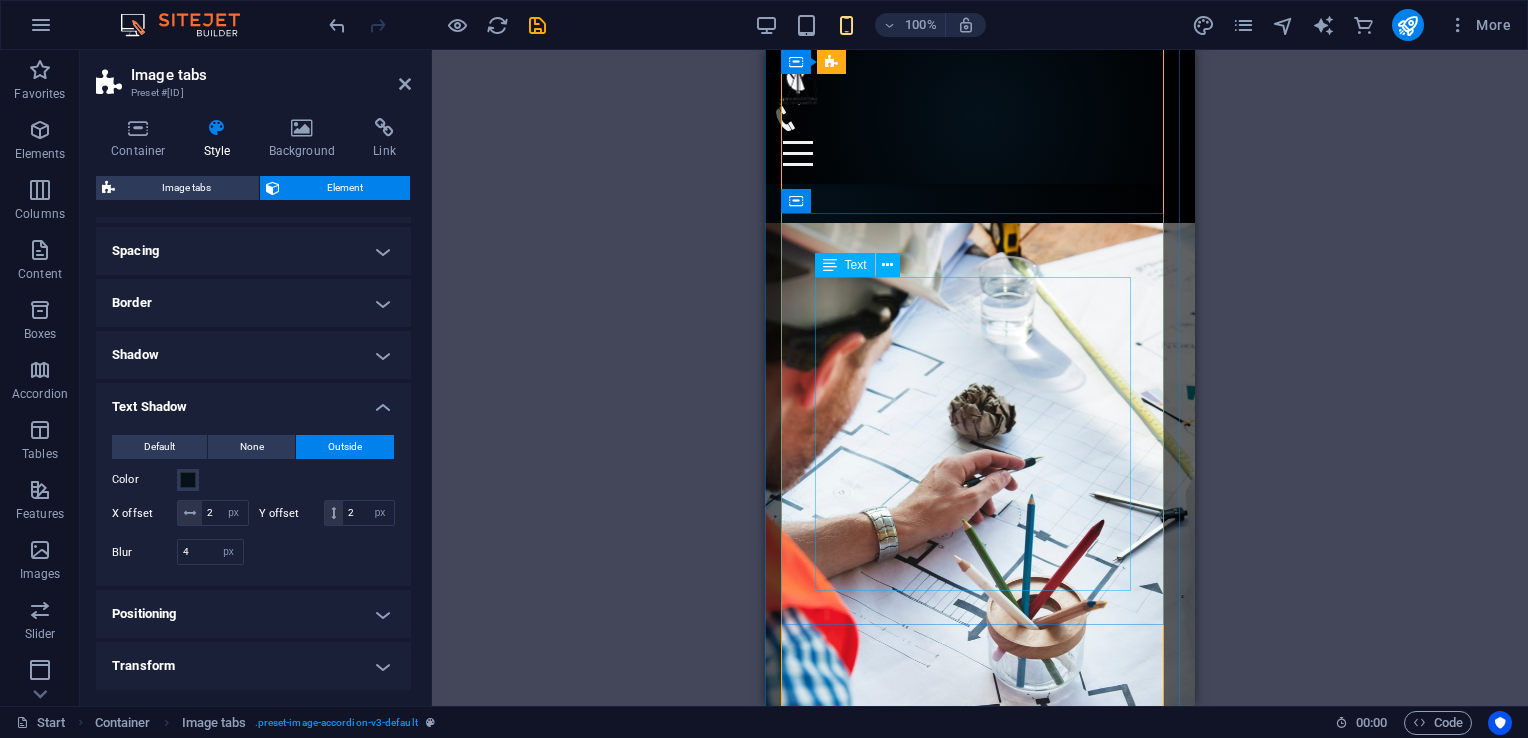 scroll, scrollTop: 3593, scrollLeft: 0, axis: vertical 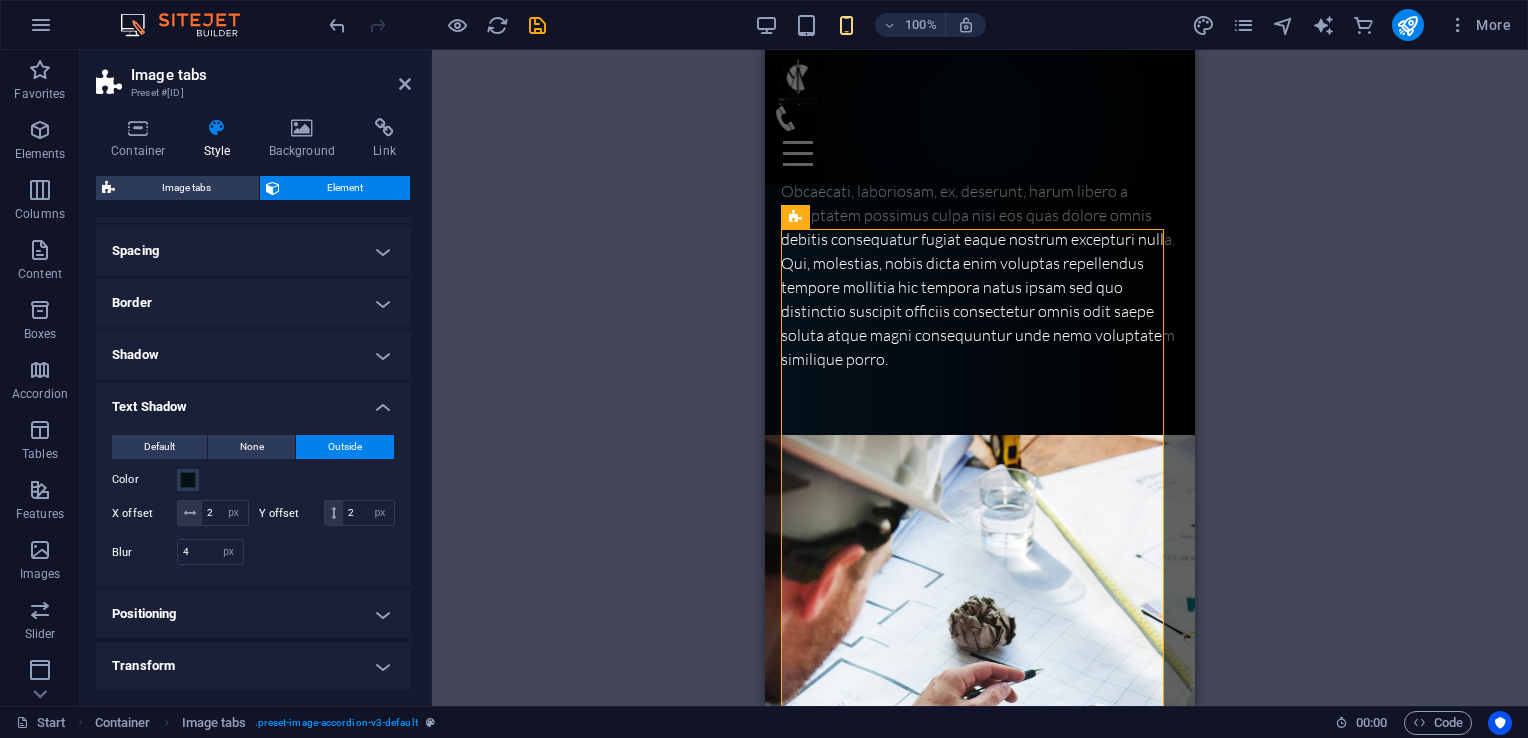 click at bounding box center (325, 552) 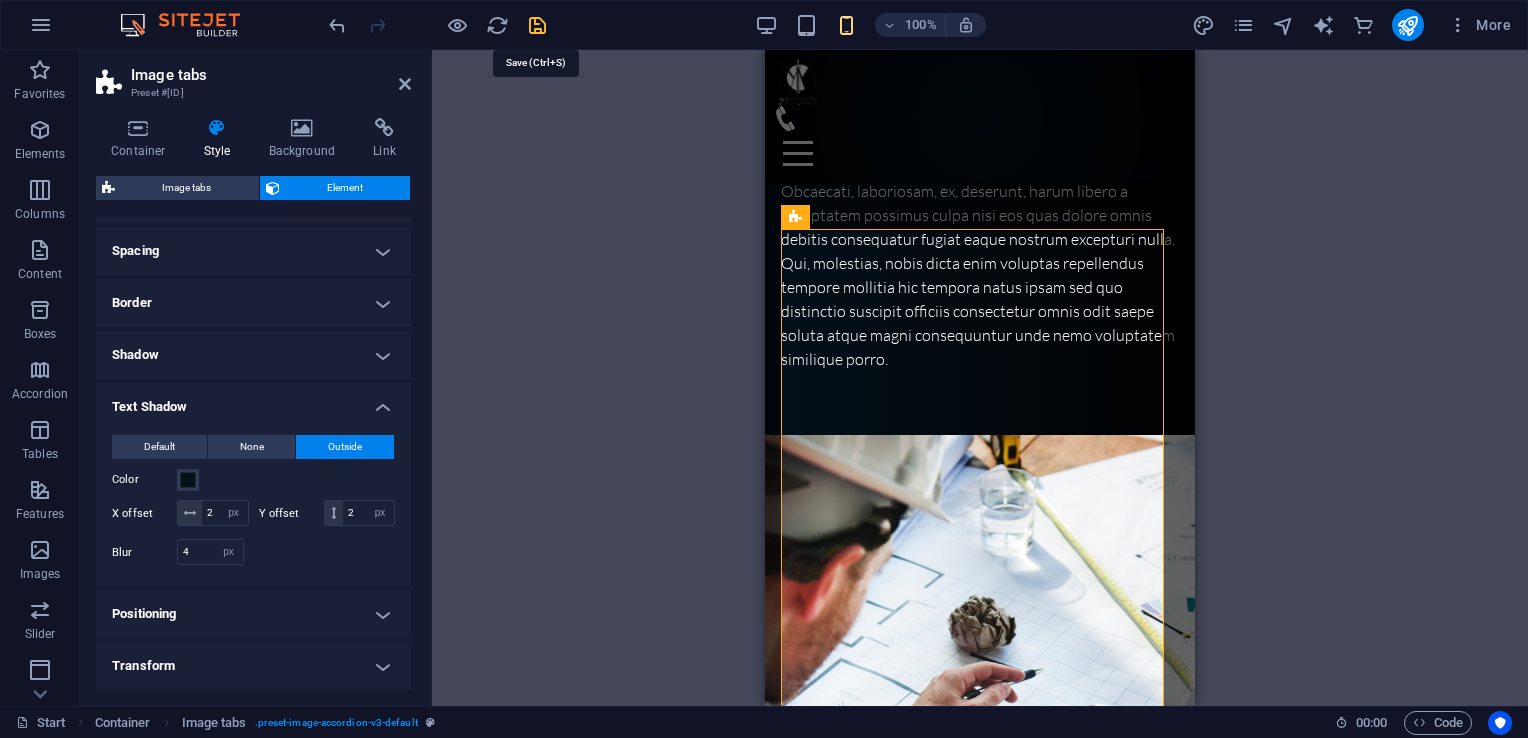 click at bounding box center [537, 25] 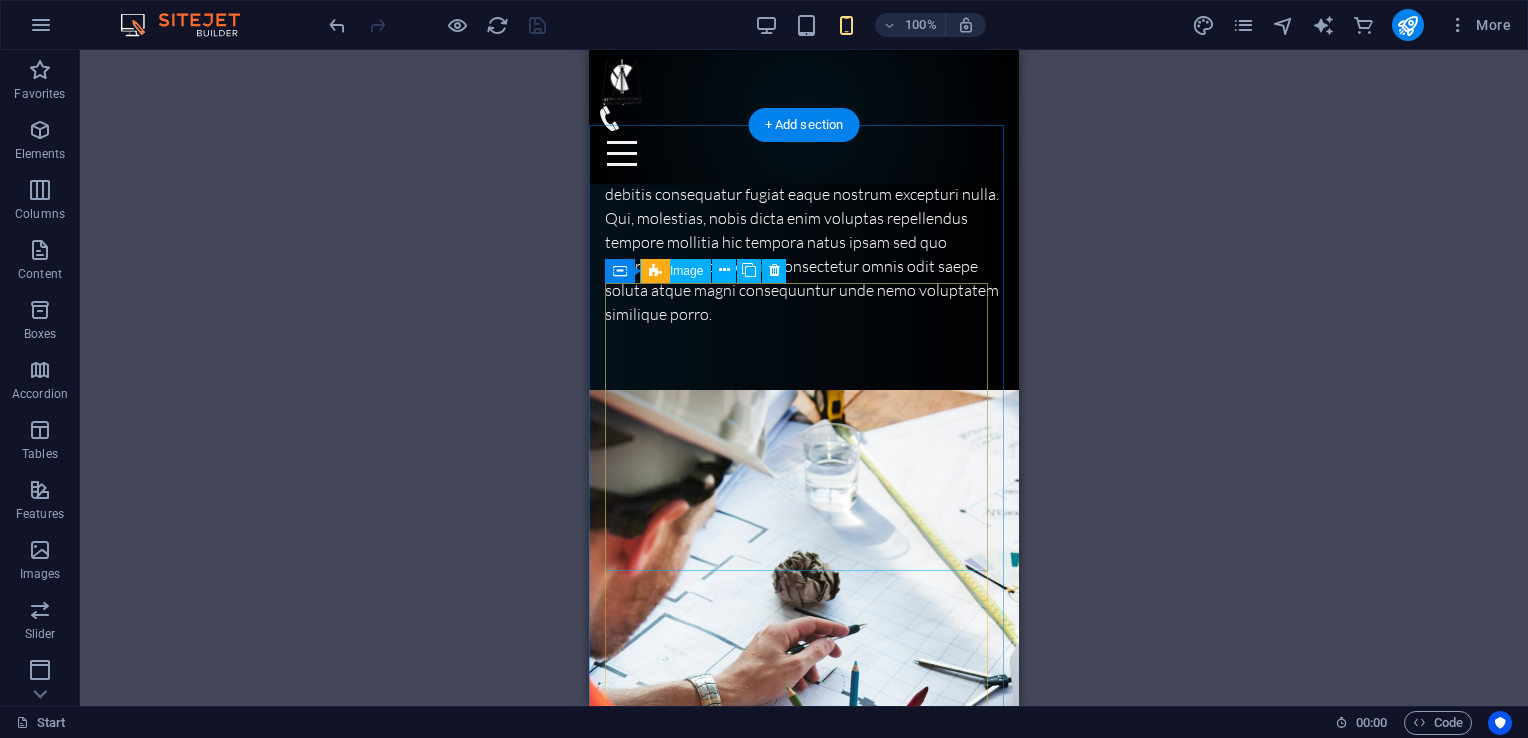 scroll, scrollTop: 3393, scrollLeft: 0, axis: vertical 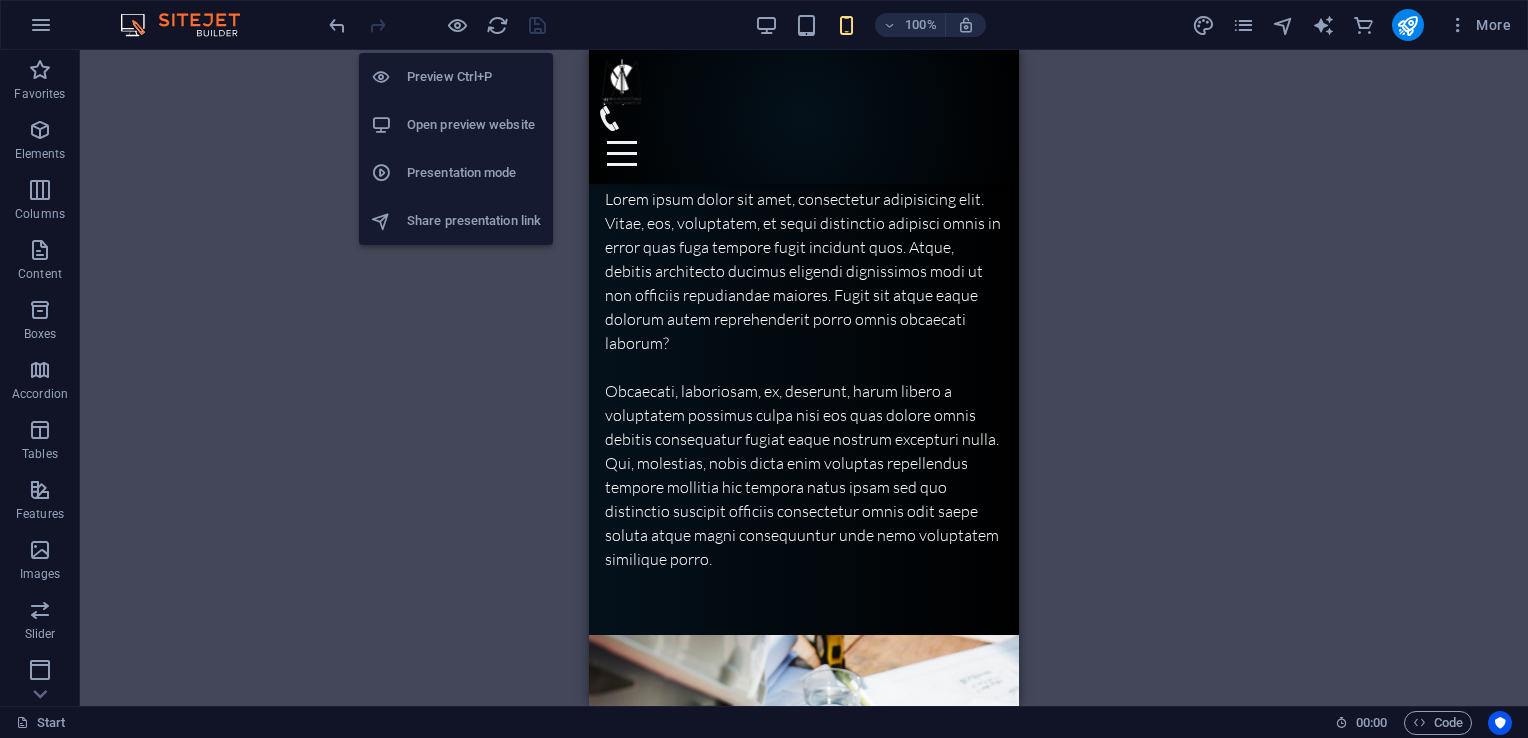 click on "Preview Ctrl+P" at bounding box center [474, 77] 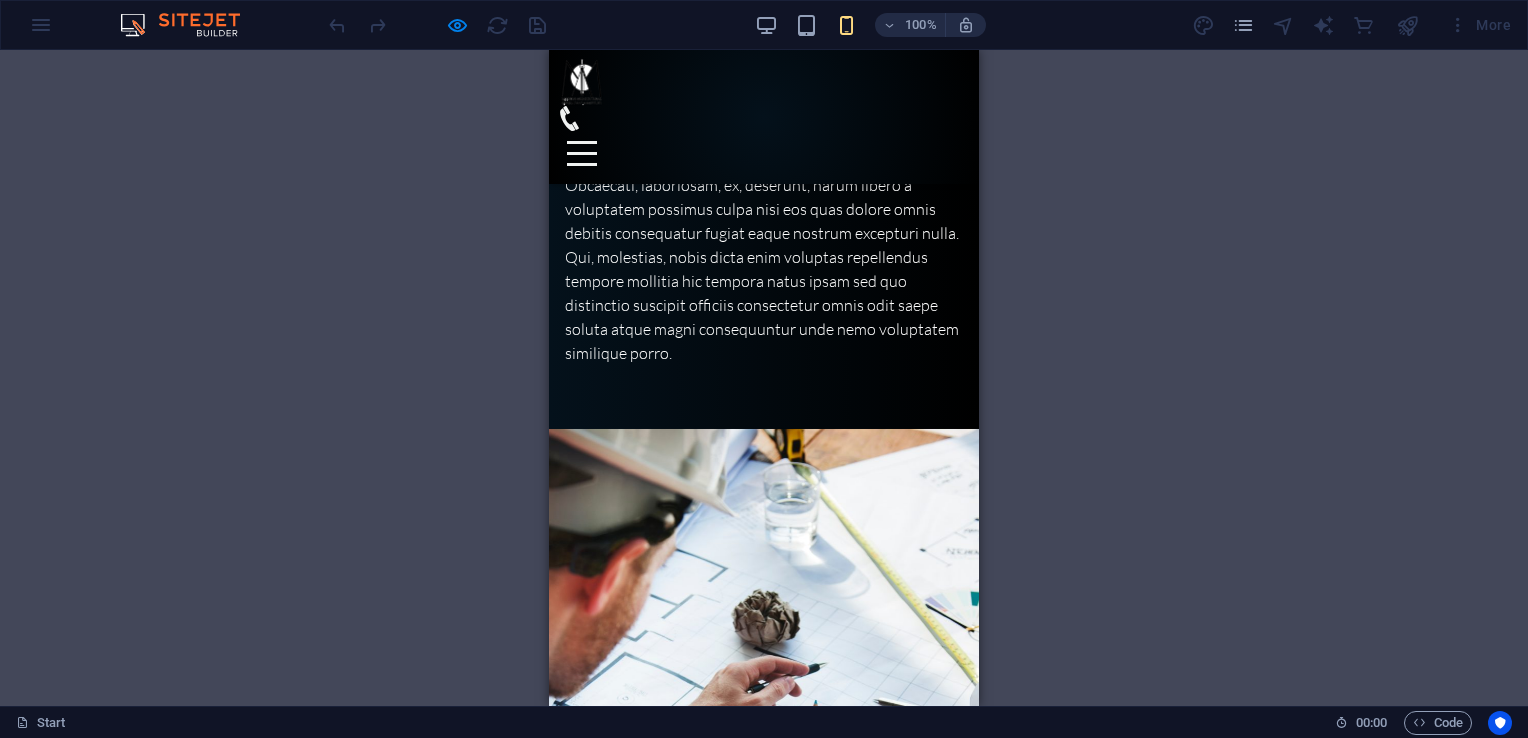 scroll, scrollTop: 3513, scrollLeft: 0, axis: vertical 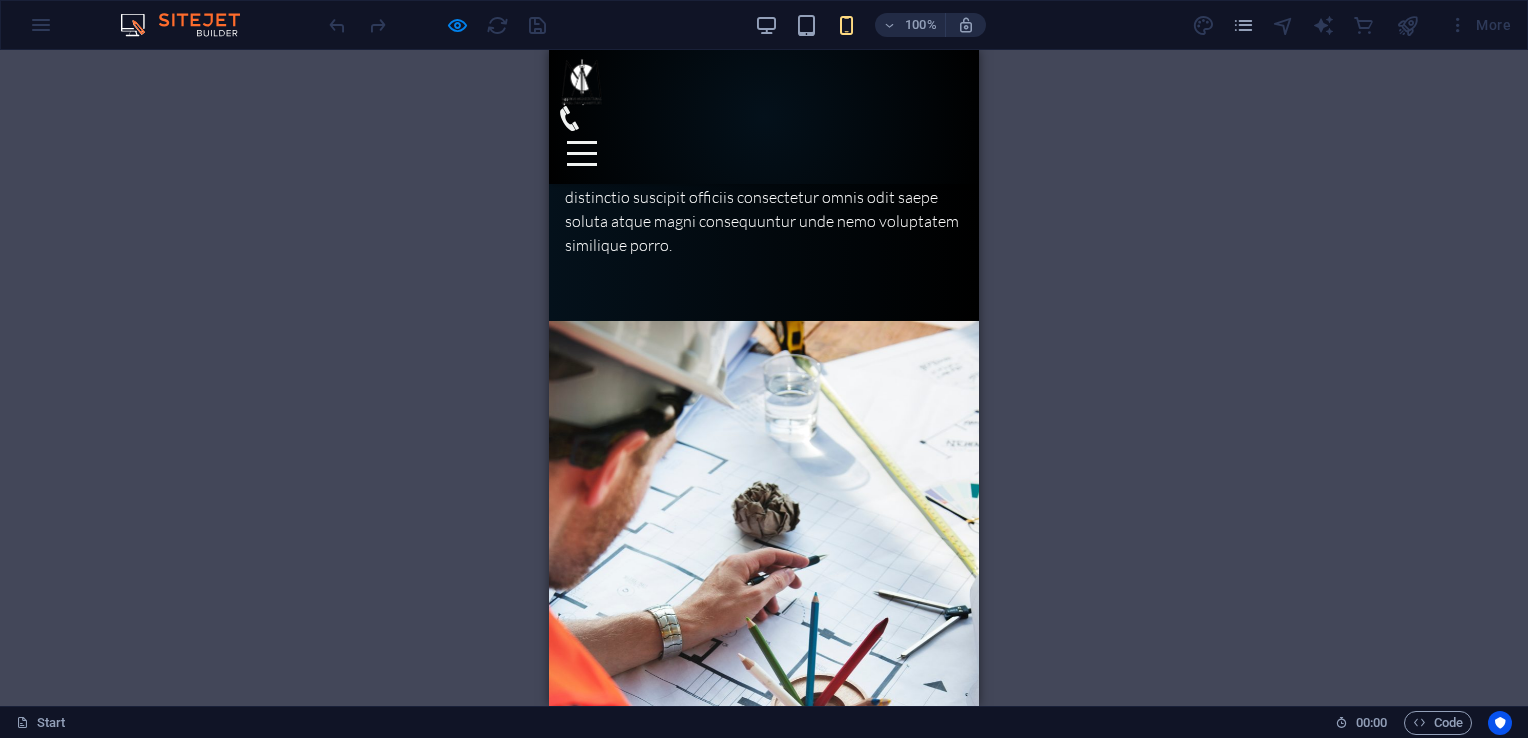 click on "PROJECT 2" at bounding box center (1077, 1874) 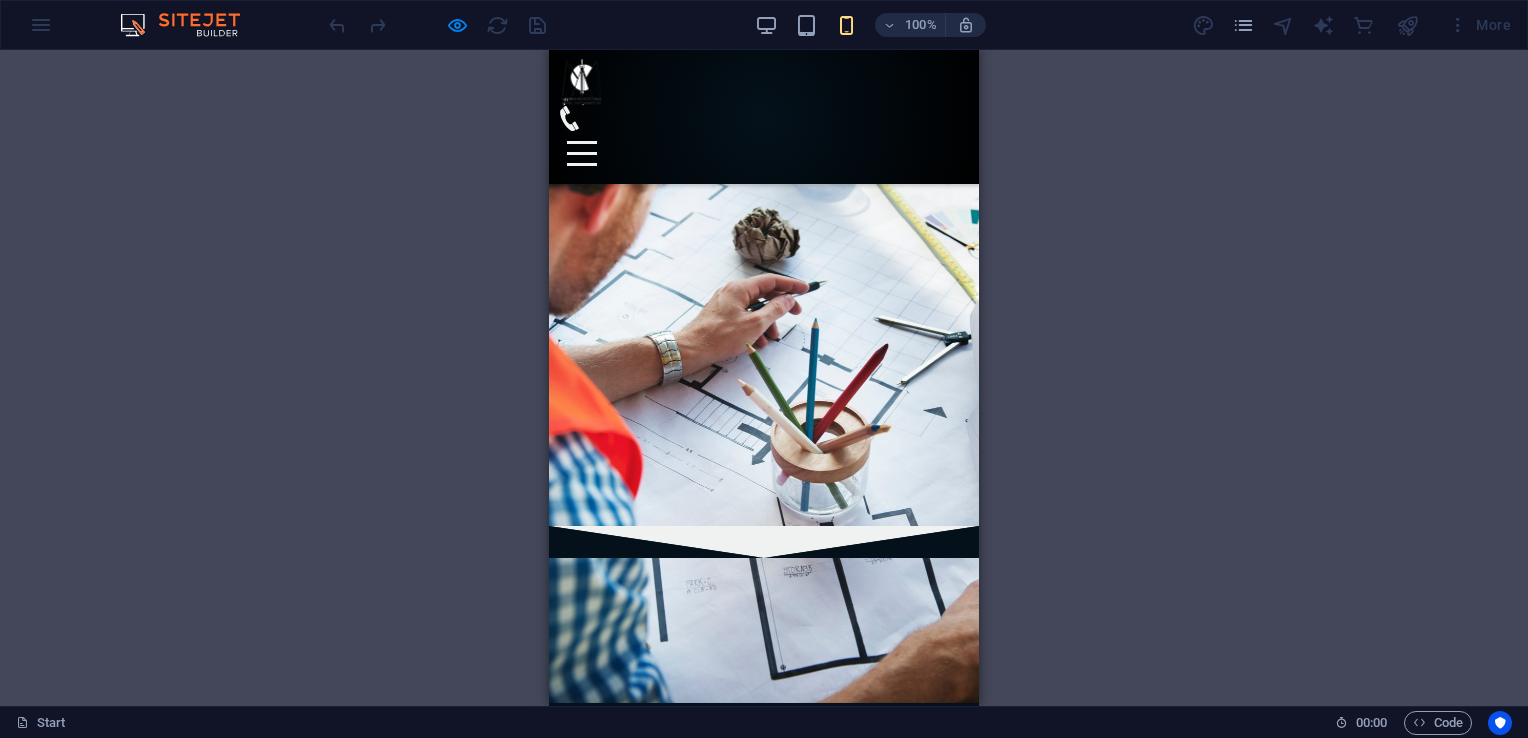 scroll, scrollTop: 3936, scrollLeft: 0, axis: vertical 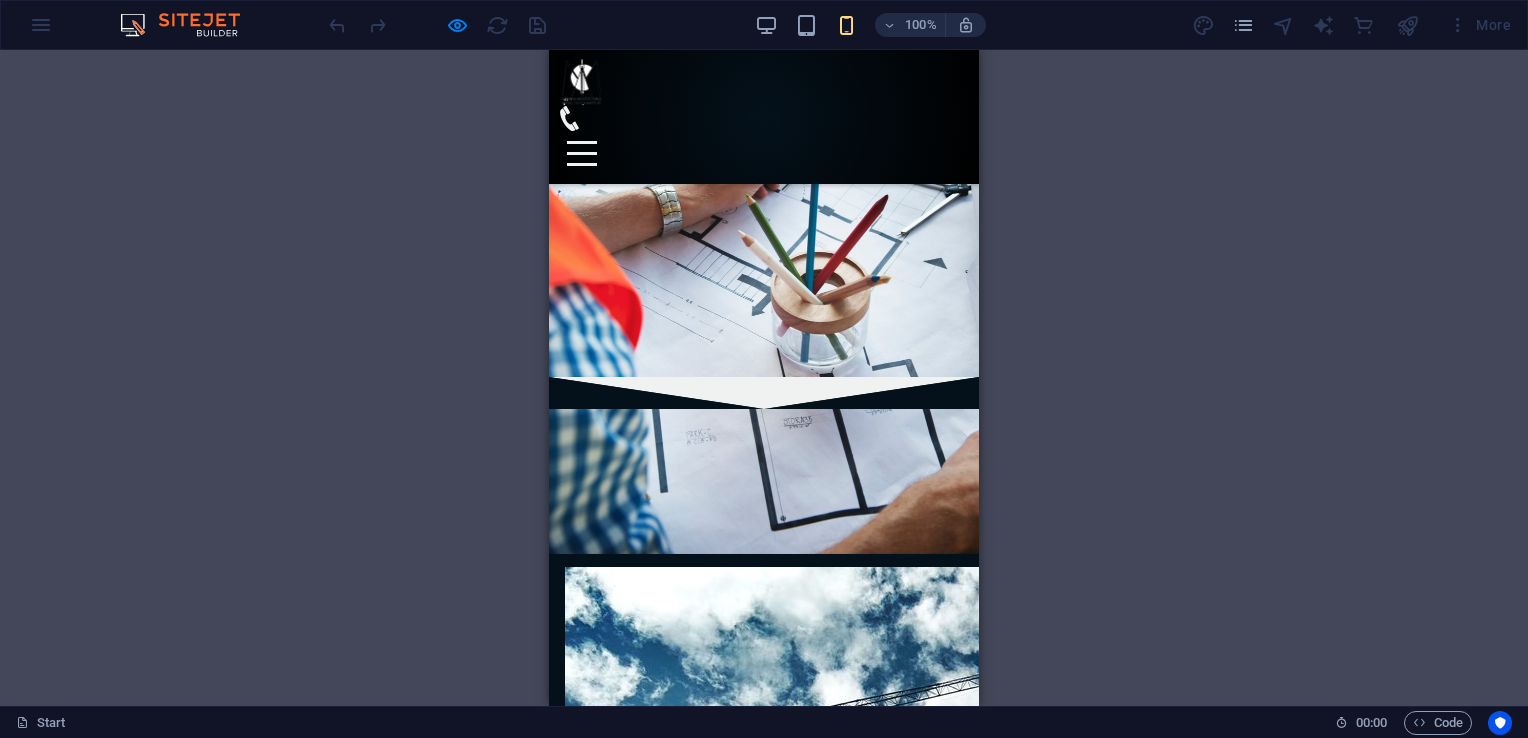 click on "PROJECT 3" at bounding box center [1077, 1667] 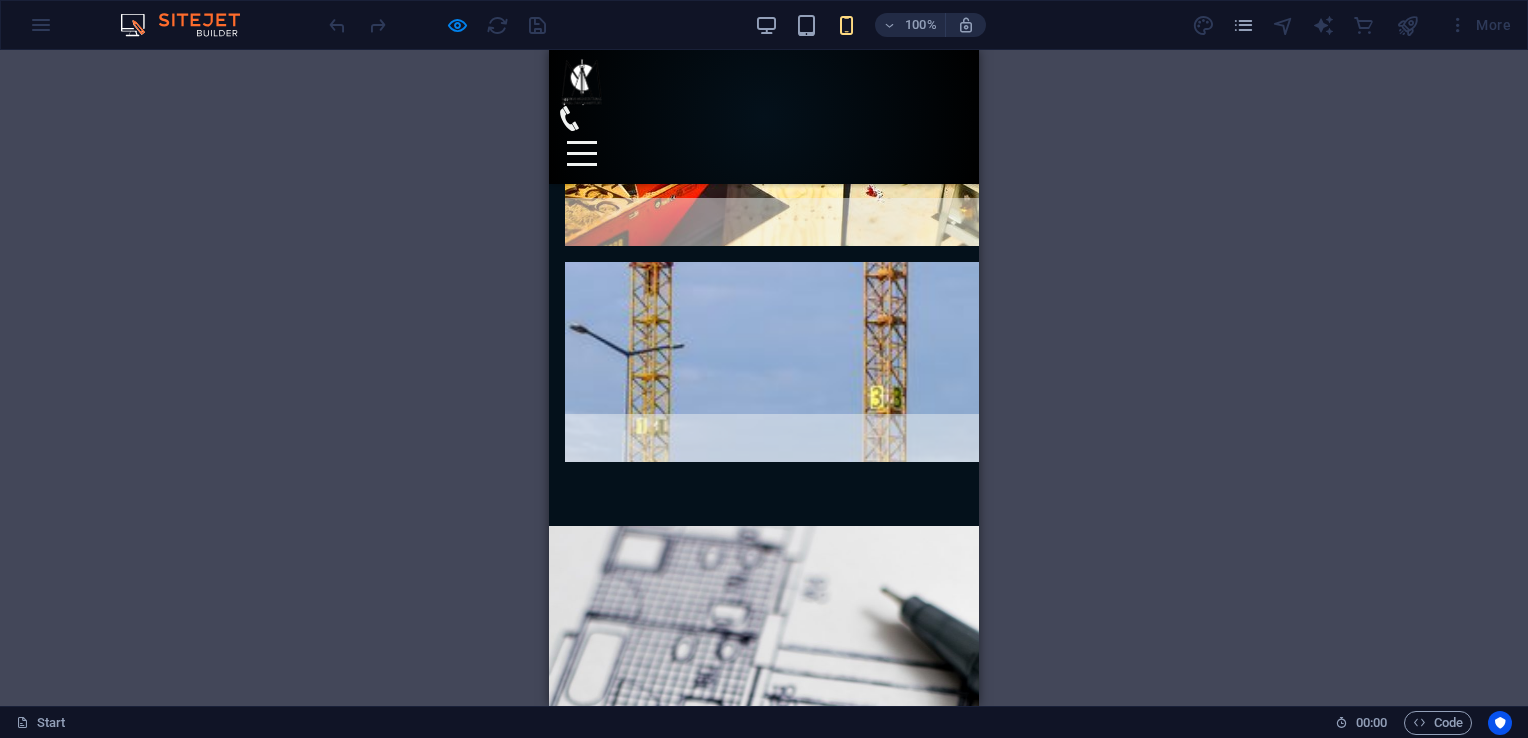 scroll, scrollTop: 5029, scrollLeft: 0, axis: vertical 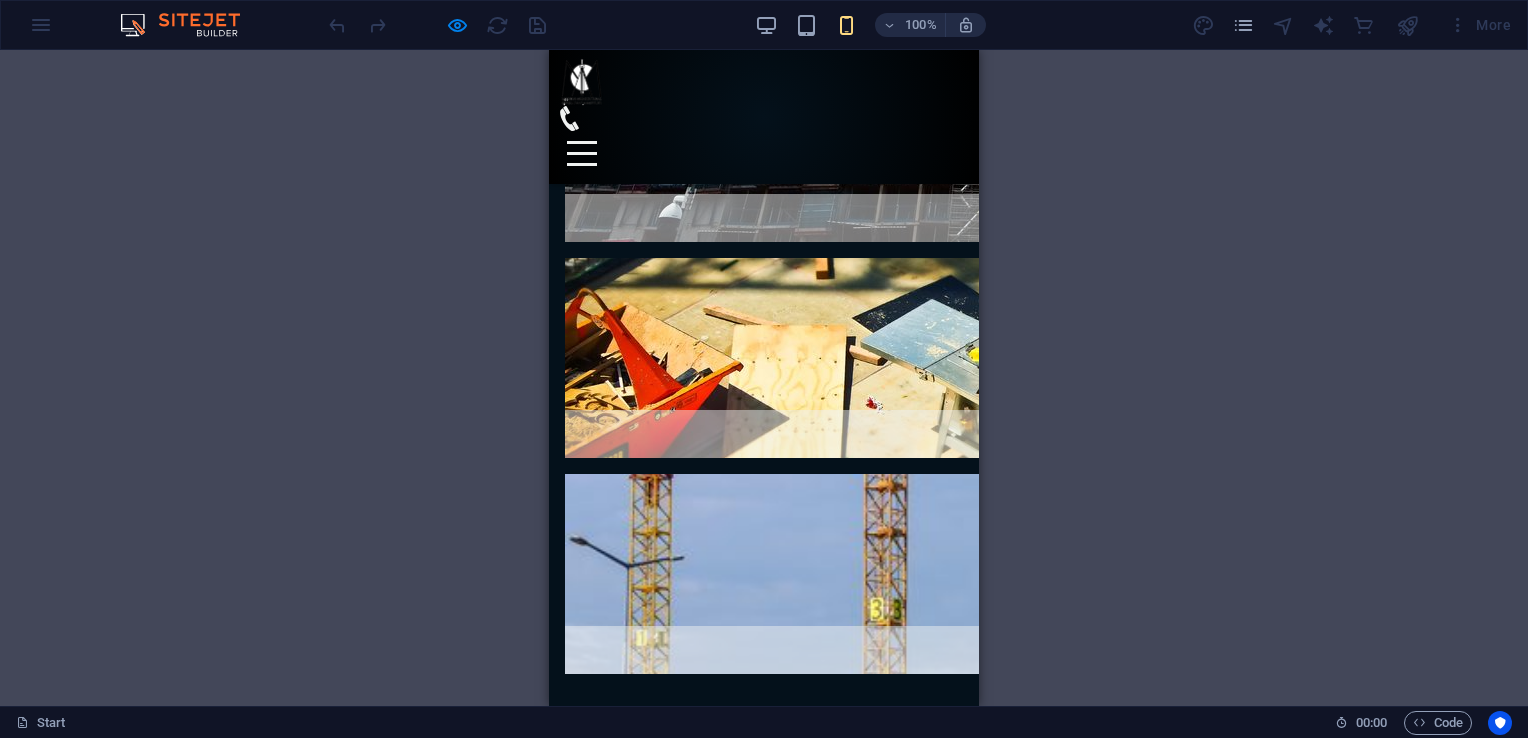 click at bounding box center [764, 153] 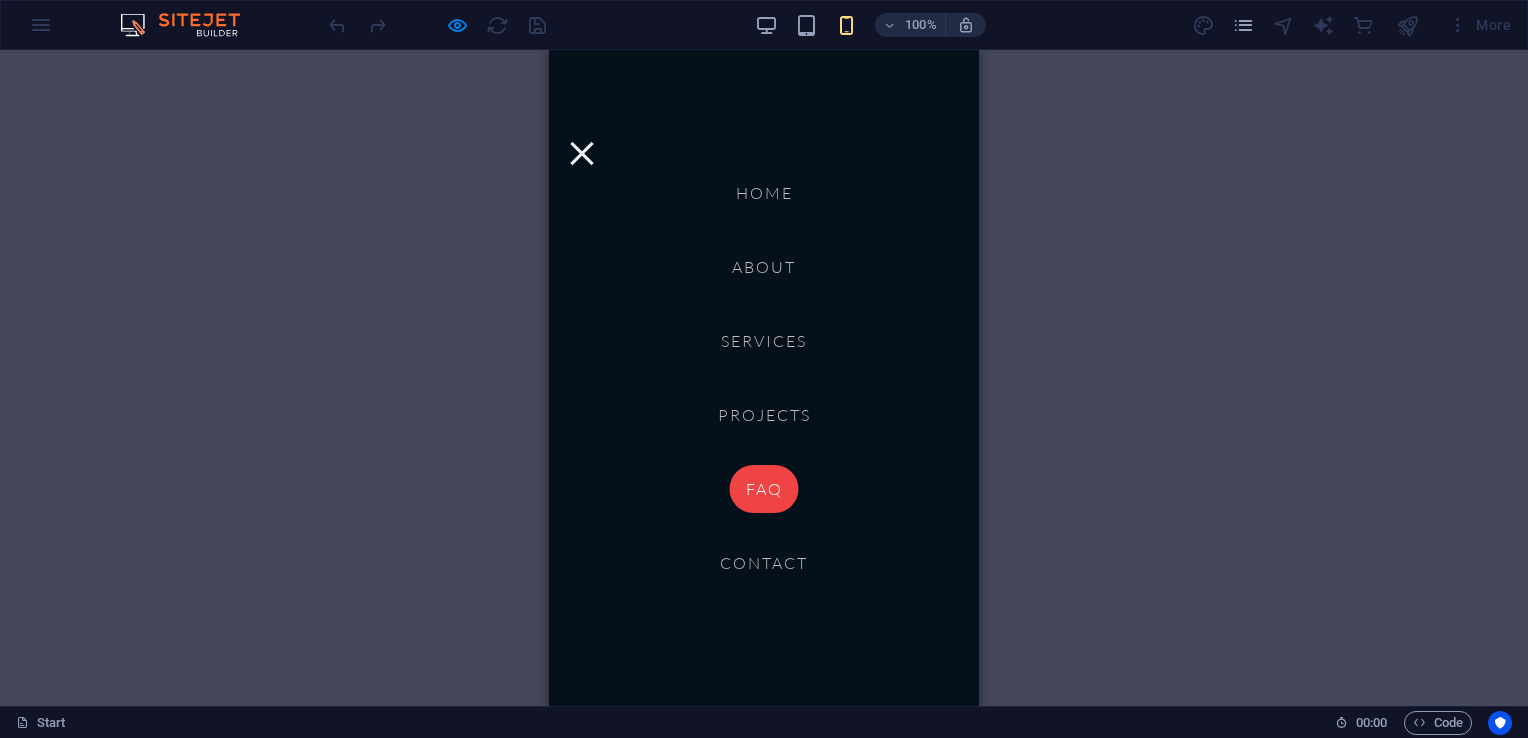 click at bounding box center (582, 153) 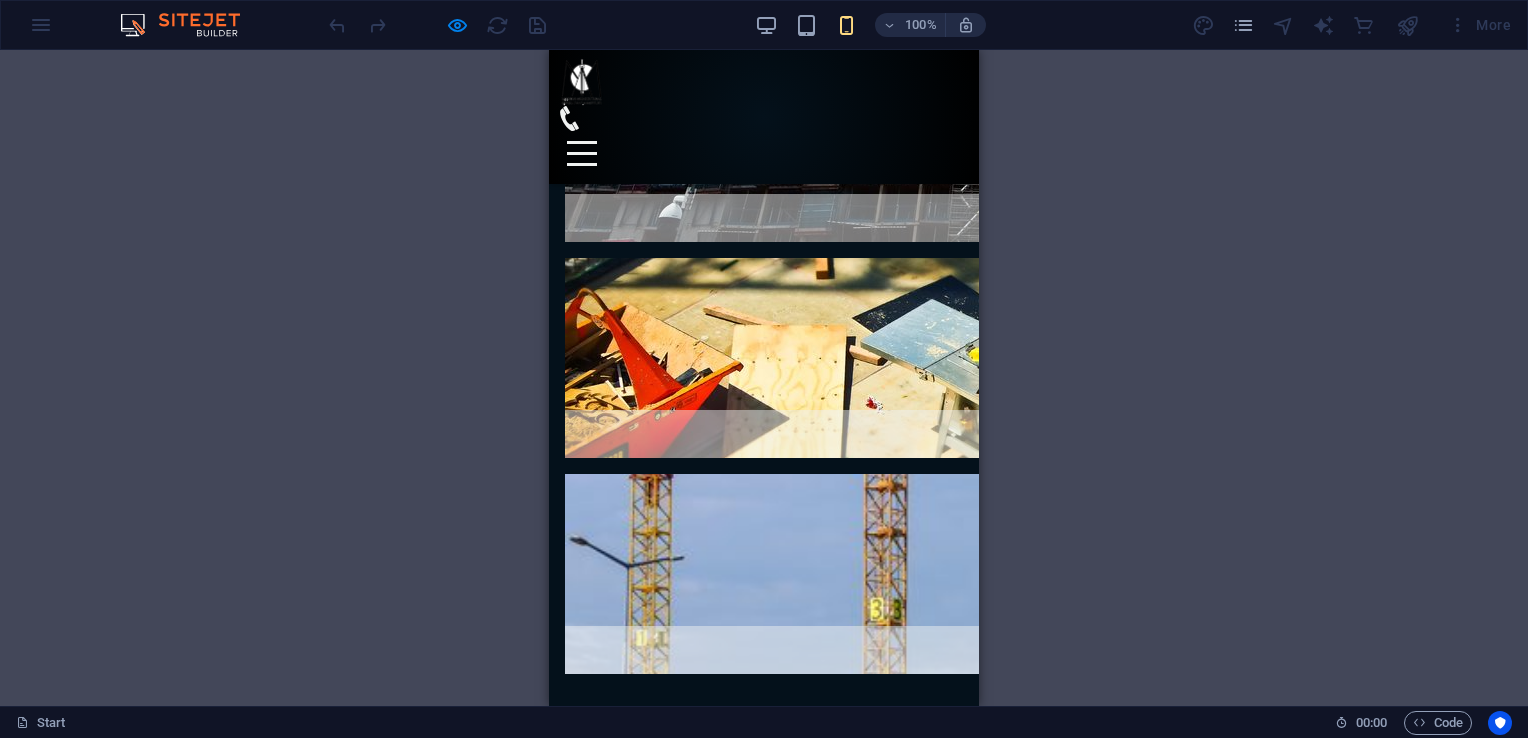 click at bounding box center (764, 153) 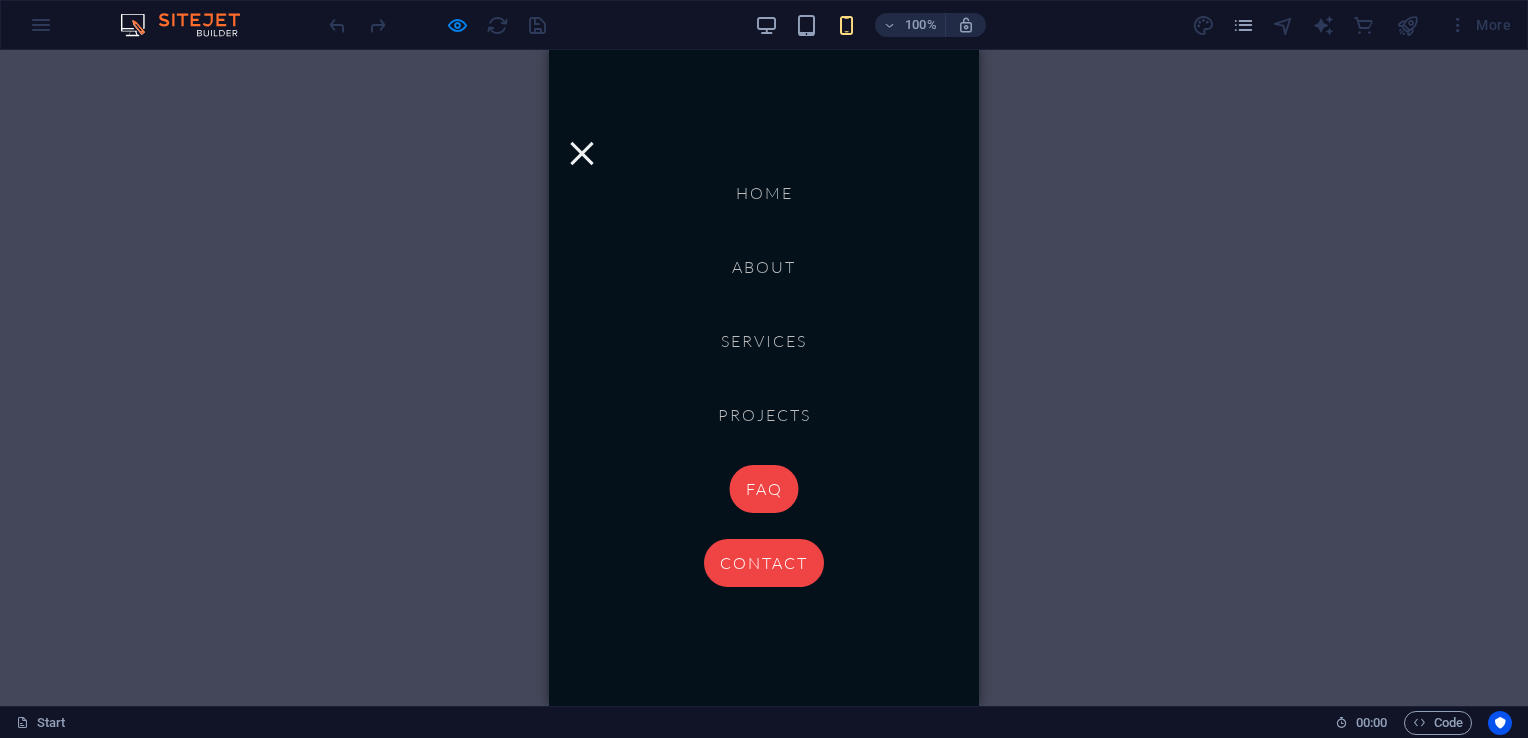 click on "Contact" at bounding box center [764, 563] 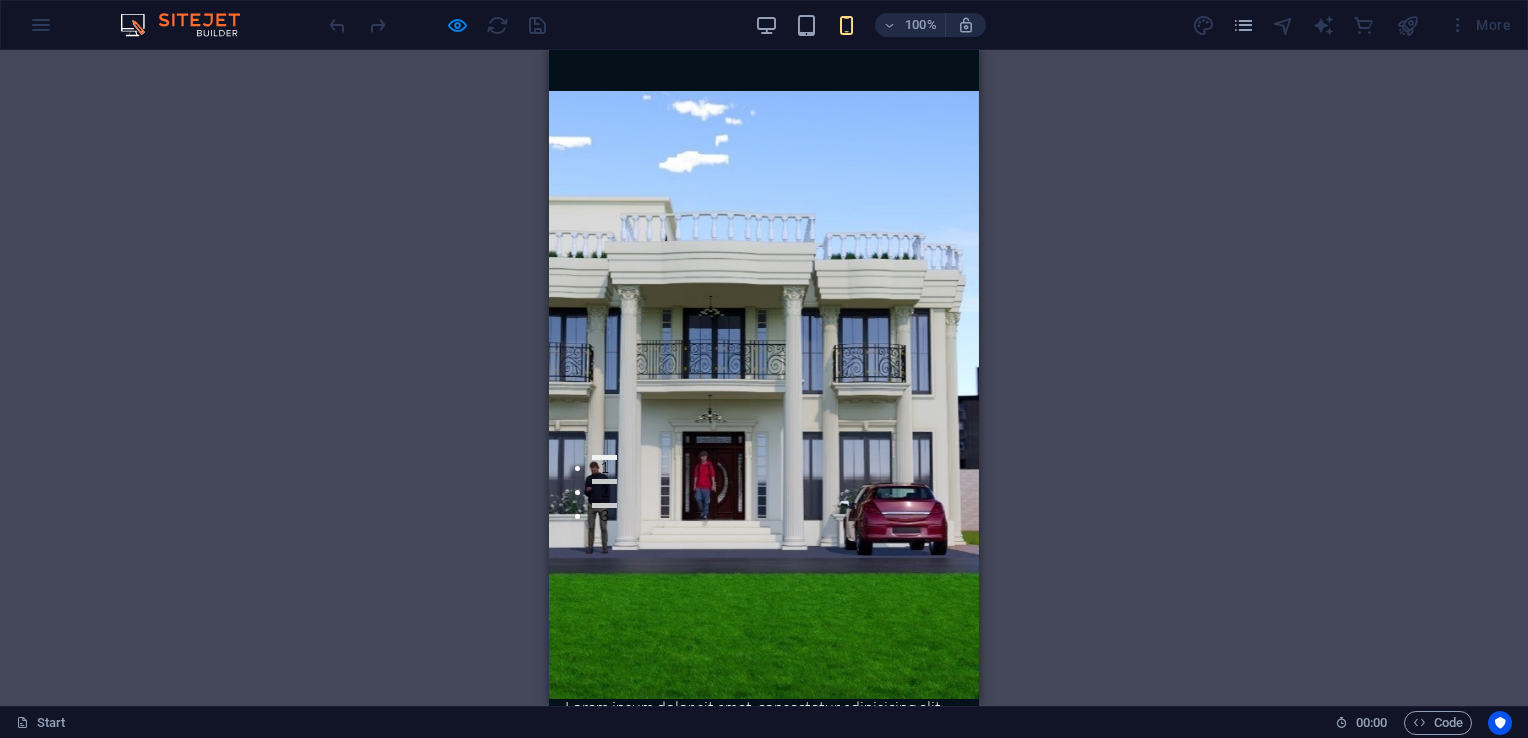scroll, scrollTop: 400, scrollLeft: 0, axis: vertical 